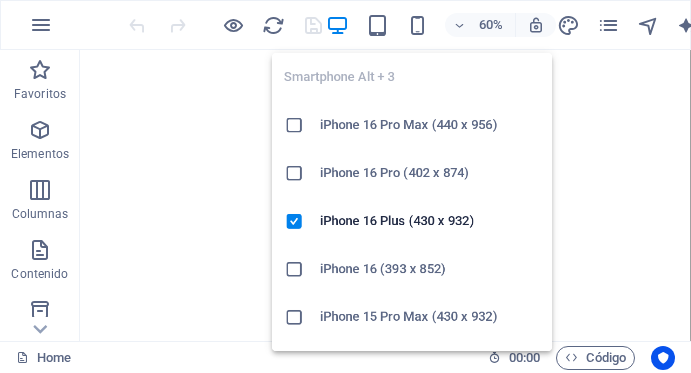 scroll, scrollTop: 0, scrollLeft: 0, axis: both 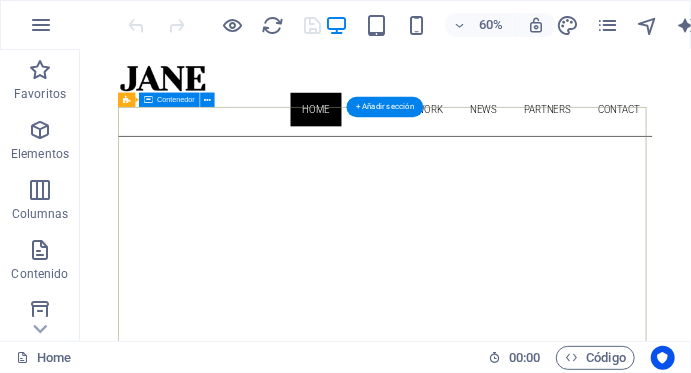 click on "About me My work Partners Contact" at bounding box center [588, 1030] 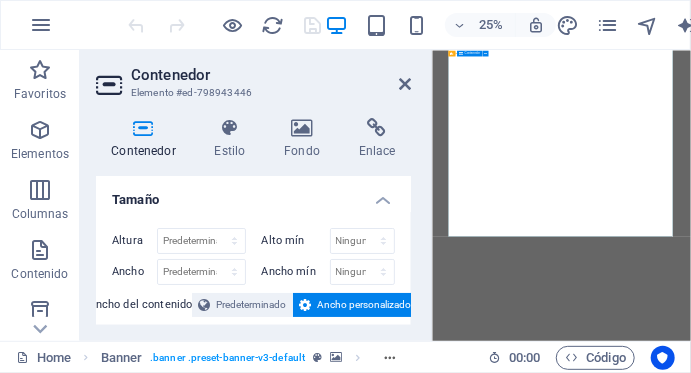 scroll, scrollTop: 451, scrollLeft: 0, axis: vertical 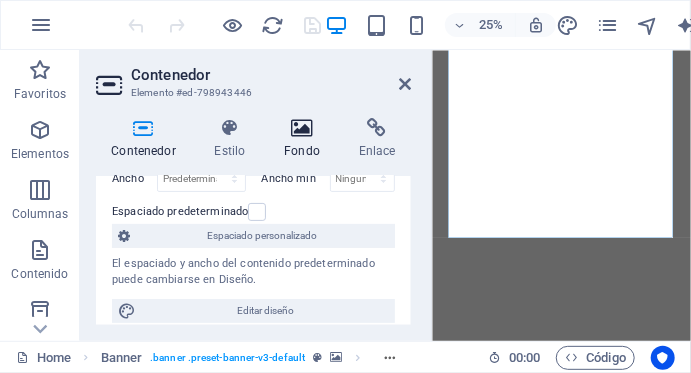 click on "Fondo" at bounding box center [306, 139] 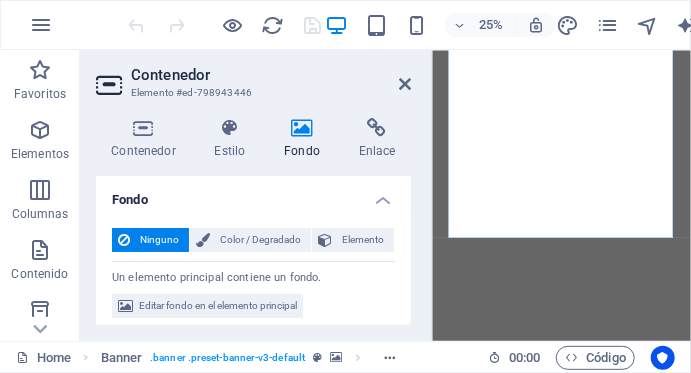 click on "Fondo" at bounding box center (306, 139) 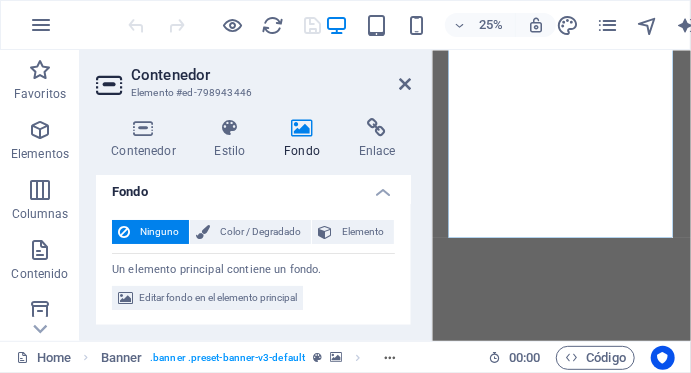 scroll, scrollTop: 0, scrollLeft: 0, axis: both 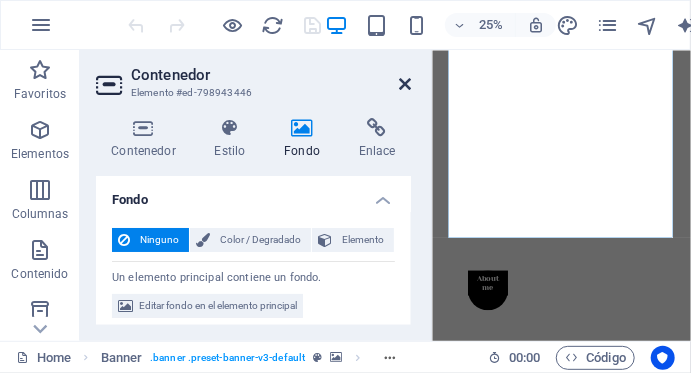 click at bounding box center [405, 84] 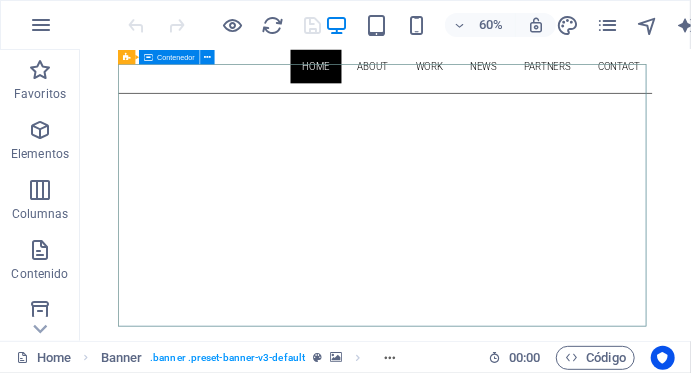 click on "Contenedor" at bounding box center [176, 57] 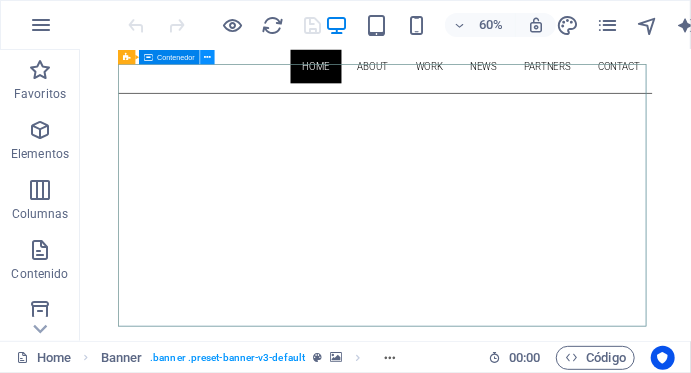 click at bounding box center (207, 57) 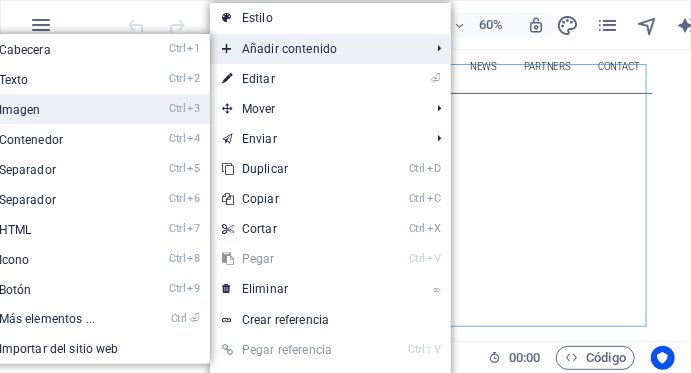 click on "Ctrl 3  Imagen" at bounding box center [51, 109] 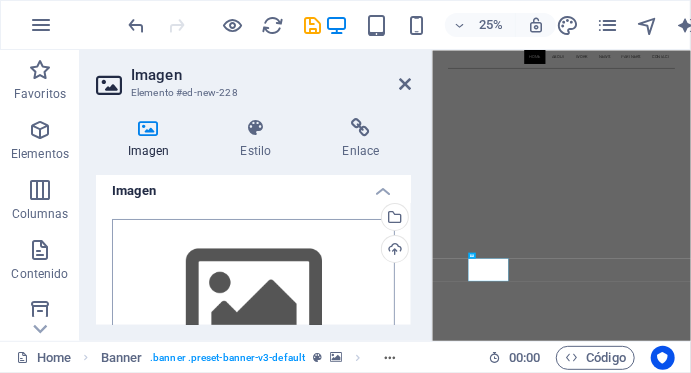 scroll, scrollTop: 0, scrollLeft: 0, axis: both 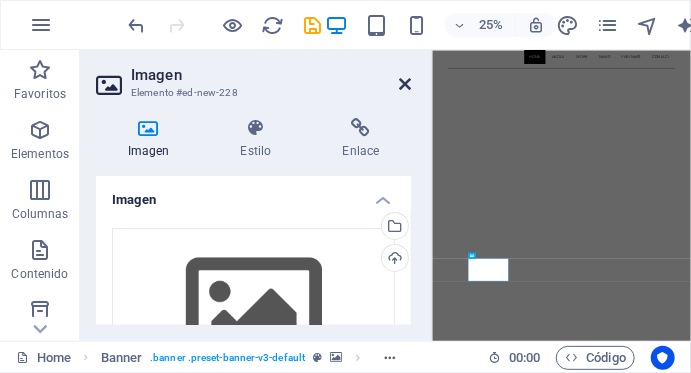 click at bounding box center (405, 84) 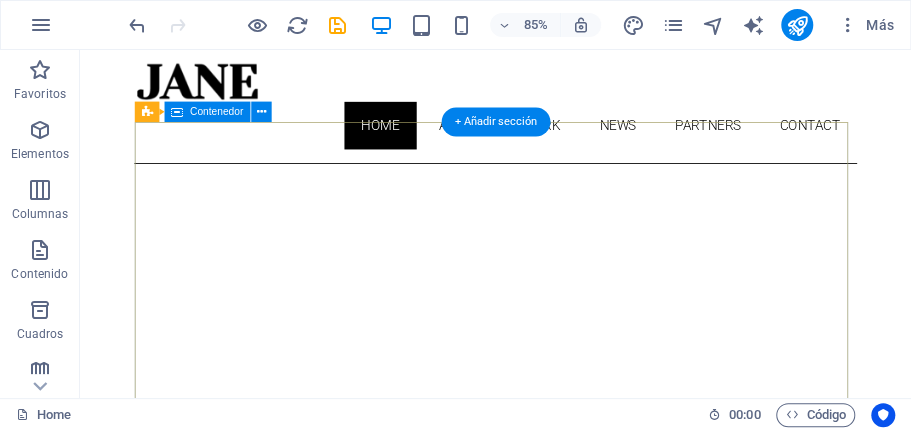 scroll, scrollTop: 72, scrollLeft: 0, axis: vertical 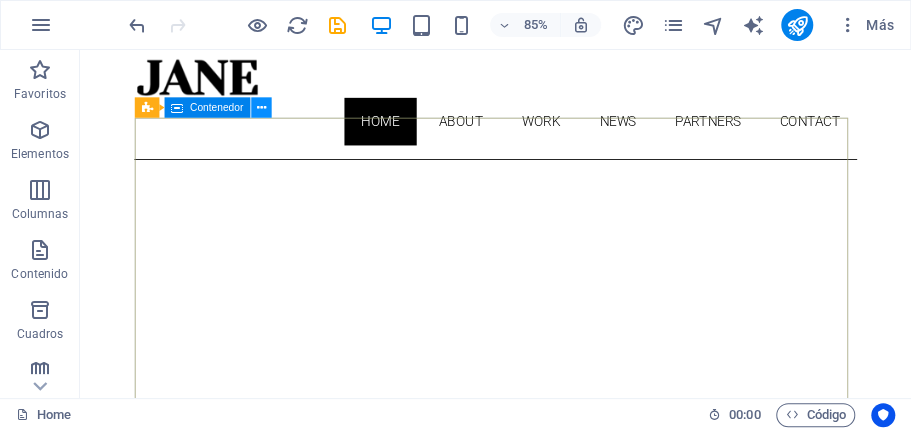 click at bounding box center (260, 108) 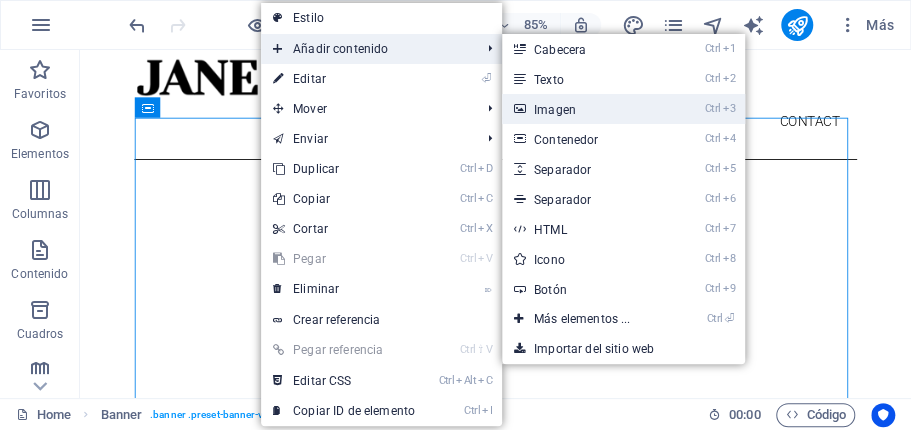 click on "Ctrl 3  Imagen" at bounding box center [586, 109] 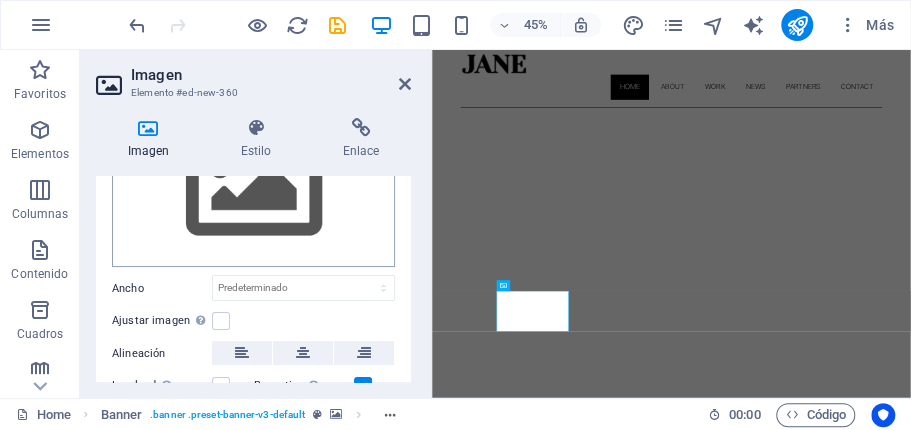 scroll, scrollTop: 93, scrollLeft: 0, axis: vertical 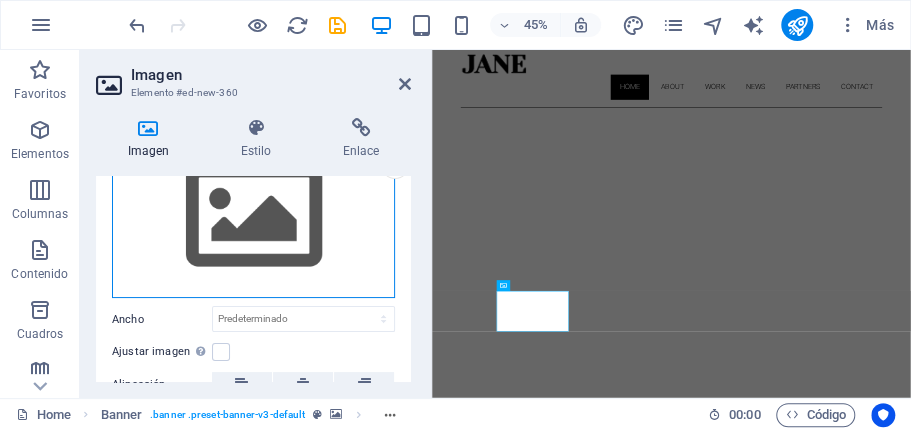 click on "Arrastra archivos aquí, haz clic para escoger archivos o  selecciona archivos de Archivos o de nuestra galería gratuita de fotos y vídeos" at bounding box center [253, 217] 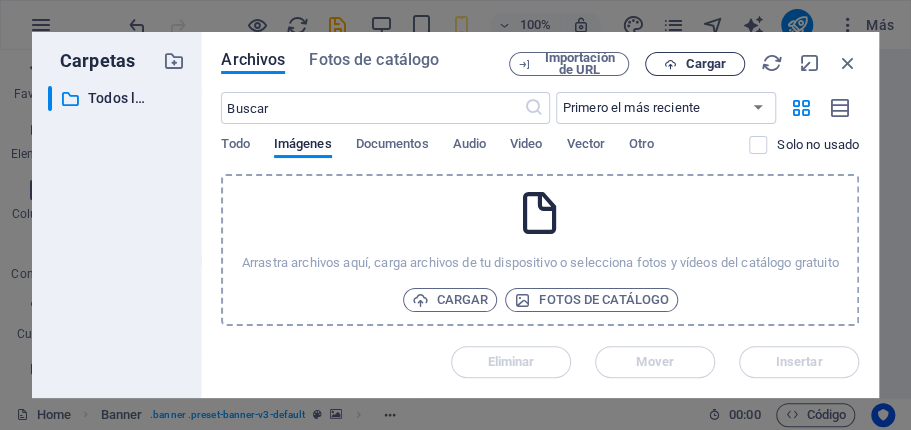 click on "Cargar" at bounding box center (695, 64) 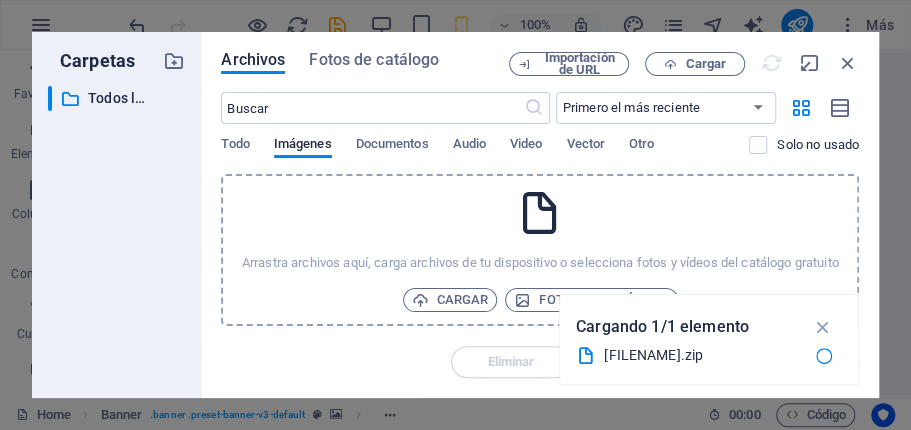 type 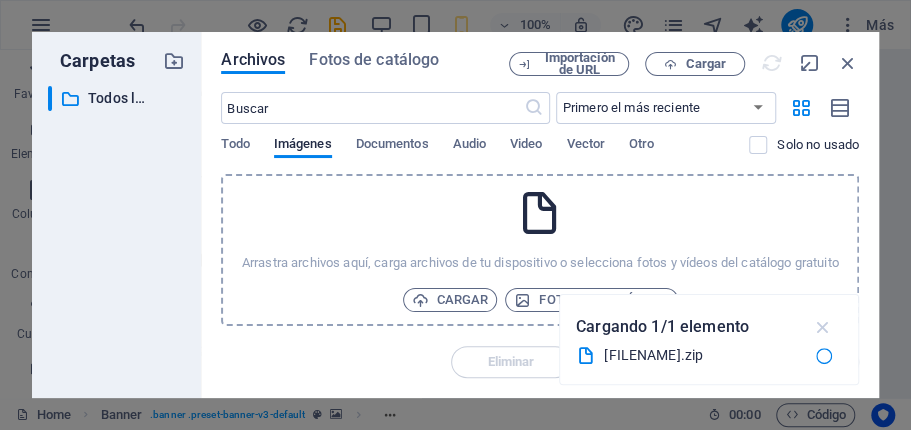 click at bounding box center [822, 327] 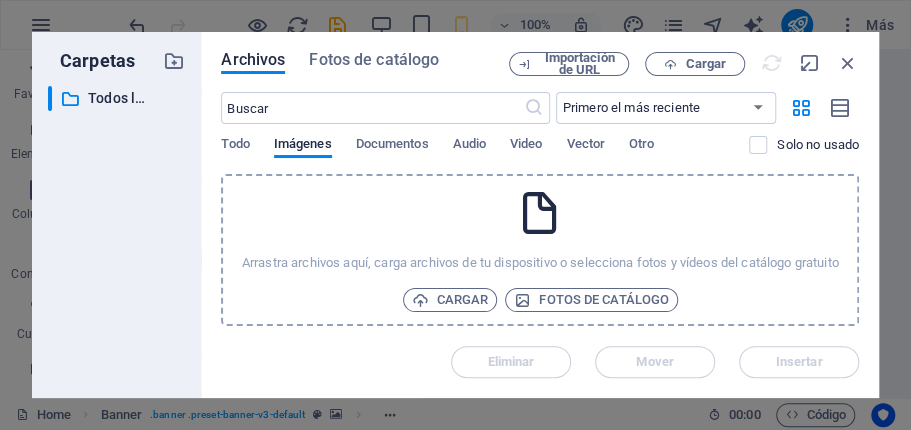 click on "Arrastra archivos aquí, carga archivos de tu dispositivo o selecciona fotos y vídeos del catálogo gratuito" at bounding box center [540, 263] 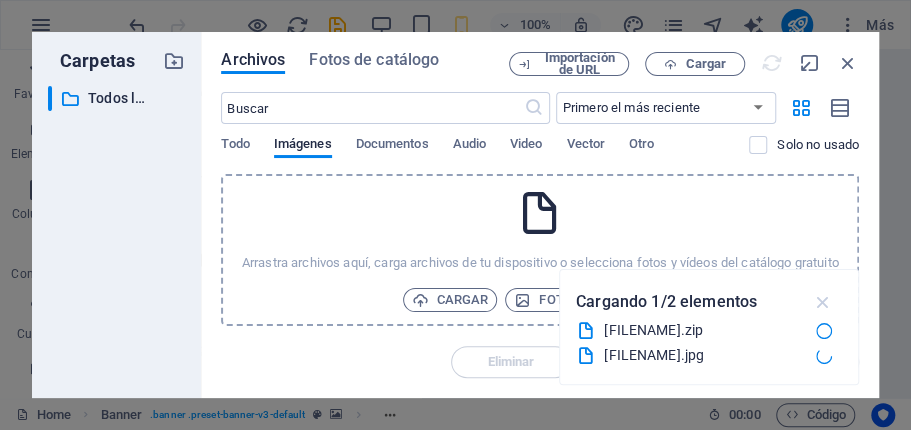 click at bounding box center [822, 302] 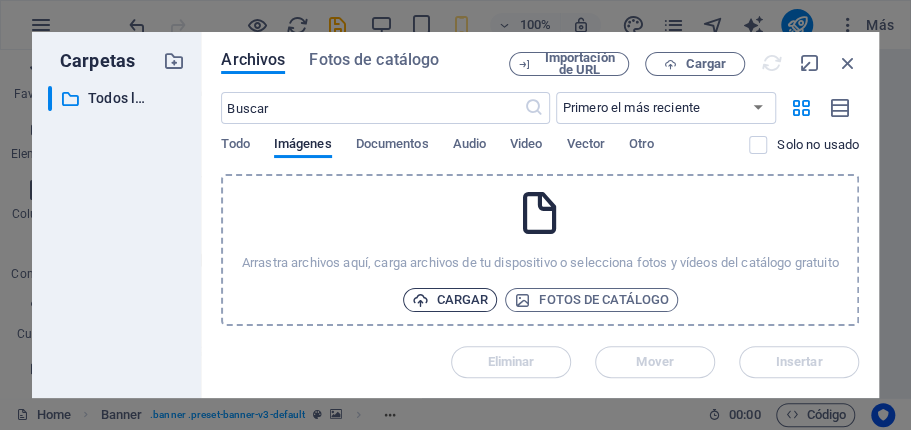 click on "Cargar" at bounding box center (450, 300) 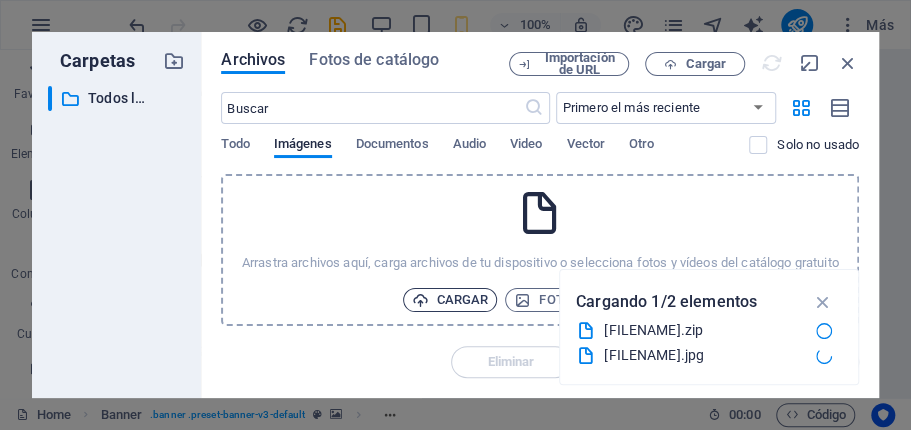 type 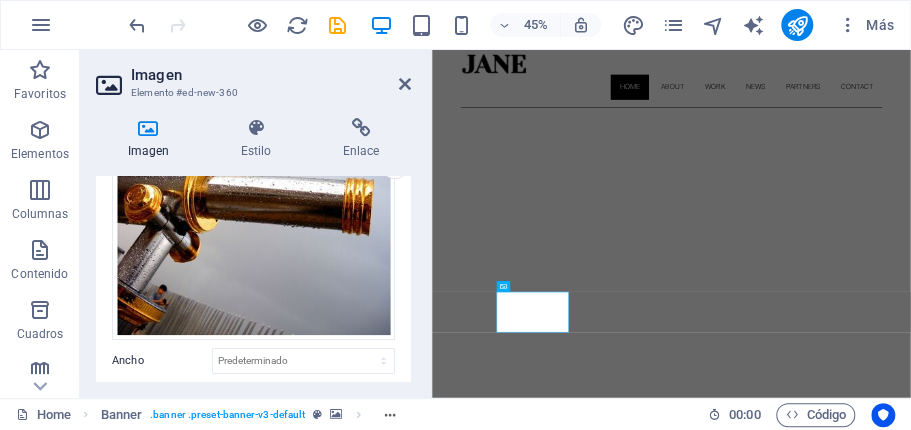 scroll, scrollTop: 67, scrollLeft: 0, axis: vertical 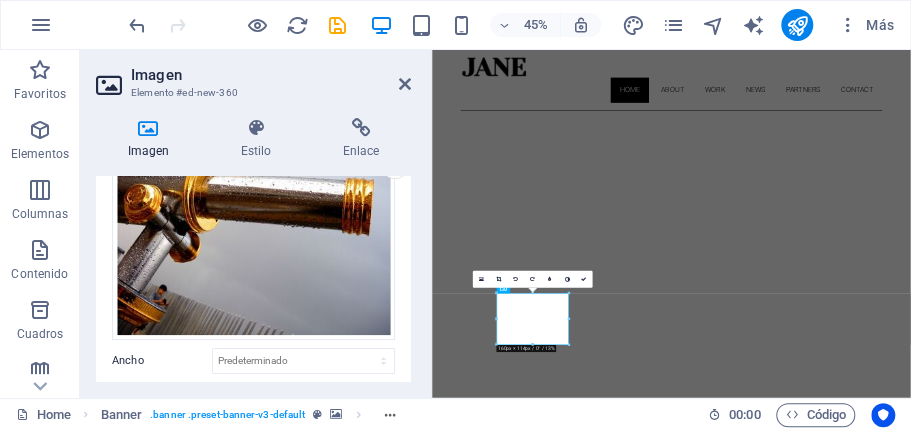 click on "Imagen Estilo Enlace Imagen Arrastra archivos aquí, haz clic para escoger archivos o  selecciona archivos de Archivos o de nuestra galería gratuita de fotos y vídeos Selecciona archivos del administrador de archivos, de la galería de fotos o carga archivo(s) Cargar Ancho Predeterminado automático px rem % em vh vw Ajustar imagen Ajustar imagen automáticamente a un ancho y alto fijo Altura Predeterminado automático px Alineación Lazyload La carga de imágenes tras la carga de la página mejora la velocidad de la página. Receptivo Automáticamente cargar tamaños optimizados de smartphone e imagen retina. Lightbox Usar como cabecera La imagen se ajustará en una etiqueta de cabecera H1. Resulta útil para dar al texto alternativo el peso de una cabecera H1, por ejemplo, para el logo. En caso de duda, dejar deseleccionado. Optimizado Las imágenes se comprimen para así mejorar la velocidad de las páginas. Posición Dirección Personalizado X offset 50 px rem % vh vw Y offset 50 px rem % vh vw Texto 8" at bounding box center [253, 250] 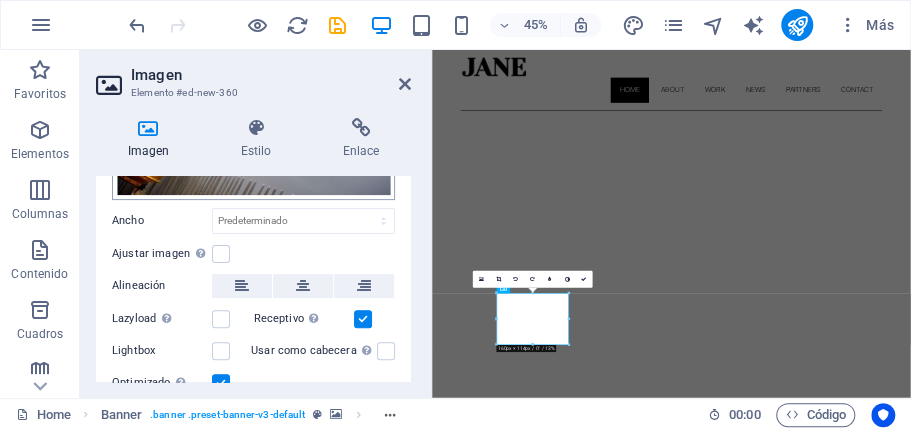 scroll, scrollTop: 244, scrollLeft: 0, axis: vertical 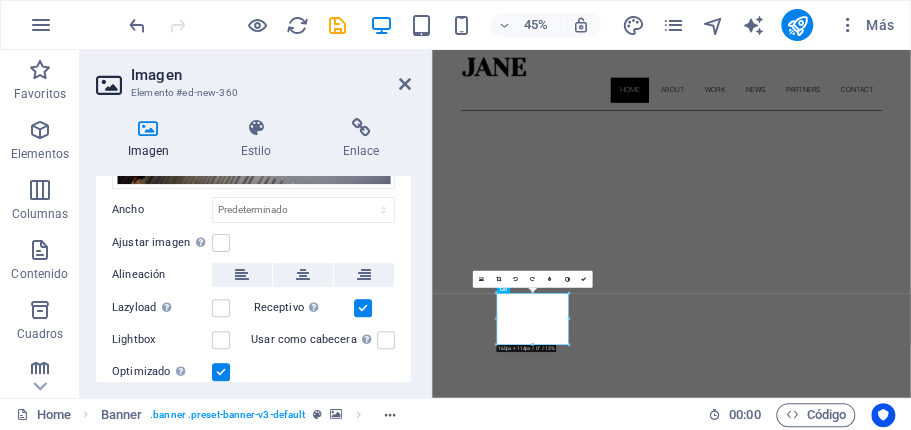 click on "Ajustar imagen Ajustar imagen automáticamente a un ancho y alto fijo" at bounding box center (253, 243) 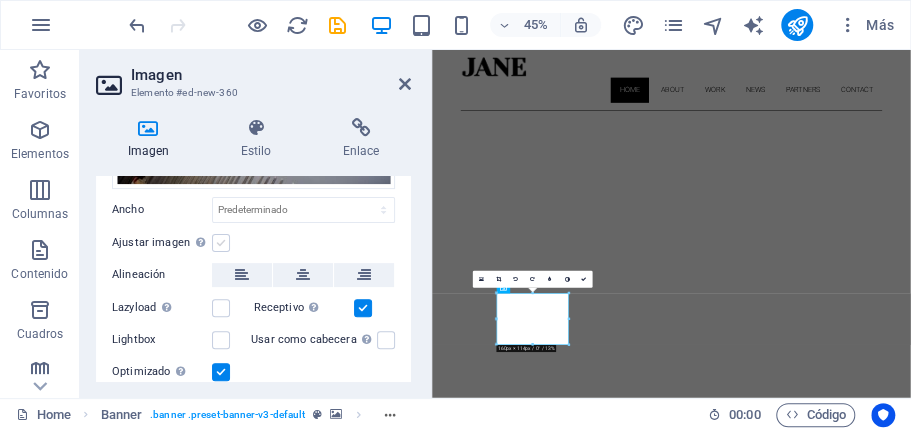 click at bounding box center [221, 243] 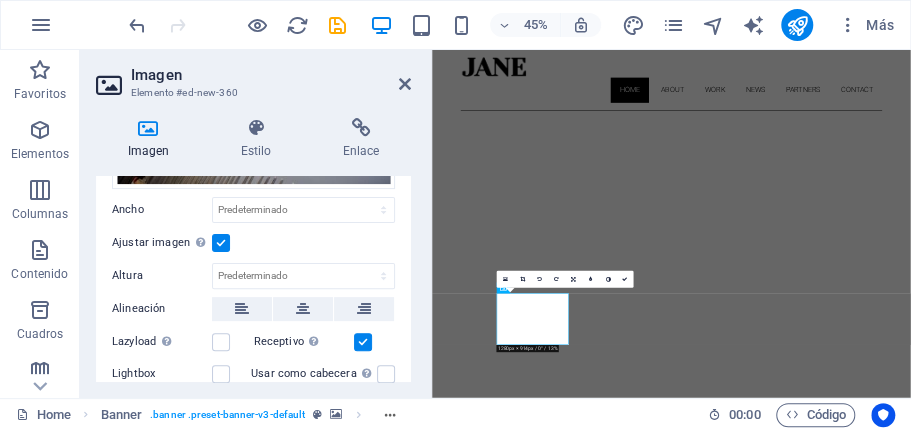 scroll, scrollTop: 306, scrollLeft: 0, axis: vertical 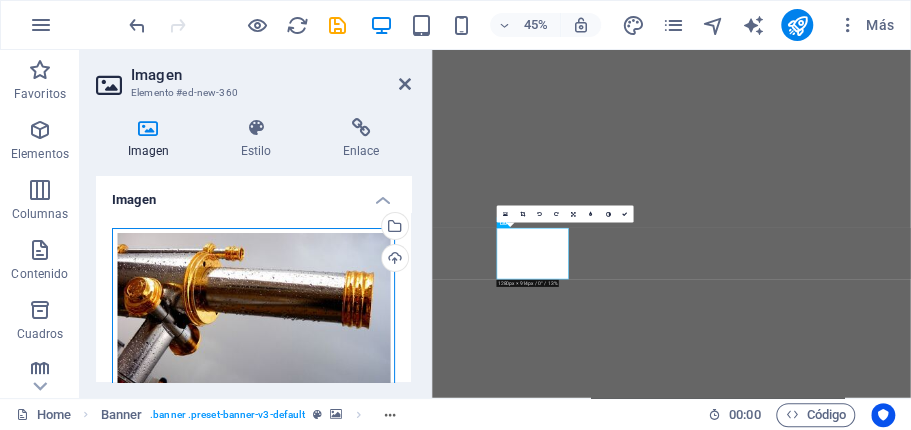 click on "Arrastra archivos aquí, haz clic para escoger archivos o  selecciona archivos de Archivos o de nuestra galería gratuita de fotos y vídeos" at bounding box center [253, 330] 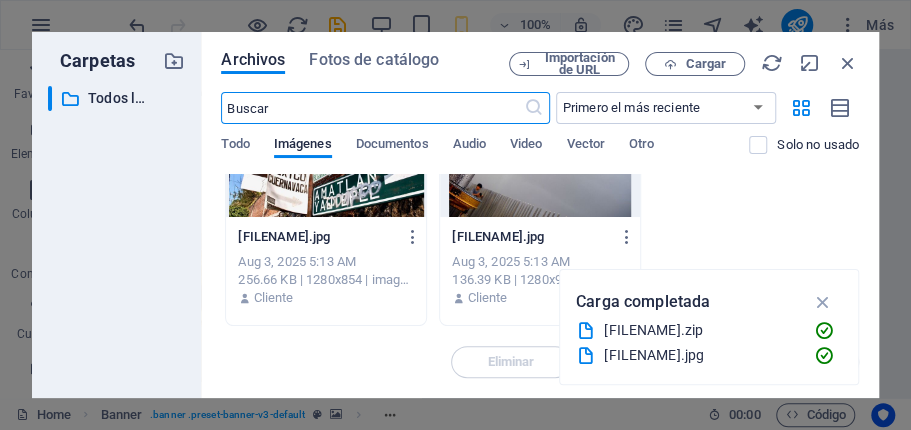 scroll, scrollTop: 0, scrollLeft: 0, axis: both 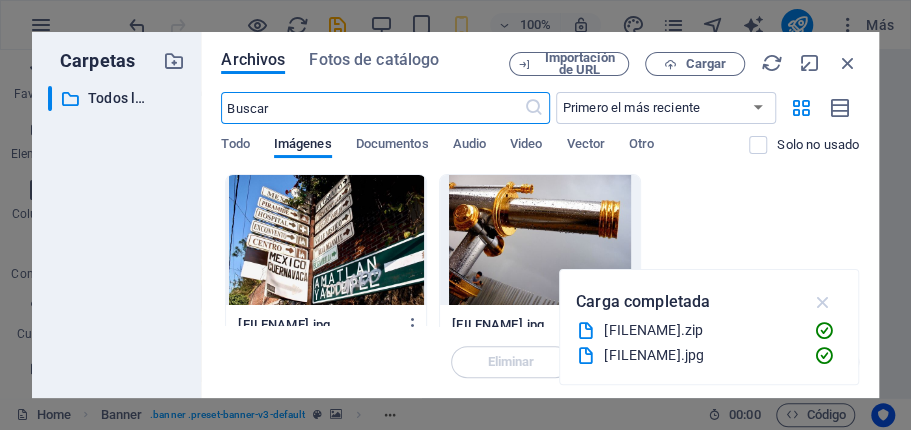 click at bounding box center [822, 302] 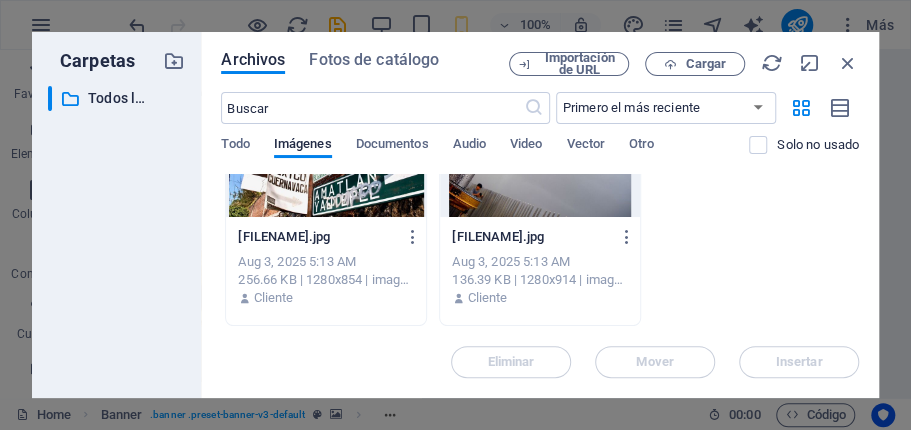 scroll, scrollTop: 0, scrollLeft: 0, axis: both 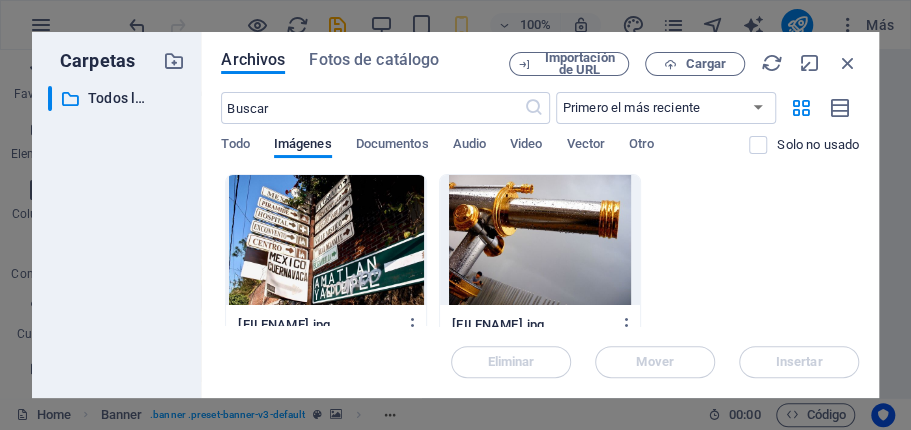 click at bounding box center [540, 240] 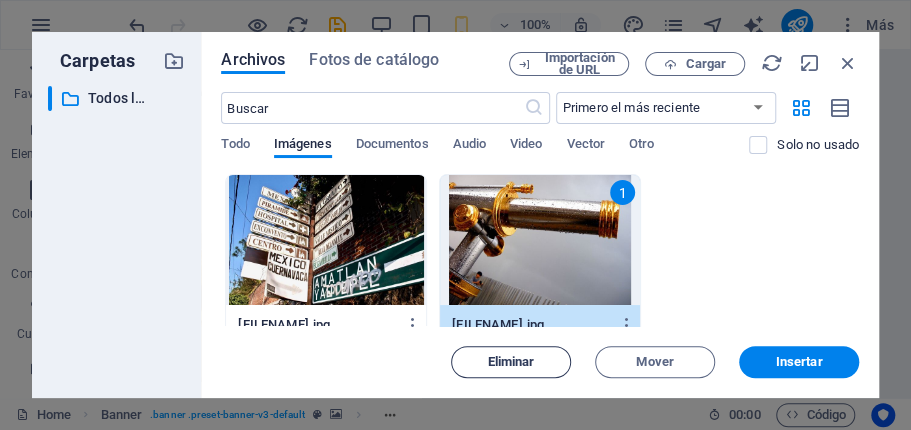 click on "Eliminar" at bounding box center [511, 362] 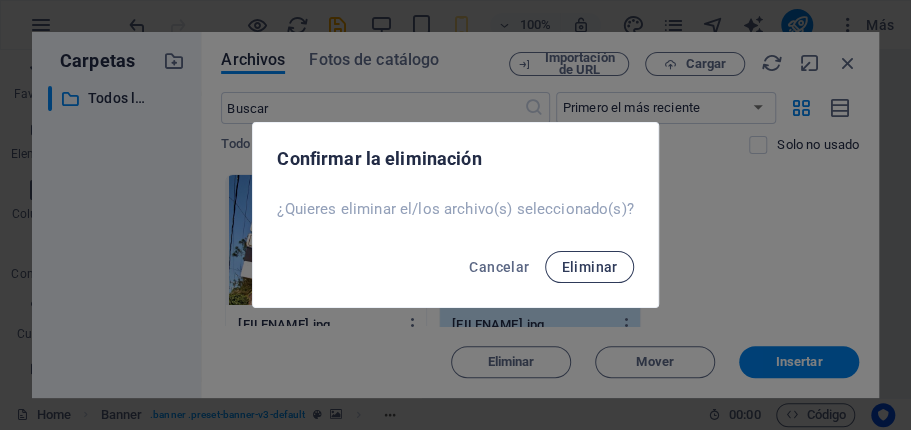 click on "Eliminar" at bounding box center (589, 267) 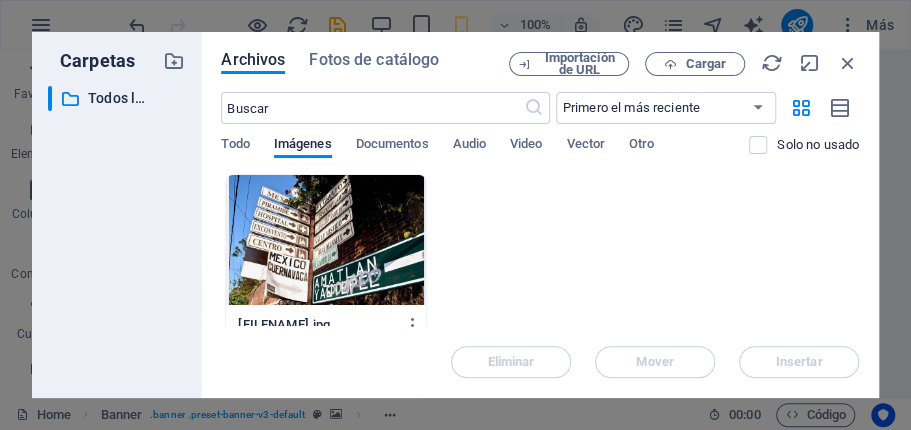 click at bounding box center [326, 240] 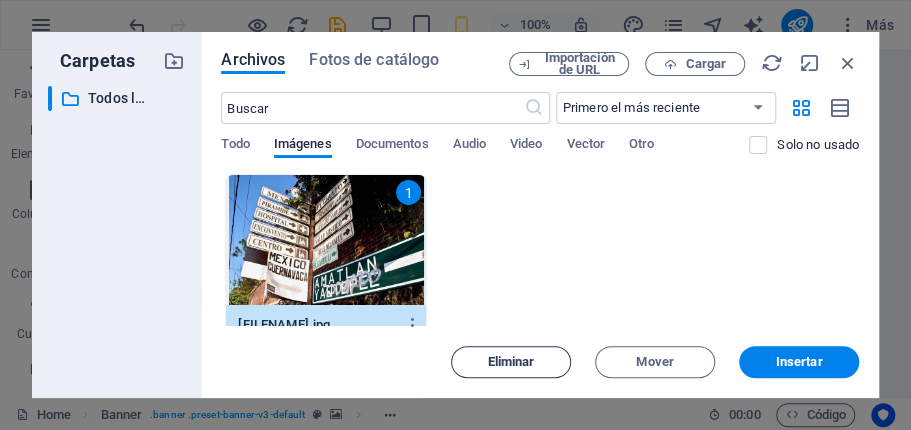 click on "Eliminar" at bounding box center (511, 362) 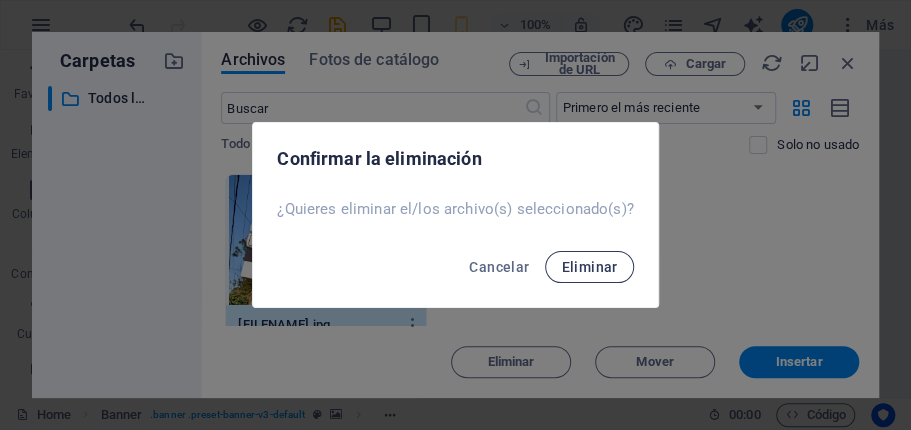 click on "Eliminar" at bounding box center (589, 267) 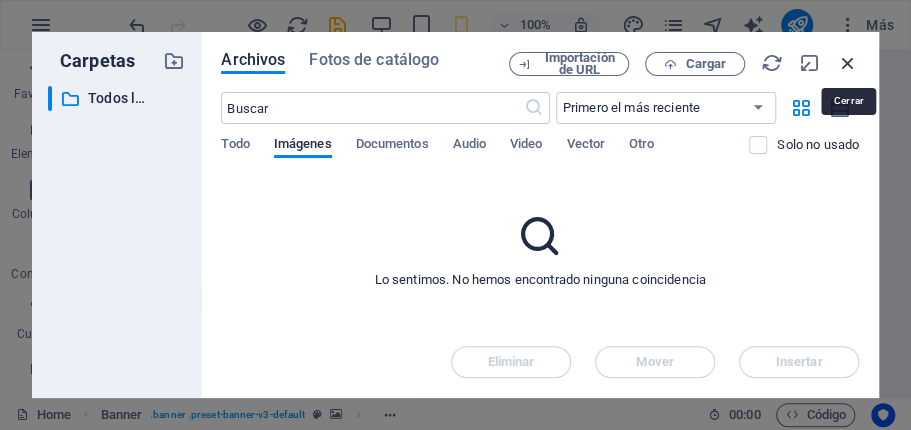 click at bounding box center (848, 63) 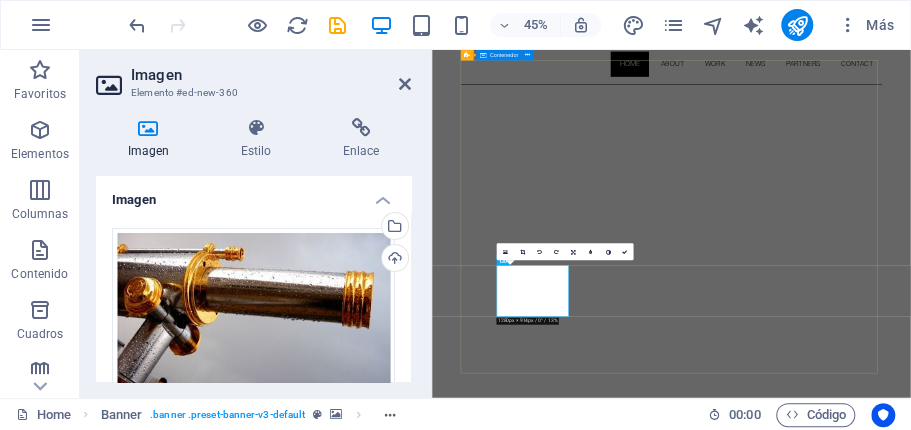 scroll, scrollTop: 57, scrollLeft: 0, axis: vertical 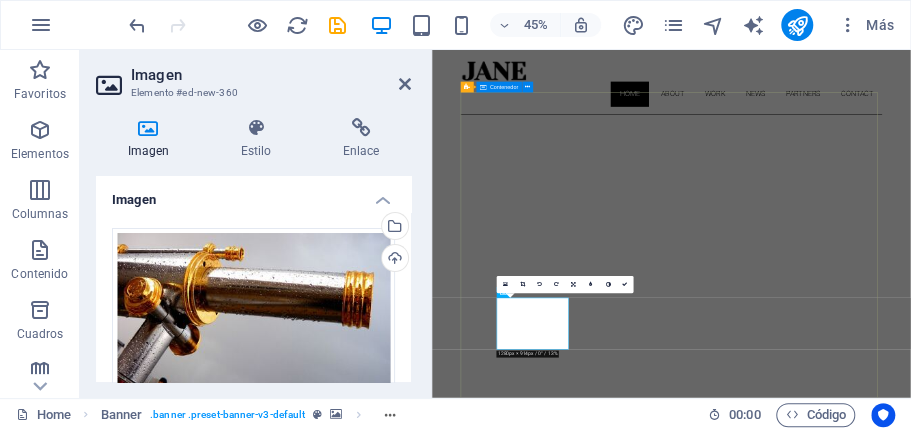 click on "About me My work Partners Contact" at bounding box center (964, 1290) 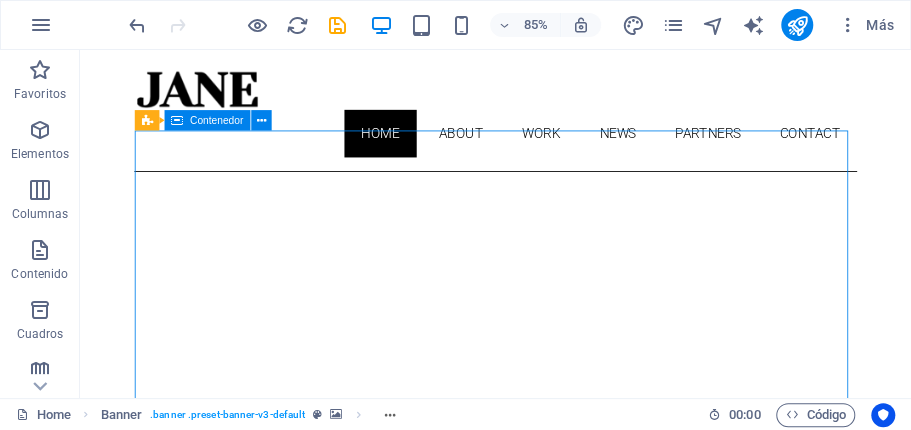 click on "About me My work Partners Contact" at bounding box center [569, 1290] 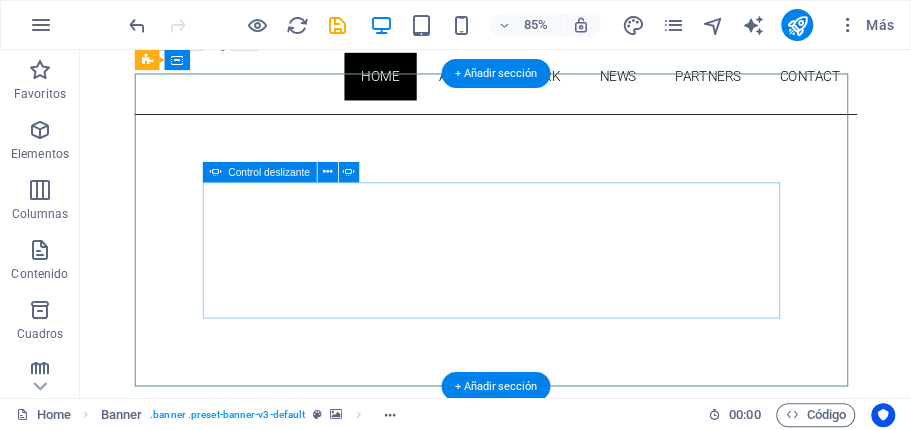 scroll, scrollTop: 42, scrollLeft: 0, axis: vertical 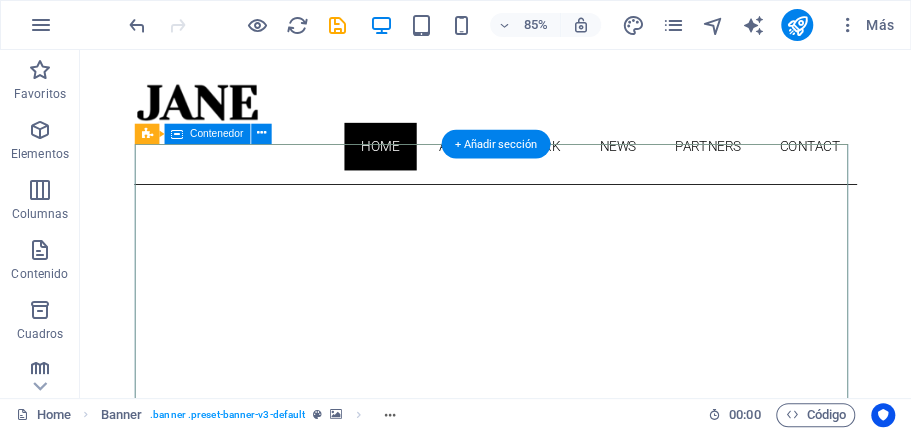 click on "About me My work Partners Contact" at bounding box center (569, 977) 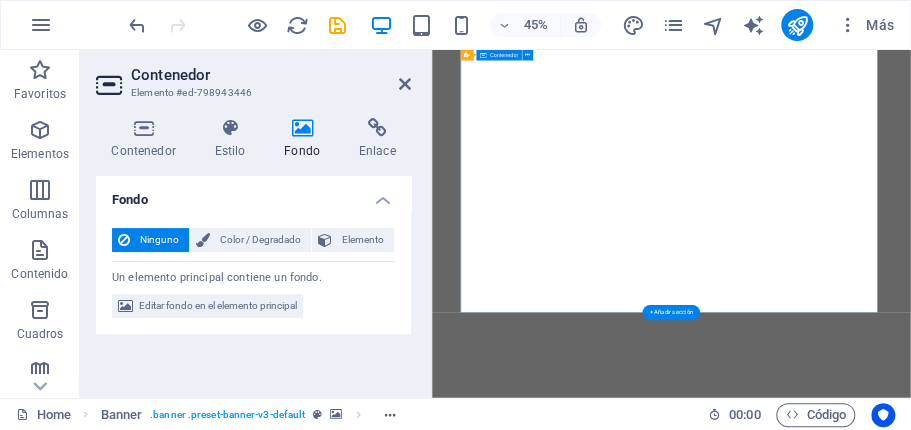 scroll, scrollTop: 270, scrollLeft: 0, axis: vertical 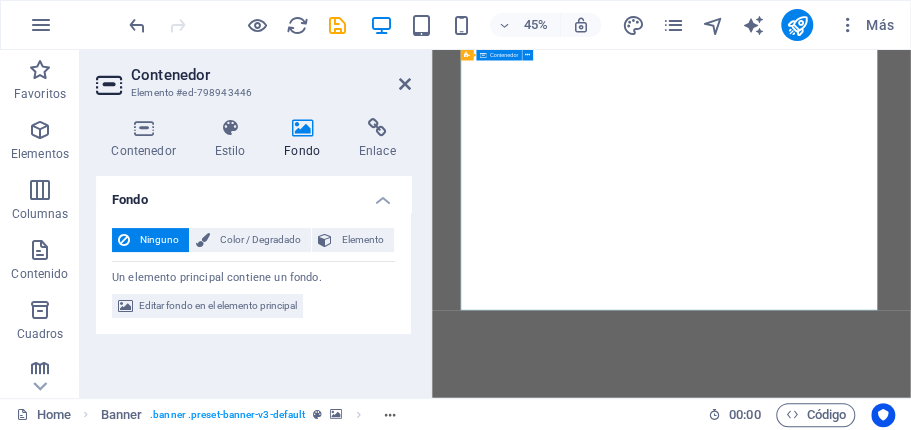 click on "About me My work Partners Contact" at bounding box center [964, 1077] 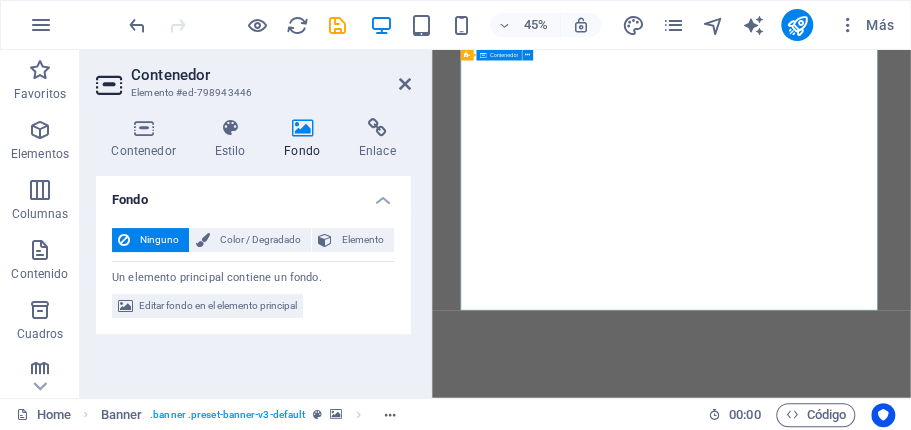 click on "About me My work Partners Contact" at bounding box center [964, 1077] 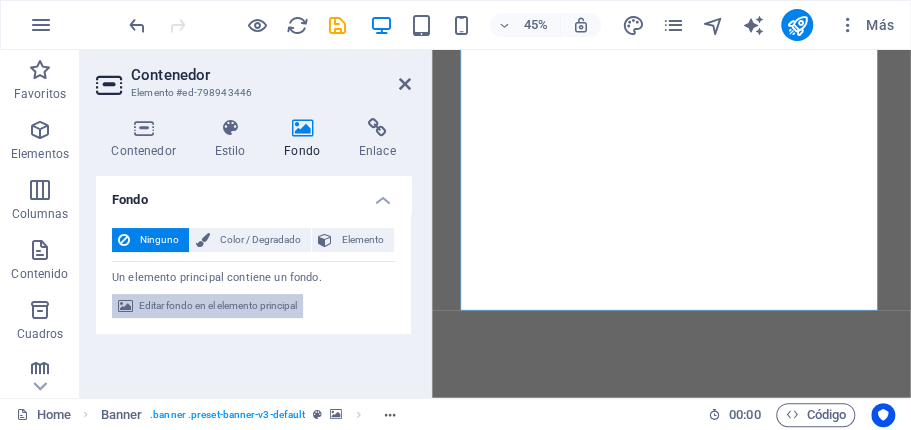 click on "Editar fondo en el elemento principal" at bounding box center (218, 306) 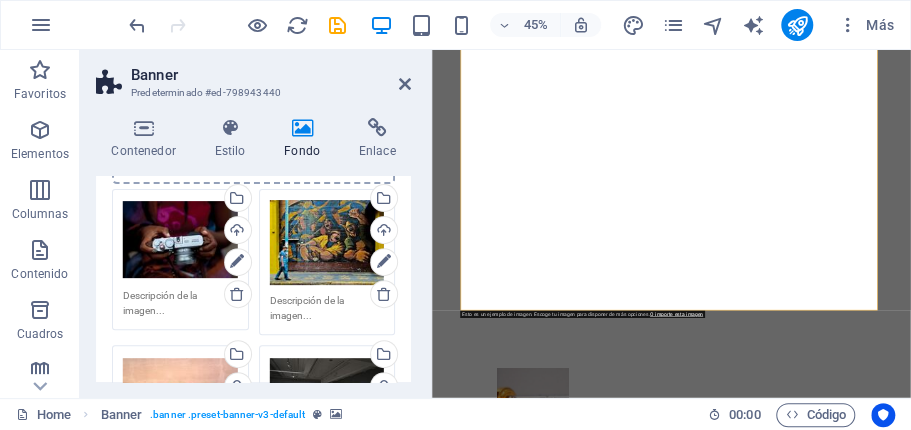 scroll, scrollTop: 295, scrollLeft: 0, axis: vertical 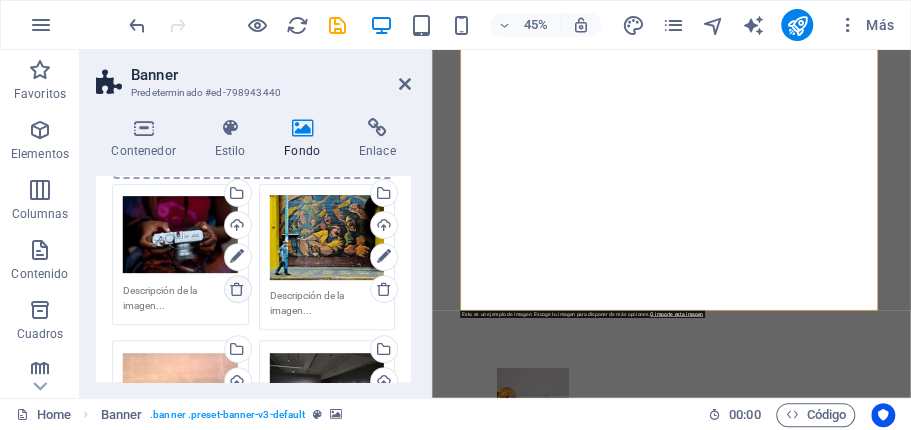 click at bounding box center (237, 289) 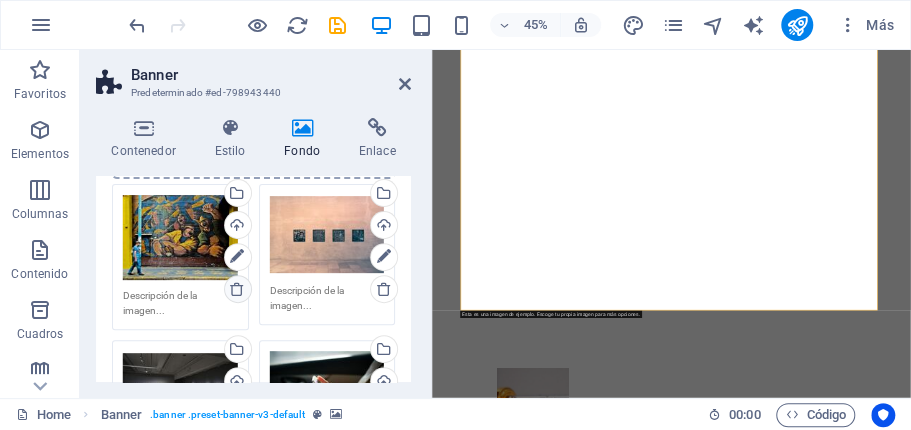 click at bounding box center [237, 289] 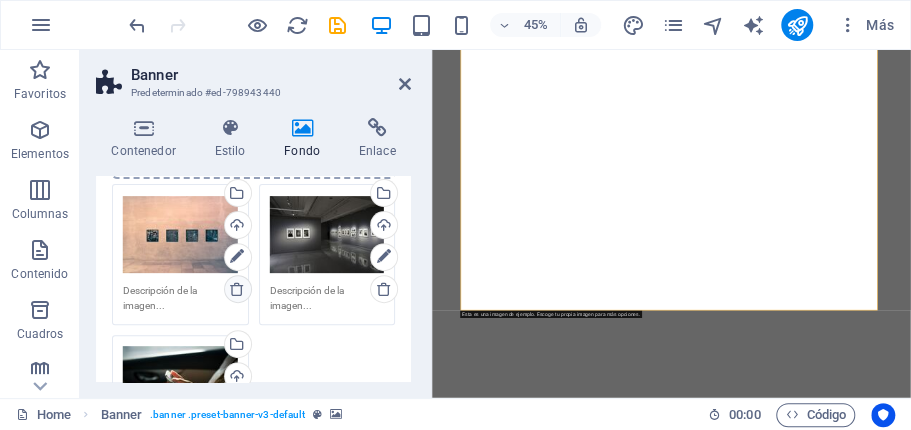 click at bounding box center [237, 289] 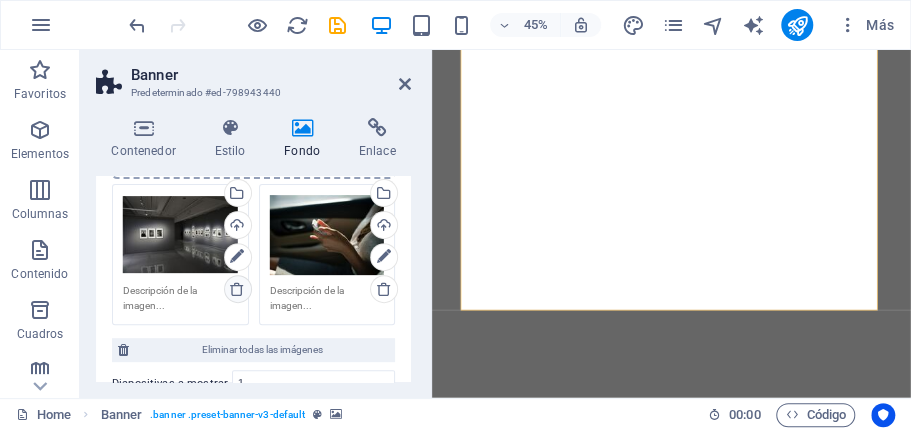 click at bounding box center (237, 289) 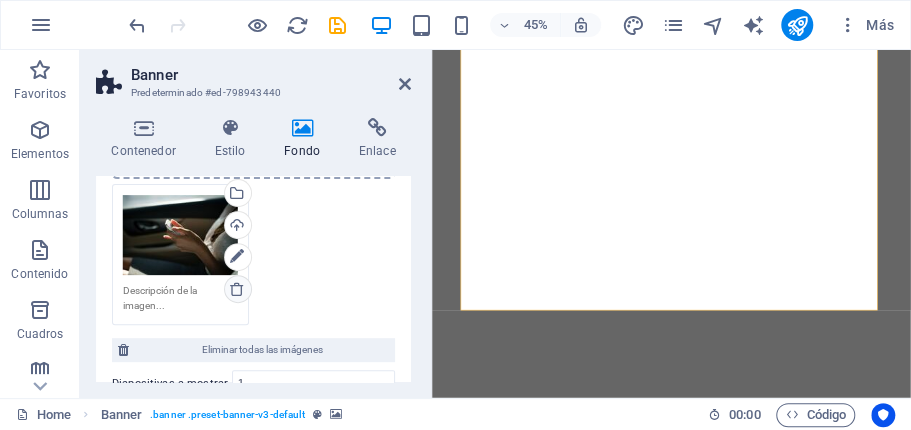 click at bounding box center [237, 289] 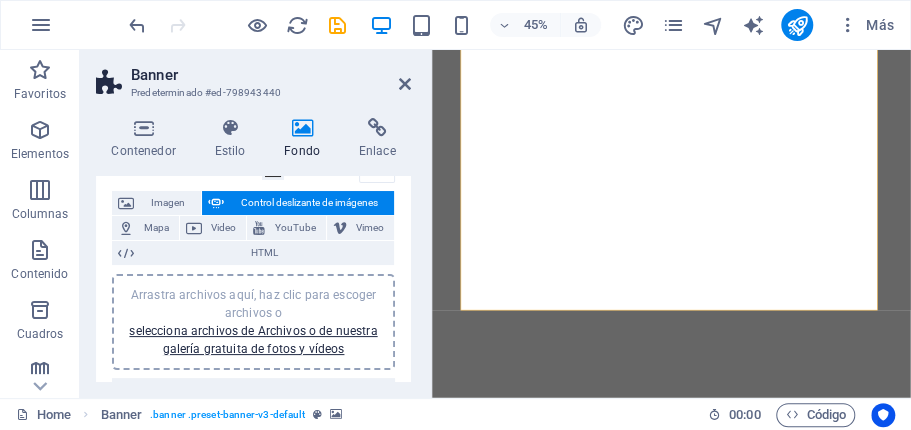 scroll, scrollTop: 98, scrollLeft: 0, axis: vertical 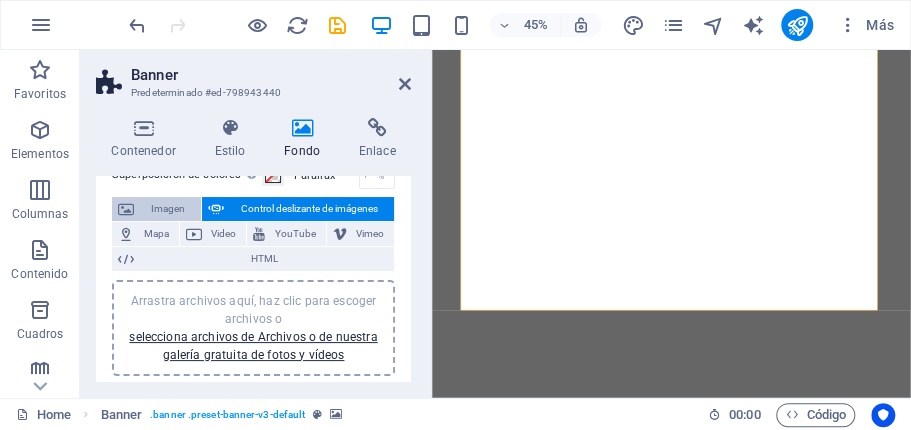 click on "Imagen" at bounding box center (167, 209) 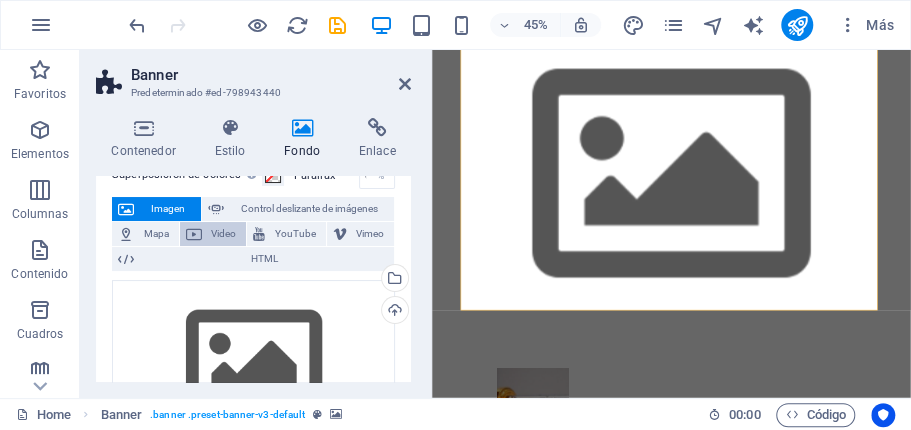 scroll, scrollTop: 0, scrollLeft: 0, axis: both 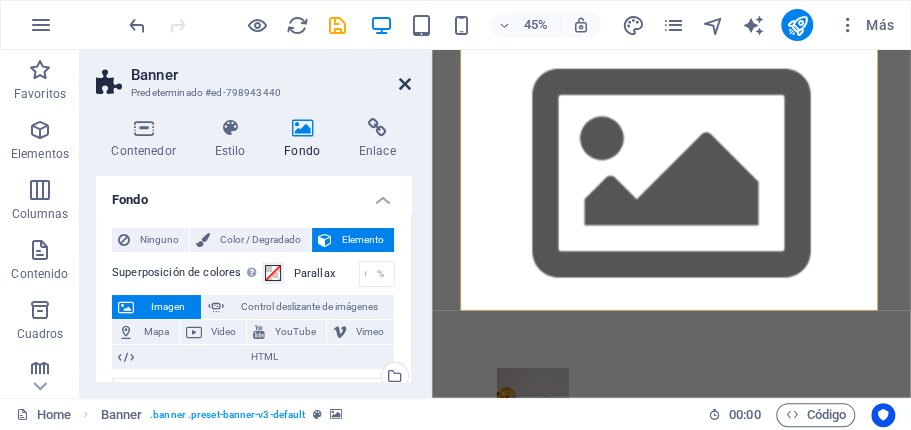 click at bounding box center (405, 84) 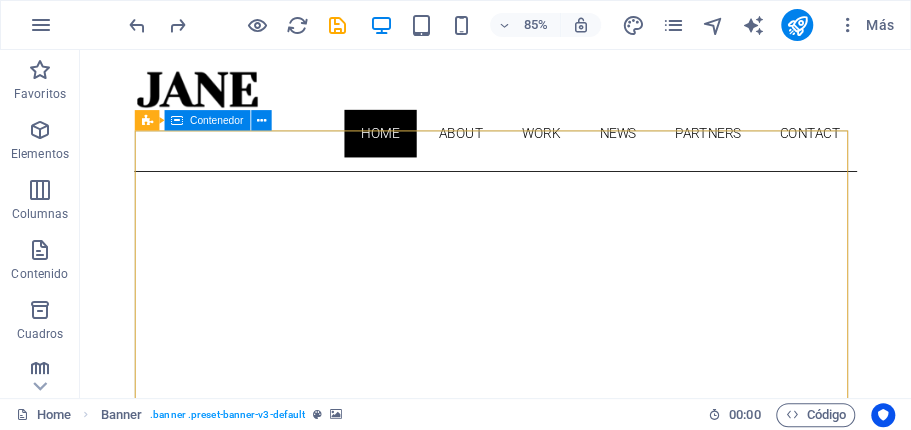 scroll, scrollTop: 46, scrollLeft: 0, axis: vertical 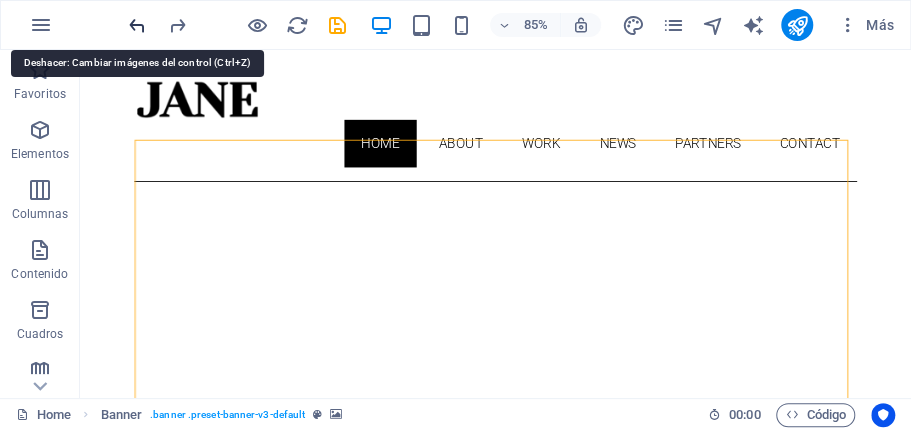 click at bounding box center [137, 25] 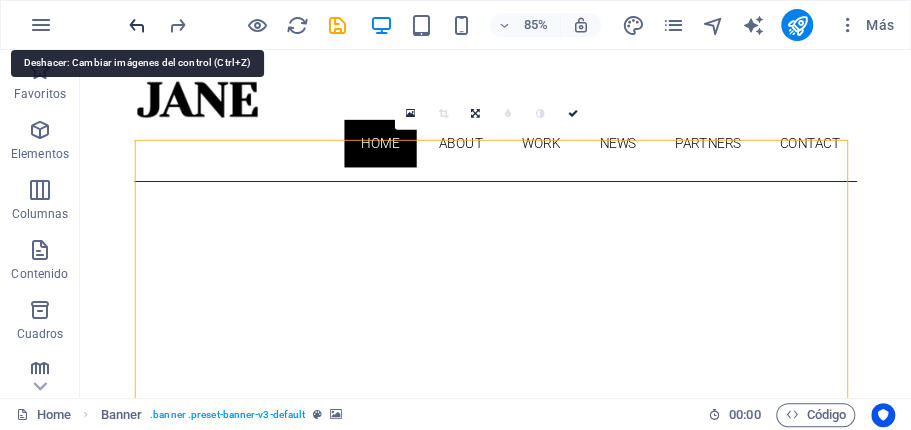 click at bounding box center [137, 25] 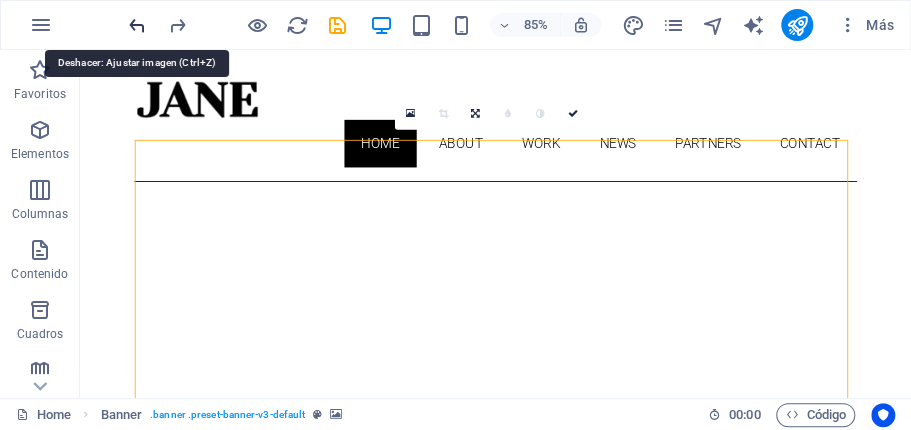 click at bounding box center (137, 25) 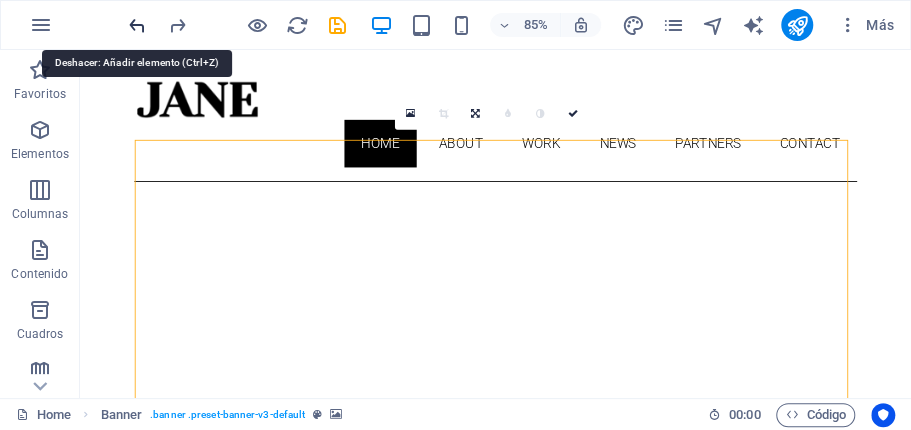 click at bounding box center (137, 25) 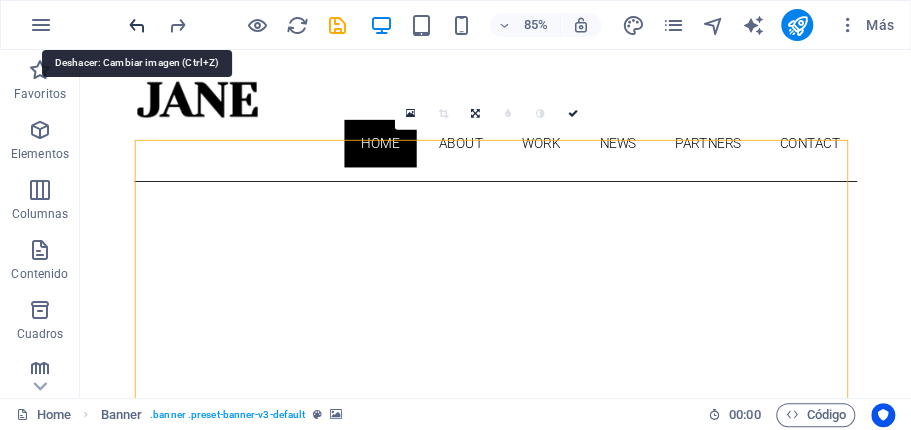 click at bounding box center (137, 25) 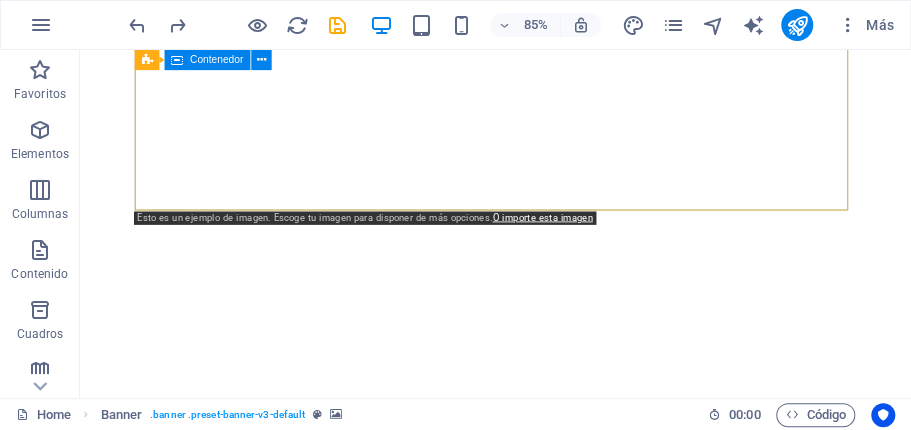 scroll, scrollTop: 135, scrollLeft: 0, axis: vertical 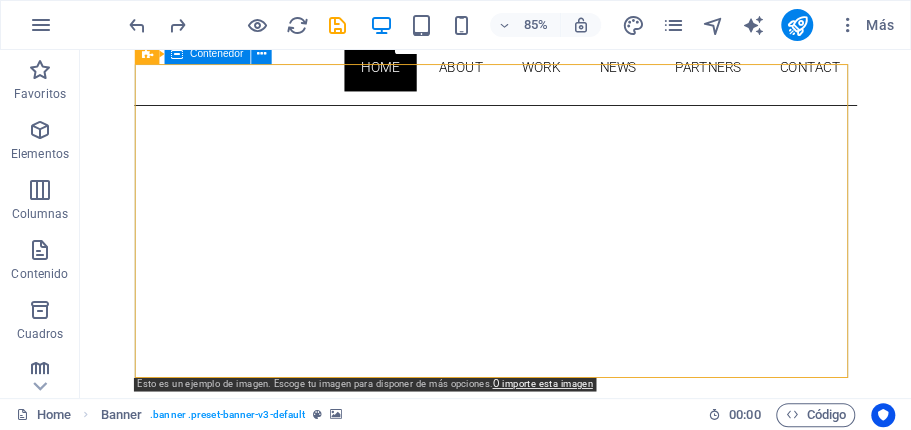 click on "About me My work Partners Contact" at bounding box center (569, 884) 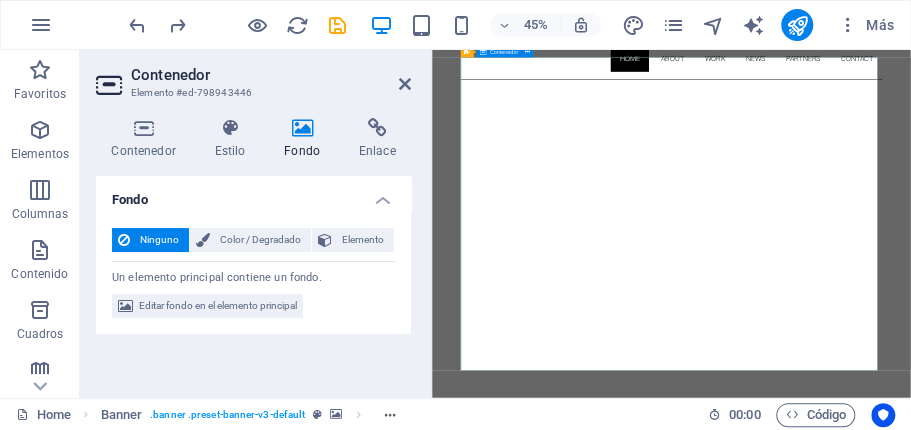 click on "About me My work Partners Contact" at bounding box center (964, 1212) 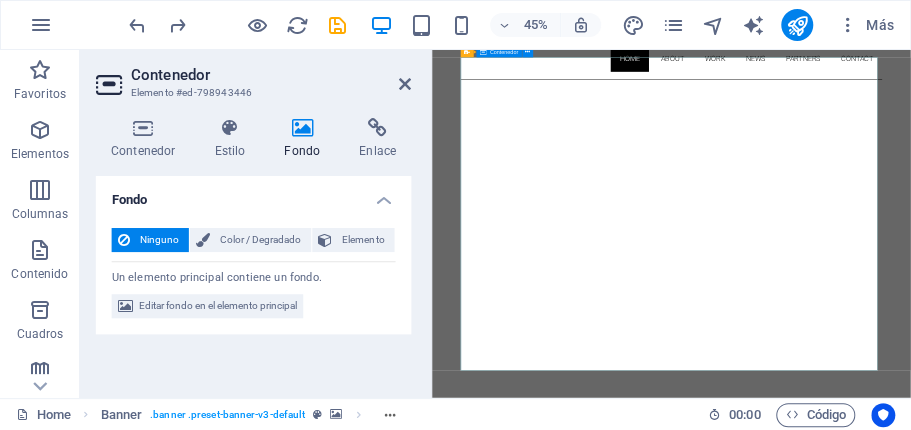 click on "About me My work Partners Contact" at bounding box center [964, 1212] 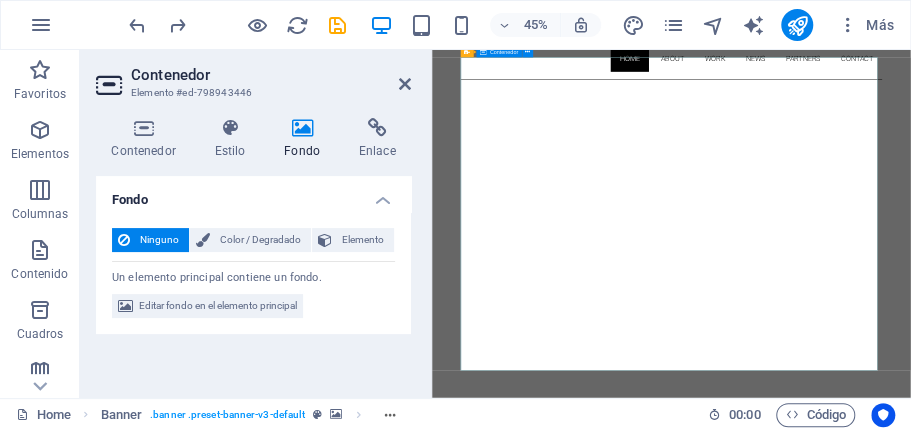 click on "About me My work Partners Contact" at bounding box center [964, 1212] 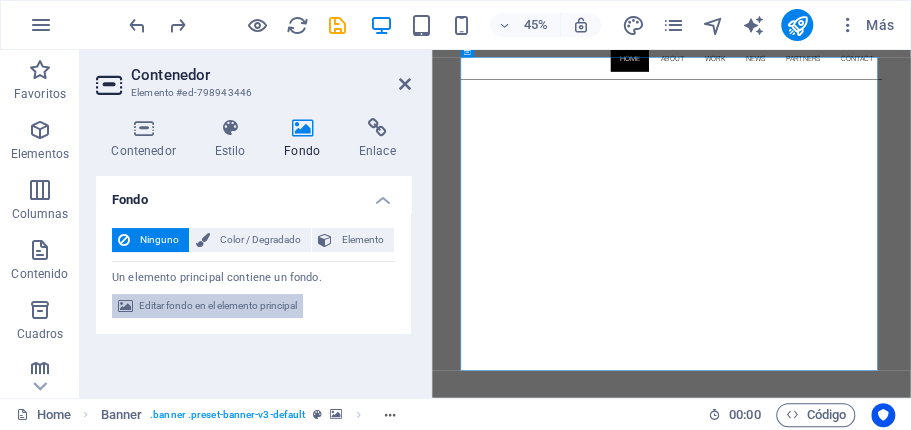 click on "Editar fondo en el elemento principal" at bounding box center [218, 306] 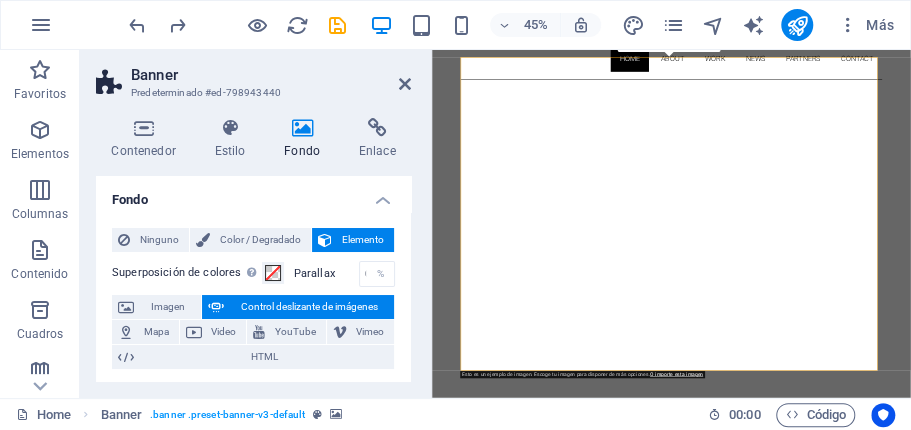 scroll, scrollTop: 2, scrollLeft: 0, axis: vertical 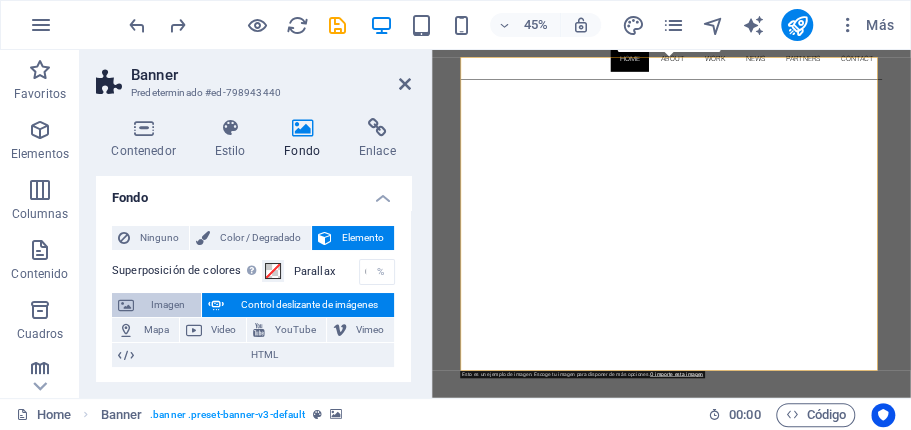 click on "Imagen" at bounding box center (167, 305) 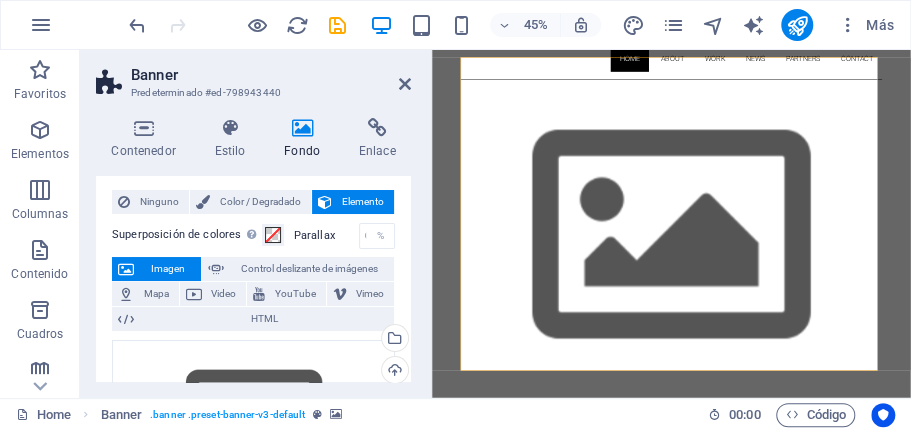scroll, scrollTop: 0, scrollLeft: 0, axis: both 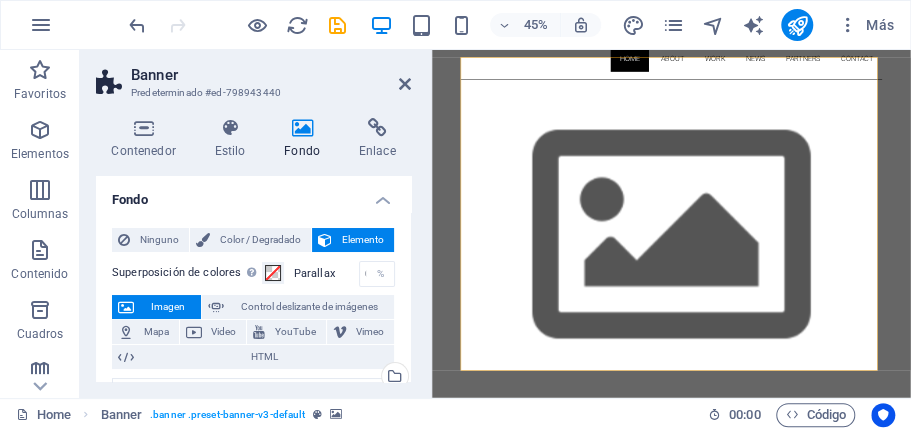 click on "Imagen" at bounding box center (156, 307) 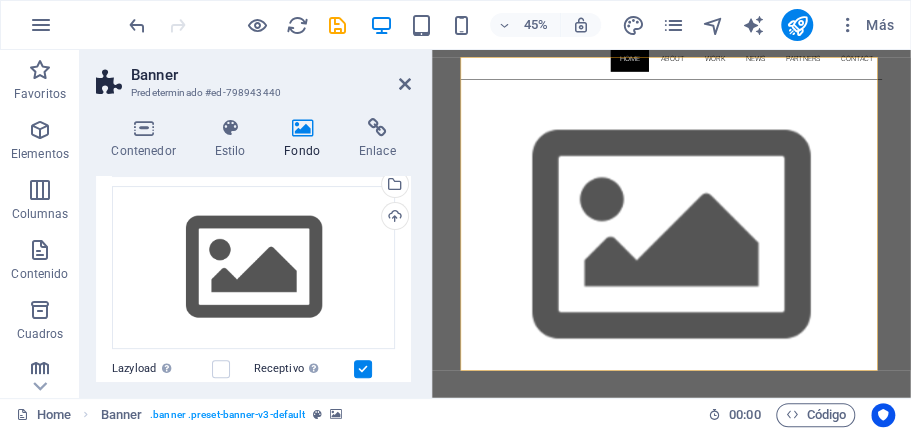 scroll, scrollTop: 181, scrollLeft: 0, axis: vertical 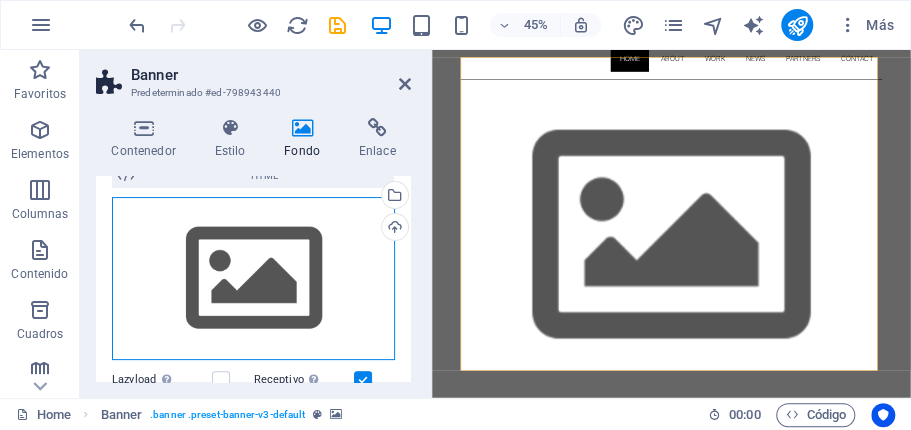 click on "Arrastra archivos aquí, haz clic para escoger archivos o  selecciona archivos de Archivos o de nuestra galería gratuita de fotos y vídeos" at bounding box center [253, 279] 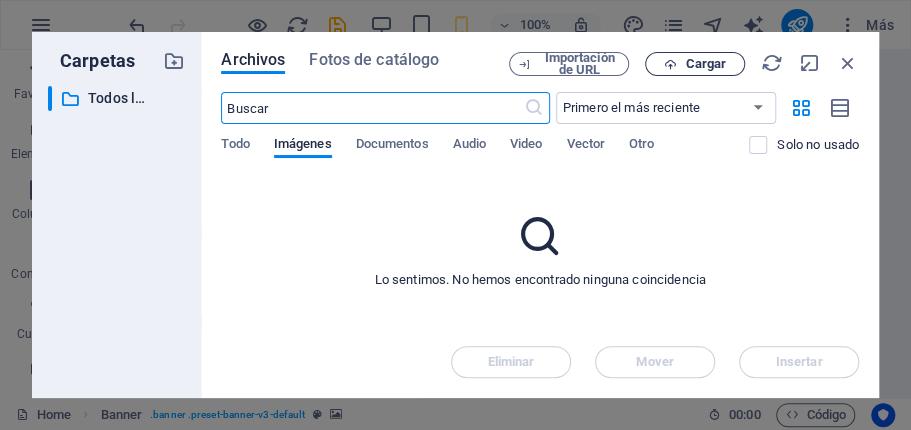 click on "Cargar" at bounding box center (705, 64) 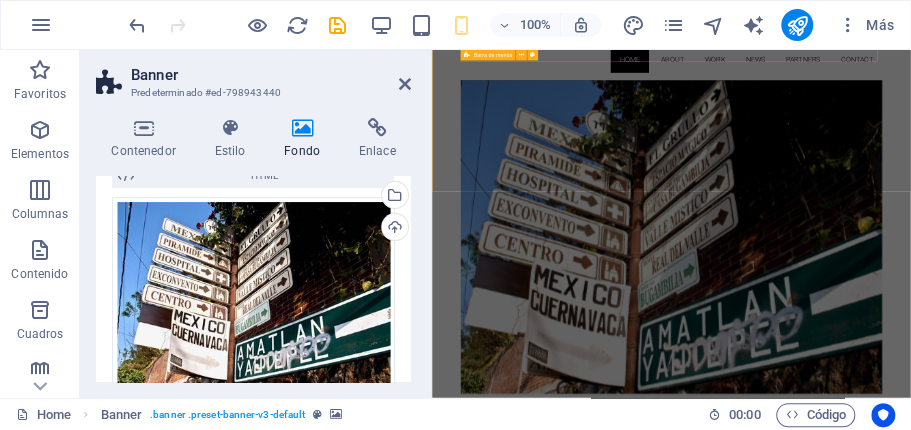 scroll, scrollTop: 130, scrollLeft: 0, axis: vertical 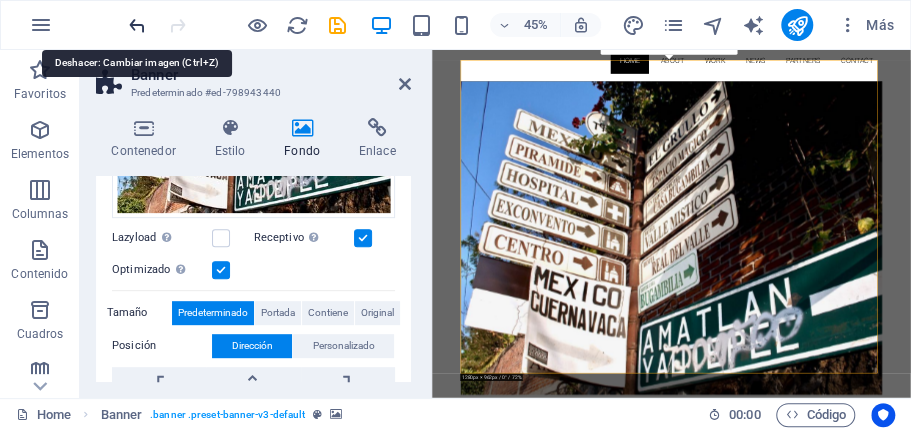 click at bounding box center [137, 25] 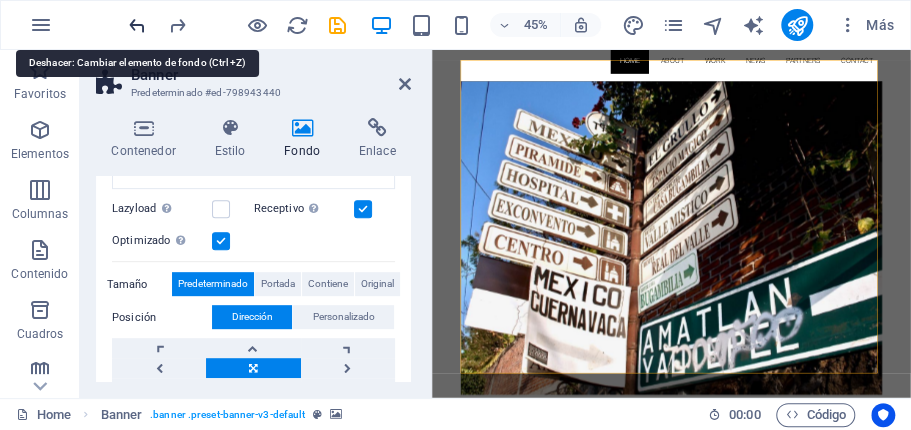 click at bounding box center (137, 25) 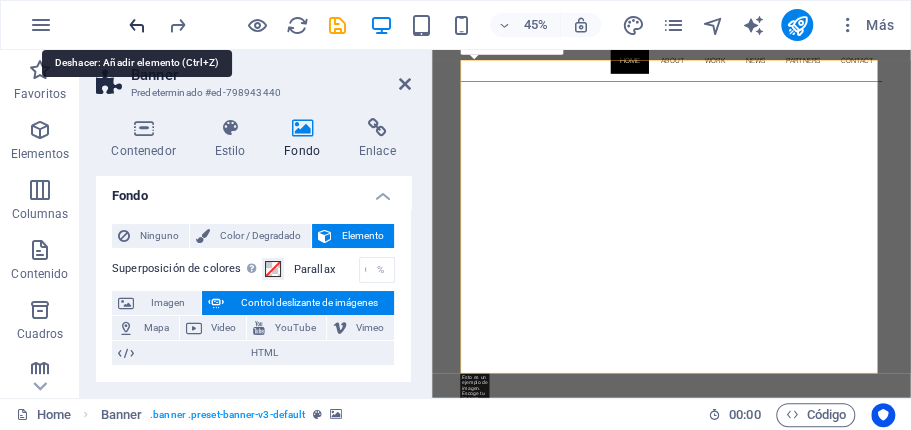 scroll, scrollTop: 2, scrollLeft: 0, axis: vertical 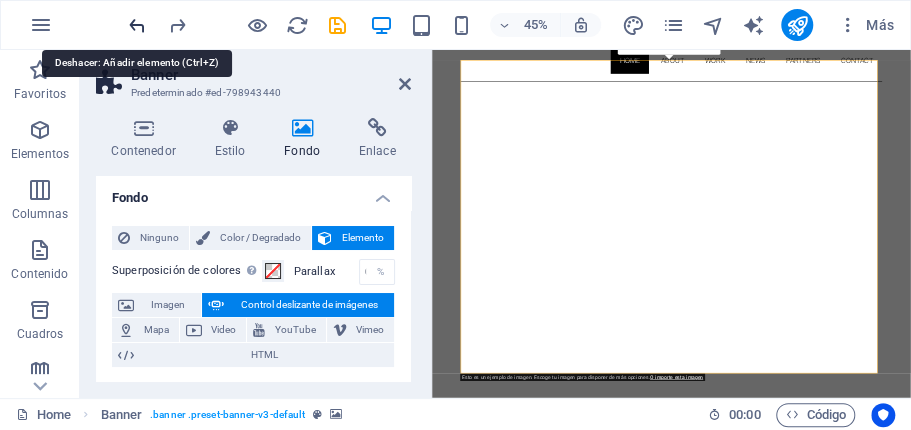 click at bounding box center (137, 25) 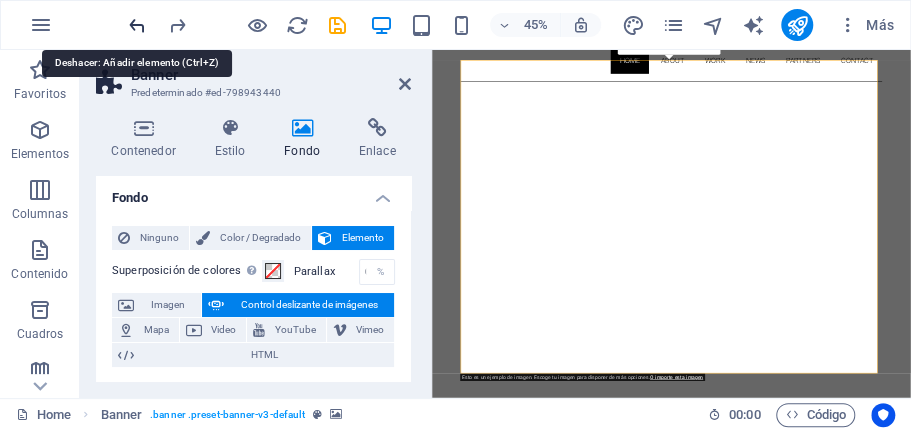 click at bounding box center [137, 25] 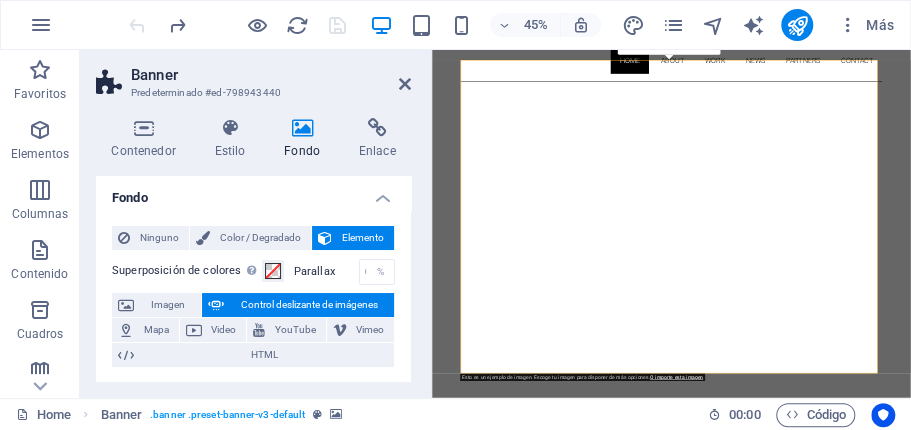 click at bounding box center (237, 25) 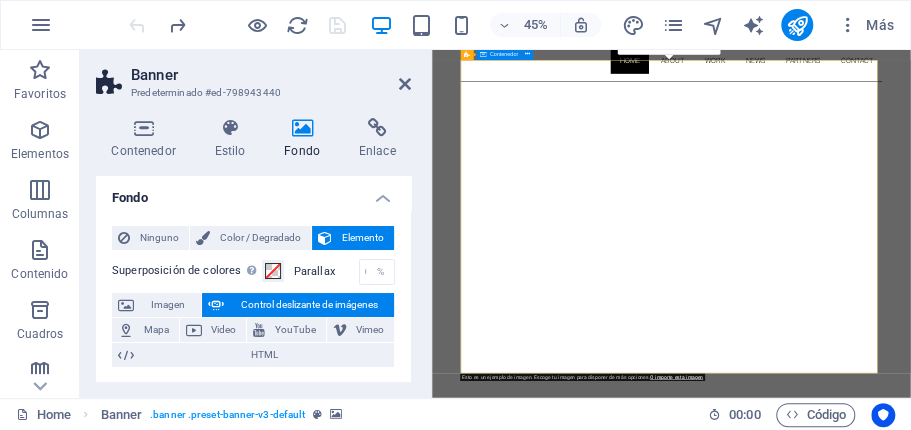 click on "About me My work Partners Contact" at bounding box center (964, 1217) 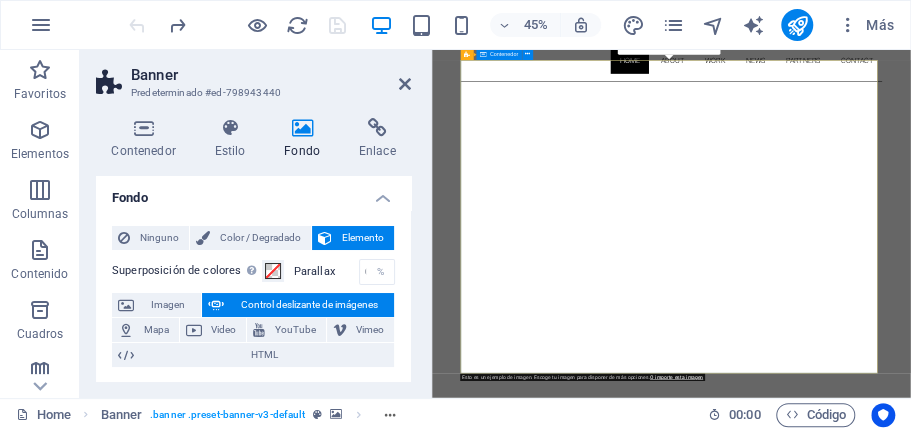 click on "About me My work Partners Contact" at bounding box center [964, 1217] 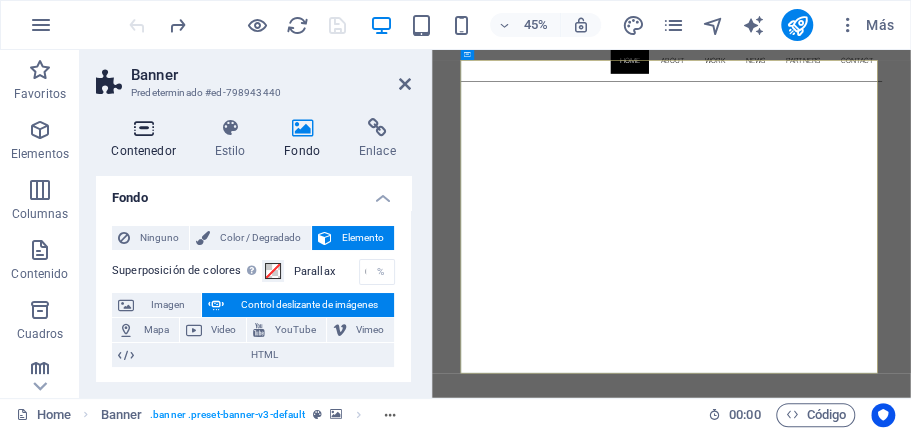 click at bounding box center [143, 128] 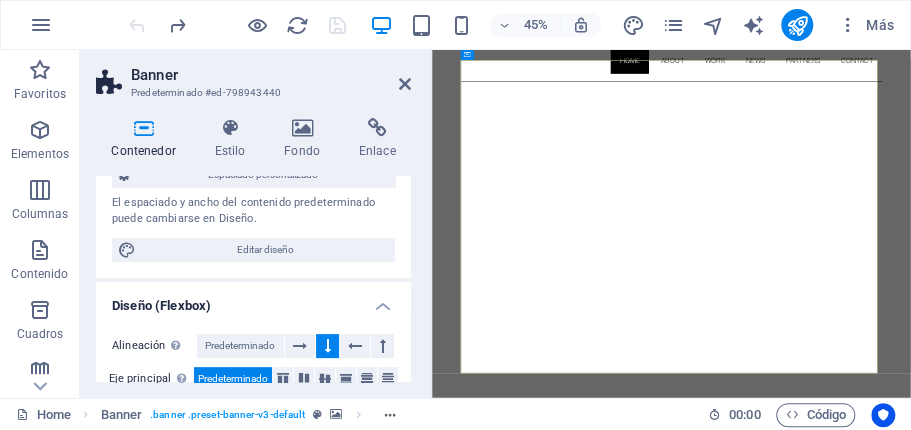 scroll, scrollTop: 316, scrollLeft: 0, axis: vertical 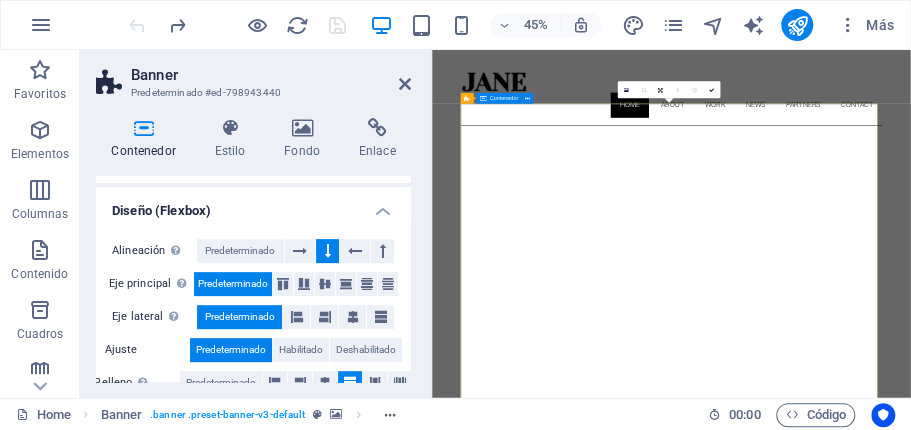 click on "About me My work Partners Contact" at bounding box center [964, 1315] 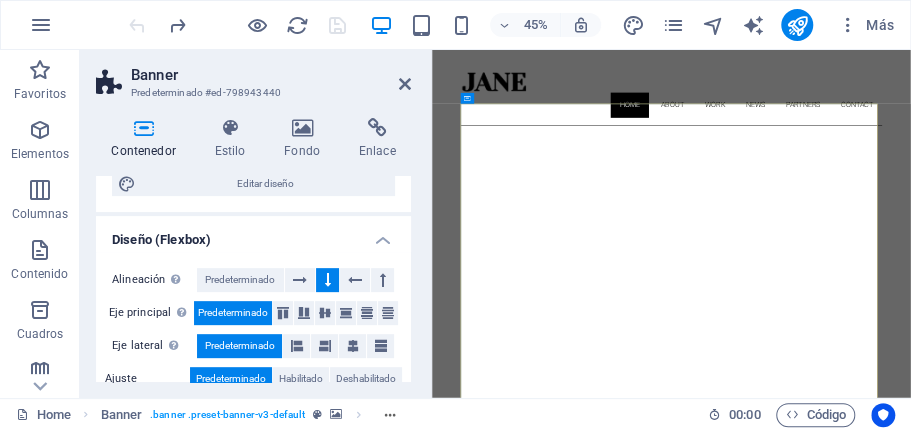 scroll, scrollTop: 282, scrollLeft: 0, axis: vertical 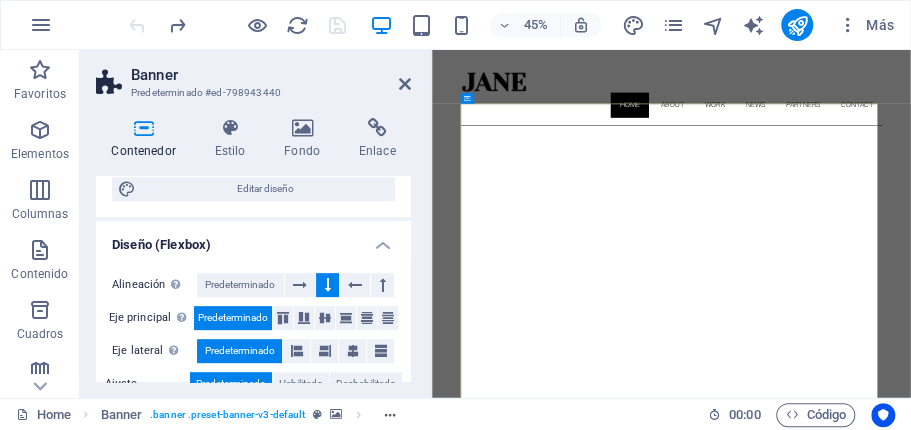 click at bounding box center (143, 128) 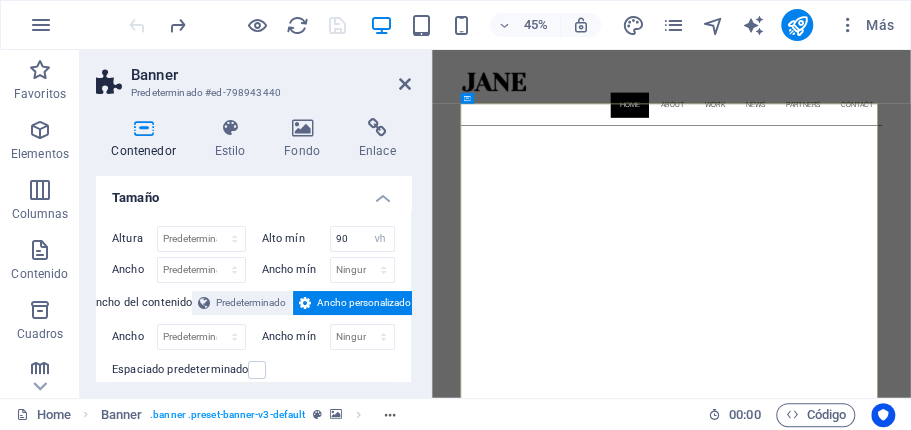 scroll, scrollTop: 0, scrollLeft: 0, axis: both 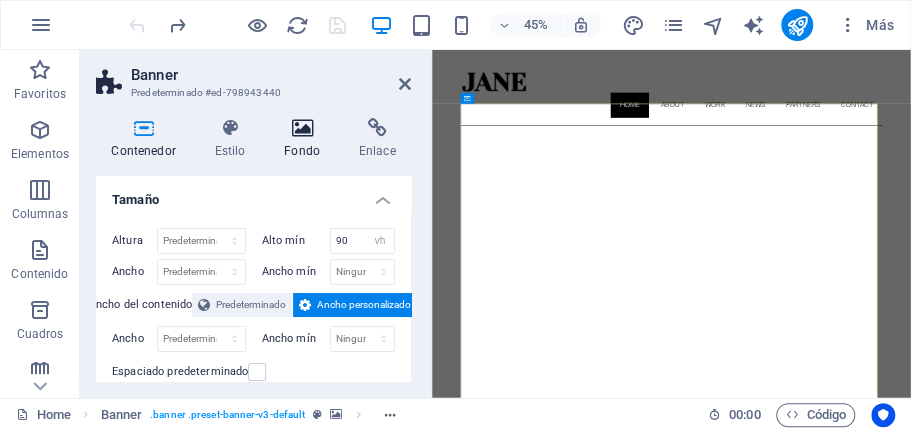 click at bounding box center (302, 128) 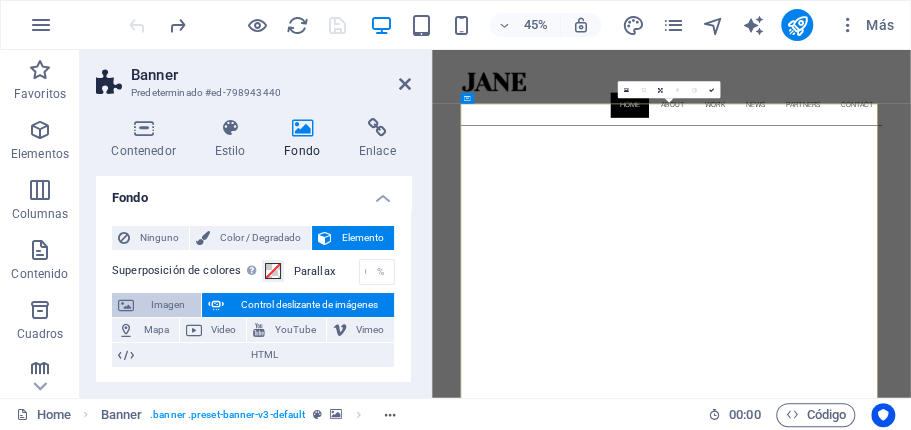 click on "Imagen" at bounding box center (167, 305) 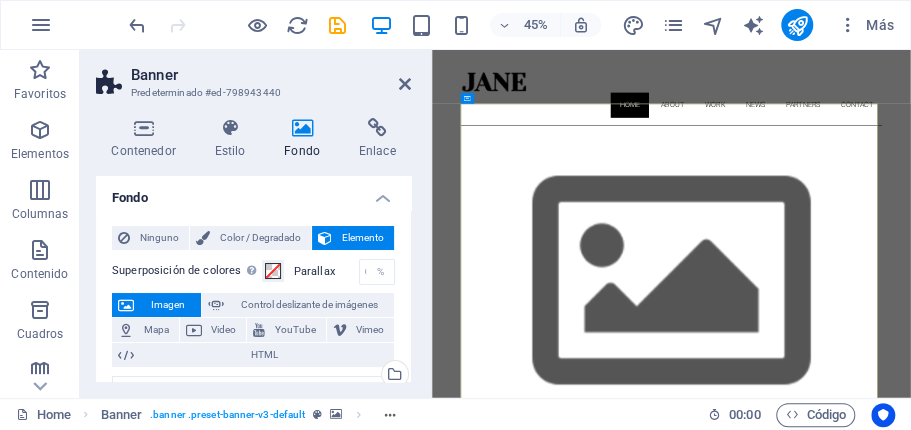 click on "Imagen" at bounding box center (167, 305) 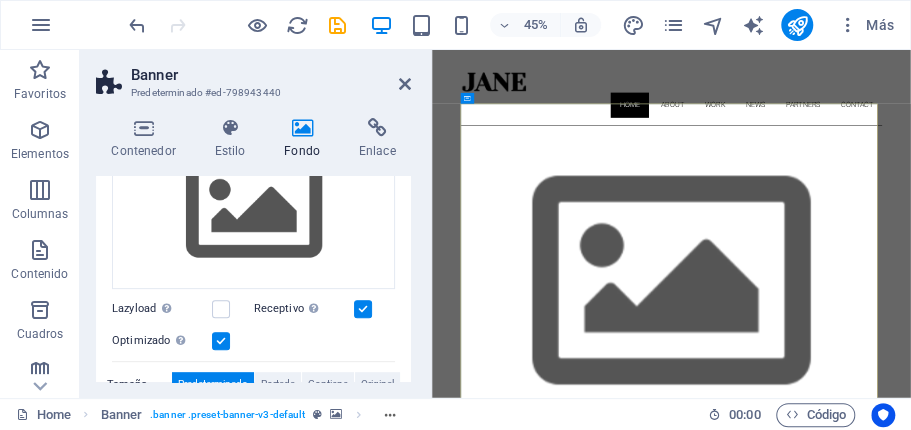 scroll, scrollTop: 164, scrollLeft: 0, axis: vertical 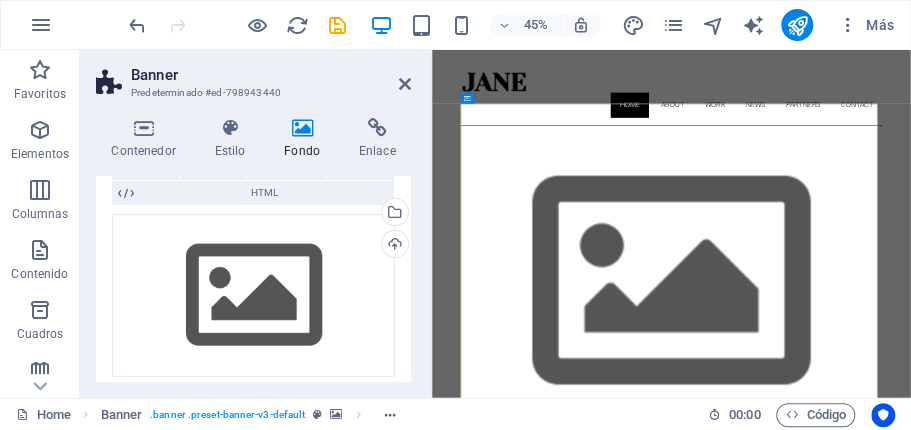 type 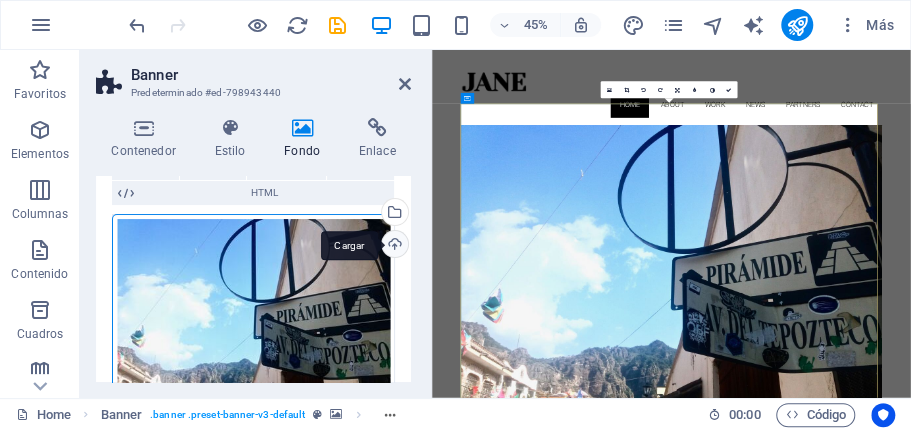 click on "Cargar" at bounding box center [393, 246] 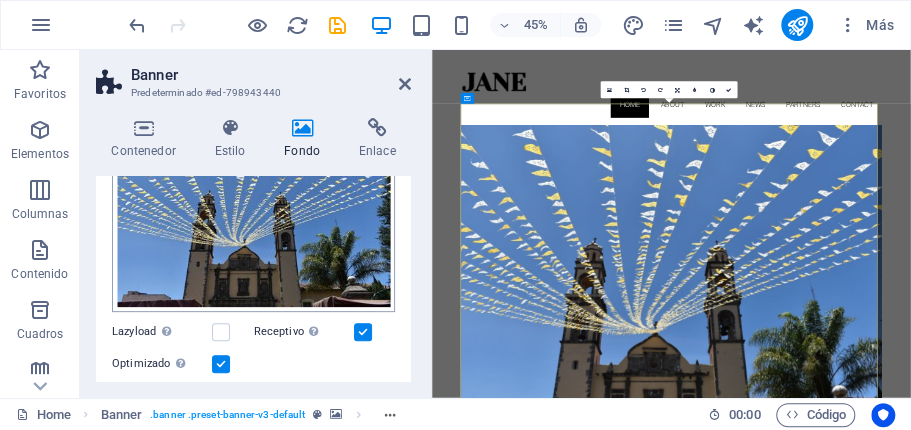 scroll, scrollTop: 274, scrollLeft: 0, axis: vertical 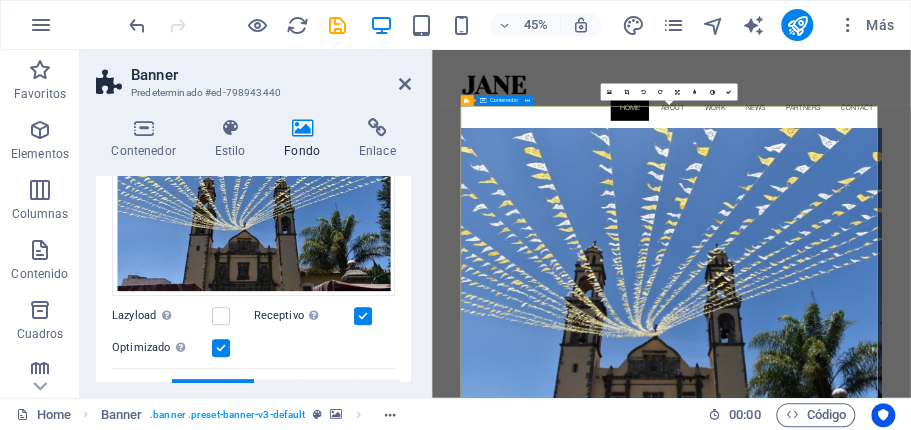 click on "About me My work Partners Contact" at bounding box center (964, 1320) 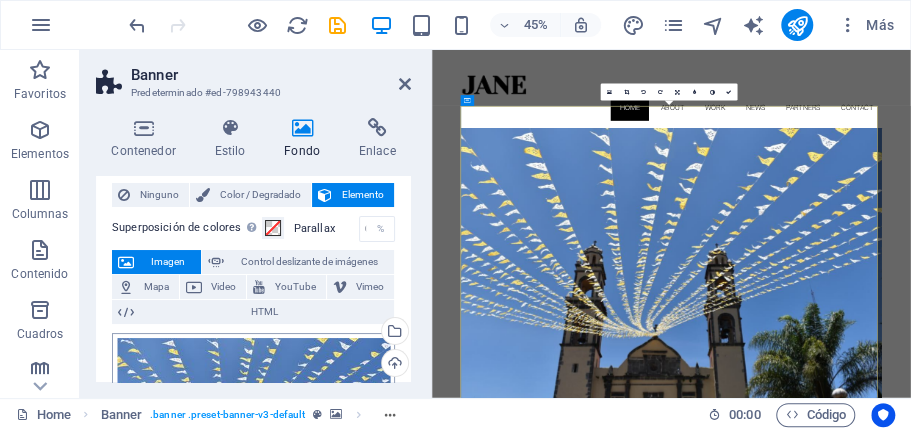 scroll, scrollTop: 40, scrollLeft: 0, axis: vertical 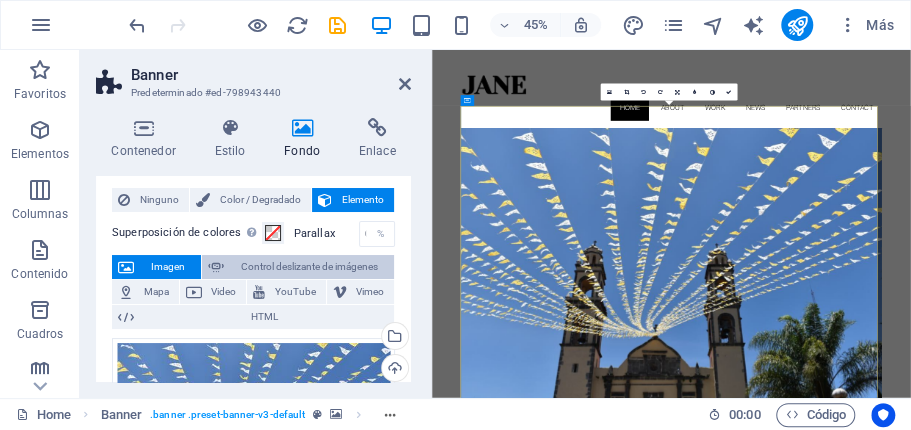 click on "Control deslizante de imágenes" at bounding box center (309, 267) 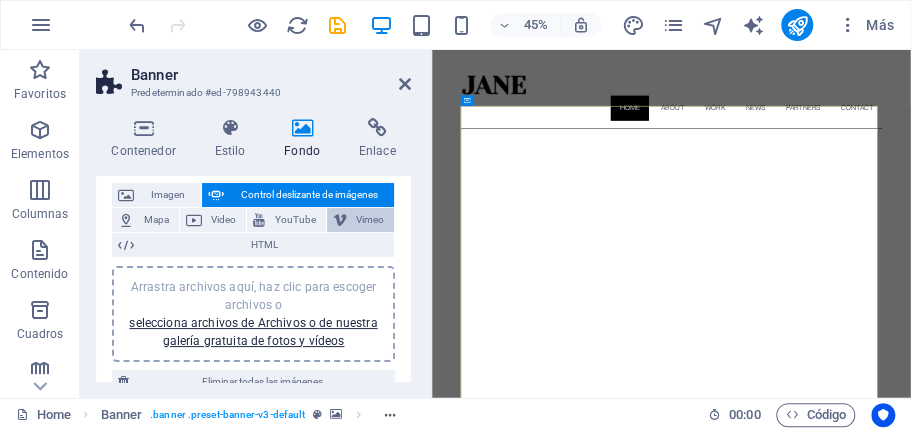 scroll, scrollTop: 123, scrollLeft: 0, axis: vertical 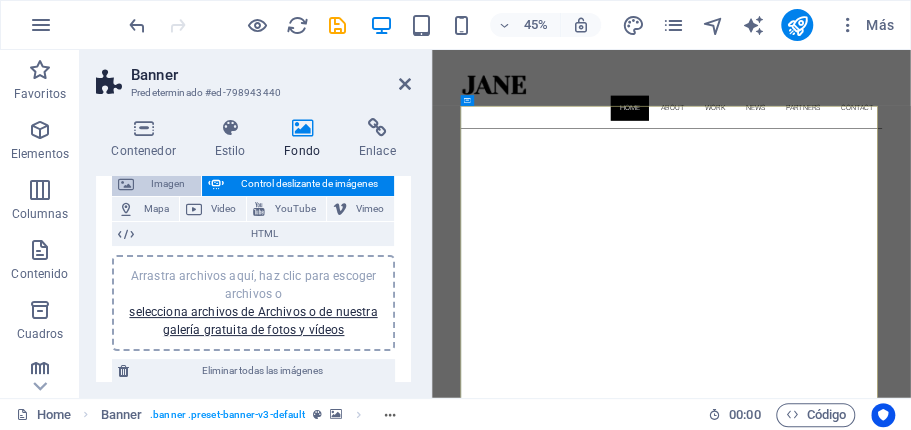 click on "Imagen" at bounding box center [167, 184] 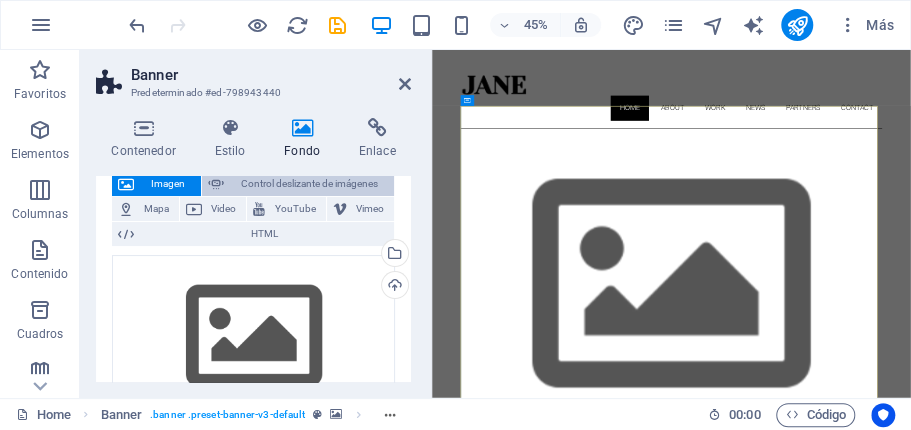 click on "Control deslizante de imágenes" at bounding box center (309, 184) 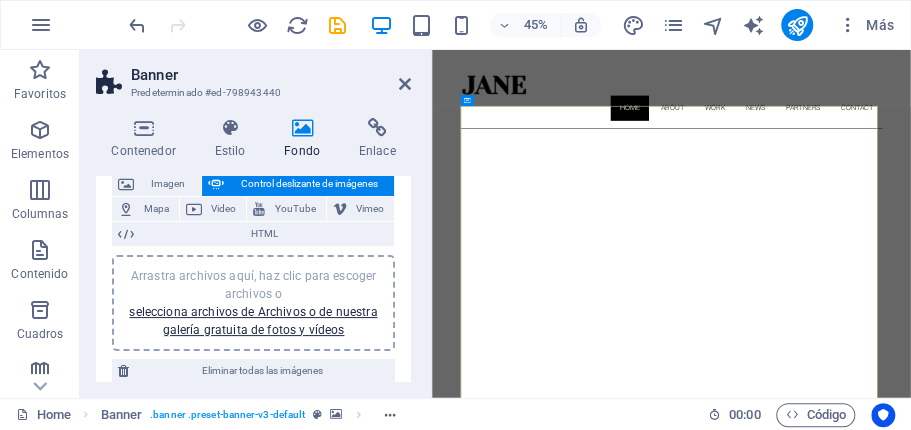 type 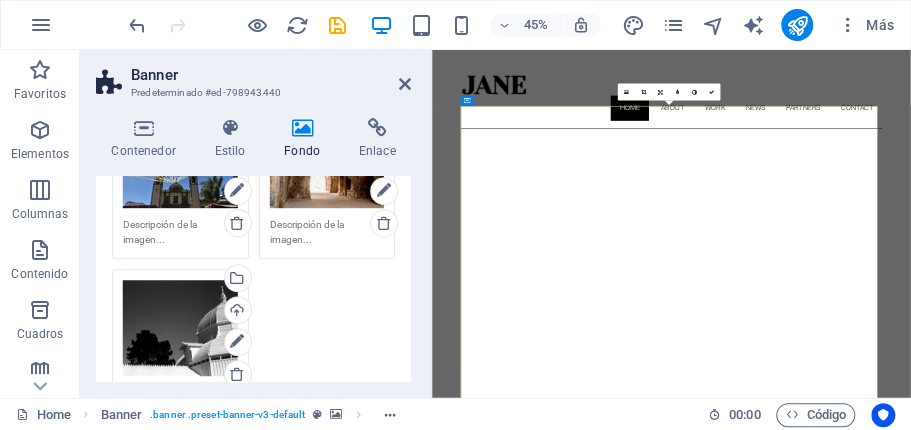 scroll, scrollTop: 543, scrollLeft: 0, axis: vertical 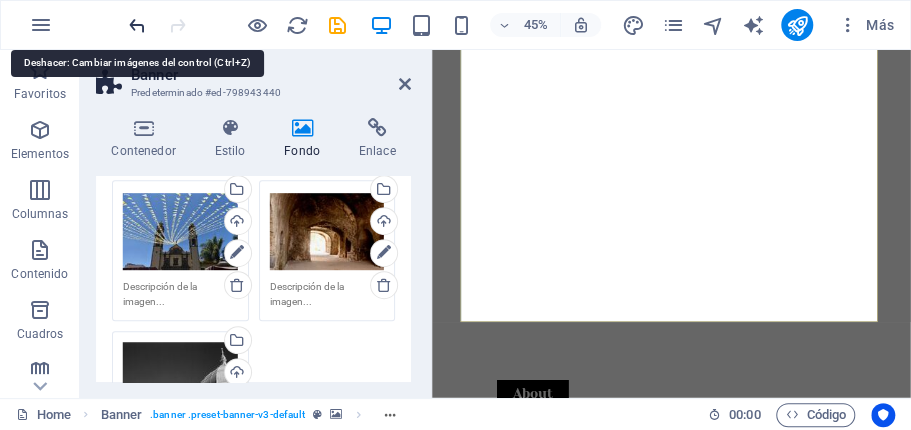 click at bounding box center (137, 25) 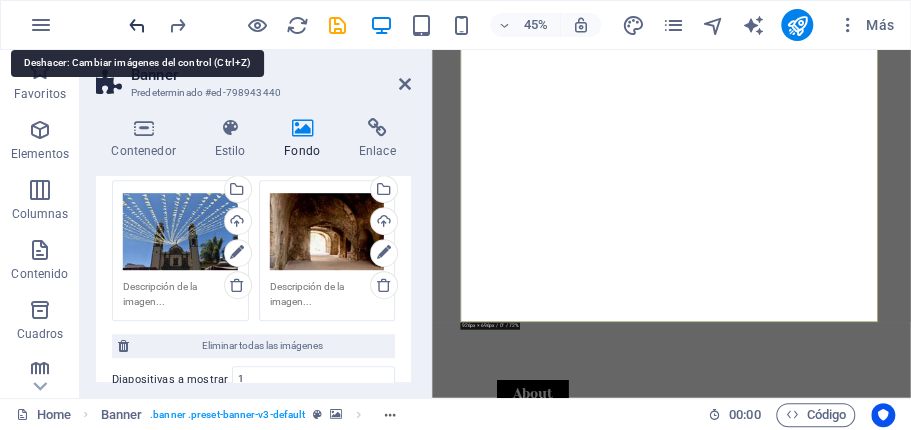 click at bounding box center [137, 25] 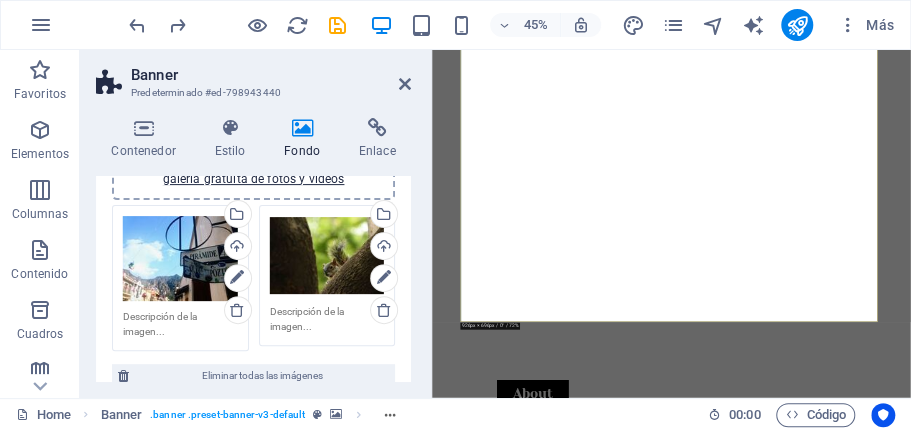 scroll, scrollTop: 280, scrollLeft: 0, axis: vertical 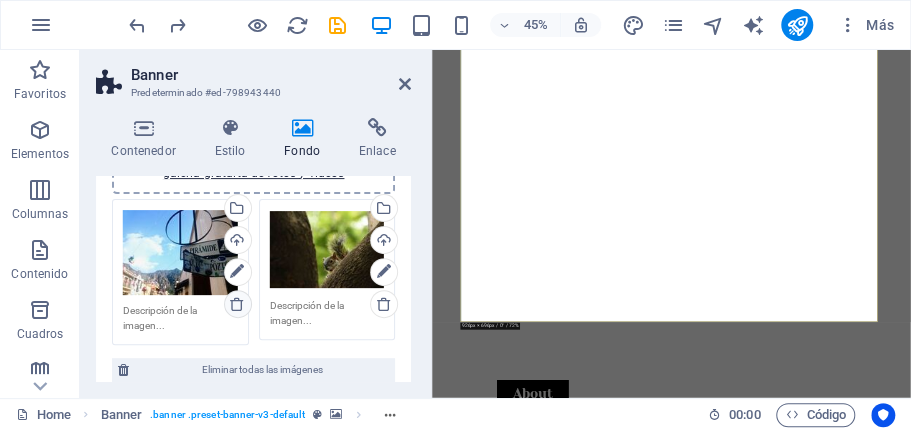 click at bounding box center [237, 304] 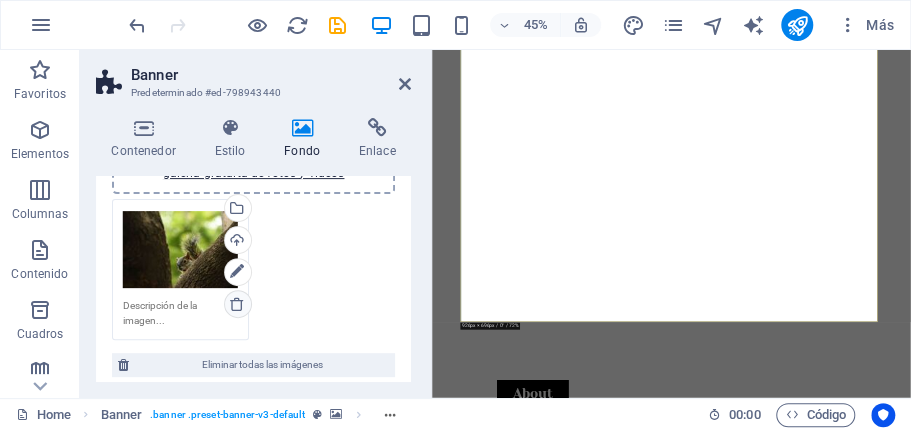 click at bounding box center [237, 304] 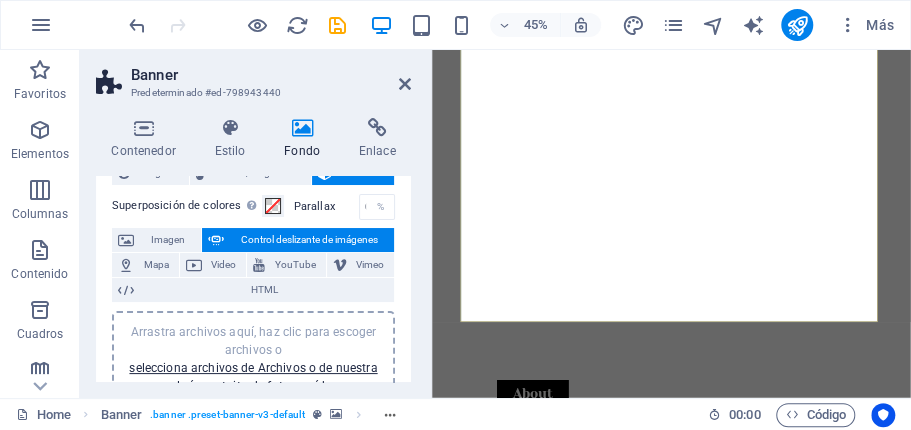 scroll, scrollTop: 98, scrollLeft: 0, axis: vertical 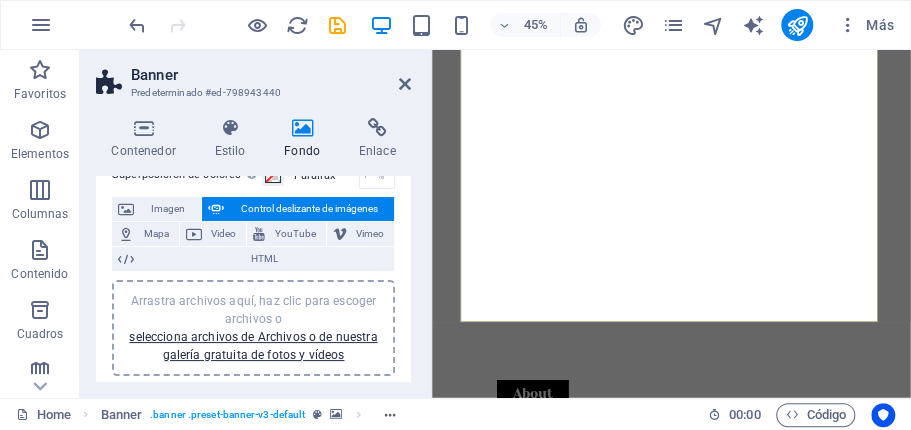 type 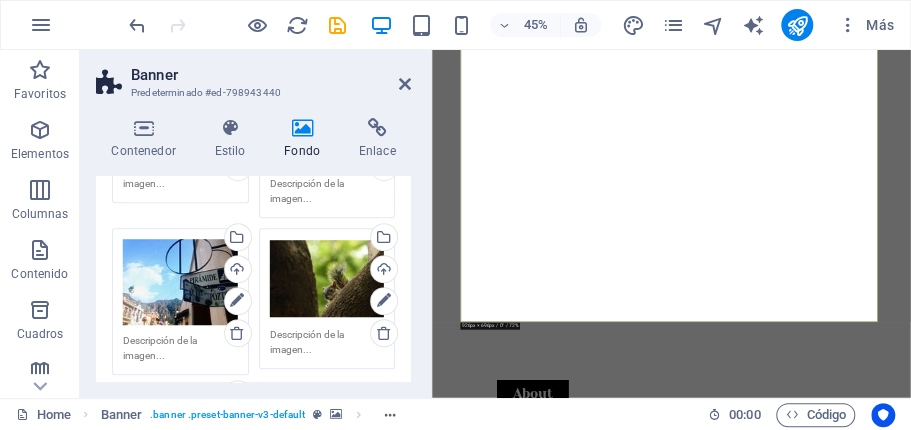 scroll, scrollTop: 563, scrollLeft: 0, axis: vertical 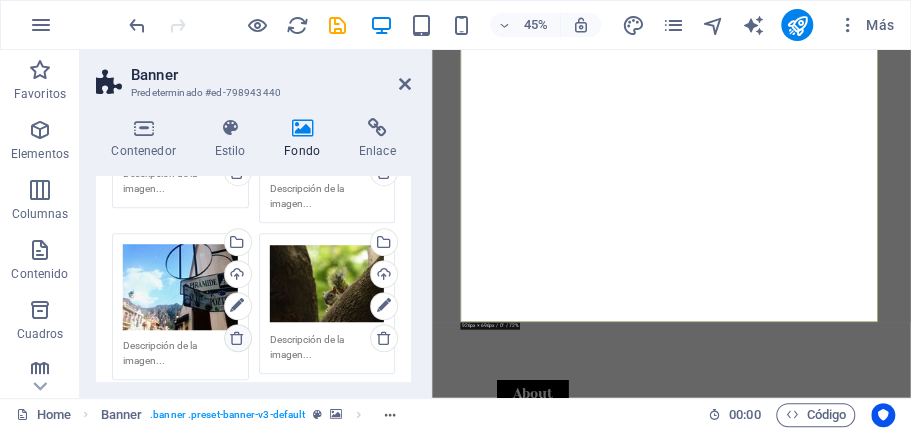click at bounding box center (237, 338) 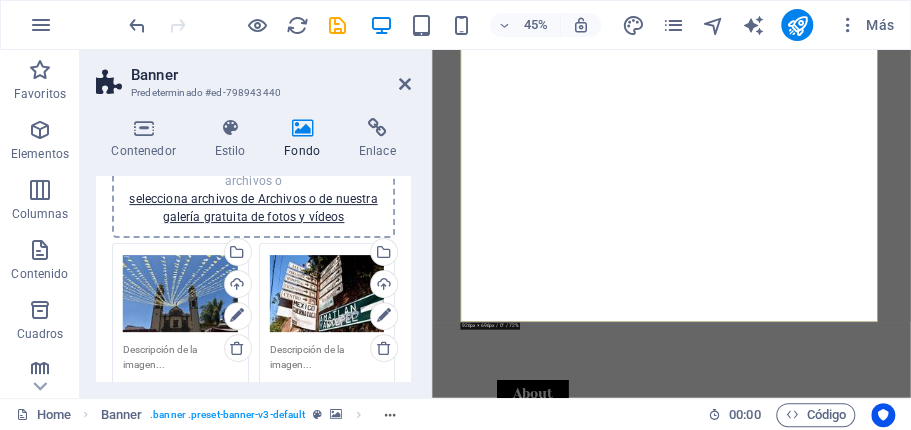 scroll, scrollTop: 252, scrollLeft: 0, axis: vertical 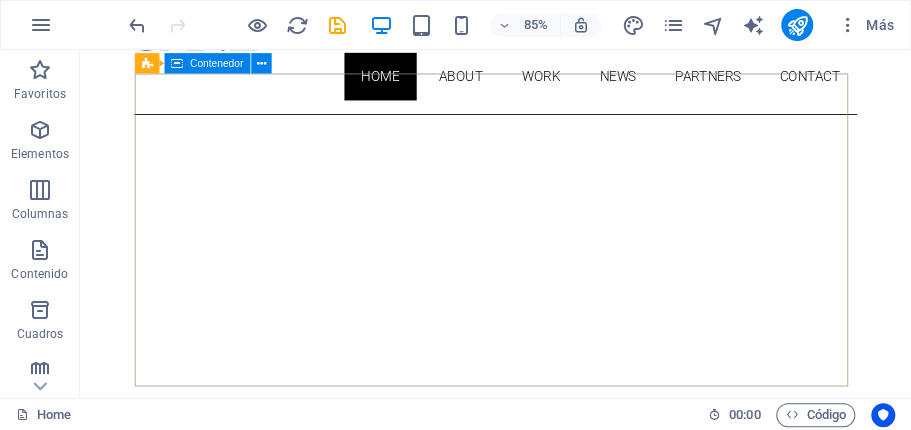 click on "Contenedor" at bounding box center [216, 64] 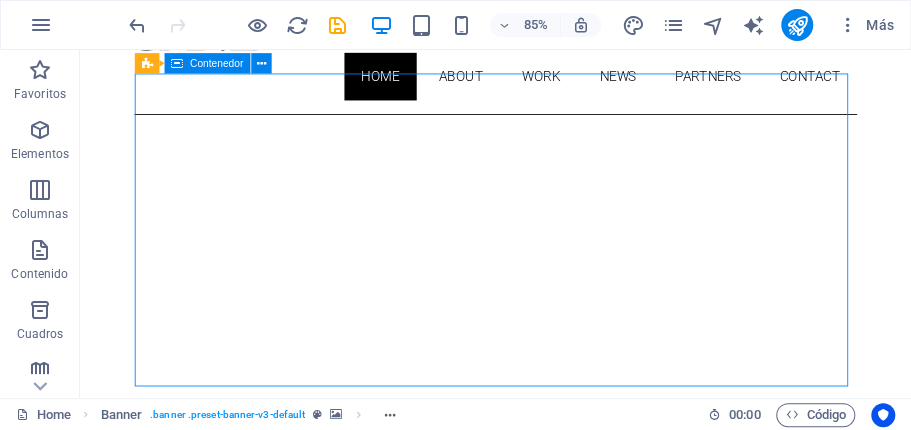 click on "Contenedor" at bounding box center [216, 64] 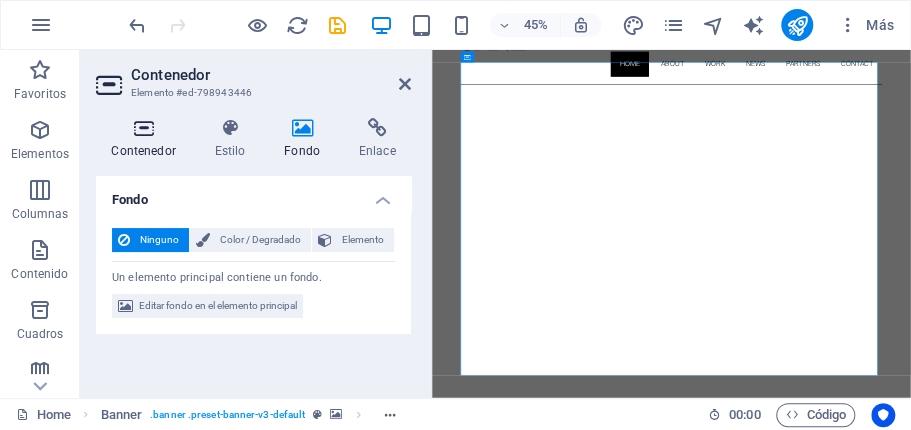 click at bounding box center (143, 128) 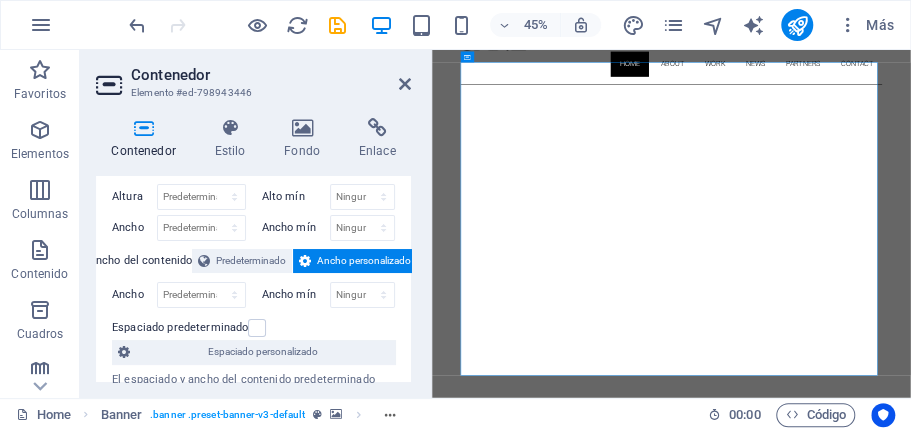 scroll, scrollTop: 0, scrollLeft: 0, axis: both 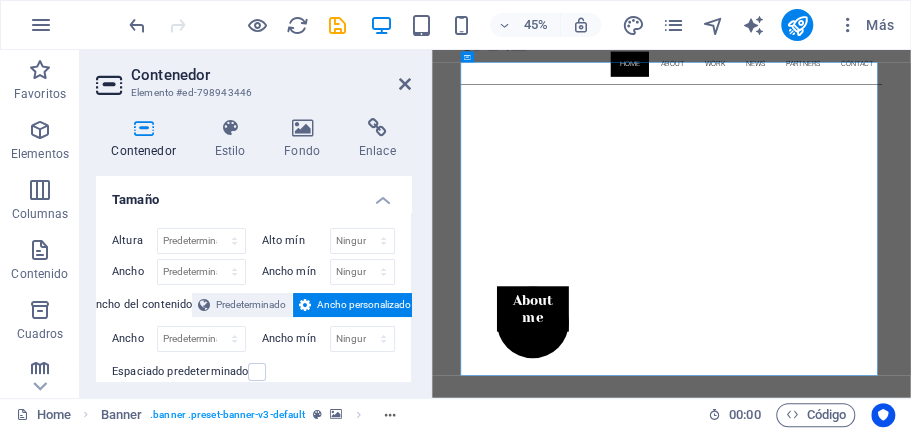 click at bounding box center (143, 128) 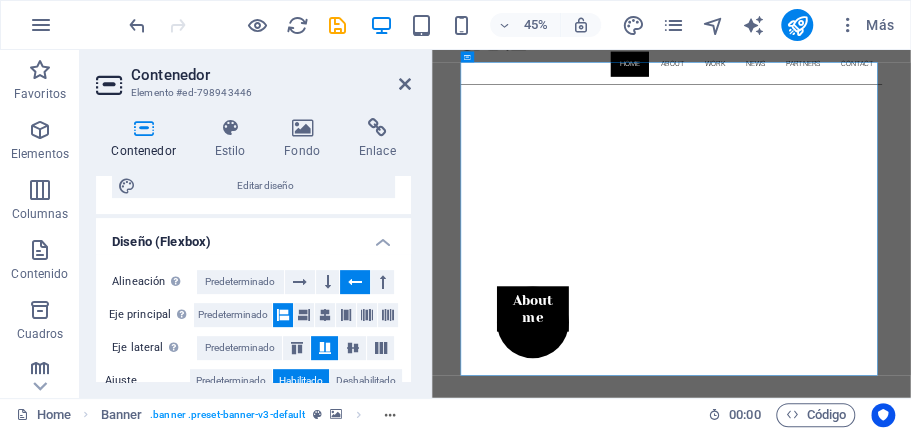scroll, scrollTop: 337, scrollLeft: 0, axis: vertical 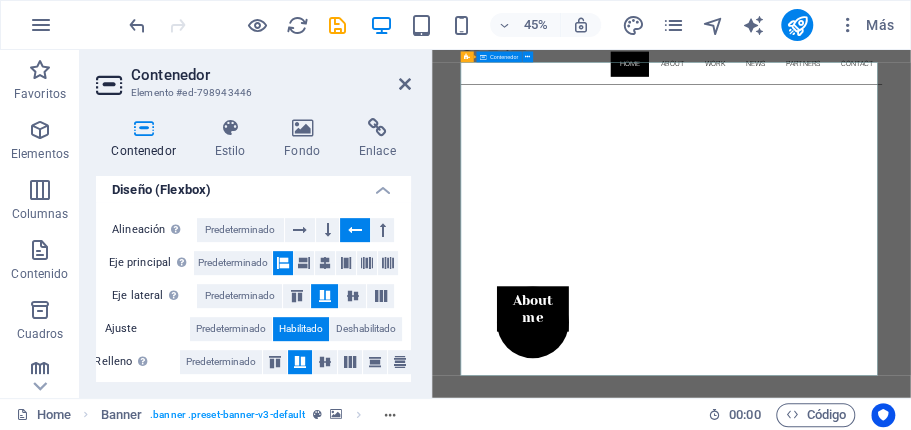 click on "About me My work Partners Contact" at bounding box center [964, 895] 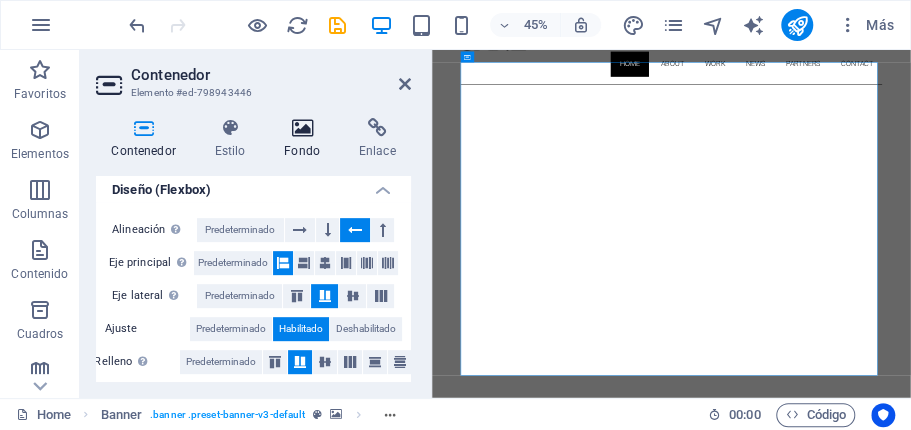 click at bounding box center [302, 128] 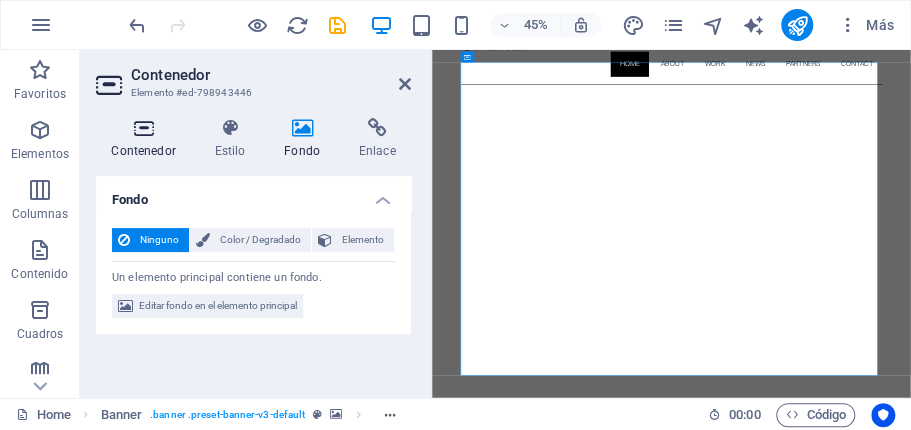 click at bounding box center [143, 128] 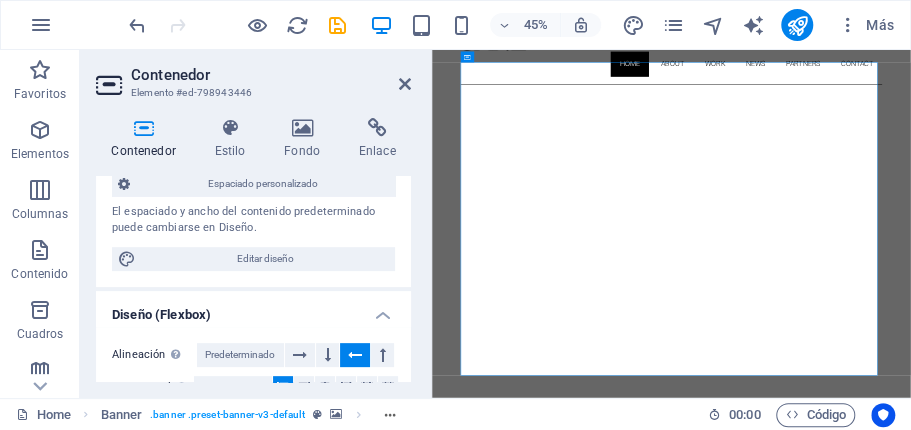 scroll, scrollTop: 624, scrollLeft: 0, axis: vertical 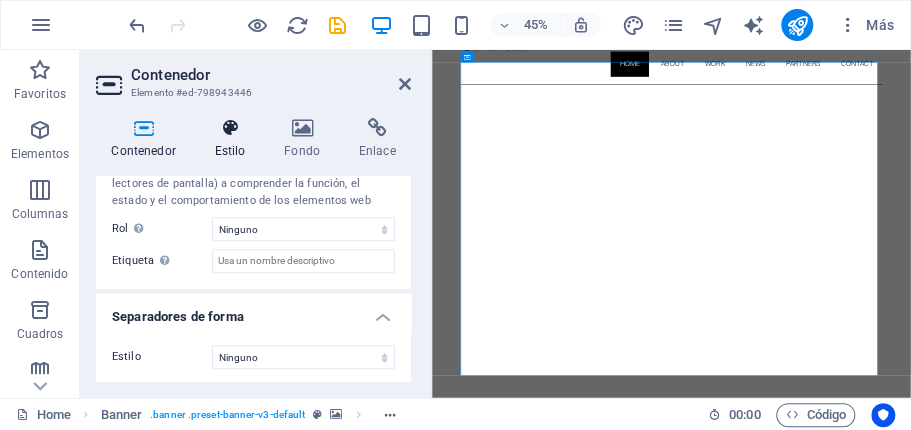 click at bounding box center (230, 128) 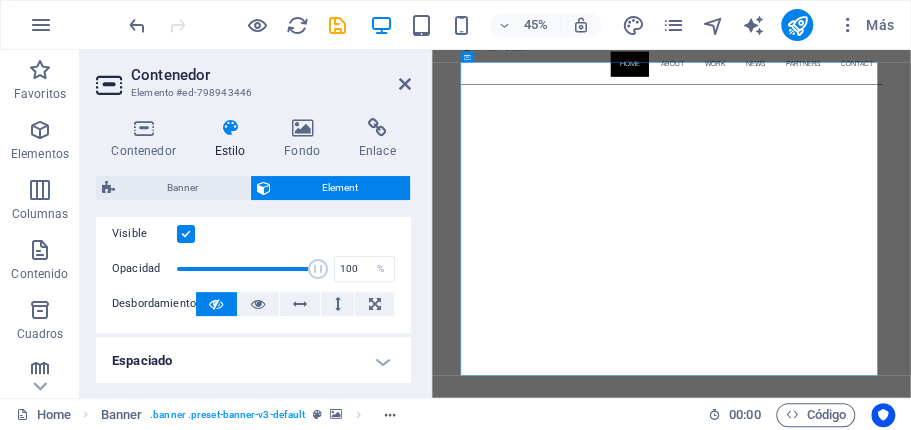scroll, scrollTop: 0, scrollLeft: 0, axis: both 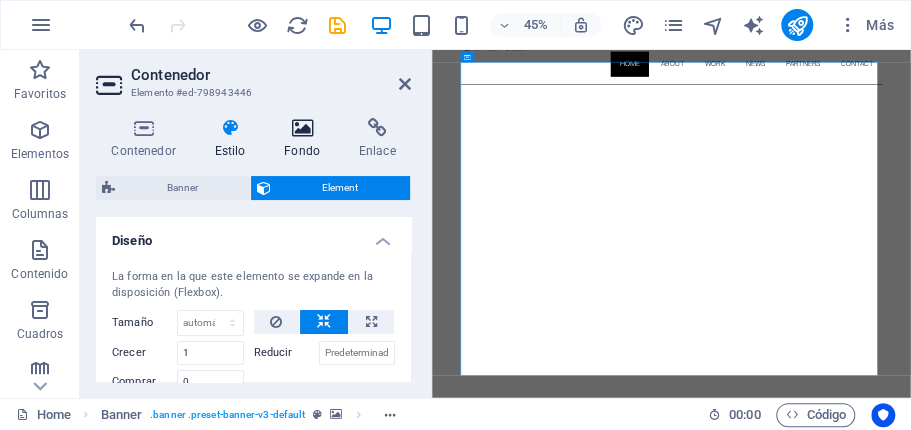 click at bounding box center [302, 128] 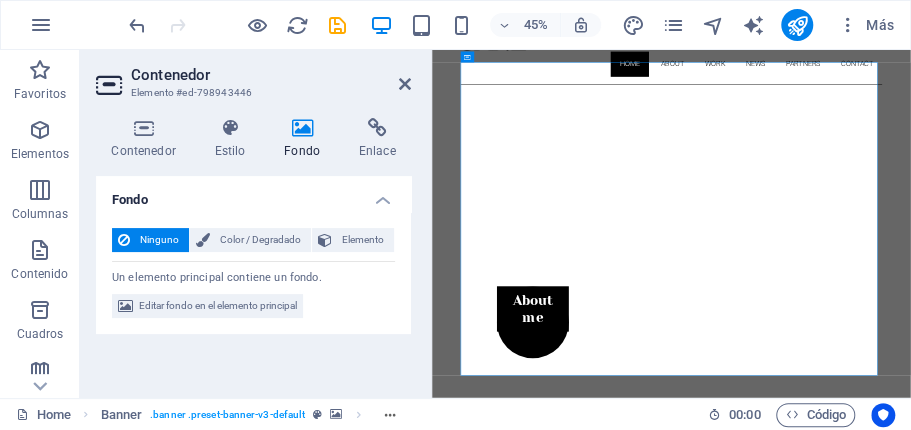 click on "Fondo" at bounding box center [253, 194] 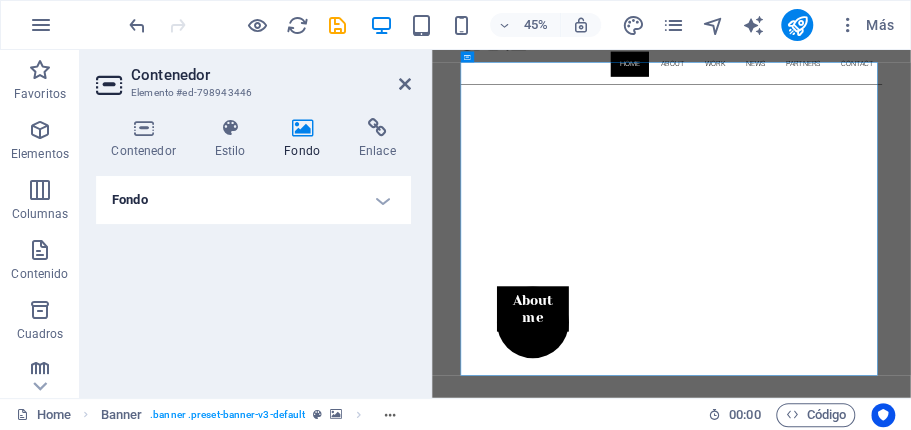 click on "Fondo" at bounding box center [253, 200] 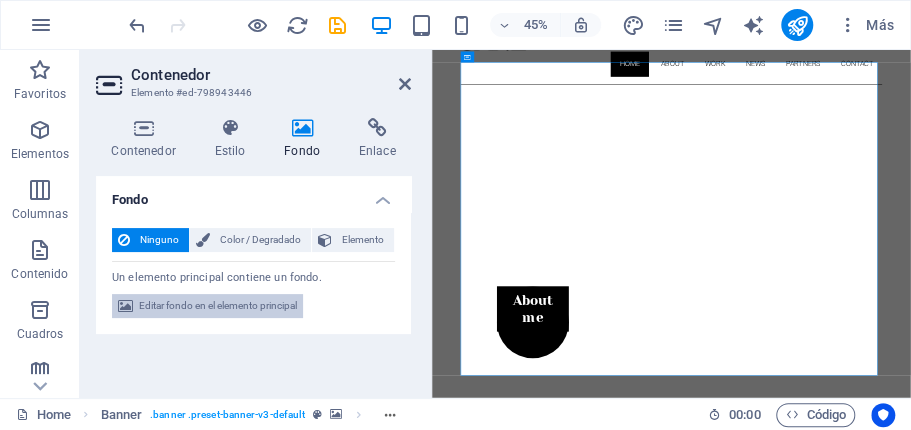 click on "Editar fondo en el elemento principal" at bounding box center (218, 306) 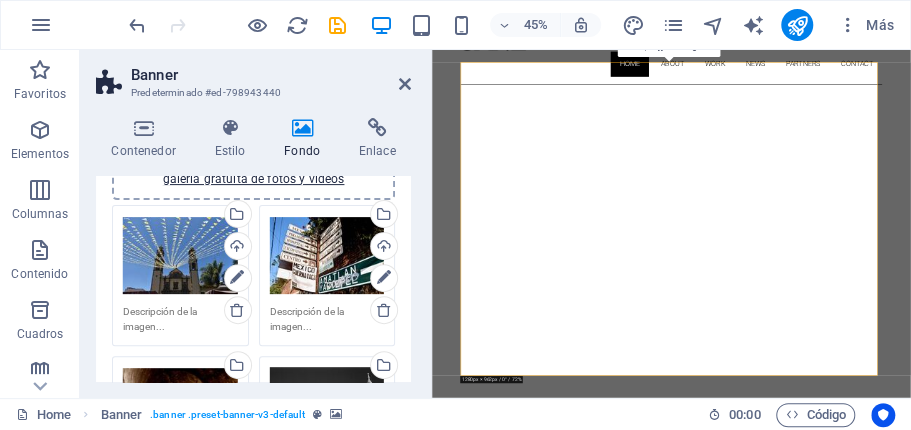 scroll, scrollTop: 280, scrollLeft: 0, axis: vertical 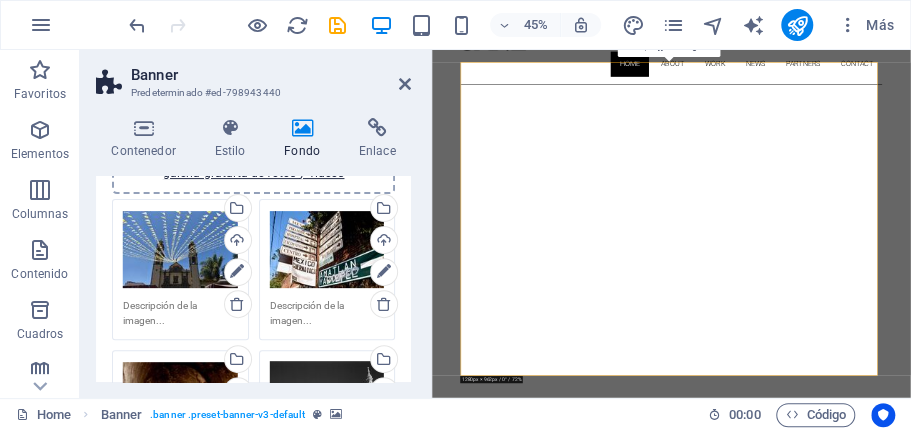 click on "Arrastra archivos aquí, haz clic para escoger archivos o  selecciona archivos de Archivos o de nuestra galería gratuita de fotos y vídeos" at bounding box center (180, 250) 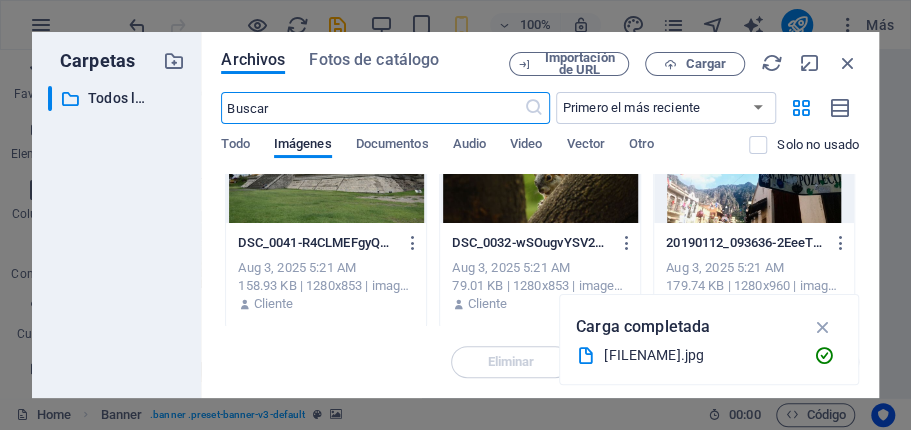 scroll, scrollTop: 0, scrollLeft: 0, axis: both 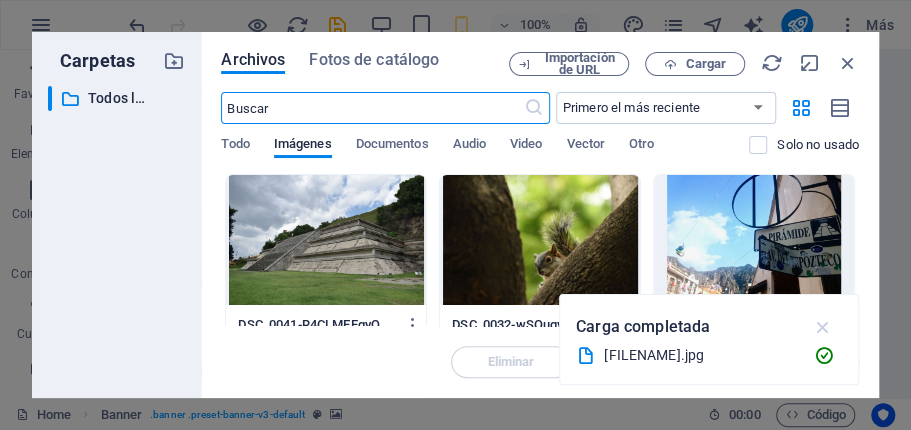 click at bounding box center (822, 327) 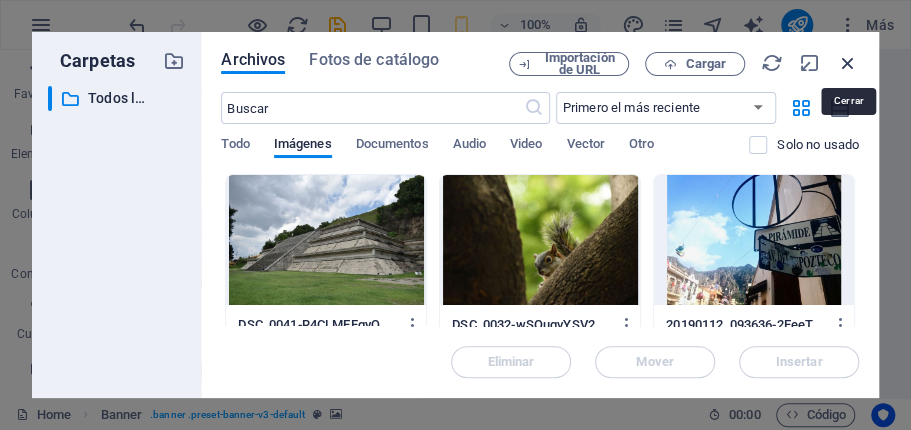 click at bounding box center [848, 63] 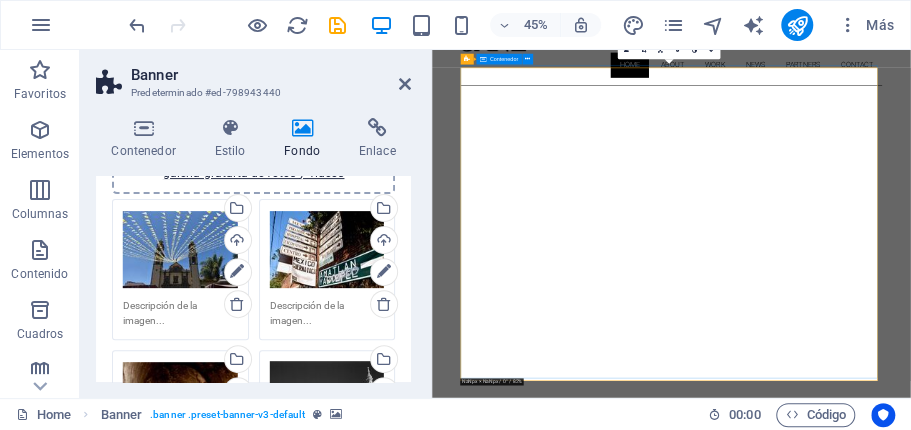 scroll, scrollTop: 119, scrollLeft: 0, axis: vertical 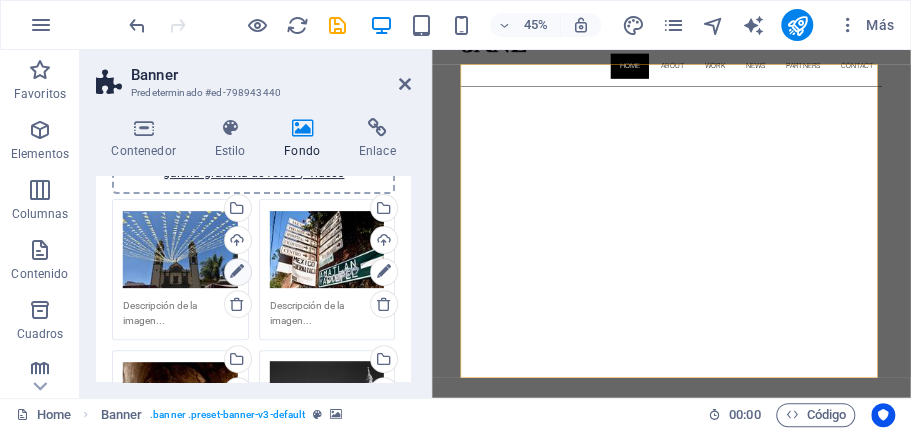 click at bounding box center [237, 272] 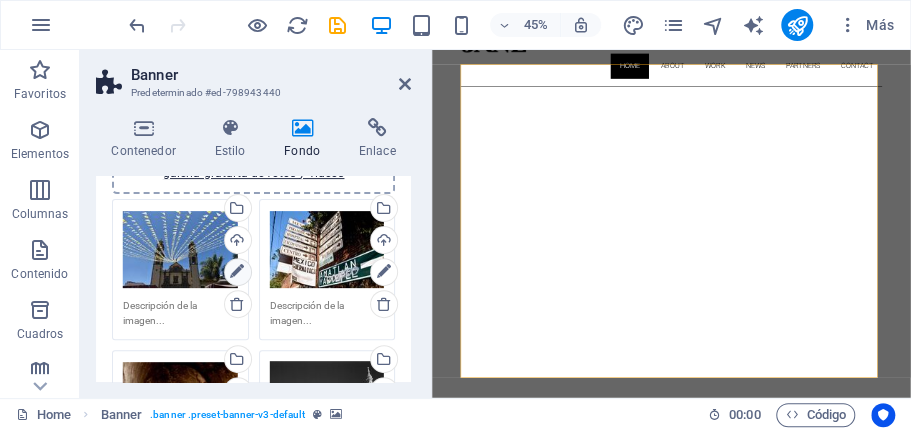click at bounding box center (237, 272) 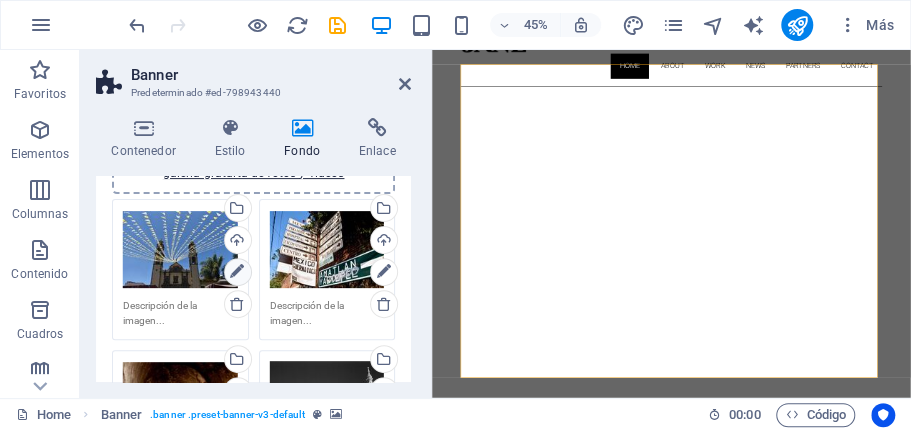 click at bounding box center [237, 272] 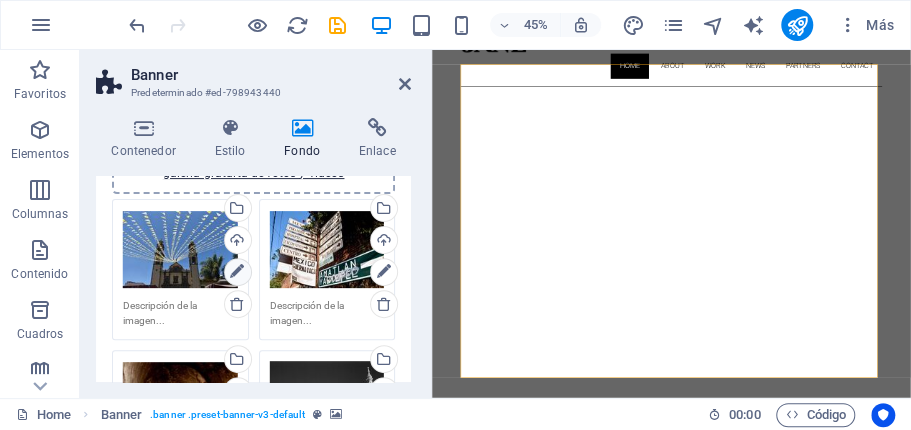 click at bounding box center (237, 272) 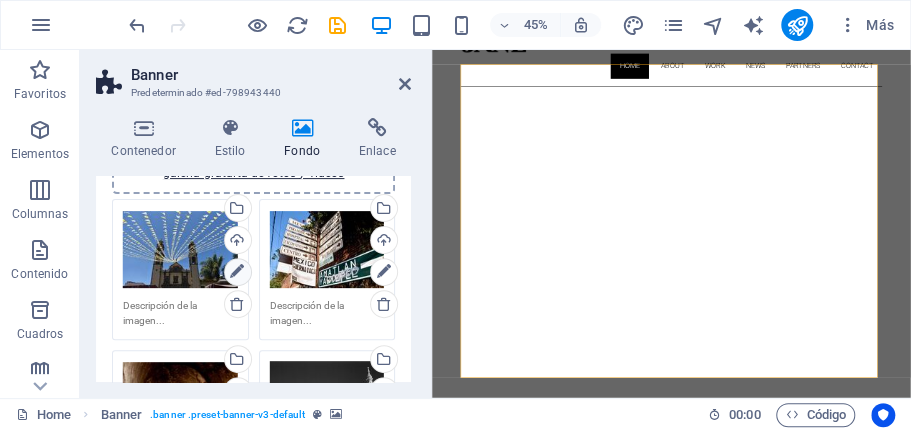 click at bounding box center (237, 272) 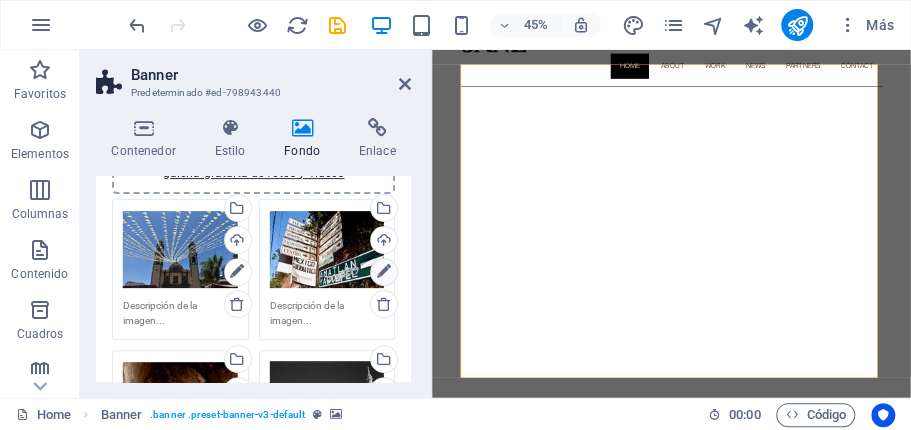 click at bounding box center (384, 272) 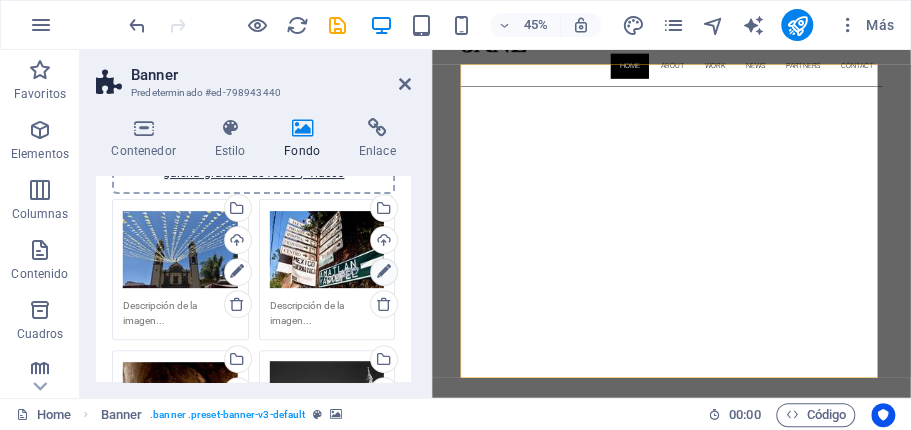 click at bounding box center (384, 272) 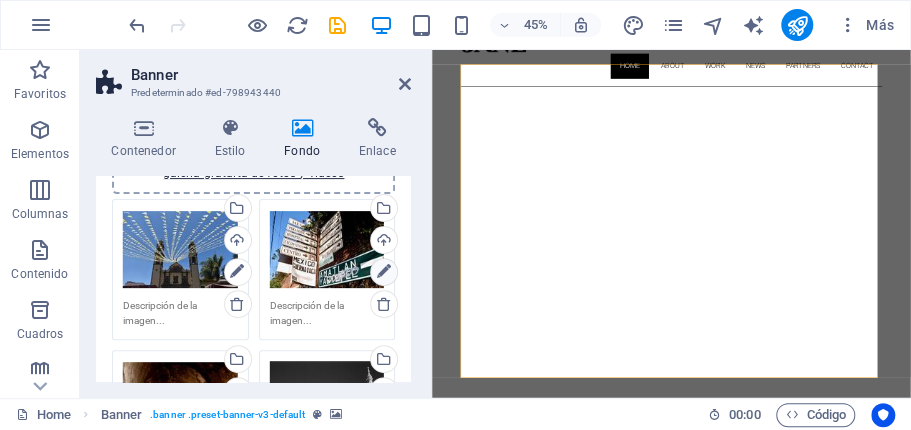 click at bounding box center (384, 272) 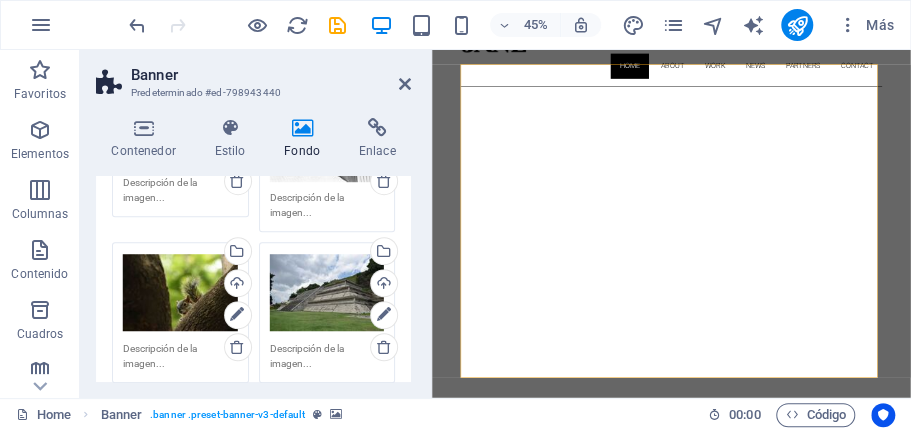scroll, scrollTop: 591, scrollLeft: 0, axis: vertical 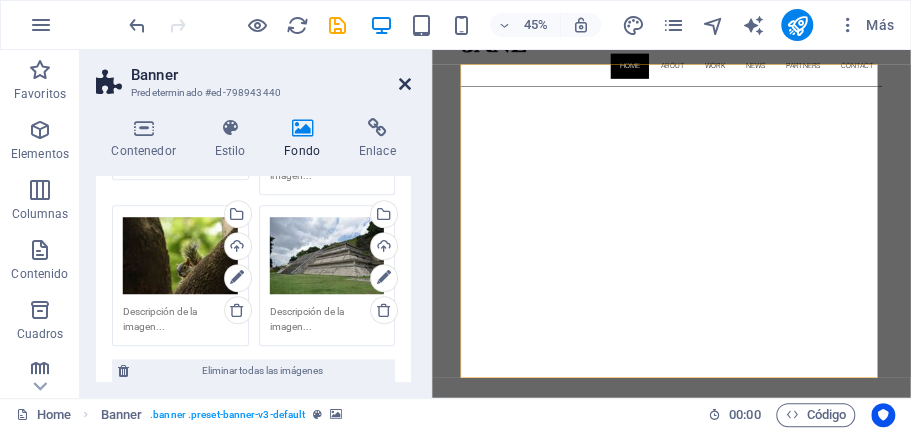 click at bounding box center [405, 84] 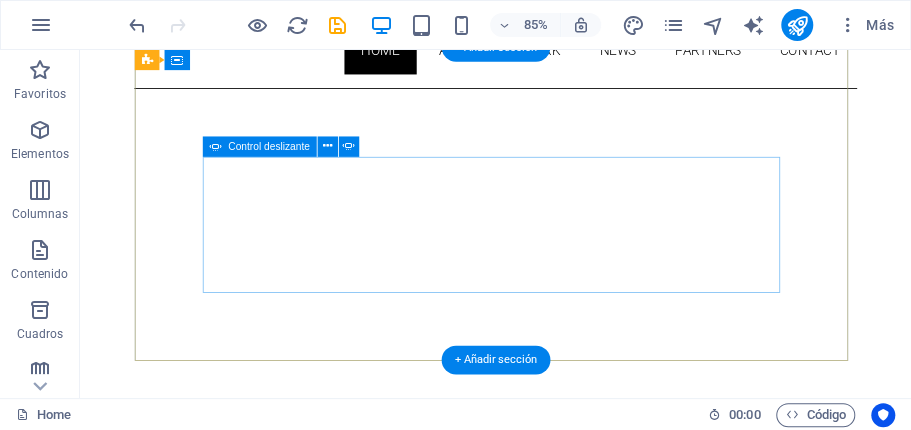 scroll, scrollTop: 88, scrollLeft: 0, axis: vertical 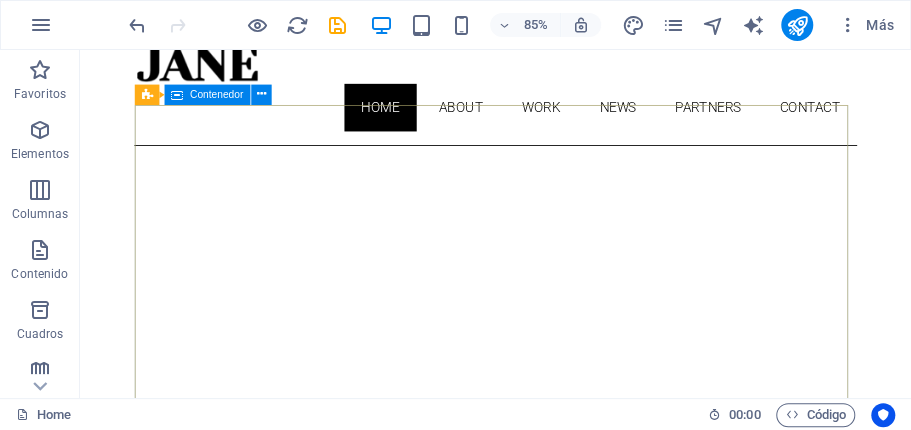 click on "Contenedor" at bounding box center (216, 95) 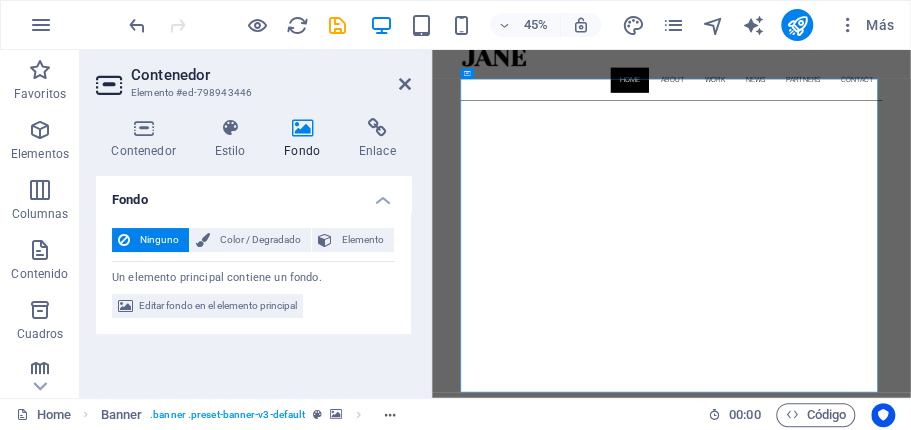 click on "Fondo" at bounding box center [306, 139] 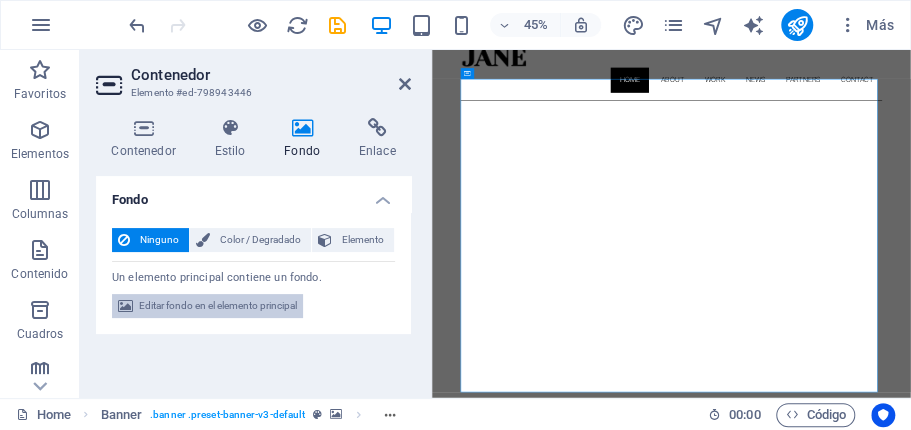 click on "Editar fondo en el elemento principal" at bounding box center [218, 306] 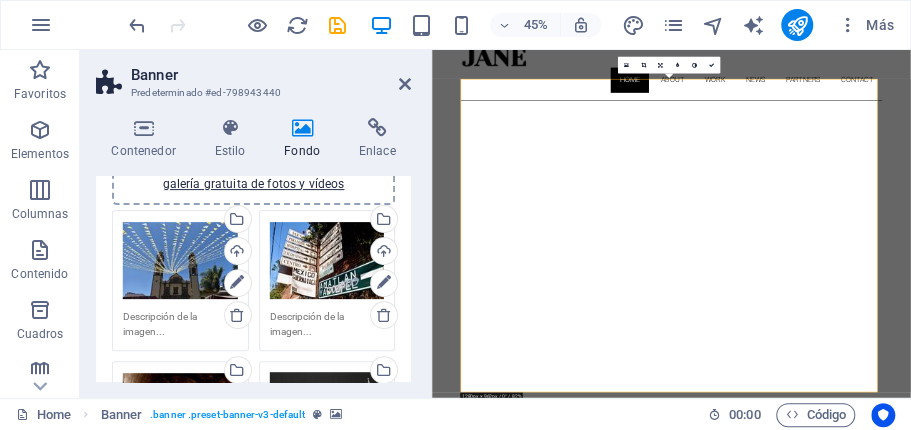 scroll, scrollTop: 280, scrollLeft: 0, axis: vertical 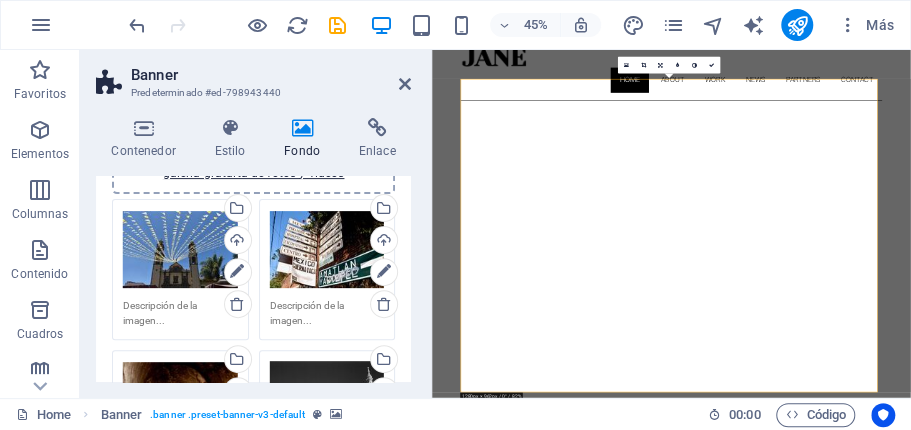 click on "Arrastra archivos aquí, haz clic para escoger archivos o  selecciona archivos de Archivos o de nuestra galería gratuita de fotos y vídeos" at bounding box center (180, 250) 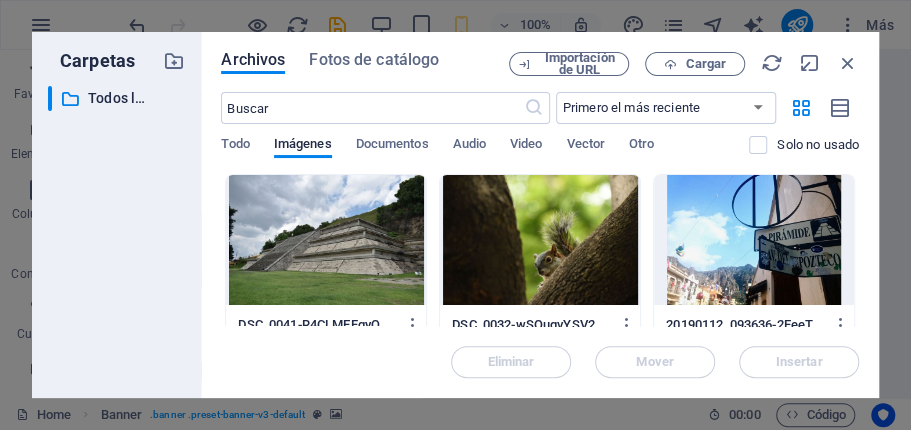 drag, startPoint x: 854, startPoint y: 180, endPoint x: 854, endPoint y: 206, distance: 26 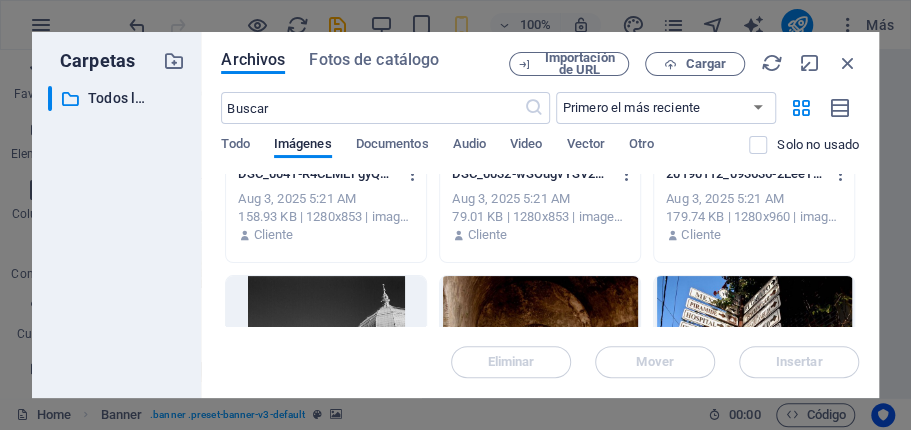 scroll, scrollTop: 0, scrollLeft: 0, axis: both 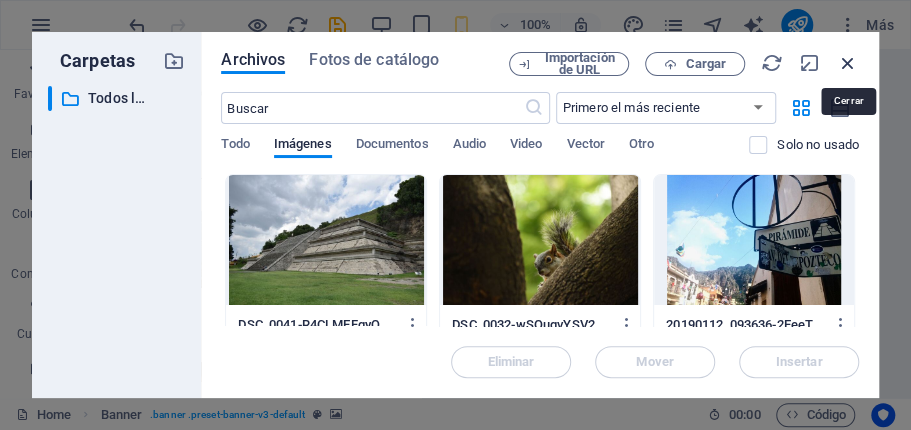 click at bounding box center [848, 63] 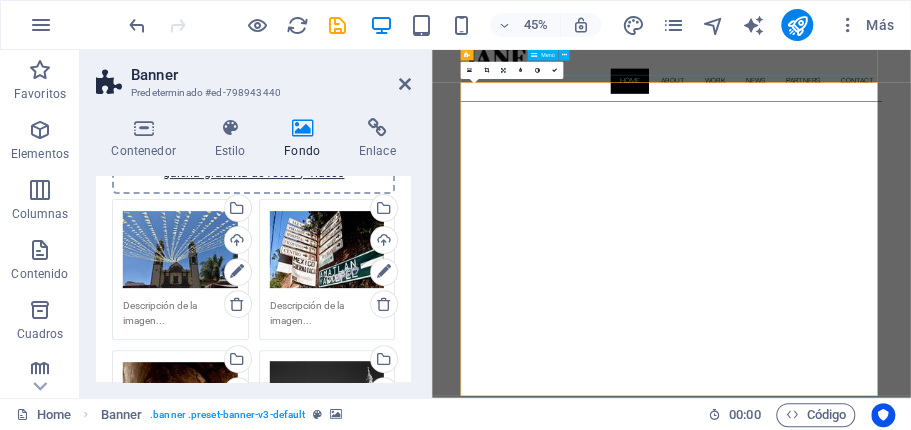 scroll, scrollTop: 82, scrollLeft: 0, axis: vertical 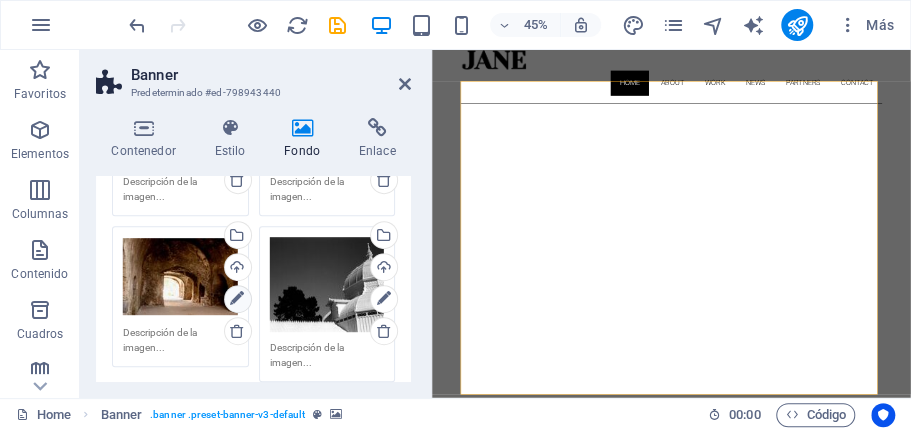 click at bounding box center (237, 299) 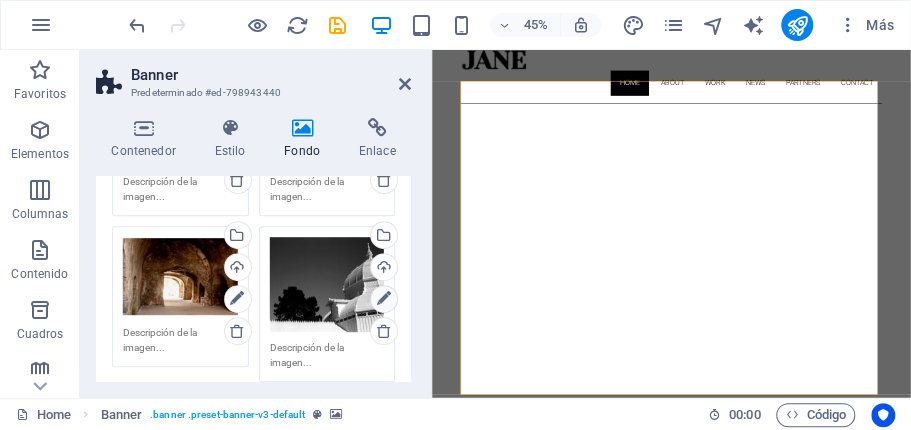 click at bounding box center (384, 299) 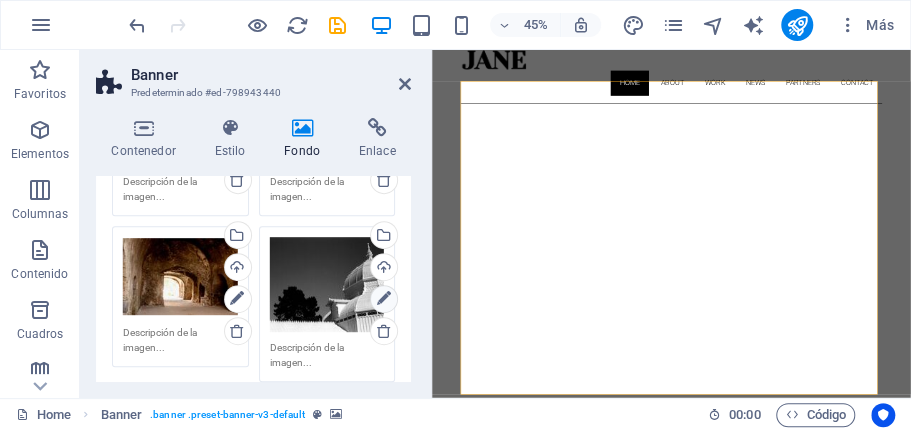 click at bounding box center (384, 299) 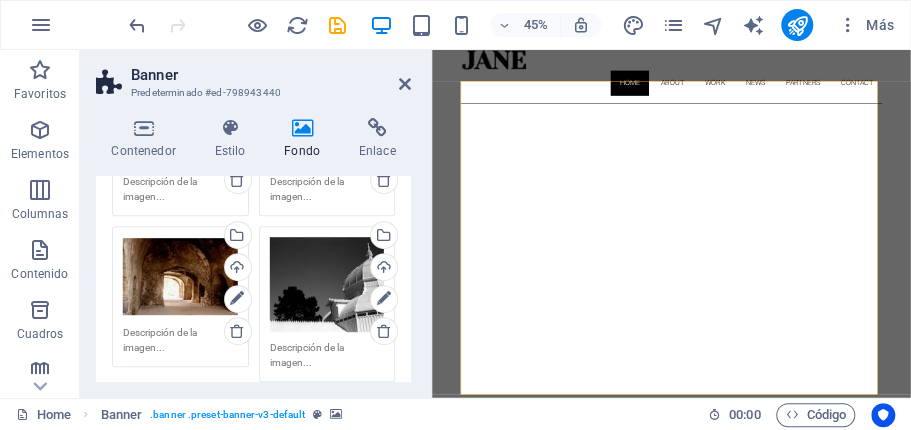 click on "Arrastra archivos aquí, haz clic para escoger archivos o  selecciona archivos de Archivos o de nuestra galería gratuita de fotos y vídeos" at bounding box center [327, 284] 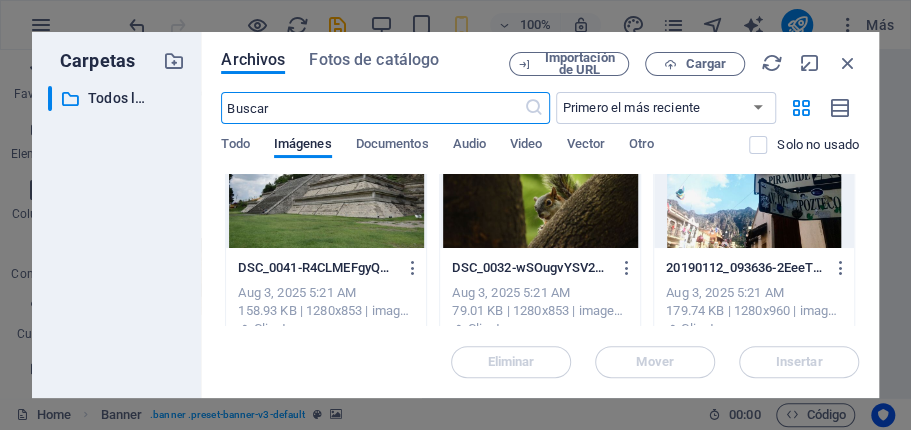scroll, scrollTop: 0, scrollLeft: 0, axis: both 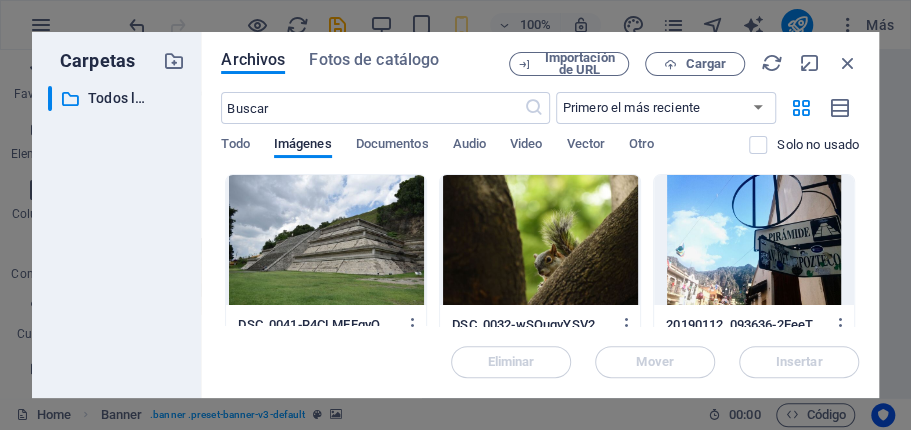 click at bounding box center (326, 240) 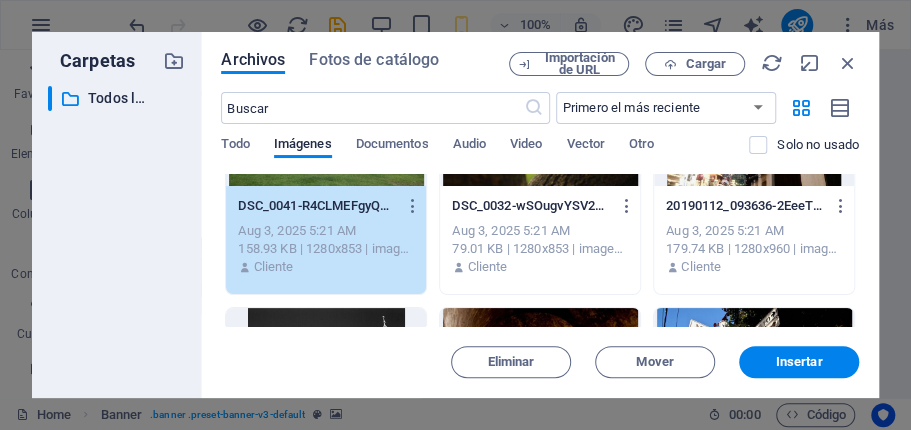 scroll, scrollTop: 114, scrollLeft: 0, axis: vertical 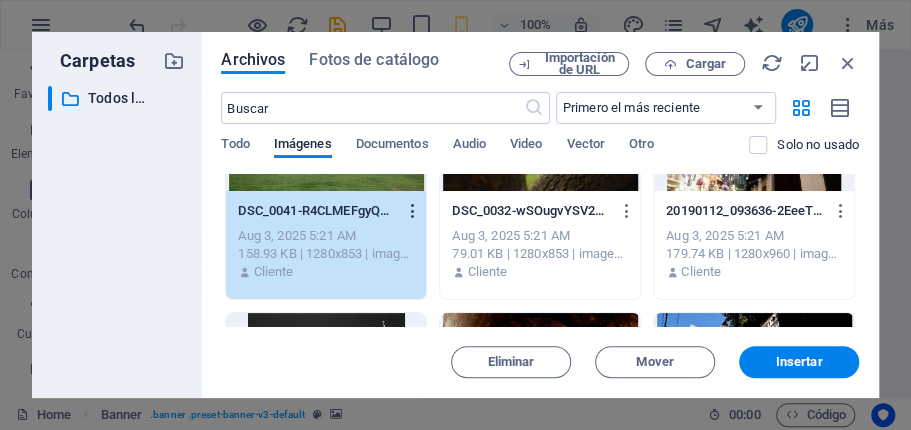 click at bounding box center [413, 211] 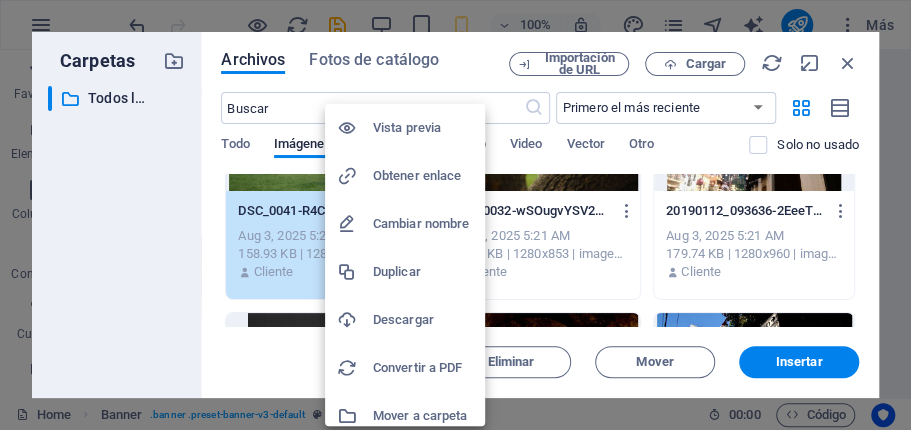 click on "Vista previa" at bounding box center (423, 128) 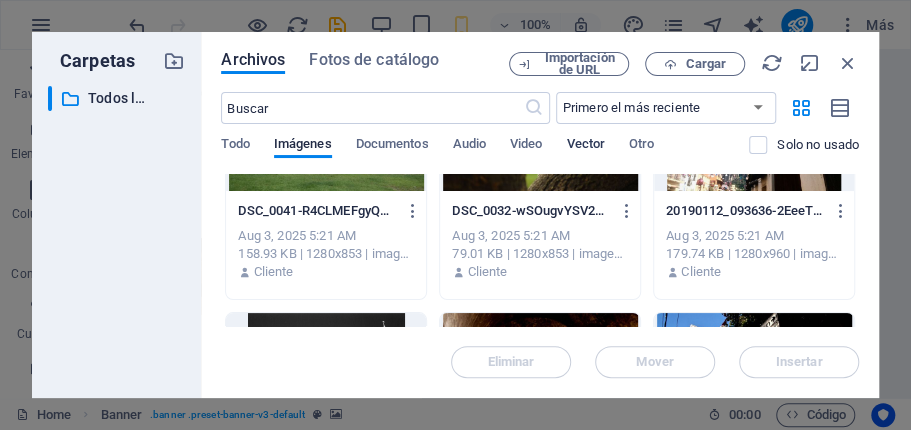 type 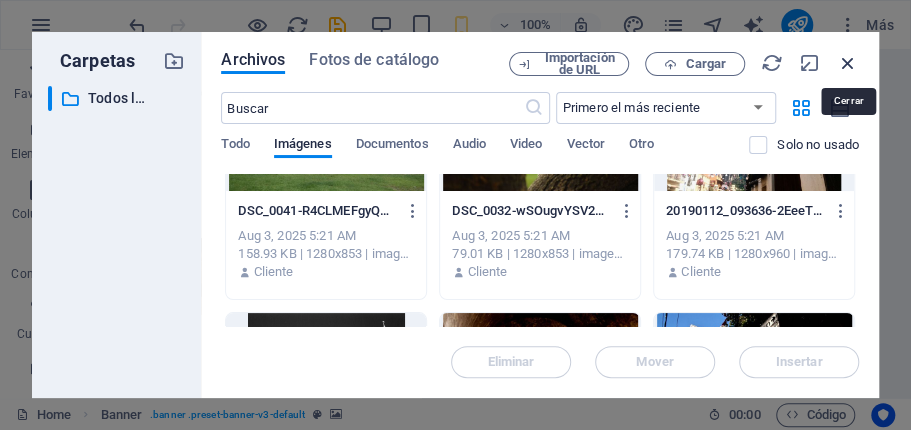 click at bounding box center (848, 63) 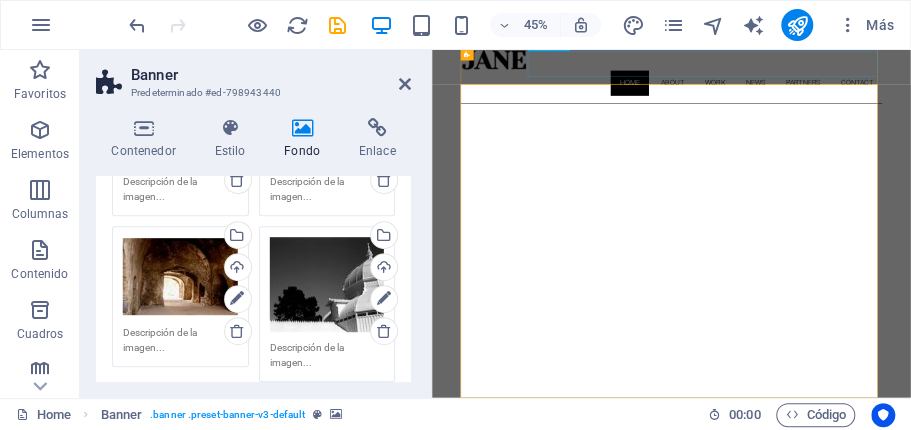 scroll, scrollTop: 77, scrollLeft: 0, axis: vertical 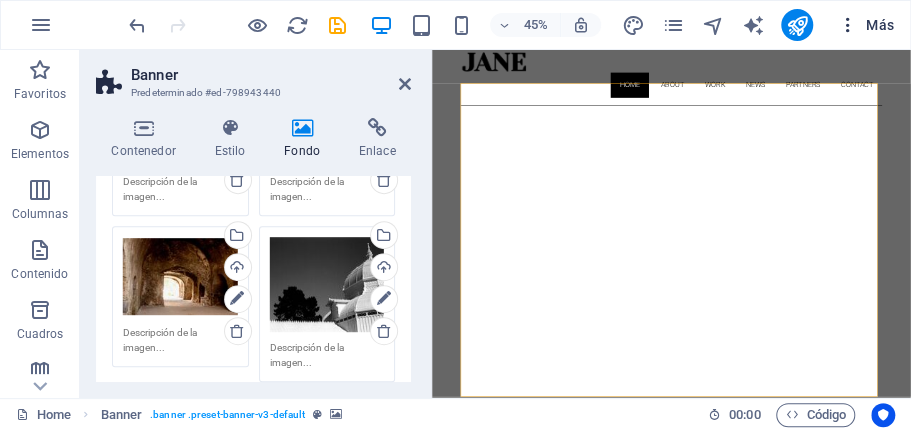 click at bounding box center [847, 25] 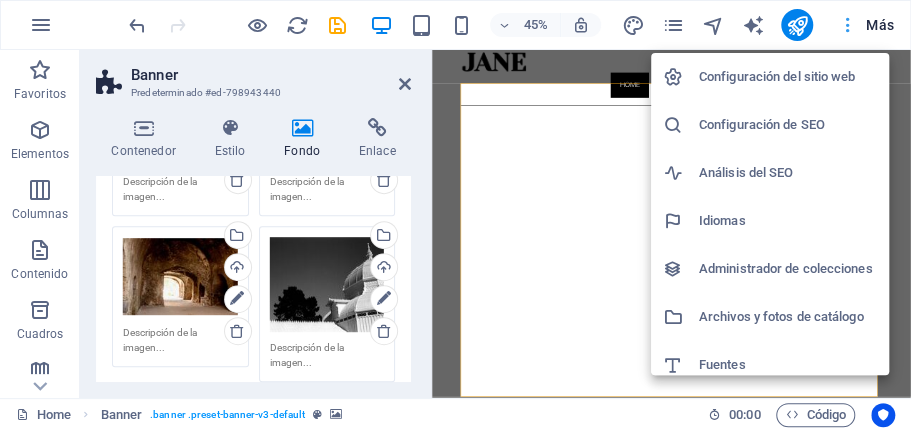 click at bounding box center (455, 215) 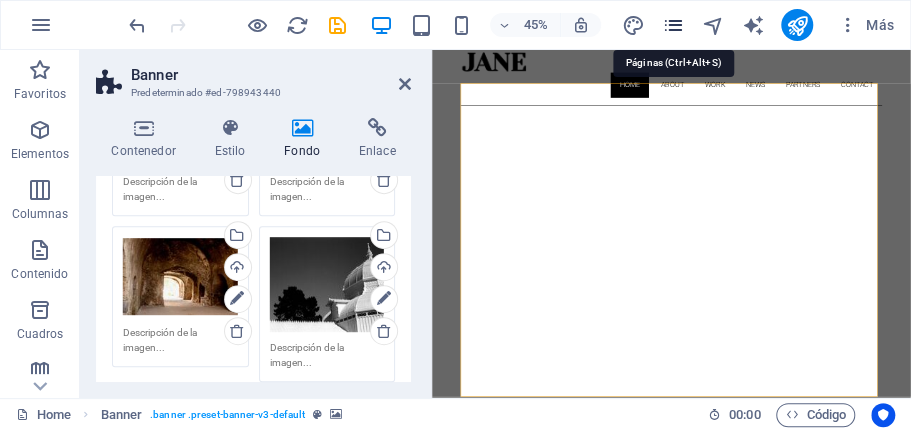 click at bounding box center (673, 25) 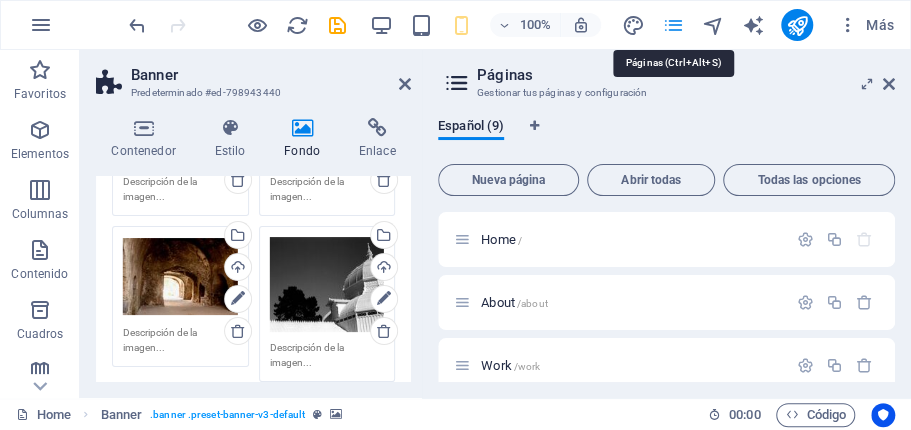 click at bounding box center (673, 25) 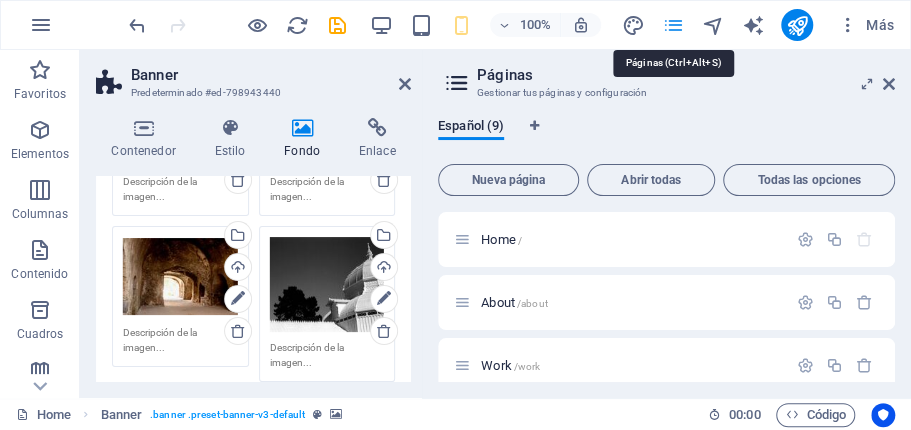 click at bounding box center [673, 25] 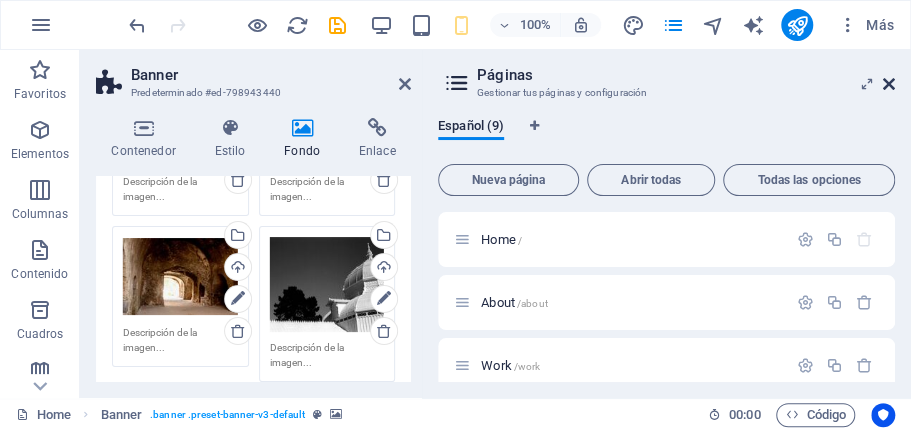 click at bounding box center [889, 84] 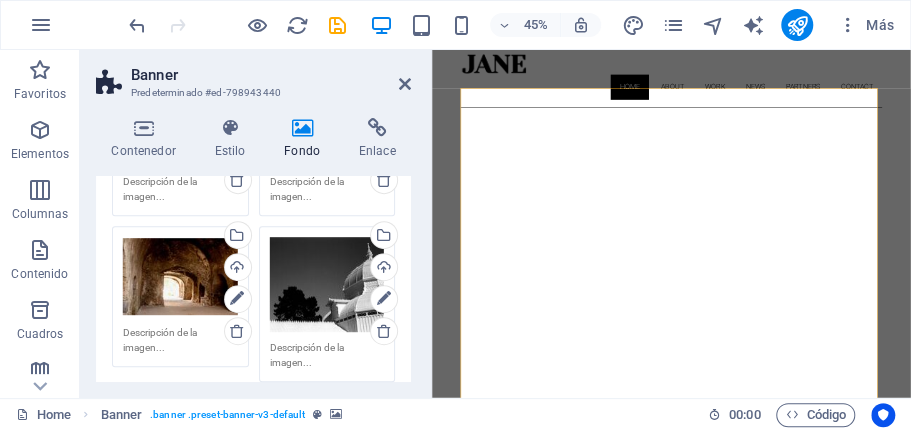 scroll, scrollTop: 72, scrollLeft: 0, axis: vertical 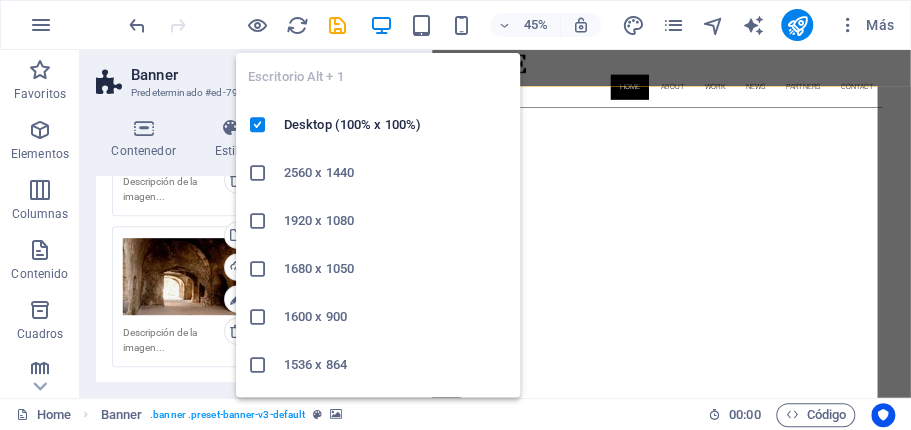 click at bounding box center (381, 25) 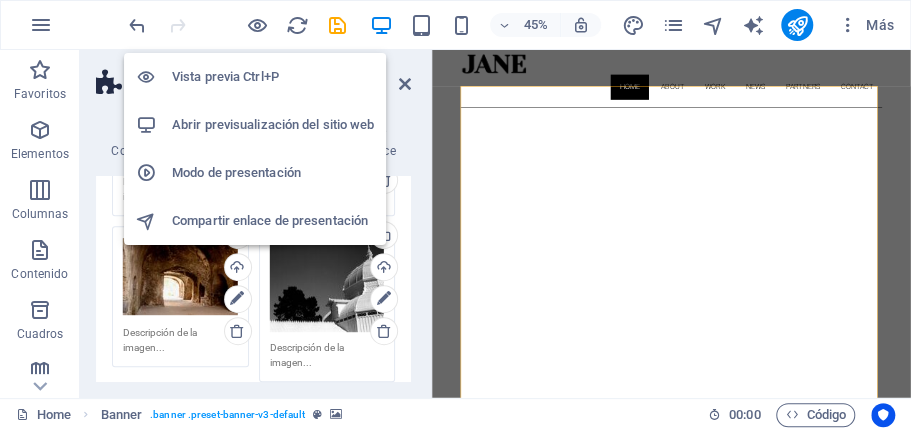 click on "Vista previa Ctrl+P" at bounding box center [273, 77] 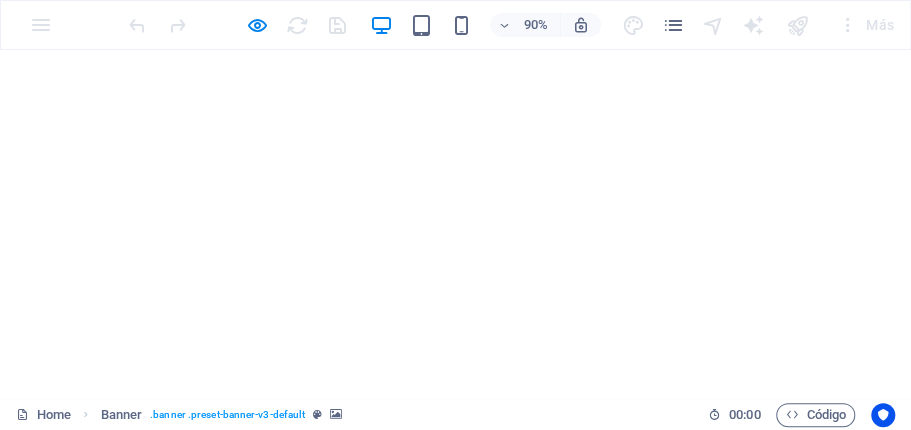 scroll, scrollTop: 181, scrollLeft: 0, axis: vertical 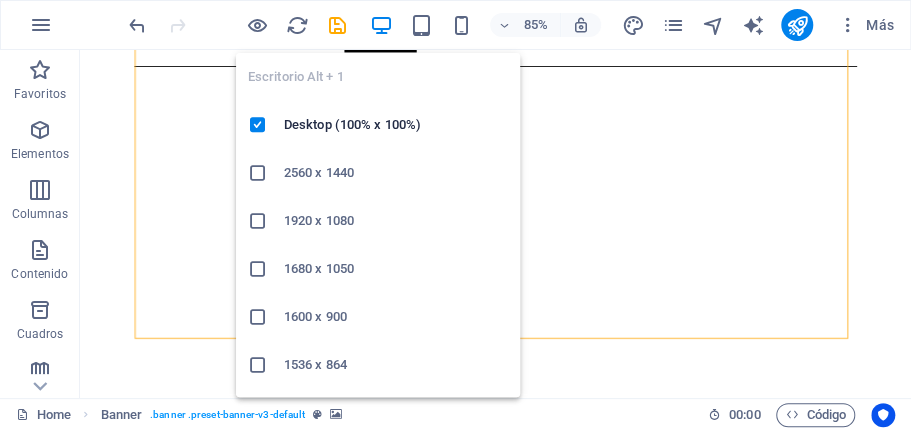 click at bounding box center (381, 25) 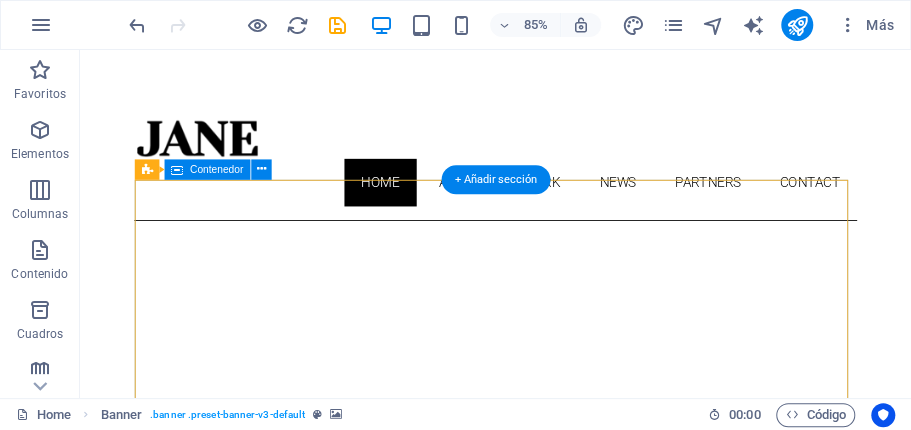 scroll, scrollTop: 5, scrollLeft: 0, axis: vertical 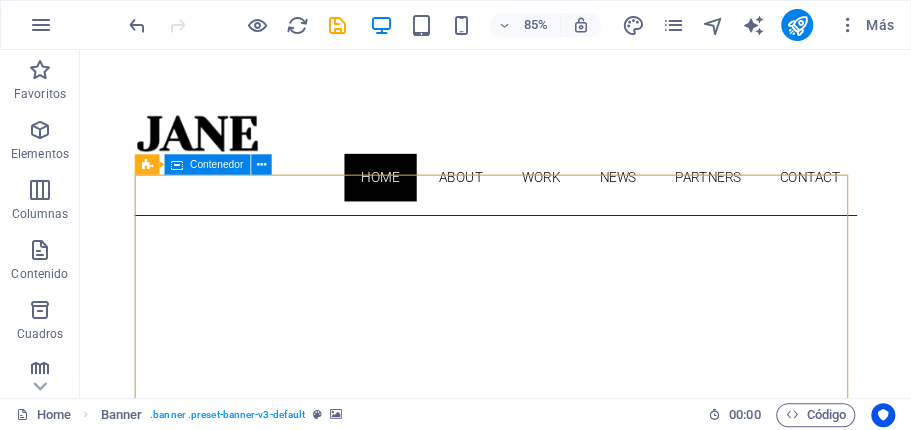click on "Contenedor" at bounding box center [216, 165] 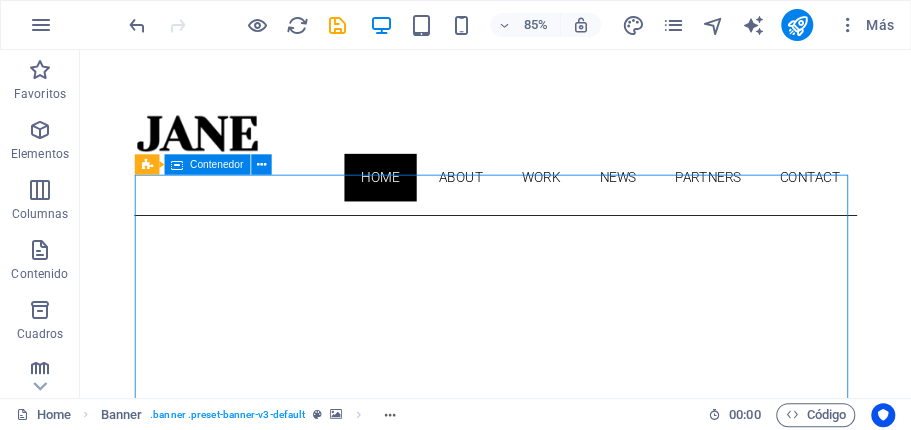 click on "Contenedor" at bounding box center [216, 165] 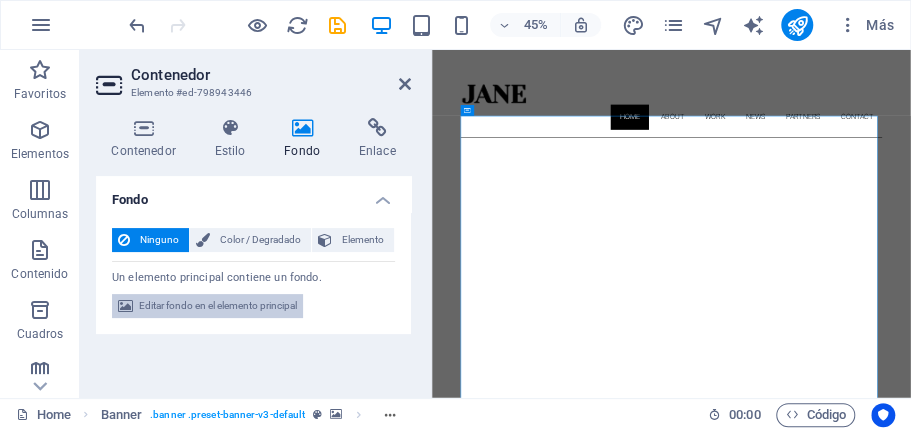 click on "Editar fondo en el elemento principal" at bounding box center (218, 306) 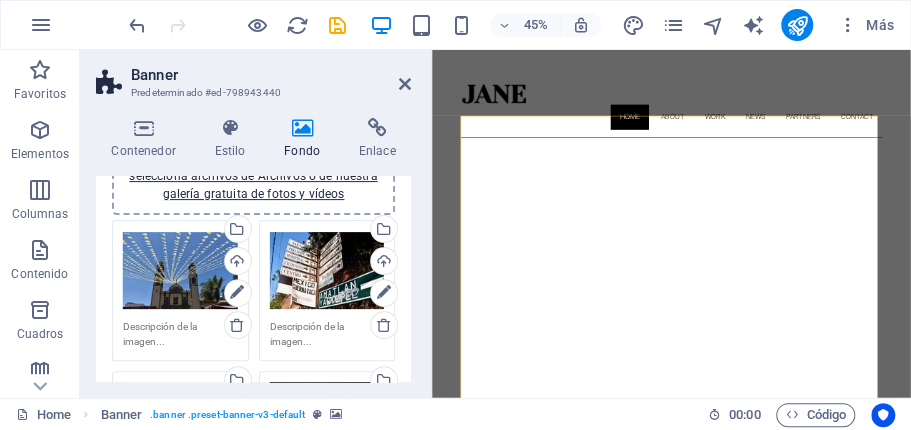scroll, scrollTop: 254, scrollLeft: 0, axis: vertical 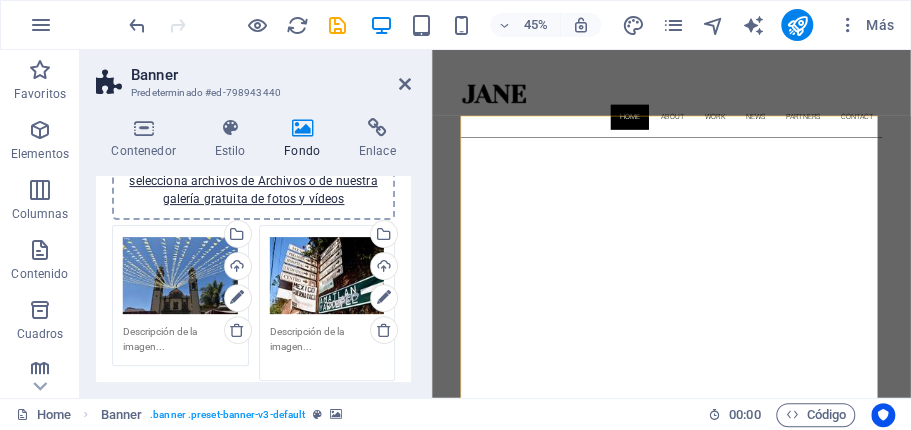 click at bounding box center [327, 346] 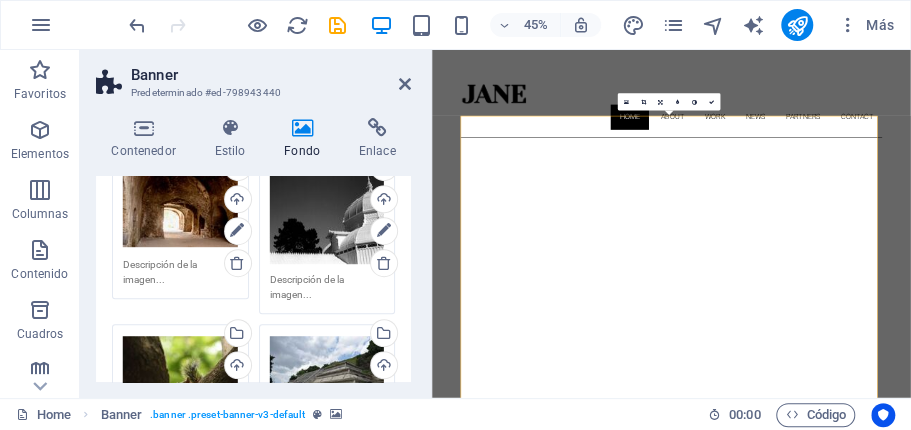 scroll, scrollTop: 477, scrollLeft: 0, axis: vertical 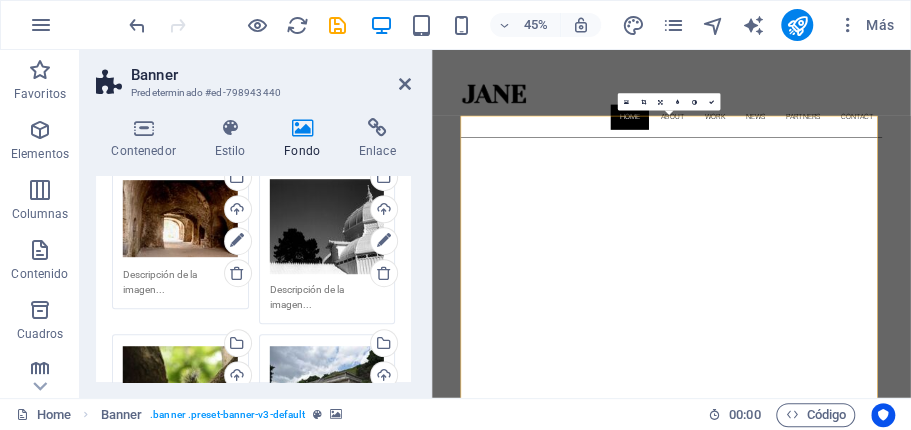 type on "[CITY], [STATE]" 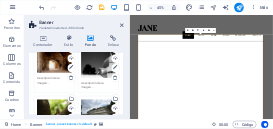 scroll, scrollTop: 462, scrollLeft: 0, axis: vertical 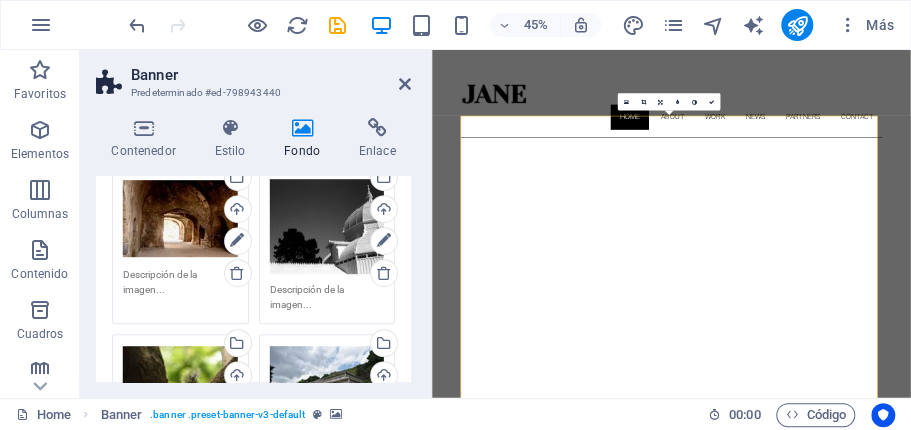 click at bounding box center (180, 289) 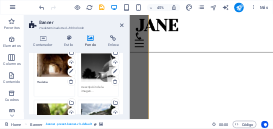 scroll, scrollTop: 462, scrollLeft: 0, axis: vertical 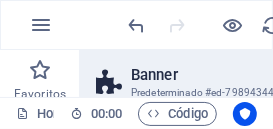 type on "Haciena" 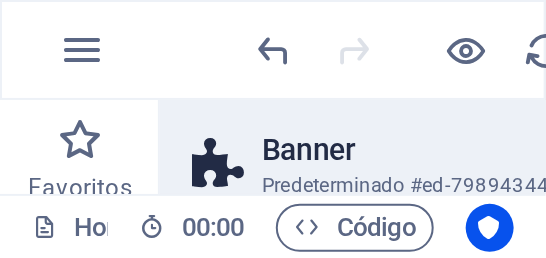 scroll, scrollTop: 255, scrollLeft: 0, axis: vertical 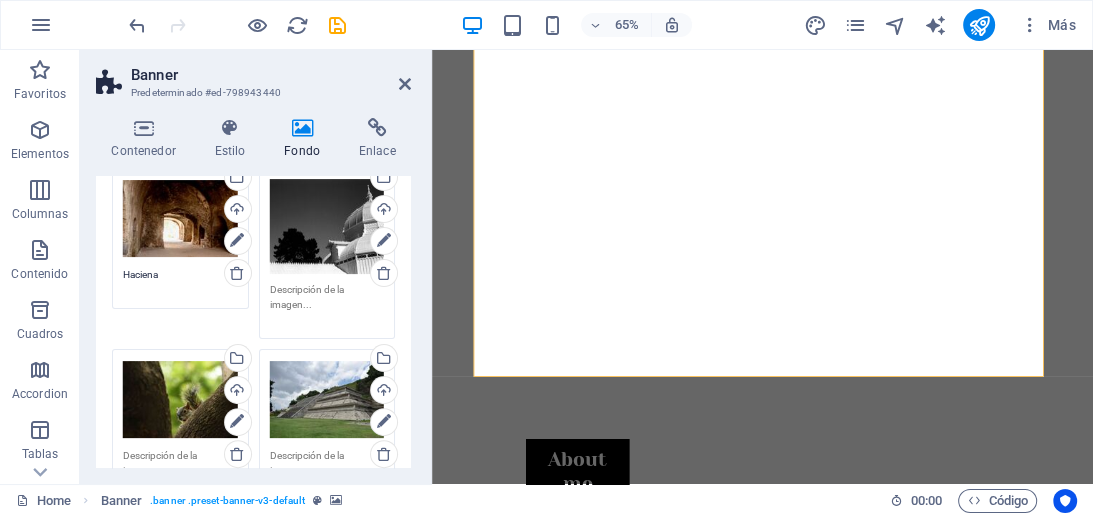 click at bounding box center (327, 304) 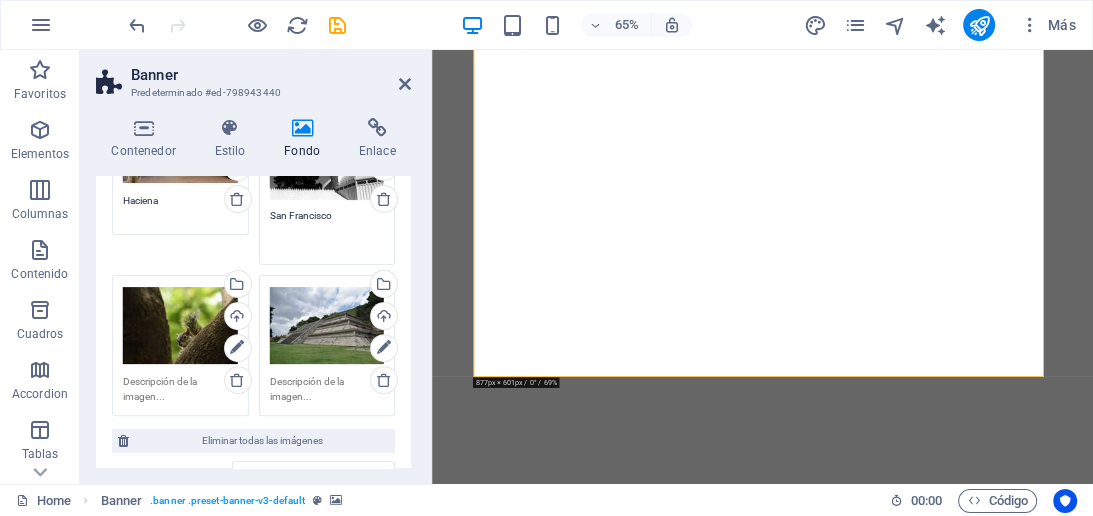 scroll, scrollTop: 548, scrollLeft: 0, axis: vertical 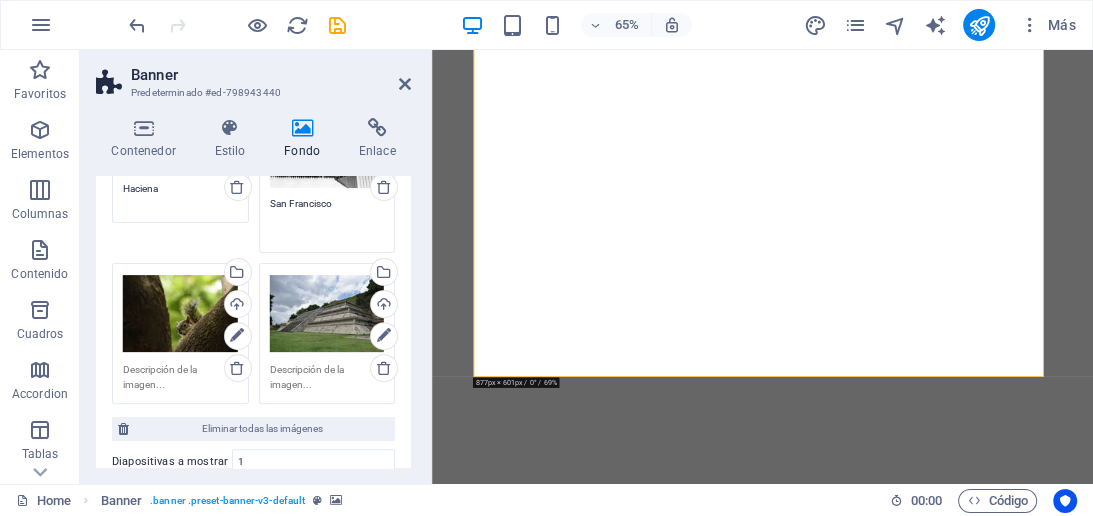 type on "San Francisco" 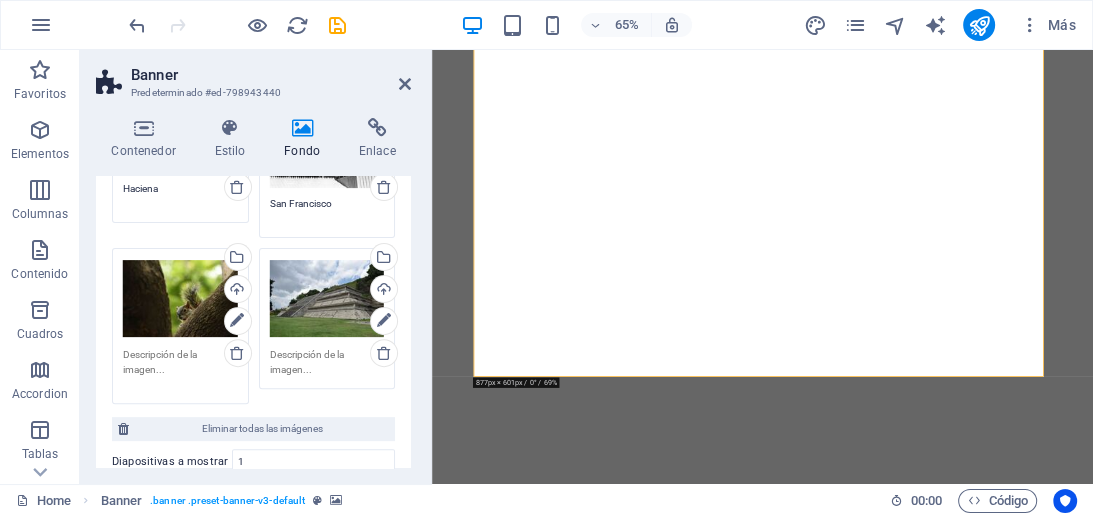 click at bounding box center [180, 369] 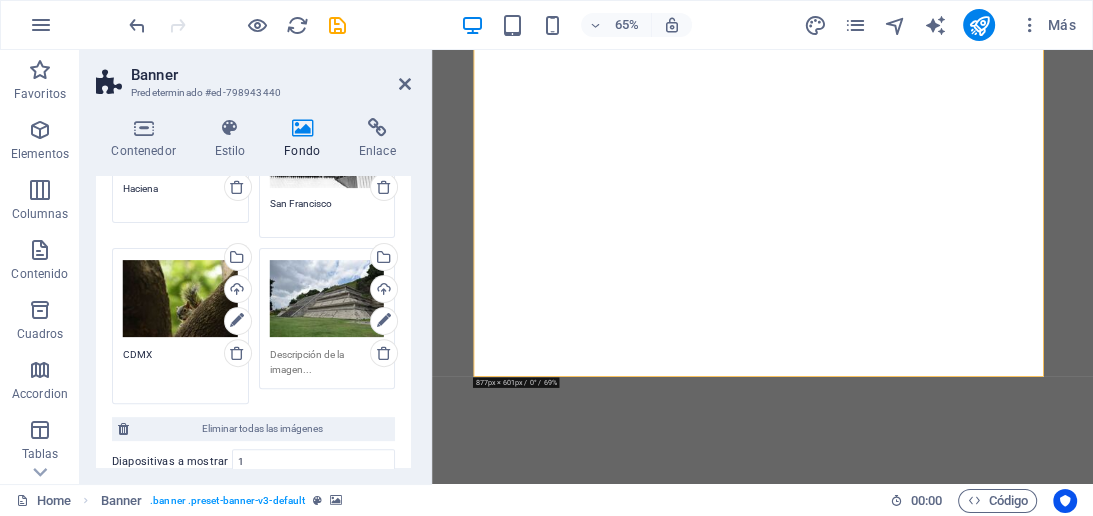 type on "CDMX" 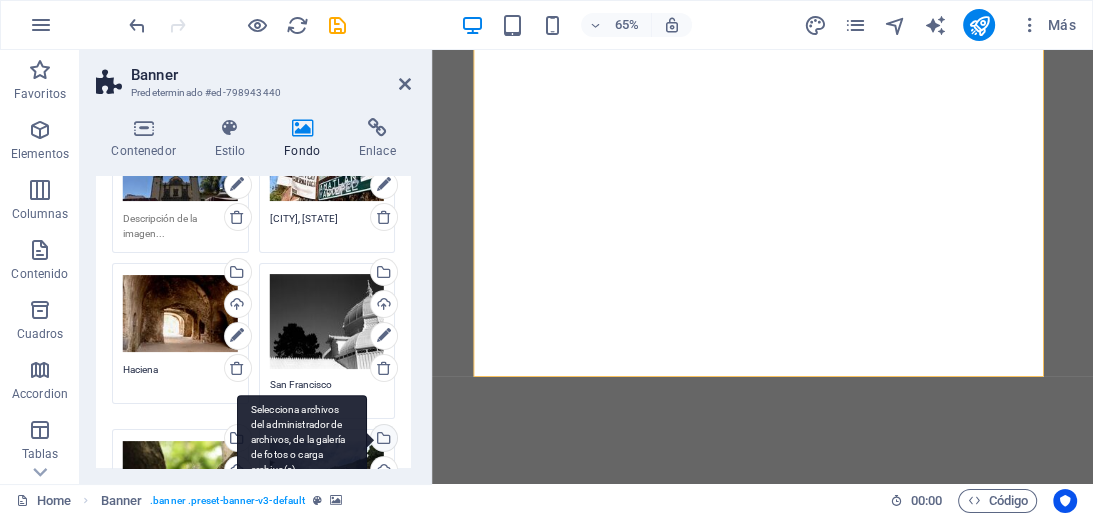 scroll, scrollTop: 336, scrollLeft: 0, axis: vertical 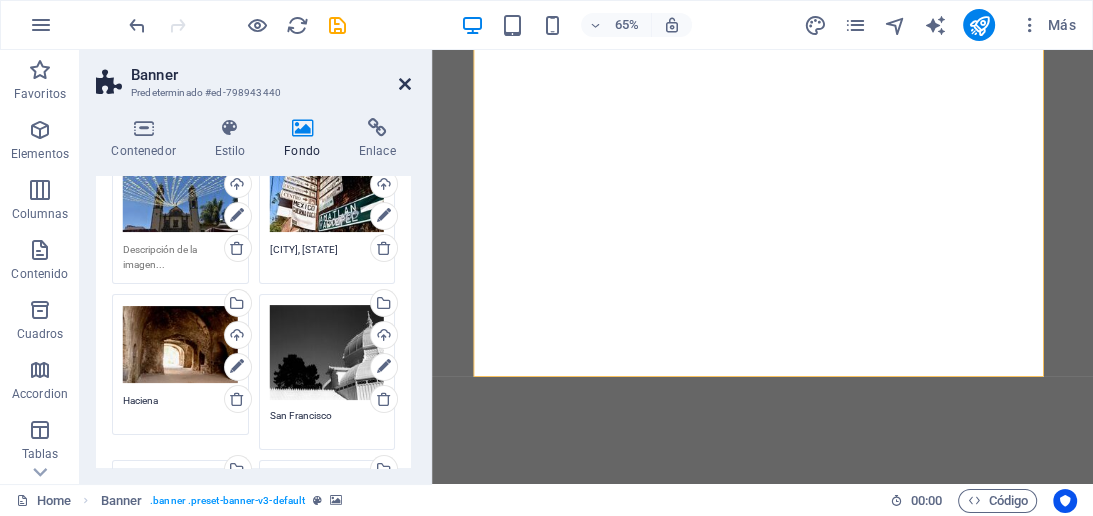 type on "[CITY], [STATE]" 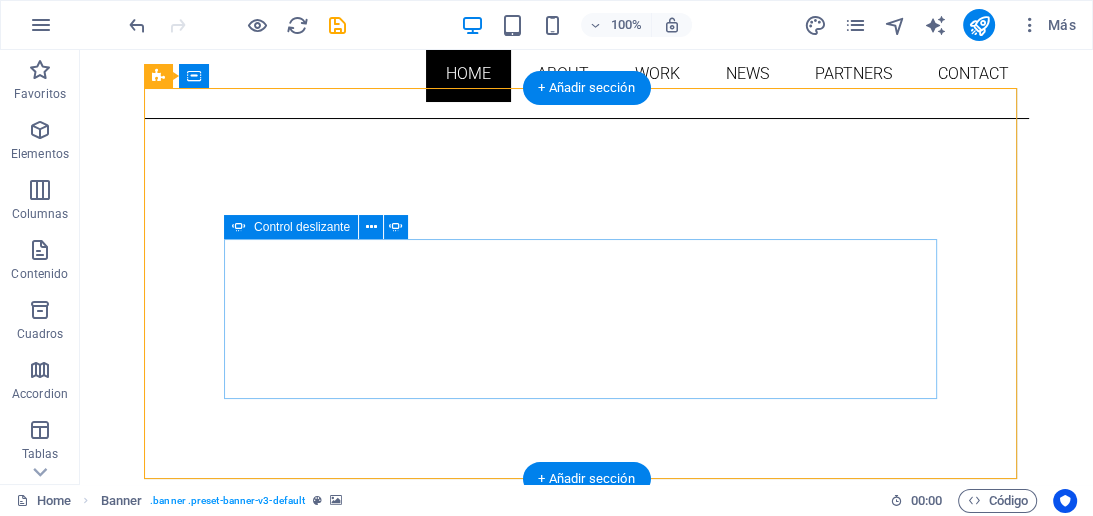 scroll, scrollTop: 108, scrollLeft: 0, axis: vertical 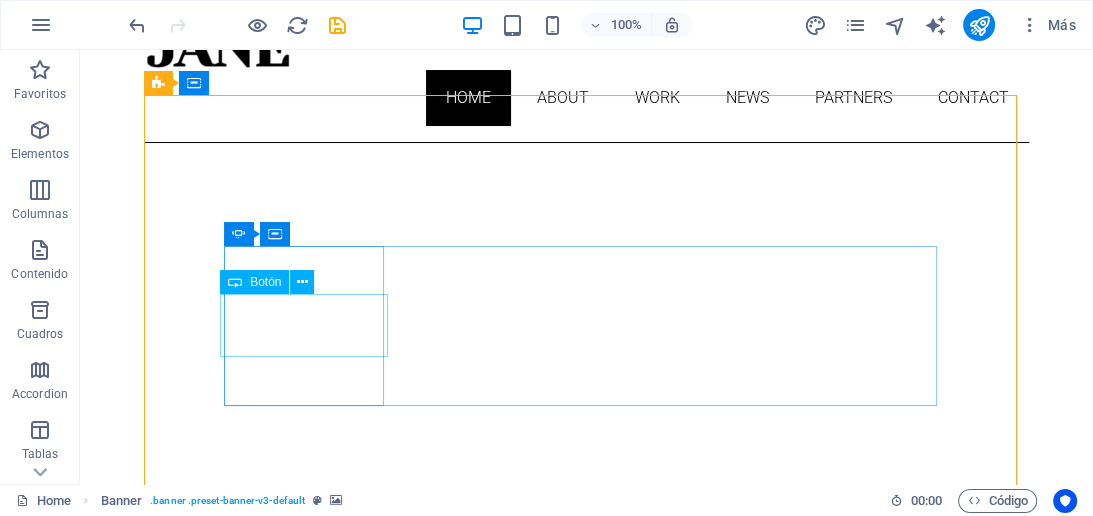 click on "Botón" at bounding box center (254, 282) 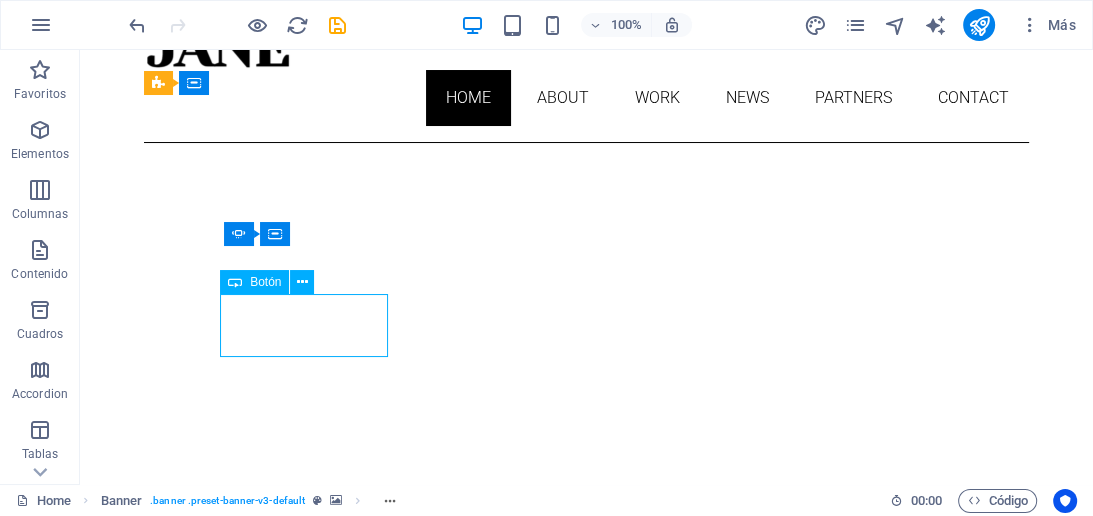 click on "Botón" at bounding box center [265, 282] 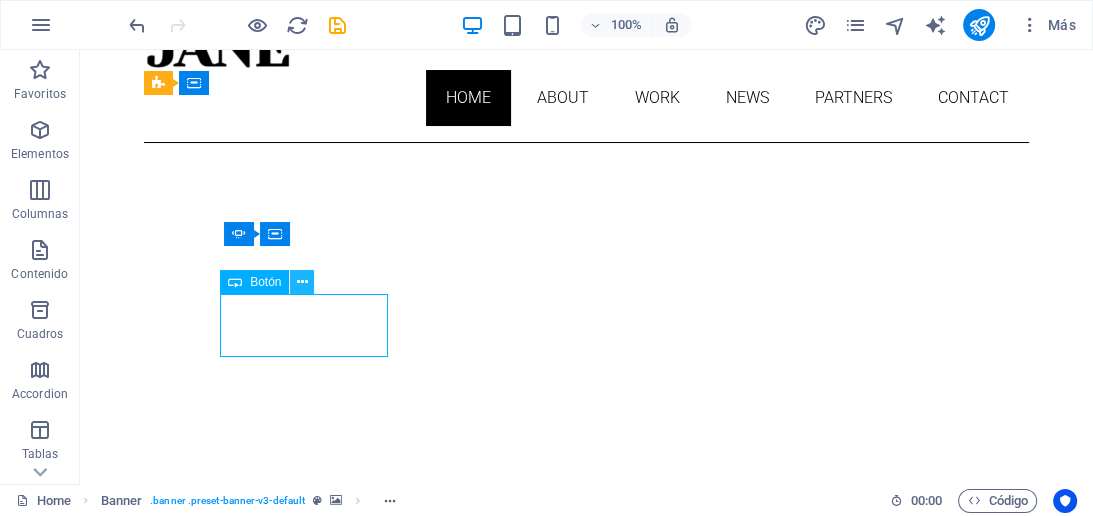 click at bounding box center [302, 282] 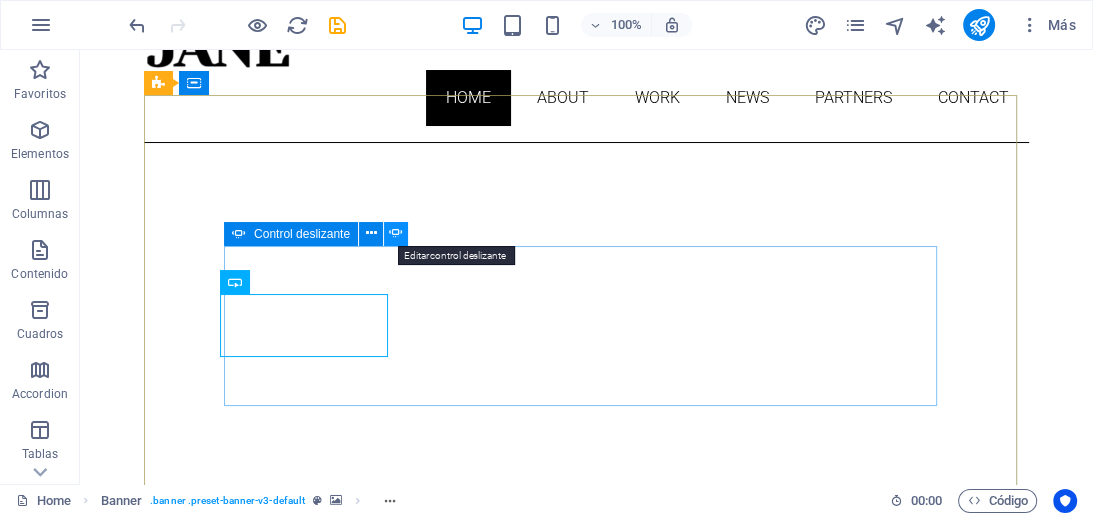 click at bounding box center (396, 233) 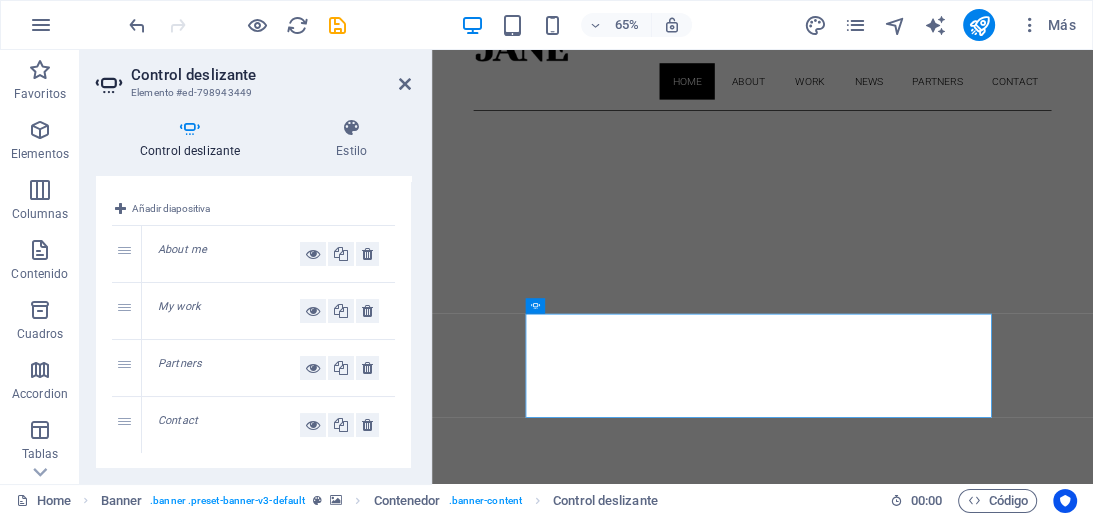 scroll, scrollTop: 12, scrollLeft: 0, axis: vertical 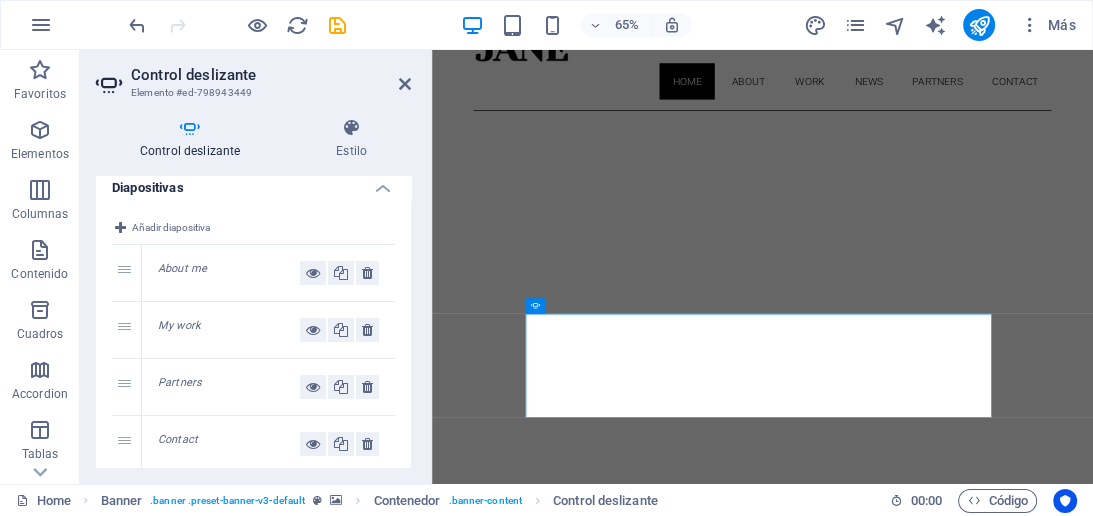 click on "About me" at bounding box center (182, 268) 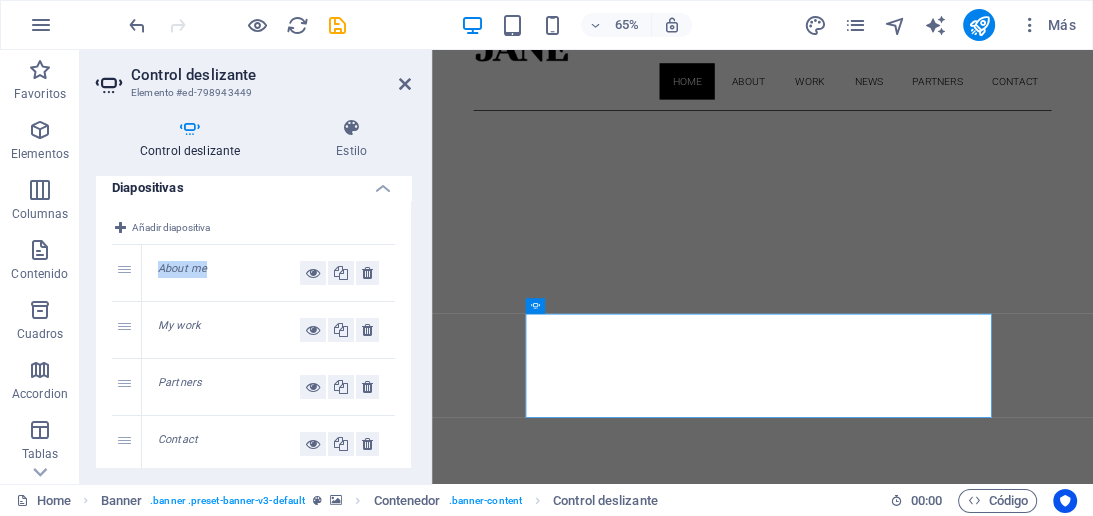 click on "About me" at bounding box center (182, 268) 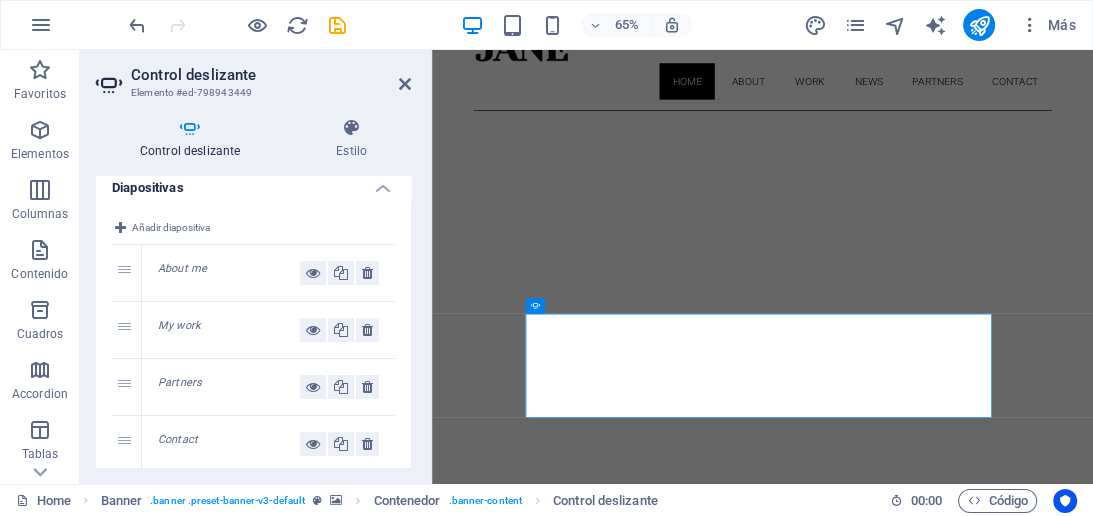 click on "My work" at bounding box center (179, 325) 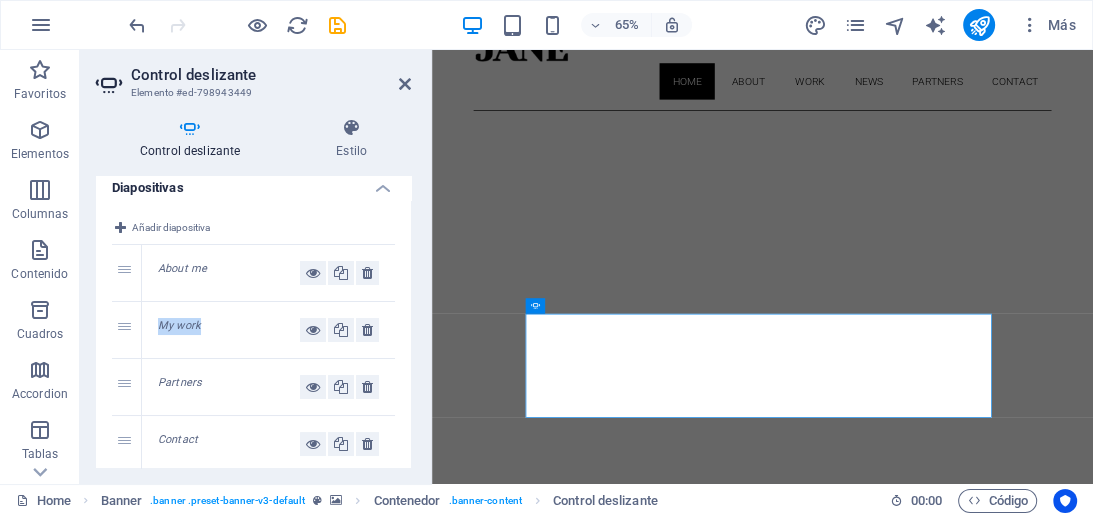 click on "My work" at bounding box center [179, 325] 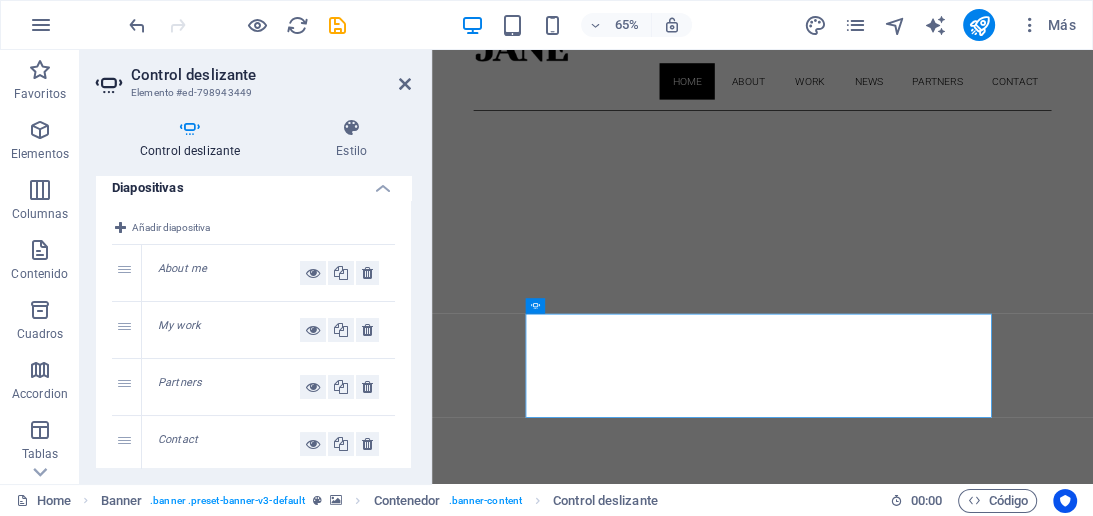 click on "My work" at bounding box center [179, 325] 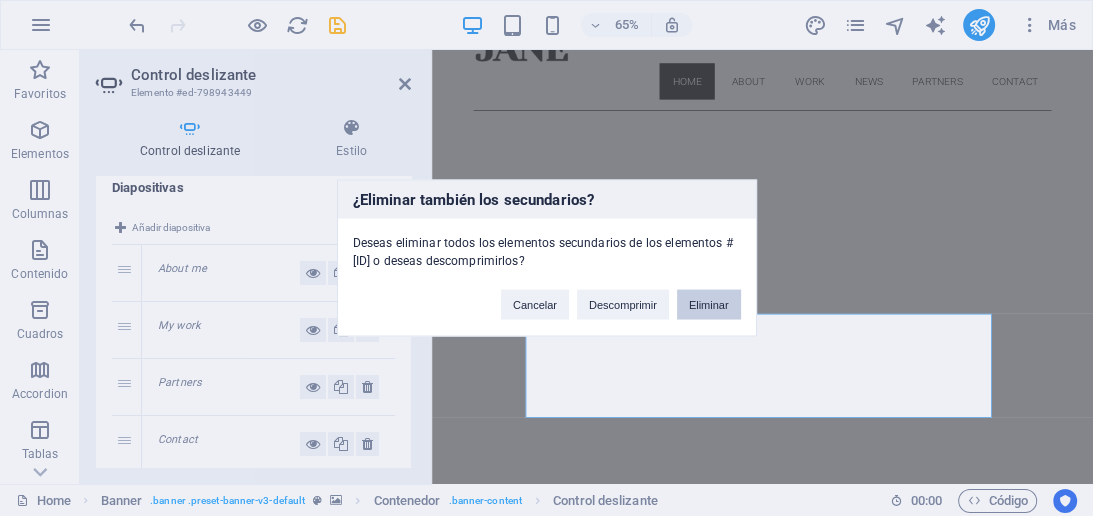 type 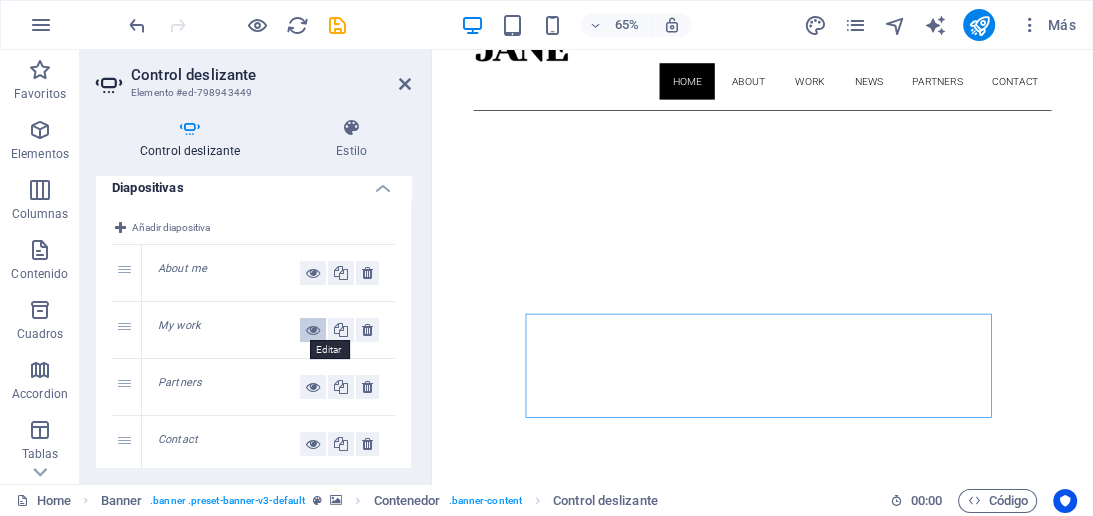 click at bounding box center [313, 330] 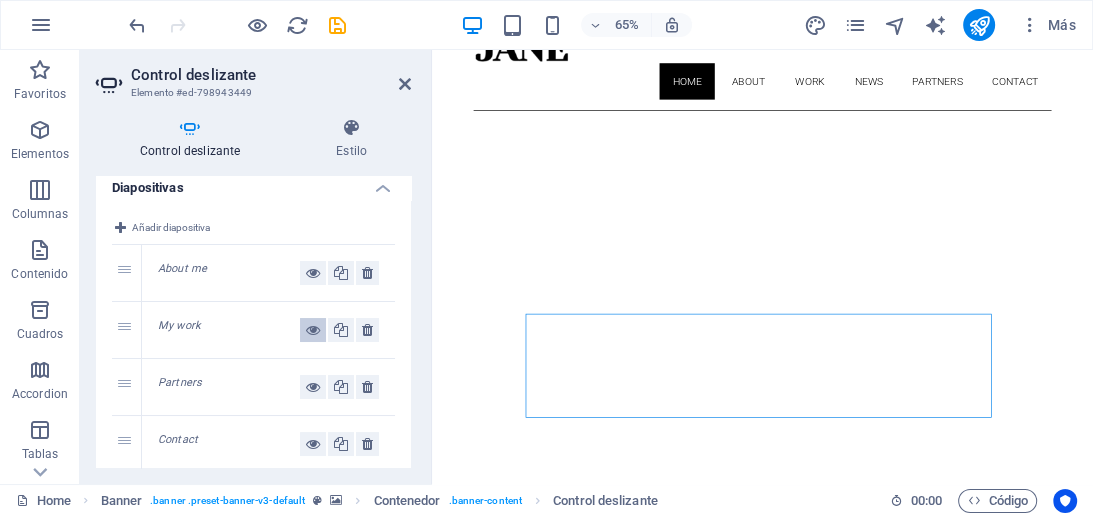 click at bounding box center [313, 330] 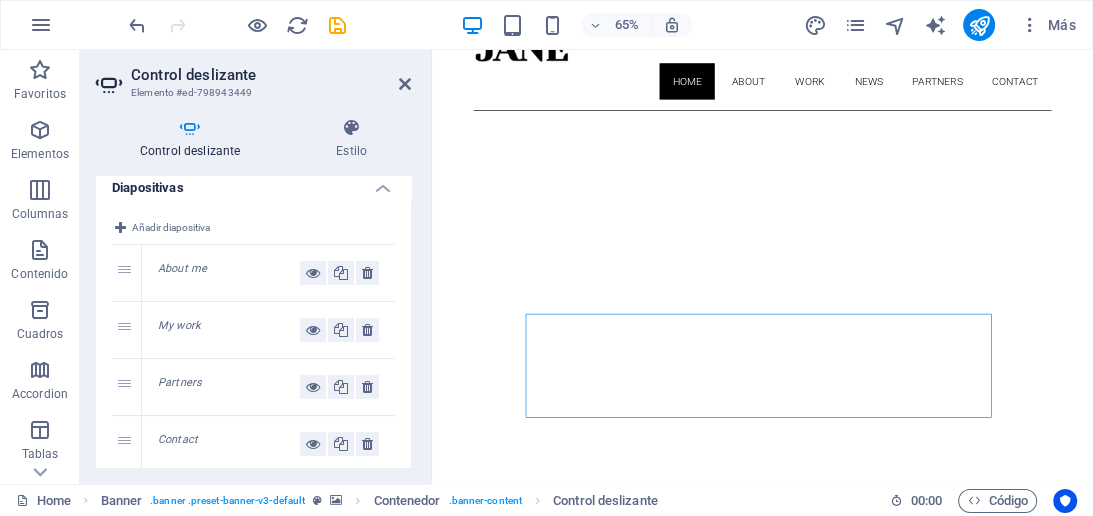 click on "My work" at bounding box center (179, 325) 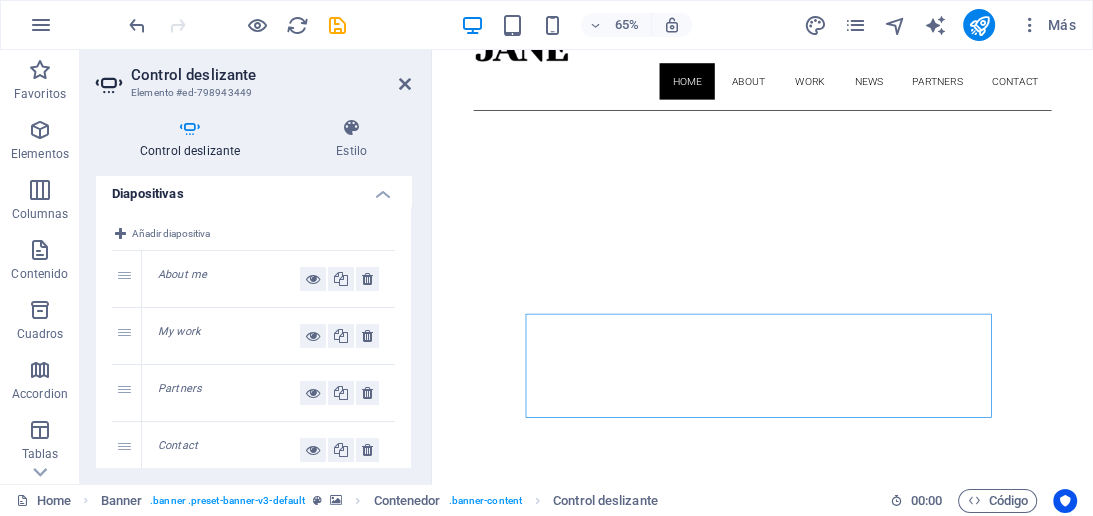click on "Diapositivas" at bounding box center (253, 188) 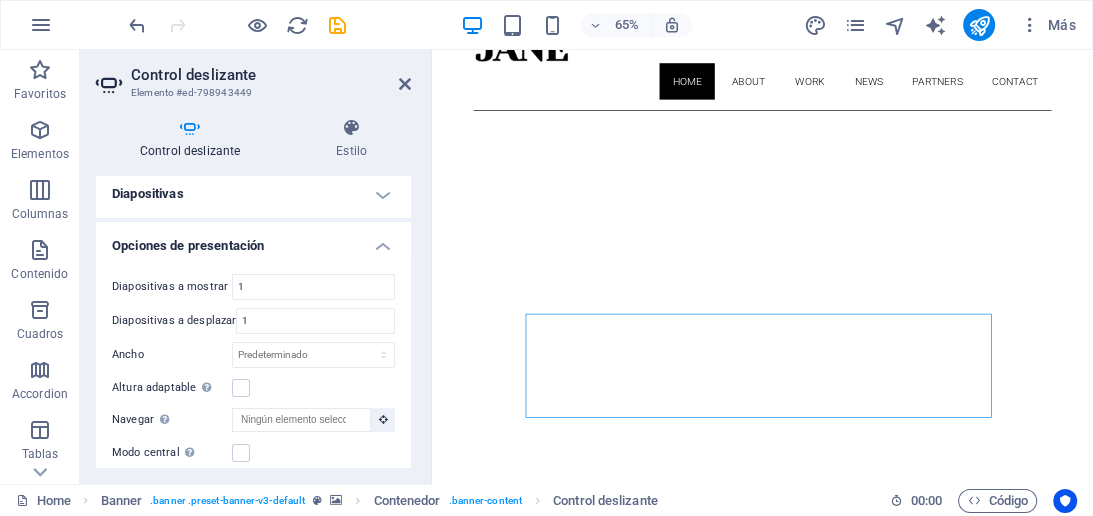 click on "Diapositivas" at bounding box center (253, 194) 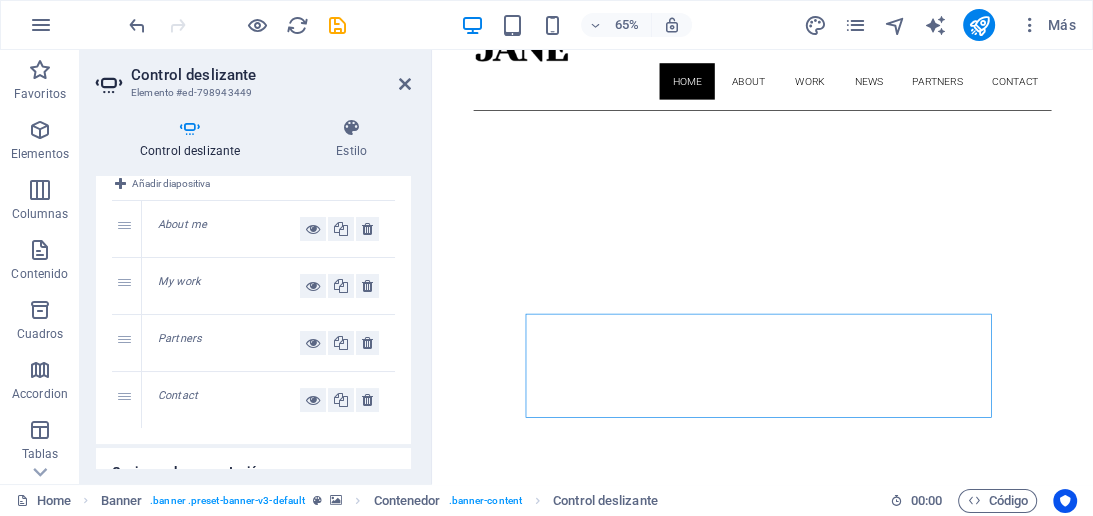 scroll, scrollTop: 43, scrollLeft: 0, axis: vertical 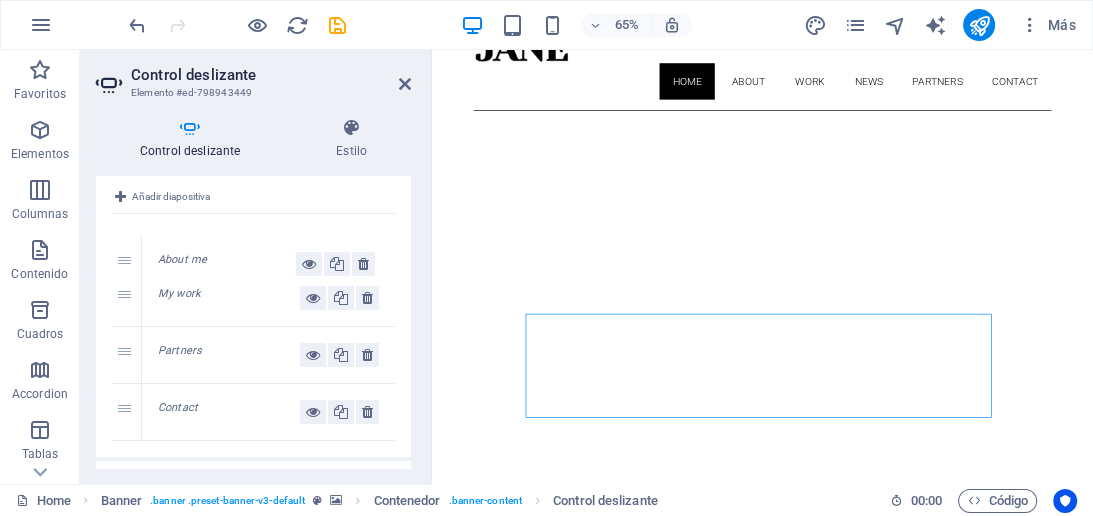 drag, startPoint x: 122, startPoint y: 243, endPoint x: 128, endPoint y: 222, distance: 21.84033 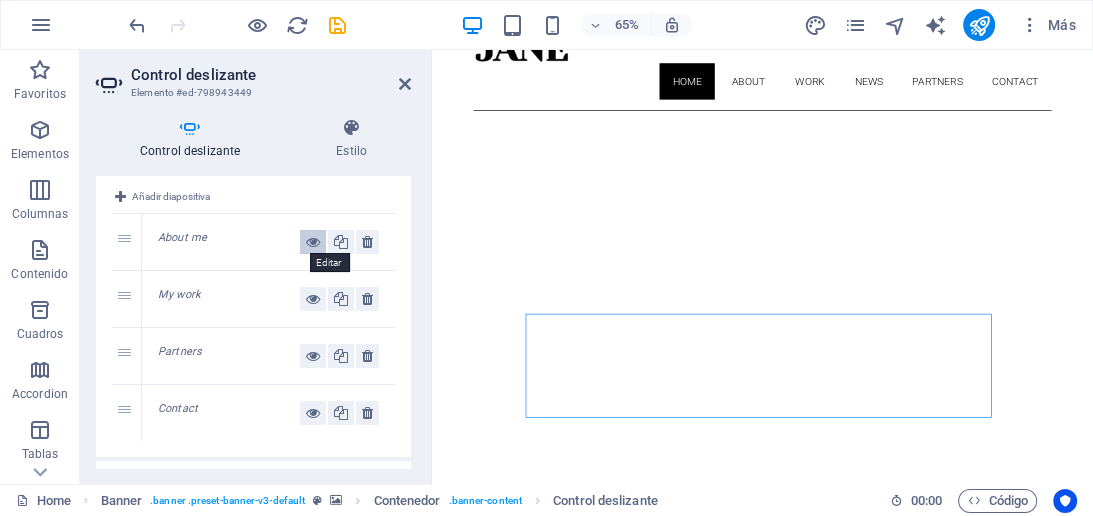 click at bounding box center [313, 242] 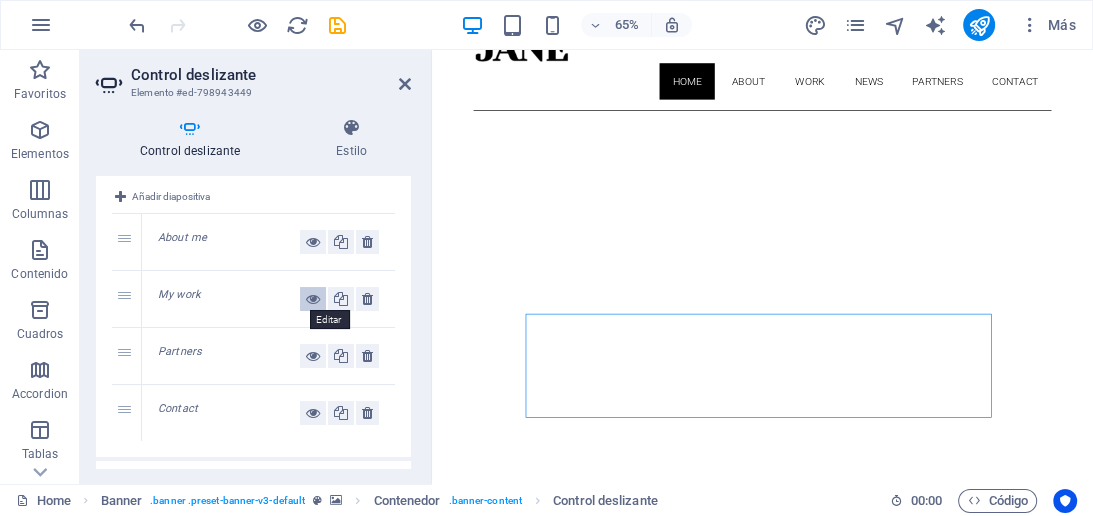 click at bounding box center (313, 299) 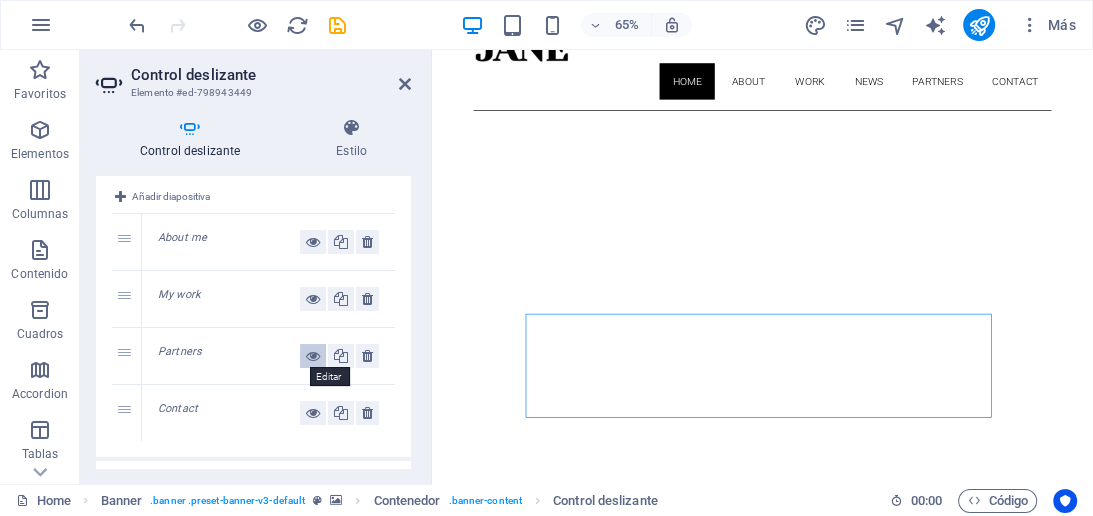 click at bounding box center [313, 356] 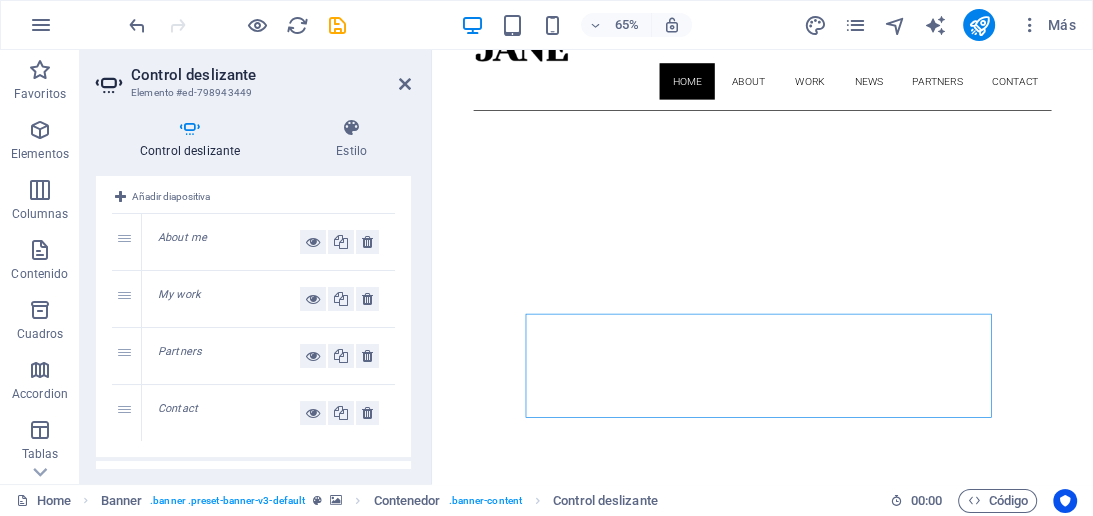 click on "Partners" at bounding box center [268, 356] 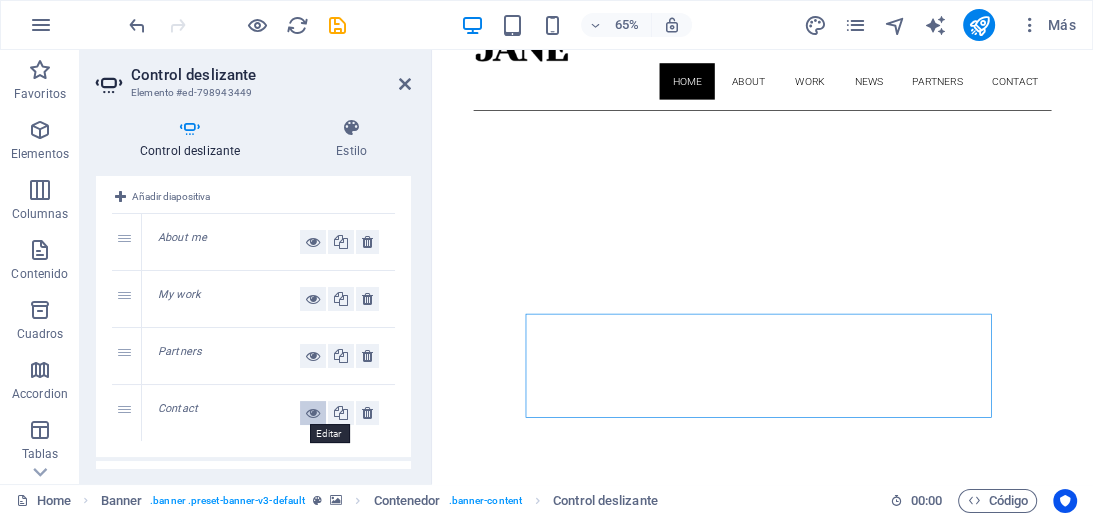click at bounding box center [313, 413] 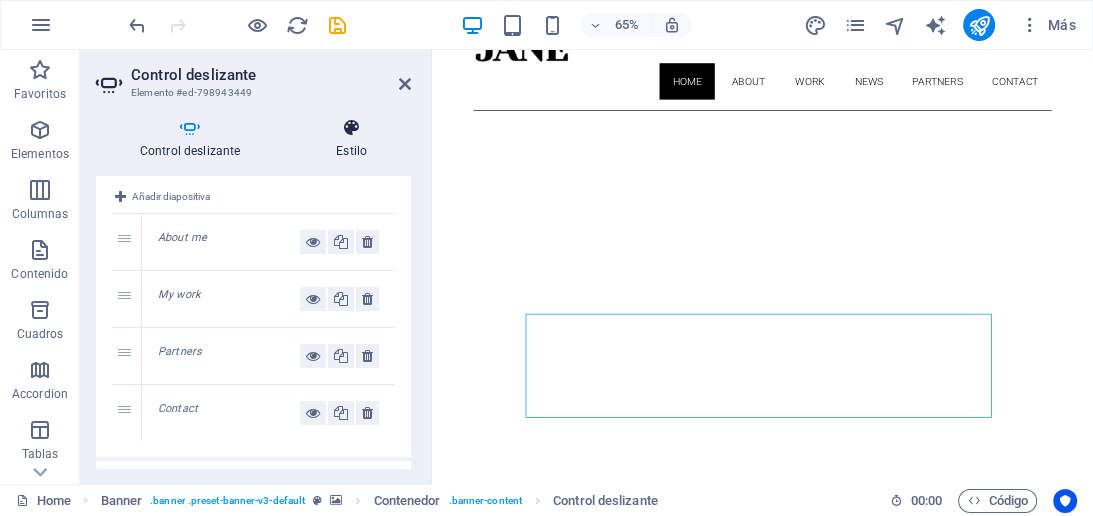 click at bounding box center [351, 128] 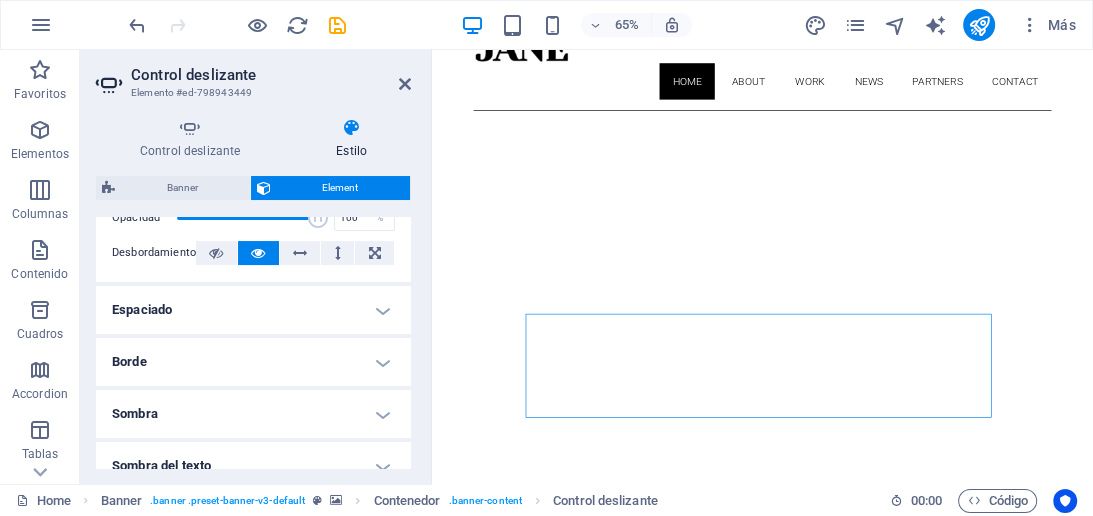 scroll, scrollTop: 323, scrollLeft: 0, axis: vertical 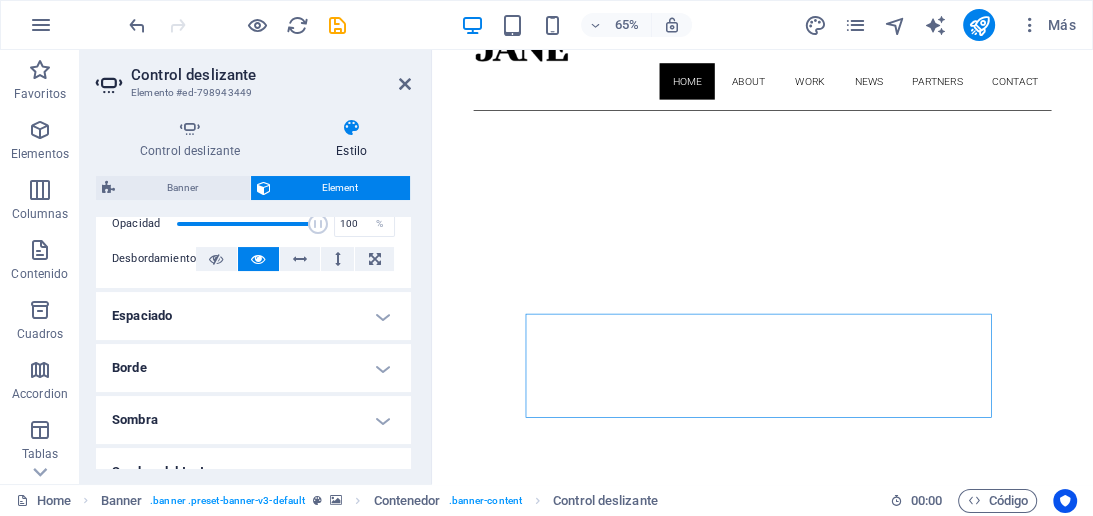 click on "Espaciado" at bounding box center (253, 316) 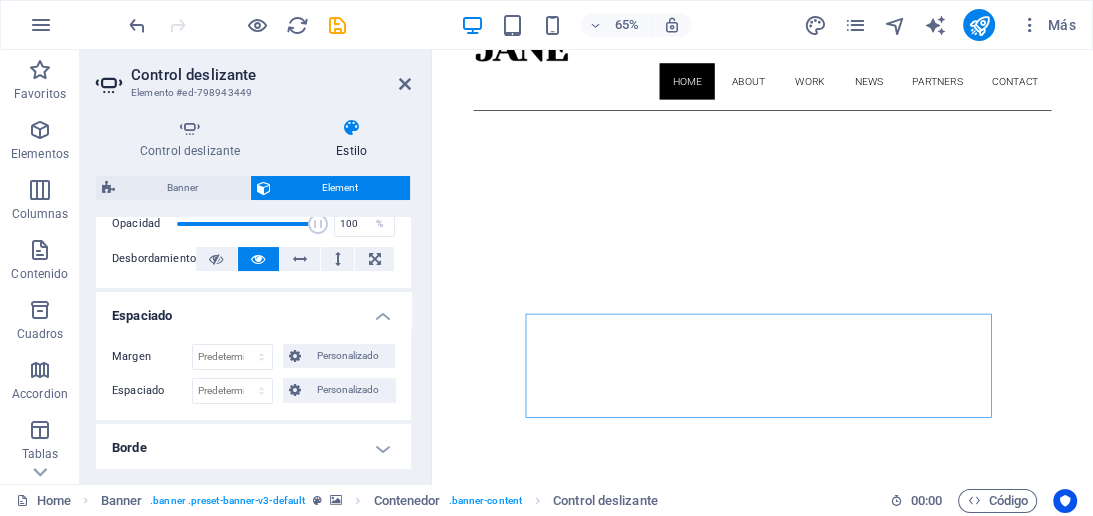 click on "Espaciado" at bounding box center [253, 310] 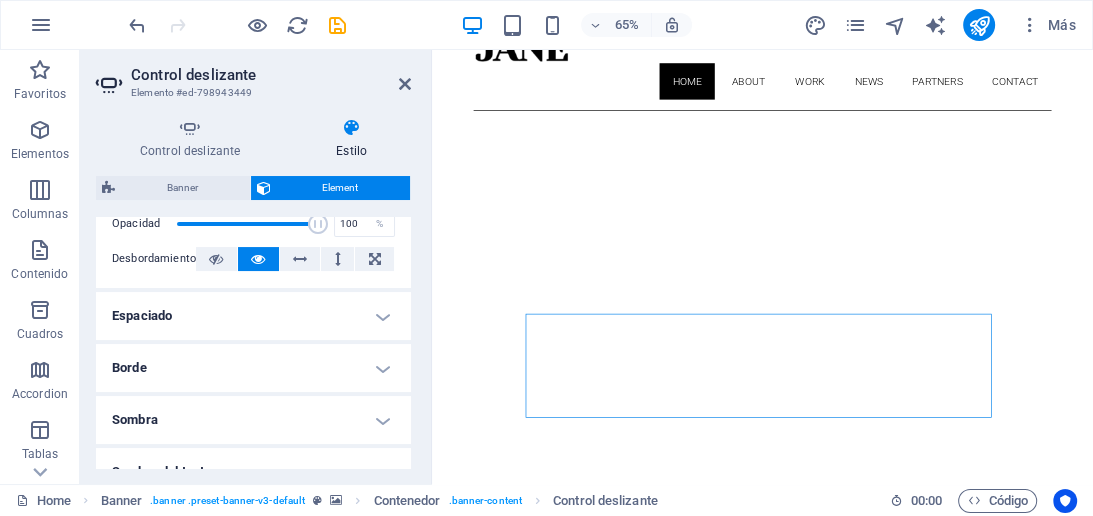 click on "Borde" at bounding box center [253, 368] 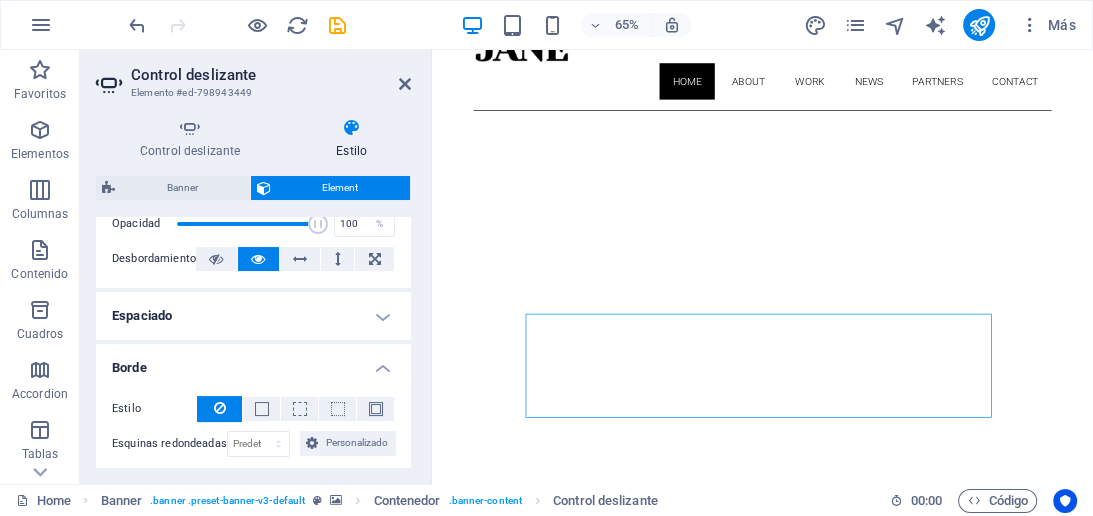 click on "Borde" at bounding box center [253, 362] 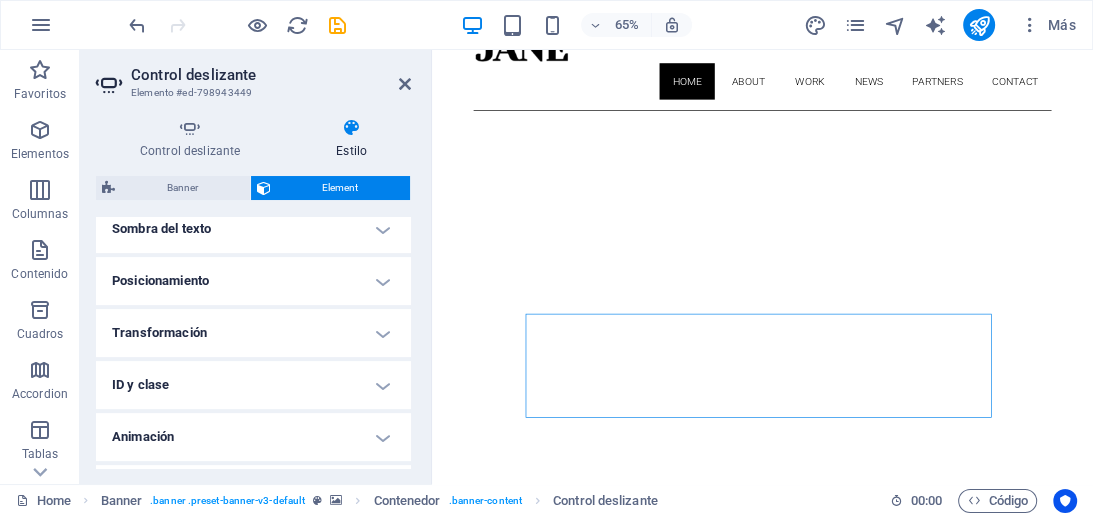 scroll, scrollTop: 610, scrollLeft: 0, axis: vertical 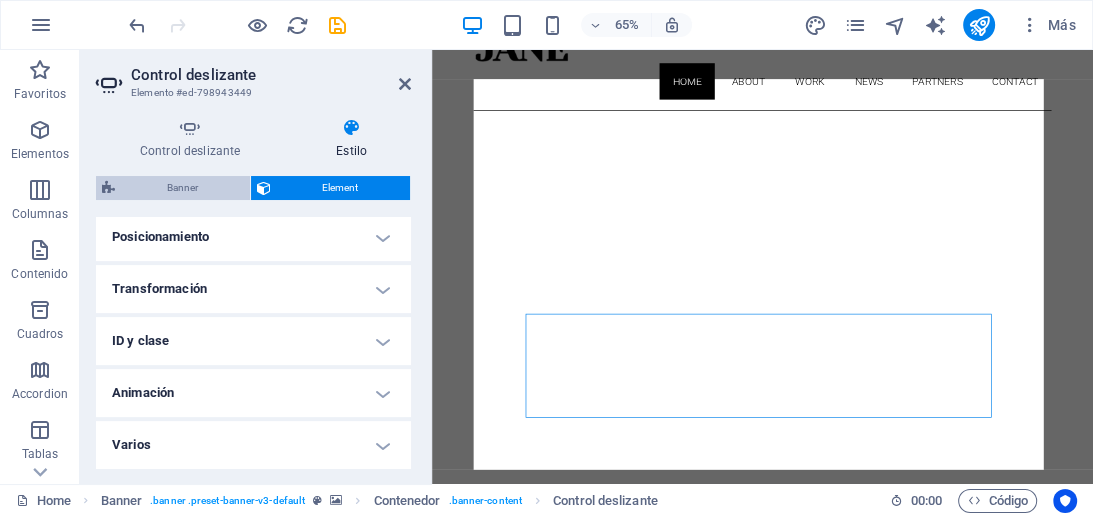 click on "Banner" at bounding box center [182, 188] 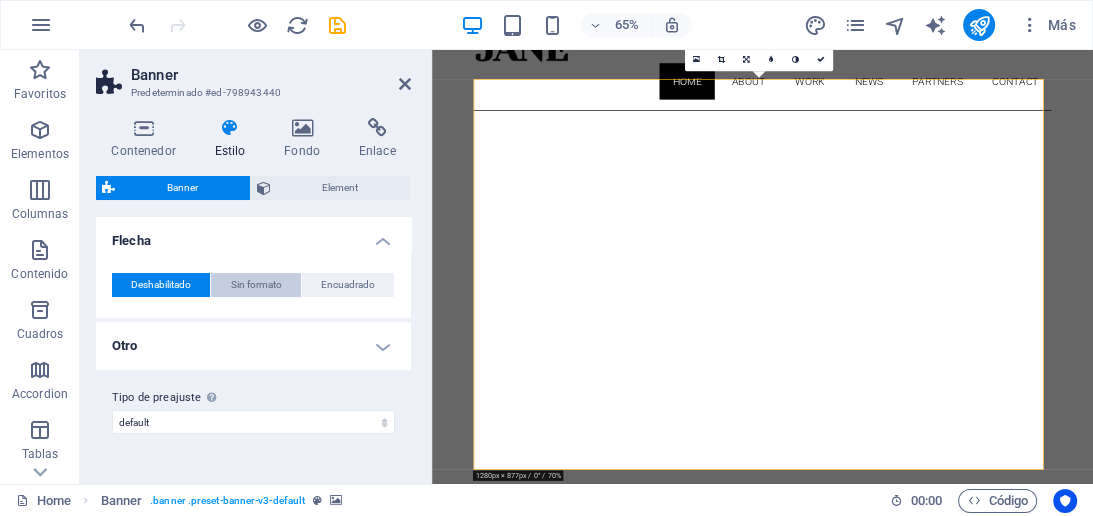 click on "Sin formato" at bounding box center [255, 285] 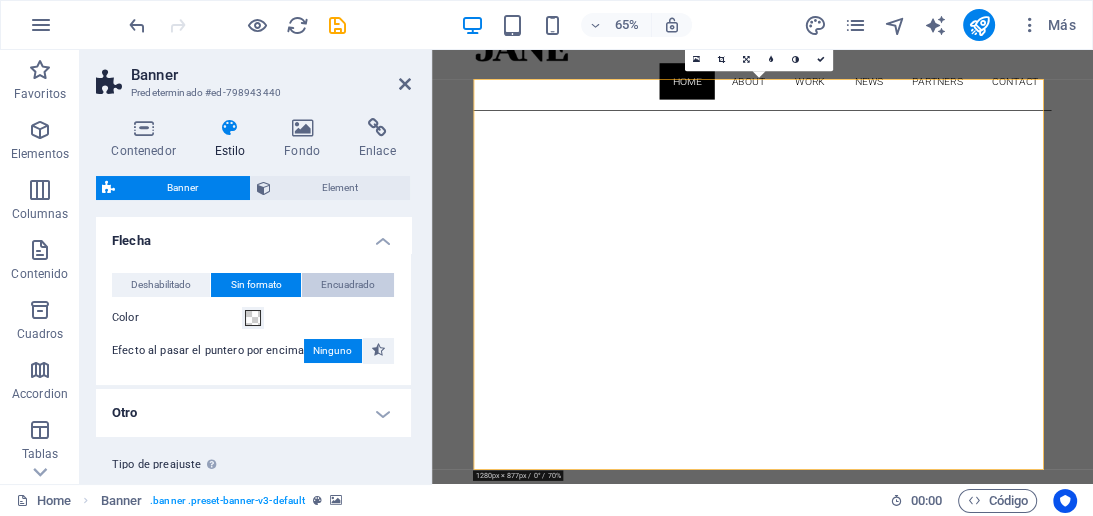click on "Encuadrado" at bounding box center (348, 285) 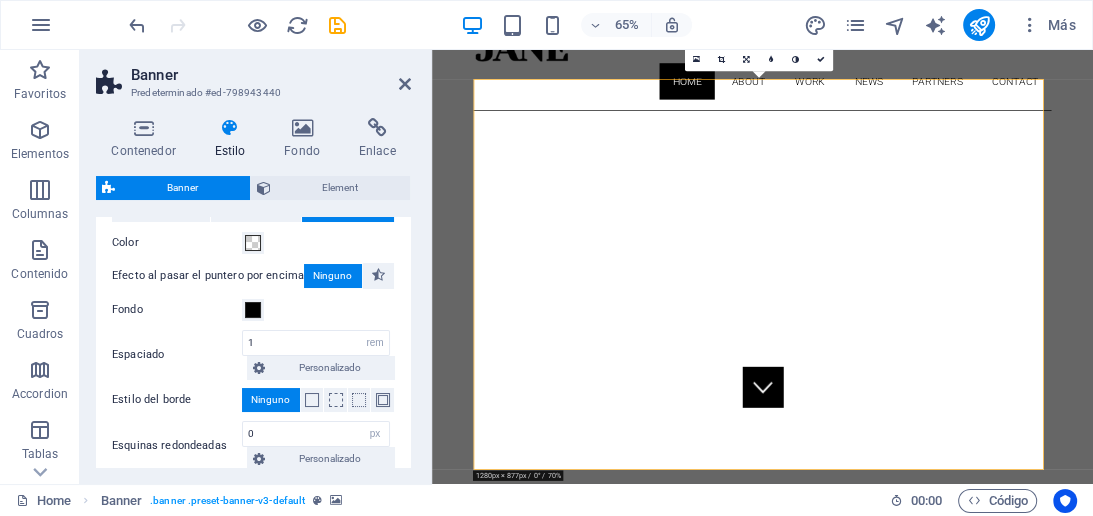 scroll, scrollTop: 0, scrollLeft: 0, axis: both 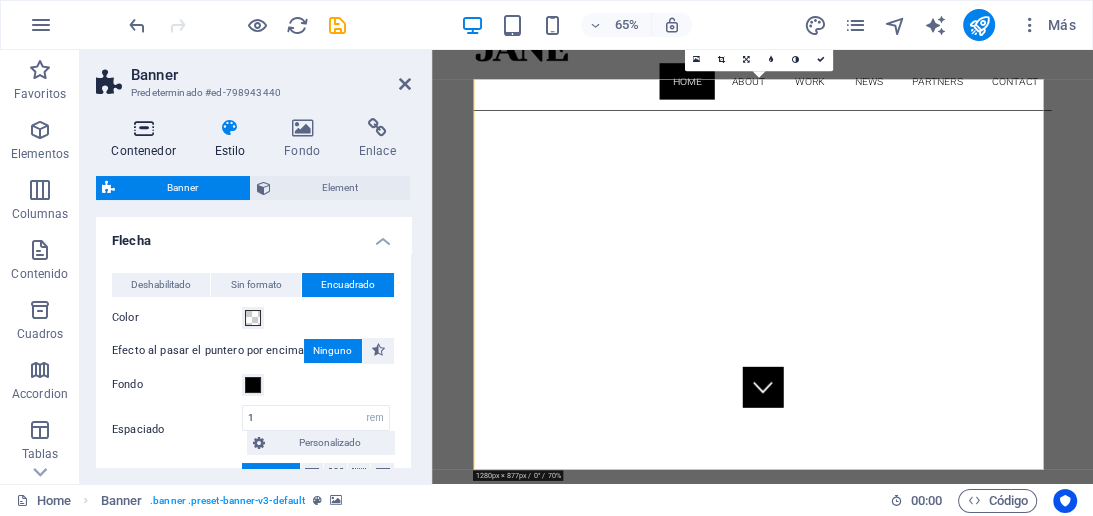 click at bounding box center [143, 128] 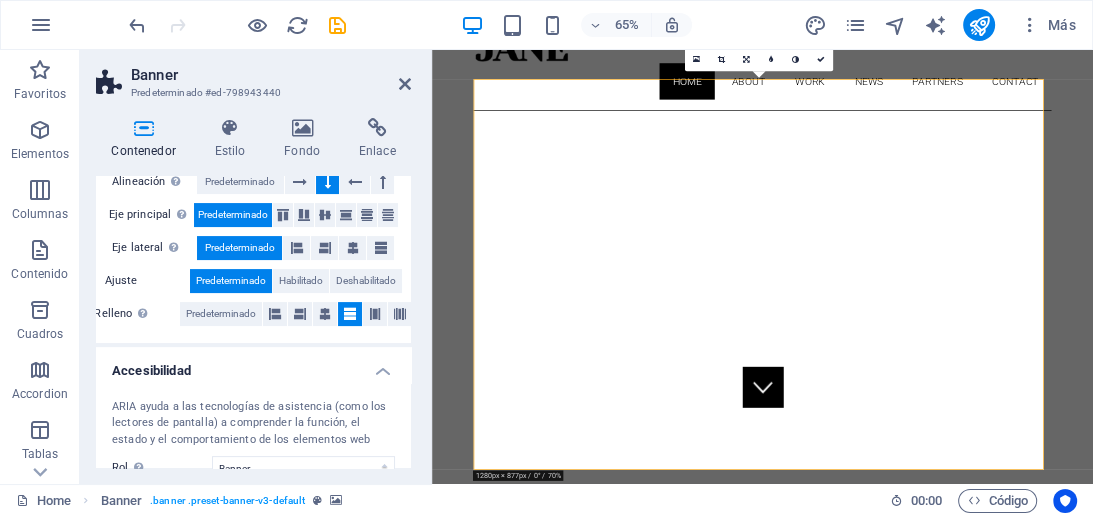 scroll, scrollTop: 539, scrollLeft: 0, axis: vertical 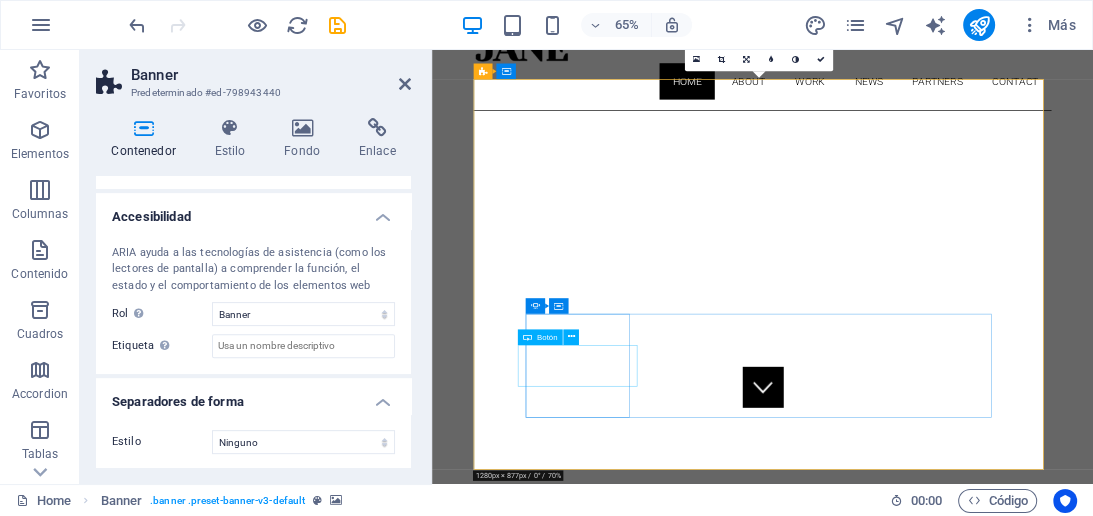 click on "Partners" at bounding box center [336, 1176] 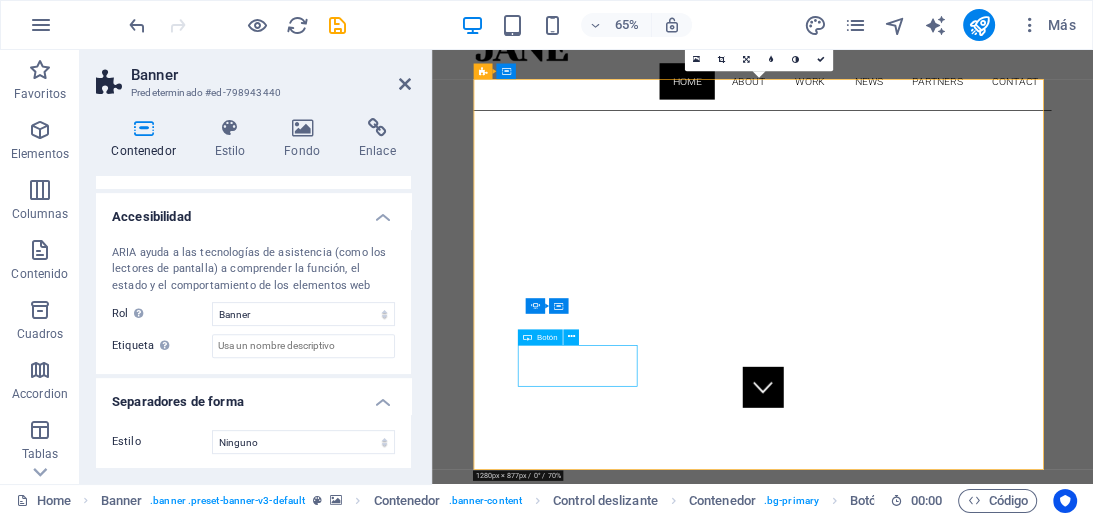 click on "Partners" at bounding box center [336, 1176] 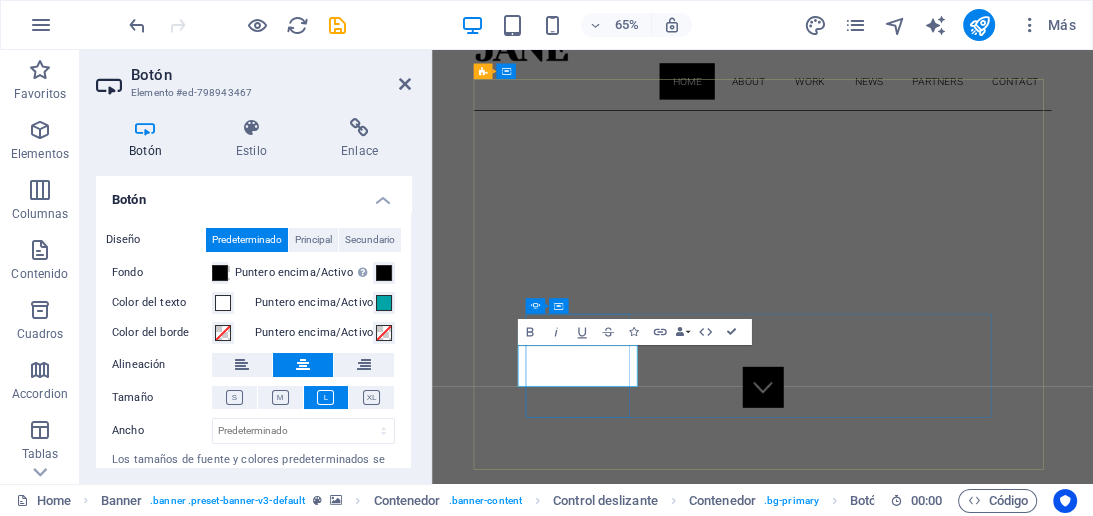 click on "Partners" at bounding box center (336, 1194) 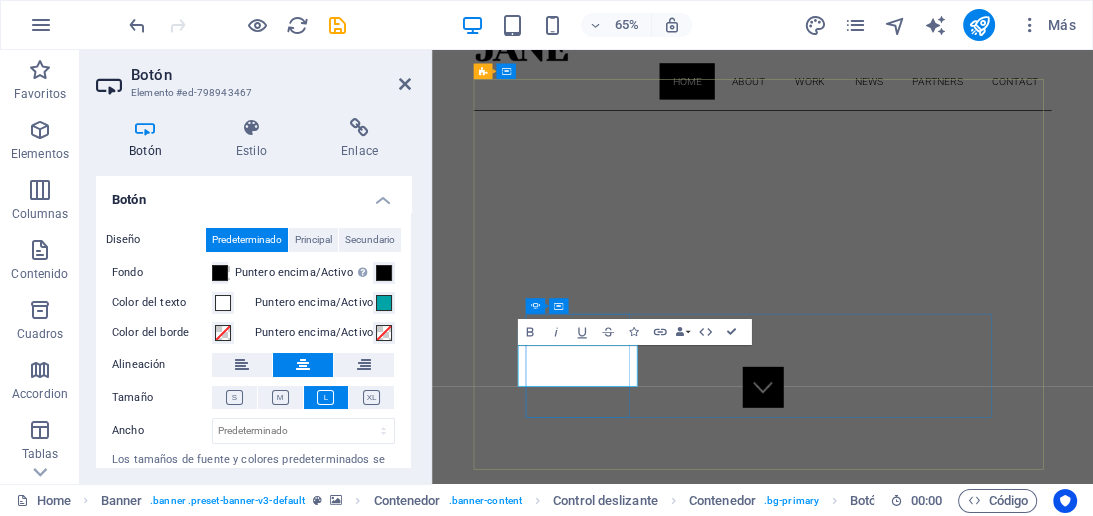 click on "Partners" at bounding box center (336, 1194) 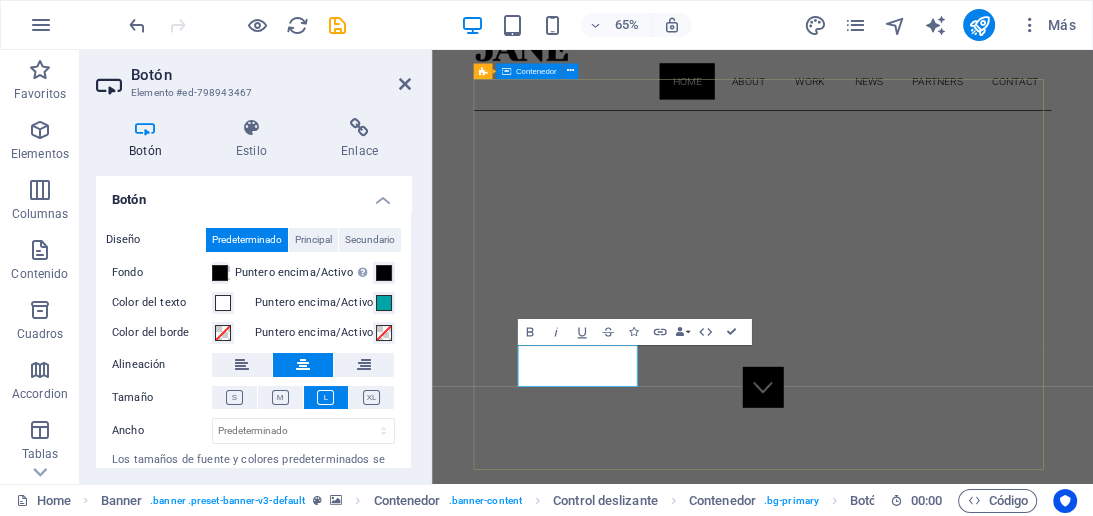 click on "About me My work Partners Contact" at bounding box center (940, 1144) 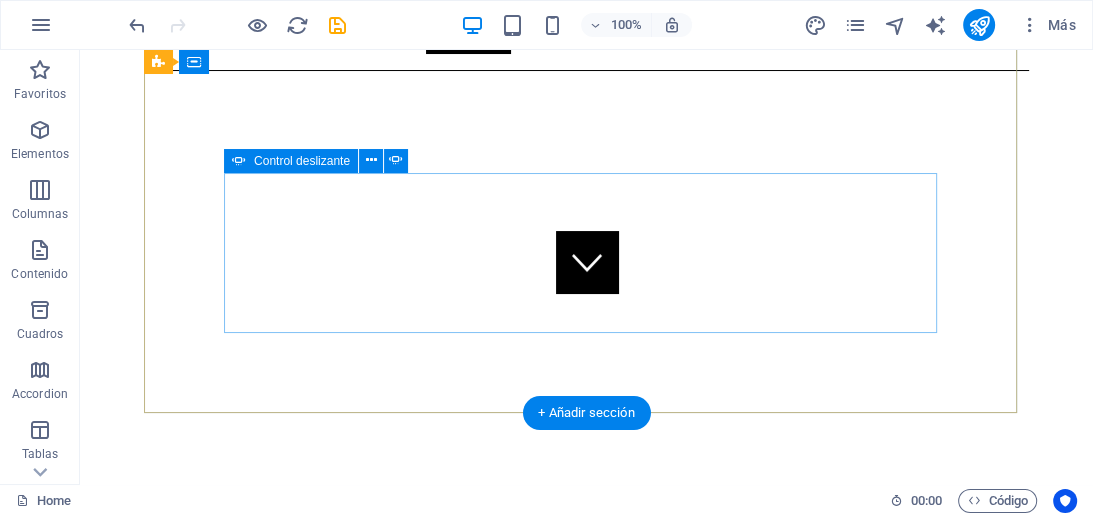 scroll, scrollTop: 168, scrollLeft: 0, axis: vertical 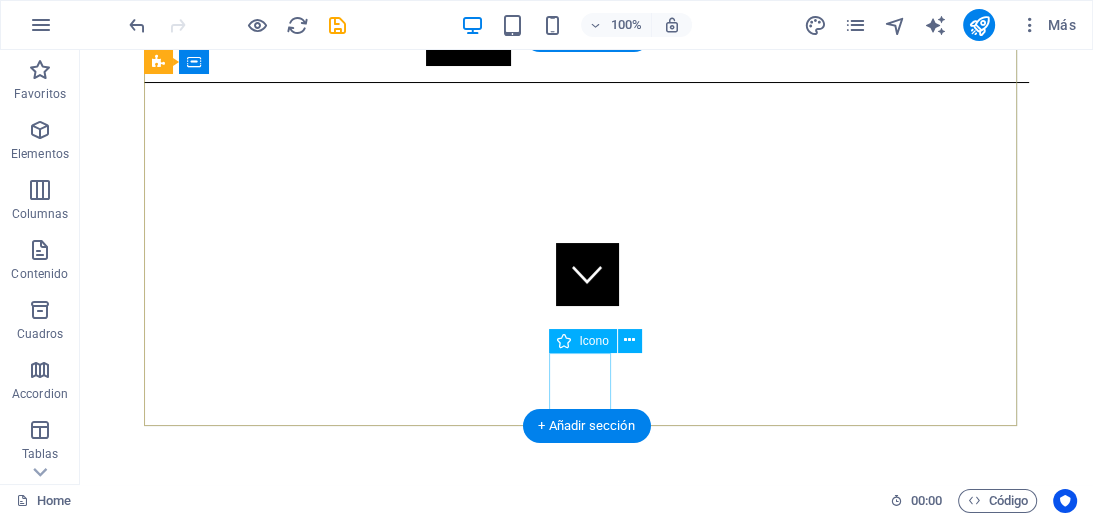 click at bounding box center (587, 274) 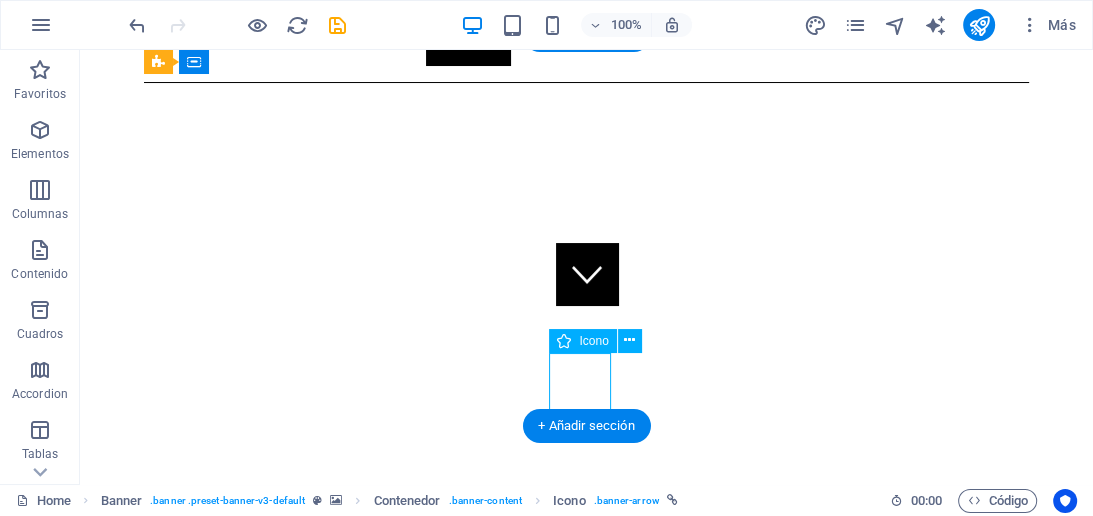 click at bounding box center (587, 274) 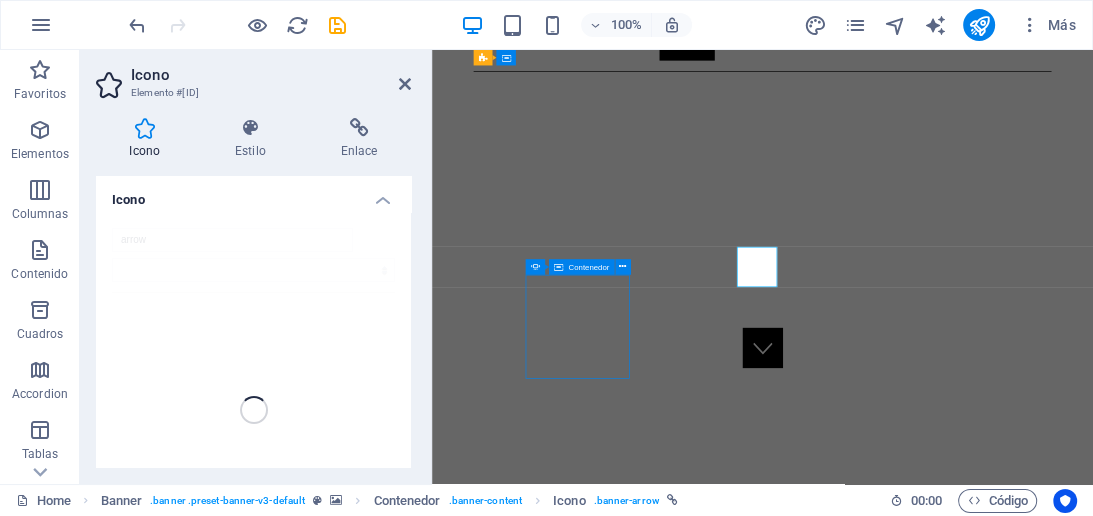 click on "Contact" at bounding box center [176, 1114] 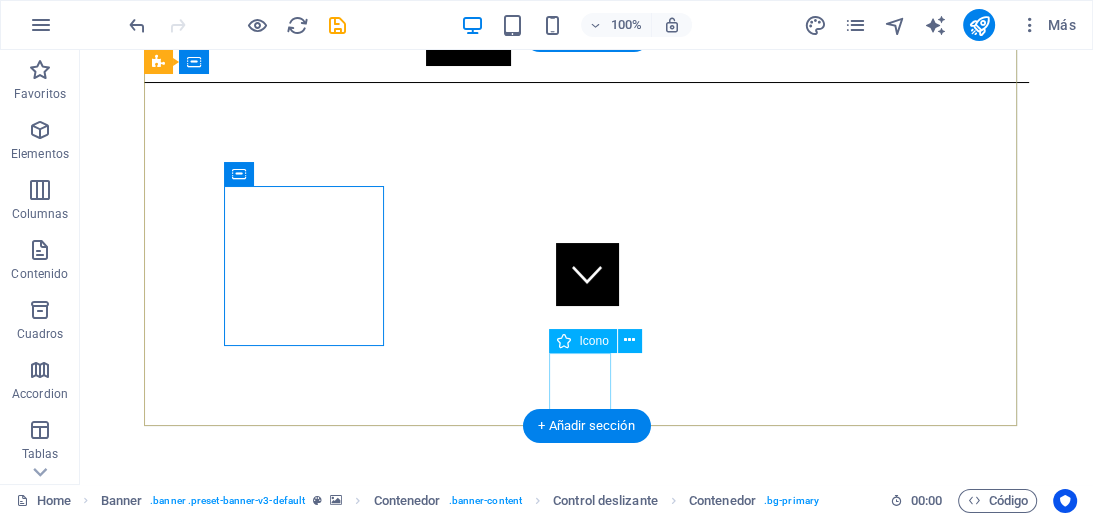 click at bounding box center (587, 274) 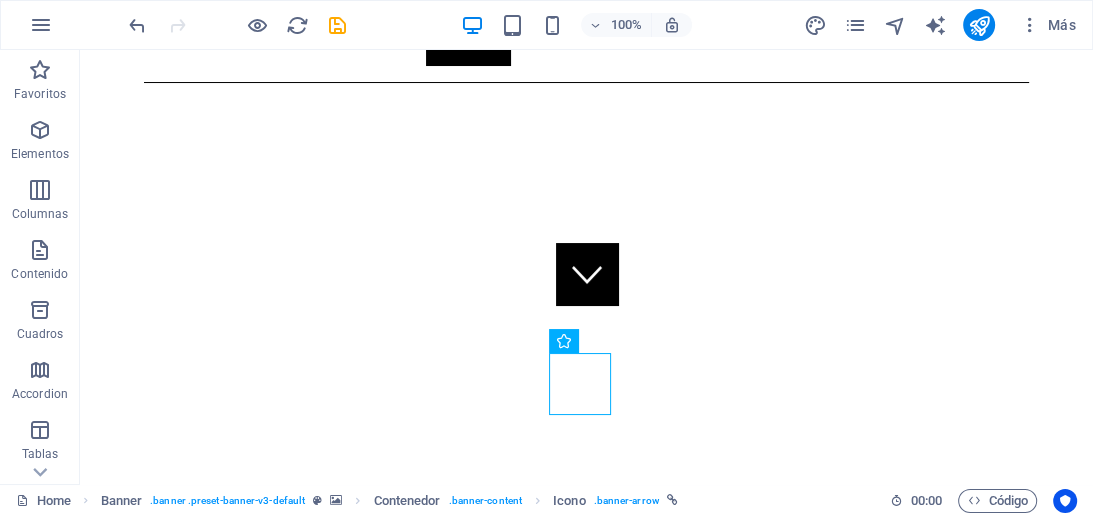 click on "Skip to main content
Home About Work News Partners Contact [CITY], [STATE] [CITY], [STATE] [CITY] [CITY] About me My work Partners Contact About Lorem ipsum dolor sit amet, consectetuer adipiscing elit. Aenean commodo ligula eget dolor. Lorem ipsum dolor sit amet. see more Work Lorem ipsum dolor sit amet, consectetuer adipiscing elit. Aenean commodo ligula eget dolor. Lorem ipsum dolor sit amet. see more Blog Lorem ipsum dolor sit amet, consectetuer adipiscing elit. Aenean commodo ligula eget dolor. Lorem ipsum dolor sit amet. see more Phone Call me! [PHONE] Social Facebook Instagram Twitter Contact e635c2602f3b2c5c06ef1258bb095d@cpanel.local Legal Notice Privacy" at bounding box center [586, 2220] 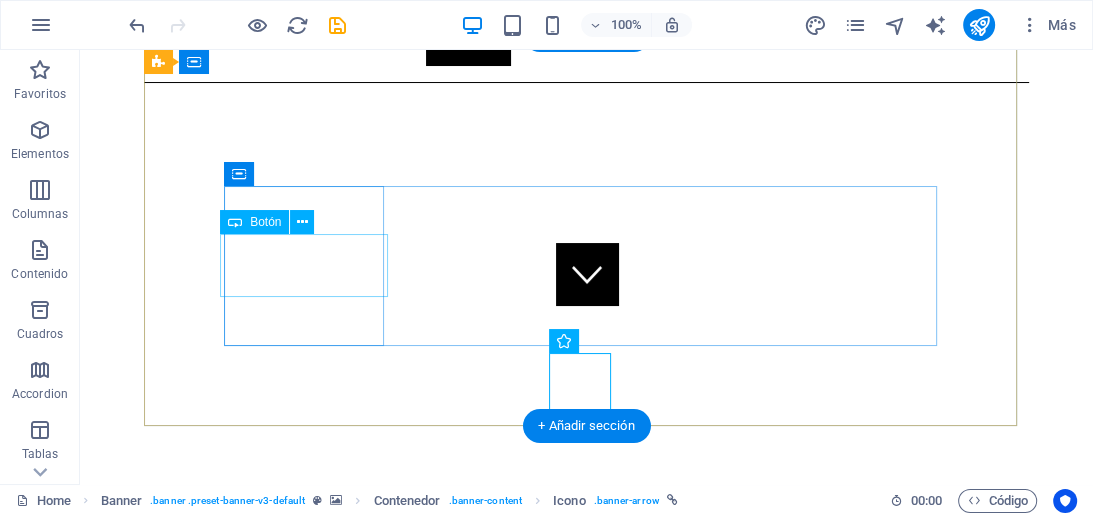 click on "Contact" at bounding box center [-176, 1066] 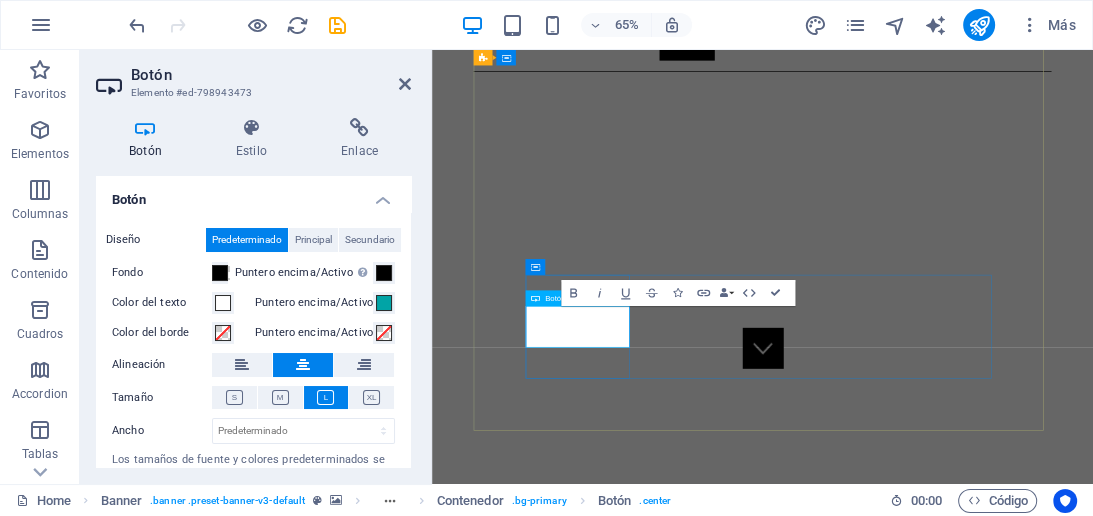 type 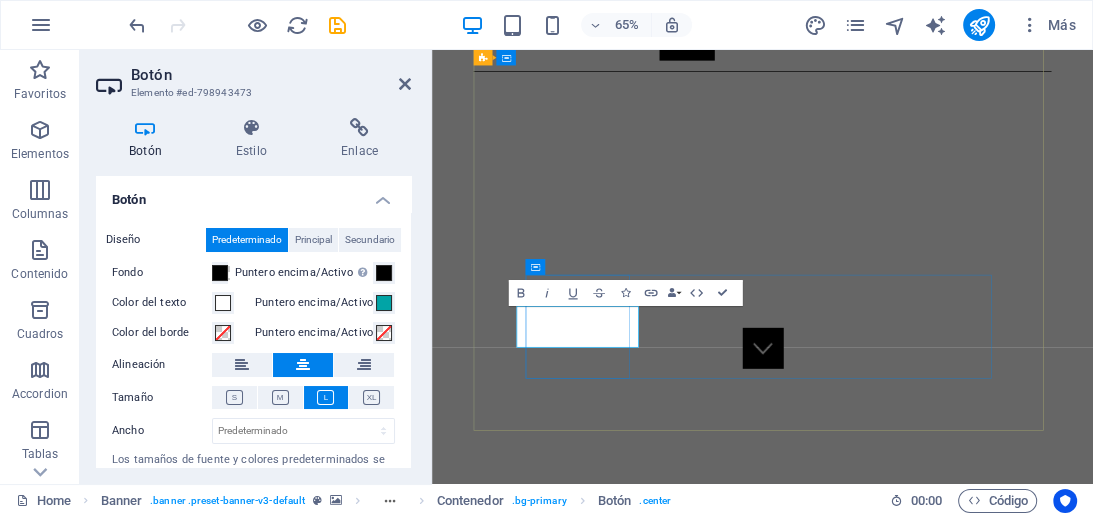 scroll, scrollTop: 0, scrollLeft: 0, axis: both 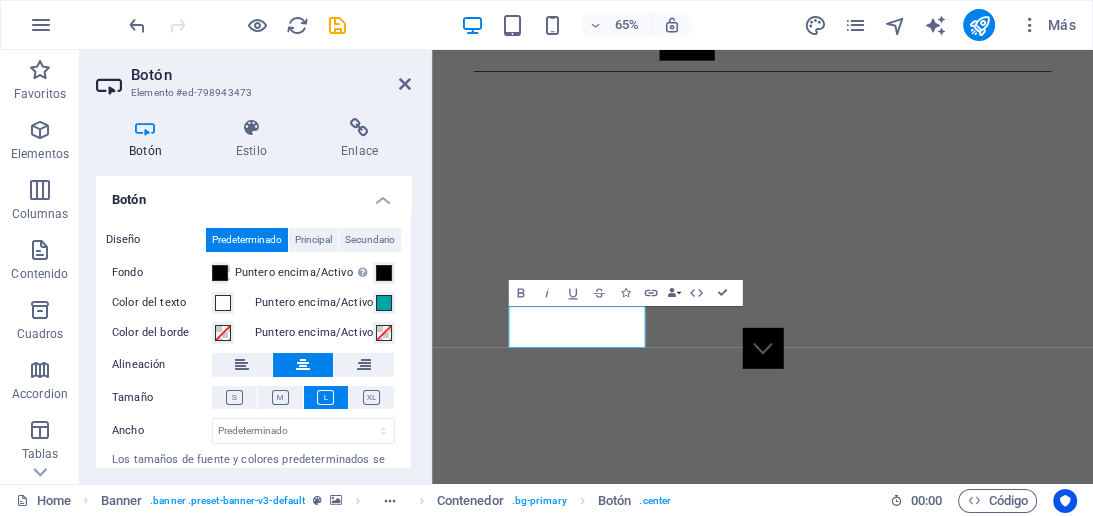 click on "Puntero encima/Activo Cambia al modo de previsualización para probar el estado activo/puntero encima" at bounding box center (312, 274) 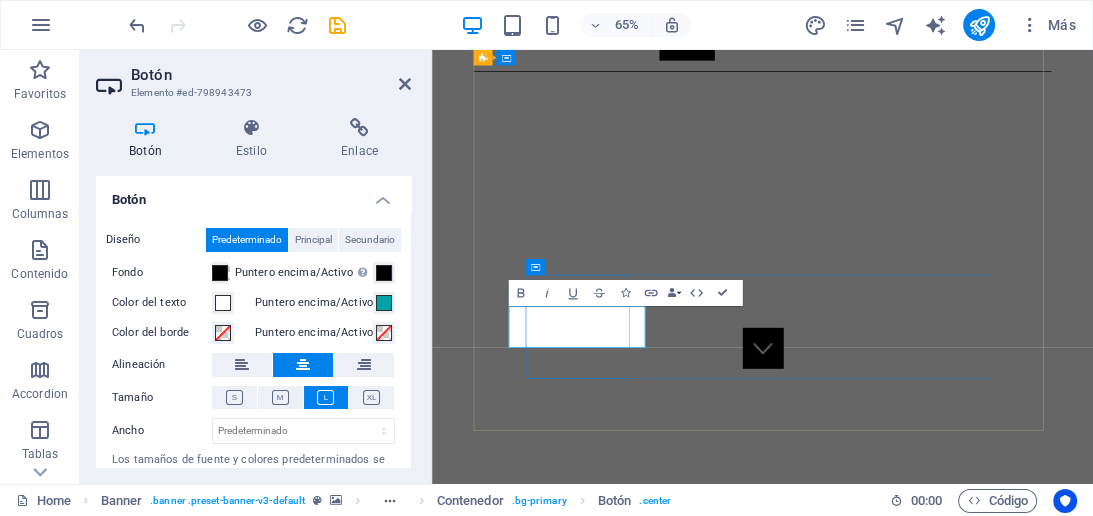click on "CONTACTO" at bounding box center (176, 1294) 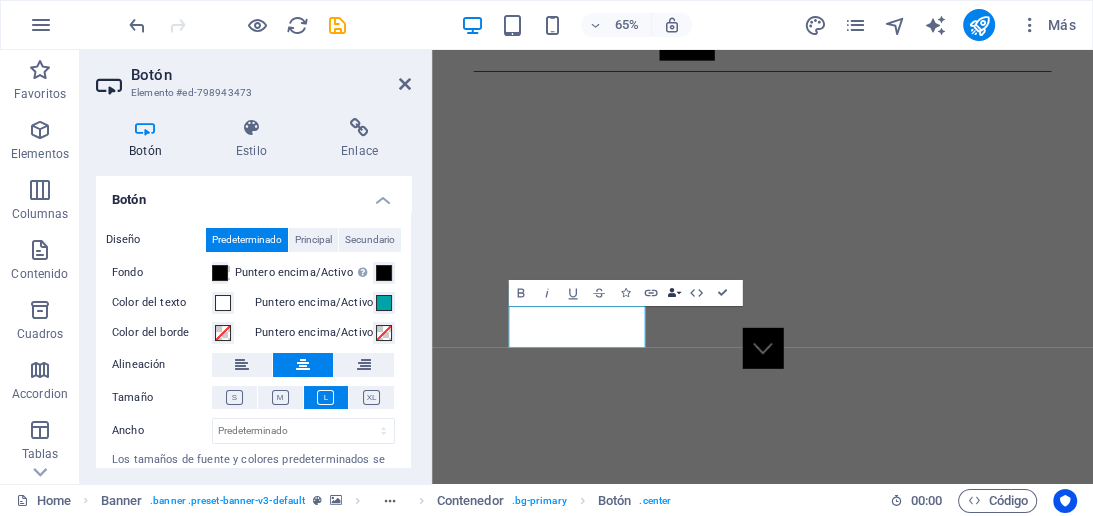 click at bounding box center (671, 293) 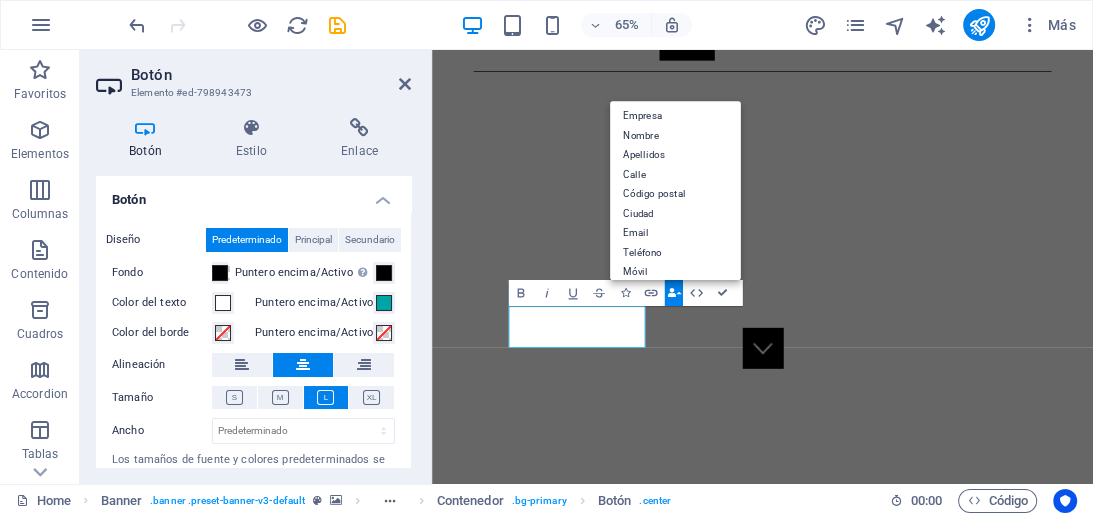 click at bounding box center [671, 293] 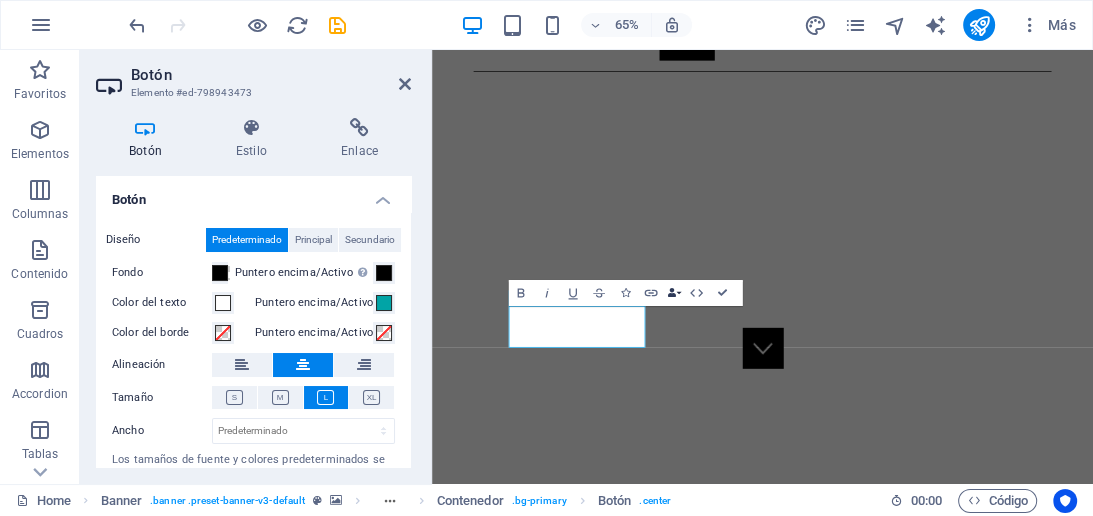 click on "Data Bindings" at bounding box center [674, 293] 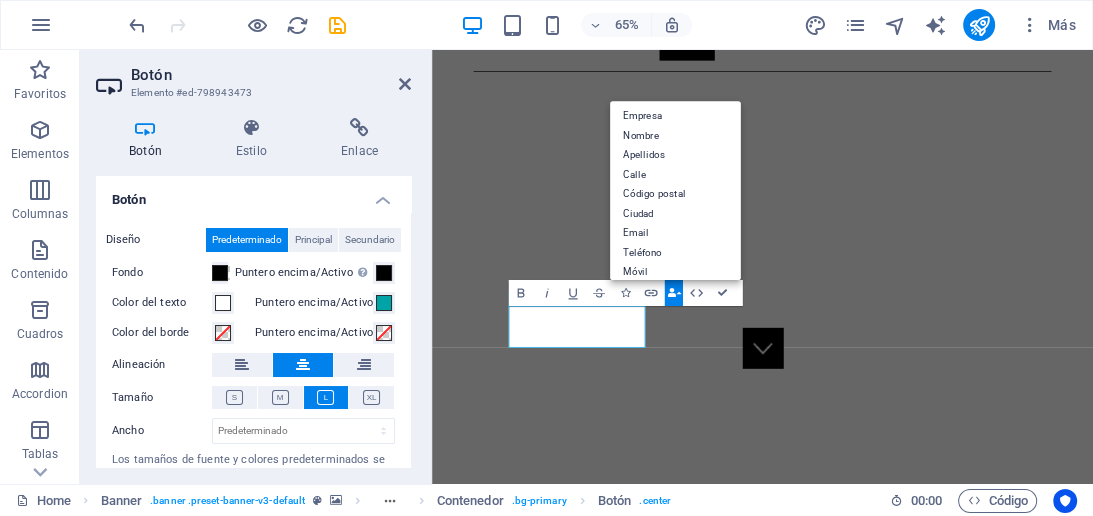 click on "Data Bindings" at bounding box center [674, 293] 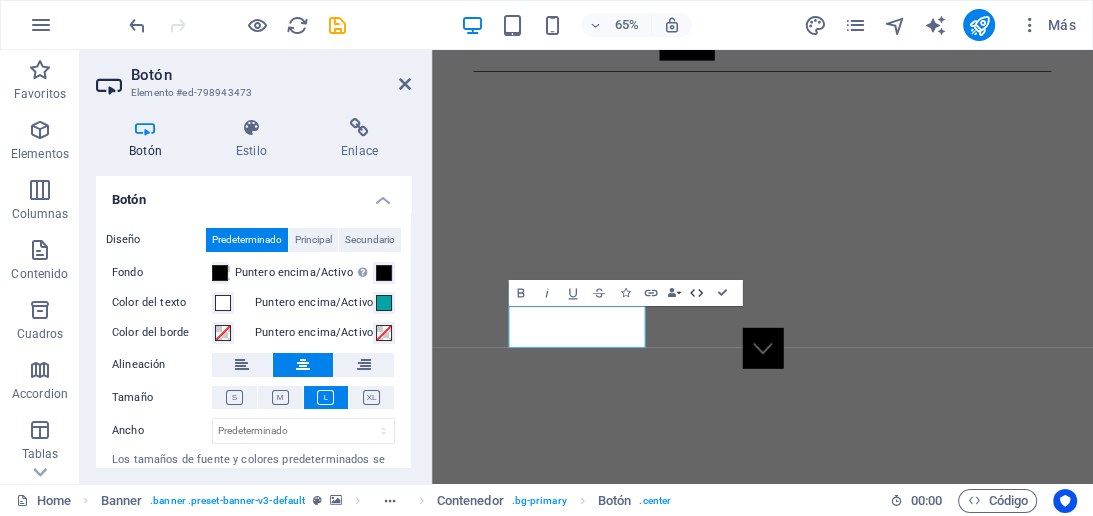 click 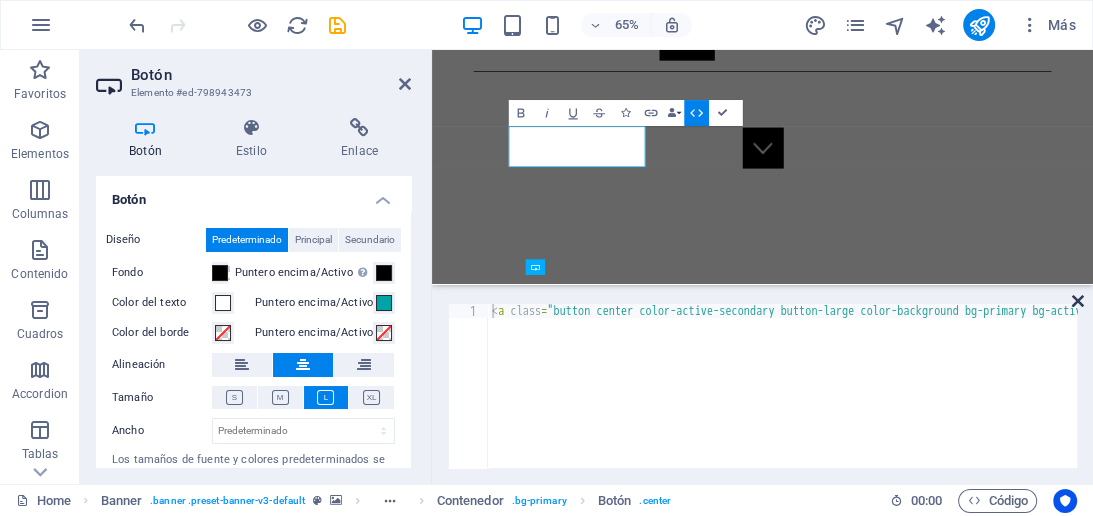 click at bounding box center [1078, 301] 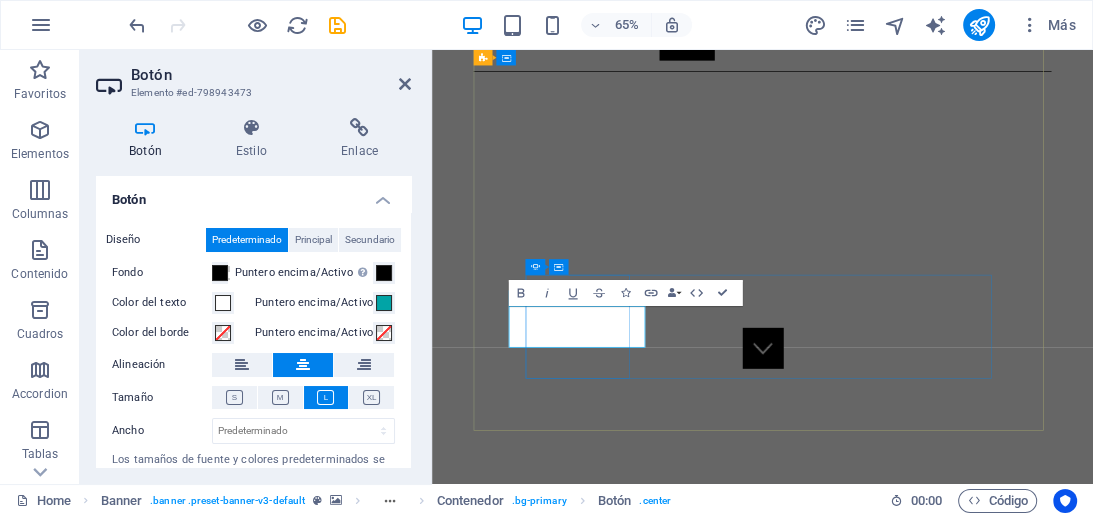 click on "CONTACTO" at bounding box center [176, 1294] 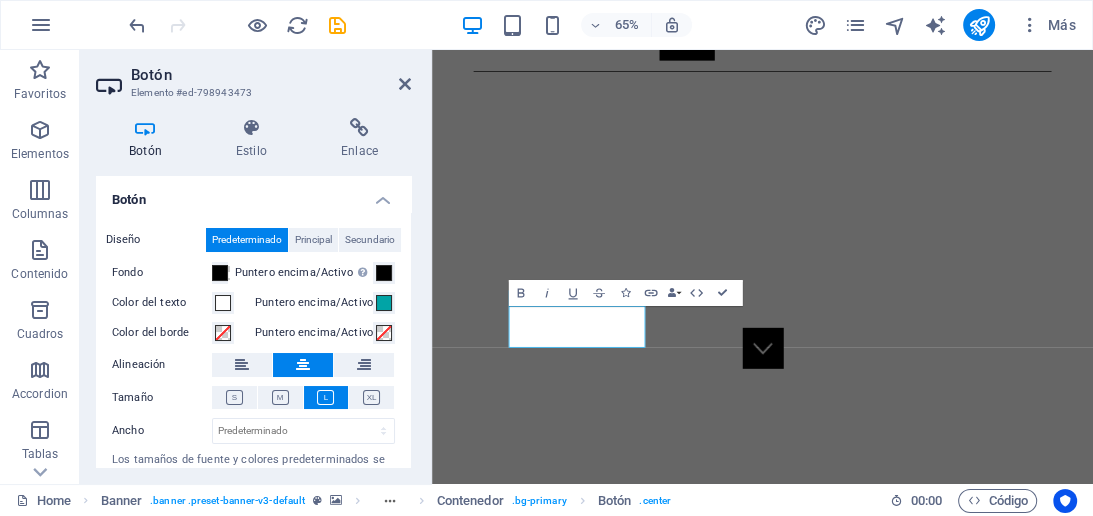scroll, scrollTop: 65, scrollLeft: 0, axis: vertical 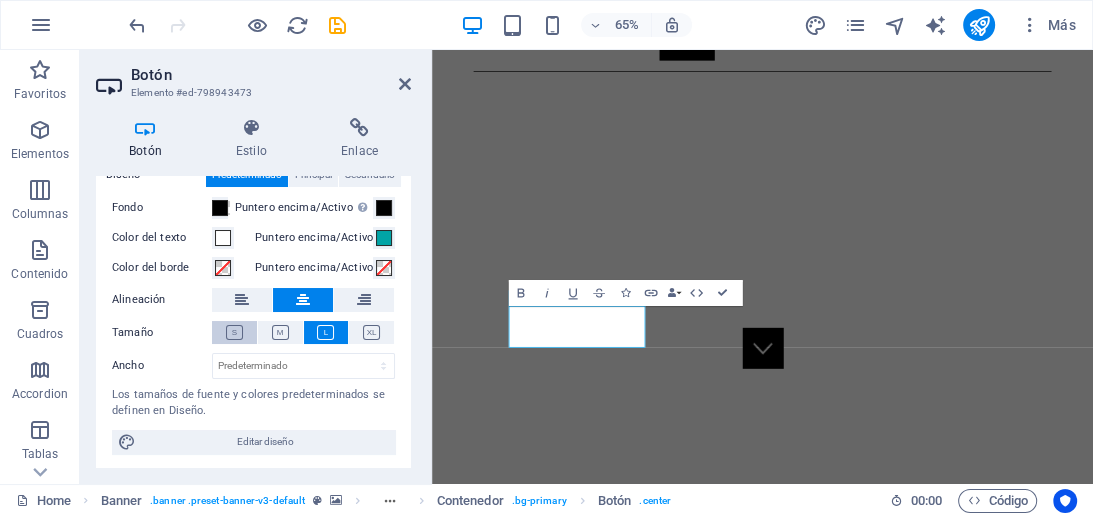 click at bounding box center [234, 332] 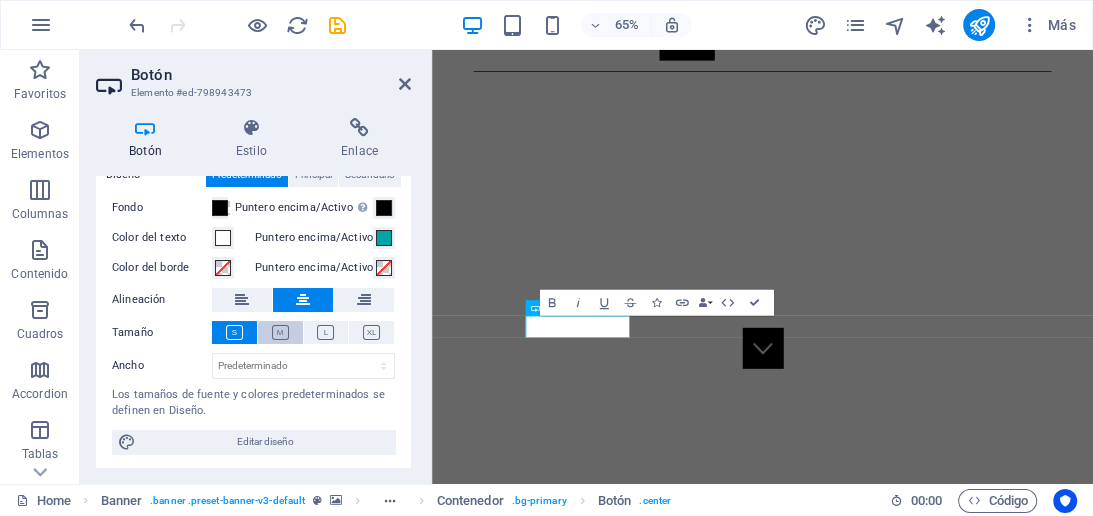 click at bounding box center [280, 332] 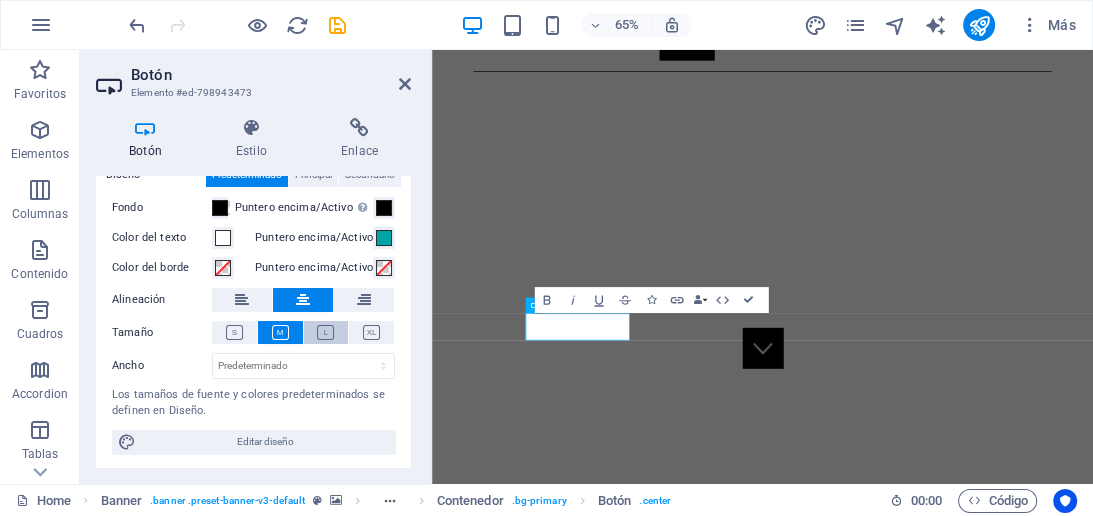 click at bounding box center [325, 332] 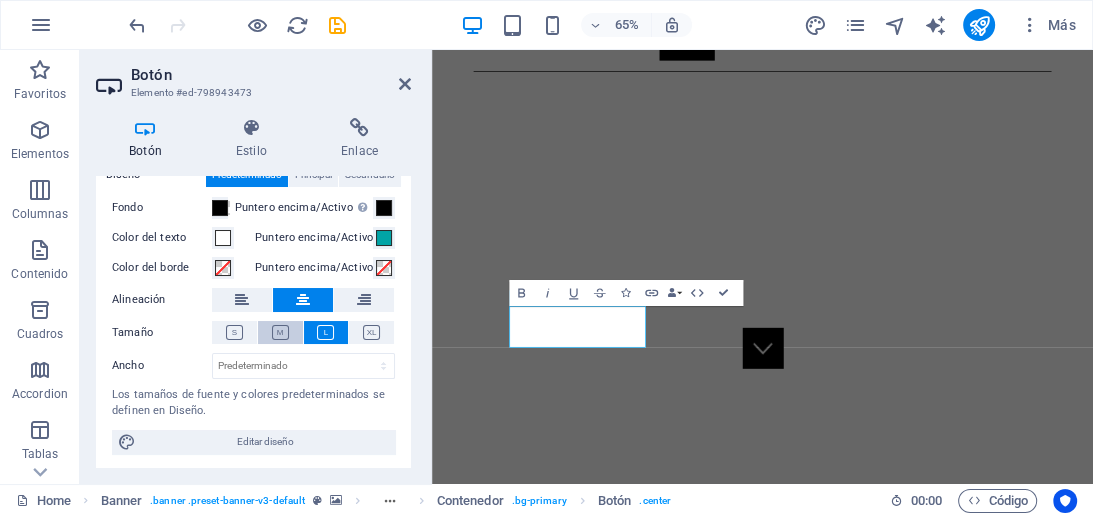 click at bounding box center [280, 332] 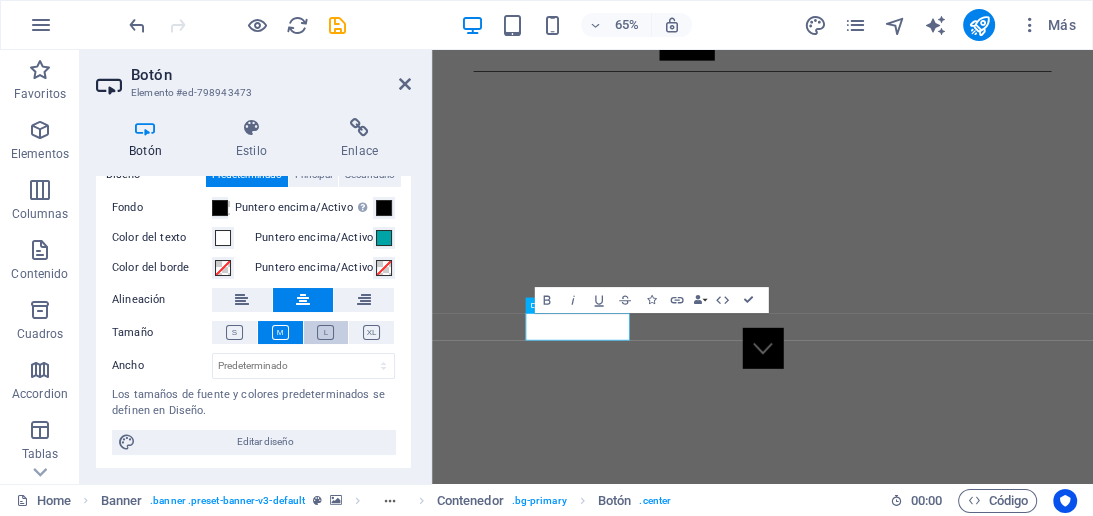 click at bounding box center [325, 332] 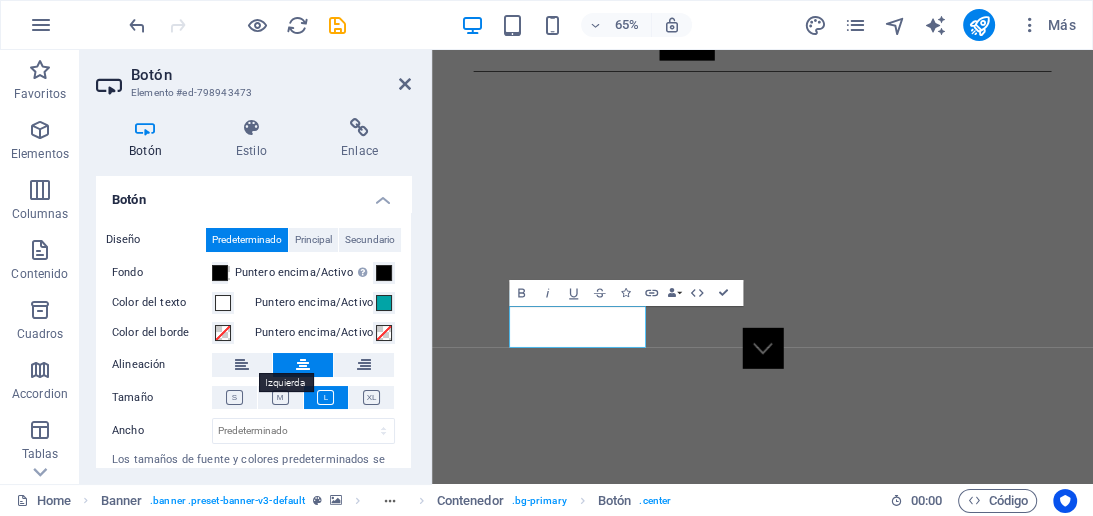 scroll, scrollTop: 65, scrollLeft: 0, axis: vertical 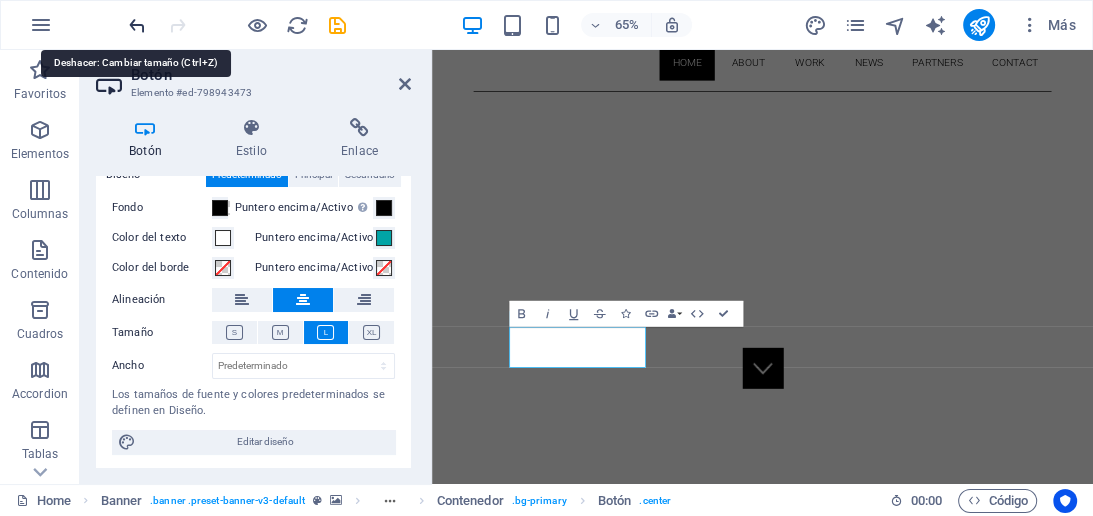 click at bounding box center (137, 25) 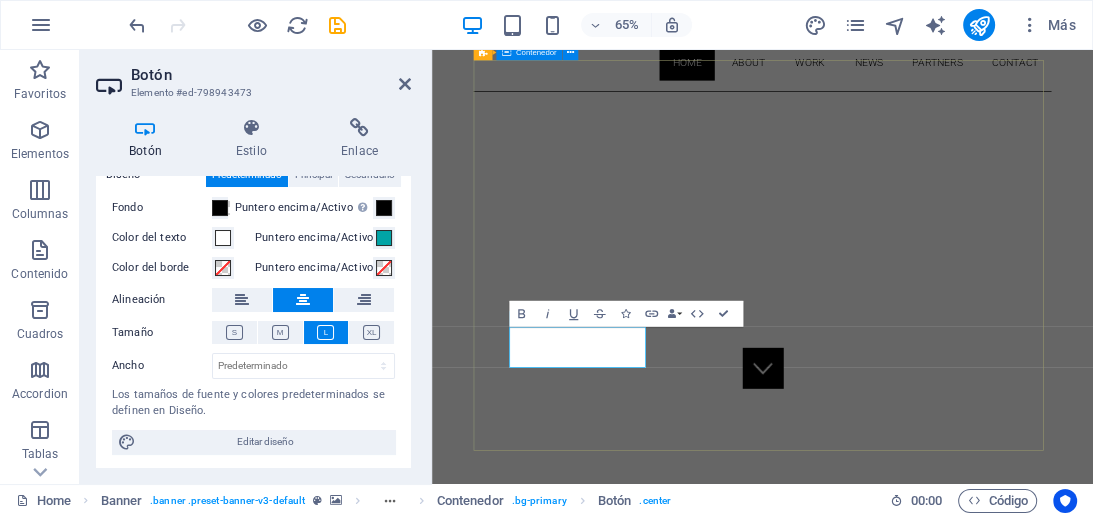 click on "About me My work Partners CONTACTO" at bounding box center [940, 1116] 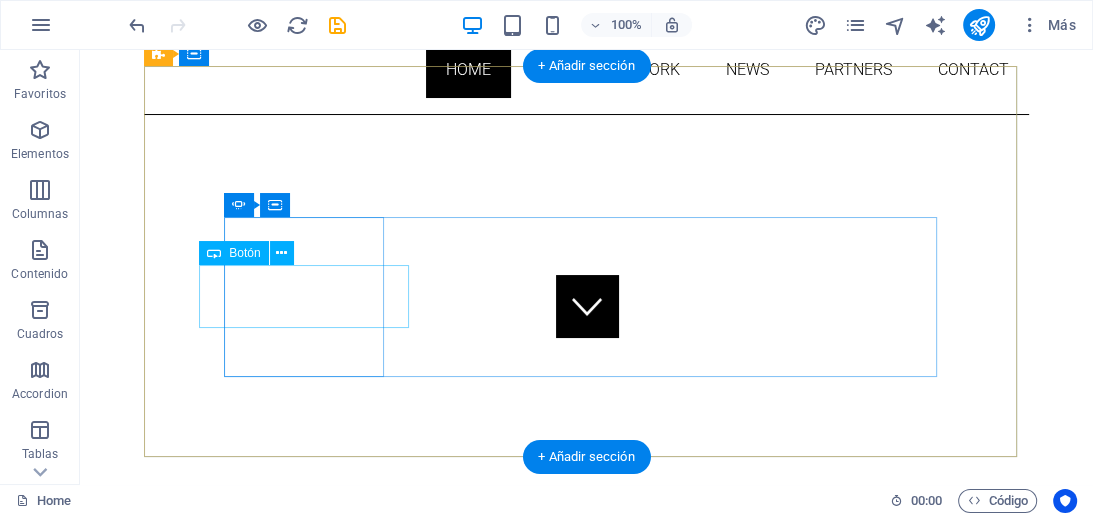 click on "CONTACTO" at bounding box center (-176, 1098) 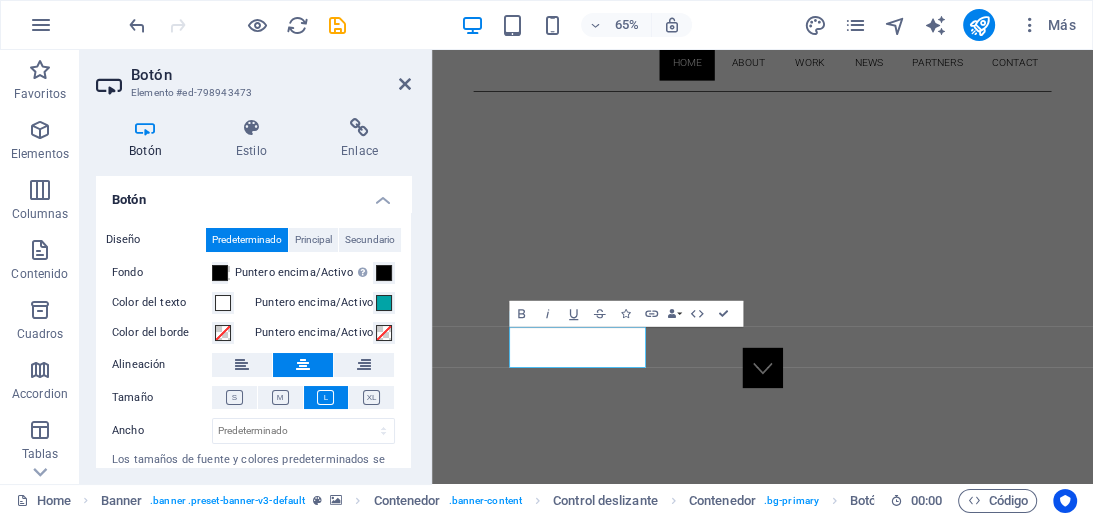click on "Puntero encima/Activo" at bounding box center (314, 303) 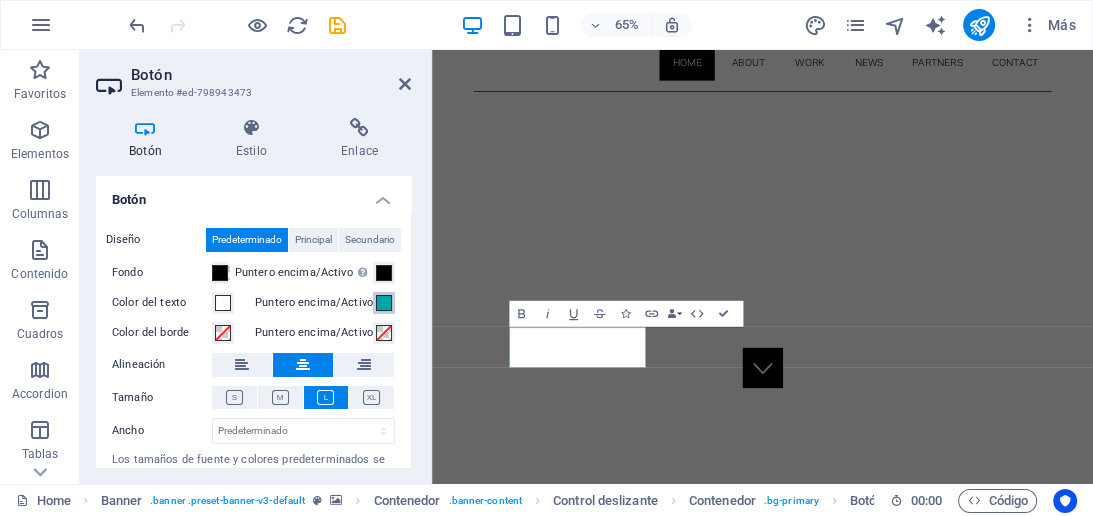 click on "Puntero encima/Activo" at bounding box center (384, 303) 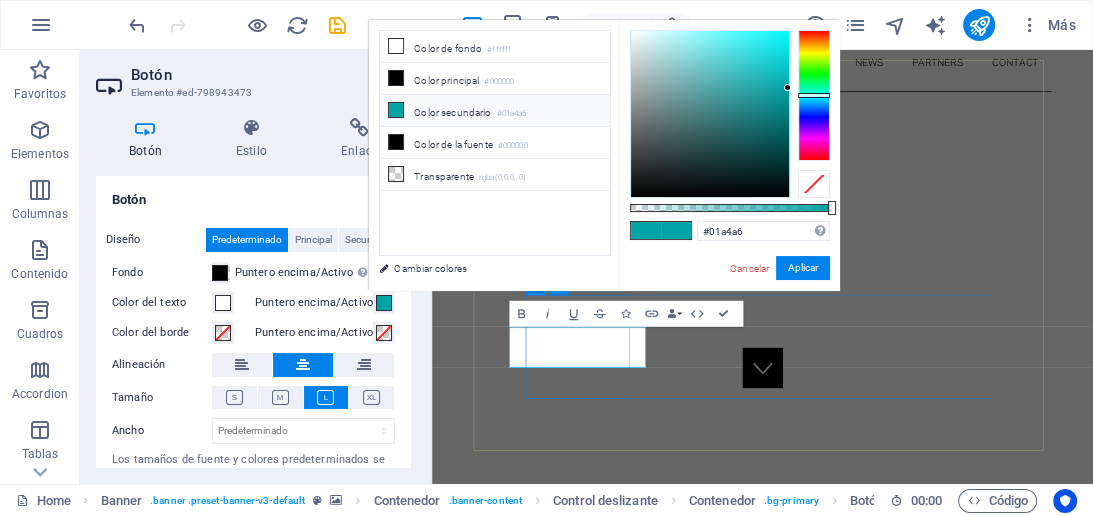 click on "CONTACTO" at bounding box center [176, 1116] 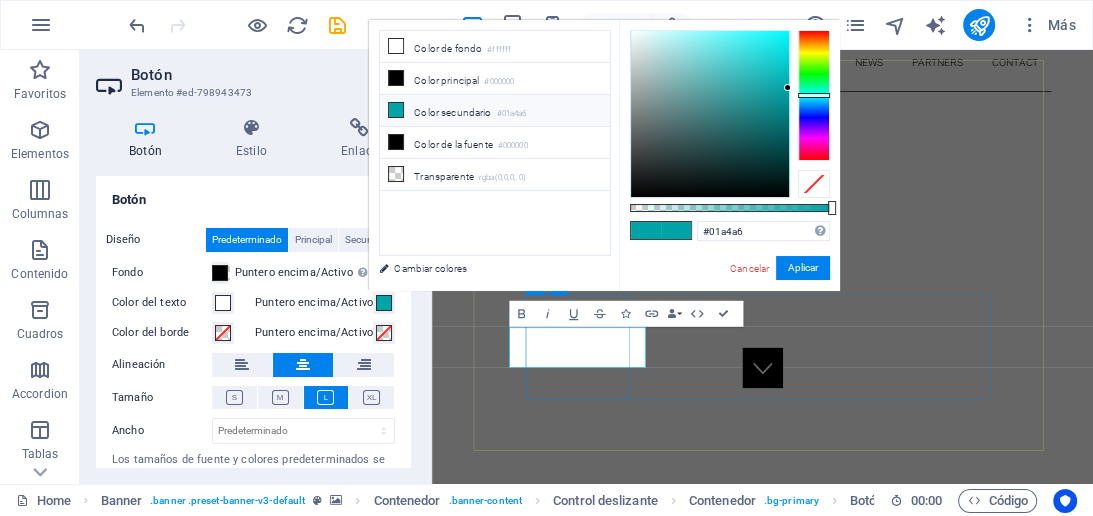 click on "CONTACTO" at bounding box center (176, 1116) 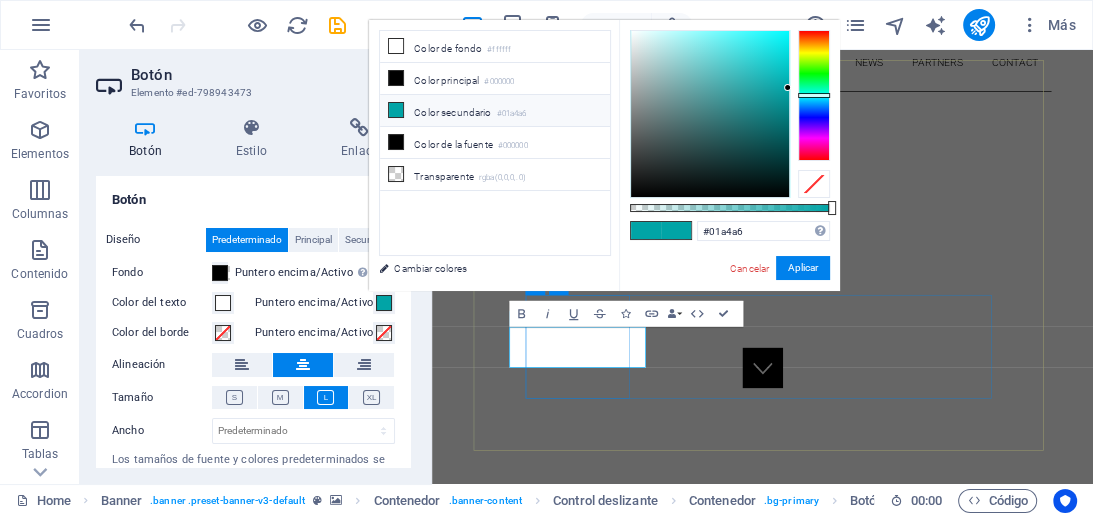 click on "CONTACTO" at bounding box center [176, 1116] 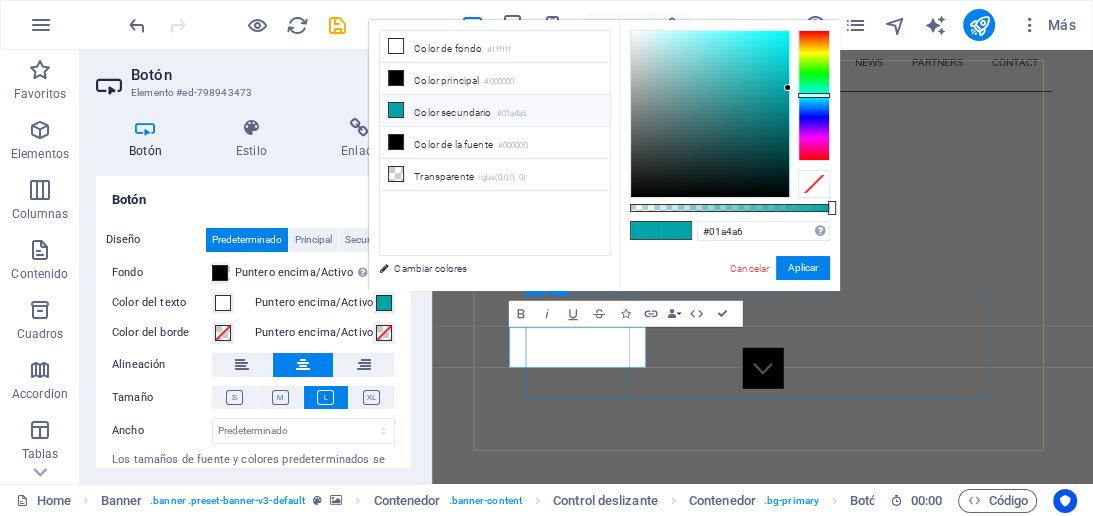 scroll, scrollTop: 0, scrollLeft: 0, axis: both 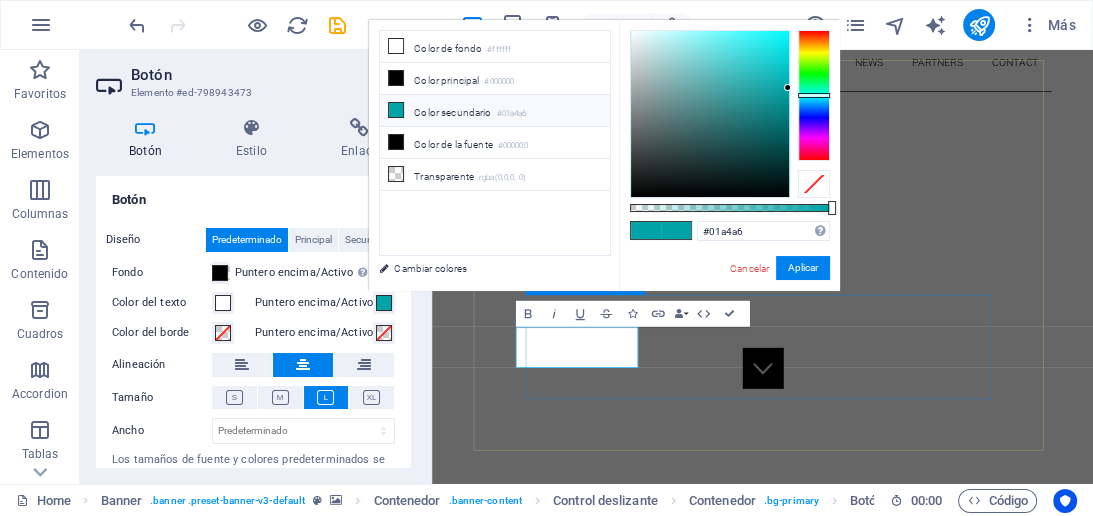click on "About me My work Partners CONTACT" at bounding box center (940, 1116) 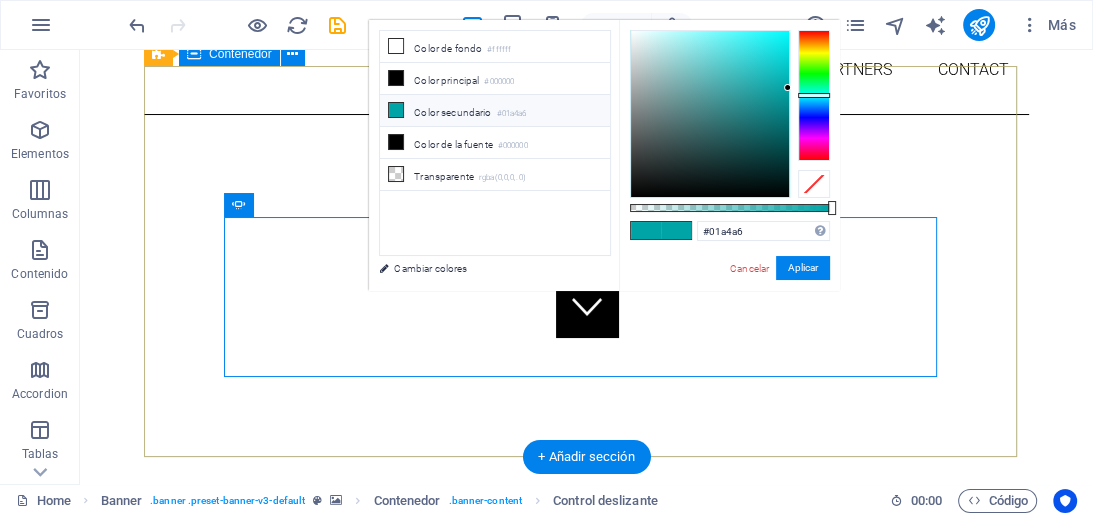 click on "About me My work Partners CONTACT" at bounding box center (586, 906) 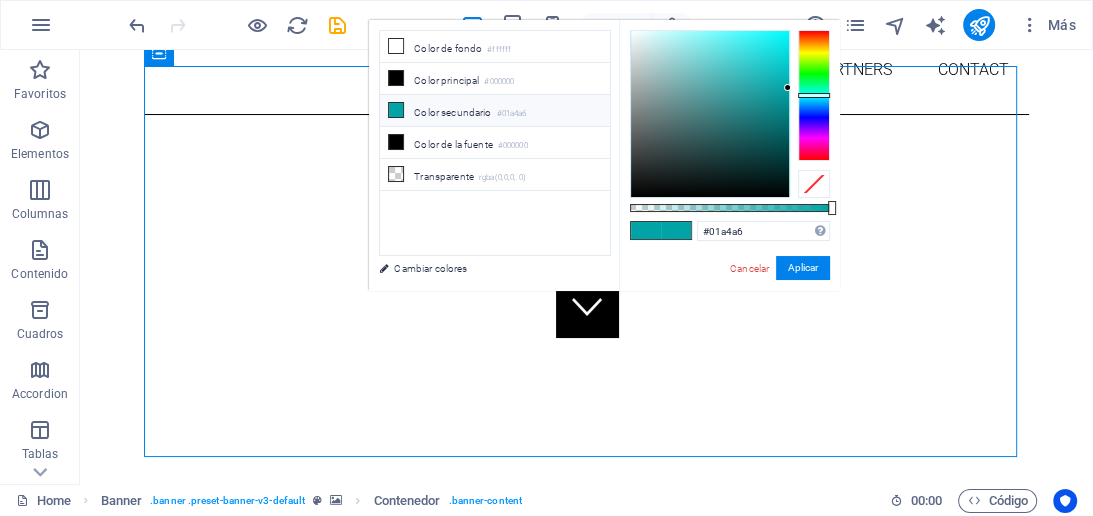 click on "Cancelar Aplicar" at bounding box center (779, 268) 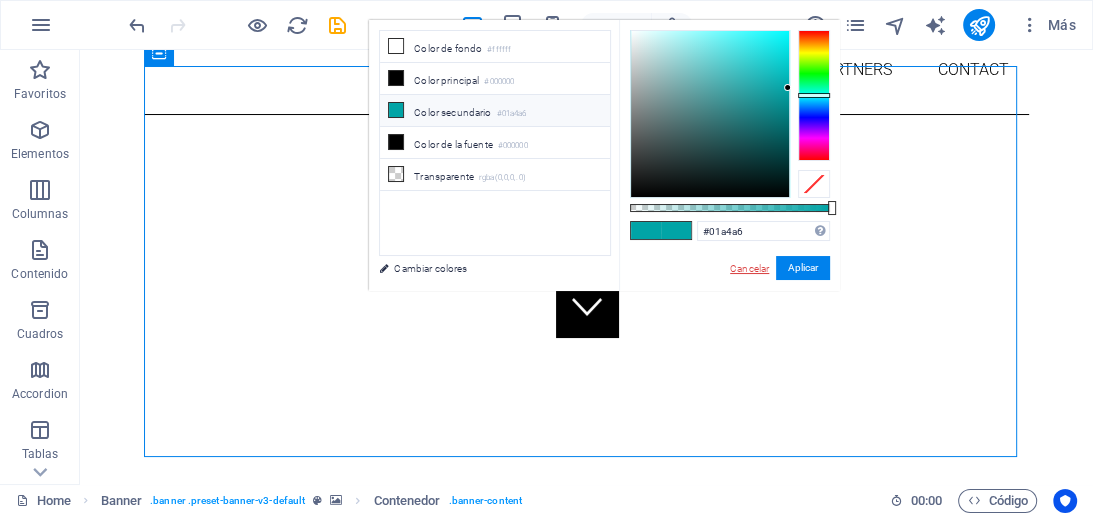 click on "Cancelar" at bounding box center (749, 268) 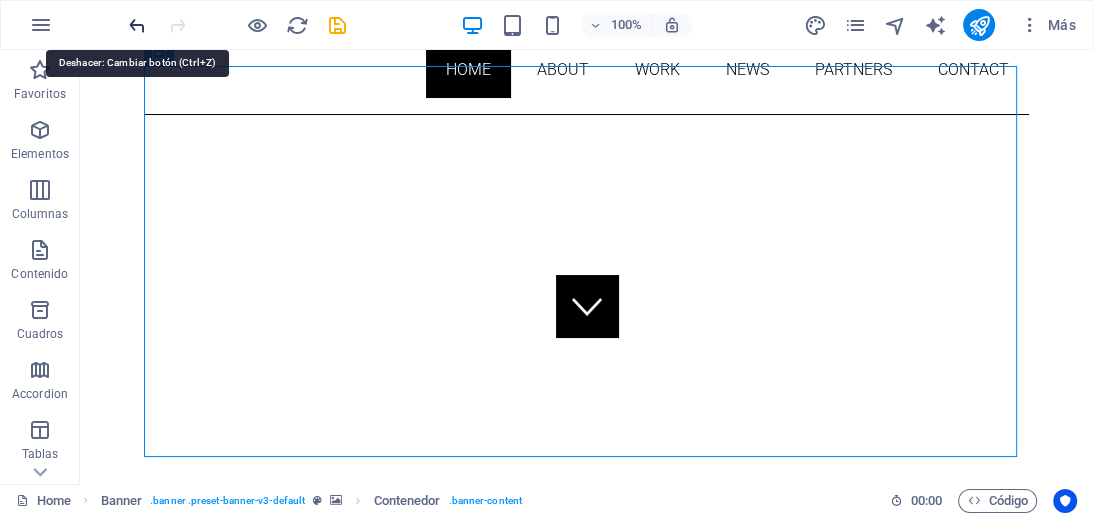 click at bounding box center (137, 25) 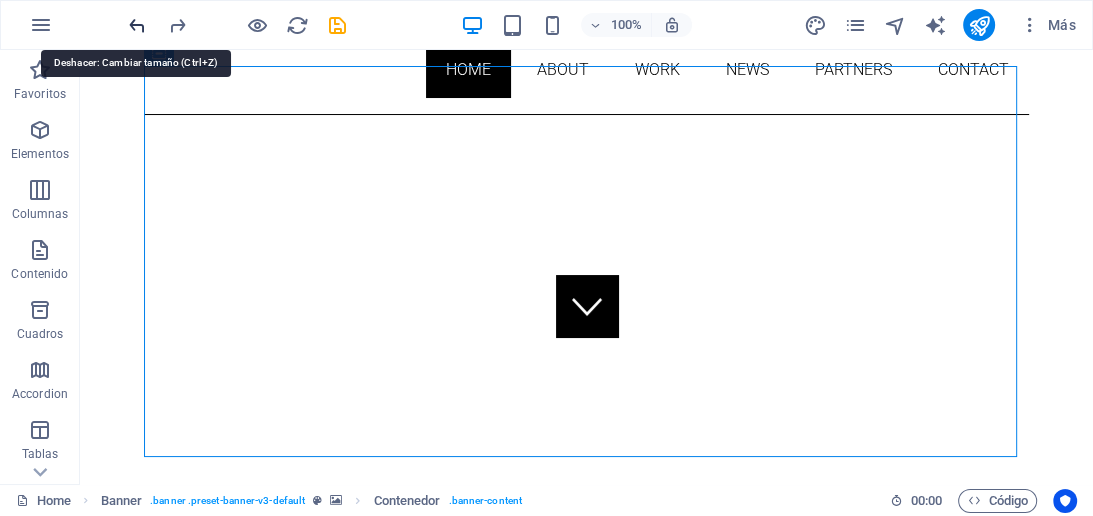 click at bounding box center (137, 25) 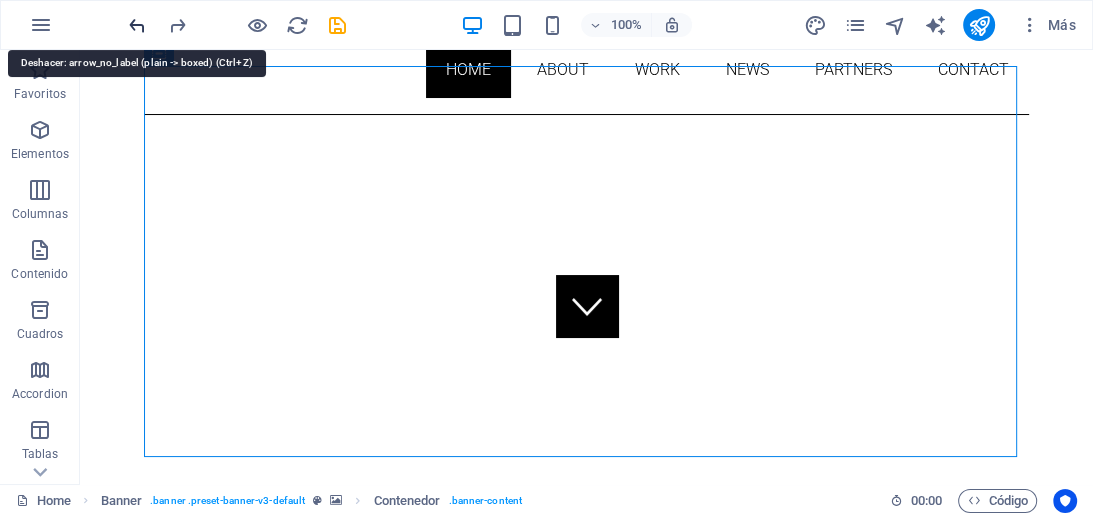 click at bounding box center [137, 25] 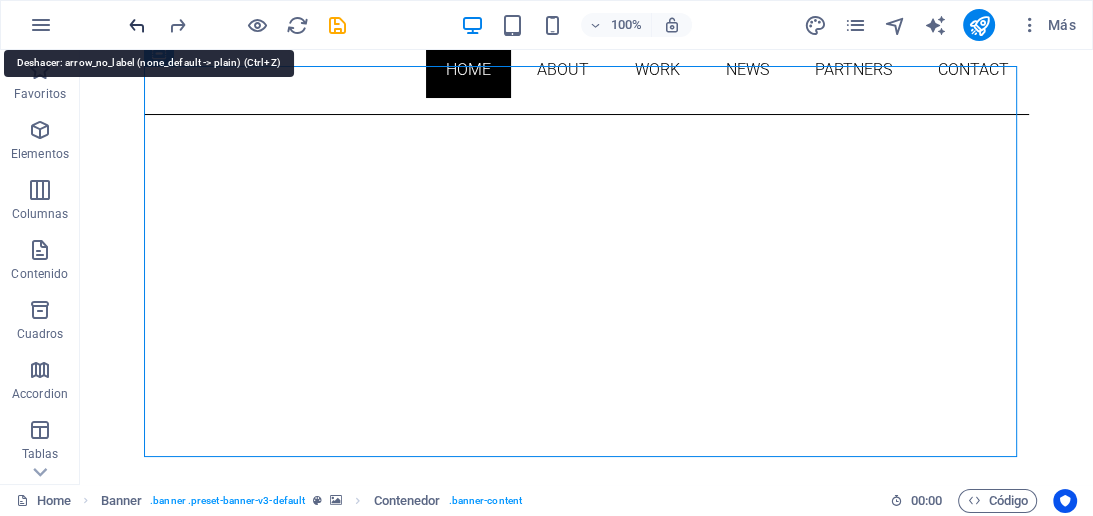 click at bounding box center [137, 25] 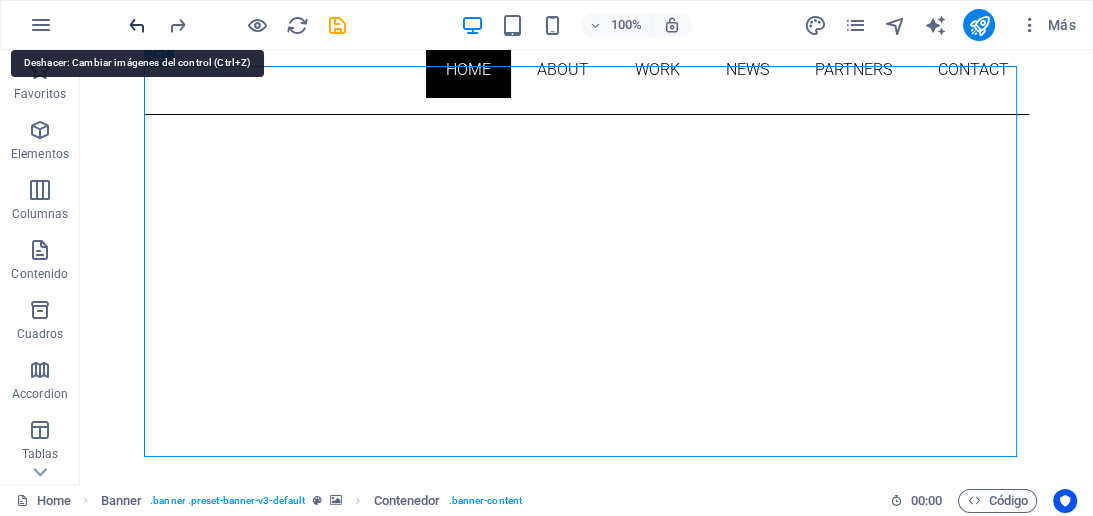 click at bounding box center [137, 25] 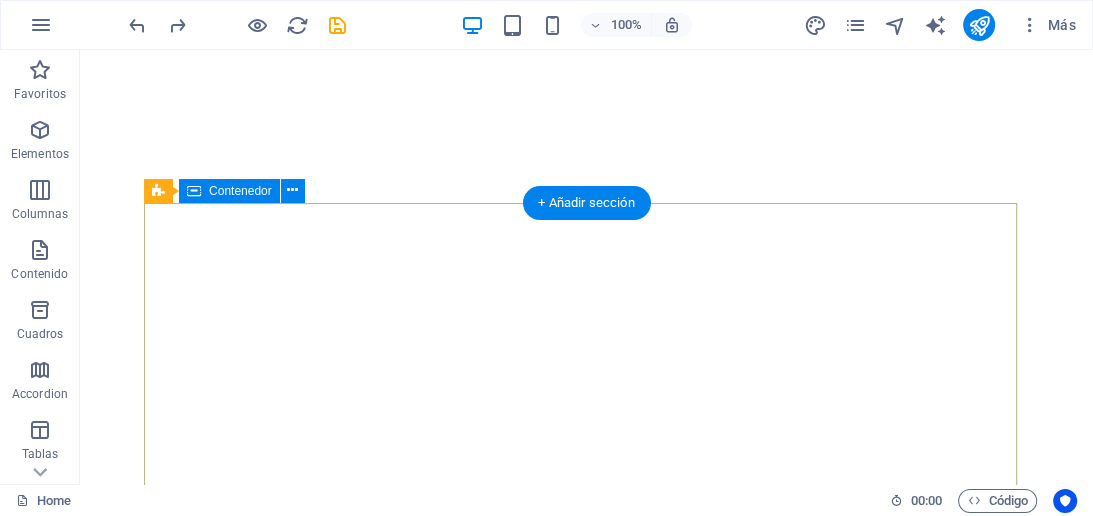scroll, scrollTop: 0, scrollLeft: 0, axis: both 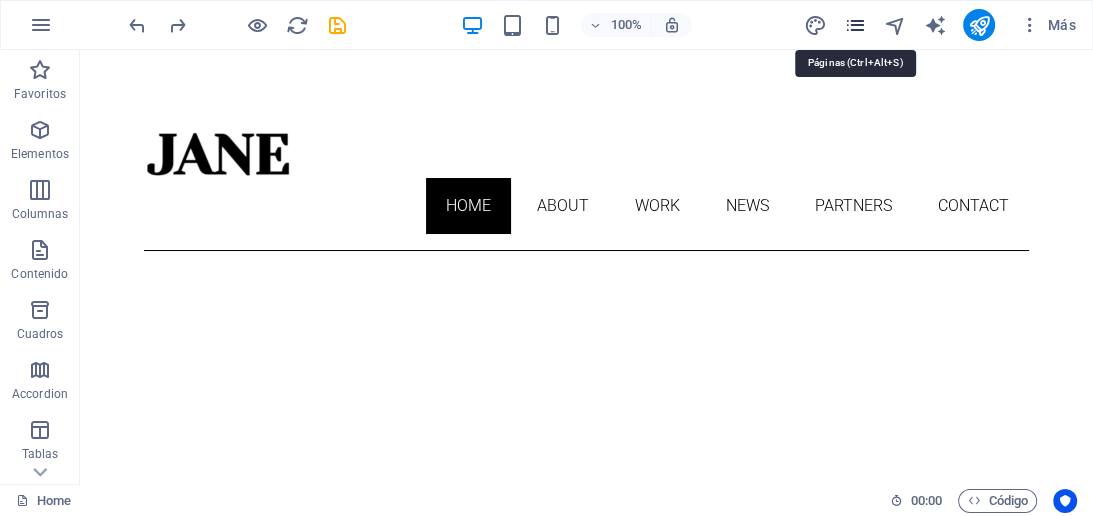 click at bounding box center (855, 25) 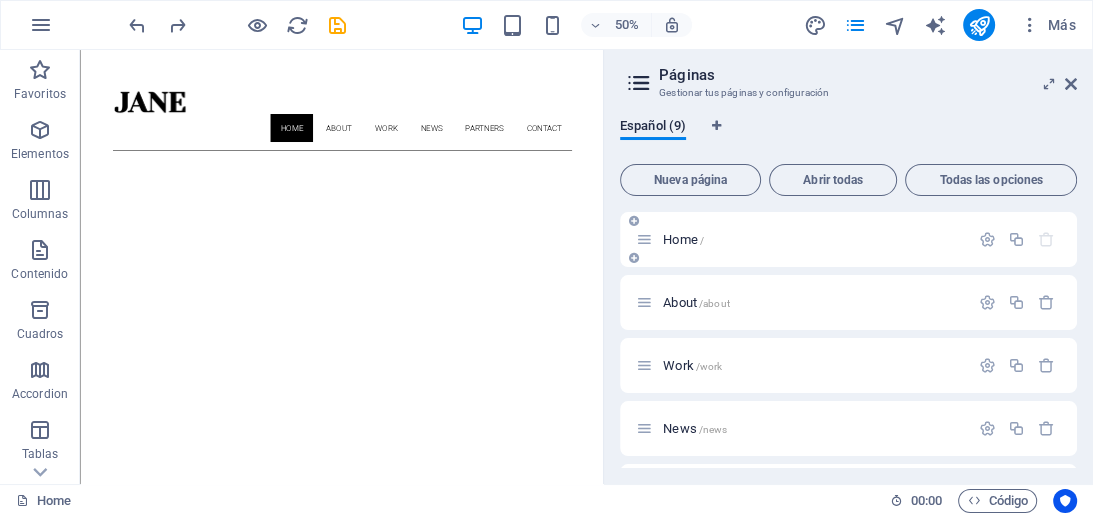 click on "Home /" at bounding box center (802, 239) 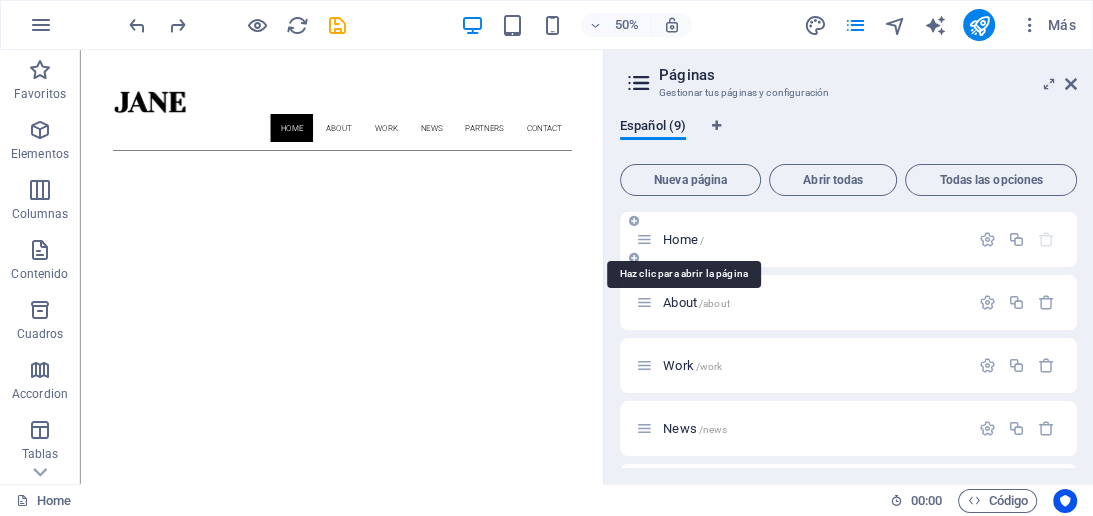 click on "Home /" at bounding box center [683, 239] 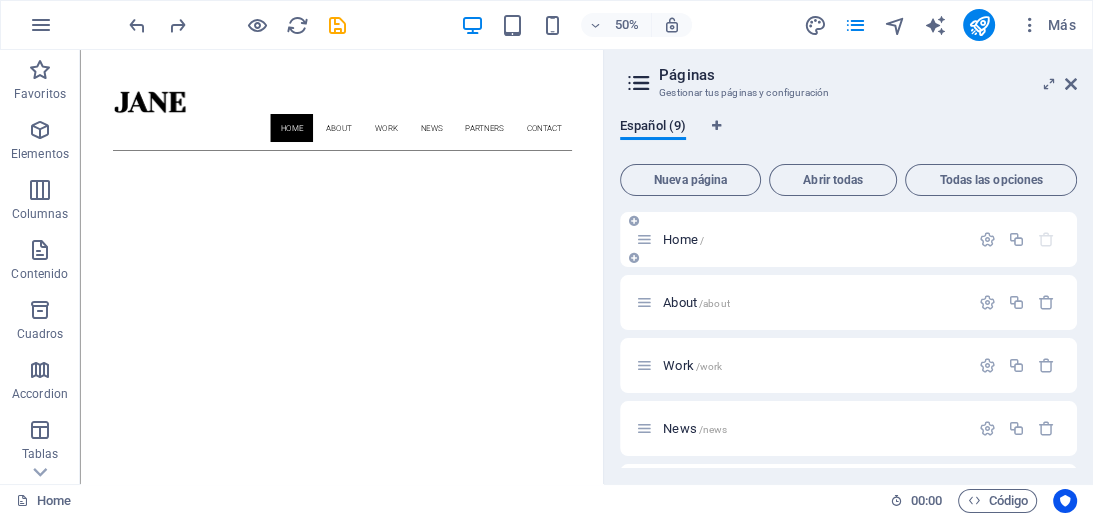 click on "Home /" at bounding box center [802, 239] 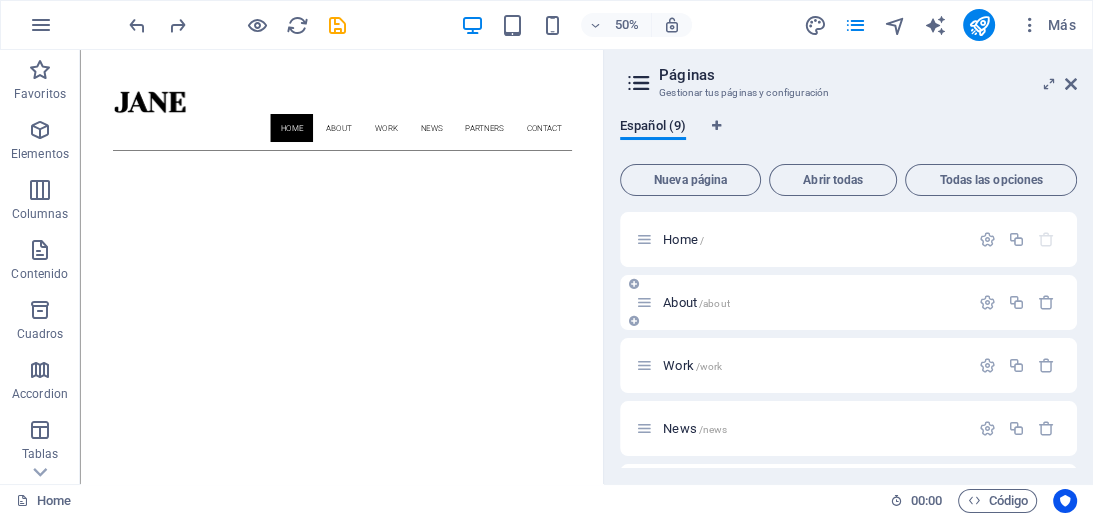 click on "About /about" at bounding box center (813, 302) 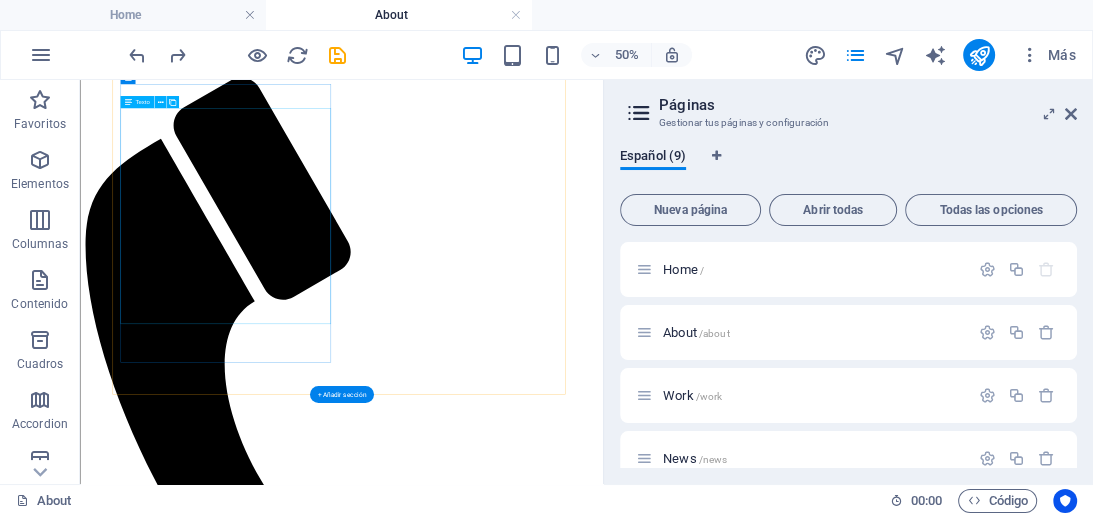 scroll, scrollTop: 228, scrollLeft: 0, axis: vertical 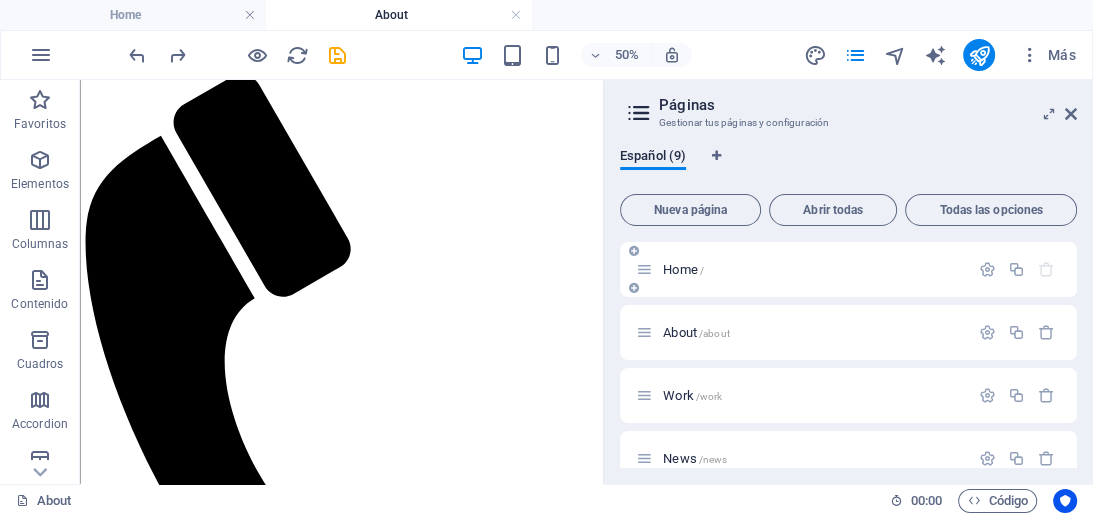 click on "Home /" at bounding box center (683, 269) 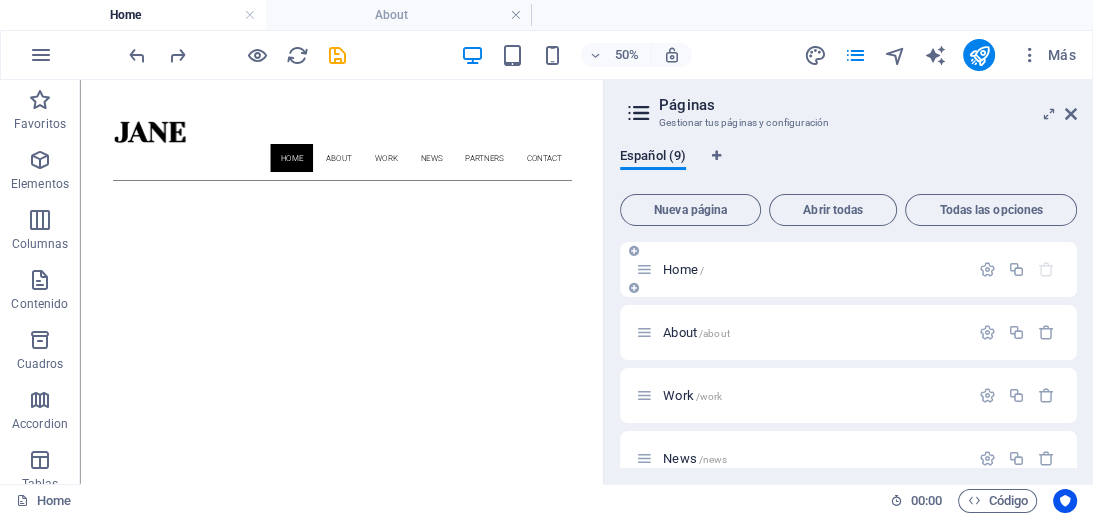 scroll, scrollTop: 0, scrollLeft: 0, axis: both 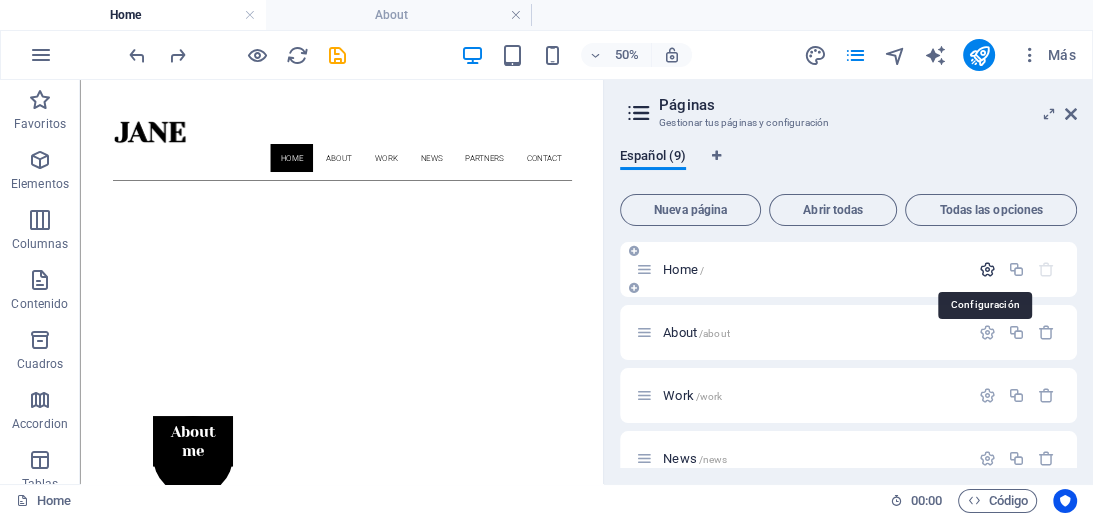 click at bounding box center [987, 269] 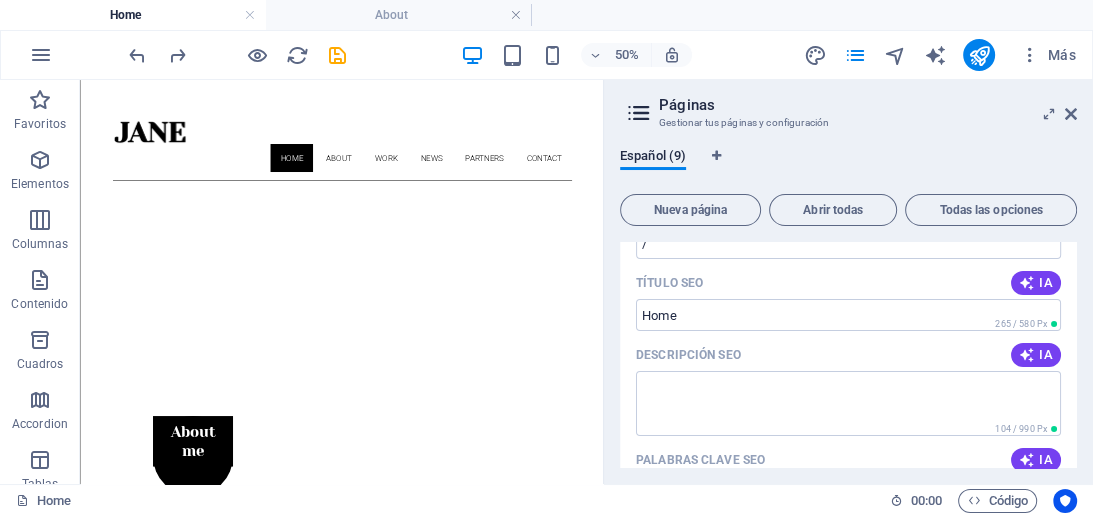 scroll, scrollTop: 0, scrollLeft: 0, axis: both 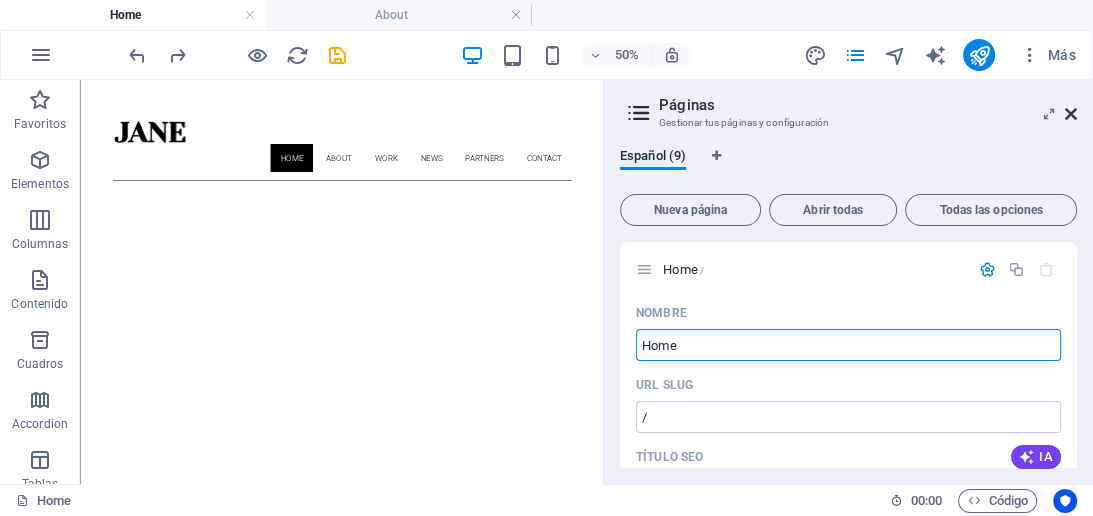 click at bounding box center [1071, 114] 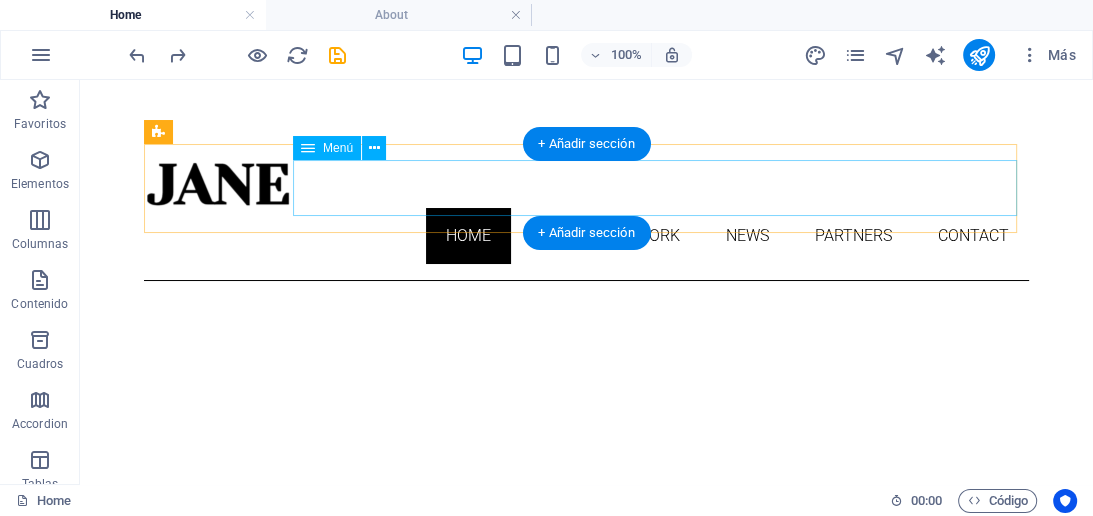 click on "Home About Work News Partners Contact" at bounding box center [586, 236] 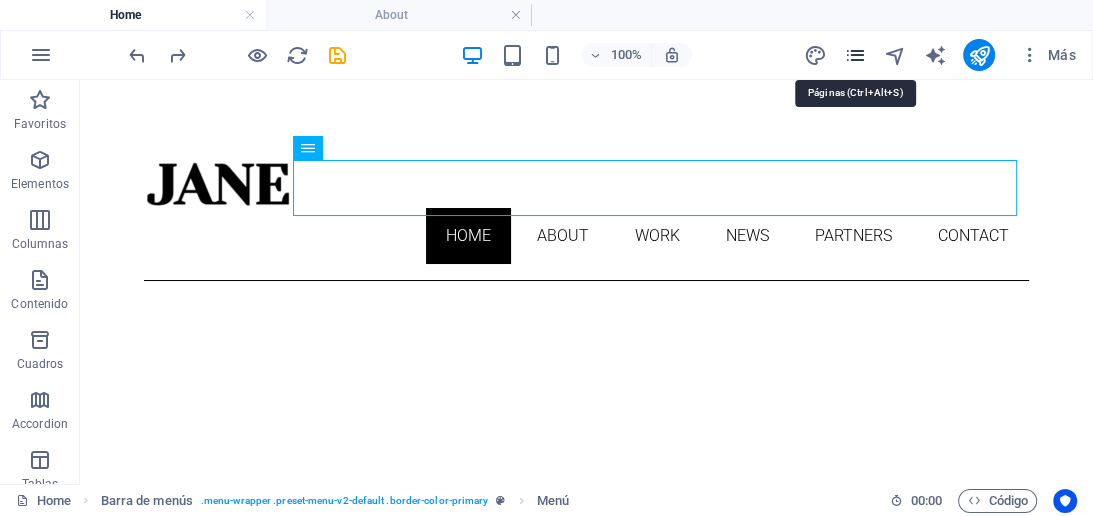 click at bounding box center [855, 55] 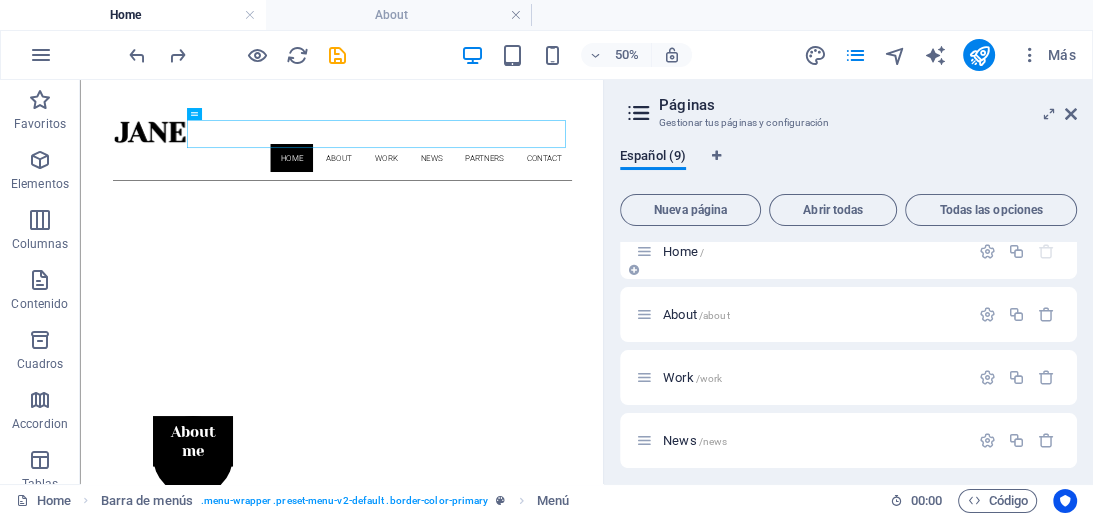 scroll, scrollTop: 37, scrollLeft: 0, axis: vertical 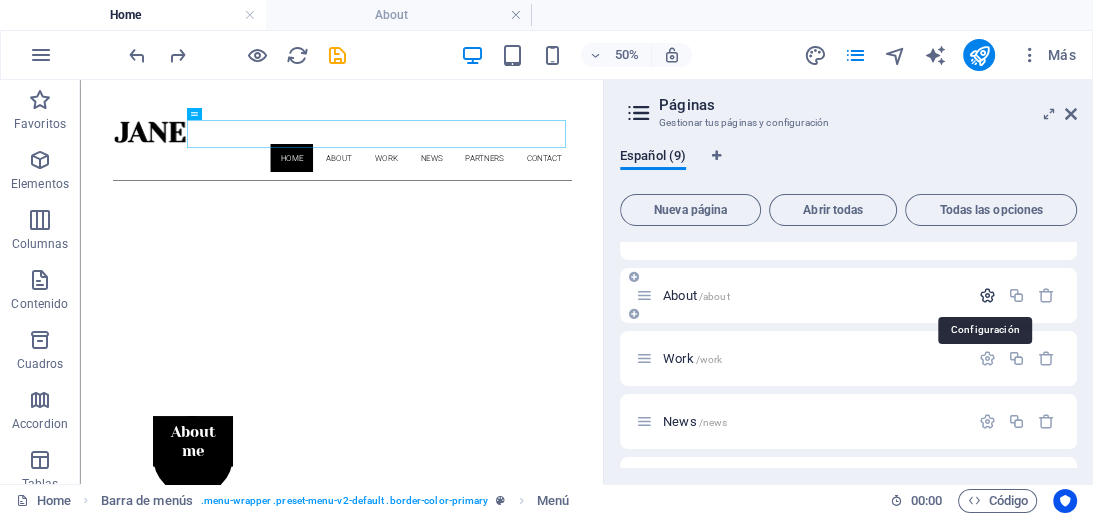 click at bounding box center [987, 295] 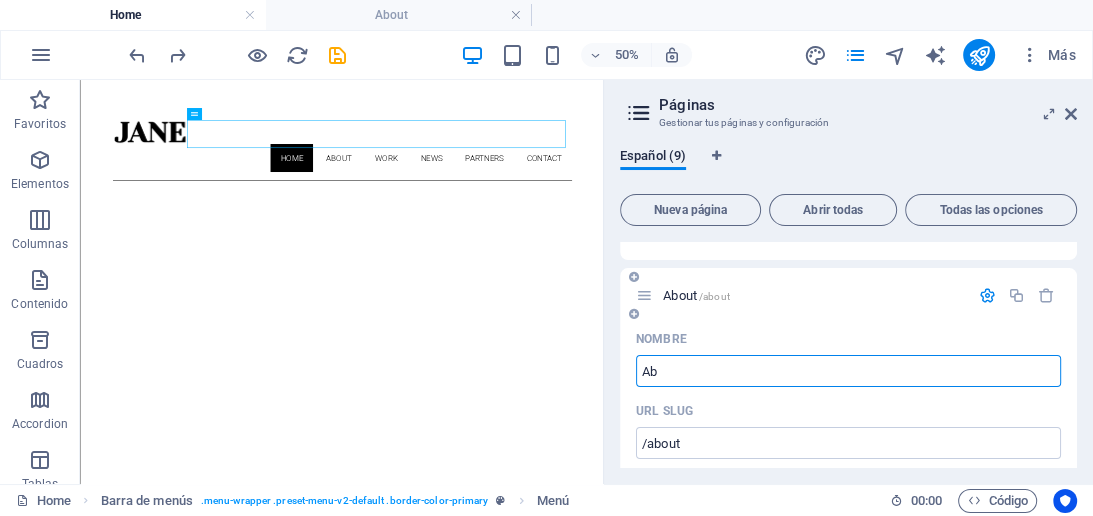 type on "A" 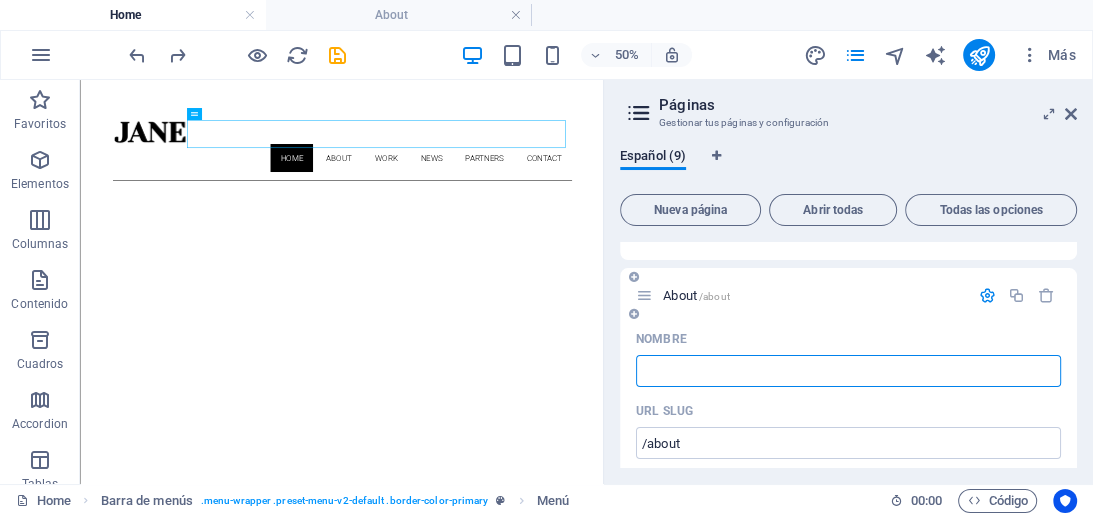 type 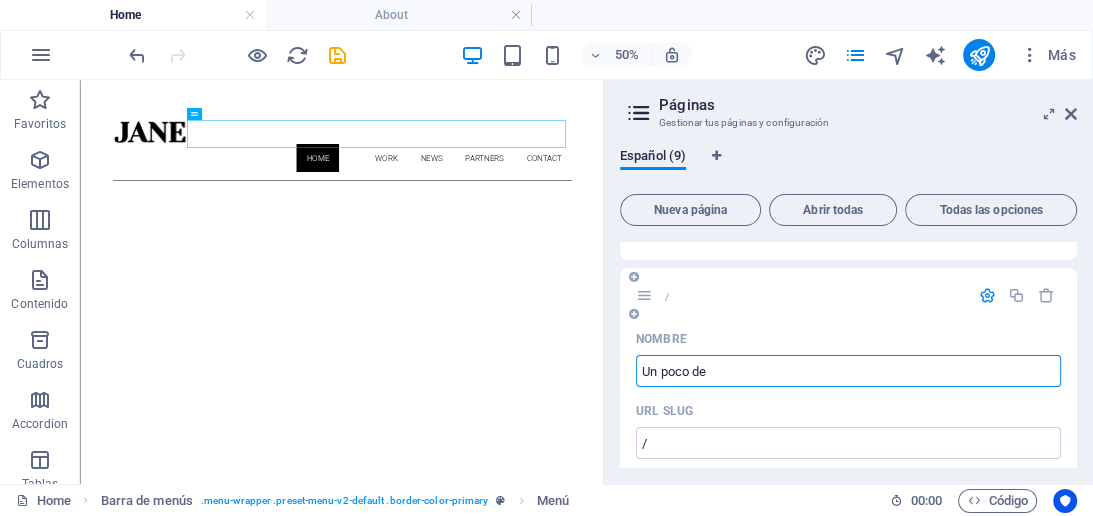 type on "Un poco de" 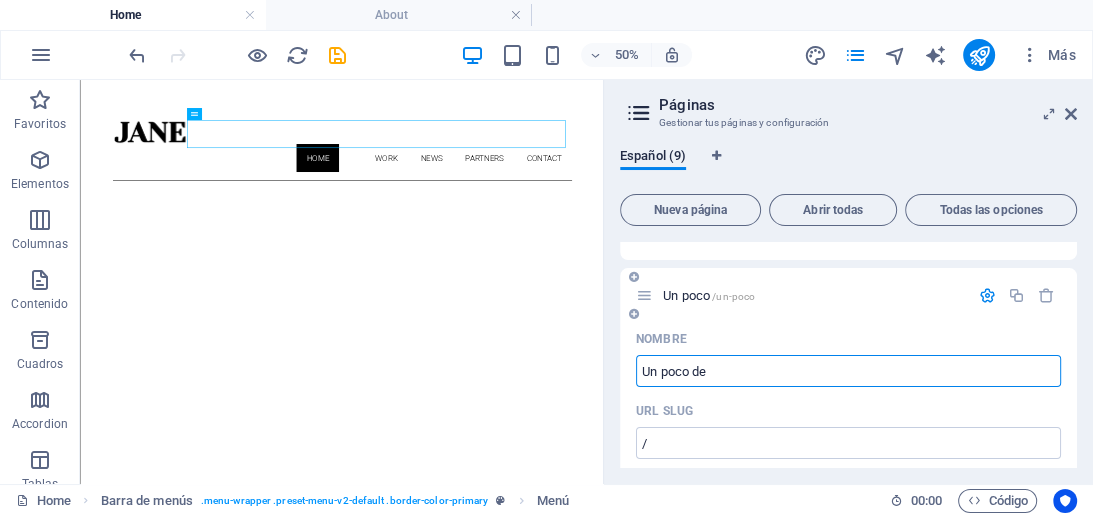 type on "/un-poco" 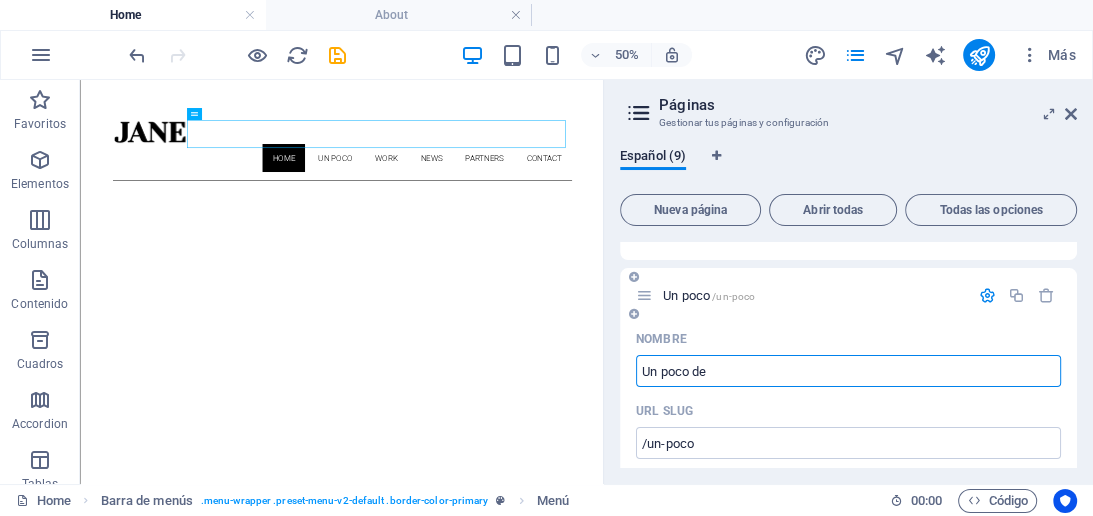type on "Un poco de m" 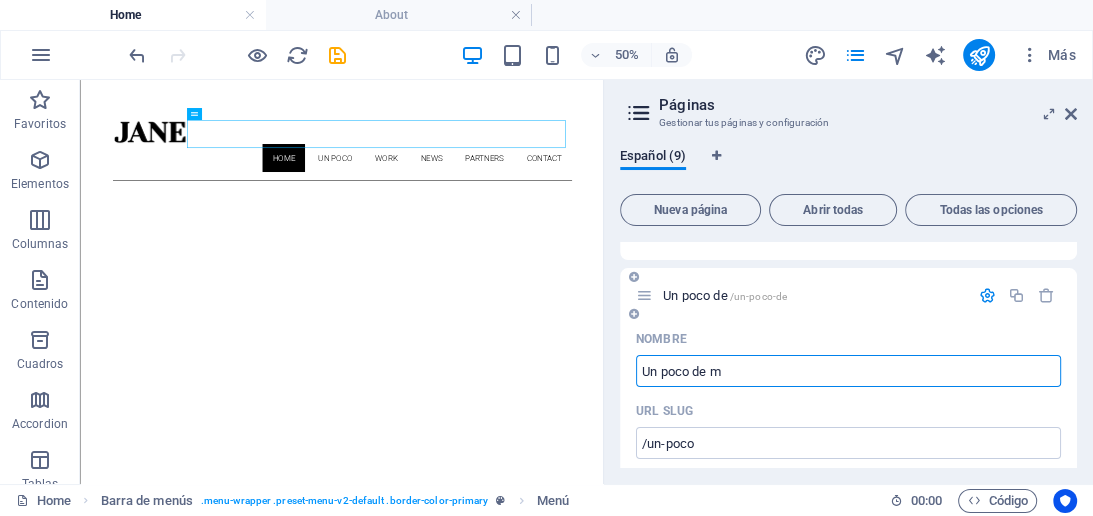 type on "/un-poco-de" 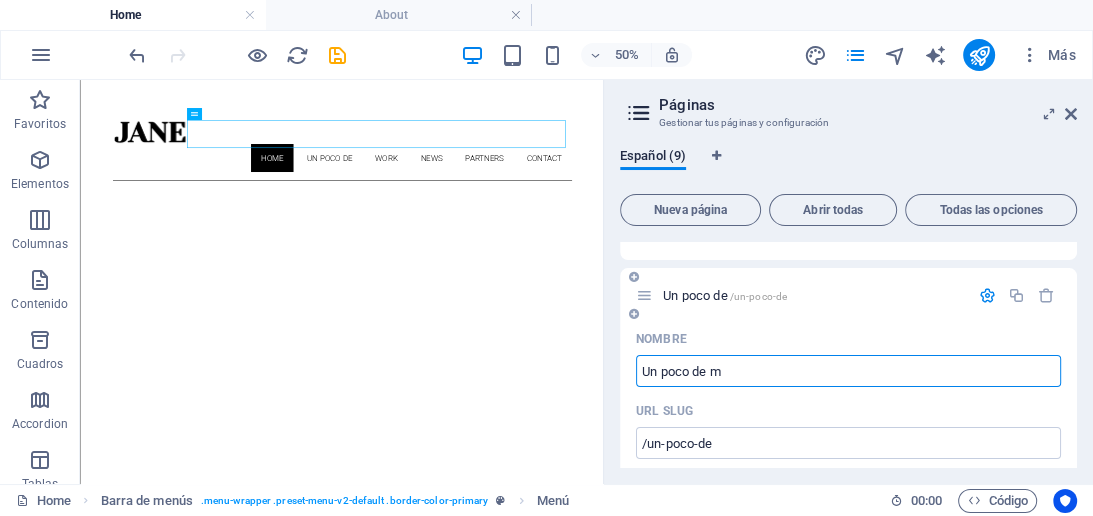 type on "Un poco de mí" 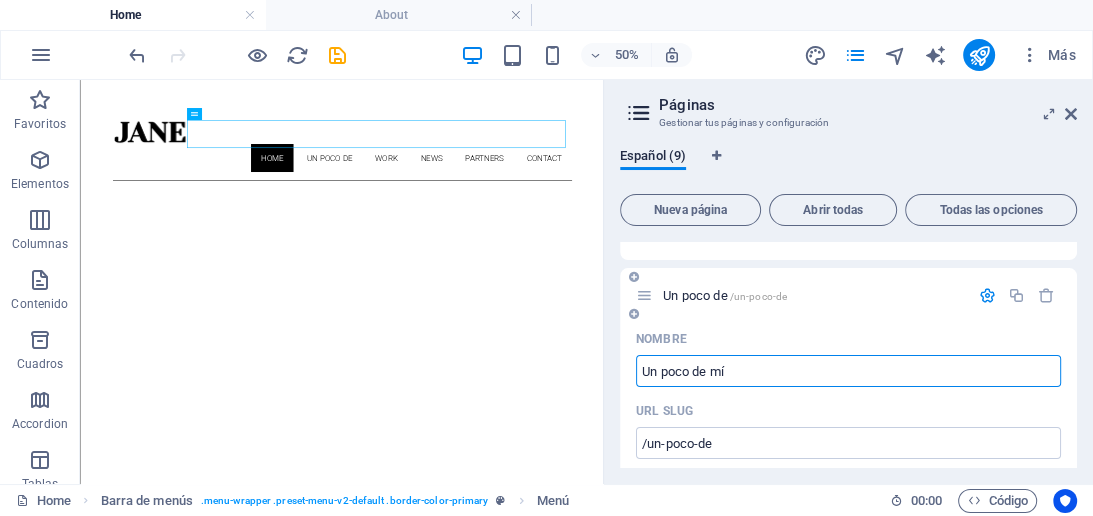 type on "/un-poco-de-mi" 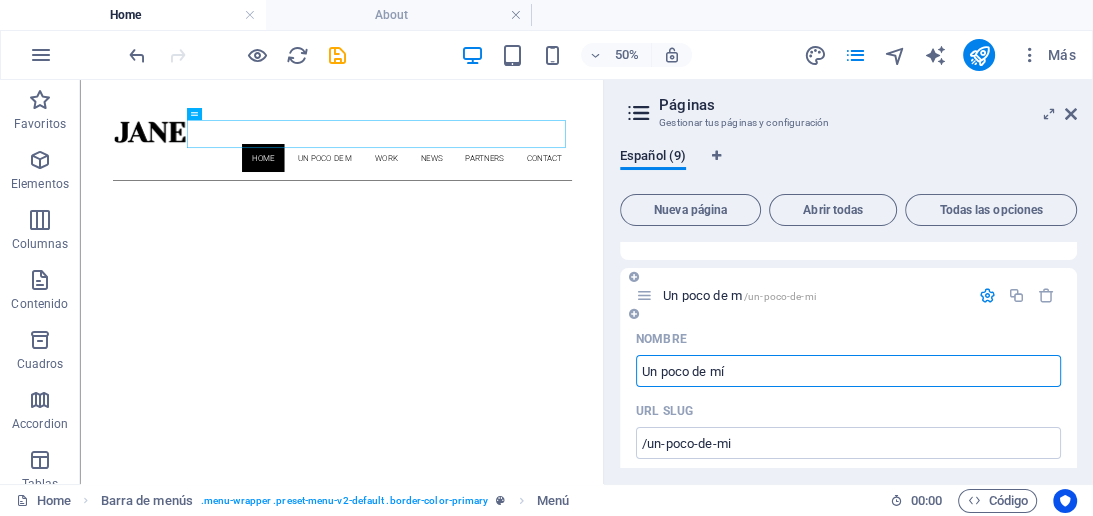 type on "Un poco de mí" 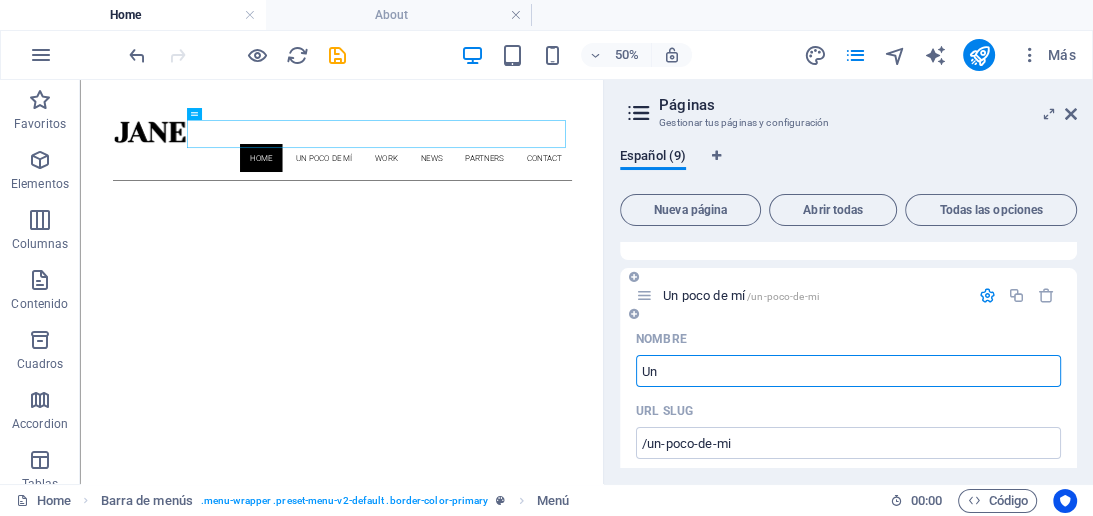 type on "U" 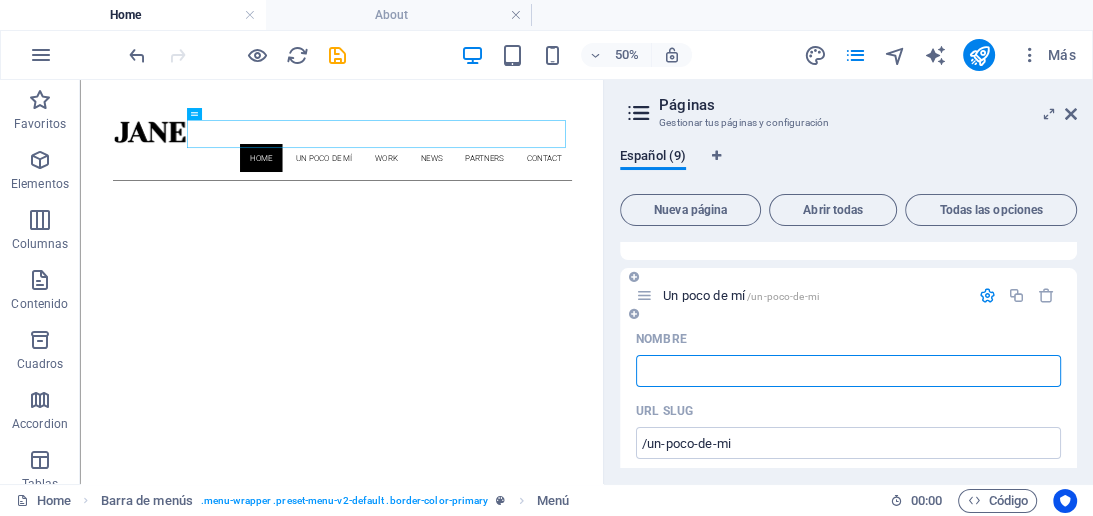 type 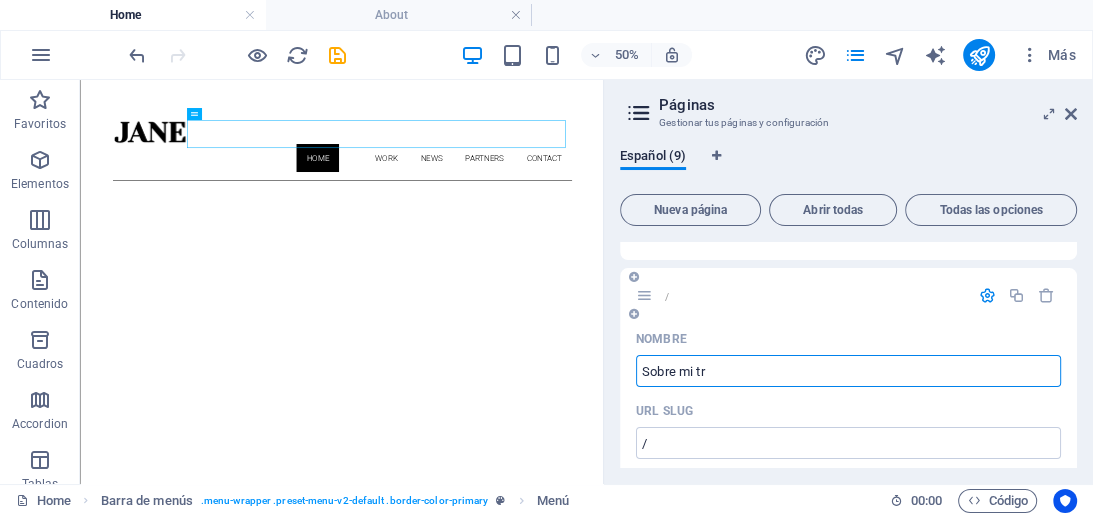 type on "Sobre mi tra" 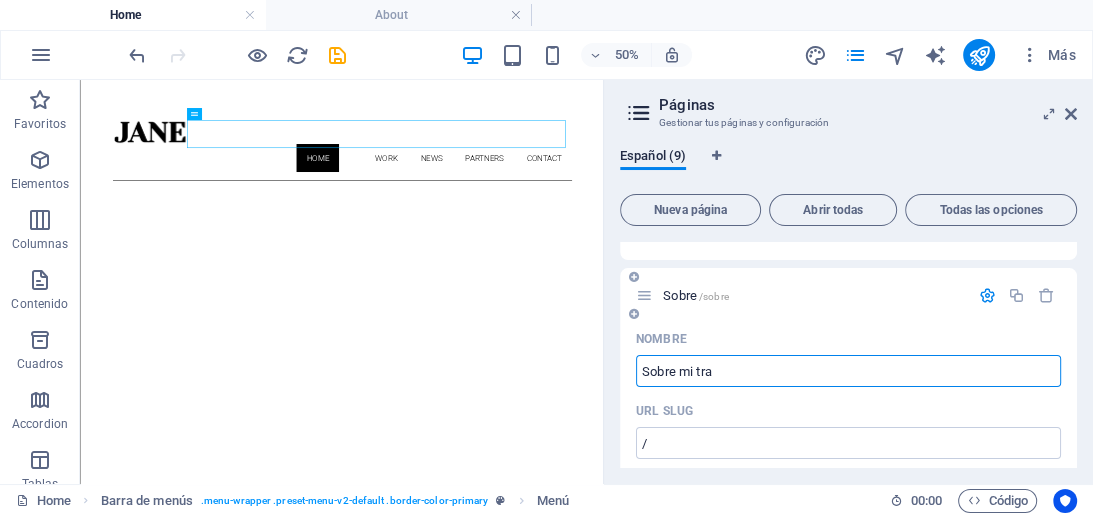 type on "/sobre" 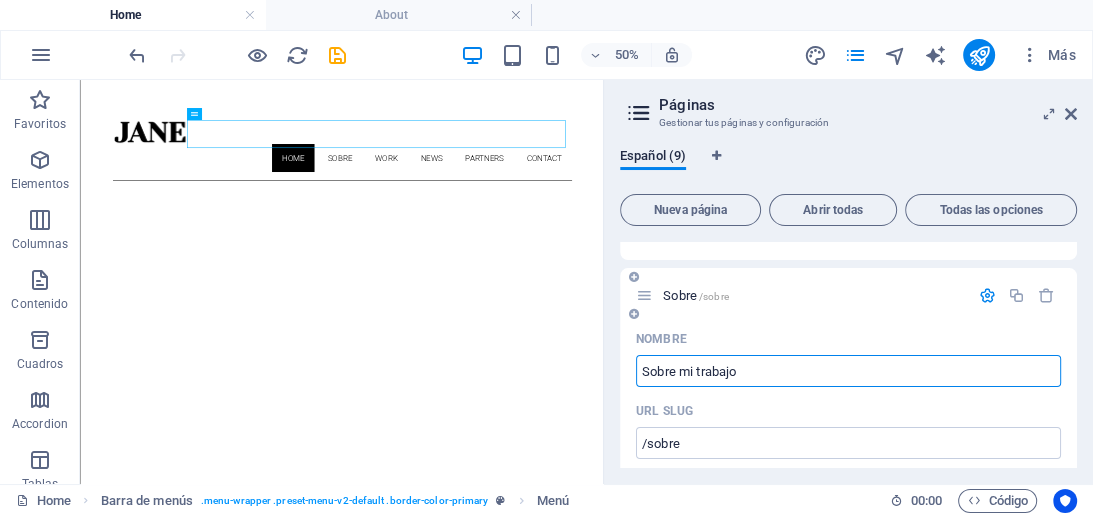 type on "Sobre mi trabajo" 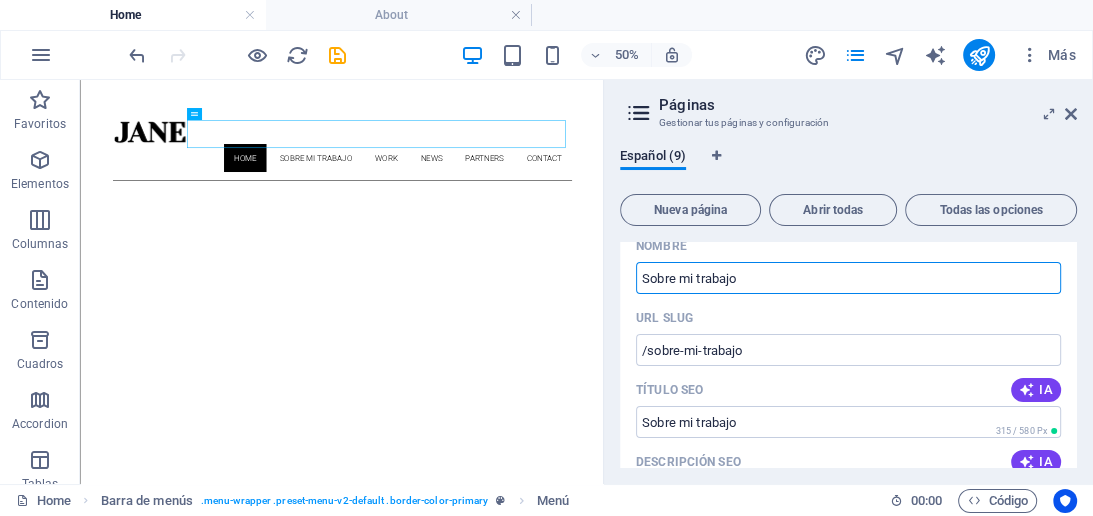 scroll, scrollTop: 0, scrollLeft: 0, axis: both 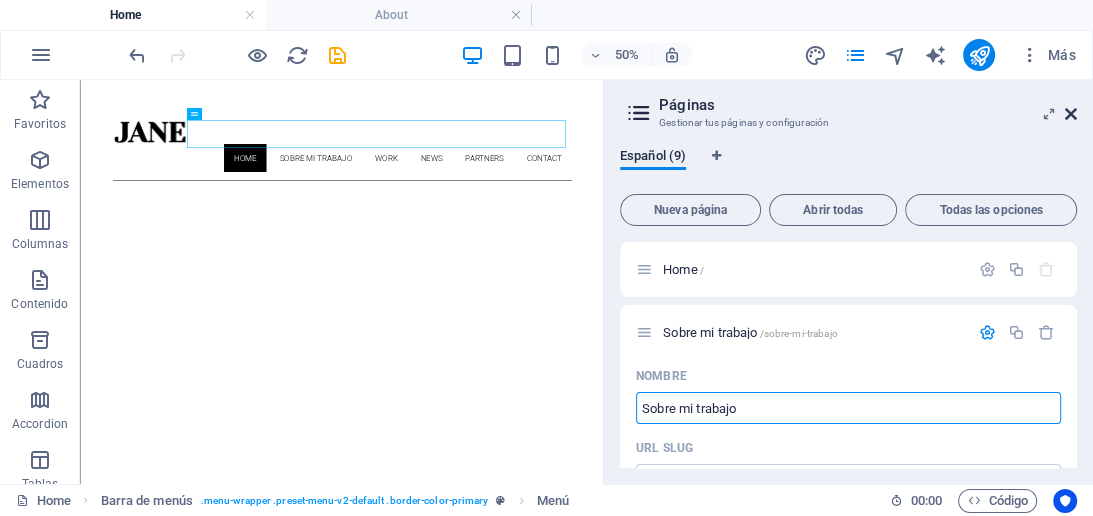 type on "Sobre mi trabajo" 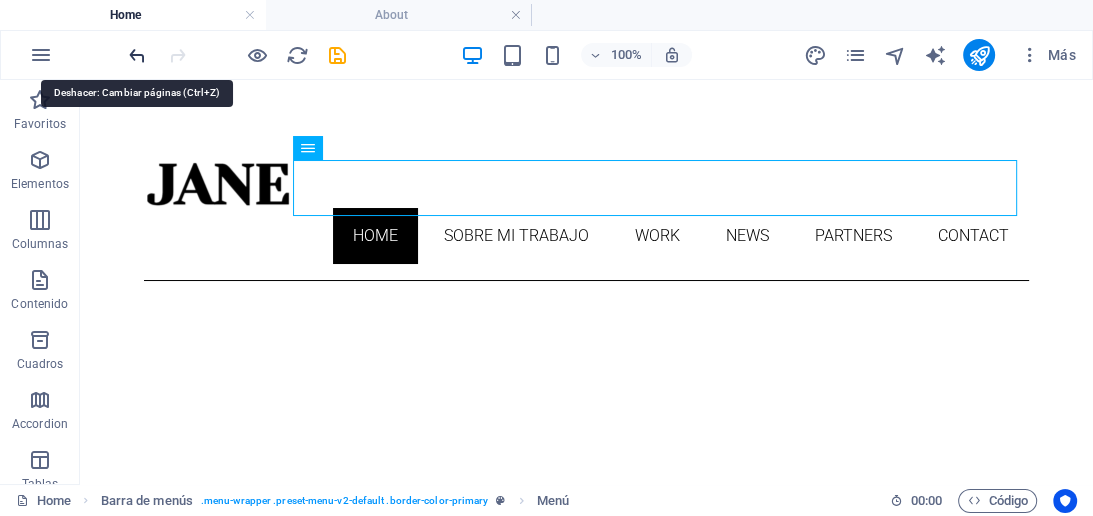 click at bounding box center (137, 55) 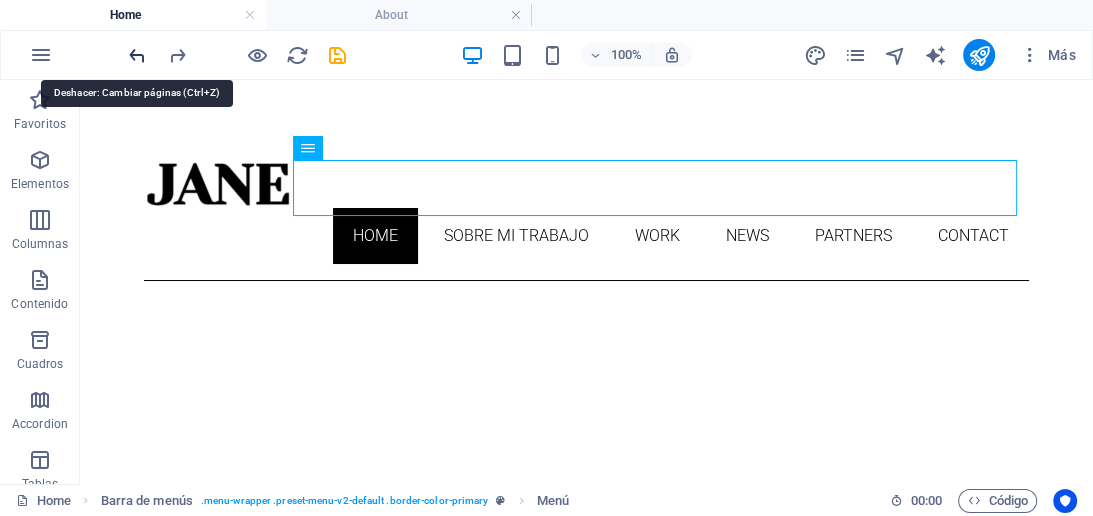 click at bounding box center [137, 55] 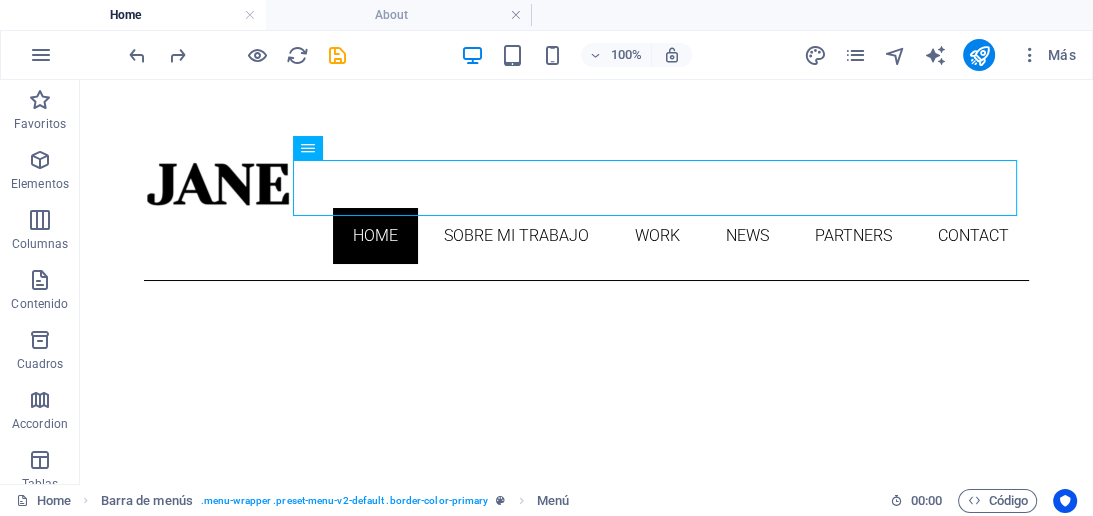 drag, startPoint x: 219, startPoint y: 129, endPoint x: 473, endPoint y: 129, distance: 254 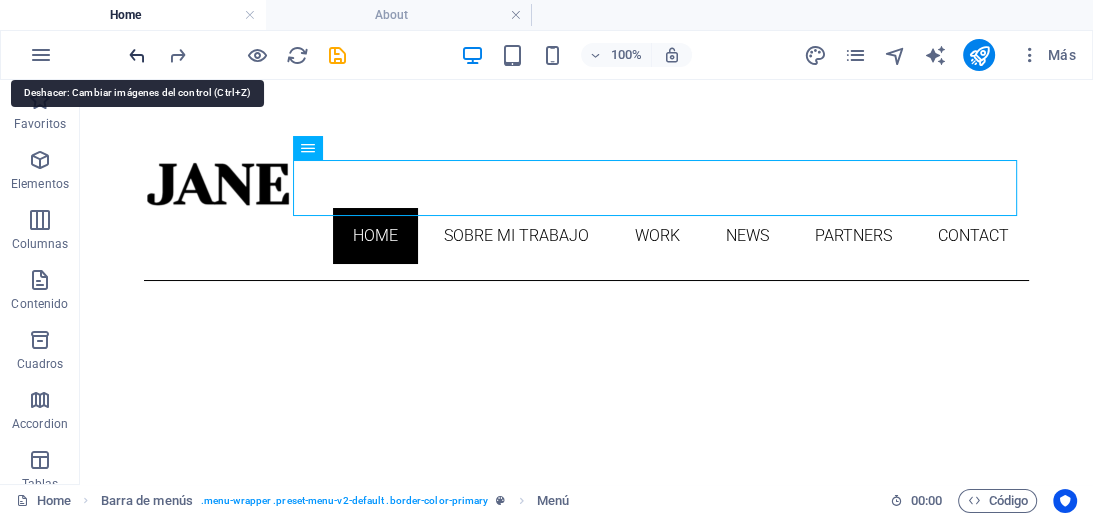 drag, startPoint x: 121, startPoint y: 46, endPoint x: 140, endPoint y: 52, distance: 19.924858 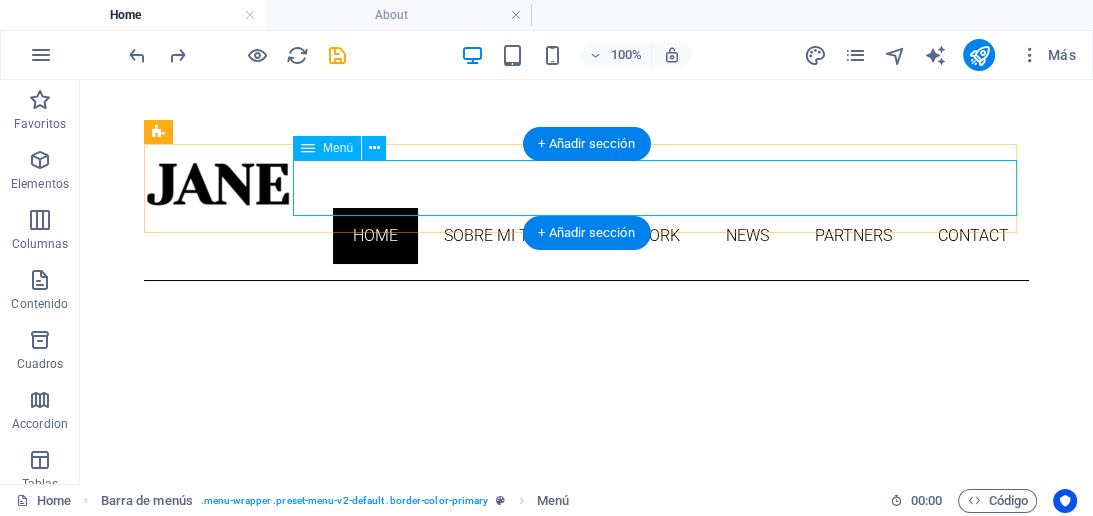 drag, startPoint x: 220, startPoint y: 130, endPoint x: 478, endPoint y: 188, distance: 264.43903 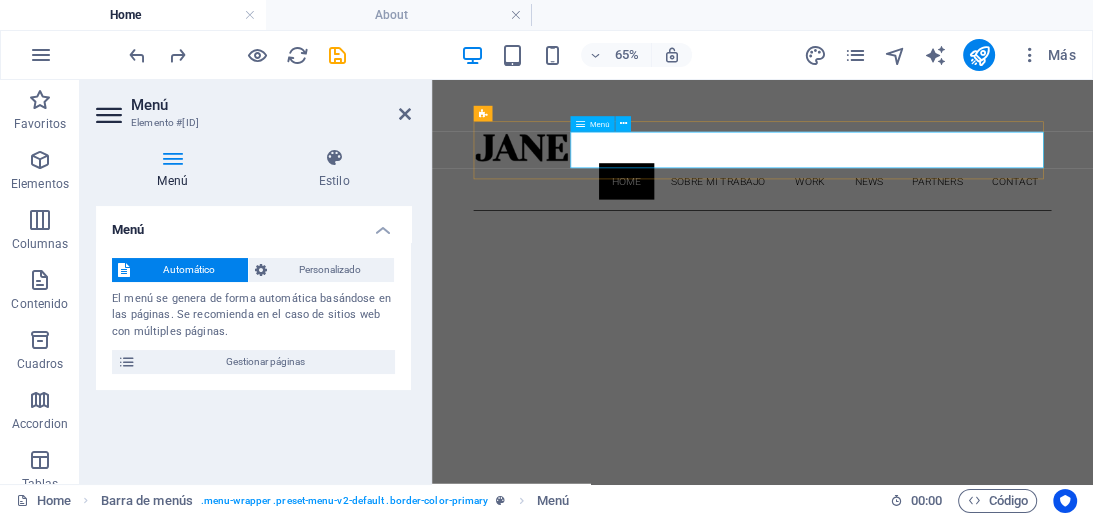 click on "Home Sobre mi trabajo Work News Partners Contact" at bounding box center (940, 236) 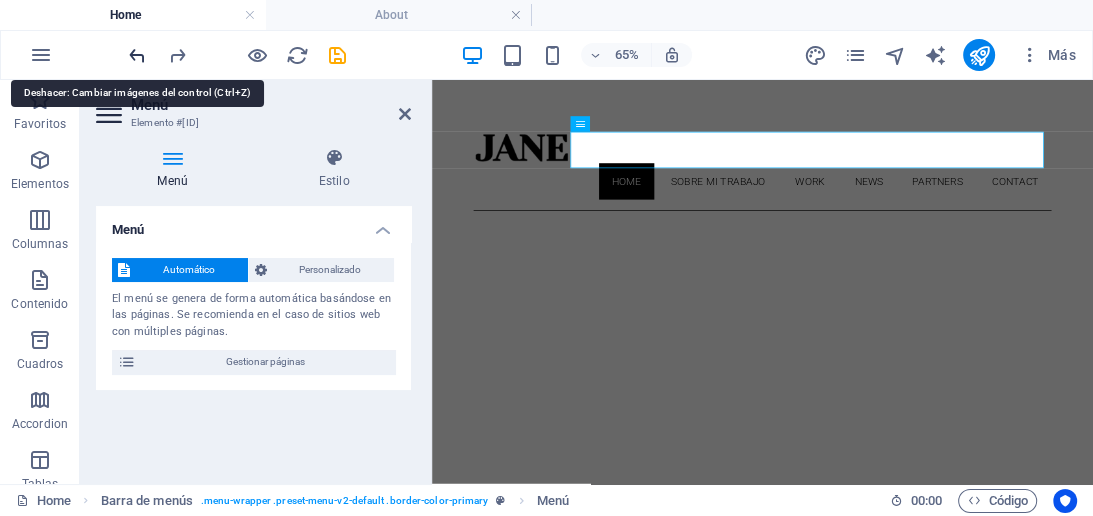click at bounding box center [137, 55] 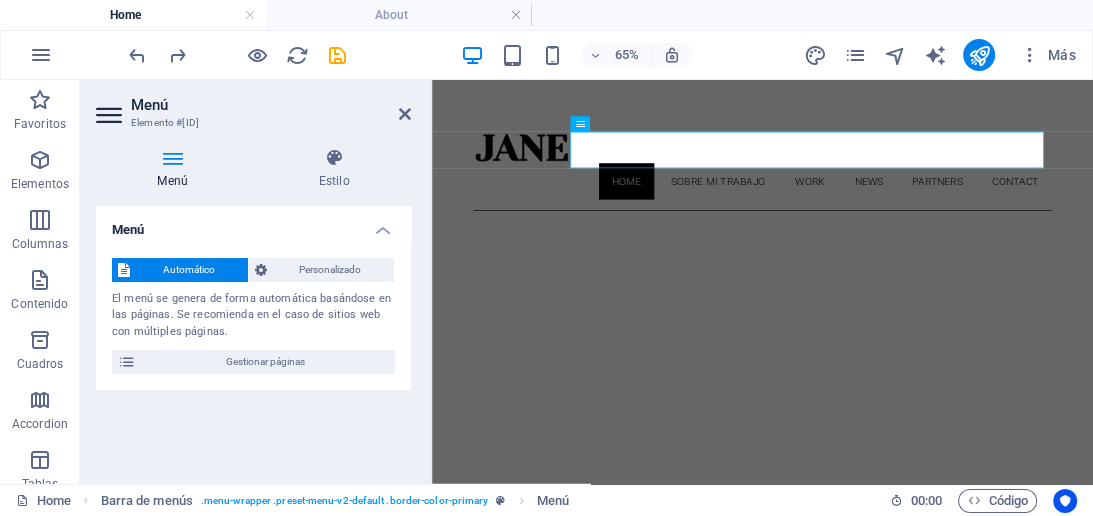 click on "Skip to main content
Home Sobre mi trabajo Work News Partners Contact About me My work Partners Contact About Lorem ipsum dolor sit amet, consectetuer adipiscing elit. Aenean commodo ligula eget dolor. Lorem ipsum dolor sit amet. see more Work Lorem ipsum dolor sit amet, consectetuer adipiscing elit. Aenean commodo ligula eget dolor. Lorem ipsum dolor sit amet. see more Blog Lorem ipsum dolor sit amet, consectetuer adipiscing elit. Aenean commodo ligula eget dolor. Lorem ipsum dolor sit amet. see more Phone Call me! +1-[PHONE] Social Facebook Instagram Twitter Contact [EMAIL] Legal Notice Privacy" at bounding box center (940, 2502) 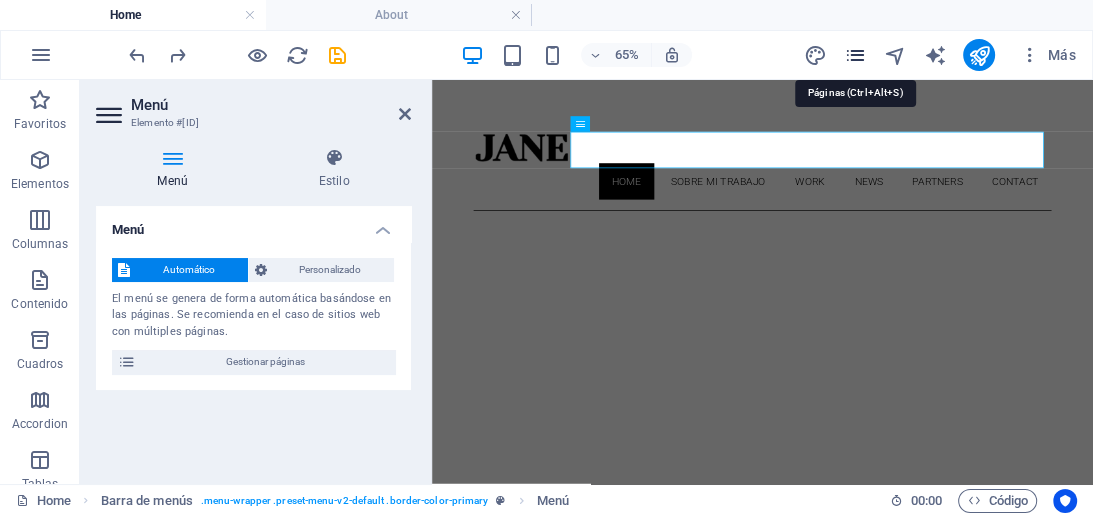 click at bounding box center [855, 55] 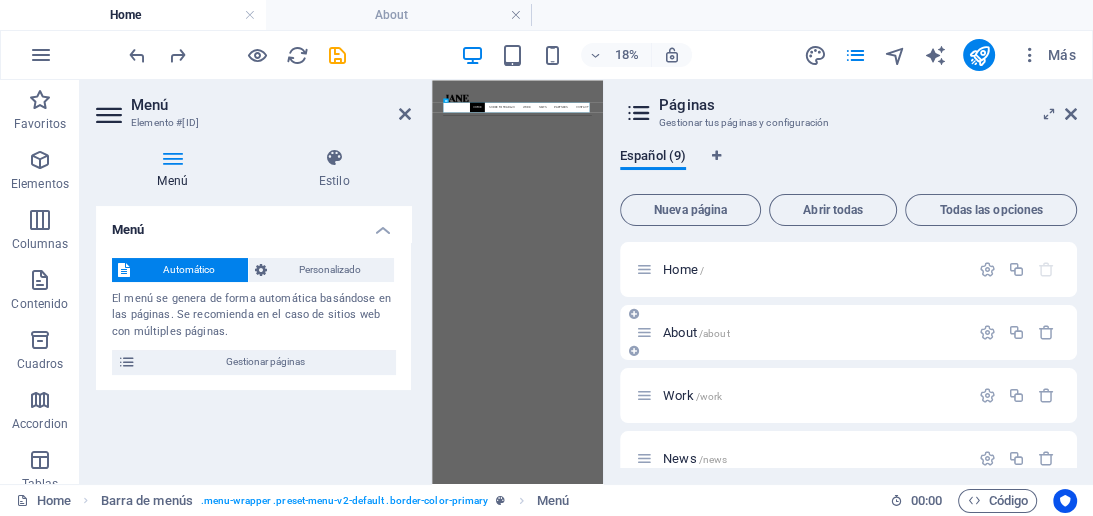 click on "About /about" at bounding box center [813, 332] 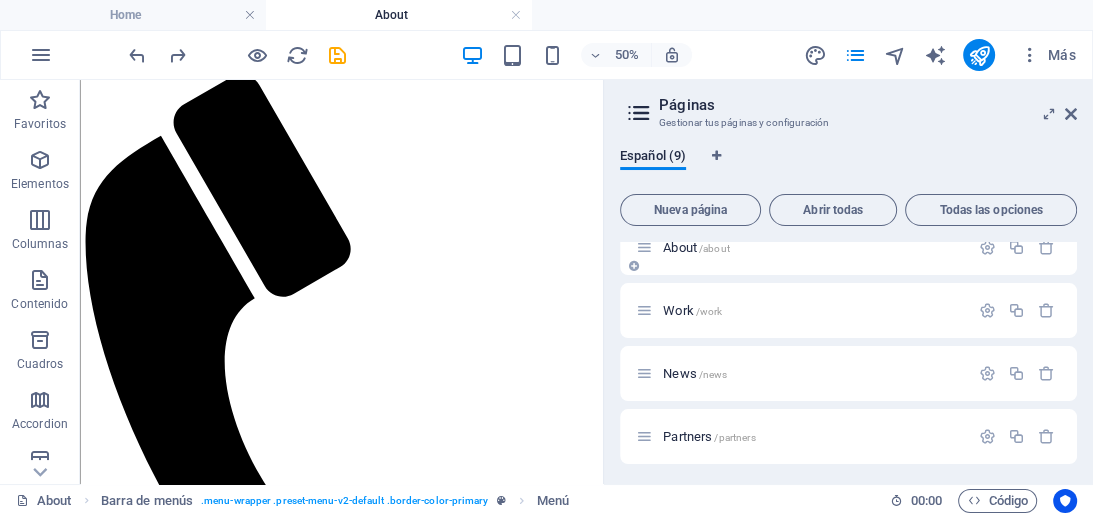 scroll, scrollTop: 71, scrollLeft: 0, axis: vertical 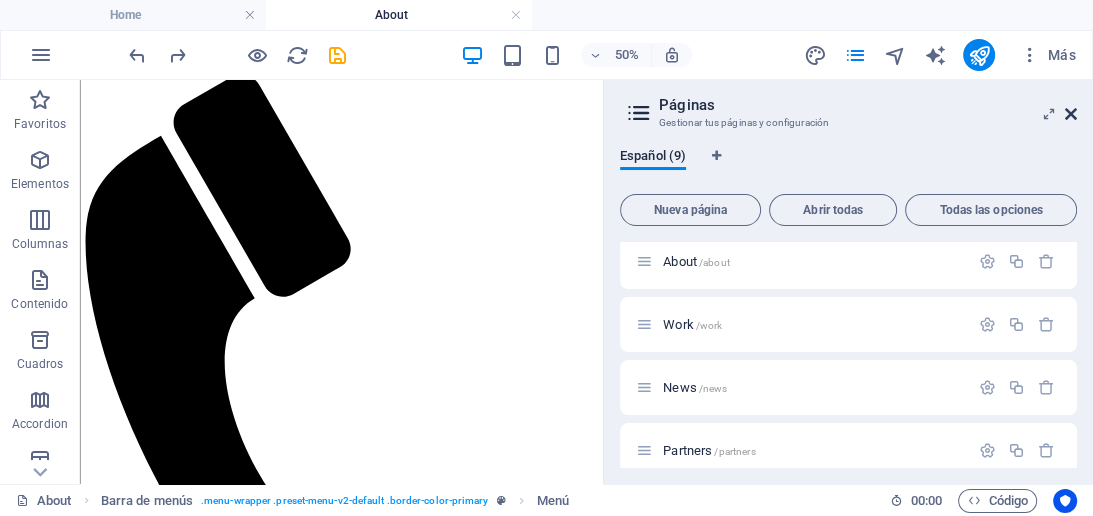 click at bounding box center [1071, 114] 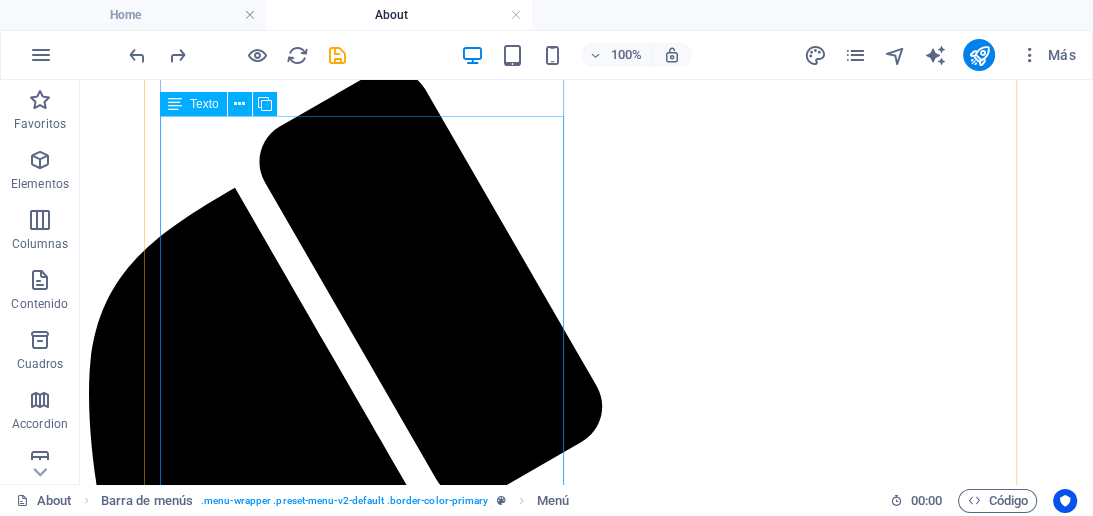 scroll, scrollTop: 0, scrollLeft: 0, axis: both 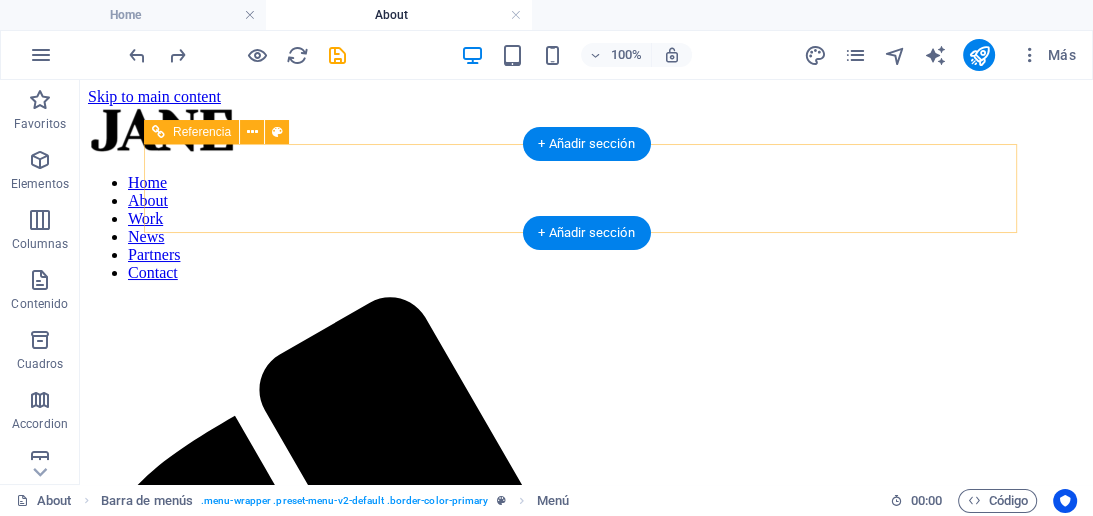 click on "Home About Work News Partners Contact" at bounding box center (586, 228) 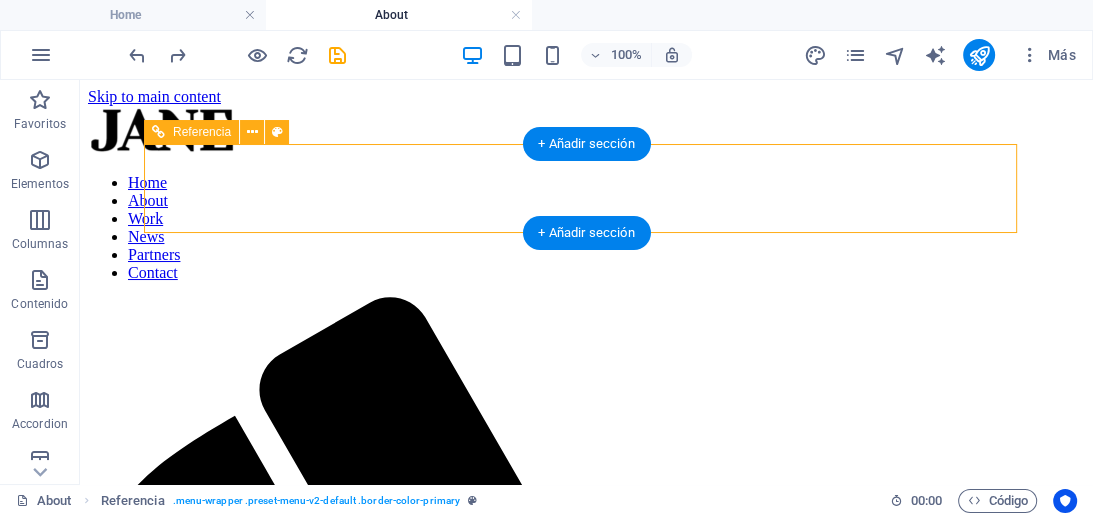click on "Home About Work News Partners Contact" at bounding box center [586, 228] 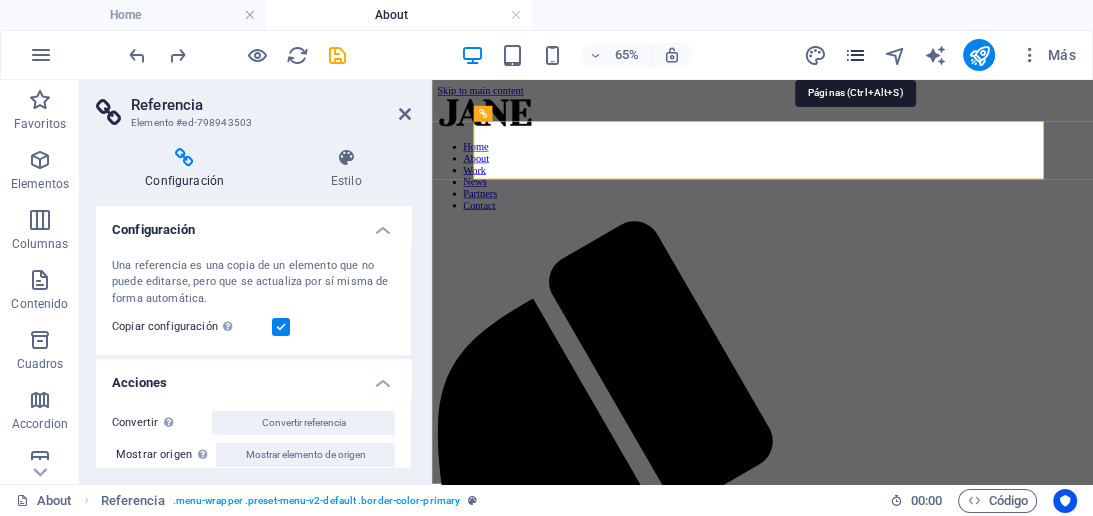 click at bounding box center (855, 55) 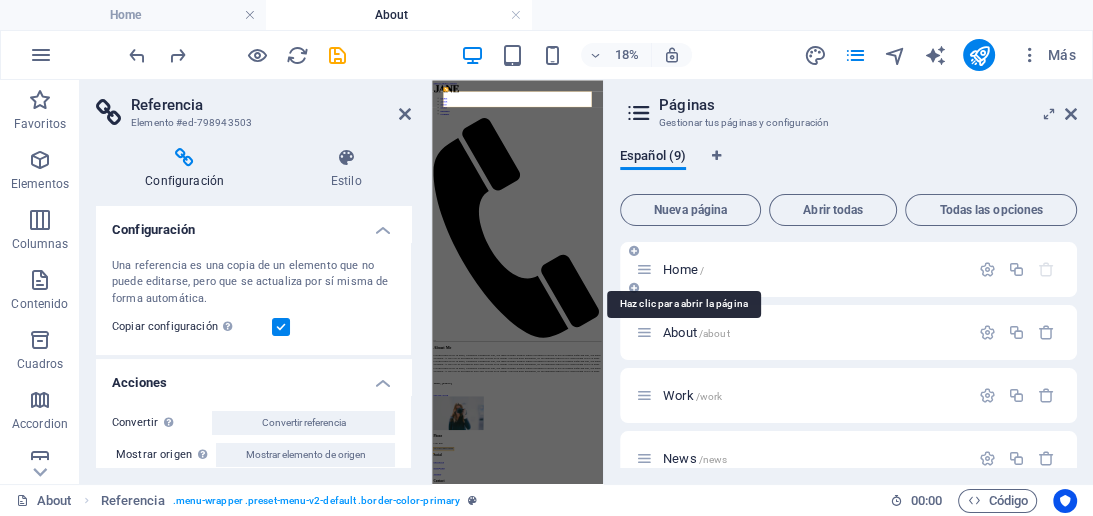 click on "Home /" at bounding box center (683, 269) 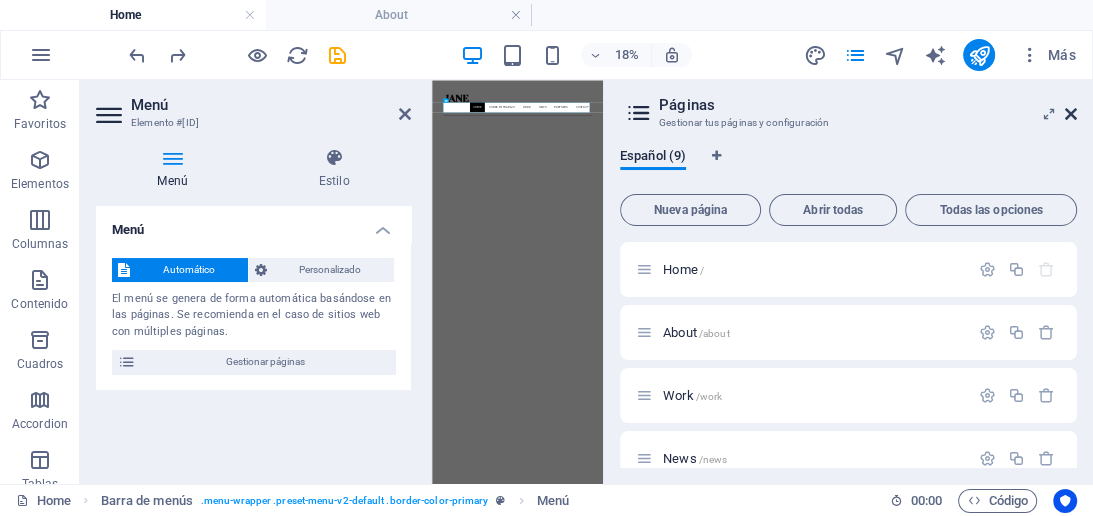 click at bounding box center [1071, 114] 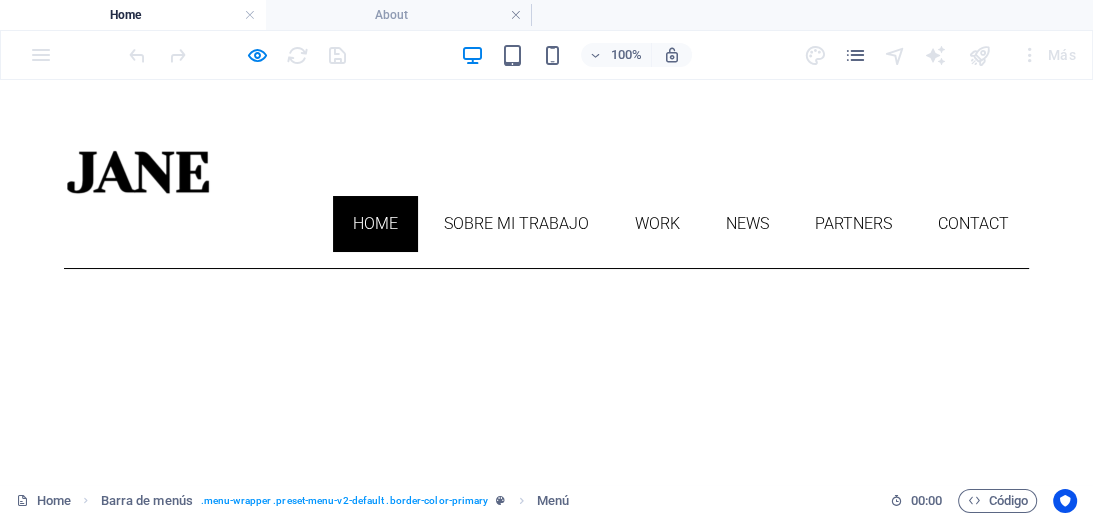 scroll, scrollTop: 0, scrollLeft: 0, axis: both 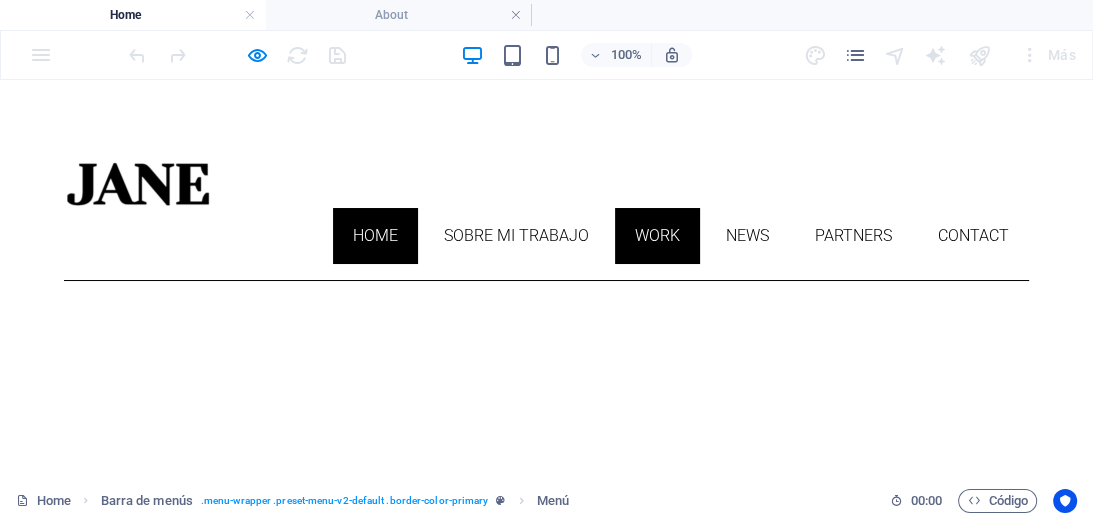 click on "Work" at bounding box center [657, 236] 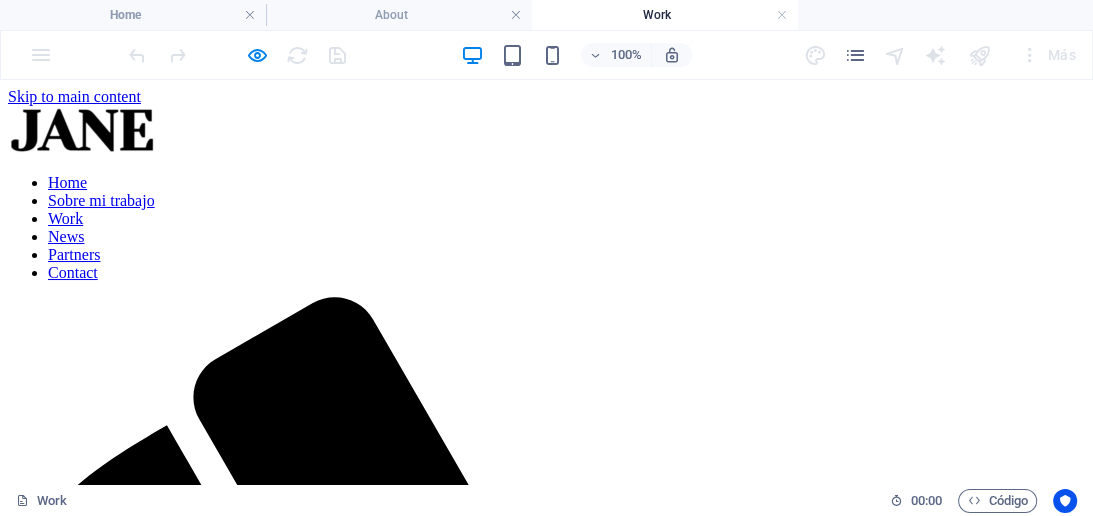 scroll, scrollTop: 298, scrollLeft: 0, axis: vertical 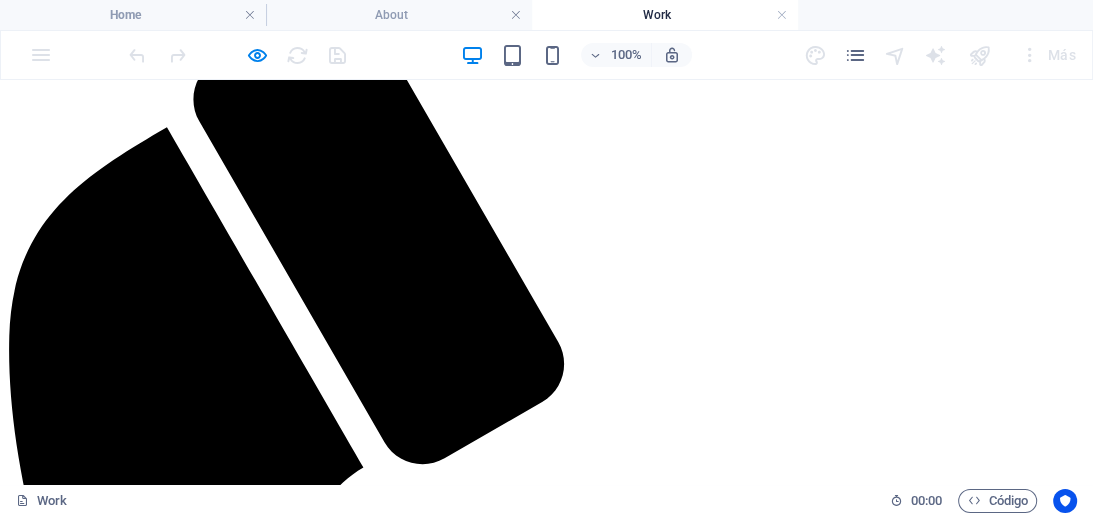 click at bounding box center [546, 2062] 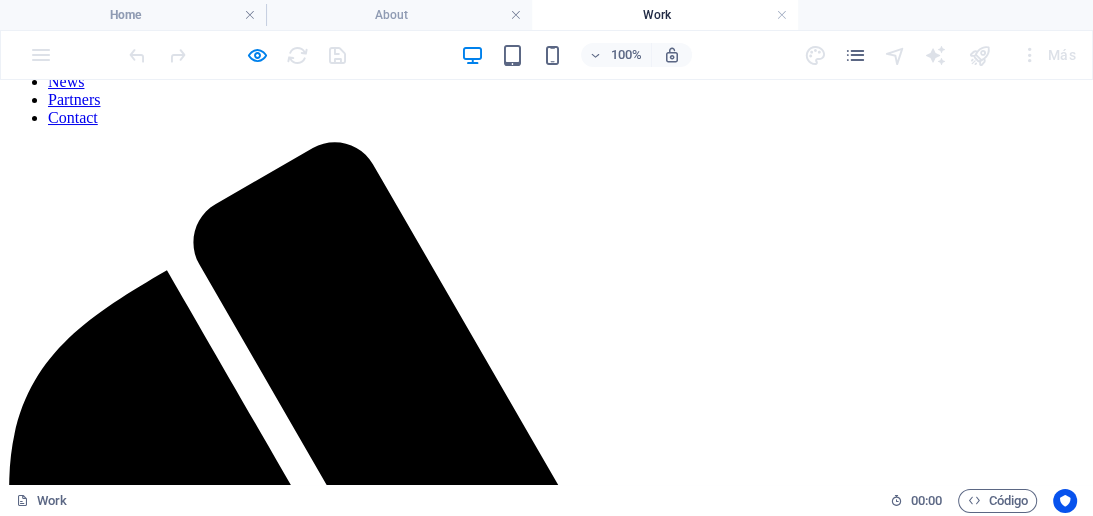 scroll, scrollTop: 205, scrollLeft: 0, axis: vertical 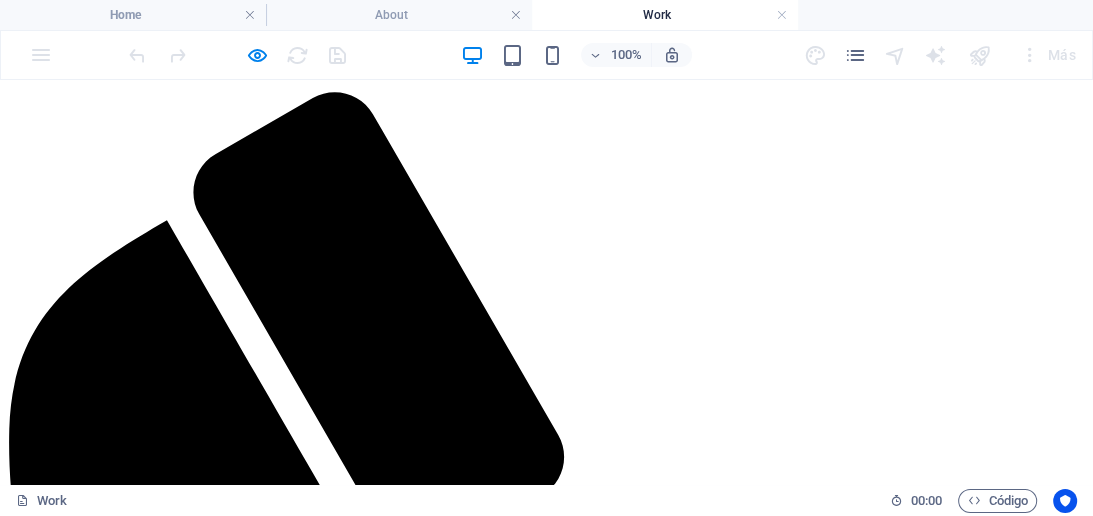 click on "Show All" at bounding box center (546, 1534) 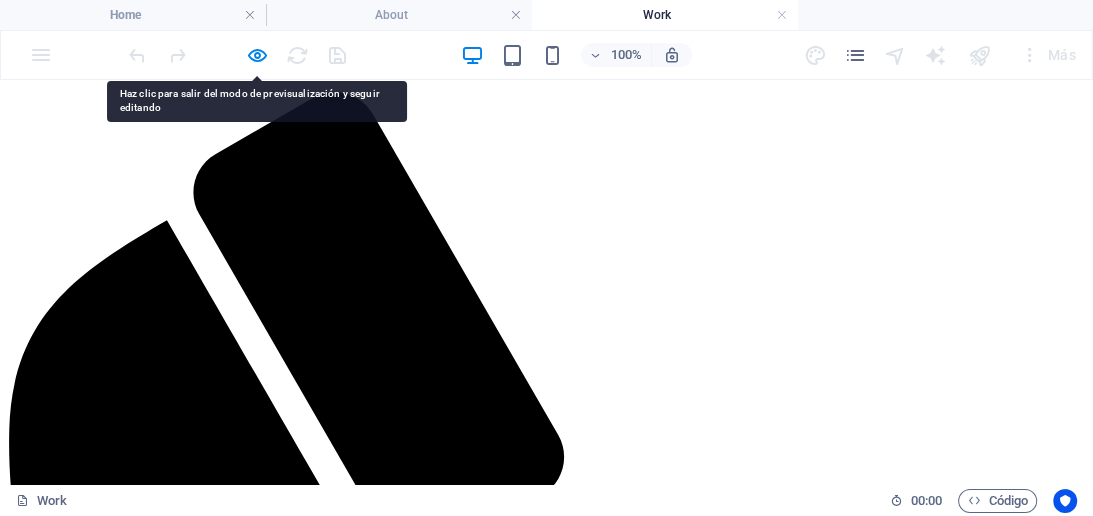 click on "FASHION" at bounding box center [546, 1570] 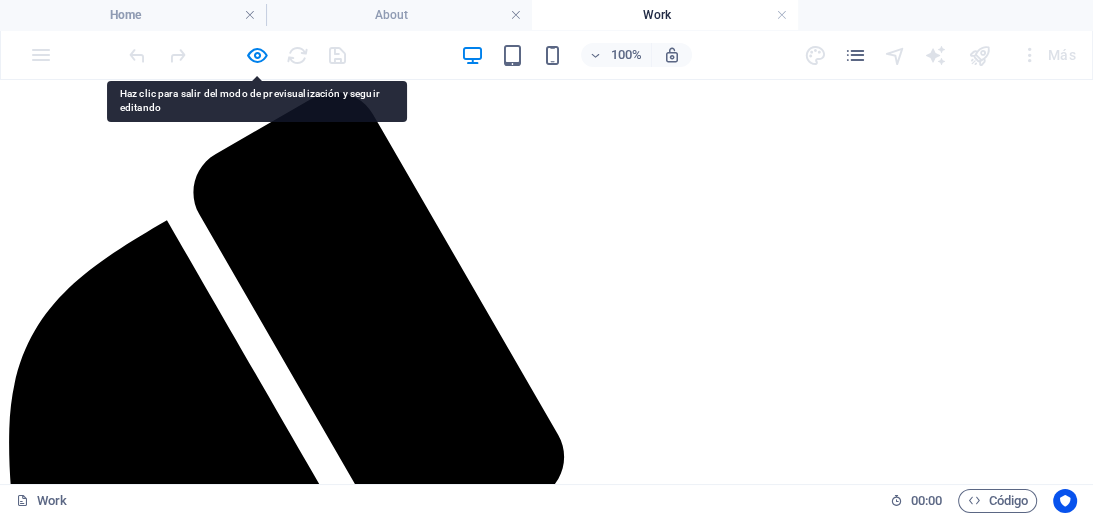 click on "FASHION" at bounding box center [546, 1570] 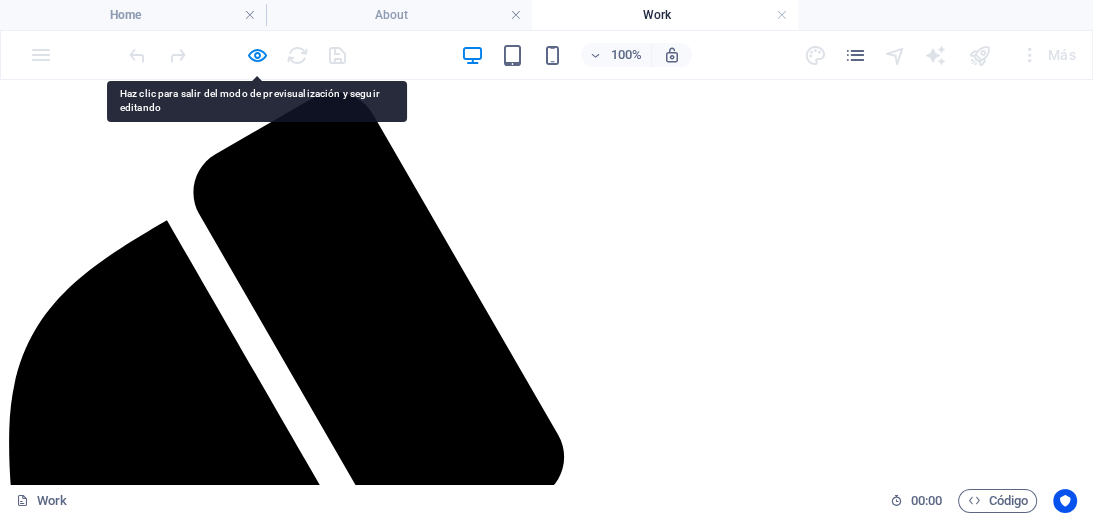 click on "Nature" at bounding box center (546, 1588) 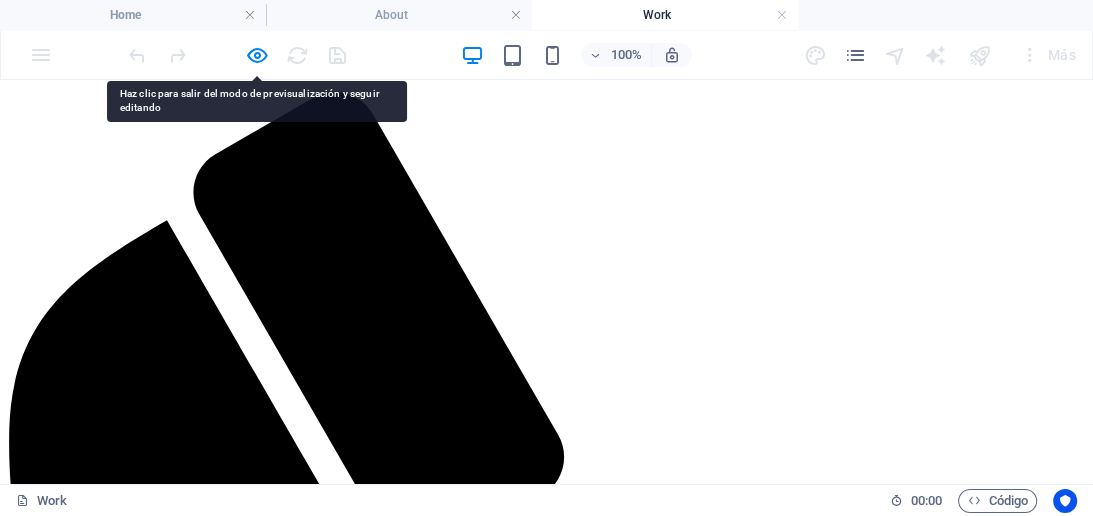 click on "Nature" at bounding box center (546, 1588) 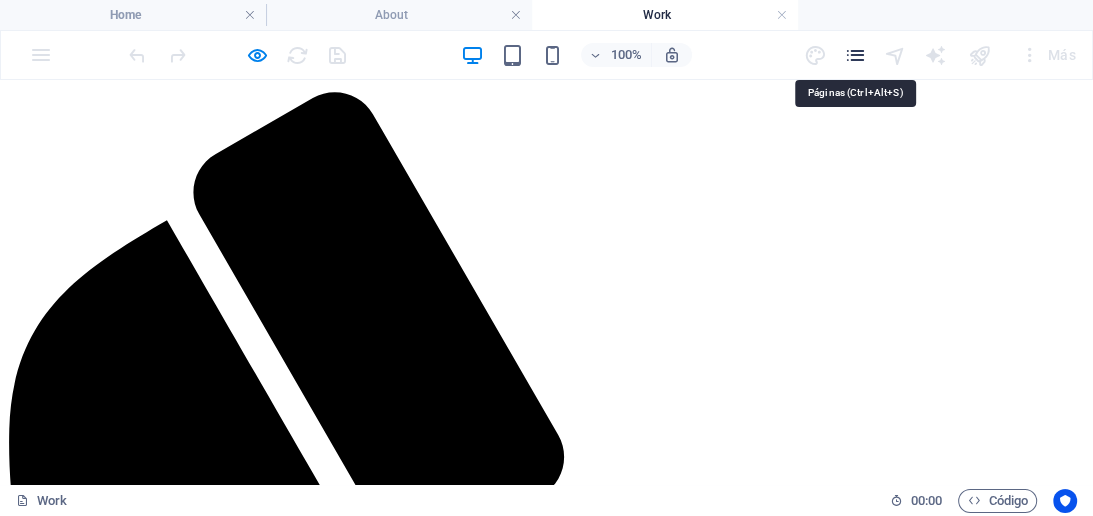click at bounding box center (855, 55) 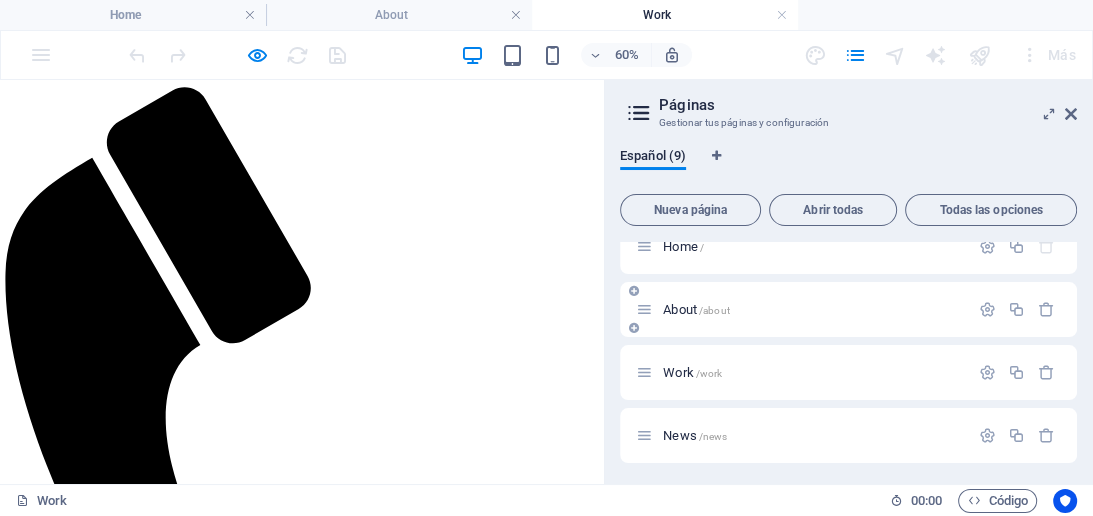 scroll, scrollTop: 11, scrollLeft: 0, axis: vertical 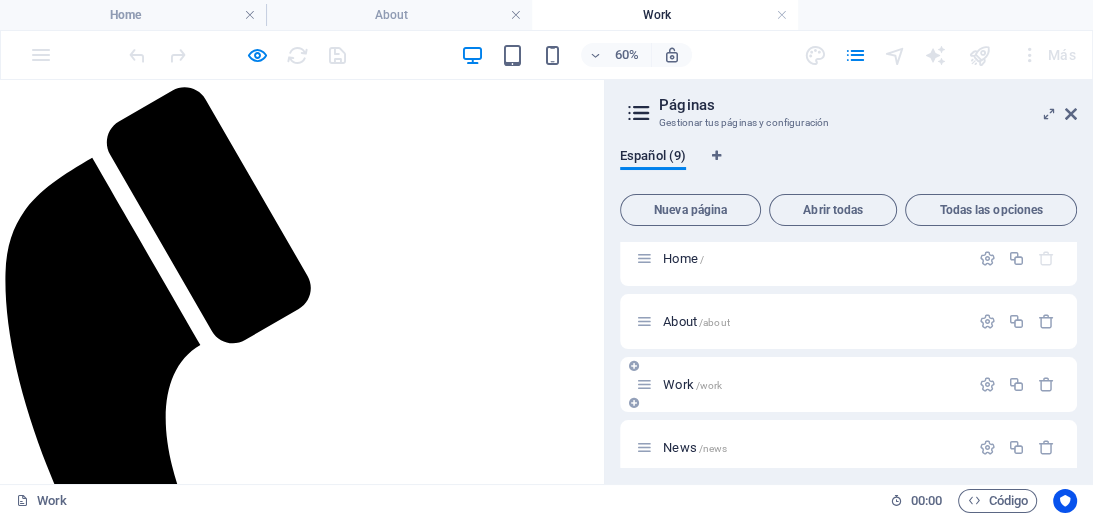 click on "Work /work" at bounding box center (813, 384) 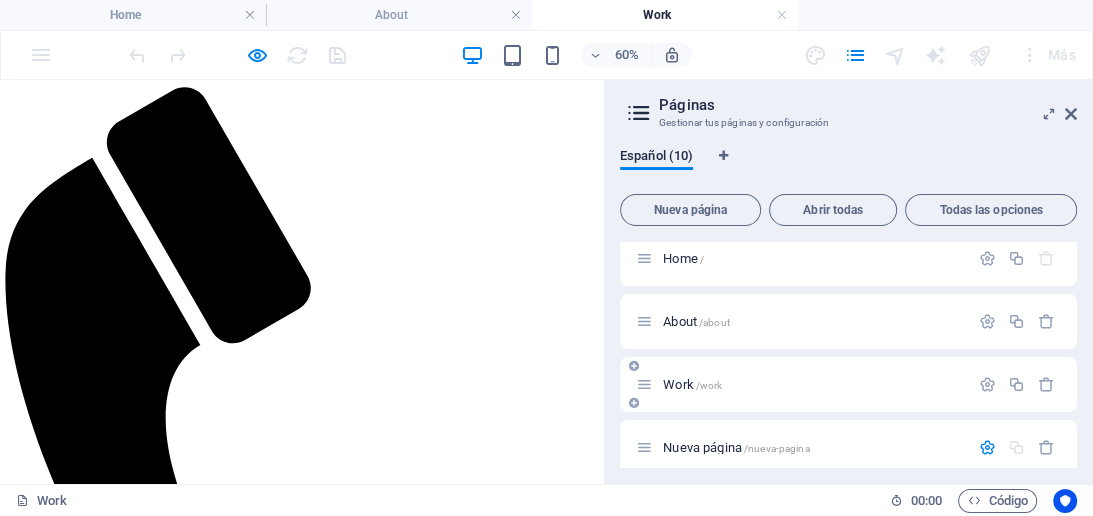 scroll, scrollTop: 179, scrollLeft: 0, axis: vertical 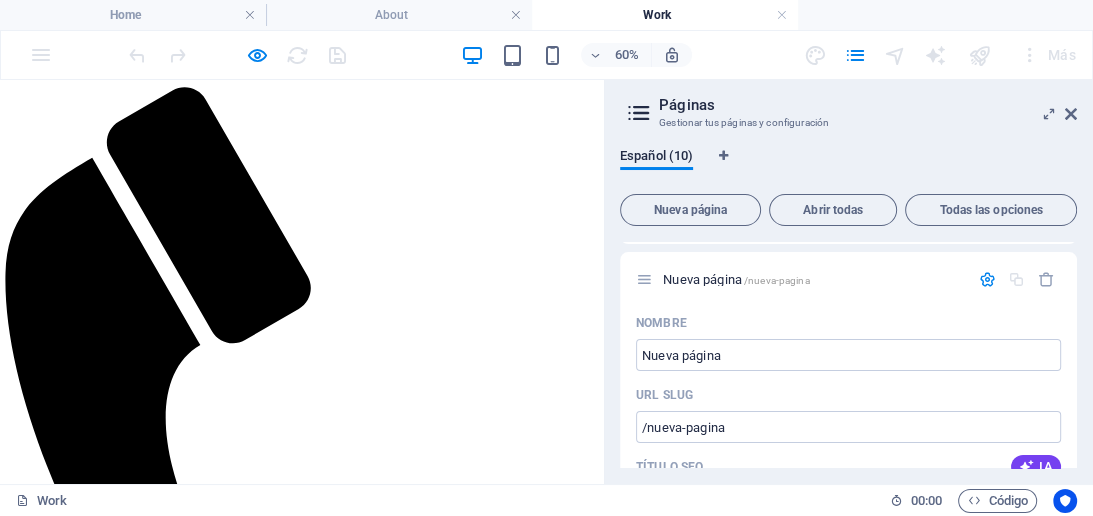 click on "Páginas Gestionar tus páginas y configuración Español (10) Nueva página Abrir todas Todas las opciones Home / About /about Work /work Nueva página /nueva-pagina Nombre Nueva página ​ URL SLUG /nueva-pagina ​ Título SEO IA ​ 125 / 580 Px Descripción SEO IA ​ 0 / 990 Px Palabras clave SEO IA ​ Configuración Menú Noindex Vista previa Móvil Escritorio www.example.com nueva-pagina Etiquetas meta ​ Vista previa de imagen (Open Graph) Arrastra archivos aquí, haz clic para escoger archivos o selecciona alguno de tus archivos o consulta el catálogo gratuito de fotos y vídeos Más opciones News /news Partners /partners Contact /contact Legal Notice /legal-notice Privacy /privacy Blog Post /blog-post" at bounding box center [848, 282] 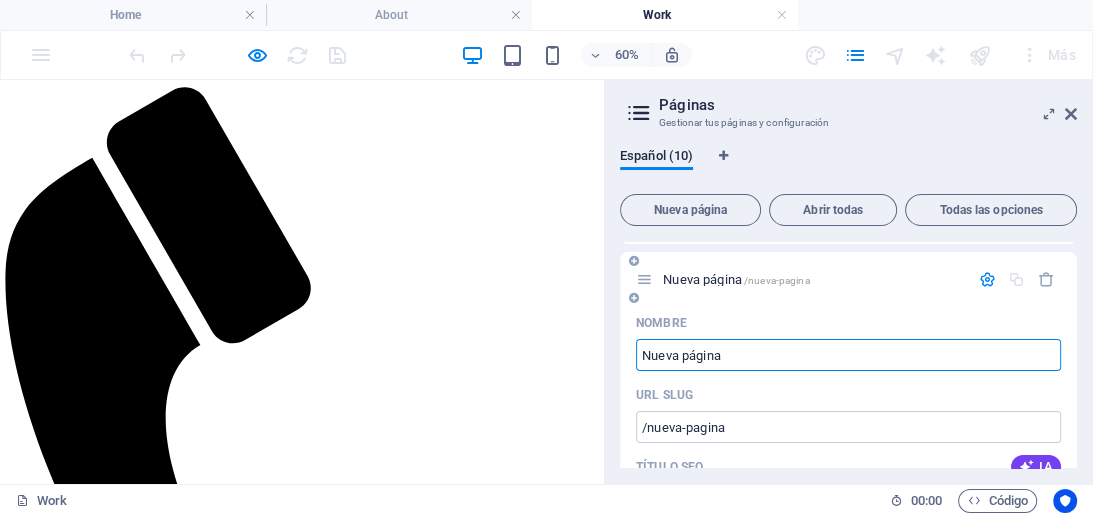 click on "Nueva página" at bounding box center (848, 355) 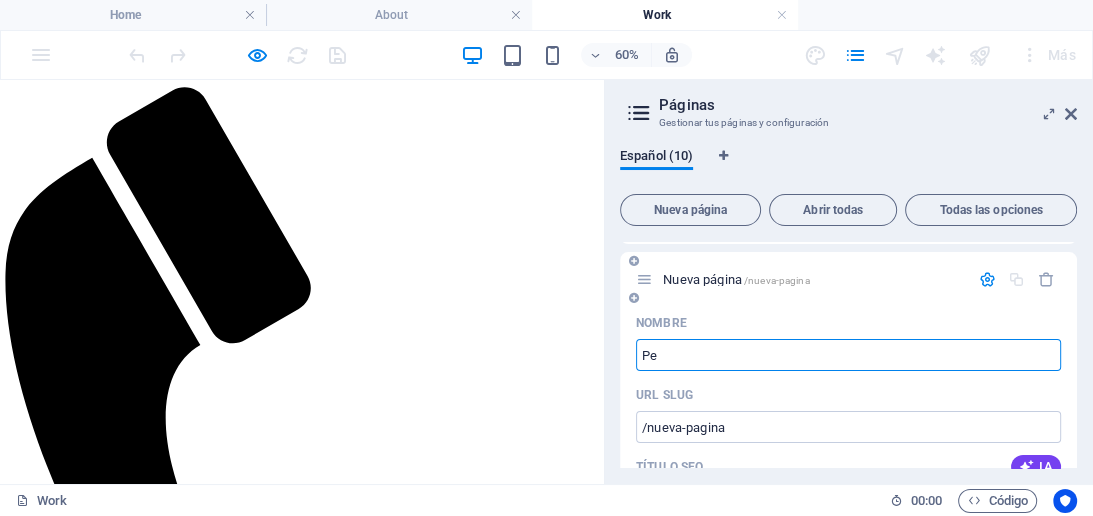 type on "Peo" 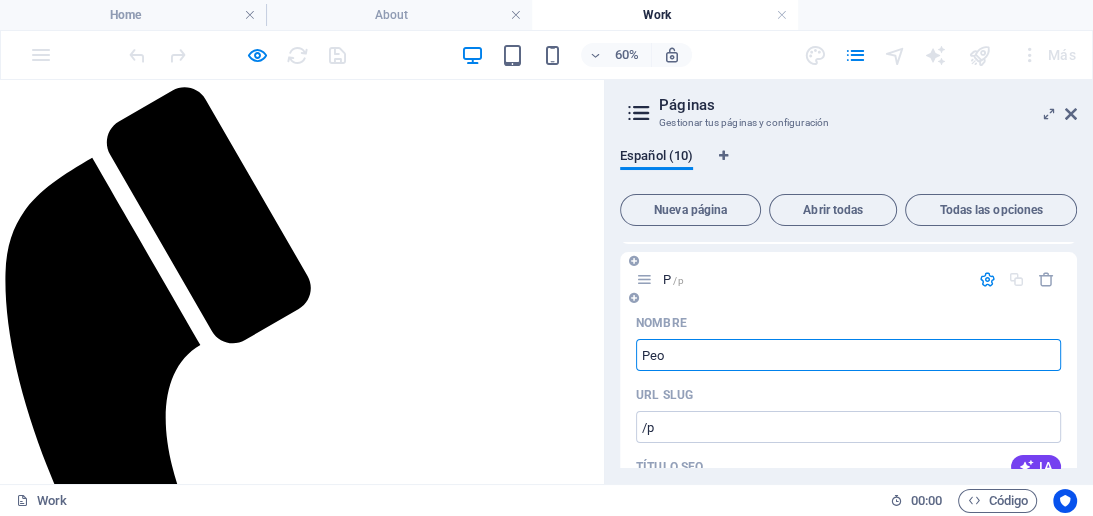 type on "/p" 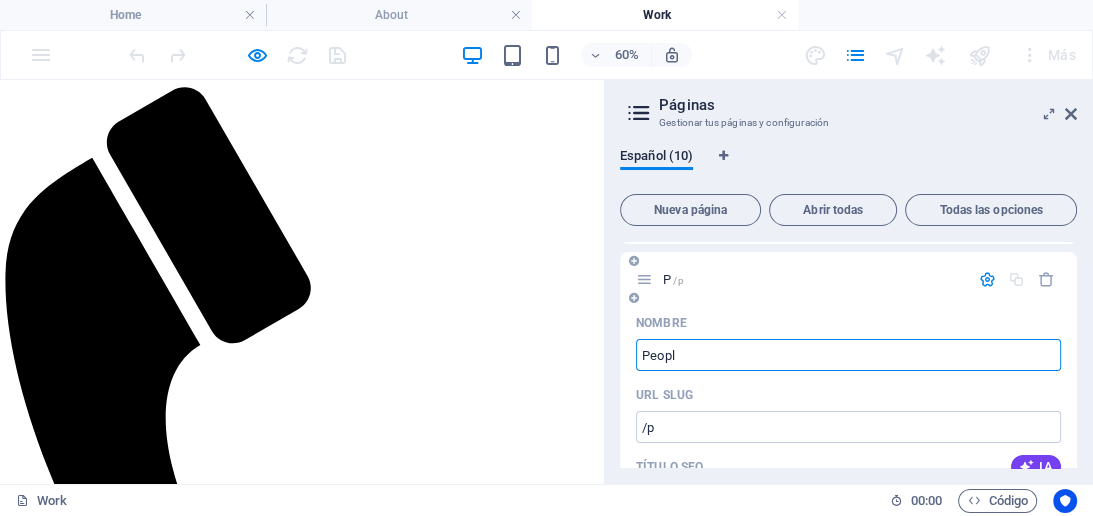 type on "People" 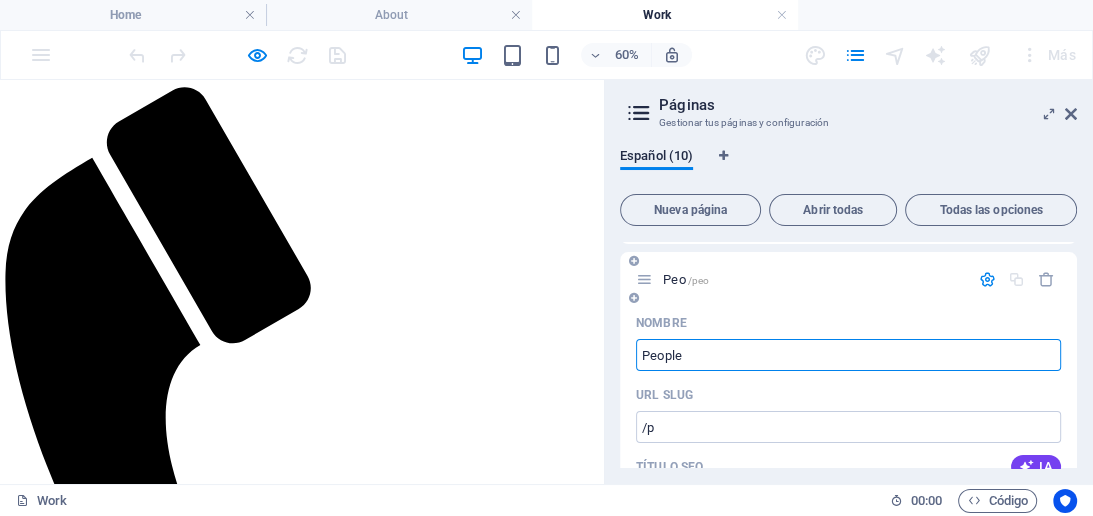 type on "/peo" 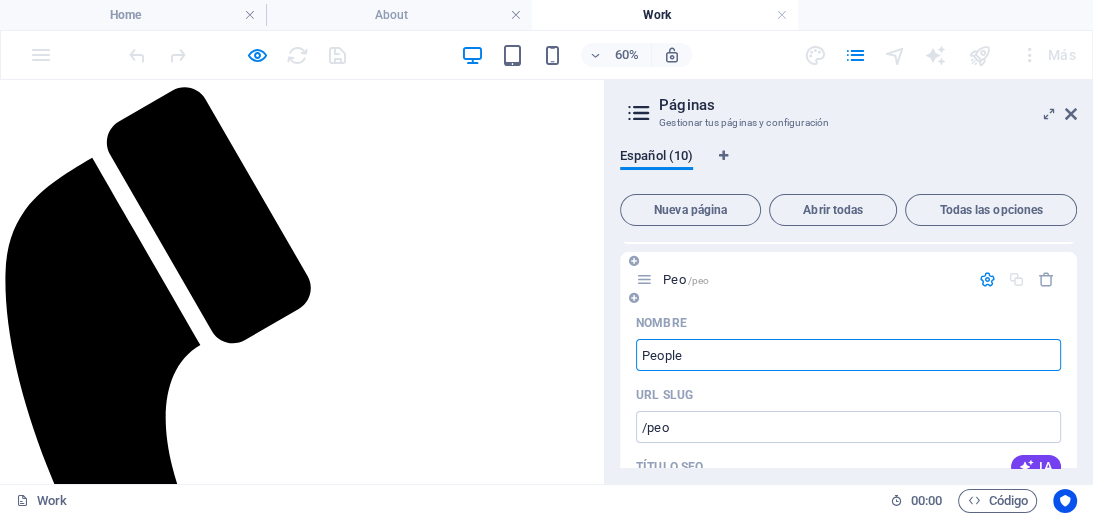 type on "People" 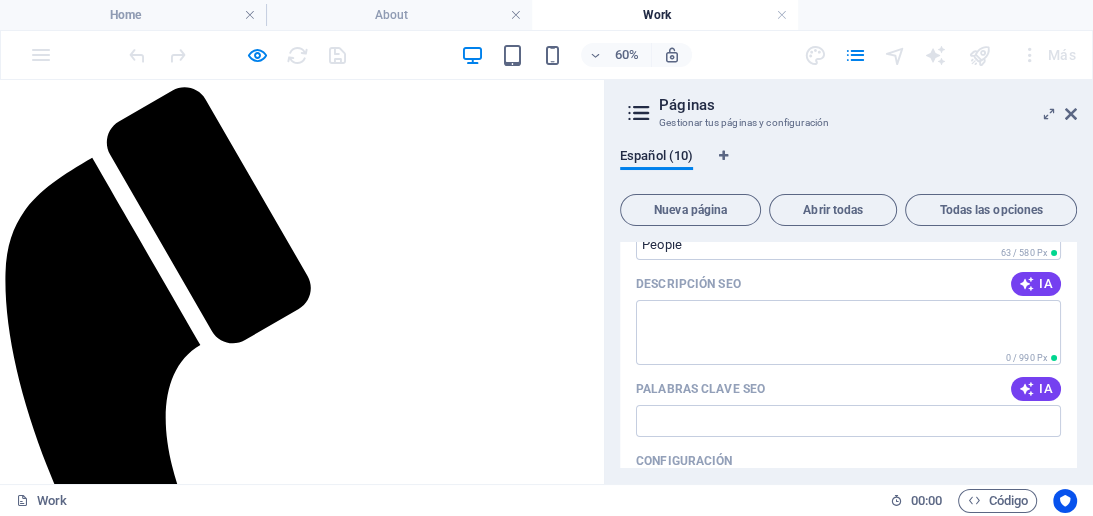 scroll, scrollTop: 421, scrollLeft: 0, axis: vertical 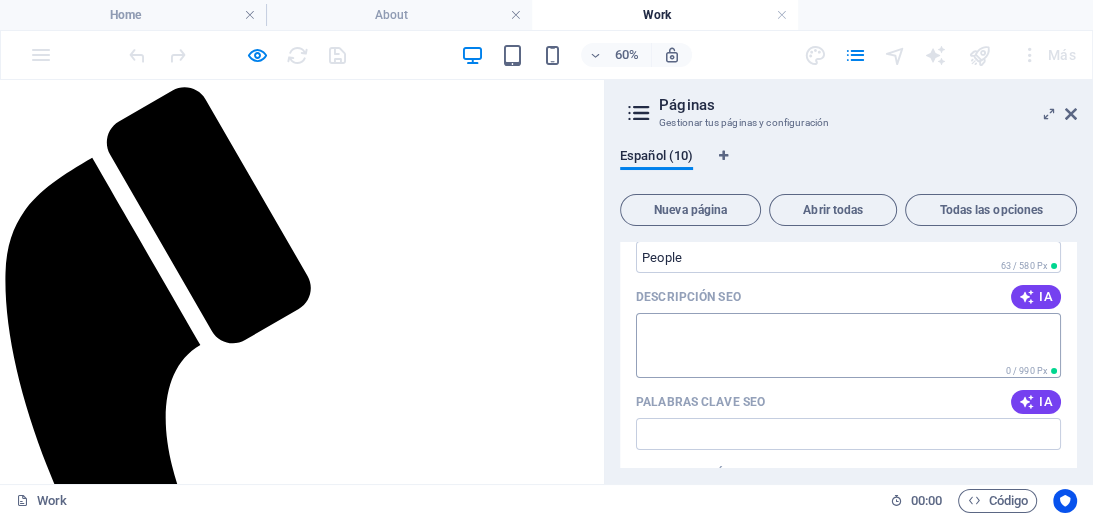 type on "People" 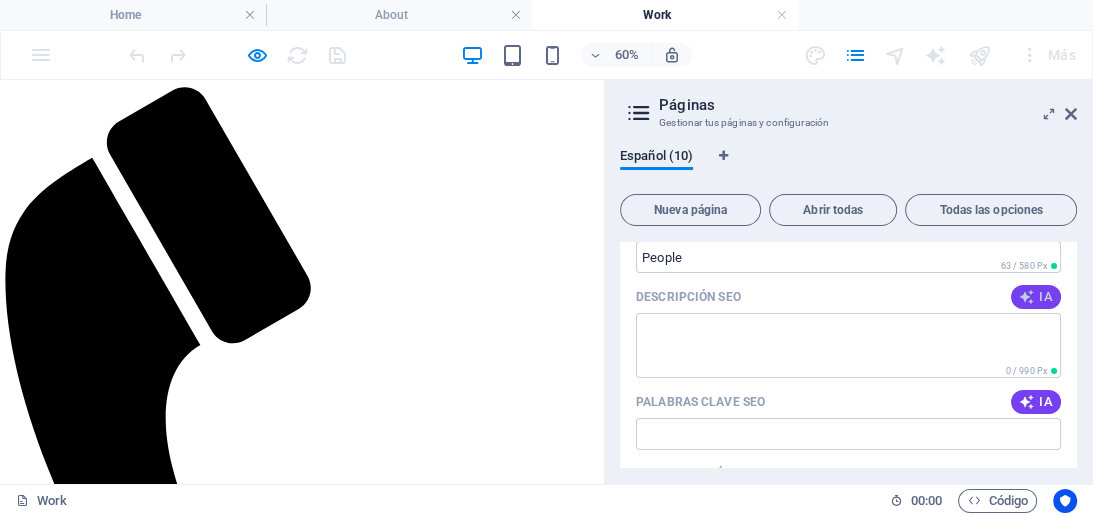 click at bounding box center (1027, 297) 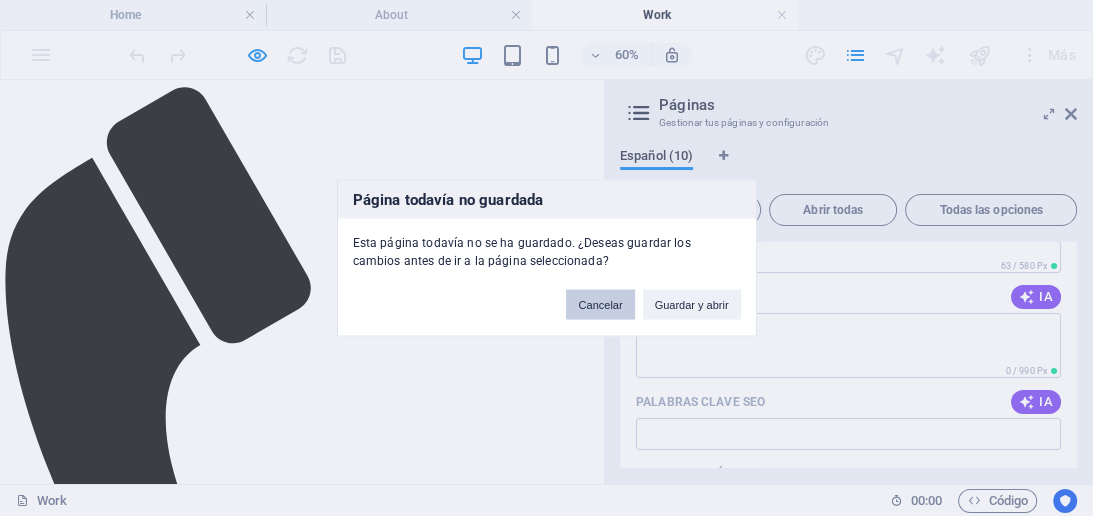 click on "Cancelar" at bounding box center (600, 305) 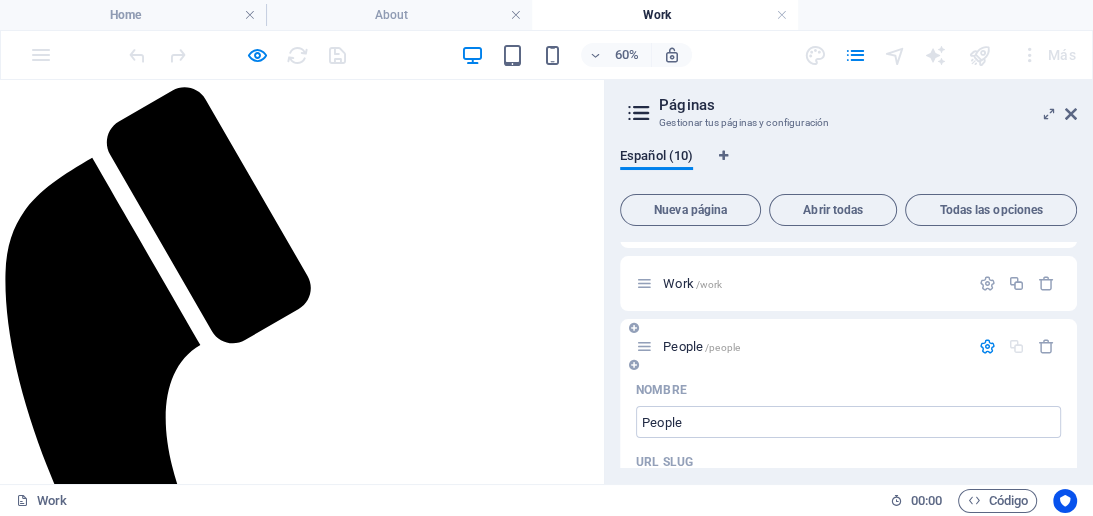 scroll, scrollTop: 105, scrollLeft: 0, axis: vertical 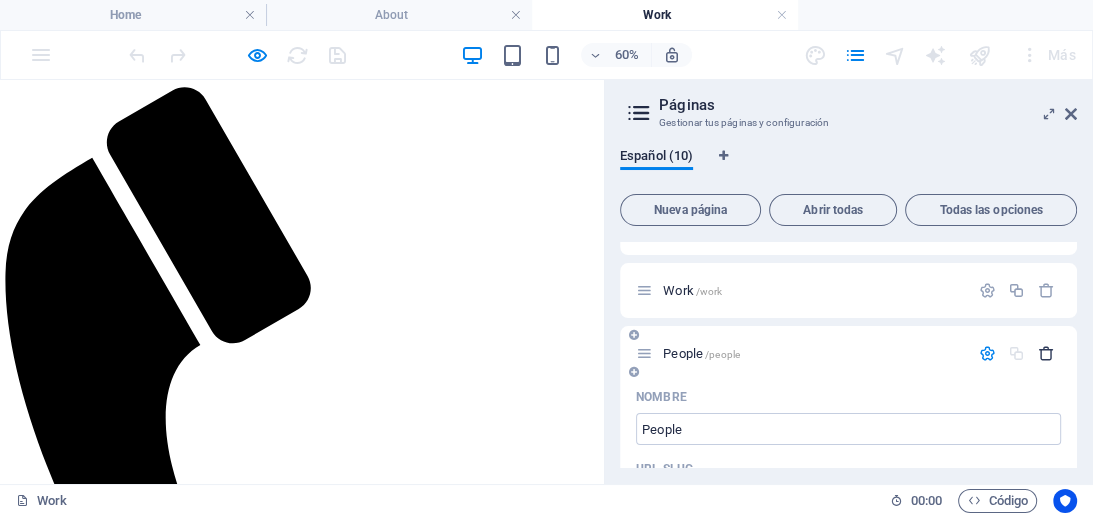 click at bounding box center [1046, 353] 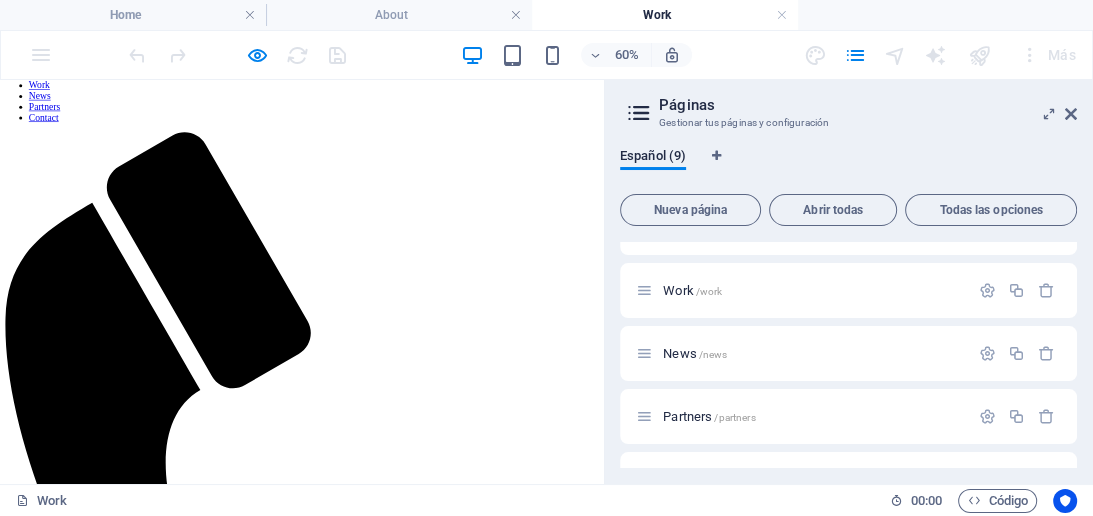 scroll, scrollTop: 56, scrollLeft: 0, axis: vertical 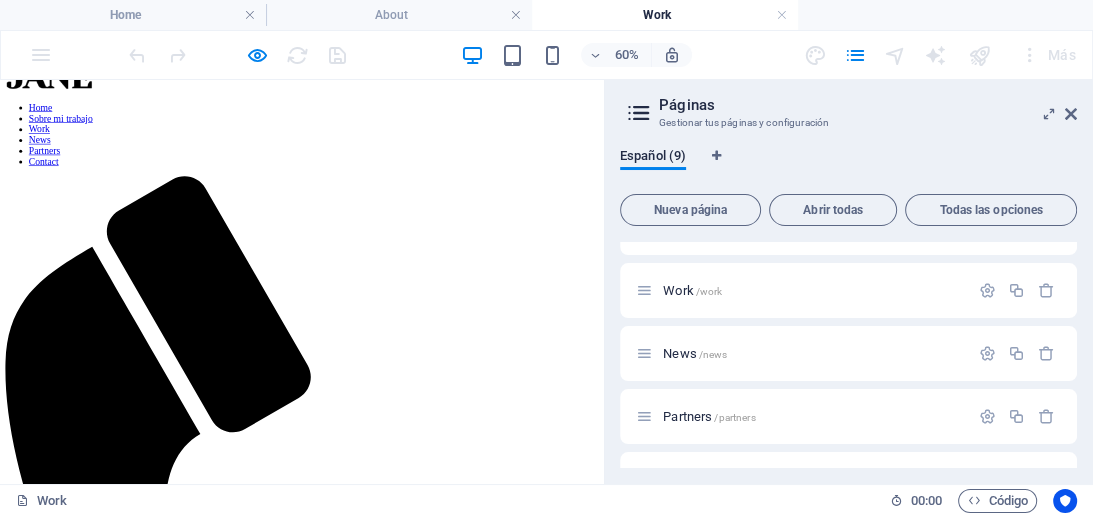 click at bounding box center [502, 2143] 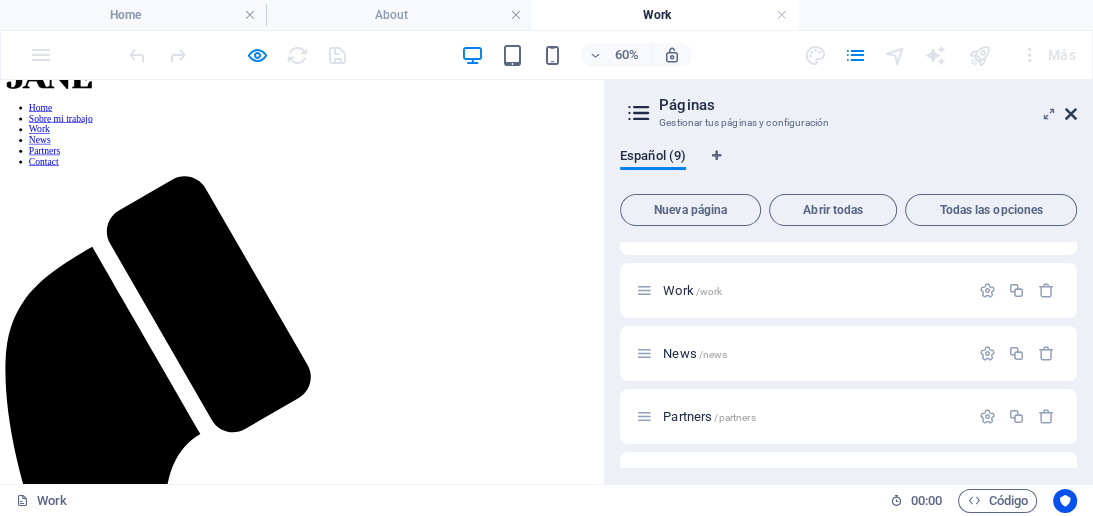 click at bounding box center (1071, 114) 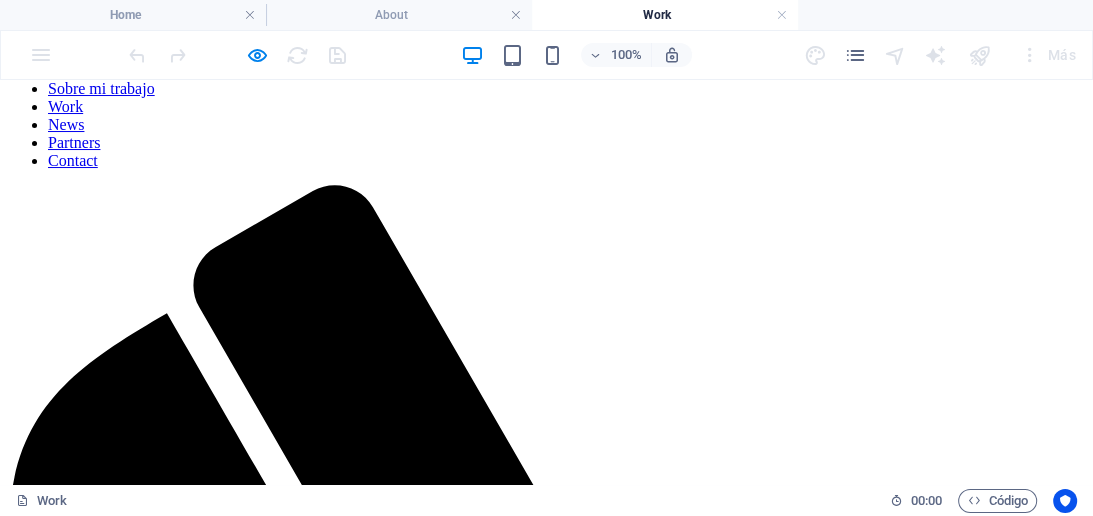 scroll, scrollTop: 87, scrollLeft: 0, axis: vertical 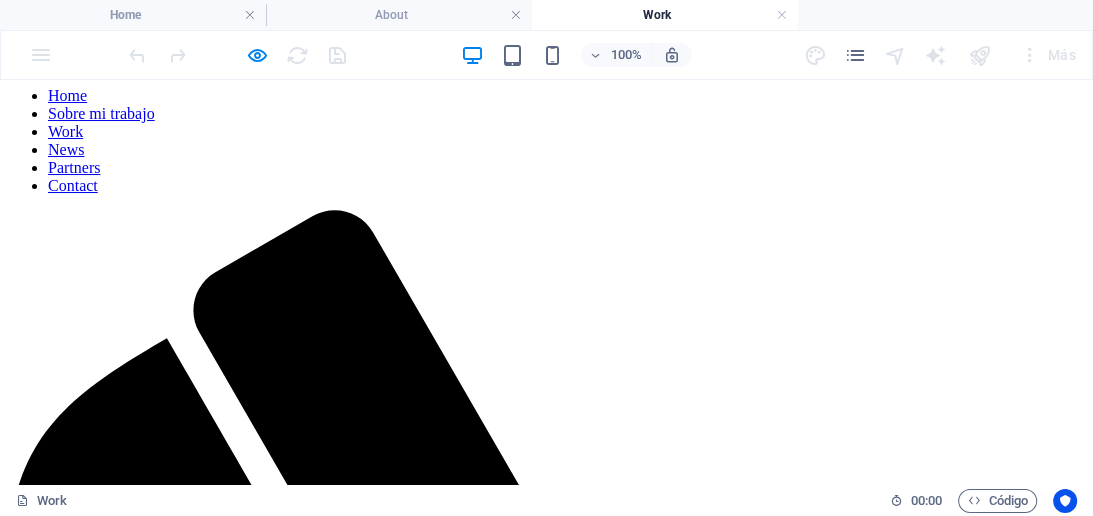 click at bounding box center (546, 3353) 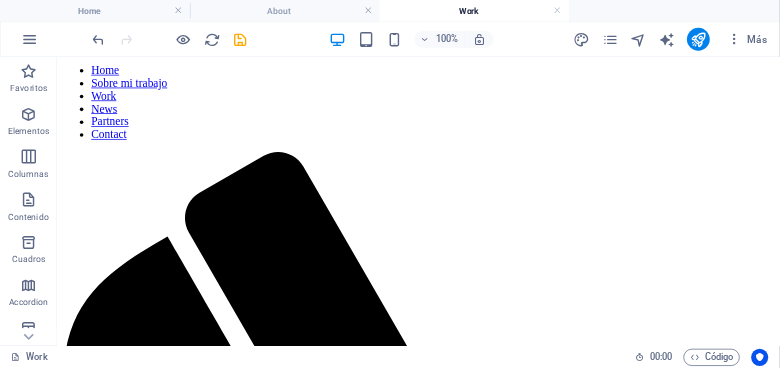 scroll, scrollTop: 0, scrollLeft: 0, axis: both 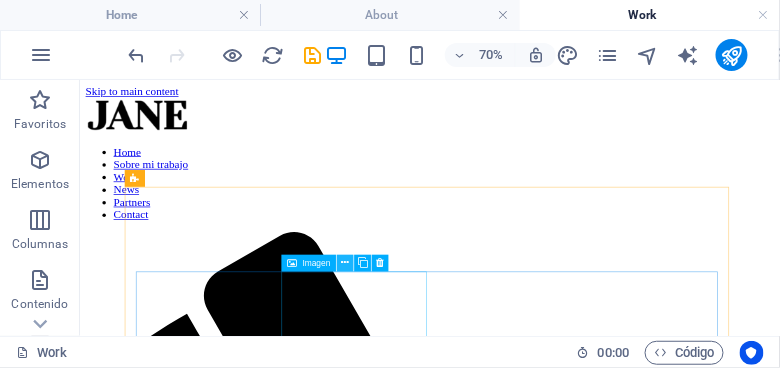 click at bounding box center (345, 263) 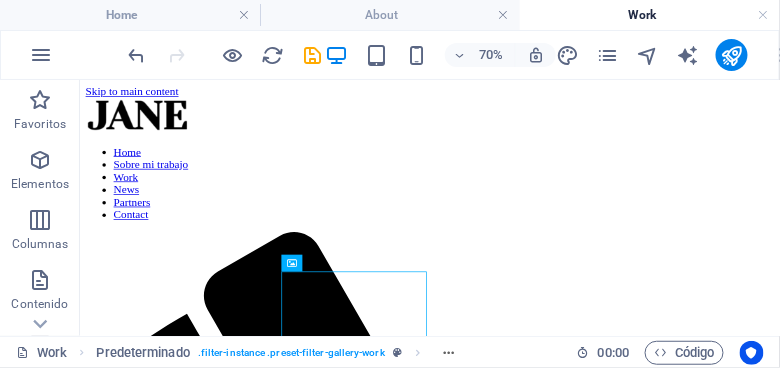 click on "Skip to main content
Home Sobre mi trabajo Work News Partners Contact Show All People FASHION Nature Street Art Phone Call me! [PHONE] Social Facebook Instagram Twitter Contact e635c2602f3b2c5c06ef1258bb095d@cpanel.local Legal Notice Privacy" at bounding box center [579, 18880] 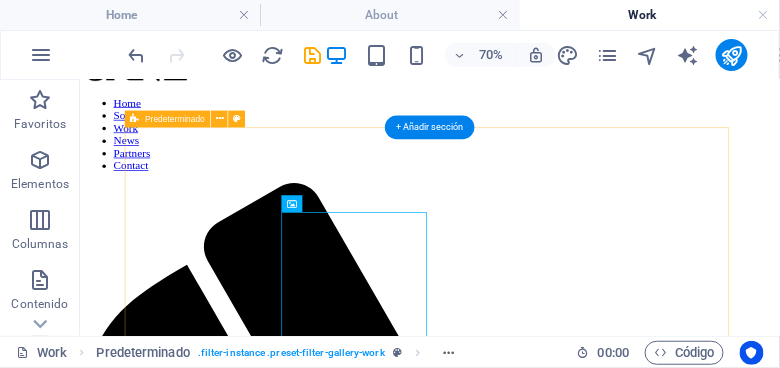 scroll, scrollTop: 66, scrollLeft: 0, axis: vertical 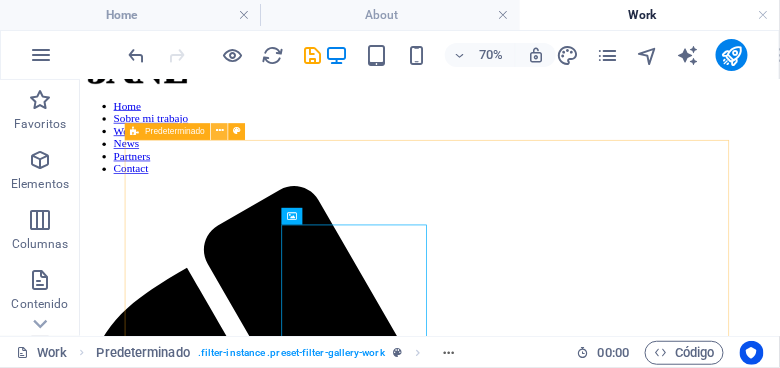 click at bounding box center [220, 131] 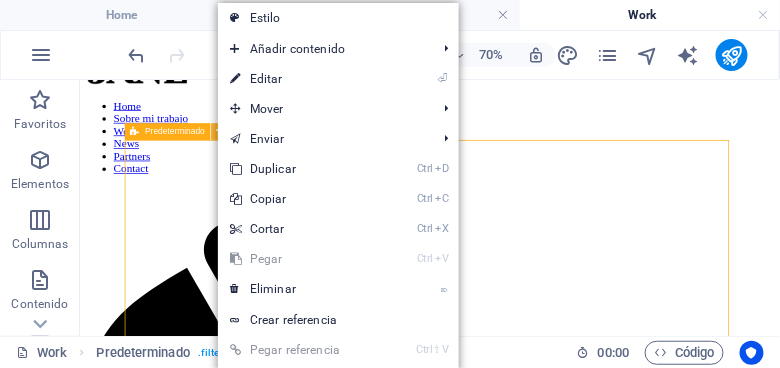 click at bounding box center (219, 131) 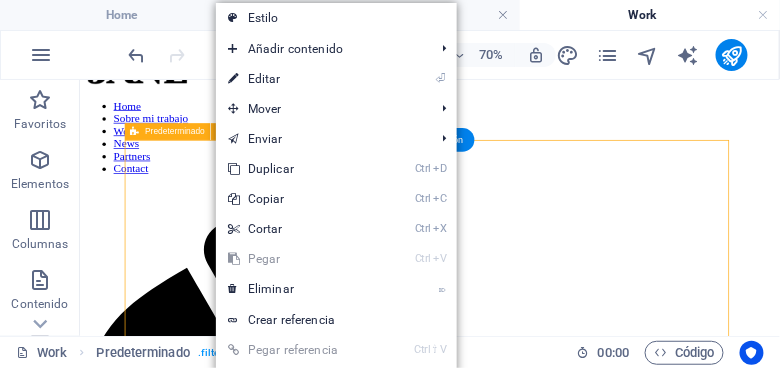 click on "Show All People FASHION Nature Street Art" at bounding box center [579, 19367] 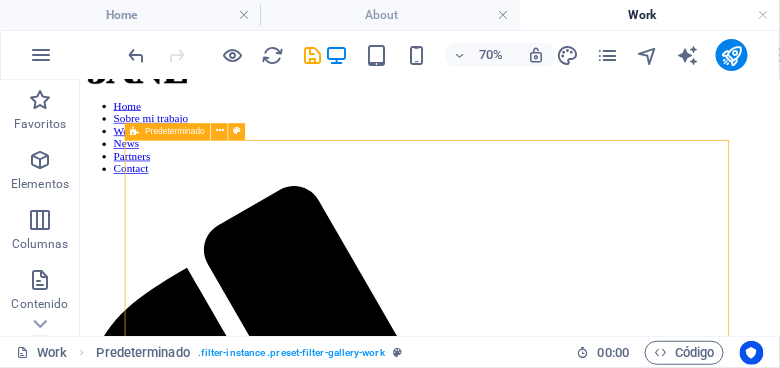 click on "Predeterminado" at bounding box center (175, 131) 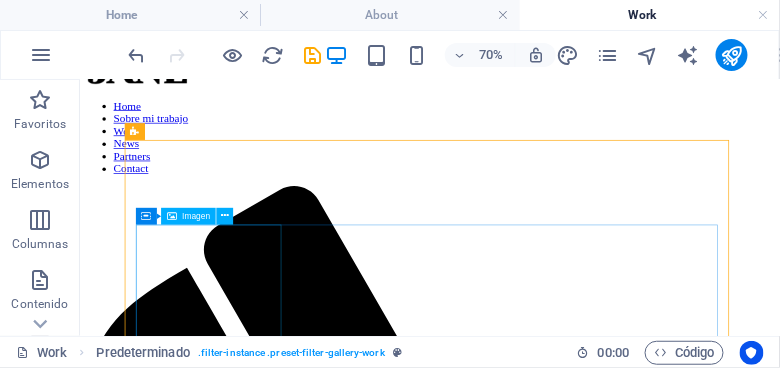 click on "Imagen" at bounding box center [196, 216] 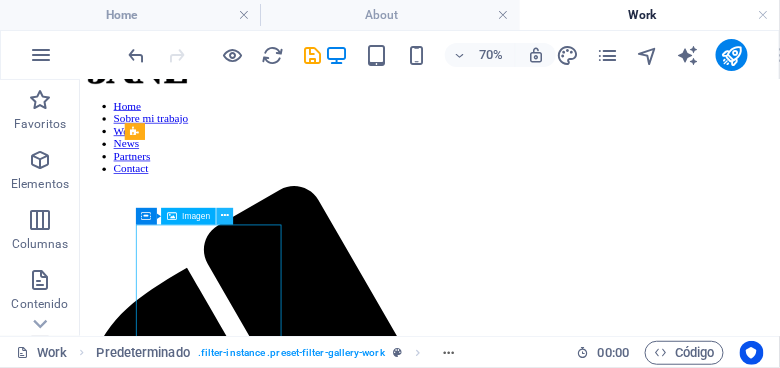 click at bounding box center [225, 216] 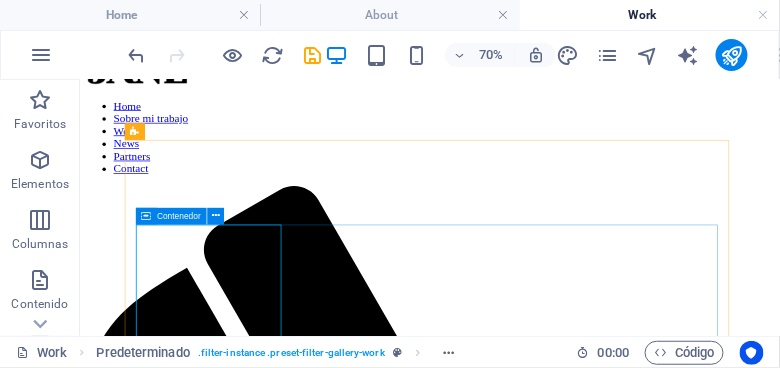 click at bounding box center (147, 216) 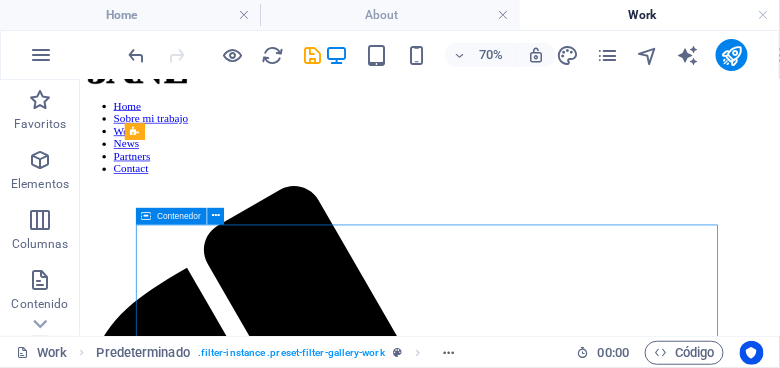 click on "Contenedor" at bounding box center [179, 216] 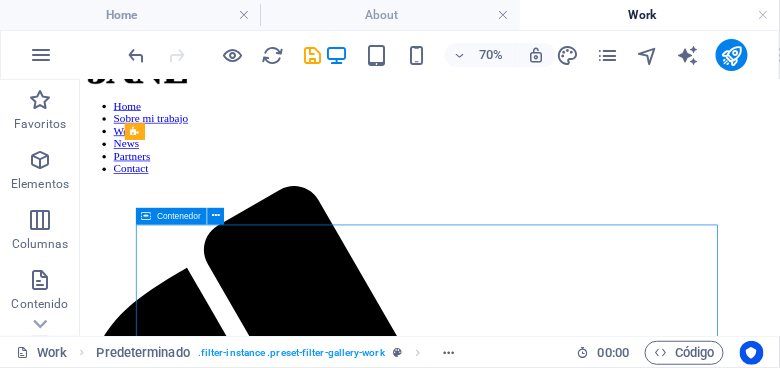click on "Arrastra aquí para reemplazar el contenido existente. Si quieres crear un elemento nuevo, pulsa “Ctrl”.
Predeterminado   Contenedor   Botón   Contenedor   Imagen   Contenedor   Imagen   Imagen   Imagen   Imagen   Imagen   Imagen   Imagen   Imagen   Imagen   Botón   Imagen   Imagen   Imagen   Referencia" at bounding box center (430, 208) 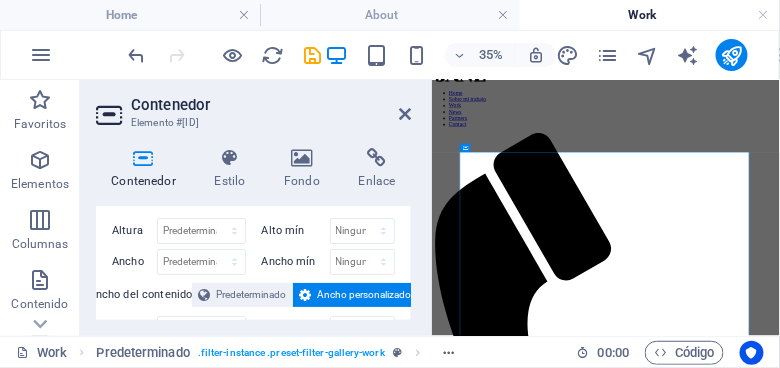scroll, scrollTop: 0, scrollLeft: 0, axis: both 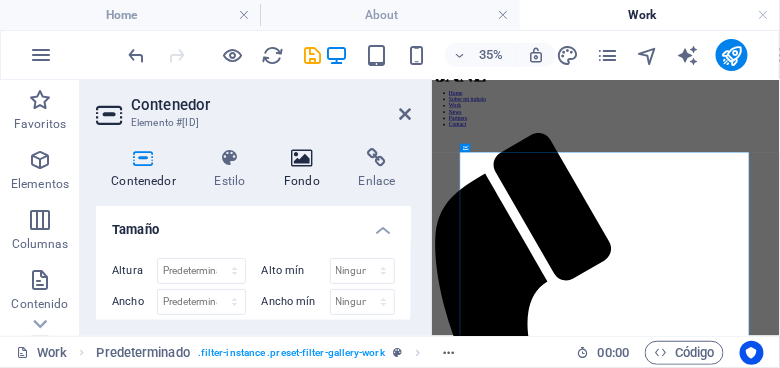 click at bounding box center (302, 158) 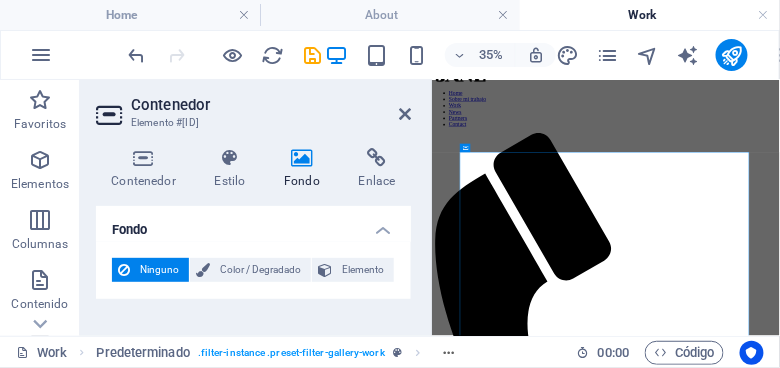 drag, startPoint x: 420, startPoint y: 268, endPoint x: 255, endPoint y: 226, distance: 170.26157 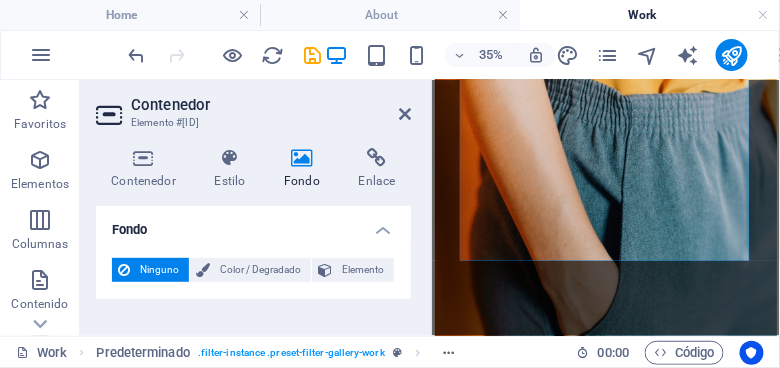 scroll, scrollTop: 1650, scrollLeft: 0, axis: vertical 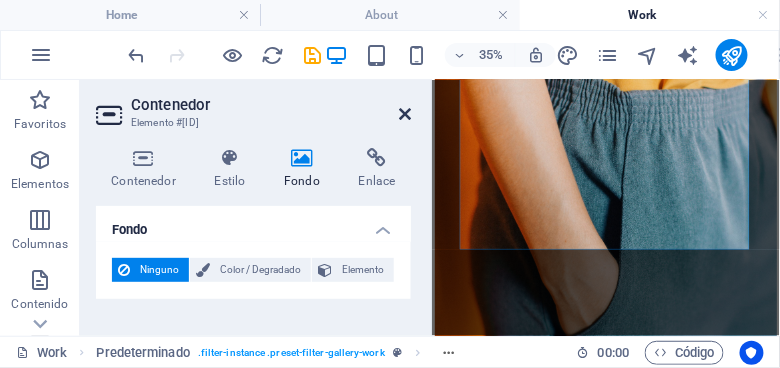 click at bounding box center [405, 114] 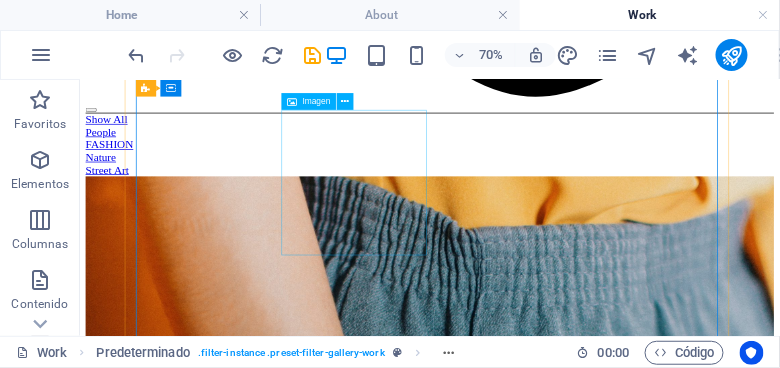 scroll, scrollTop: 1474, scrollLeft: 0, axis: vertical 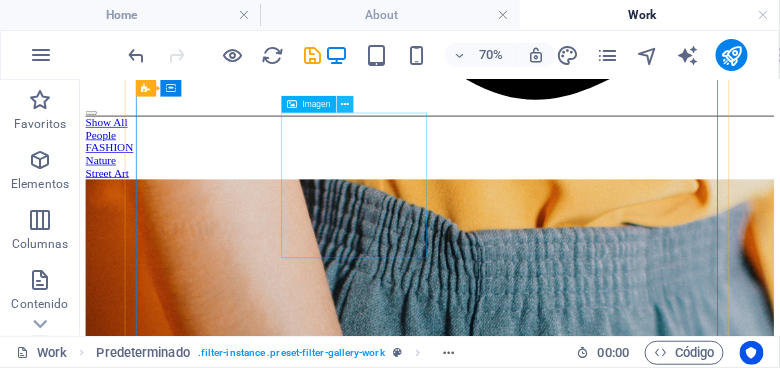 click at bounding box center (345, 104) 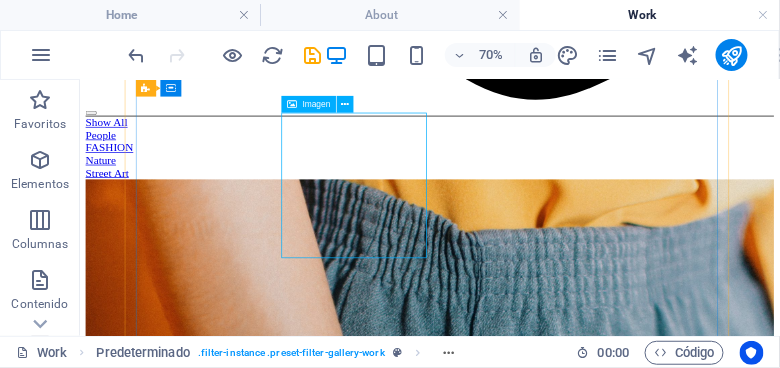 click at bounding box center [579, 25415] 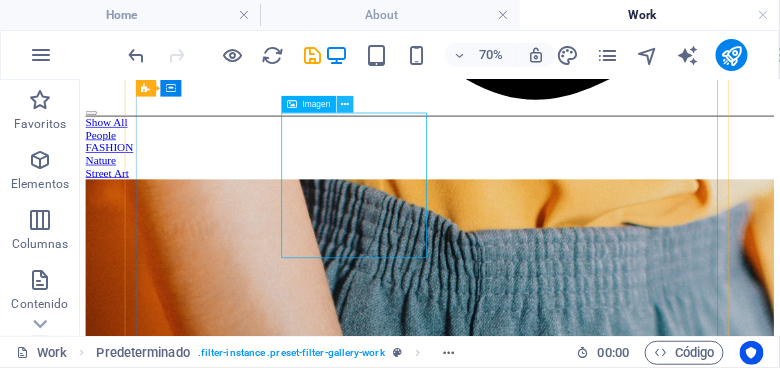 click at bounding box center (345, 104) 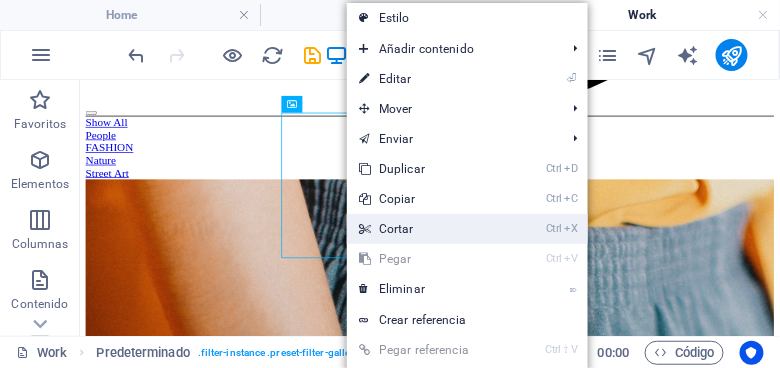 click on "Ctrl X  Cortar" at bounding box center [430, 229] 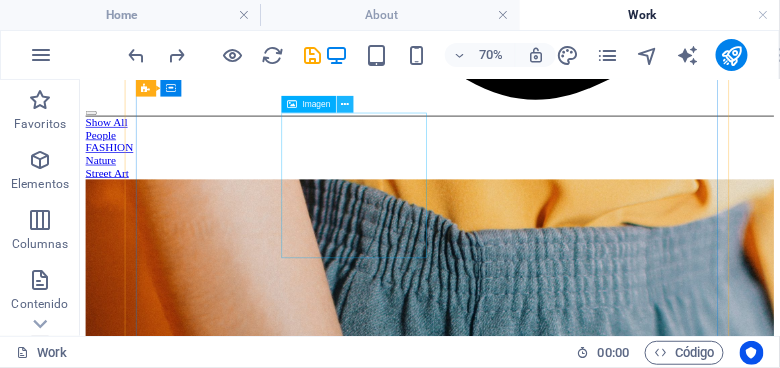 click at bounding box center [345, 104] 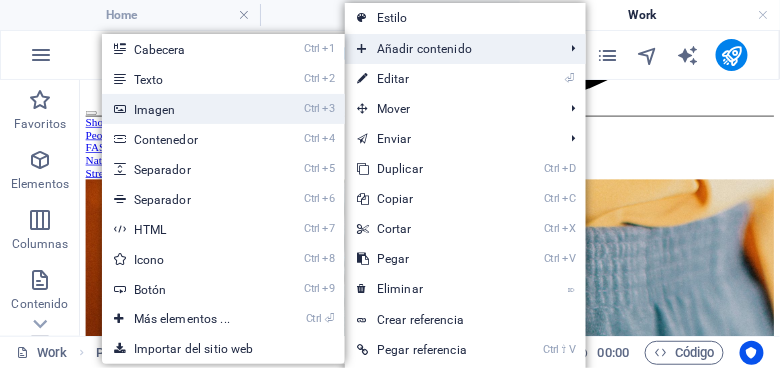 click on "Ctrl 3  Imagen" at bounding box center (223, 109) 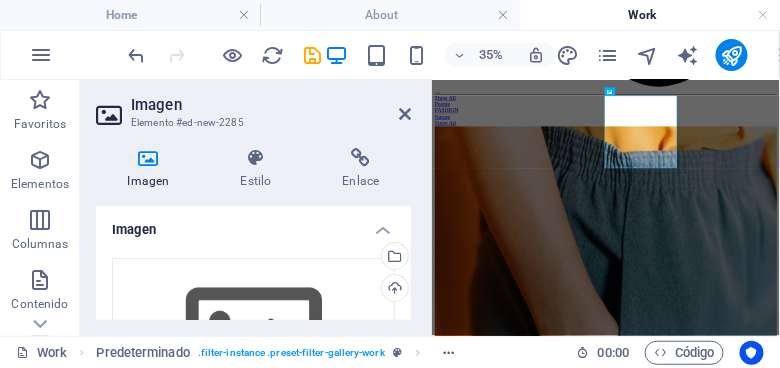scroll, scrollTop: 1469, scrollLeft: 0, axis: vertical 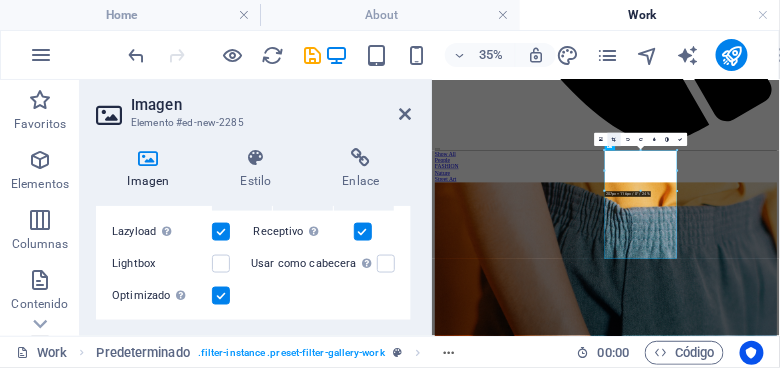 click at bounding box center [614, 140] 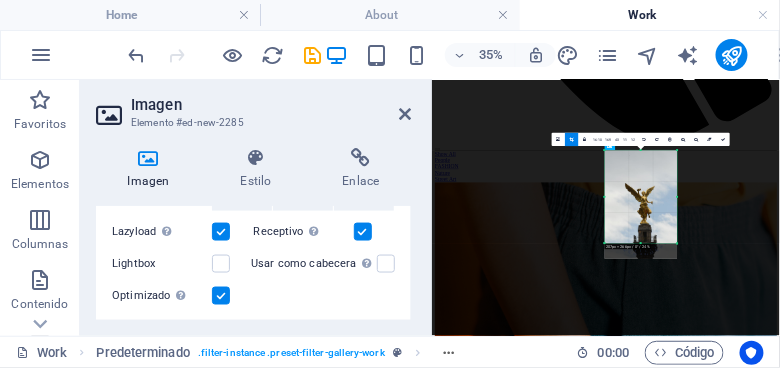 drag, startPoint x: 668, startPoint y: 258, endPoint x: 664, endPoint y: 212, distance: 46.173584 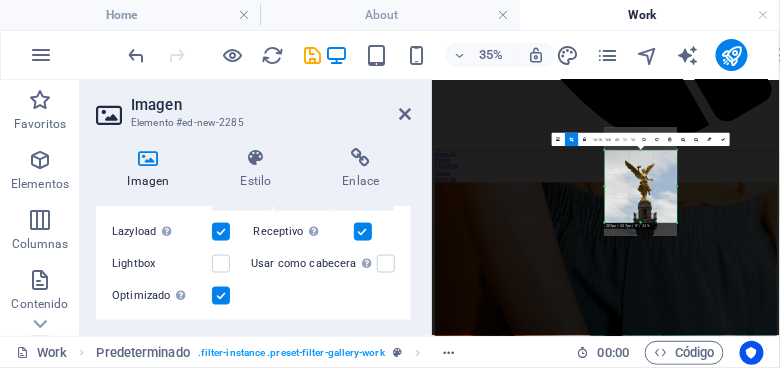 drag, startPoint x: 642, startPoint y: 150, endPoint x: 633, endPoint y: 215, distance: 65.62012 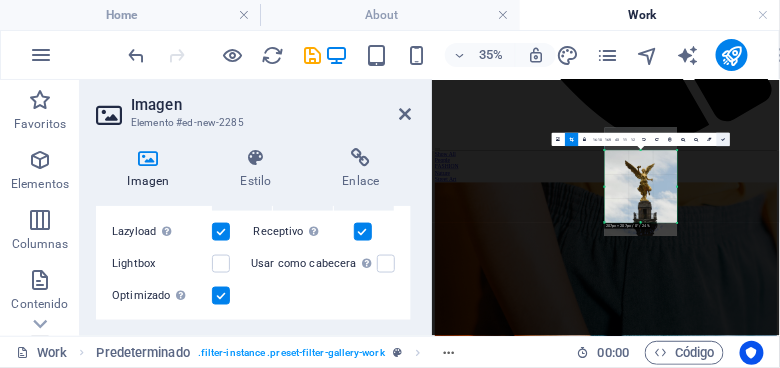 click at bounding box center [723, 140] 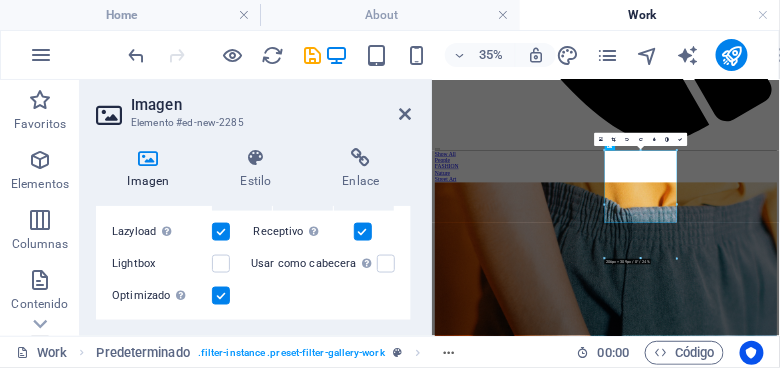 click on "Skip to main content
Home Sobre mi trabajo Work News Partners Contact Show All People FASHION Nature Street Art Phone Call me! [PHONE] Social Facebook Instagram Twitter Contact e635c2602f3b2c5c06ef1258bb095d@cpanel.local Legal Notice Privacy" at bounding box center [928, 17560] 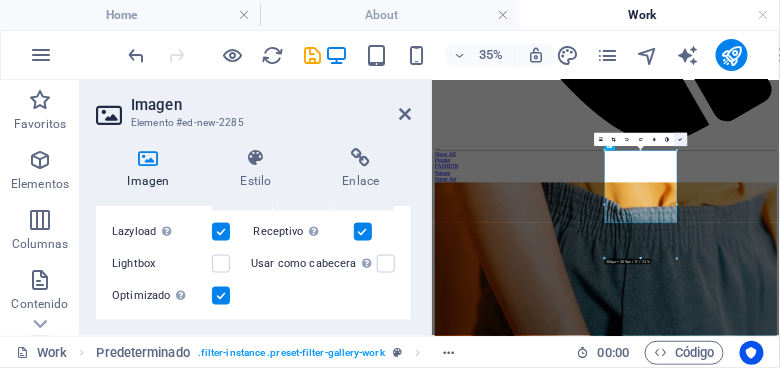click at bounding box center [680, 139] 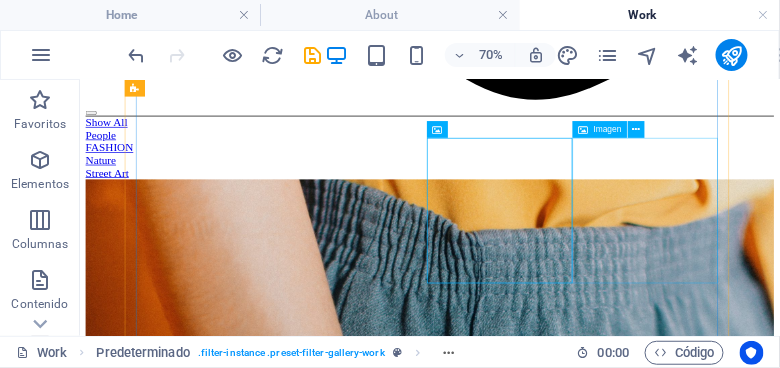 scroll, scrollTop: 1483, scrollLeft: 0, axis: vertical 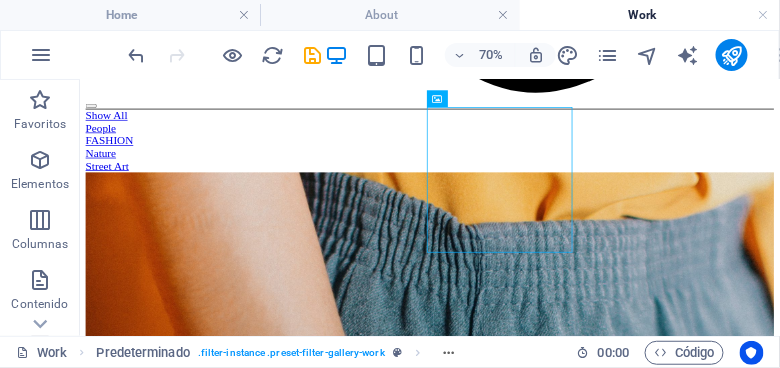 click on "Skip to main content
Home Sobre mi trabajo Work News Partners Contact Show All People FASHION Nature Street Art Phone Call me! [PHONE] Social Facebook Instagram Twitter Contact e635c2602f3b2c5c06ef1258bb095d@cpanel.local Legal Notice Privacy" at bounding box center [579, 17502] 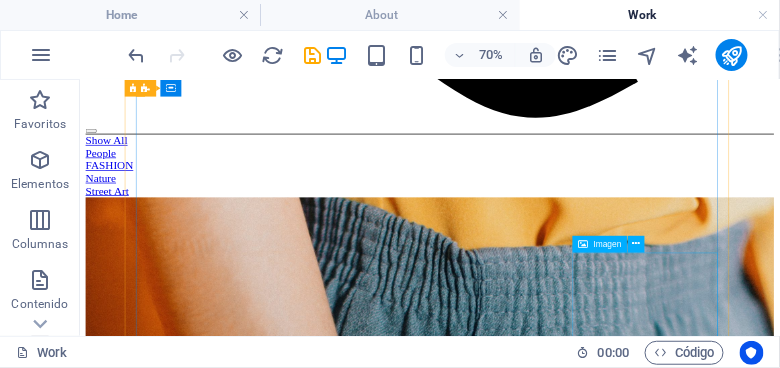 scroll, scrollTop: 1434, scrollLeft: 0, axis: vertical 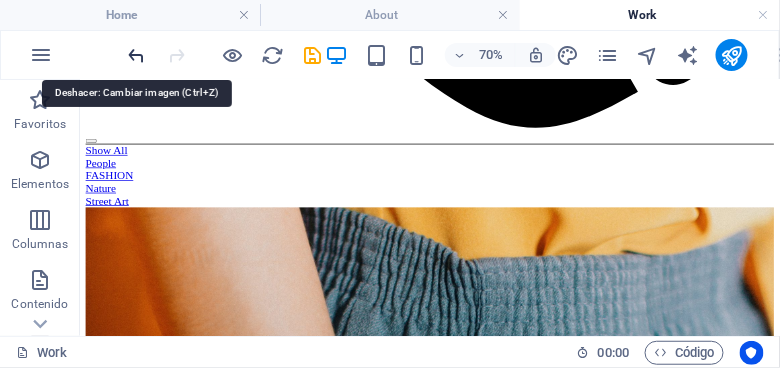 click at bounding box center [137, 55] 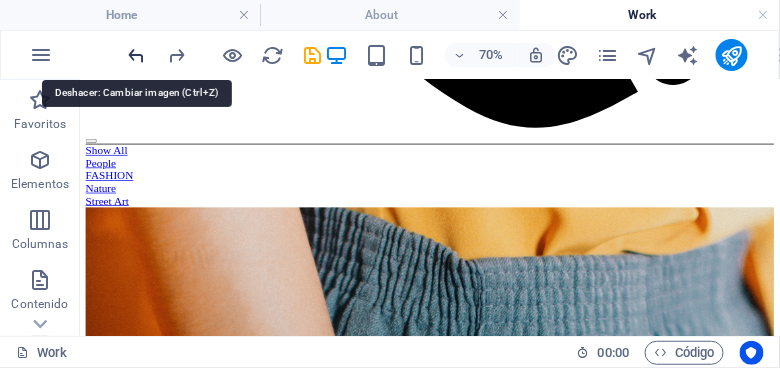 click at bounding box center [137, 55] 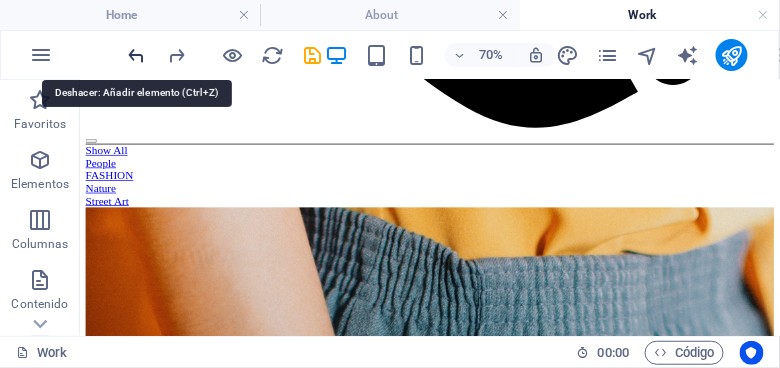 click at bounding box center [137, 55] 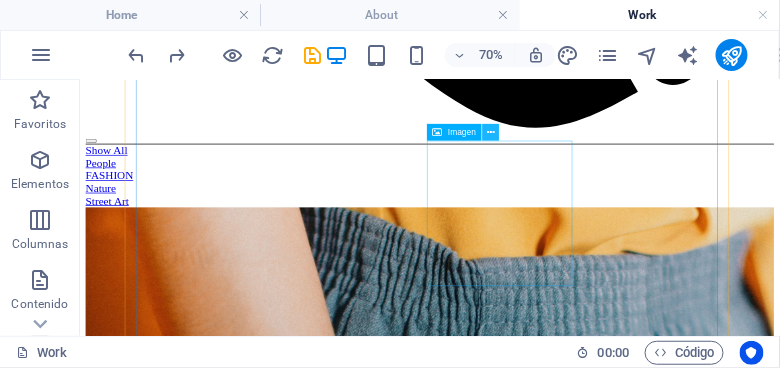 click at bounding box center [491, 132] 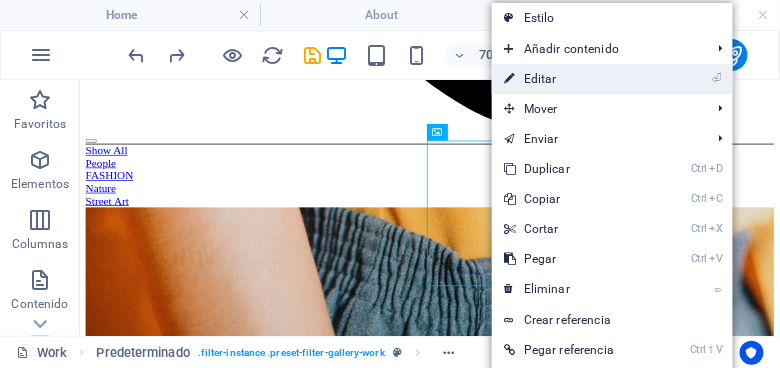 click on "⏎  Editar" at bounding box center [575, 79] 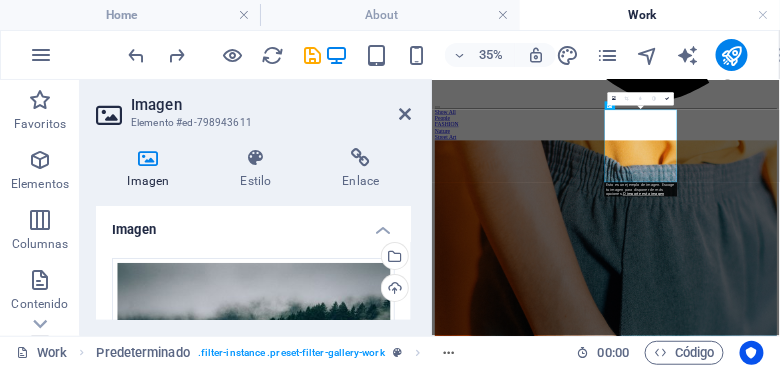 scroll, scrollTop: 1429, scrollLeft: 0, axis: vertical 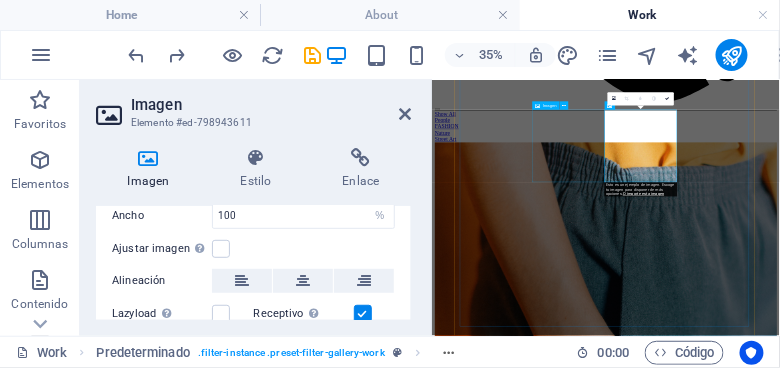 click at bounding box center [928, 25299] 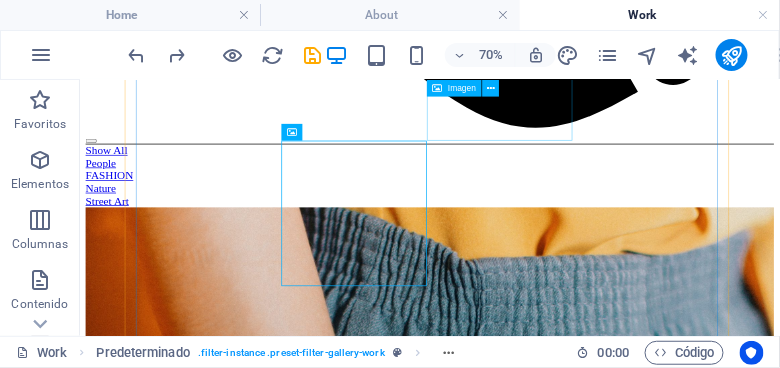 click at bounding box center (579, 22491) 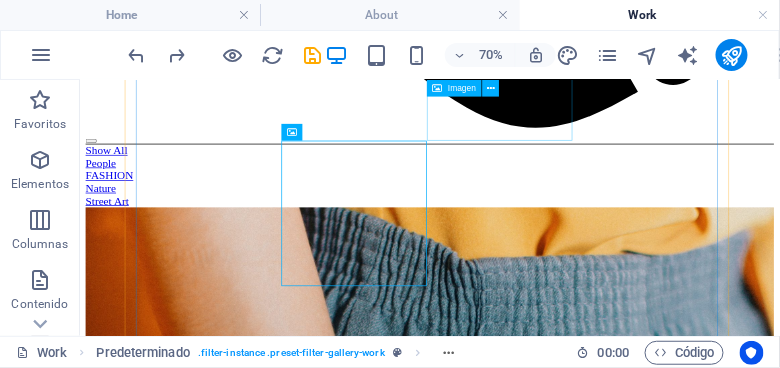 click at bounding box center (579, 22491) 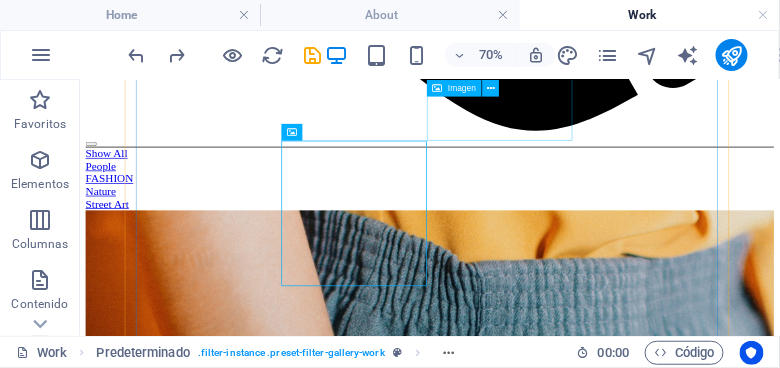 select on "%" 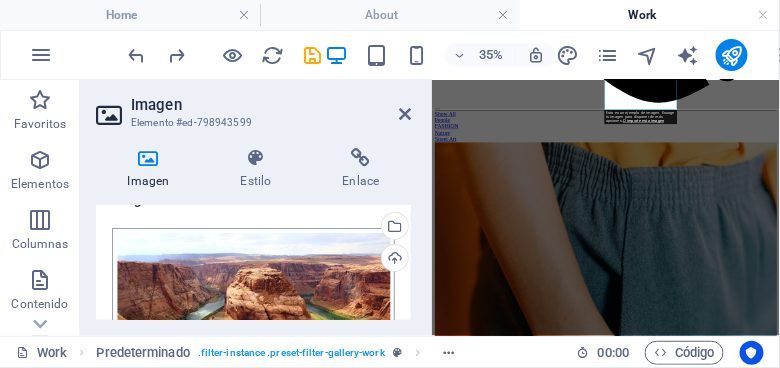 scroll, scrollTop: 22, scrollLeft: 0, axis: vertical 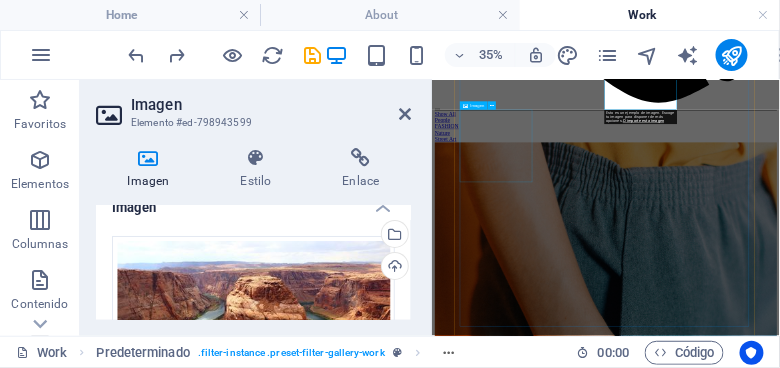 click at bounding box center (928, 24317) 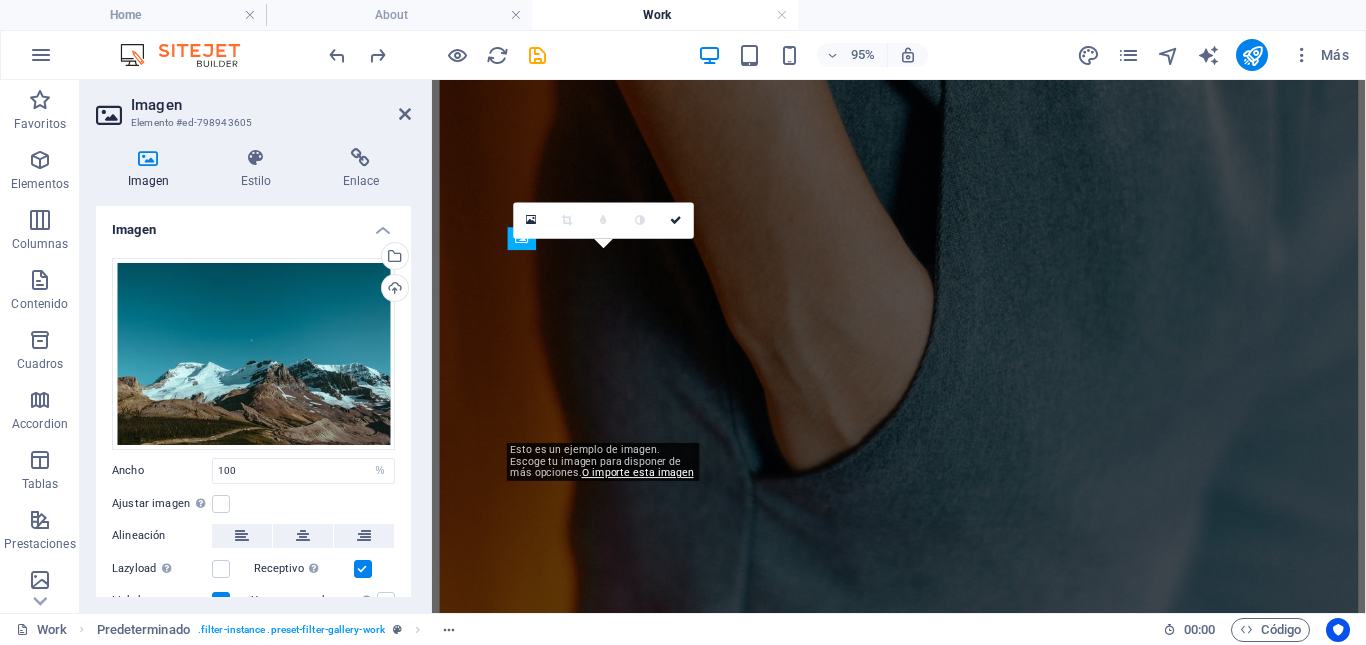 scroll, scrollTop: 1356, scrollLeft: 0, axis: vertical 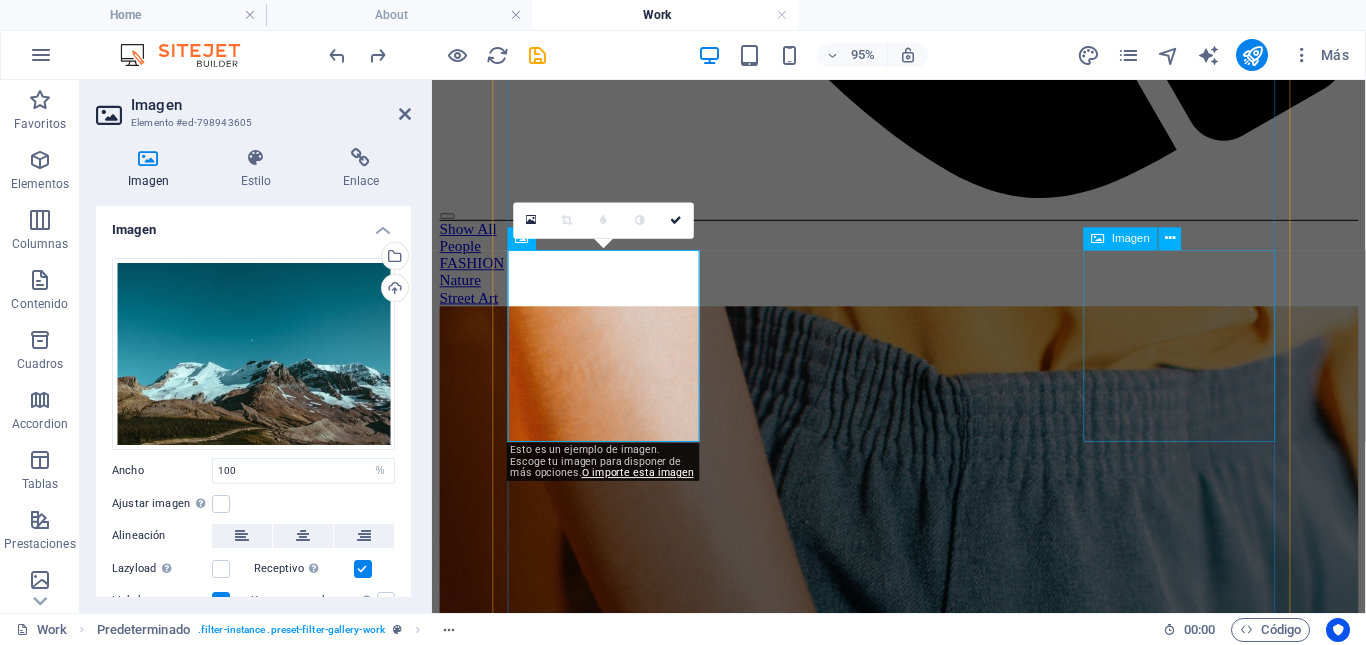click at bounding box center (923, 27020) 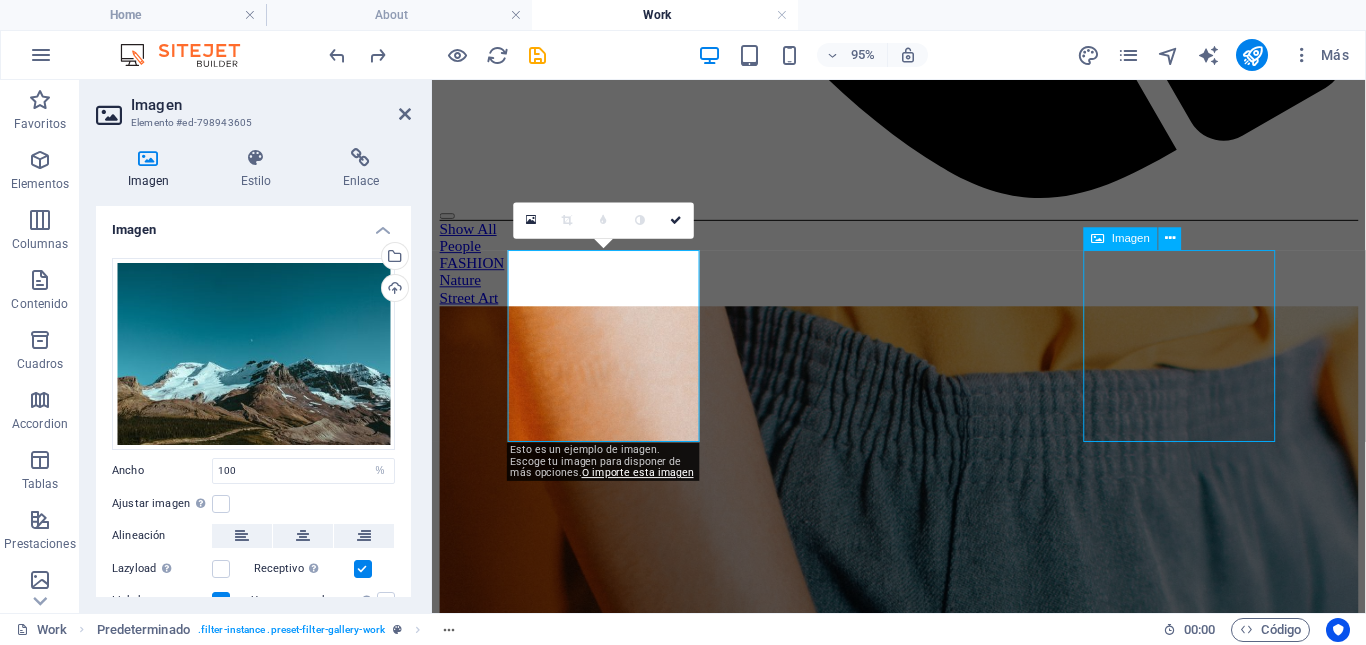 scroll, scrollTop: 1478, scrollLeft: 0, axis: vertical 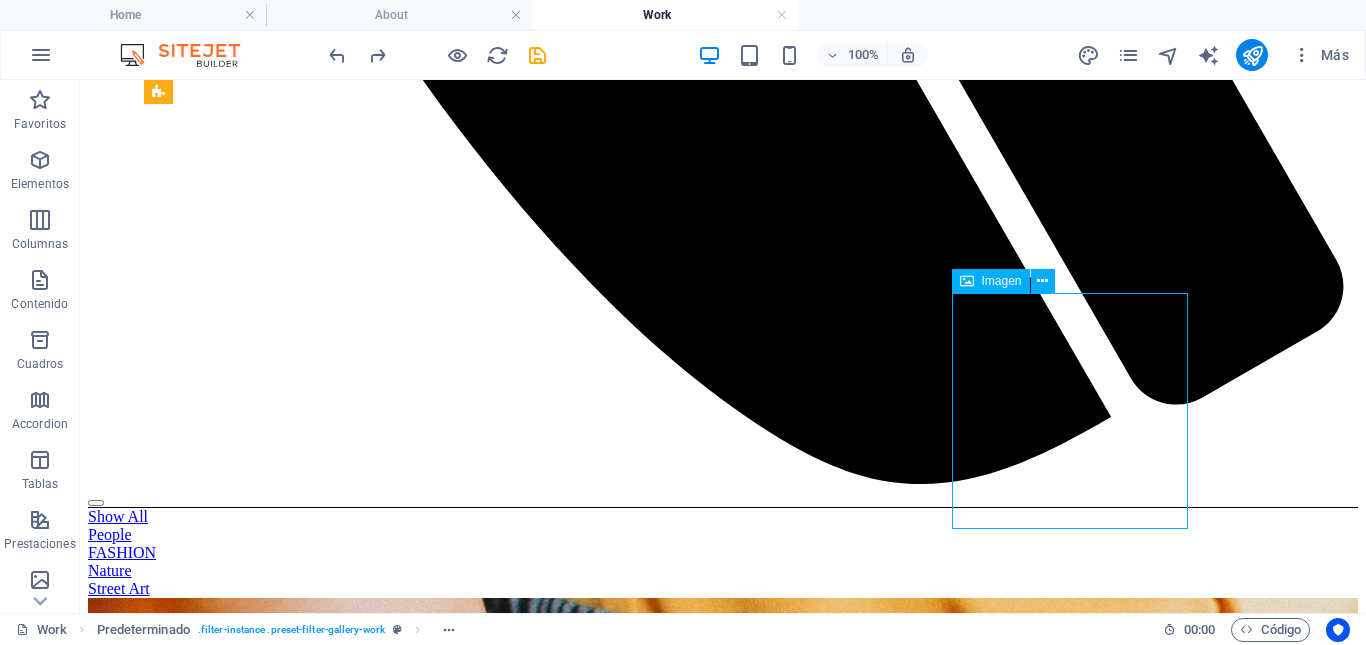 click at bounding box center [723, 35633] 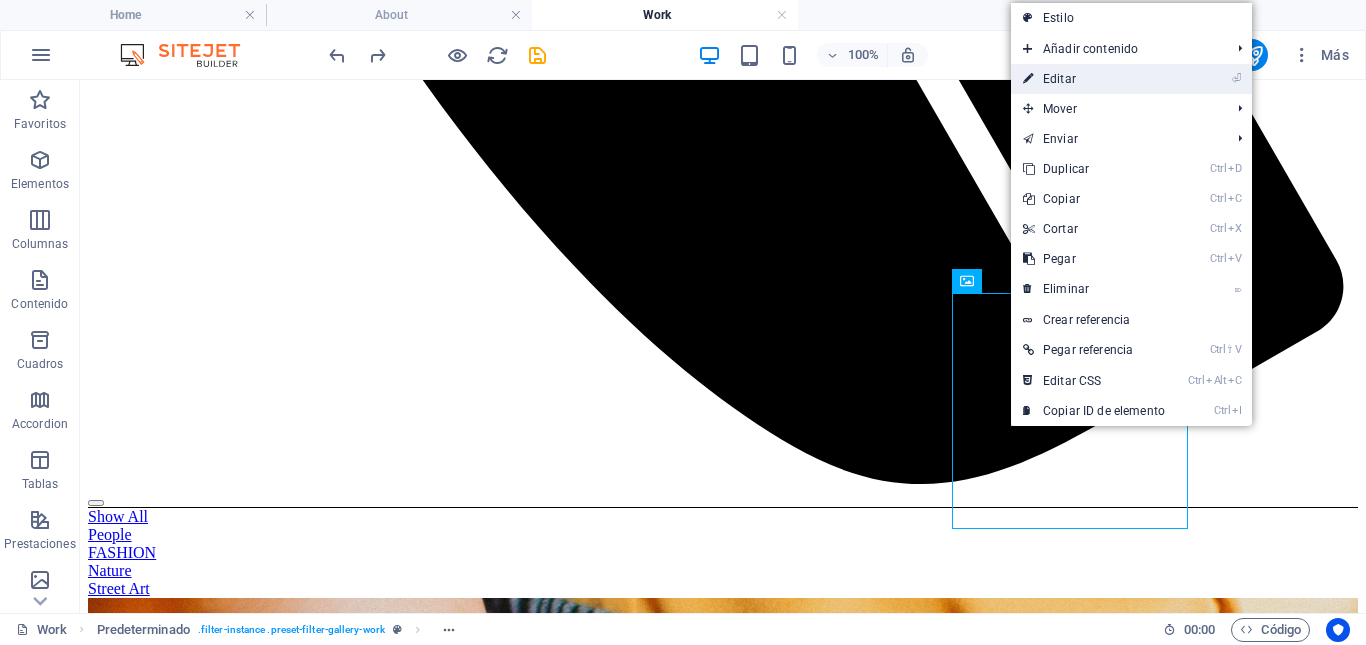 click on "⏎  Editar" at bounding box center (1094, 79) 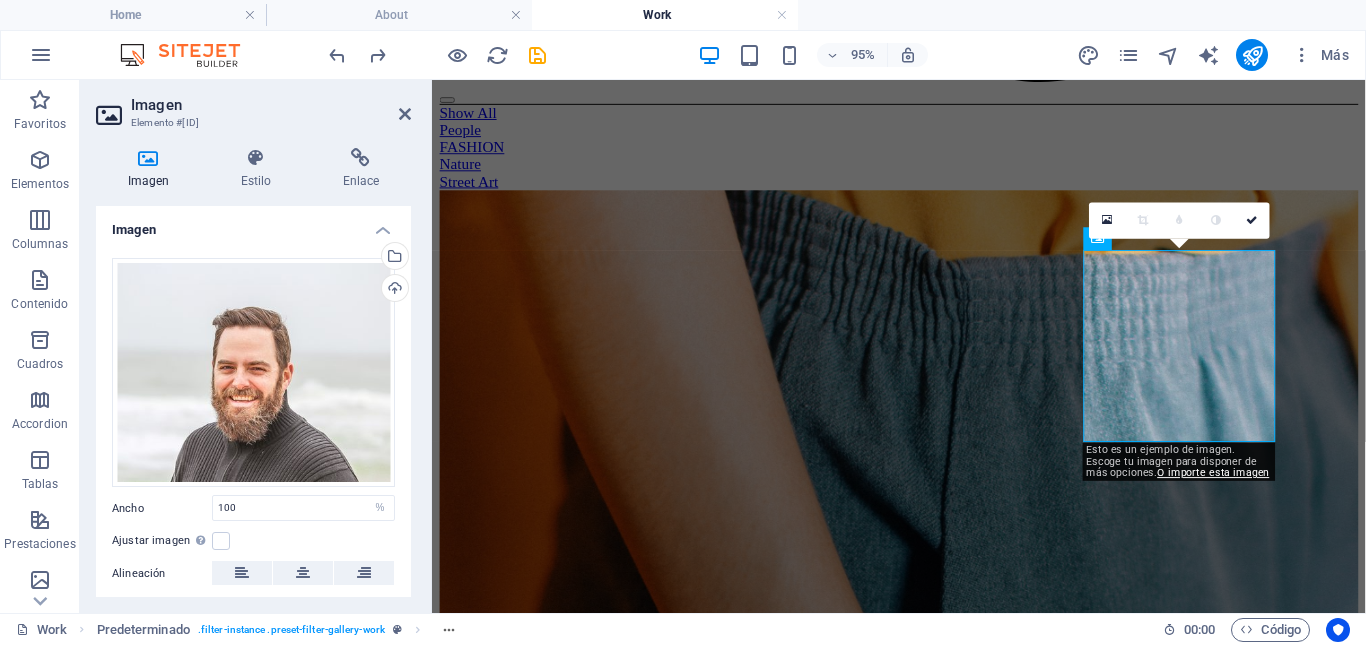 scroll, scrollTop: 1356, scrollLeft: 0, axis: vertical 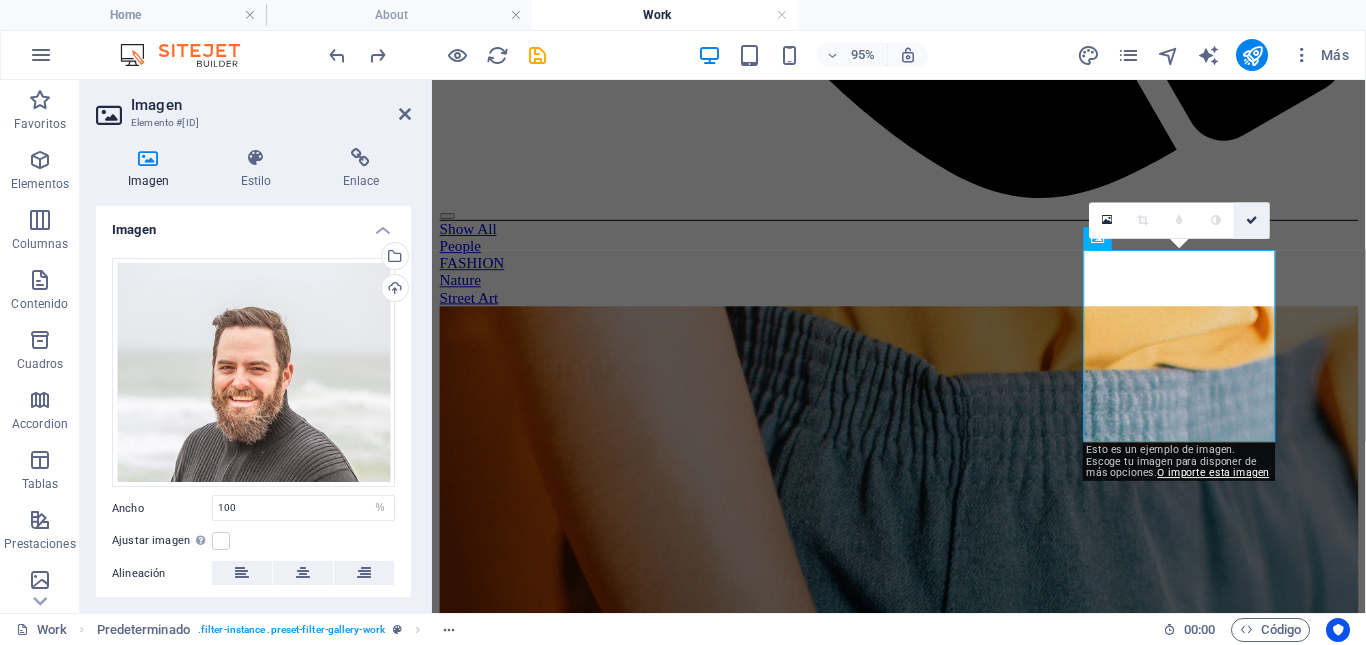 click at bounding box center [1252, 220] 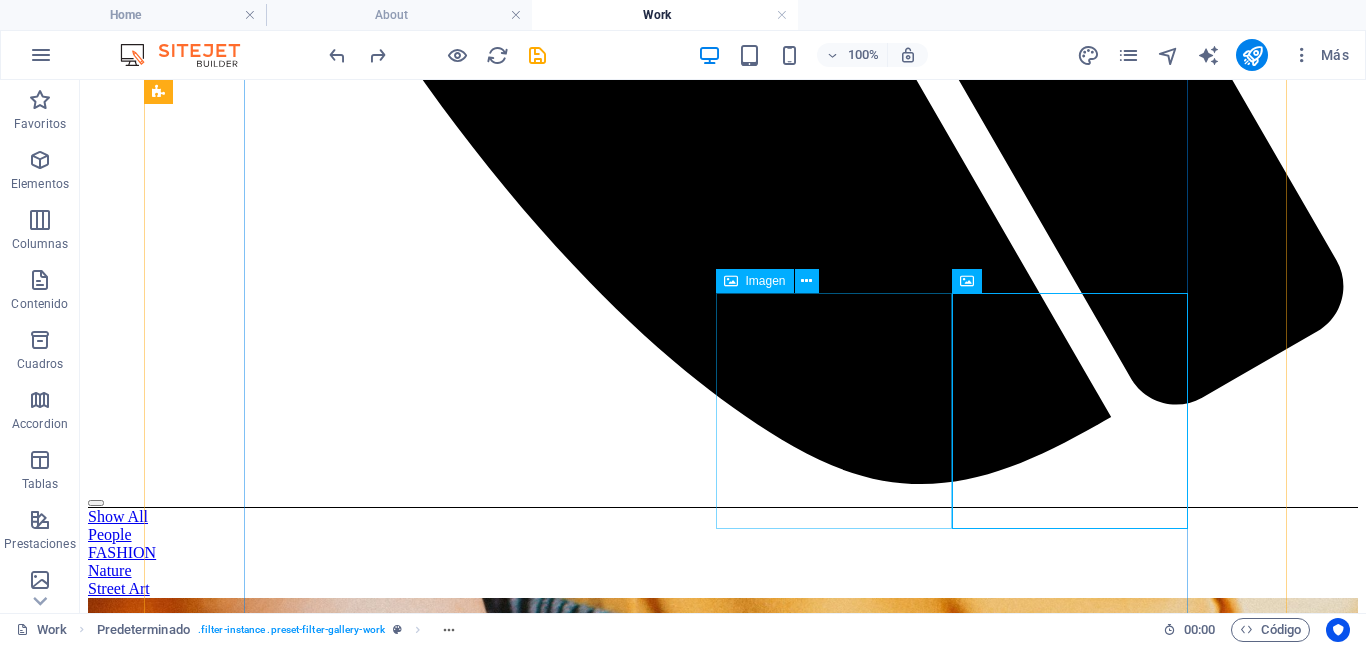 click at bounding box center [723, 34359] 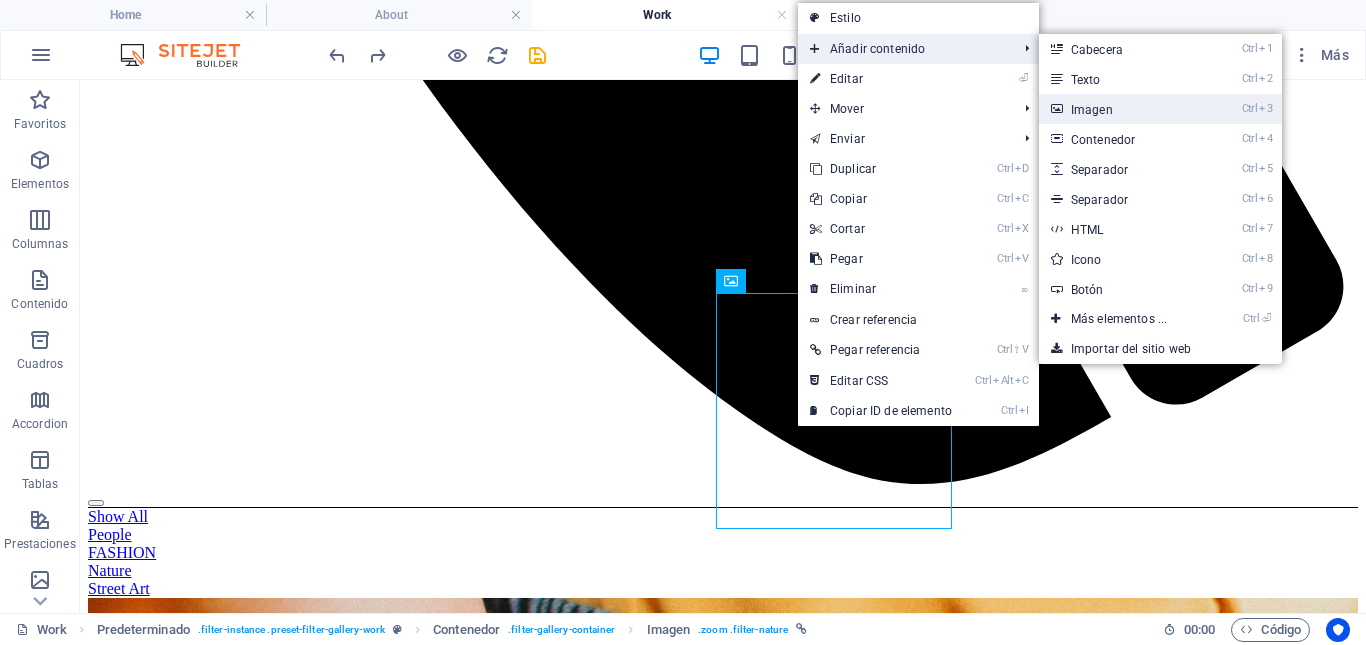 click on "Ctrl 3  Imagen" at bounding box center [1123, 109] 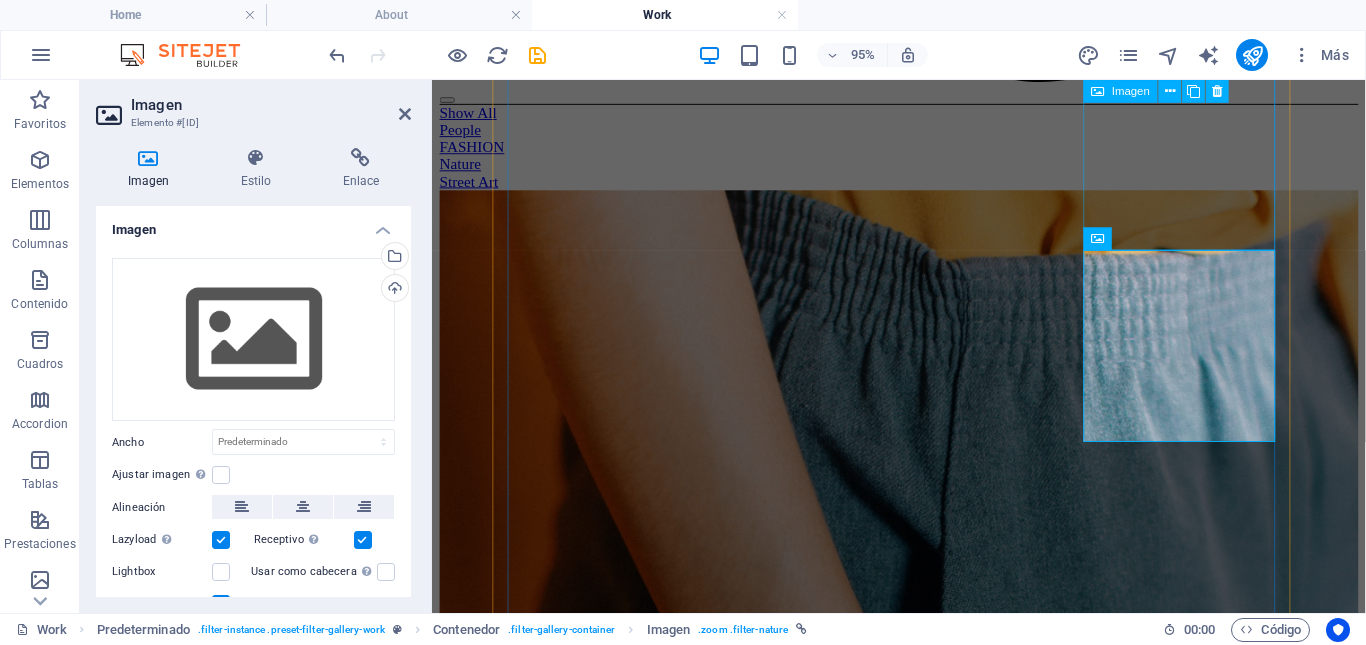 scroll, scrollTop: 1356, scrollLeft: 0, axis: vertical 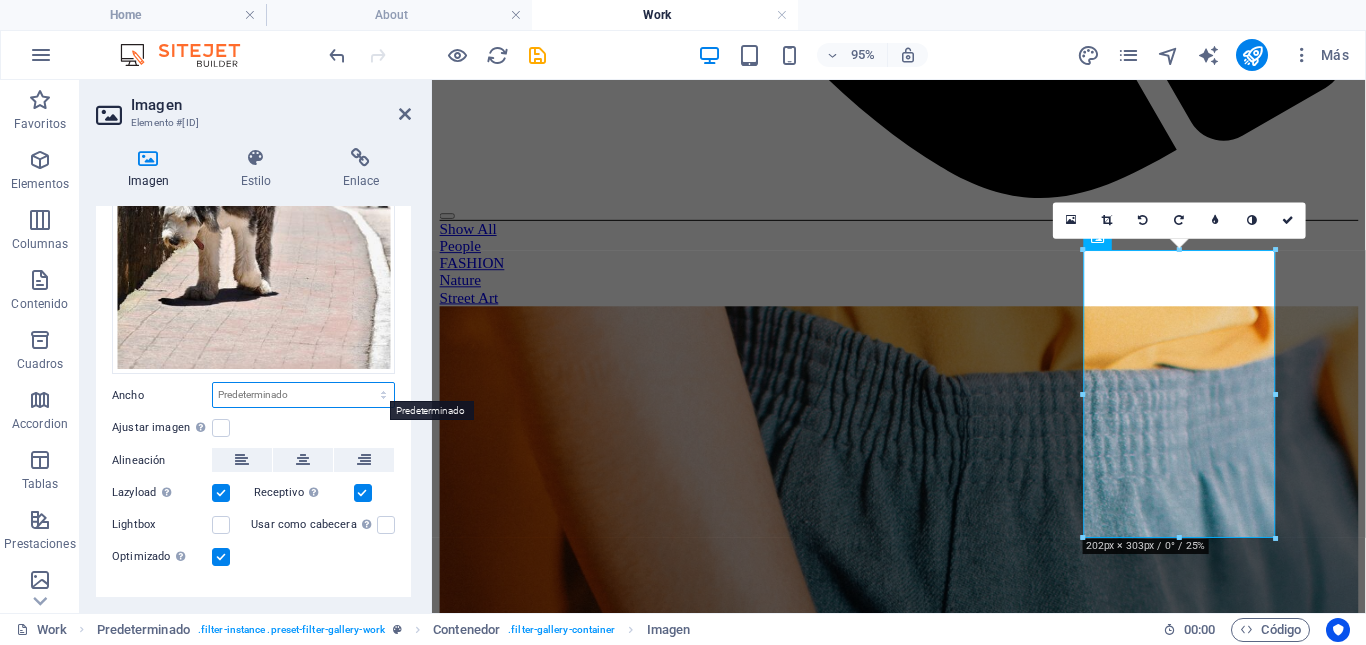 click on "Predeterminado automático px rem % em vh vw" at bounding box center (303, 395) 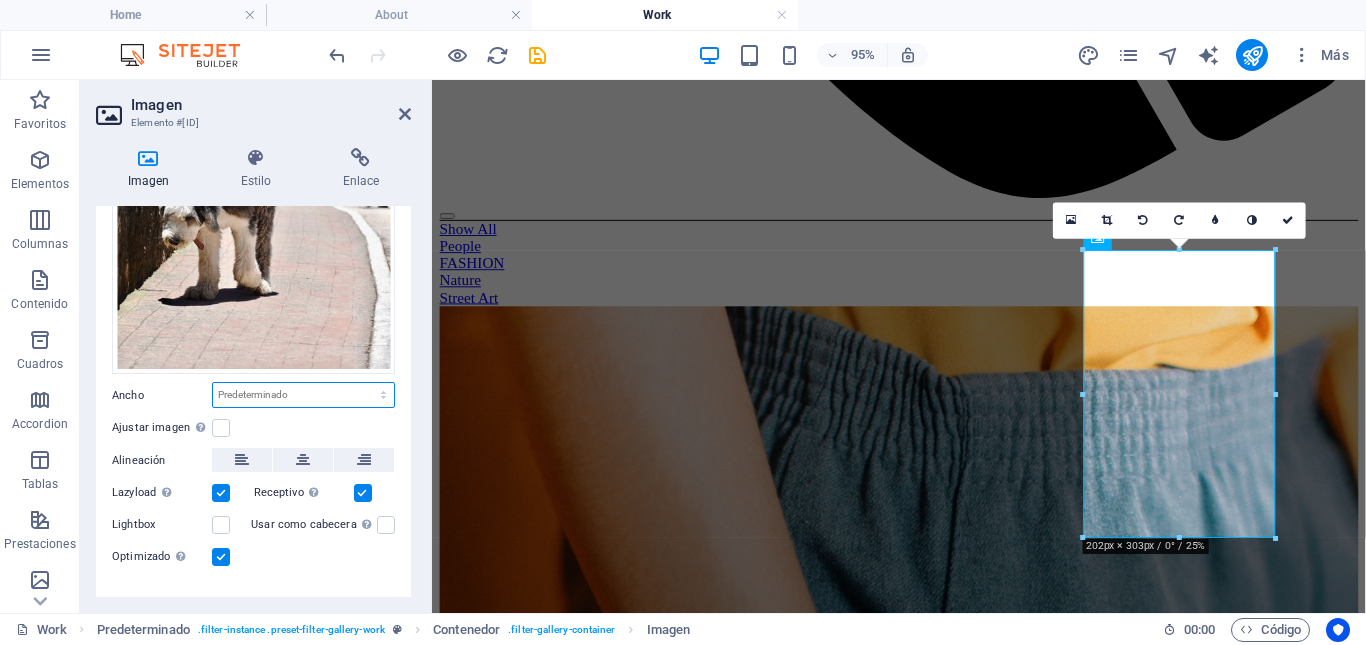 click on "Predeterminado automático px rem % em vh vw" at bounding box center [303, 395] 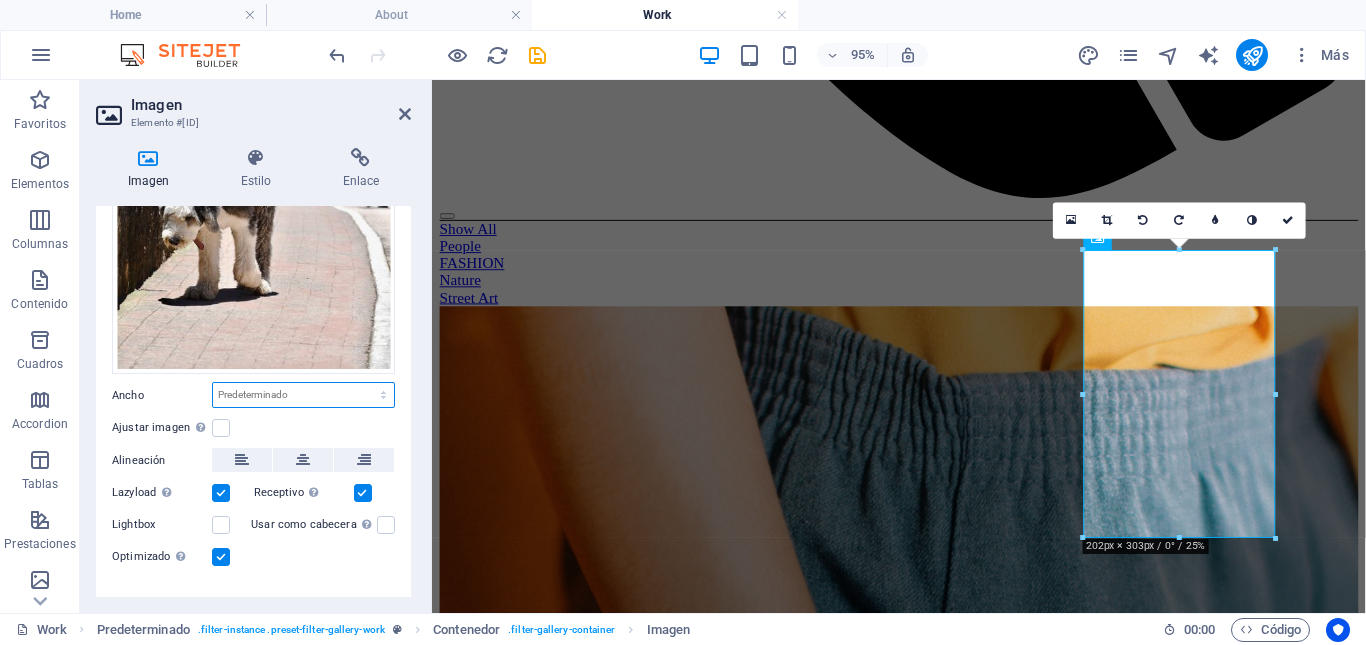 click on "Predeterminado automático px rem % em vh vw" at bounding box center (303, 395) 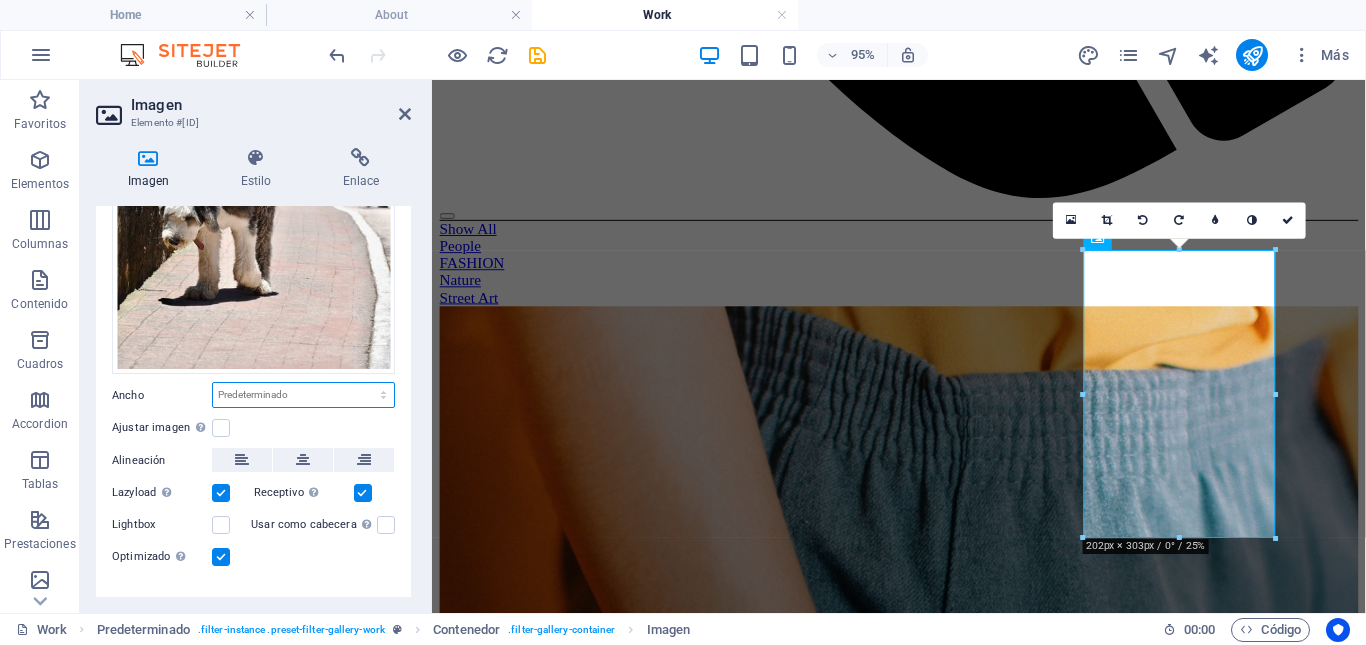 select on "px" 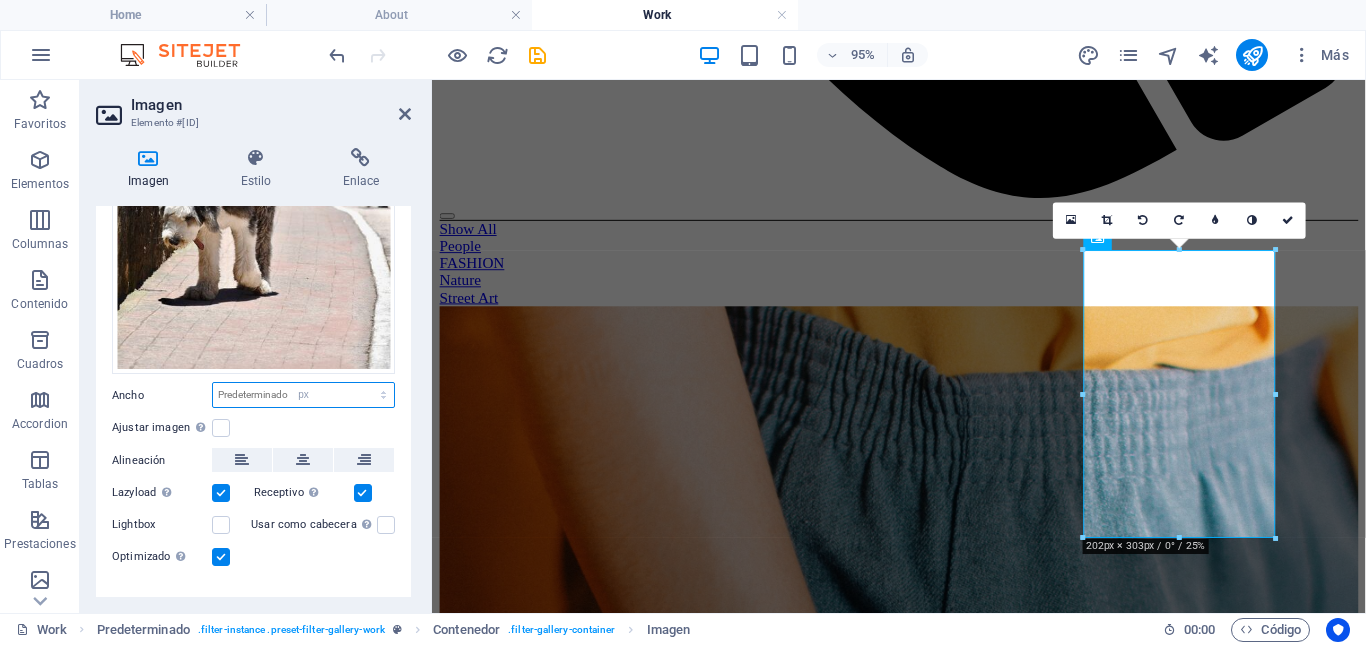 click on "Predeterminado automático px rem % em vh vw" at bounding box center (303, 395) 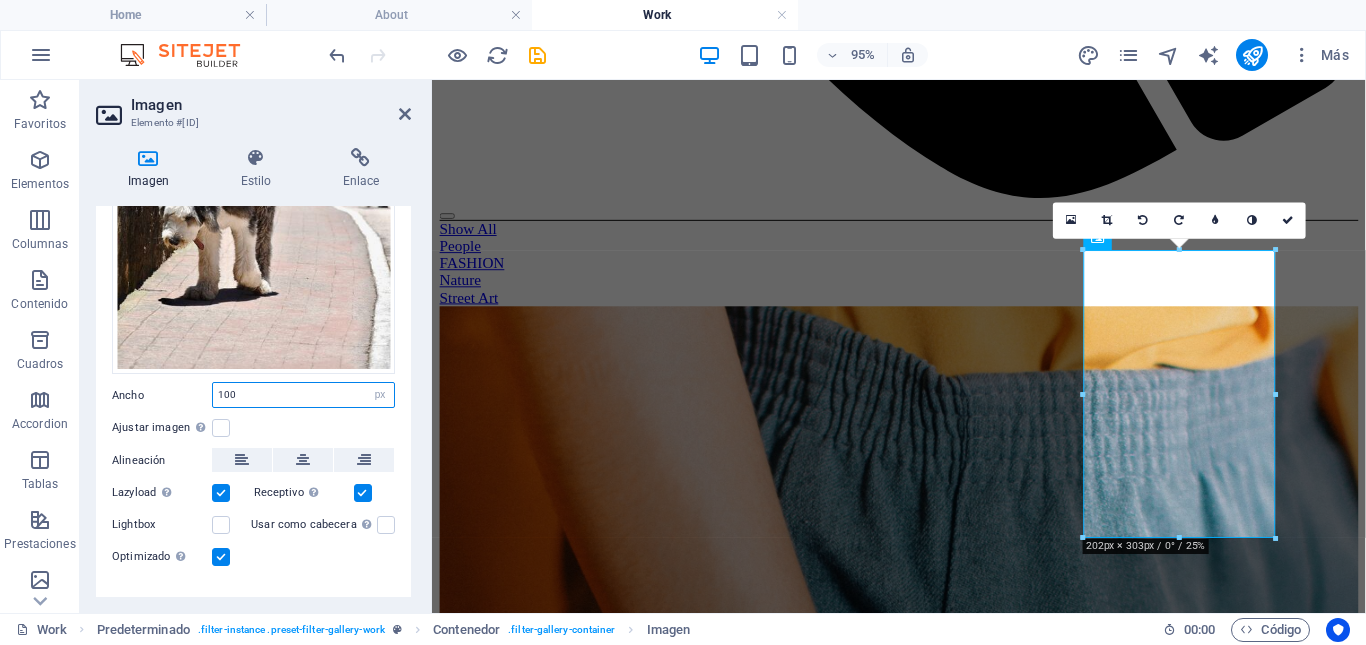 type on "100" 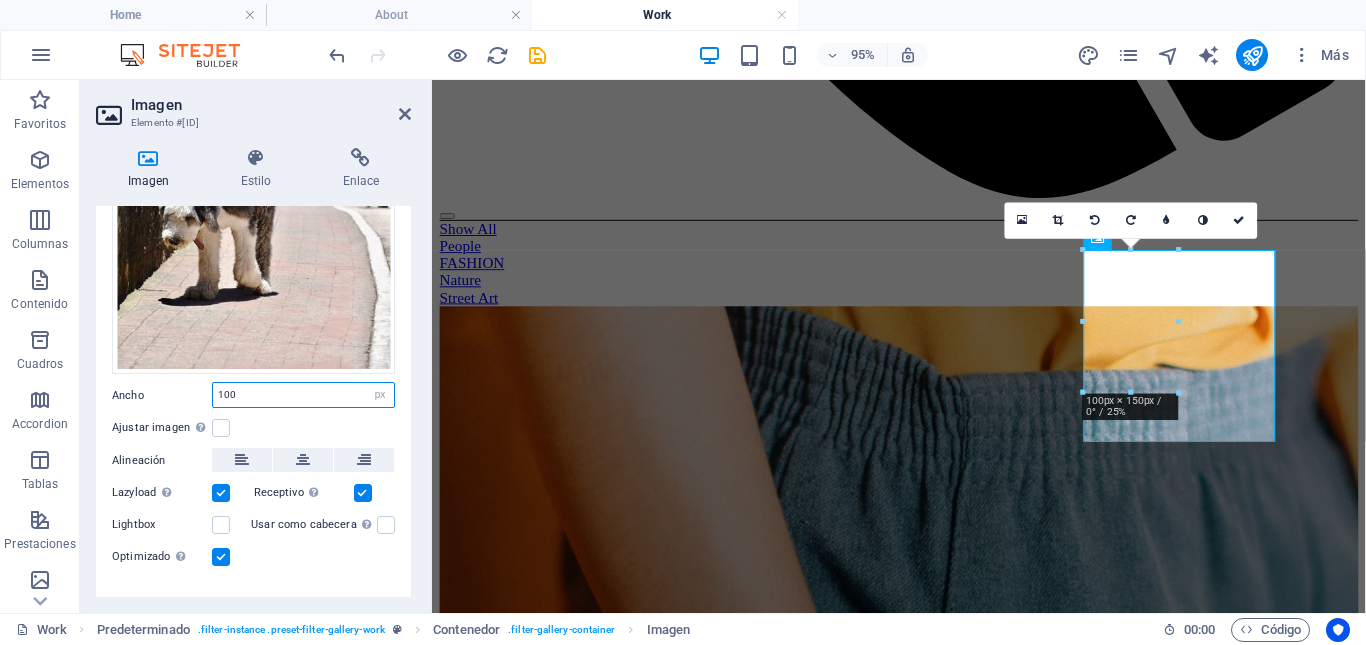 click on "100" at bounding box center [303, 395] 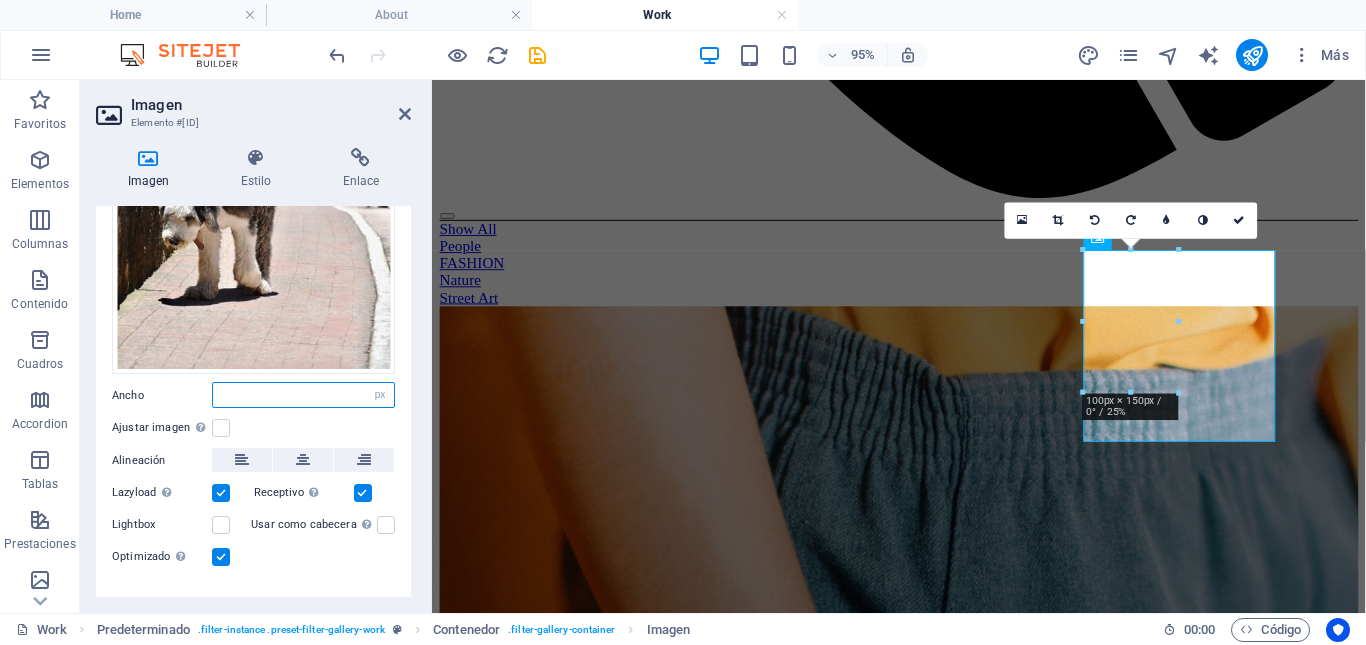 type on "1" 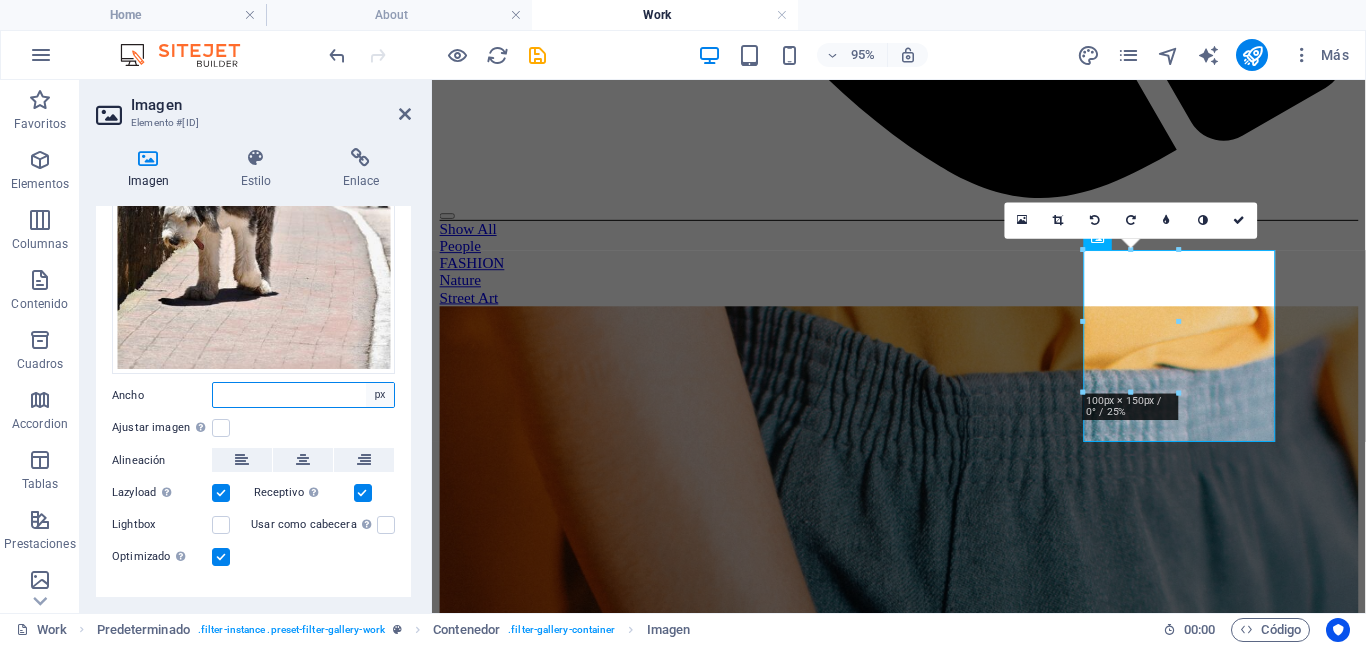 type 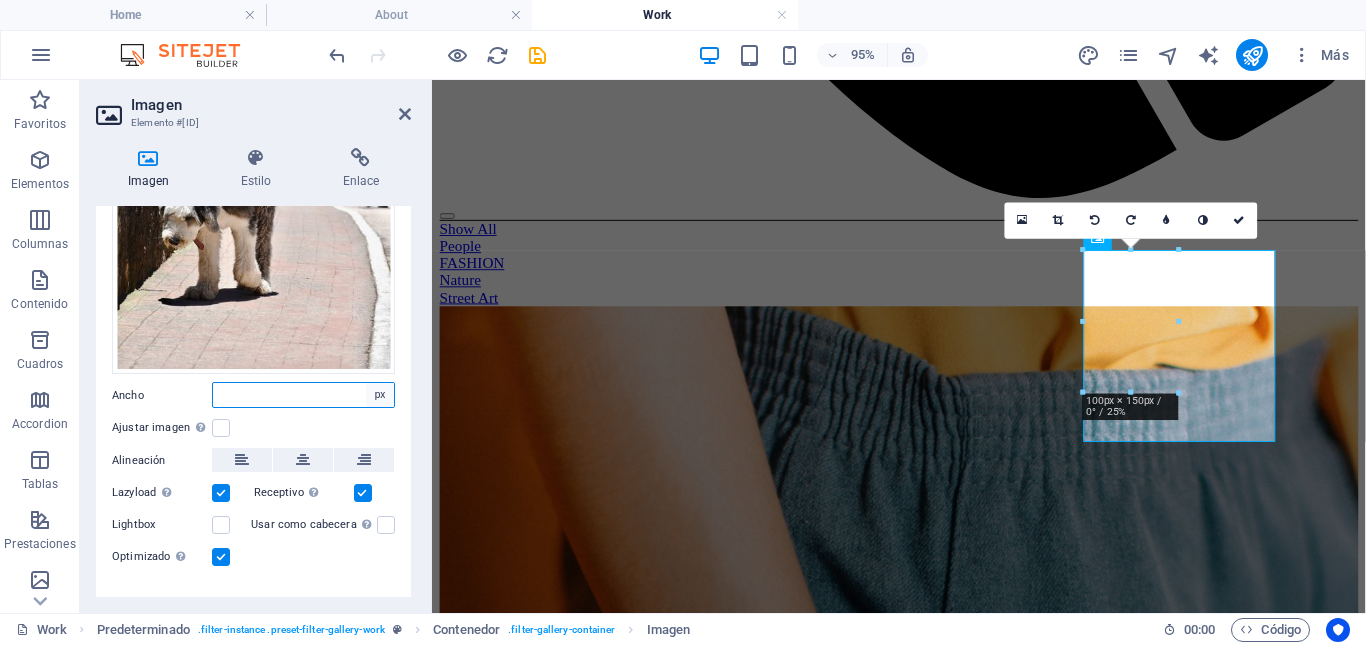 click on "Predeterminado automático px rem % em vh vw" at bounding box center (380, 395) 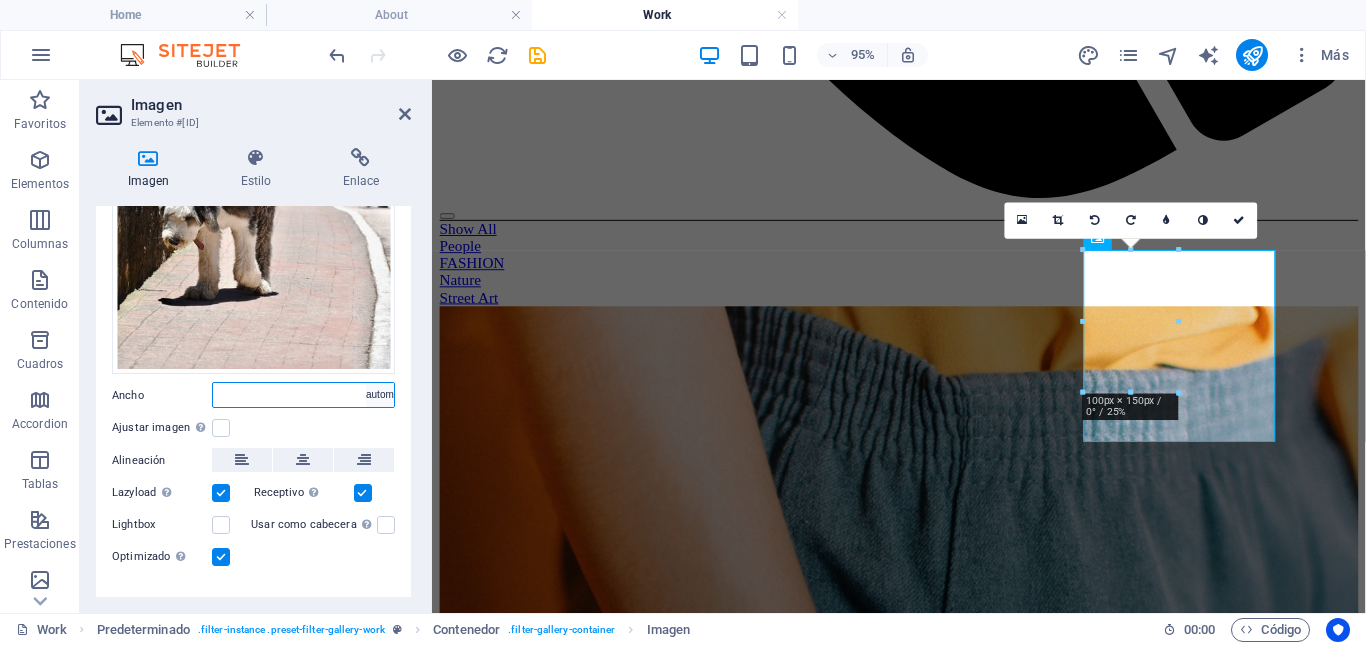 click on "Predeterminado automático px rem % em vh vw" at bounding box center [380, 395] 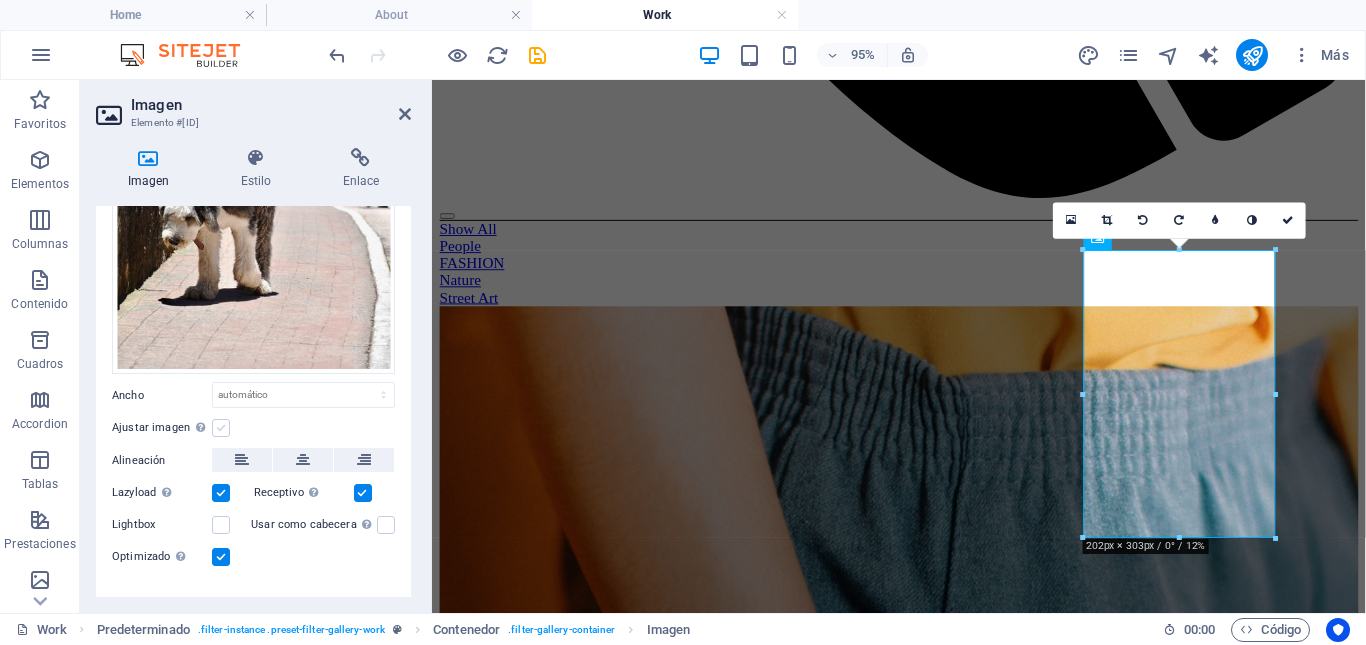 click at bounding box center (221, 428) 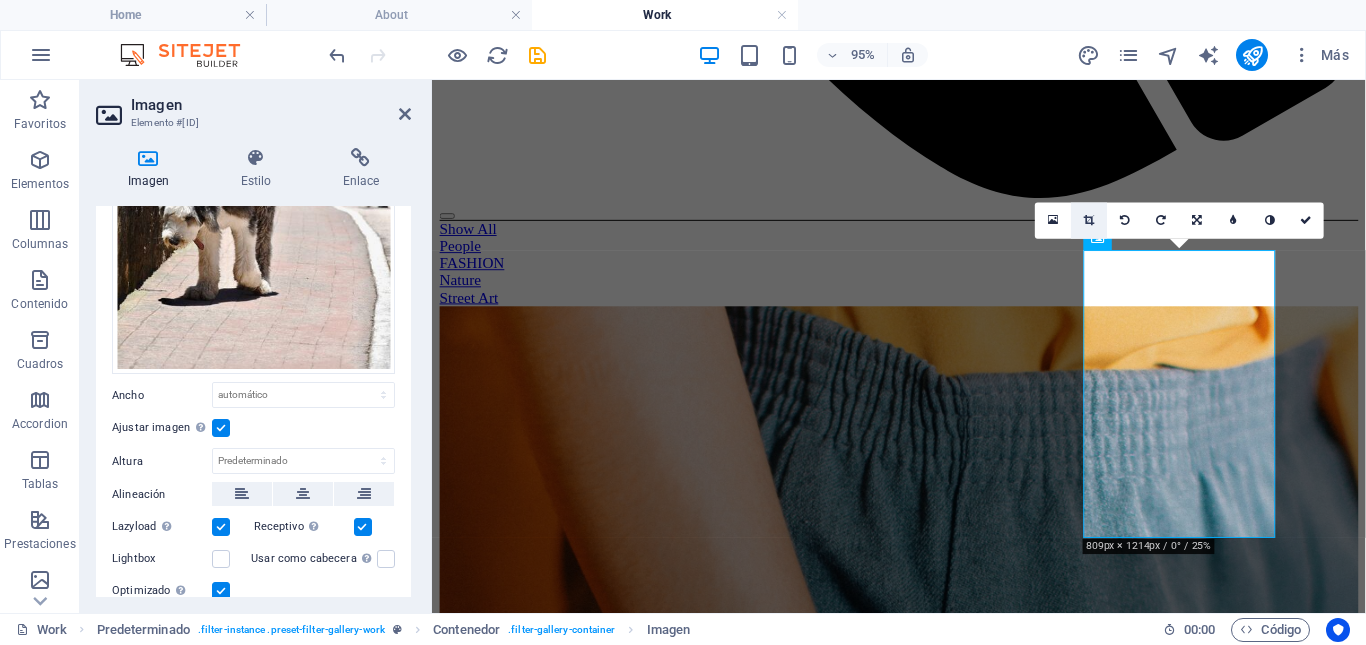 click at bounding box center [1089, 220] 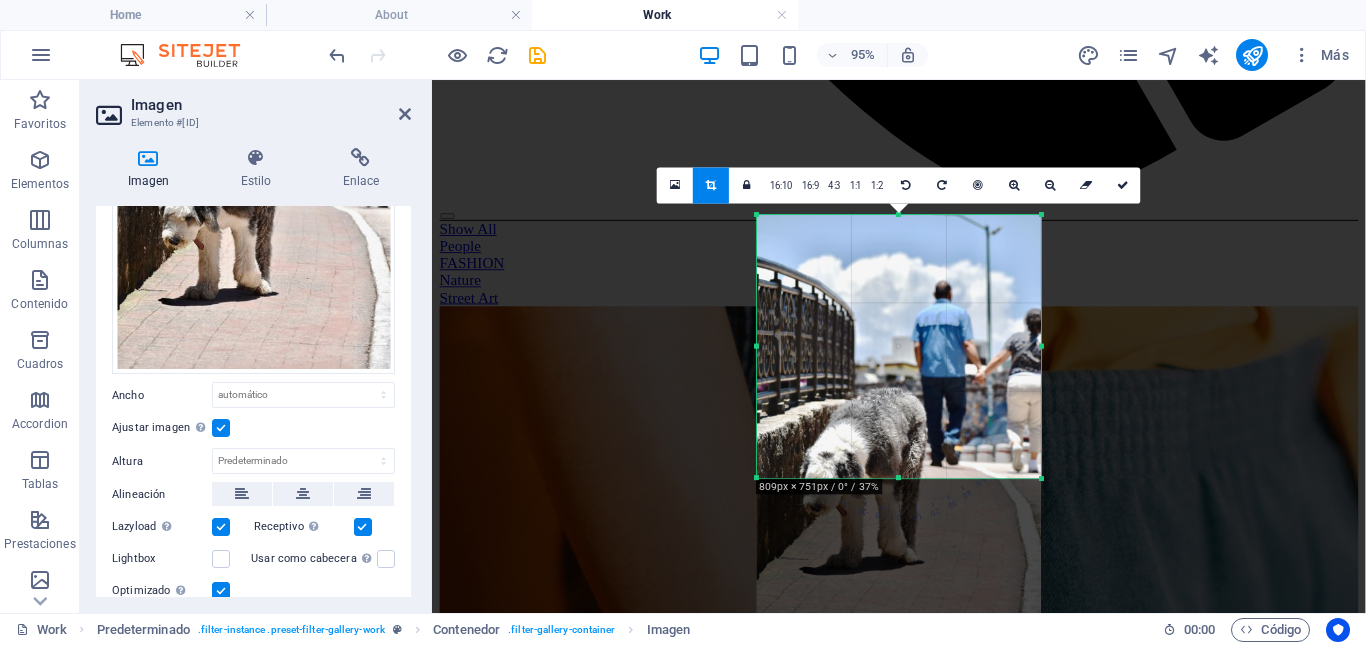 drag, startPoint x: 903, startPoint y: 560, endPoint x: 908, endPoint y: 389, distance: 171.07309 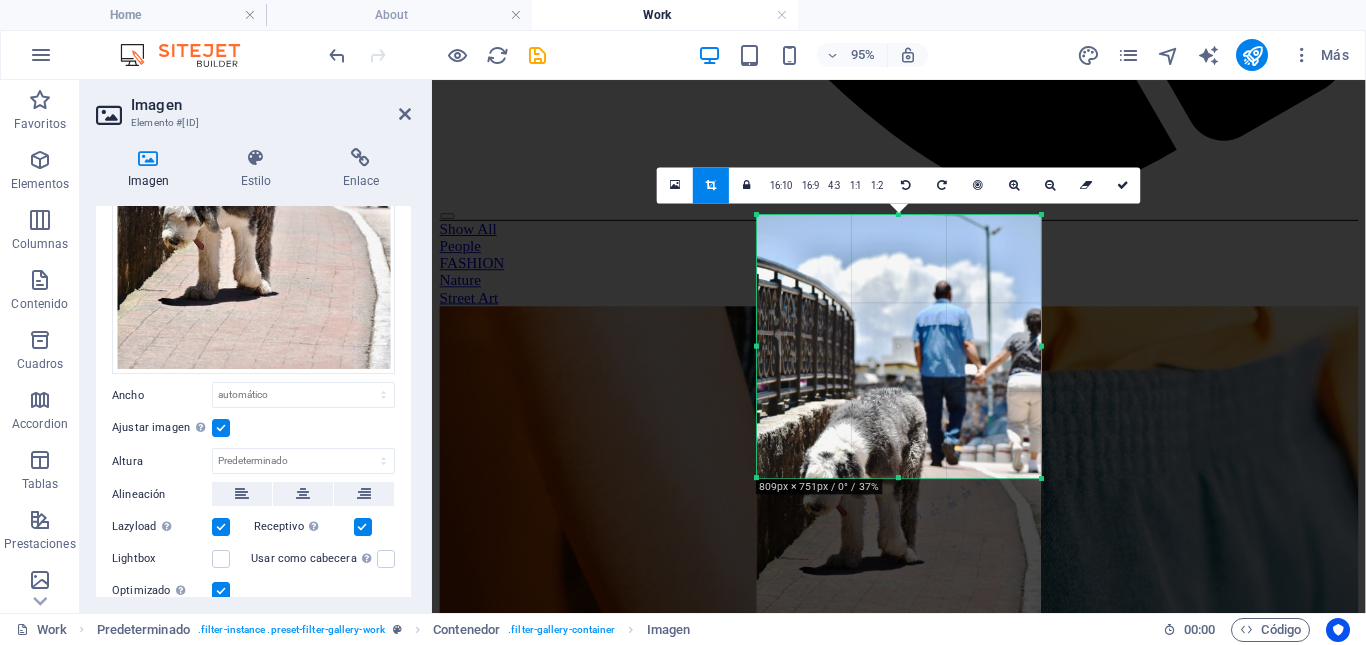 click on "180 170 160 150 140 130 120 110 100 90 80 70 60 50 40 30 20 10 0 -10 -20 -30 -40 -50 -60 -70 -80 -90 -100 -110 -120 -130 -140 -150 -160 -170 809px × 751px / 0° / 37% 16:10 16:9 4:3 1:1 1:2 0" at bounding box center [899, 347] 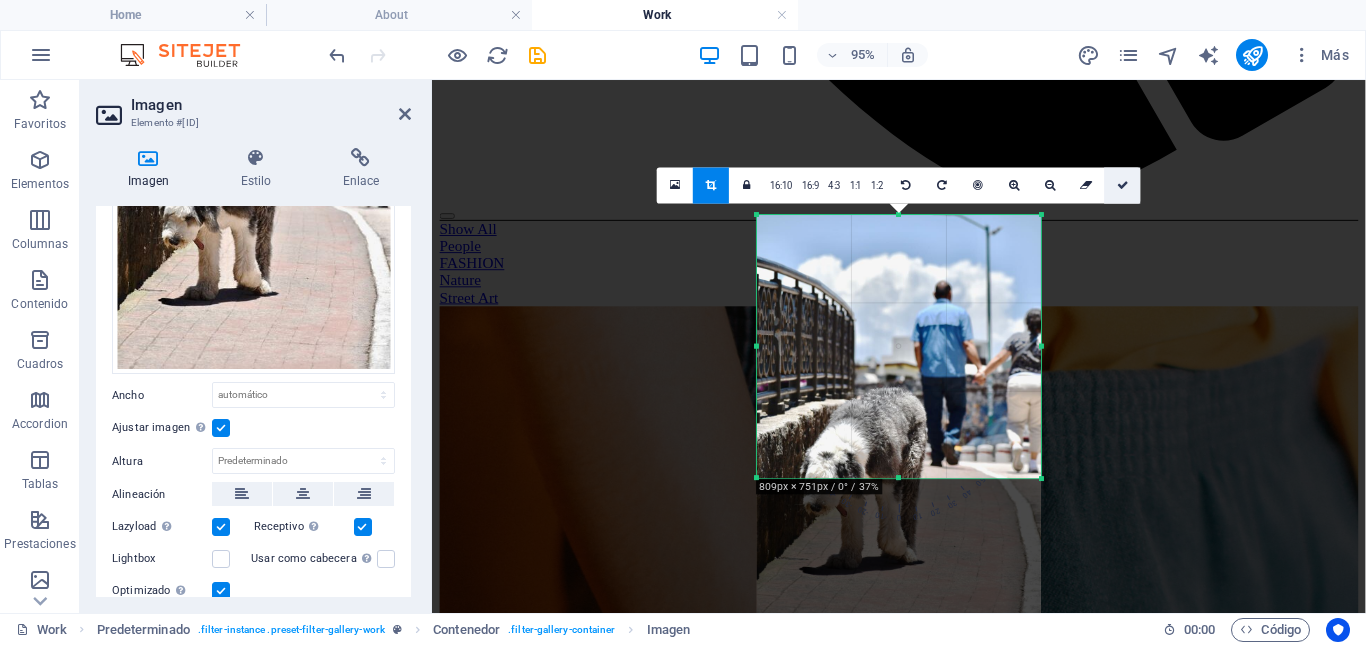 click at bounding box center (1123, 184) 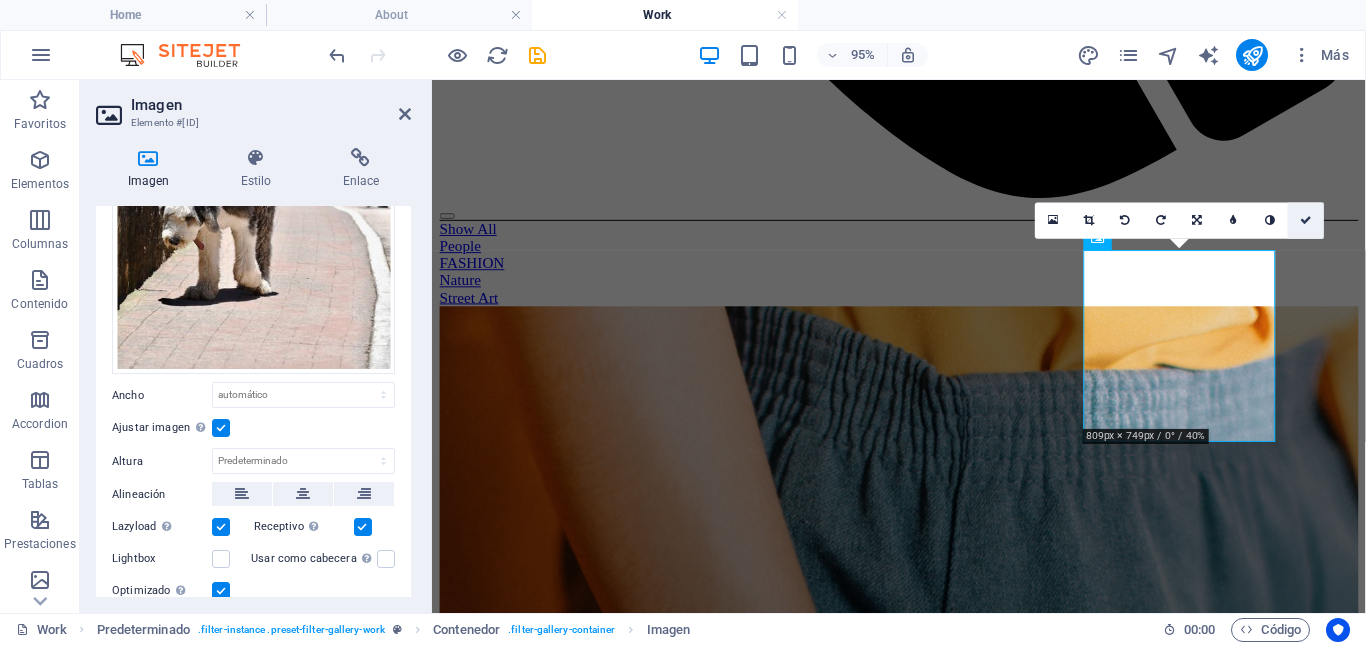 click at bounding box center [1306, 221] 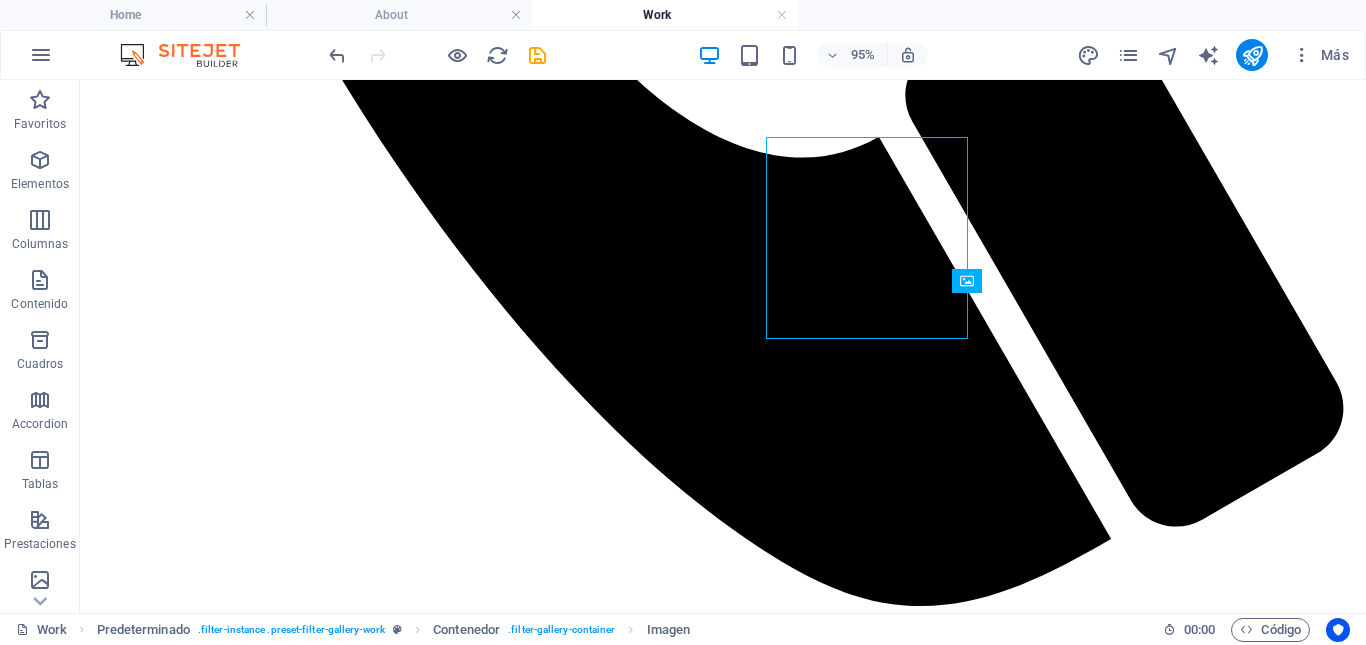 scroll, scrollTop: 1478, scrollLeft: 0, axis: vertical 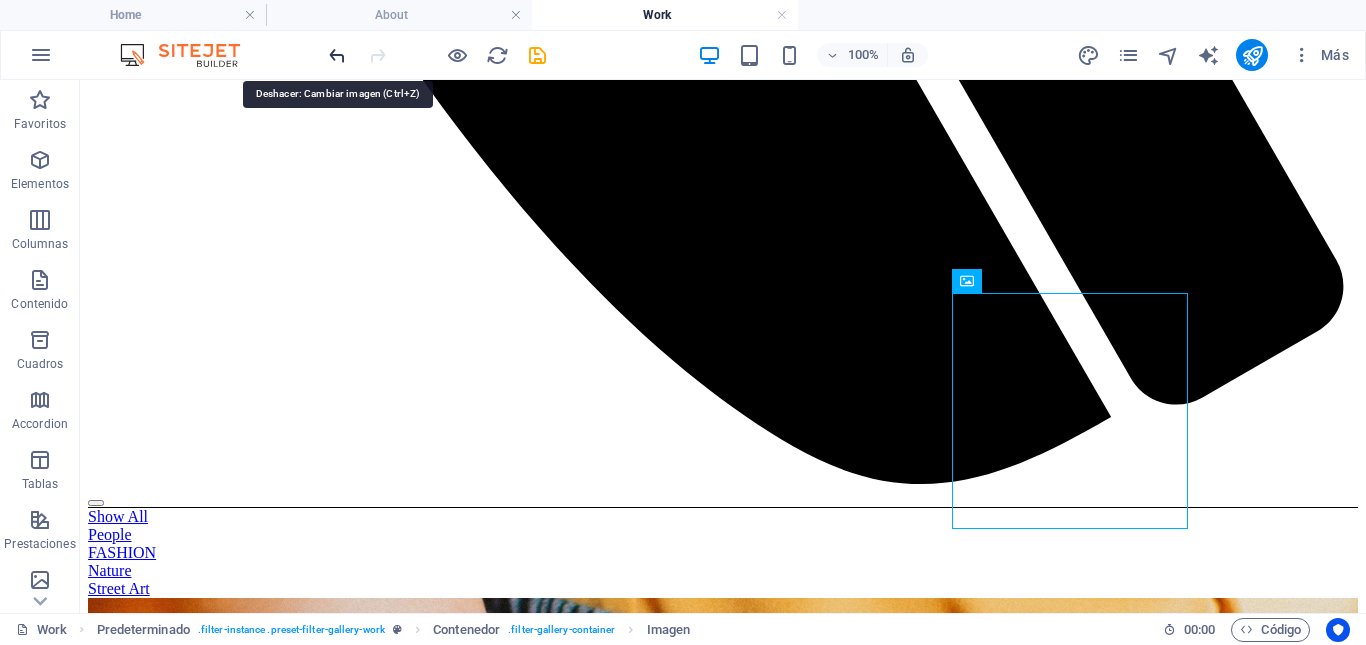 click at bounding box center [337, 55] 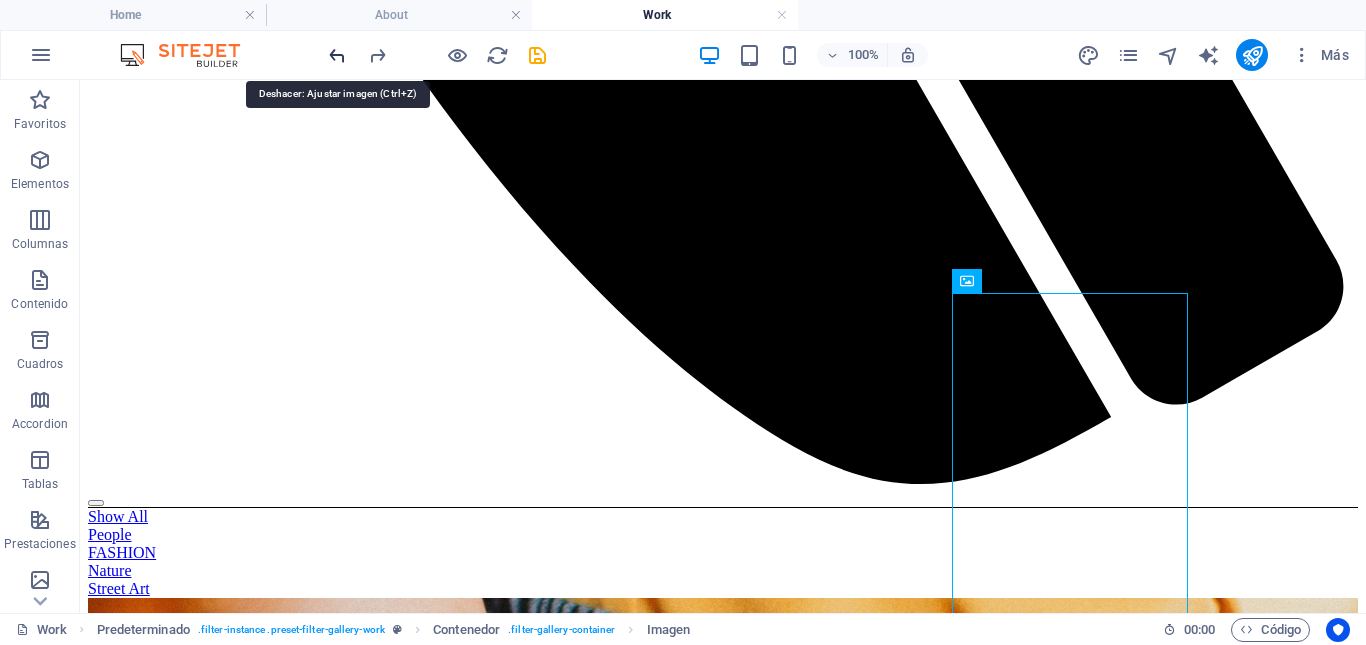 click at bounding box center (337, 55) 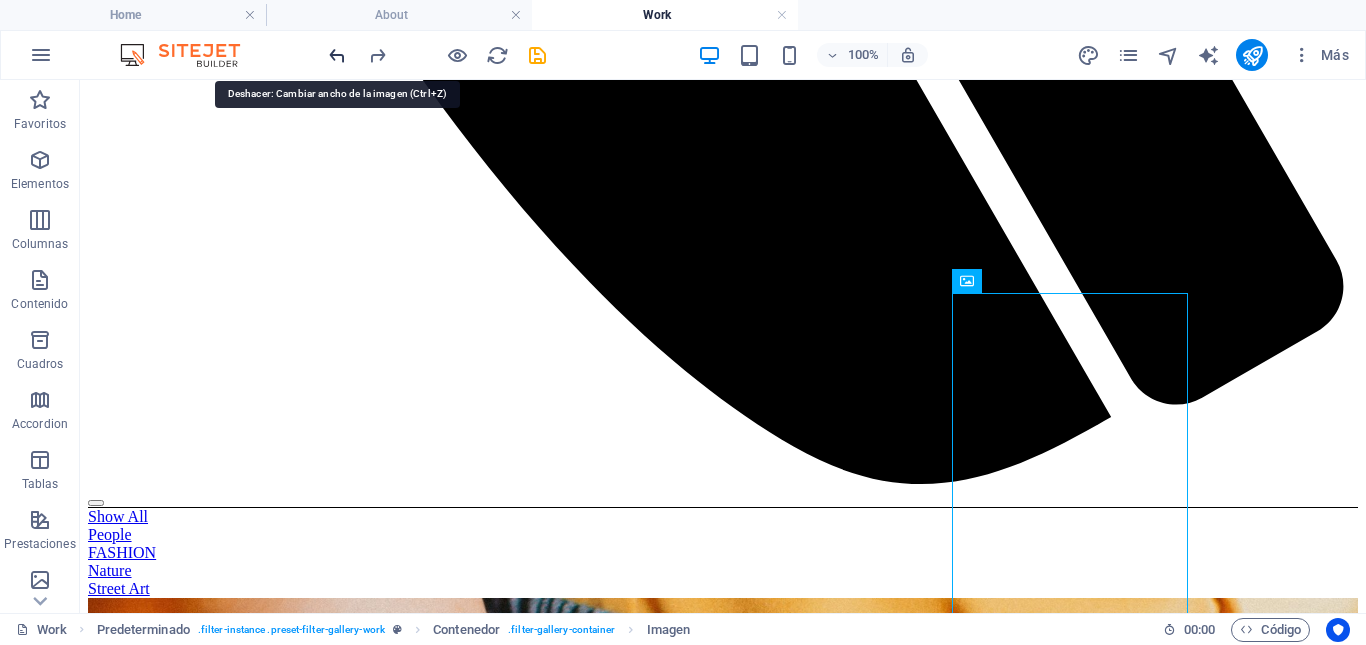 click at bounding box center (337, 55) 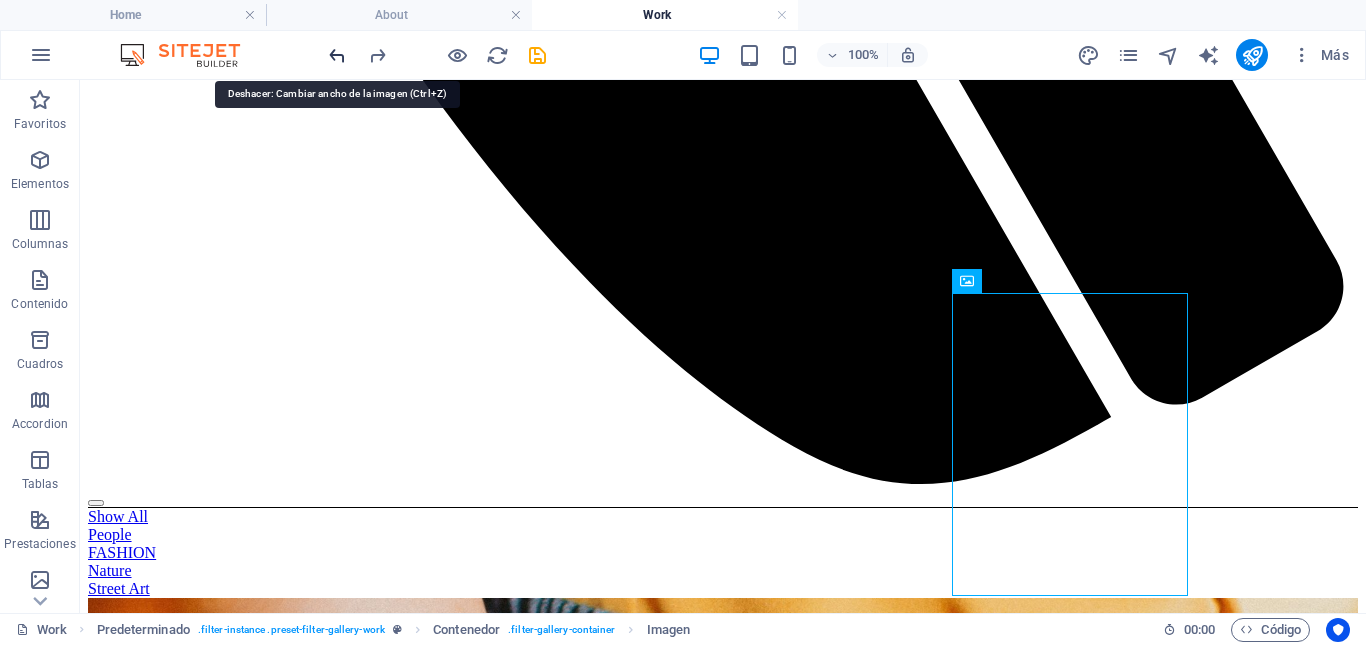 click at bounding box center [337, 55] 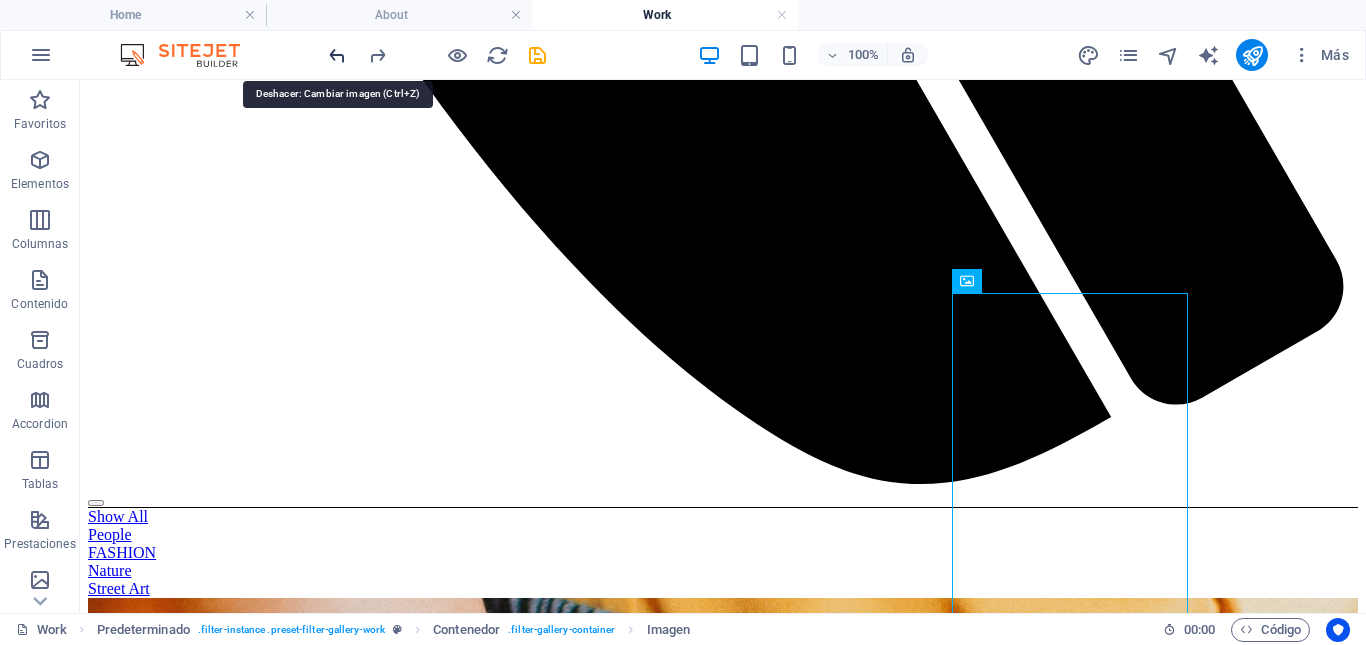 click at bounding box center [337, 55] 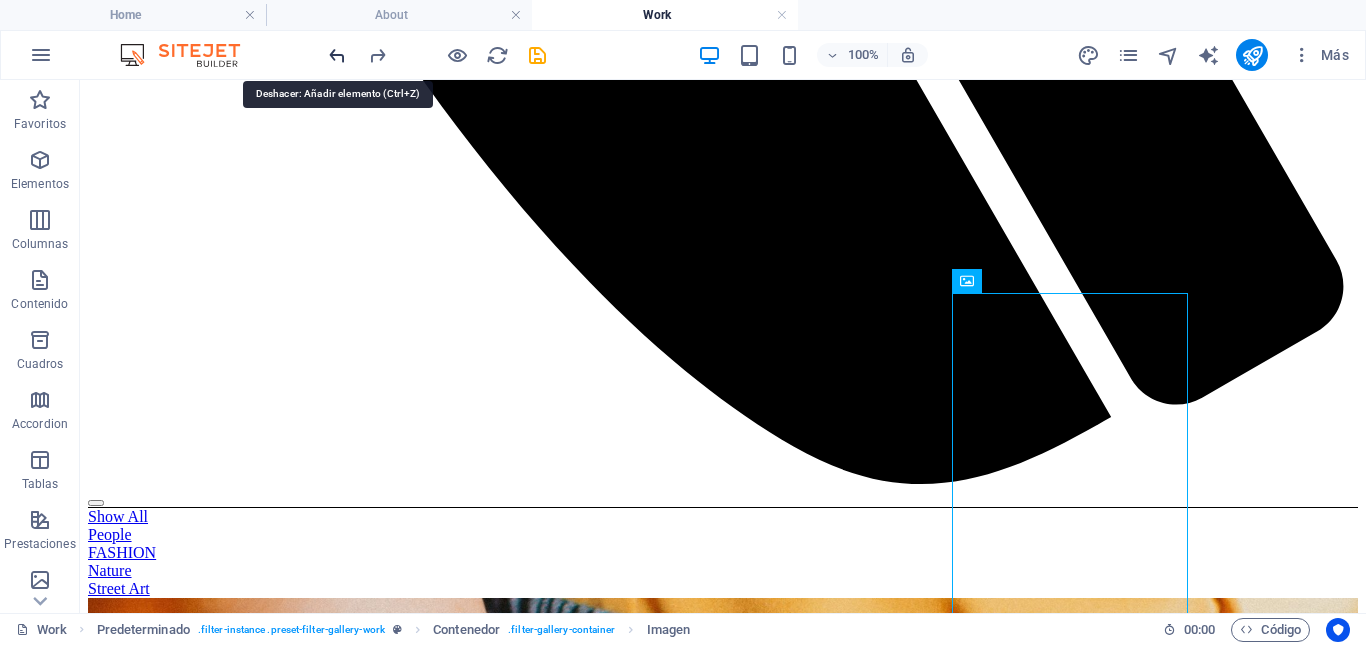 click at bounding box center [337, 55] 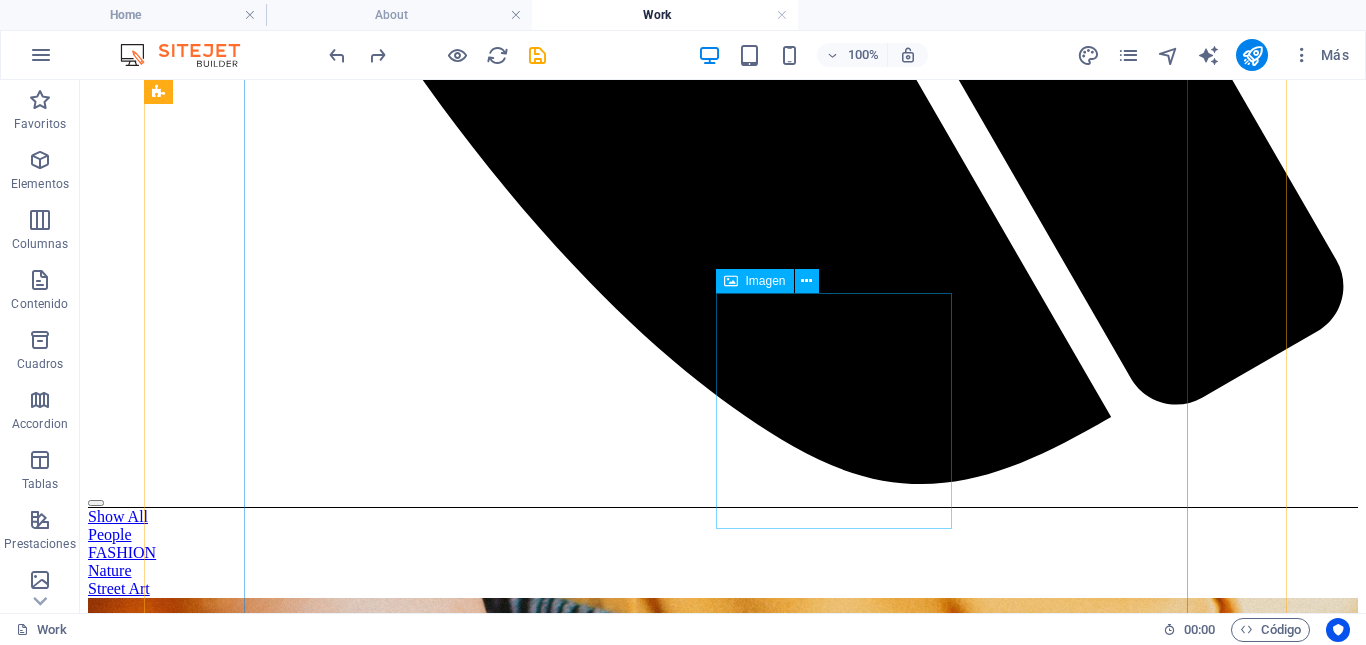 click at bounding box center (723, 34359) 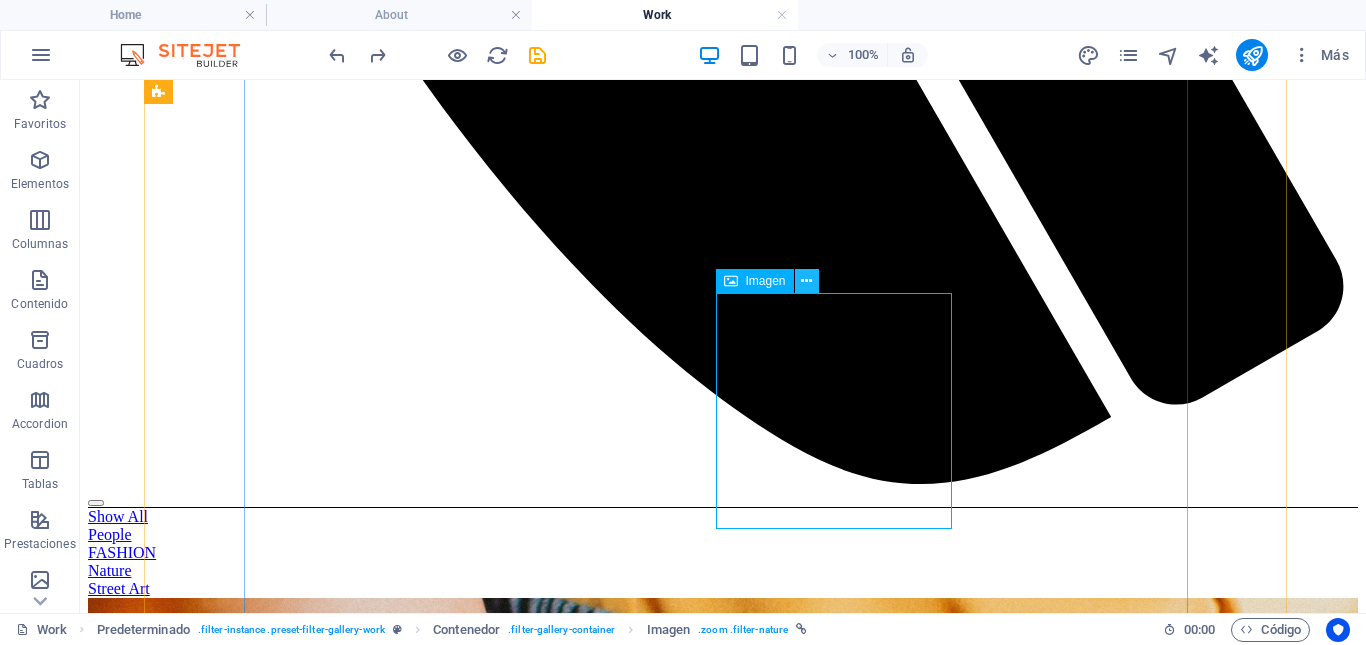 click at bounding box center (806, 281) 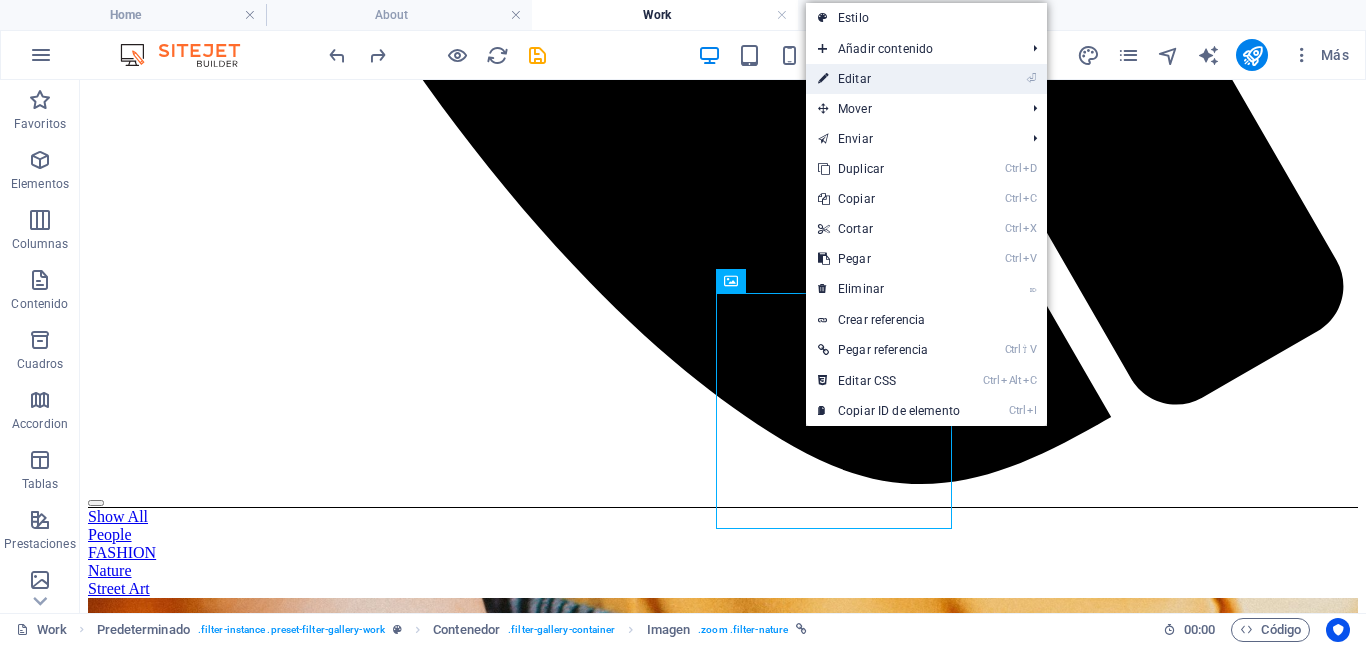 click on "⏎  Editar" at bounding box center (889, 79) 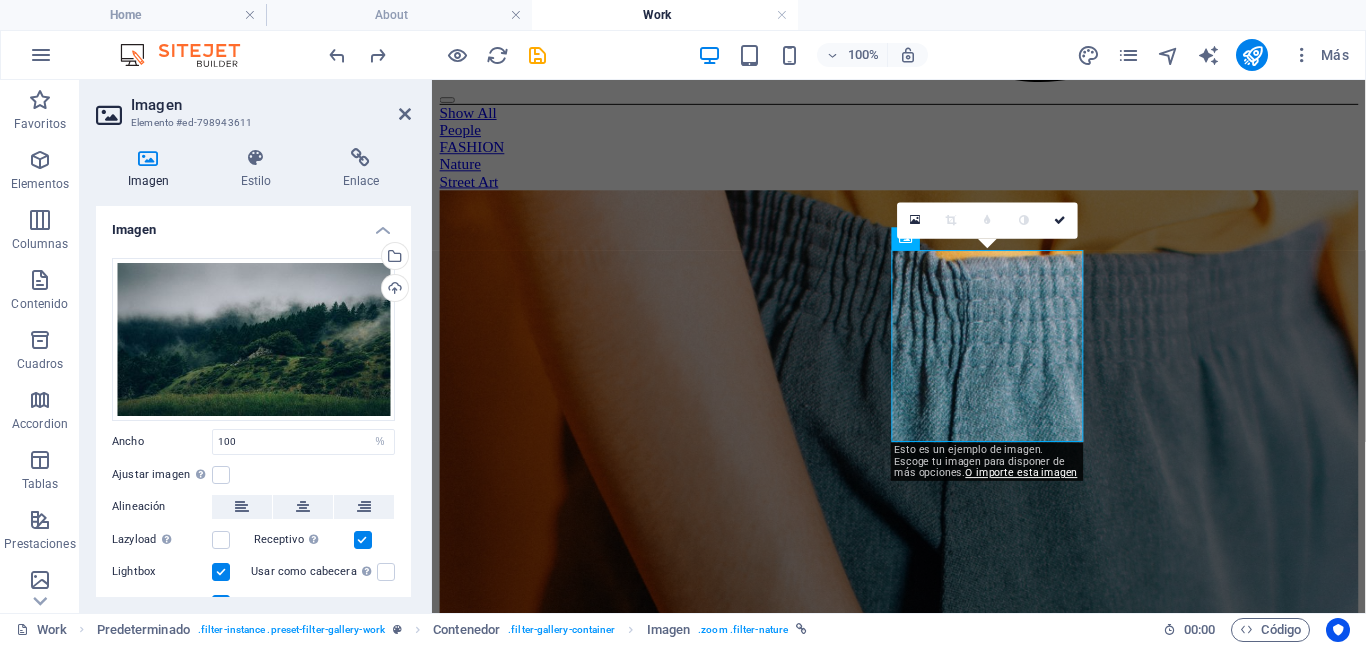 scroll, scrollTop: 1356, scrollLeft: 0, axis: vertical 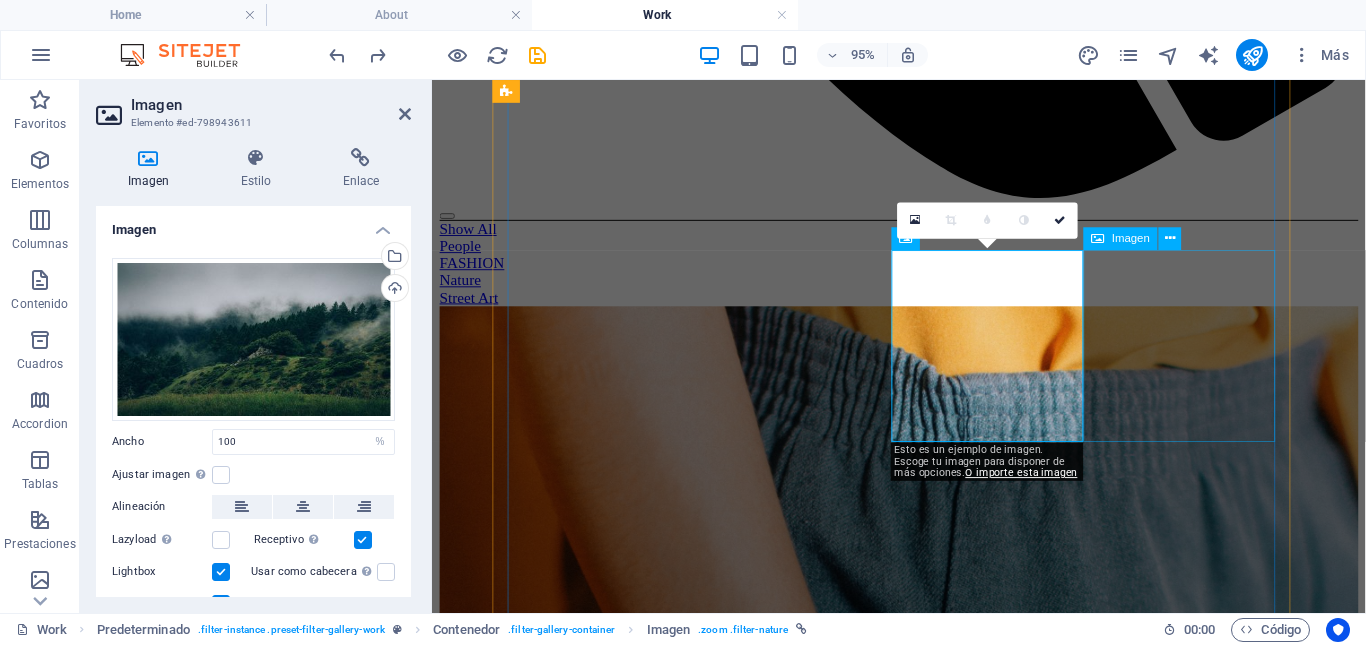 click at bounding box center (923, 27020) 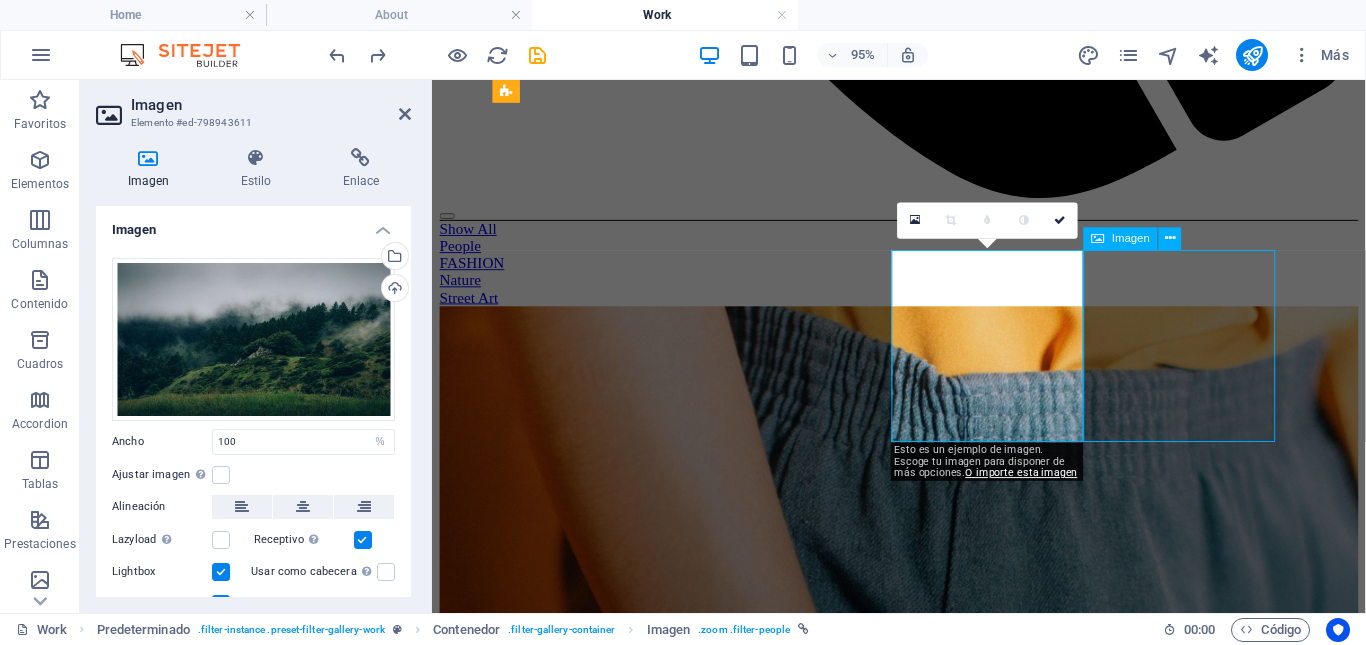 scroll, scrollTop: 1478, scrollLeft: 0, axis: vertical 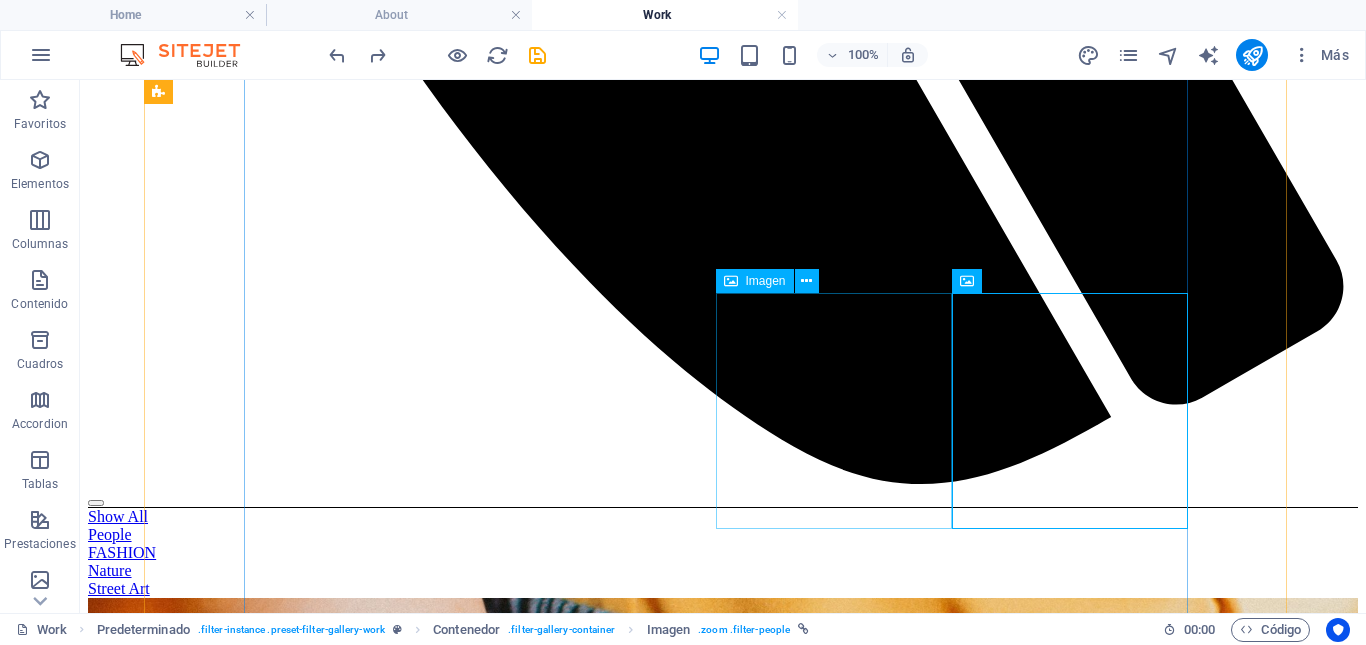 click at bounding box center [723, 34359] 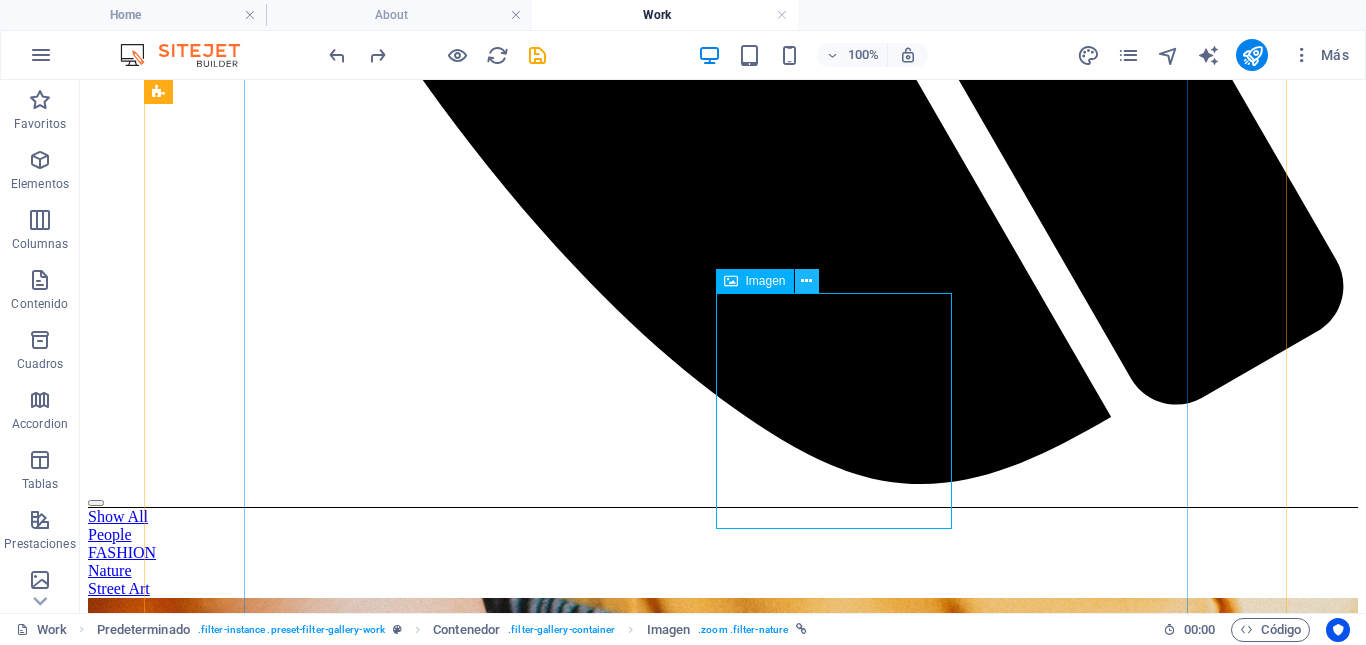 click at bounding box center (806, 281) 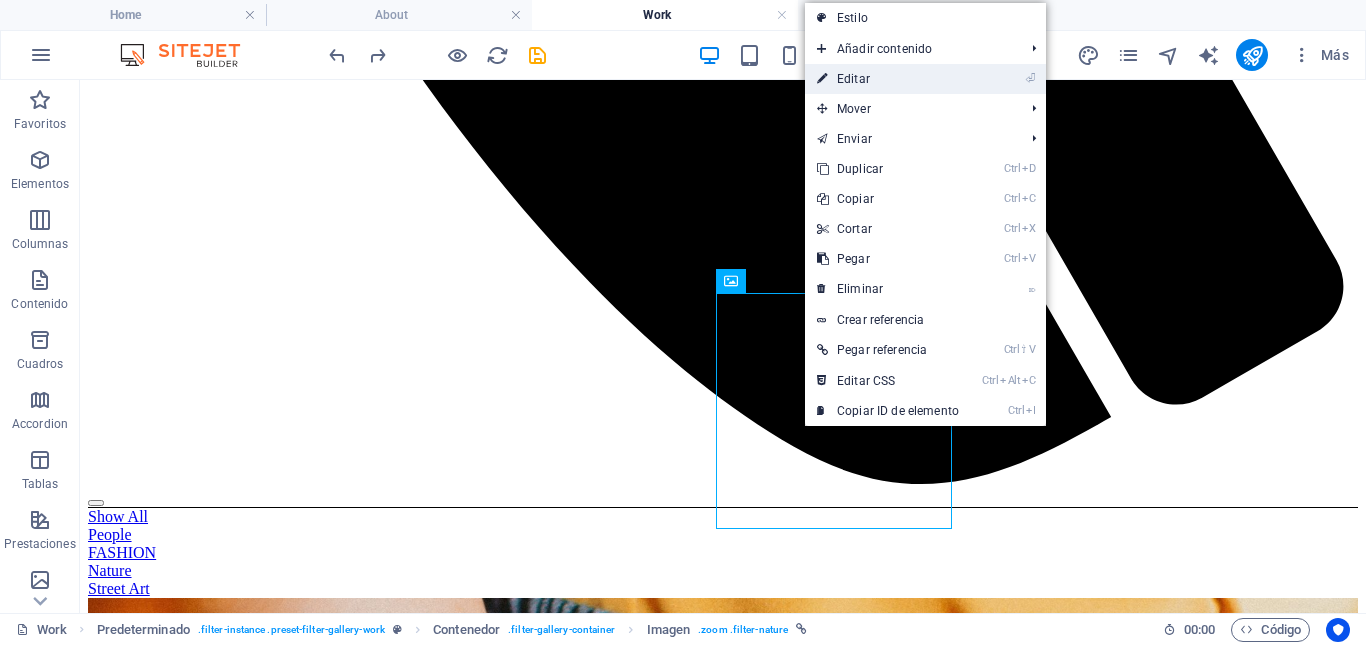 click on "⏎  Editar" at bounding box center (888, 79) 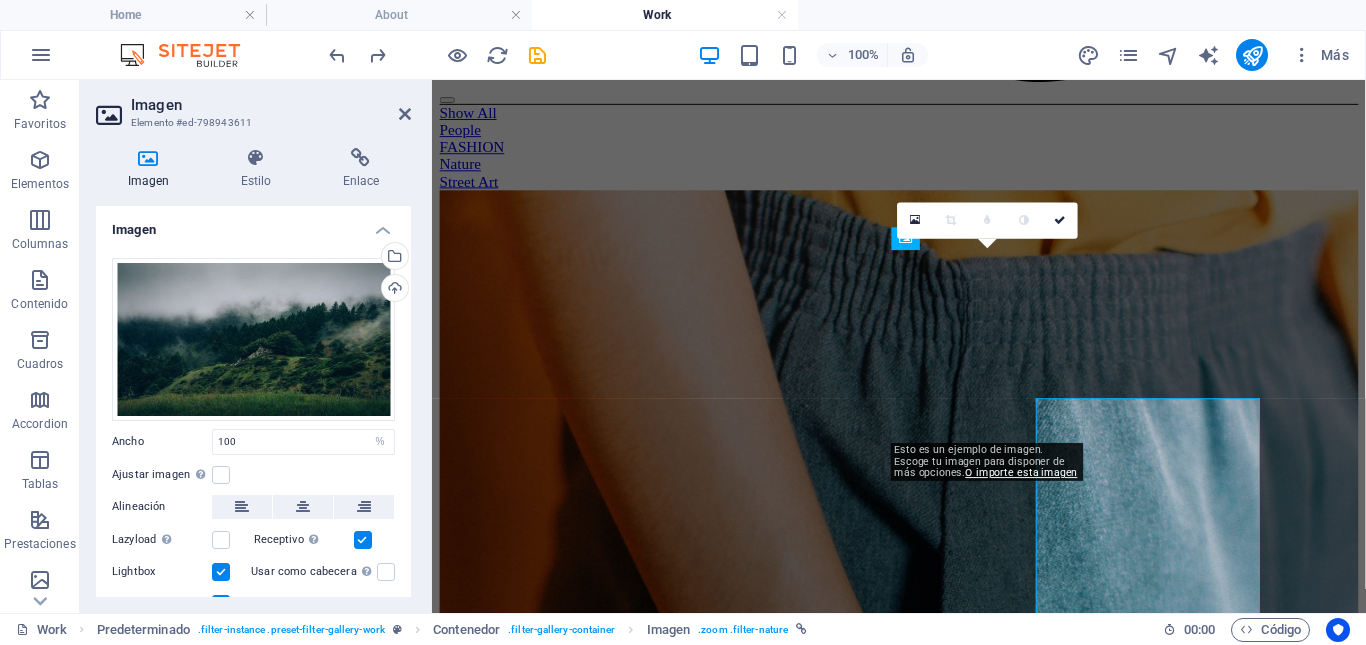 scroll, scrollTop: 1356, scrollLeft: 0, axis: vertical 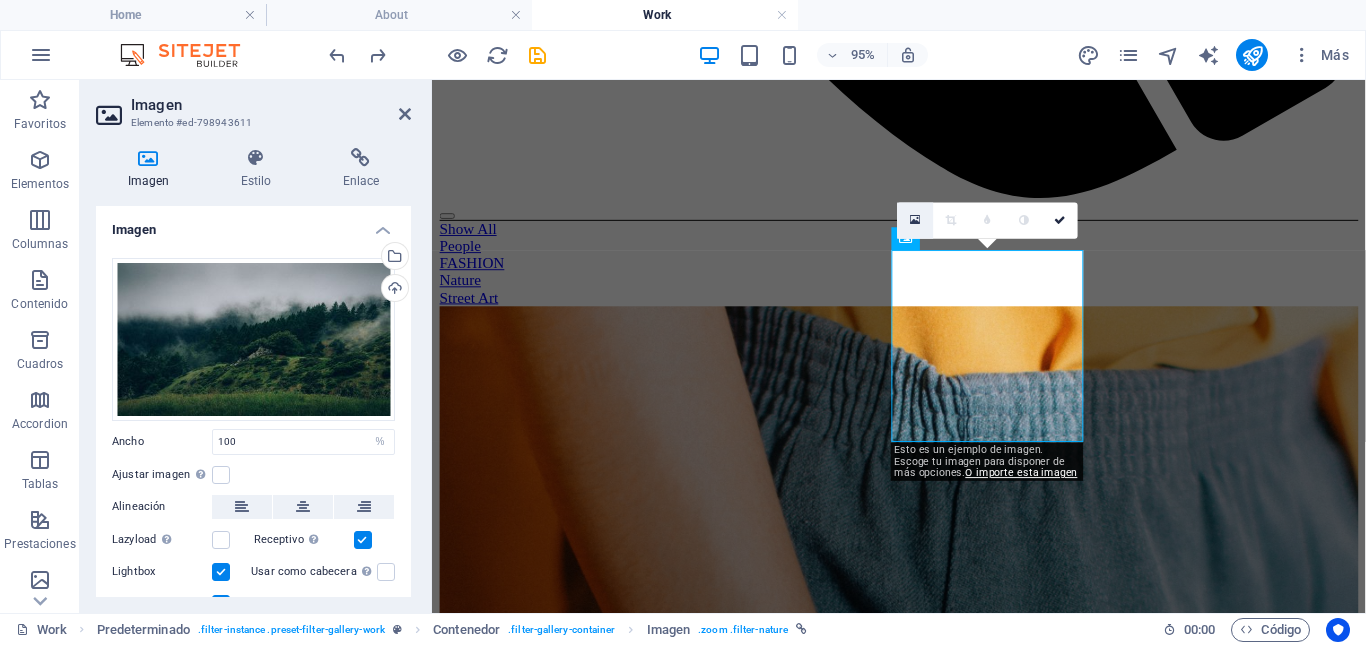 click at bounding box center [915, 220] 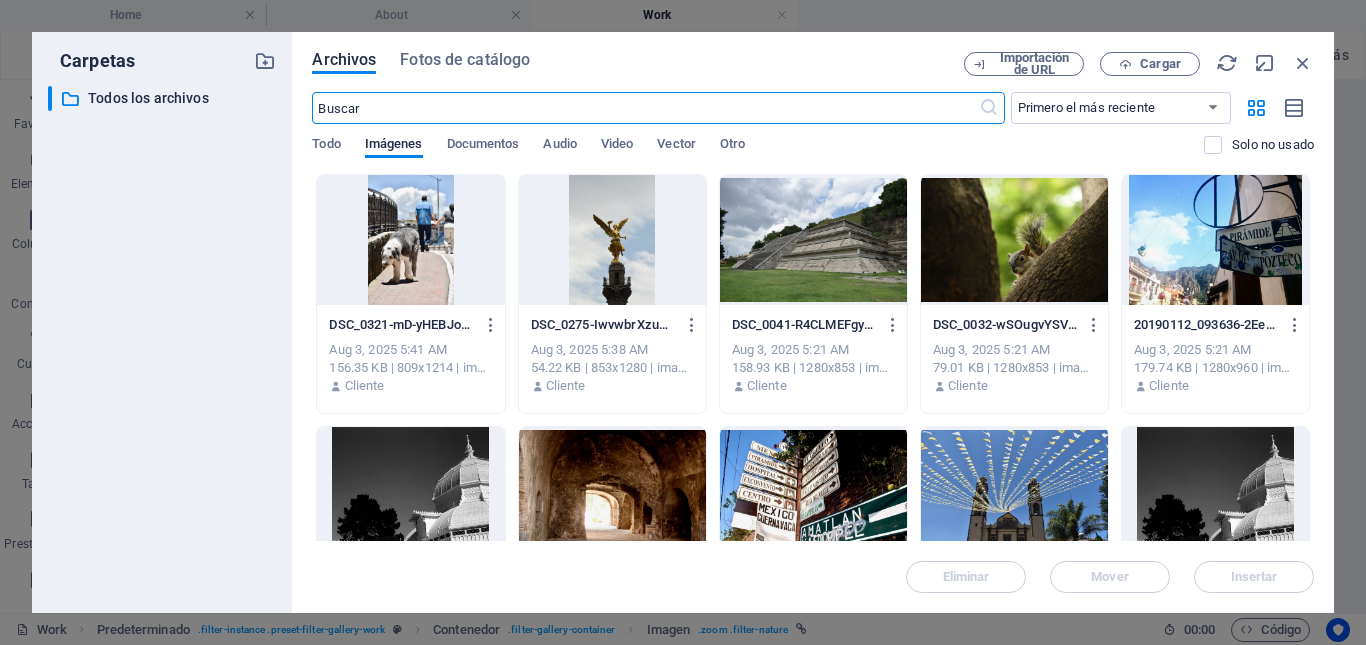 scroll, scrollTop: 1330, scrollLeft: 0, axis: vertical 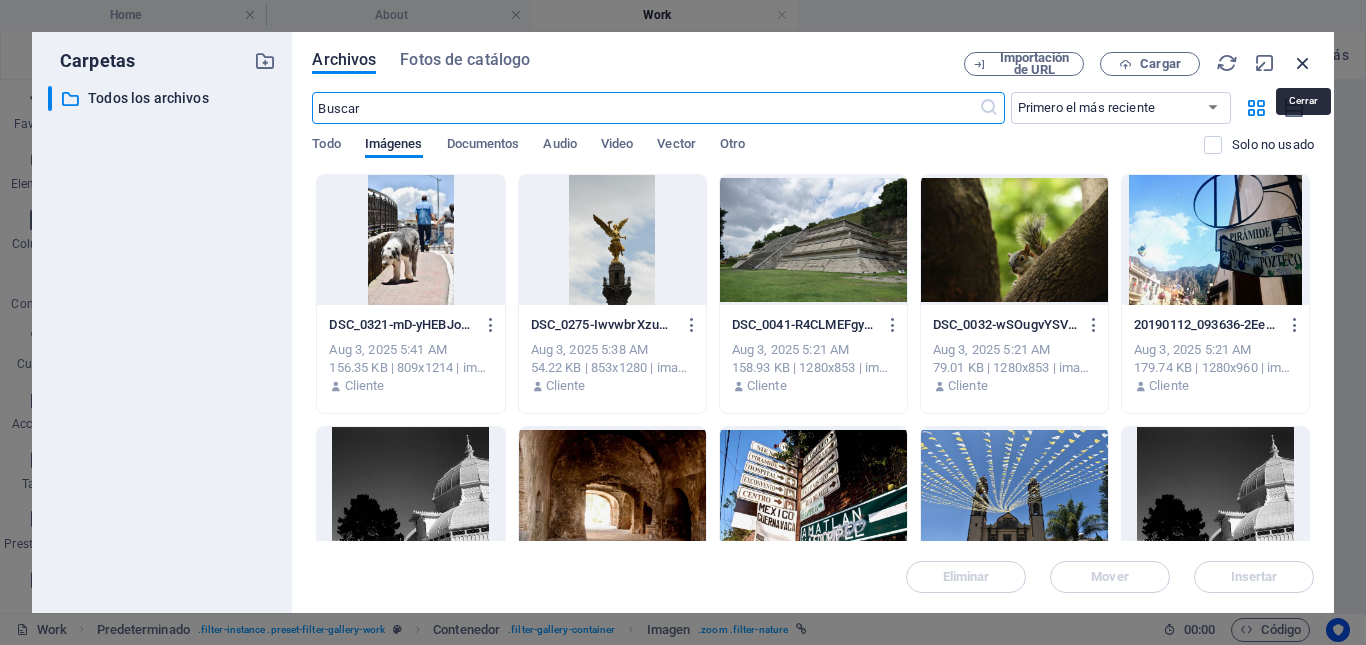 click at bounding box center (1303, 63) 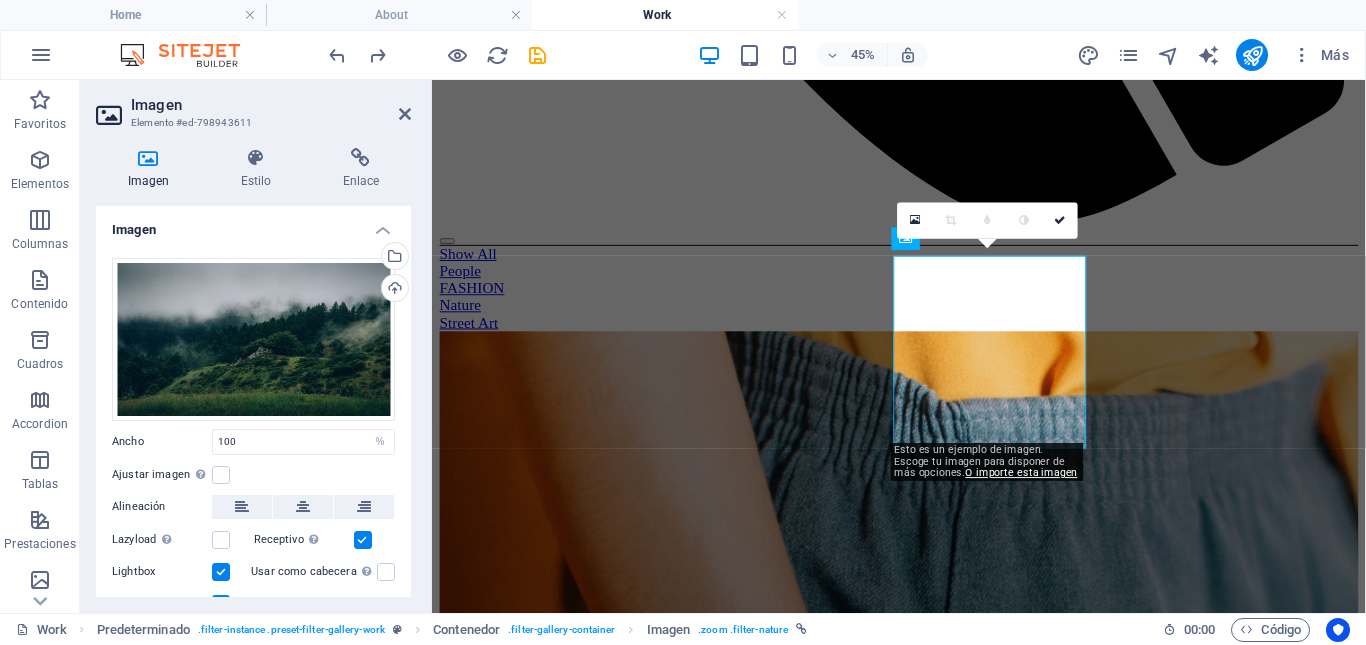 scroll, scrollTop: 1356, scrollLeft: 0, axis: vertical 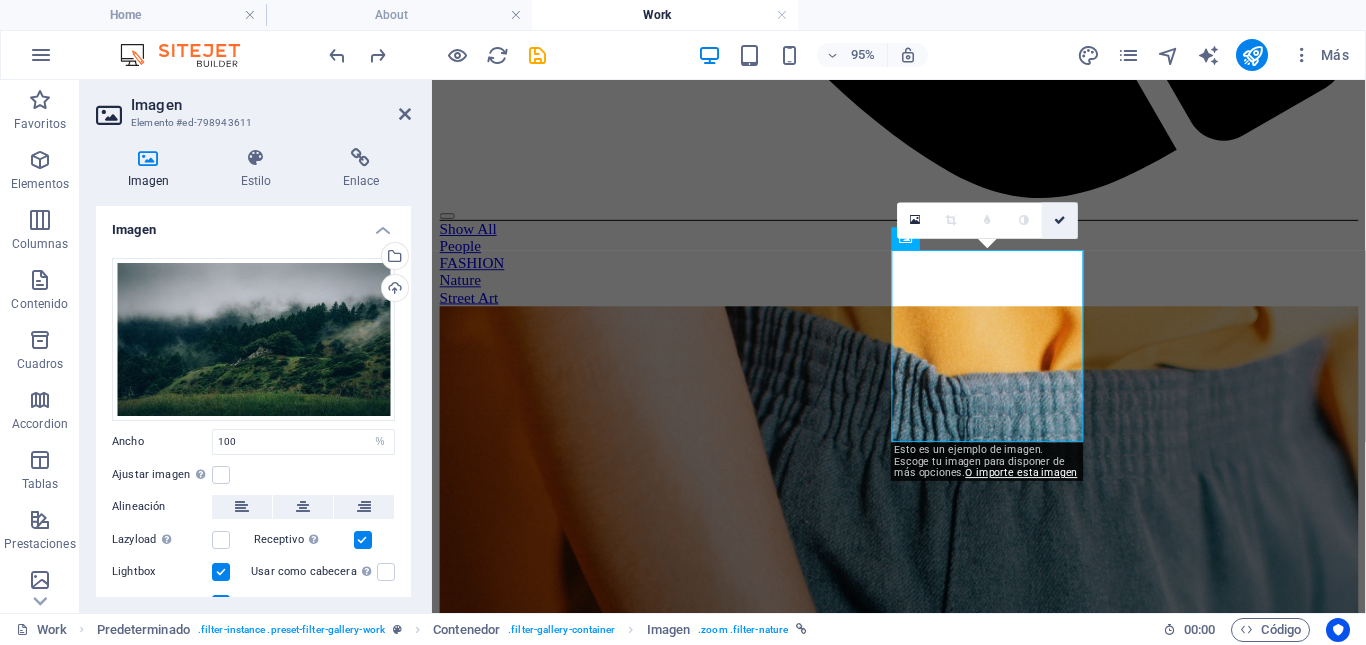 click at bounding box center [1060, 220] 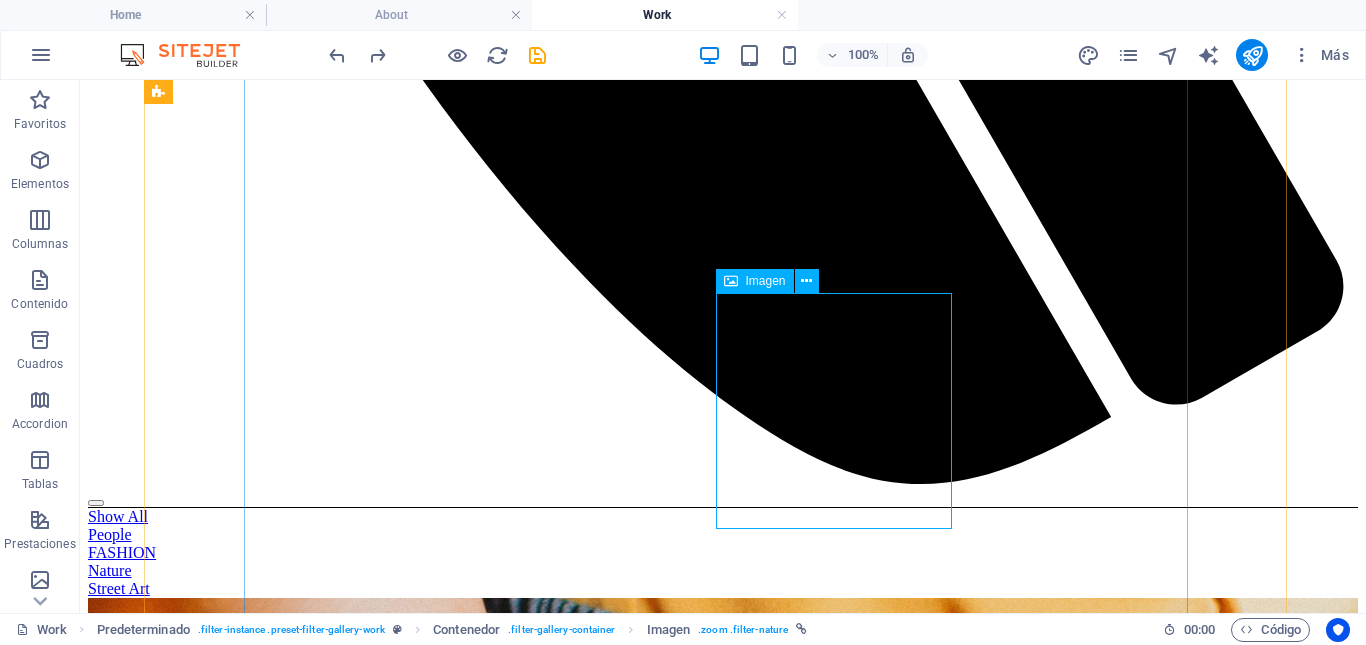 click at bounding box center (723, 34359) 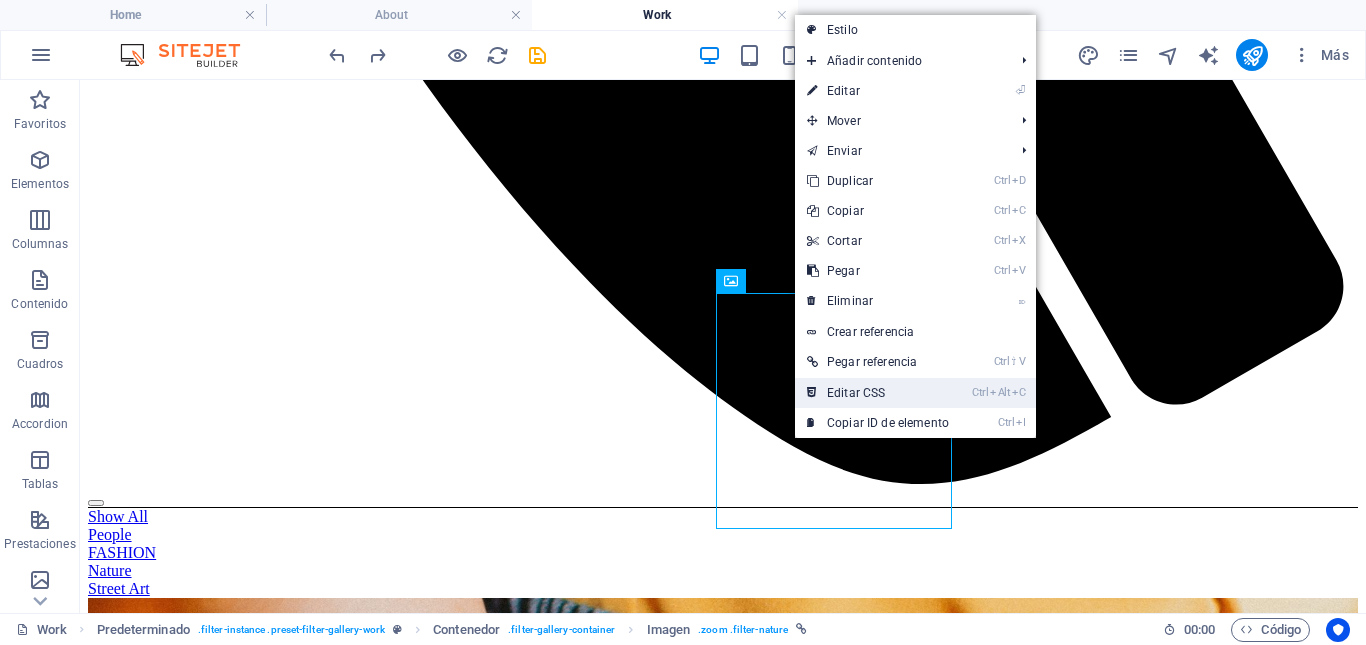 click on "Ctrl Alt C  Editar CSS" at bounding box center [878, 393] 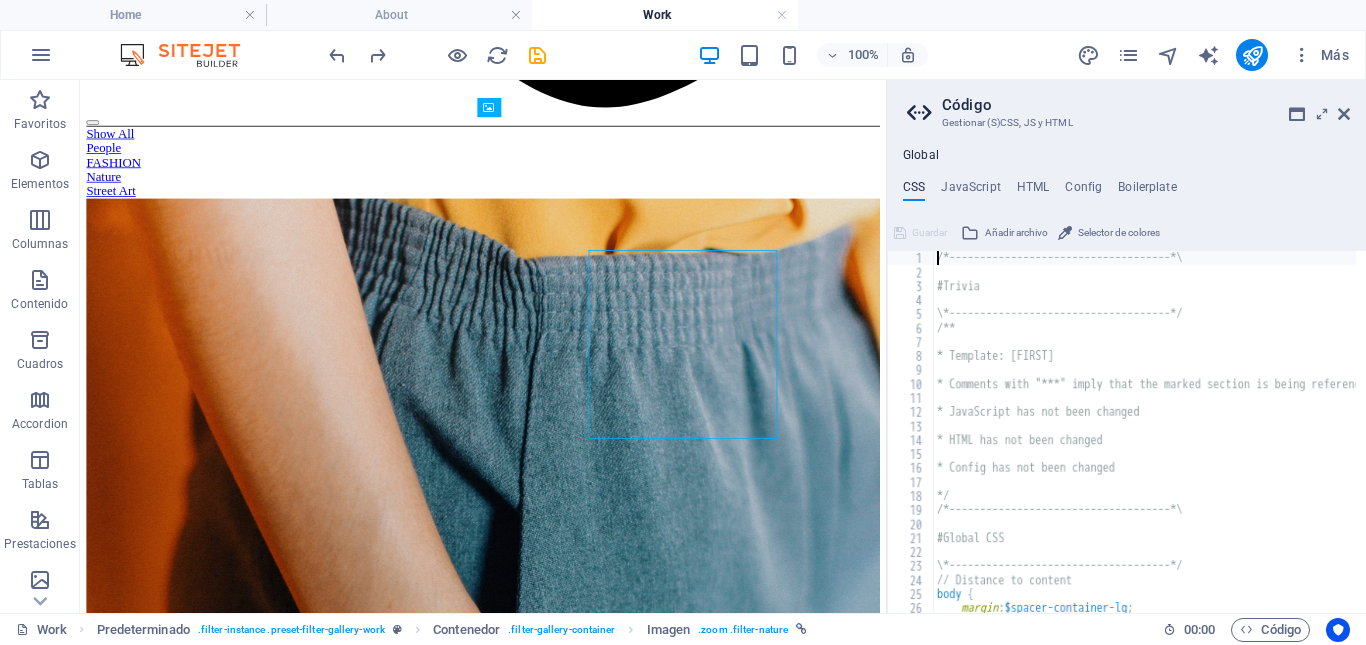 type on "a { transition: $transition-base; }" 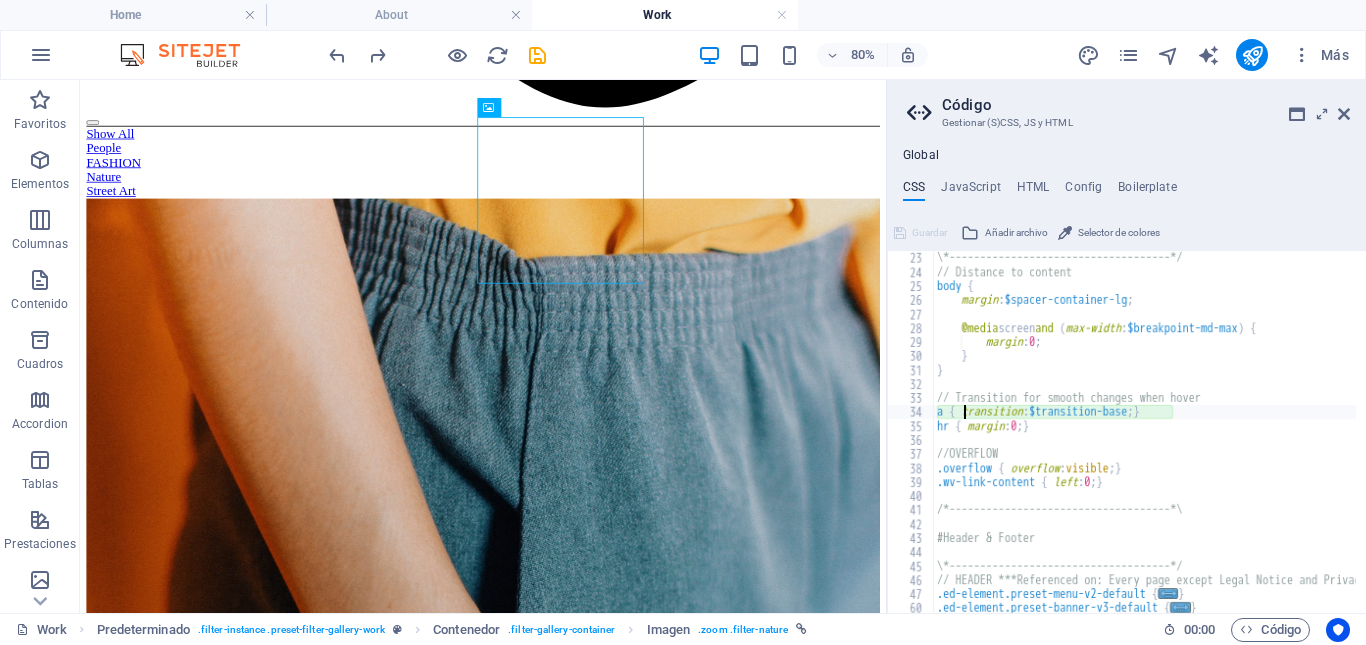 scroll, scrollTop: 308, scrollLeft: 0, axis: vertical 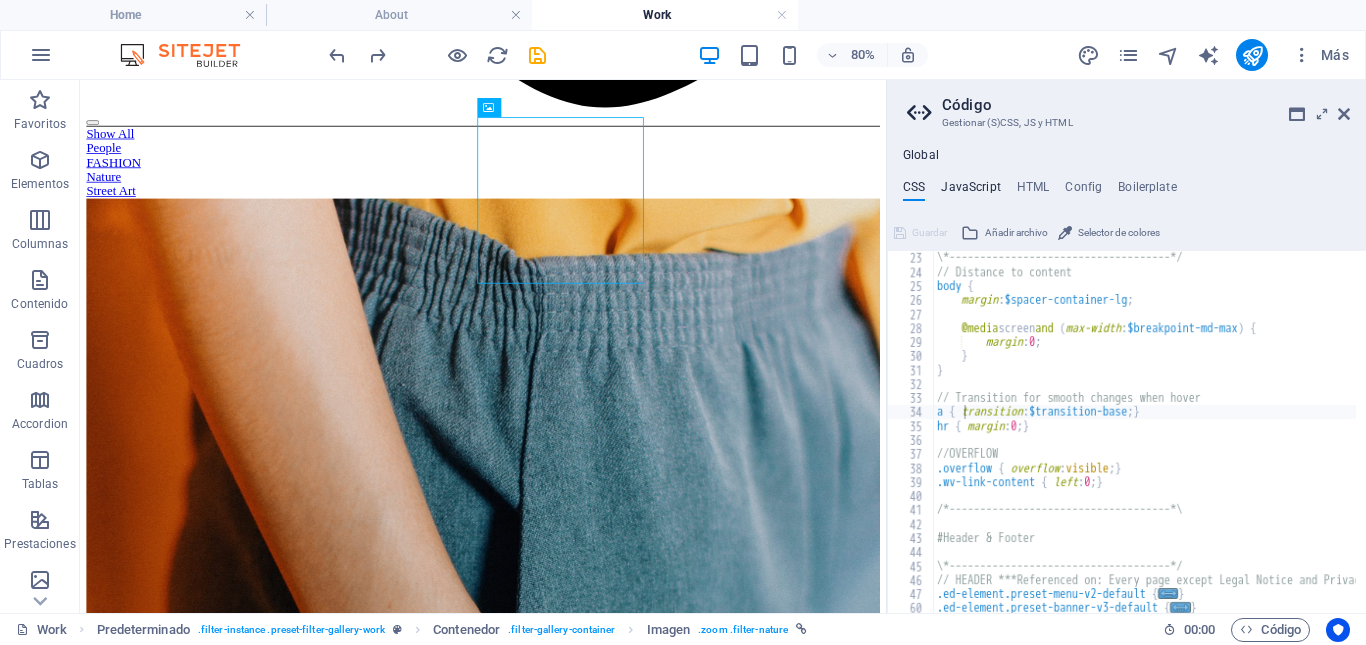 click on "JavaScript" at bounding box center (970, 191) 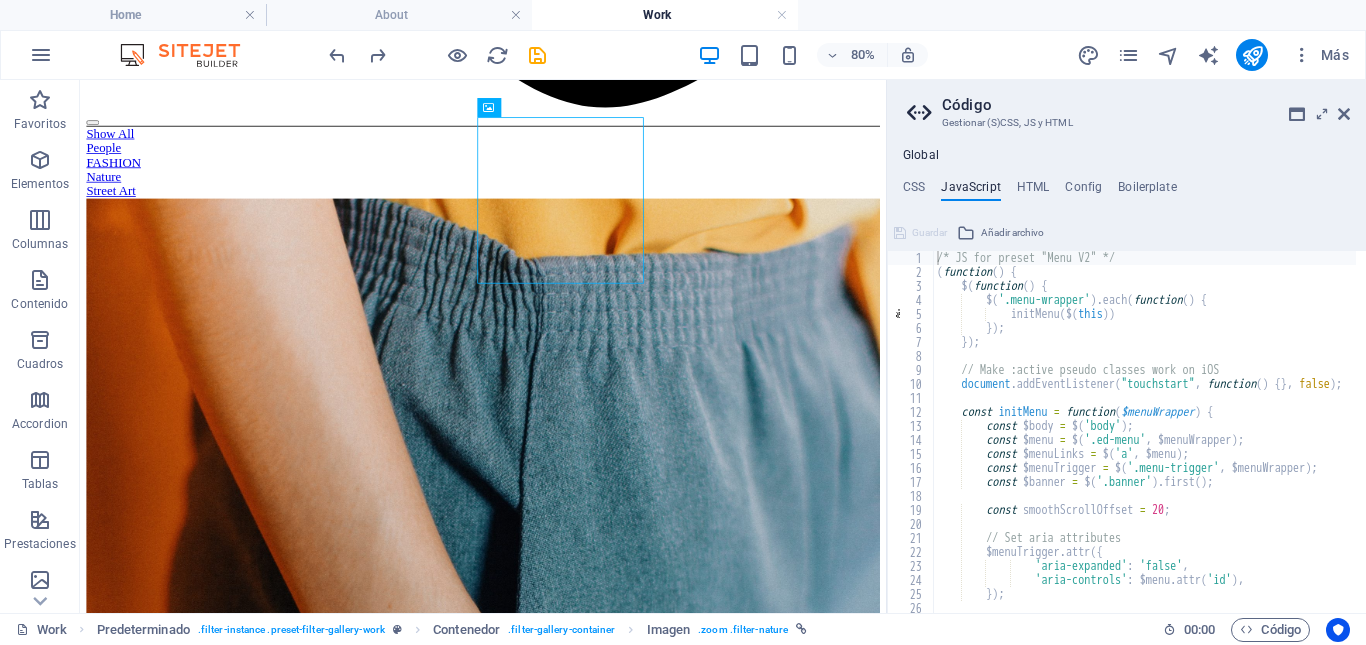 click on "CSS JavaScript HTML Config Boilerplate" at bounding box center (1126, 191) 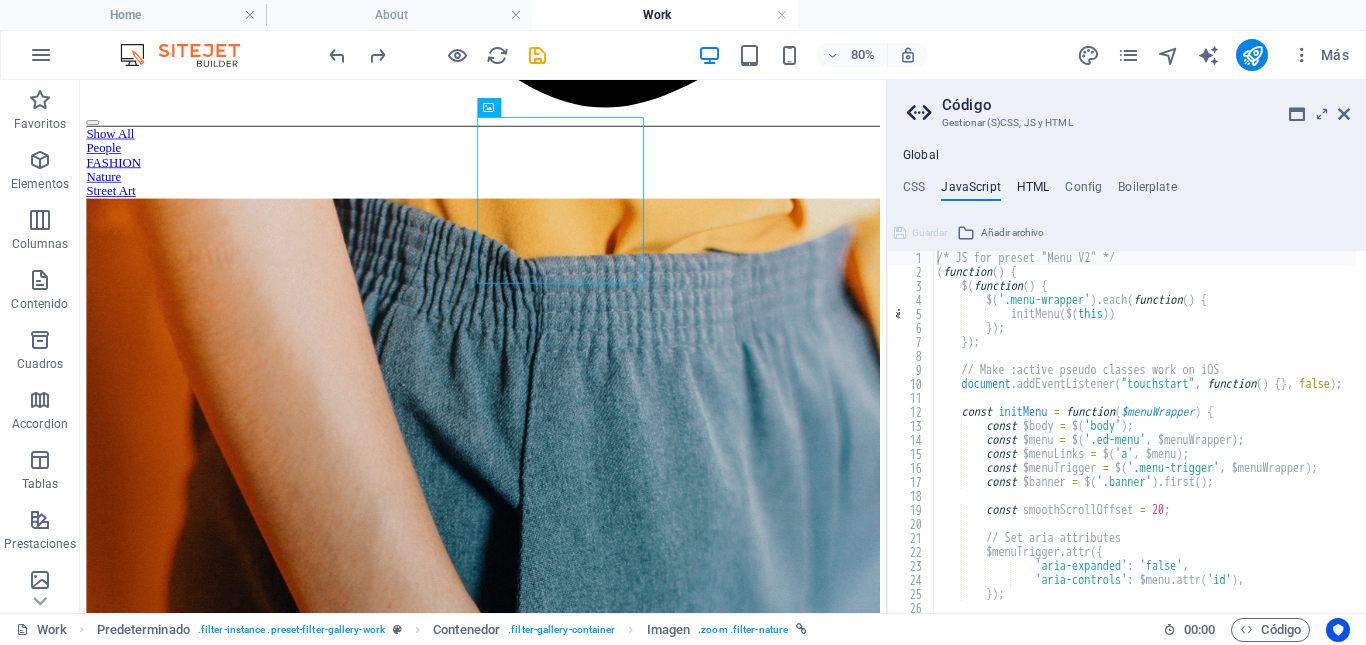 click on "HTML" at bounding box center (1033, 191) 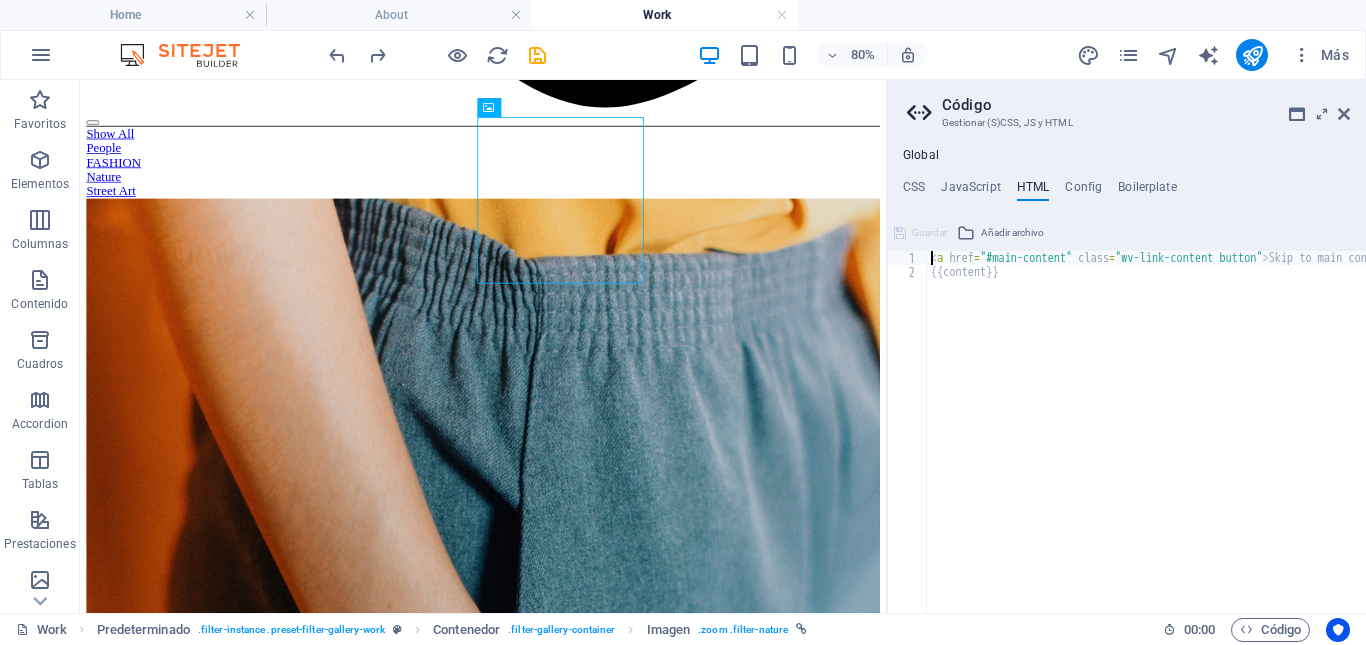 scroll, scrollTop: 0, scrollLeft: 101, axis: horizontal 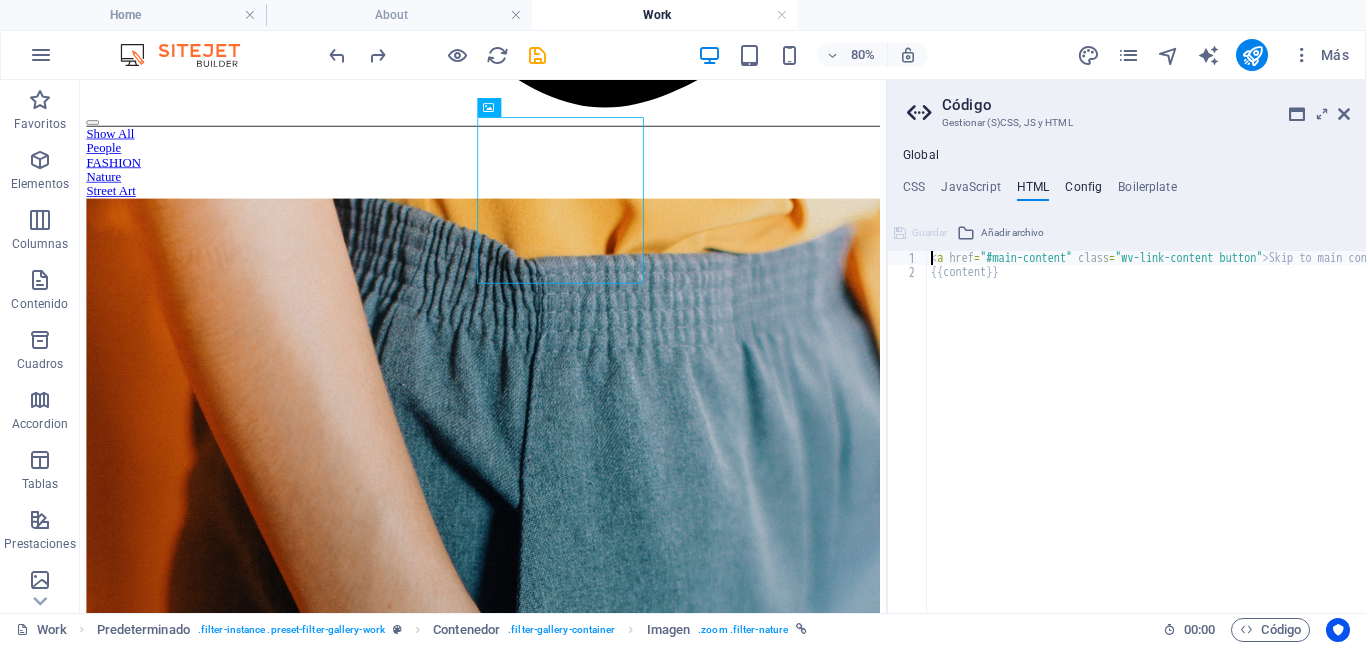 click on "Config" at bounding box center (1083, 191) 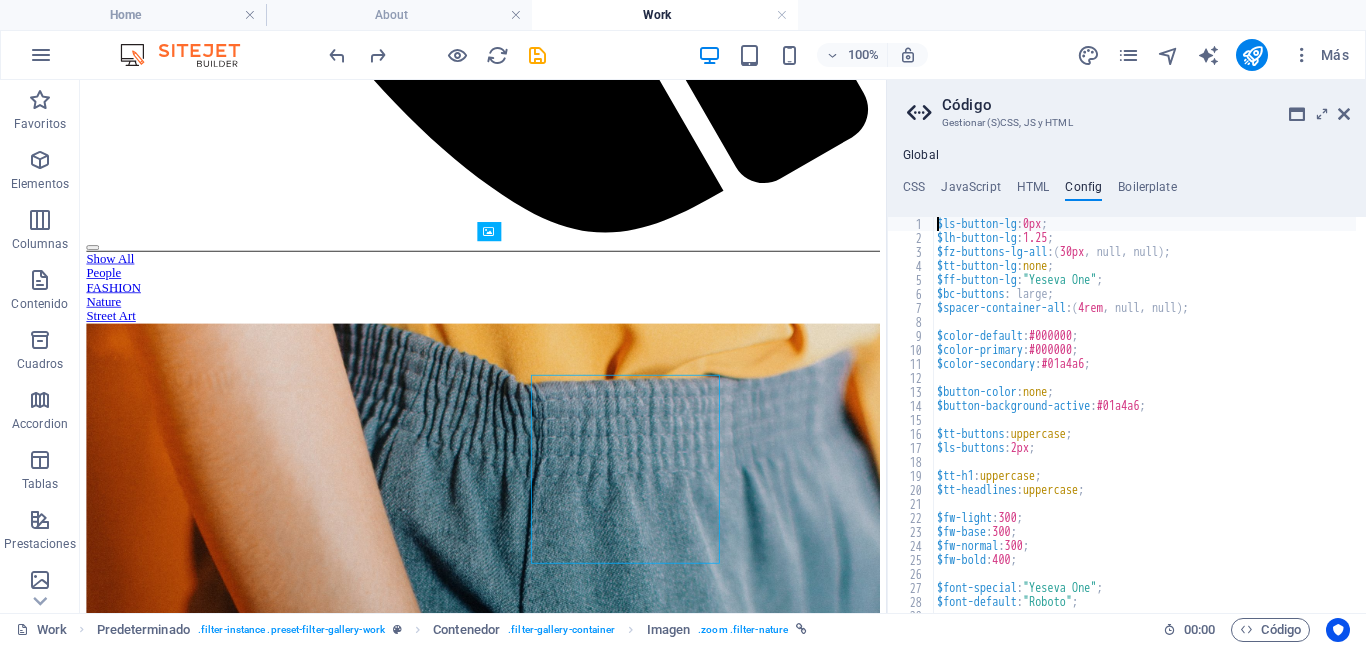 scroll, scrollTop: 1323, scrollLeft: 0, axis: vertical 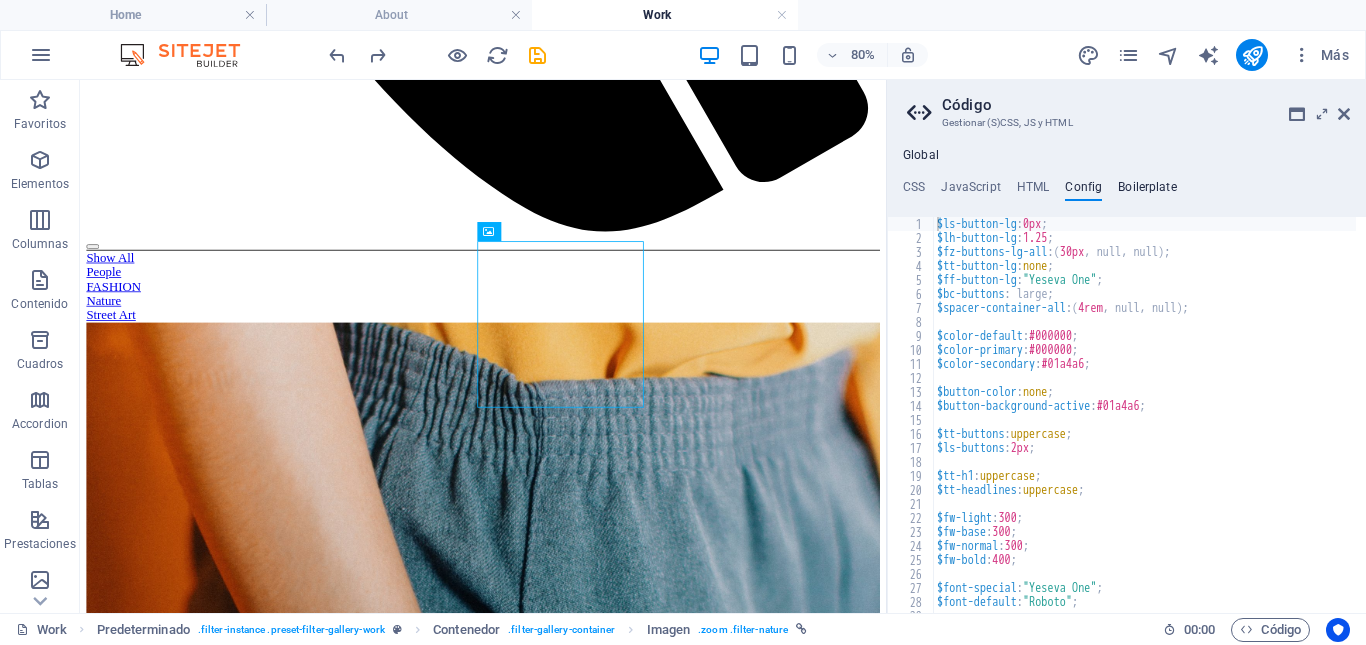 click on "Boilerplate" at bounding box center [1147, 191] 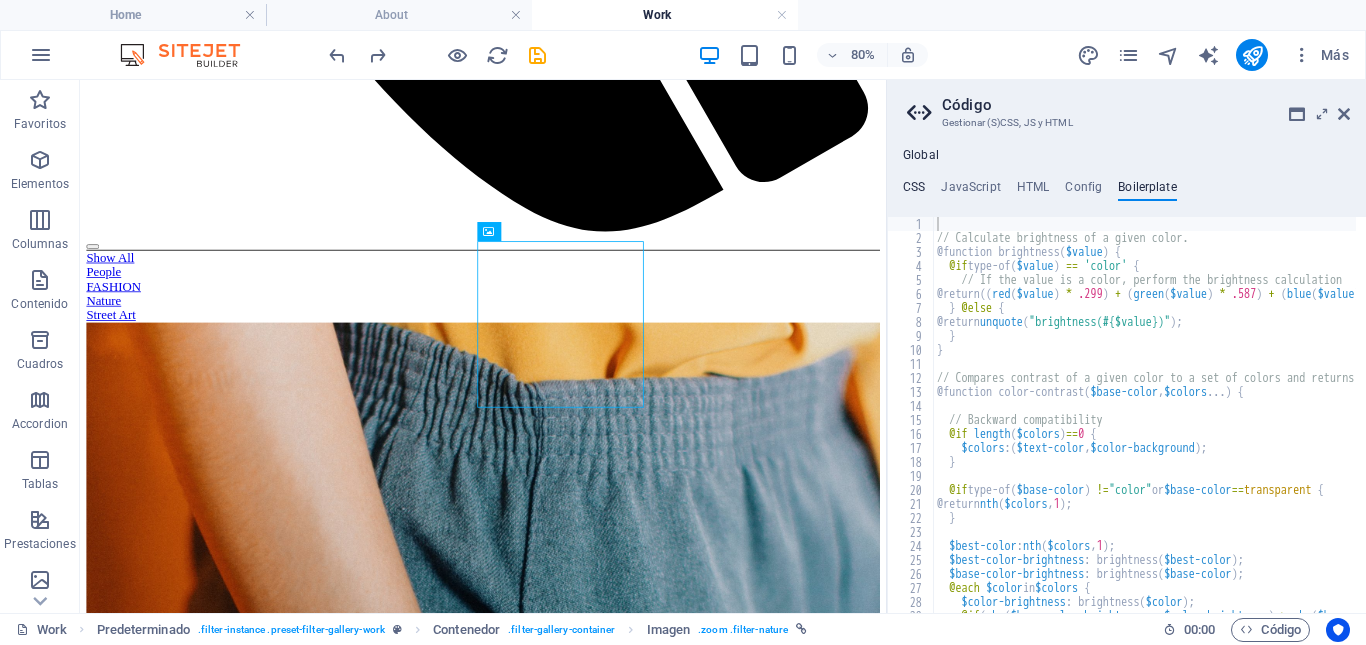 click on "CSS" at bounding box center (914, 191) 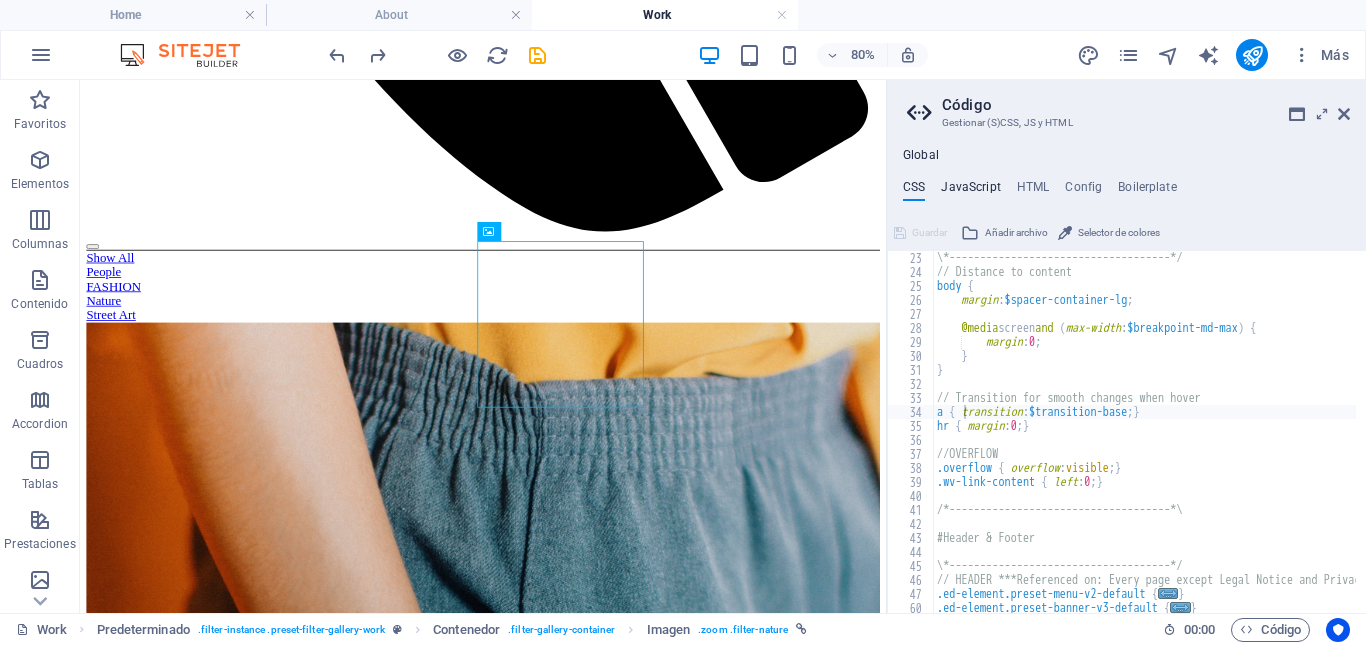 click on "JavaScript" at bounding box center (970, 191) 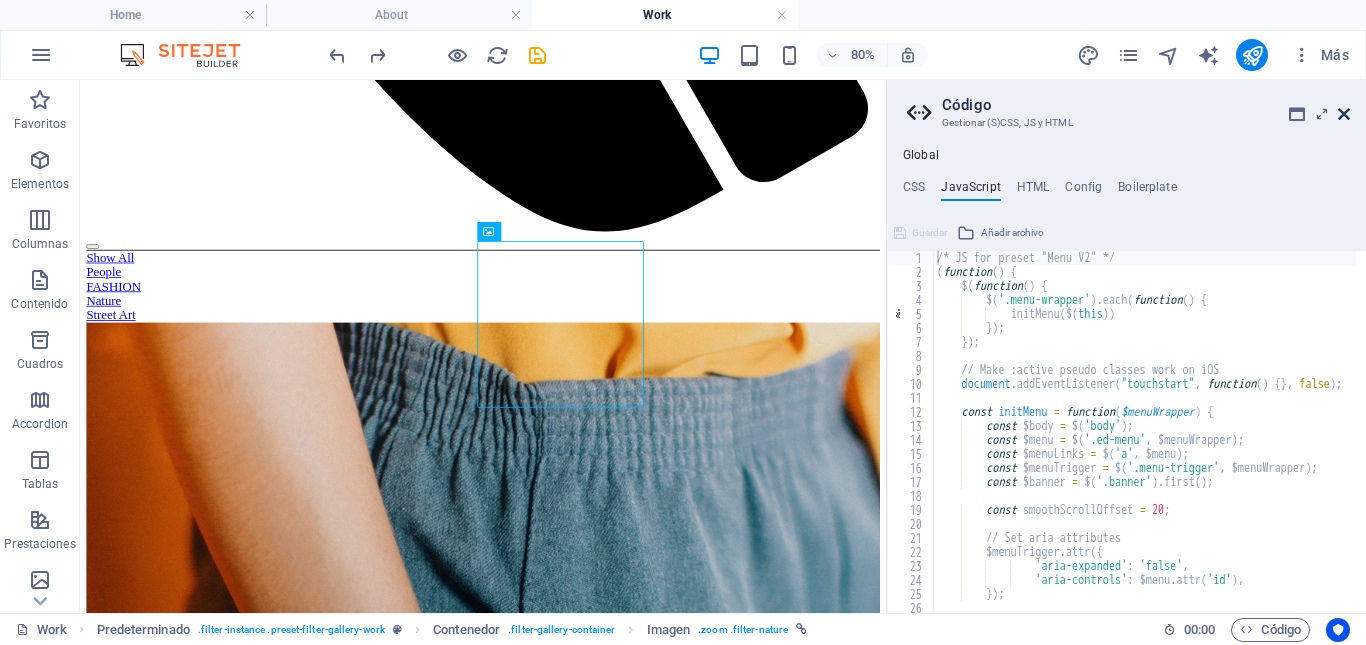 click at bounding box center (1344, 114) 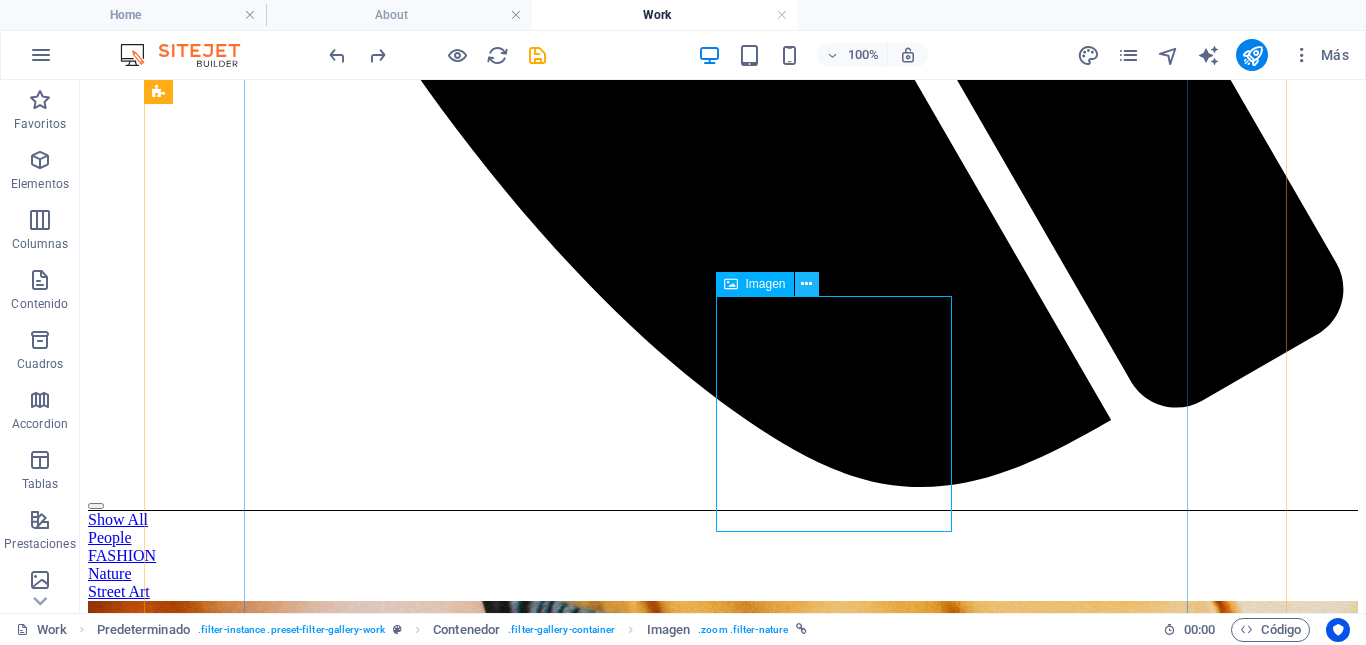 click at bounding box center (806, 284) 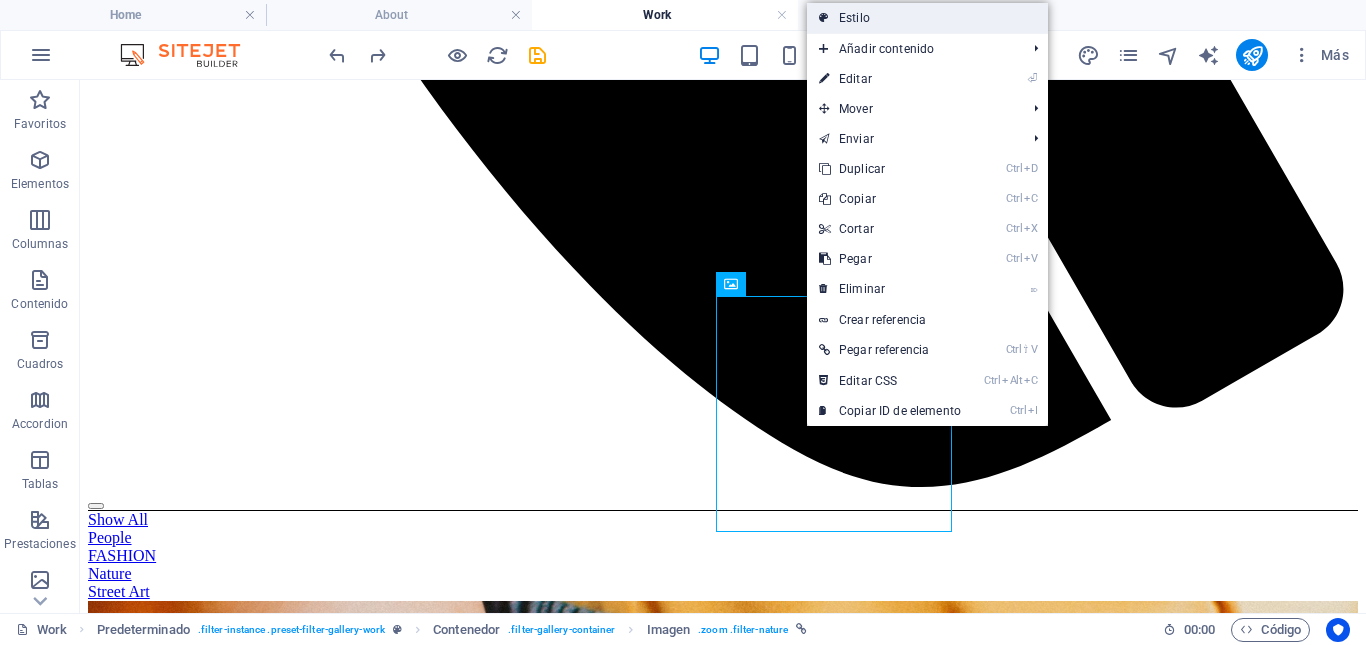 click on "Estilo" at bounding box center [927, 18] 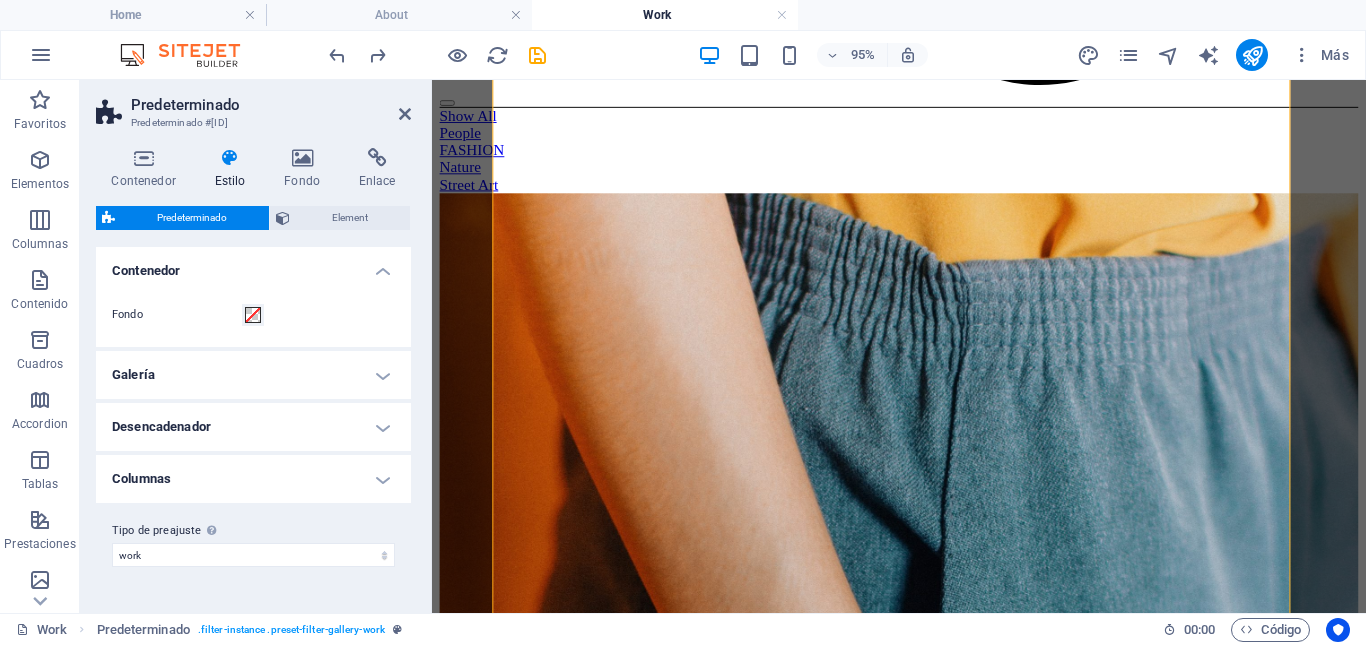 scroll, scrollTop: 1336, scrollLeft: 0, axis: vertical 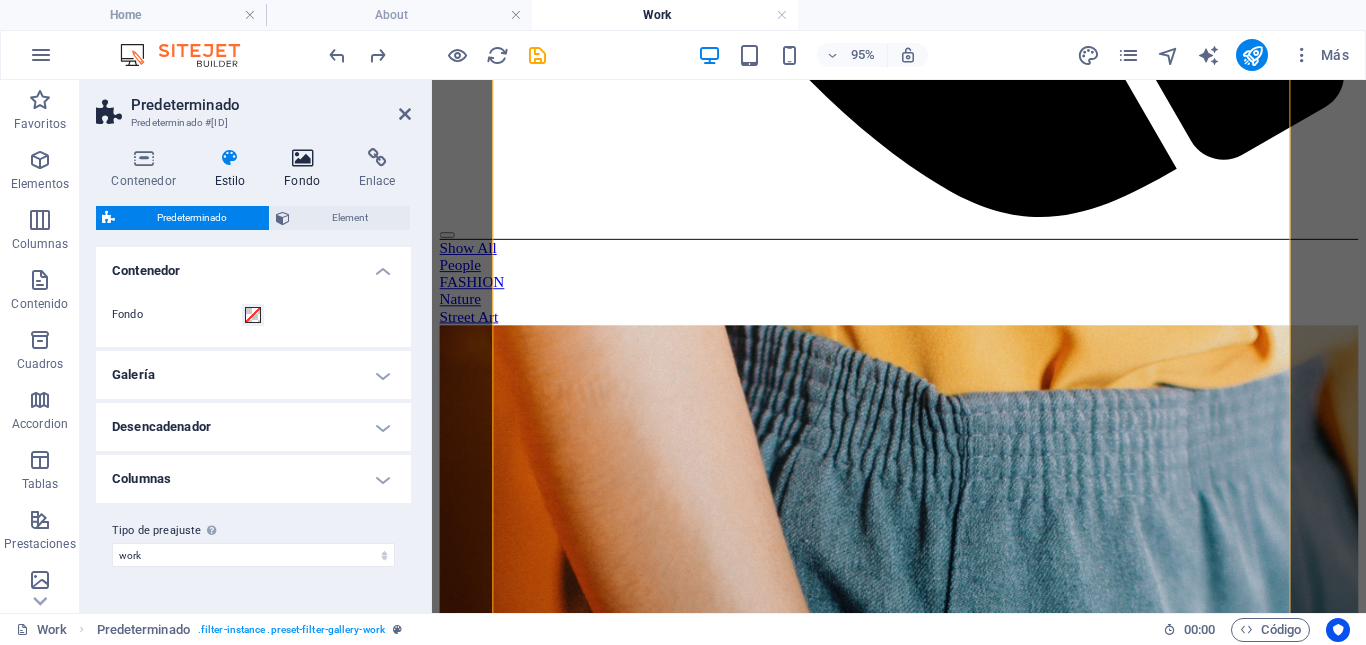 click on "Fondo" at bounding box center (306, 169) 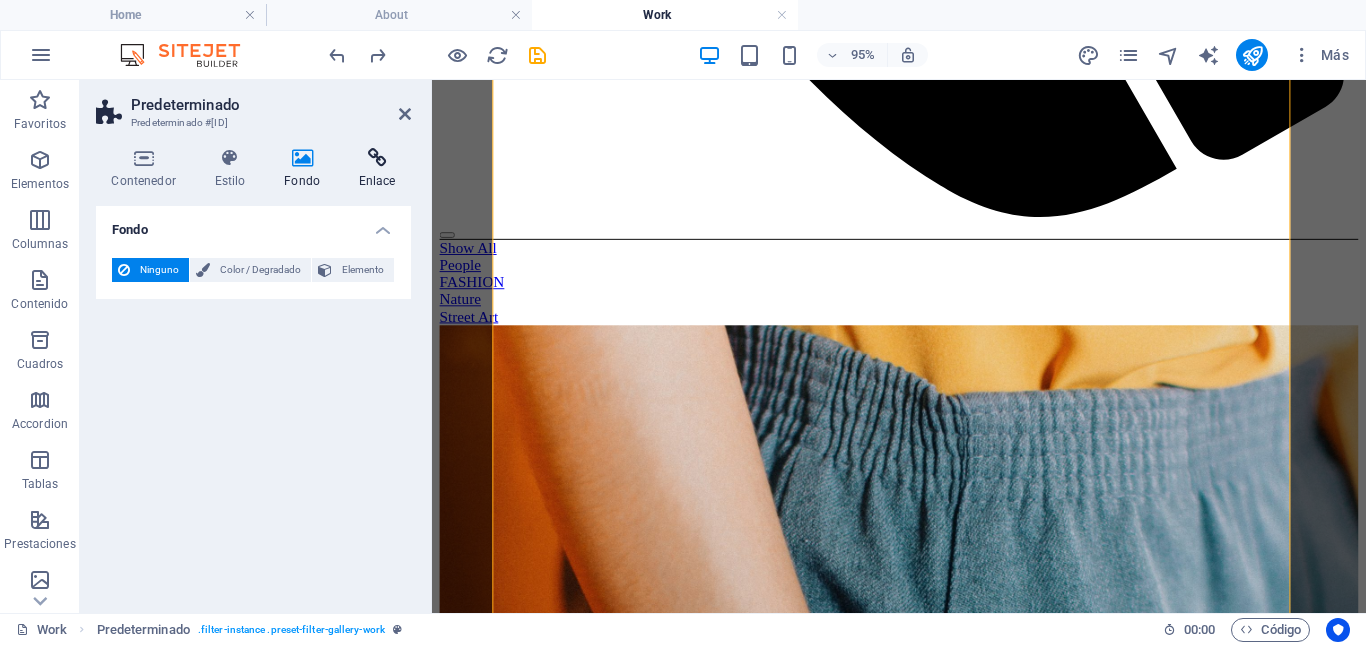 click at bounding box center [377, 158] 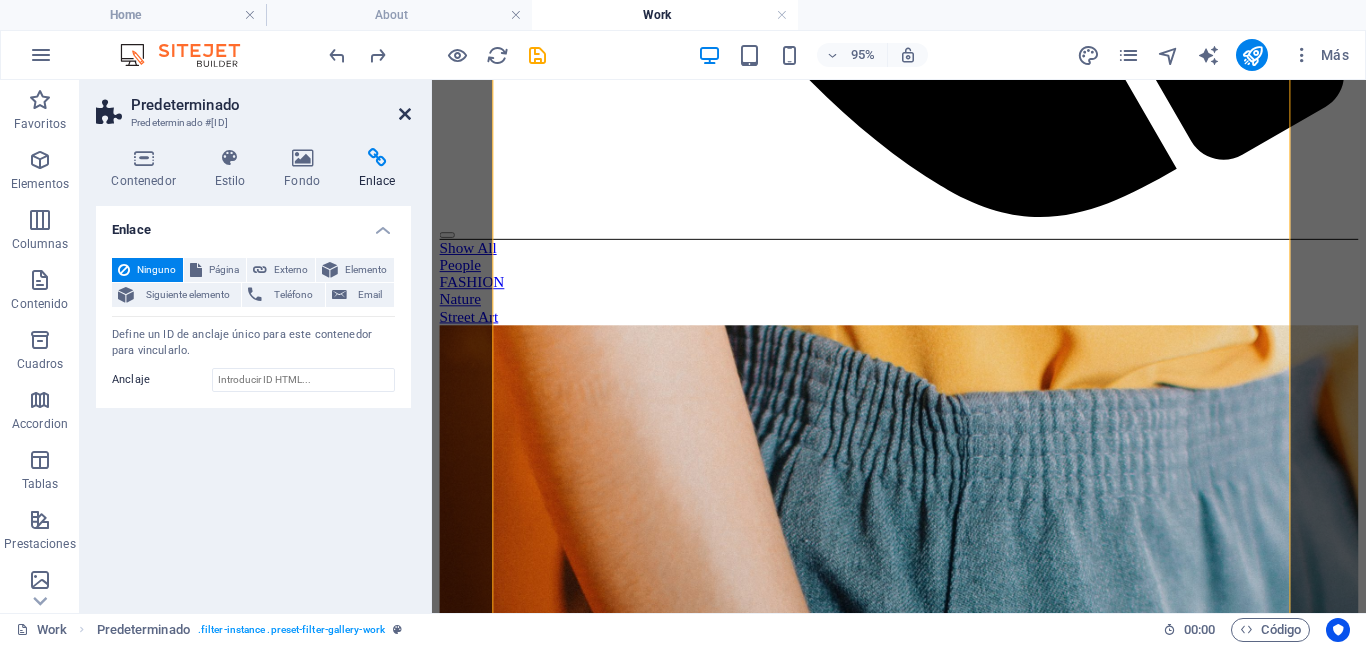 click at bounding box center [405, 114] 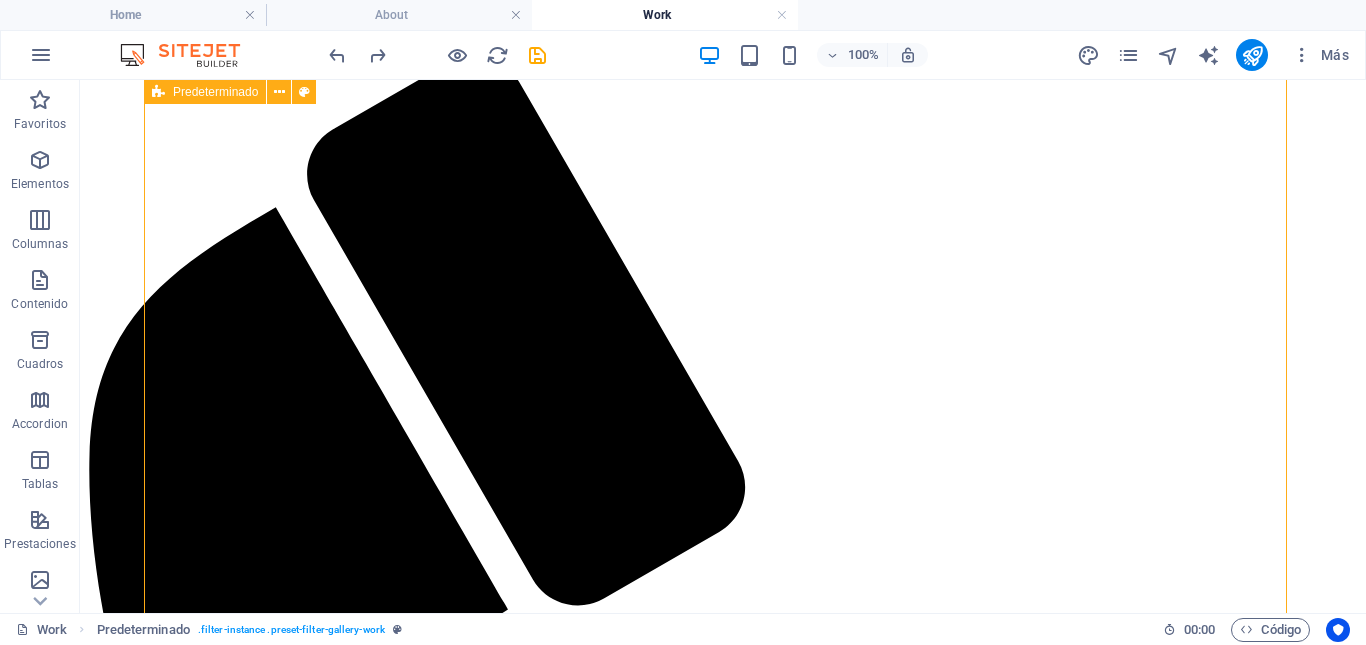 scroll, scrollTop: 233, scrollLeft: 0, axis: vertical 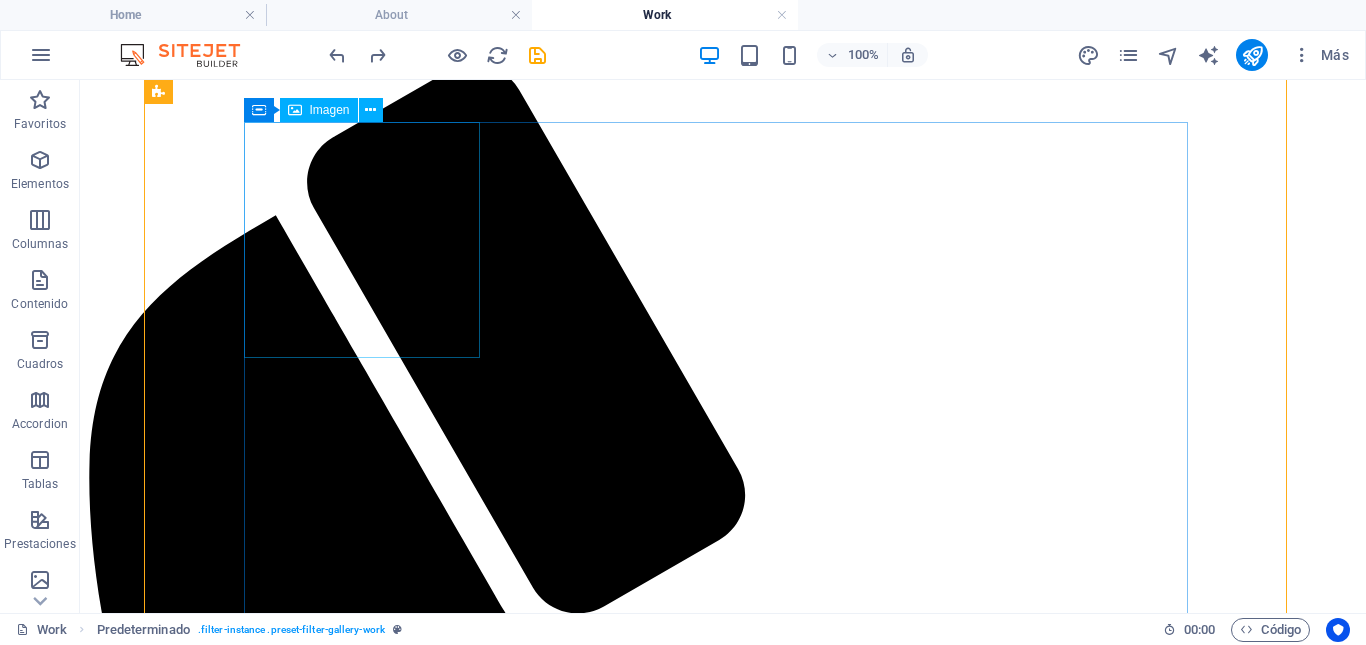 click at bounding box center [723, 2479] 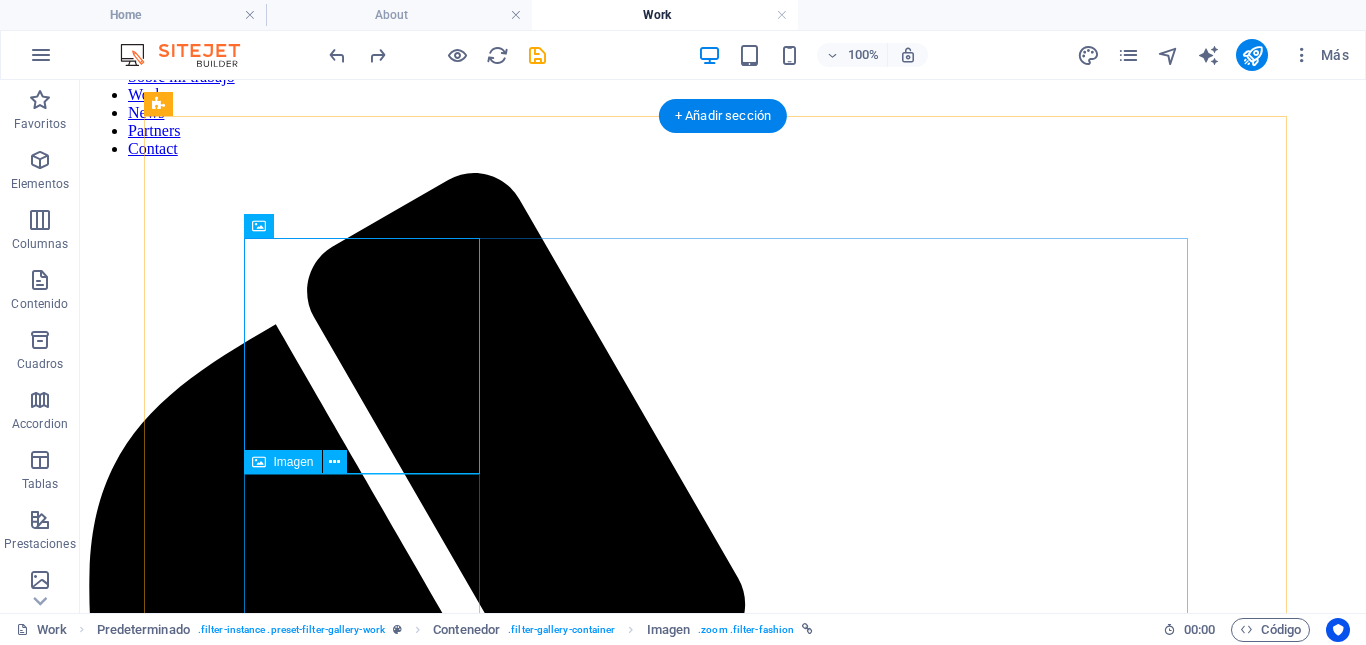 scroll, scrollTop: 117, scrollLeft: 0, axis: vertical 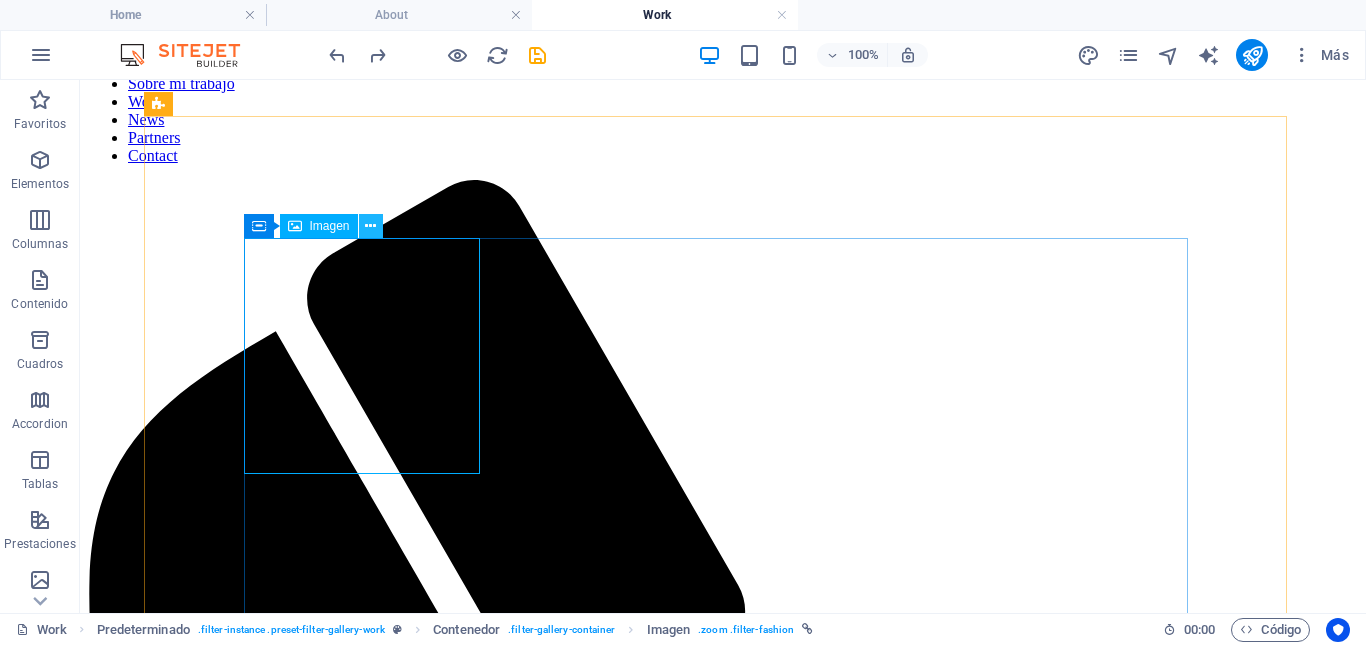 click at bounding box center (371, 226) 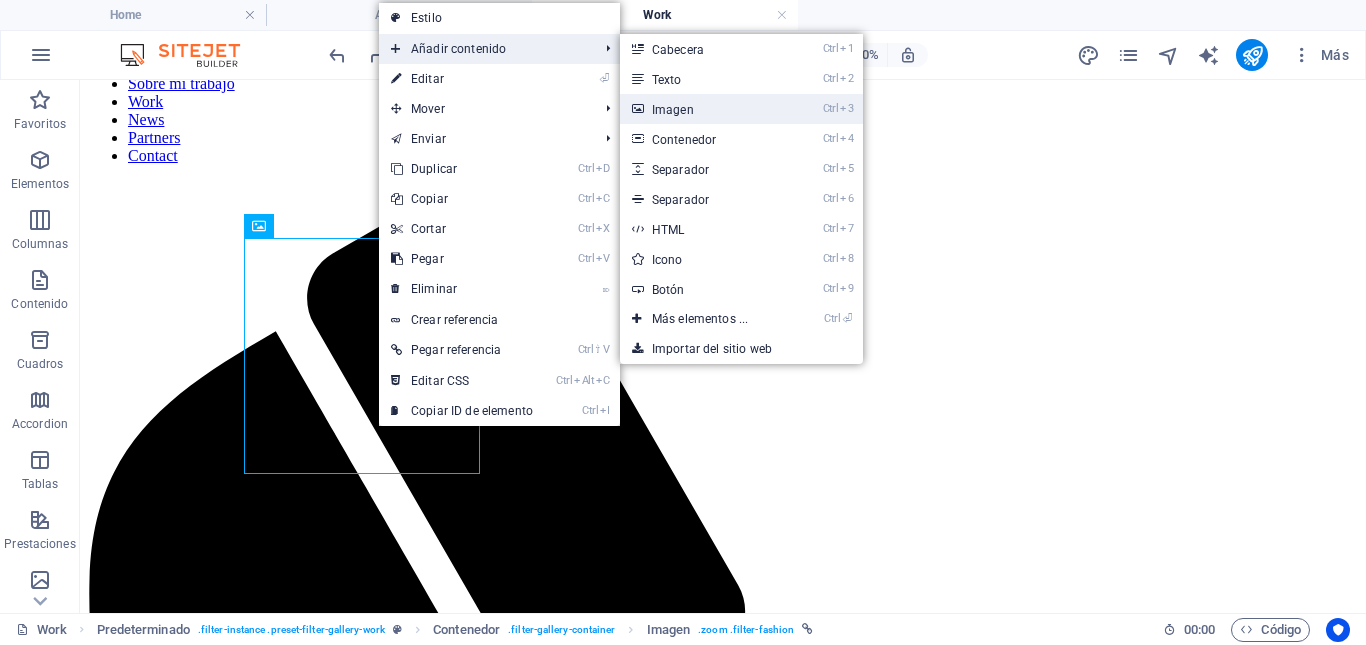 click at bounding box center (637, 109) 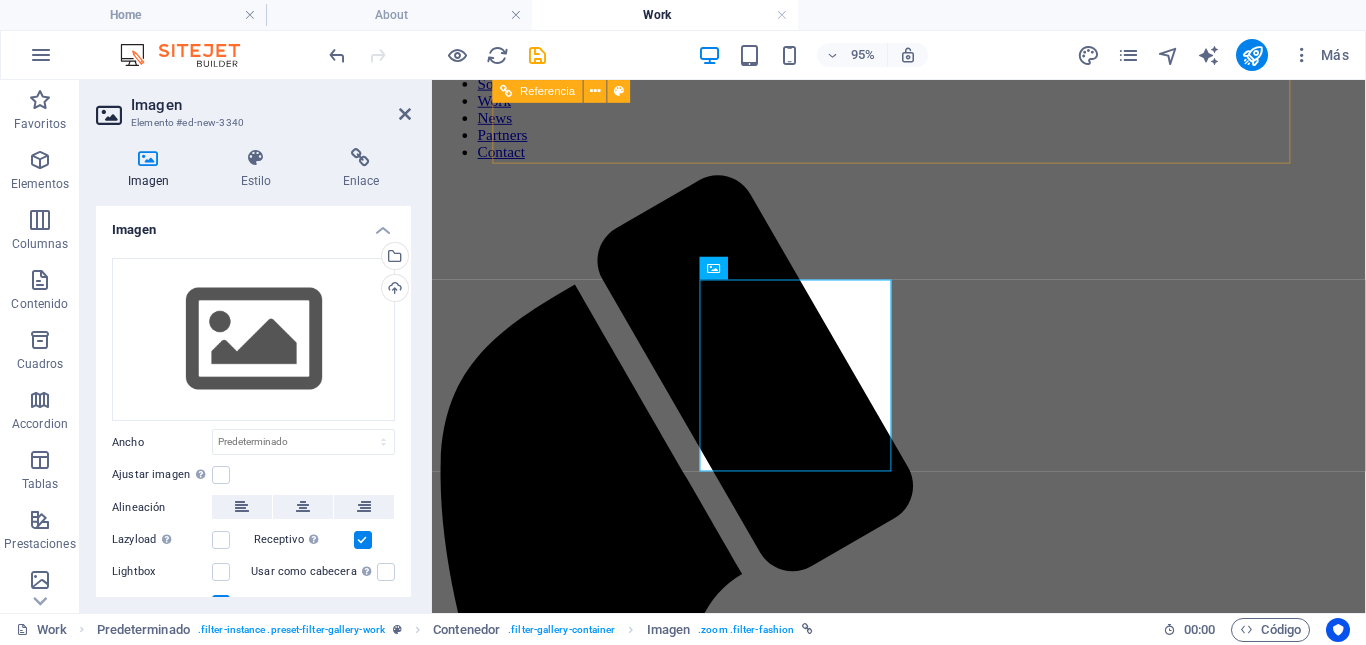 scroll, scrollTop: 113, scrollLeft: 0, axis: vertical 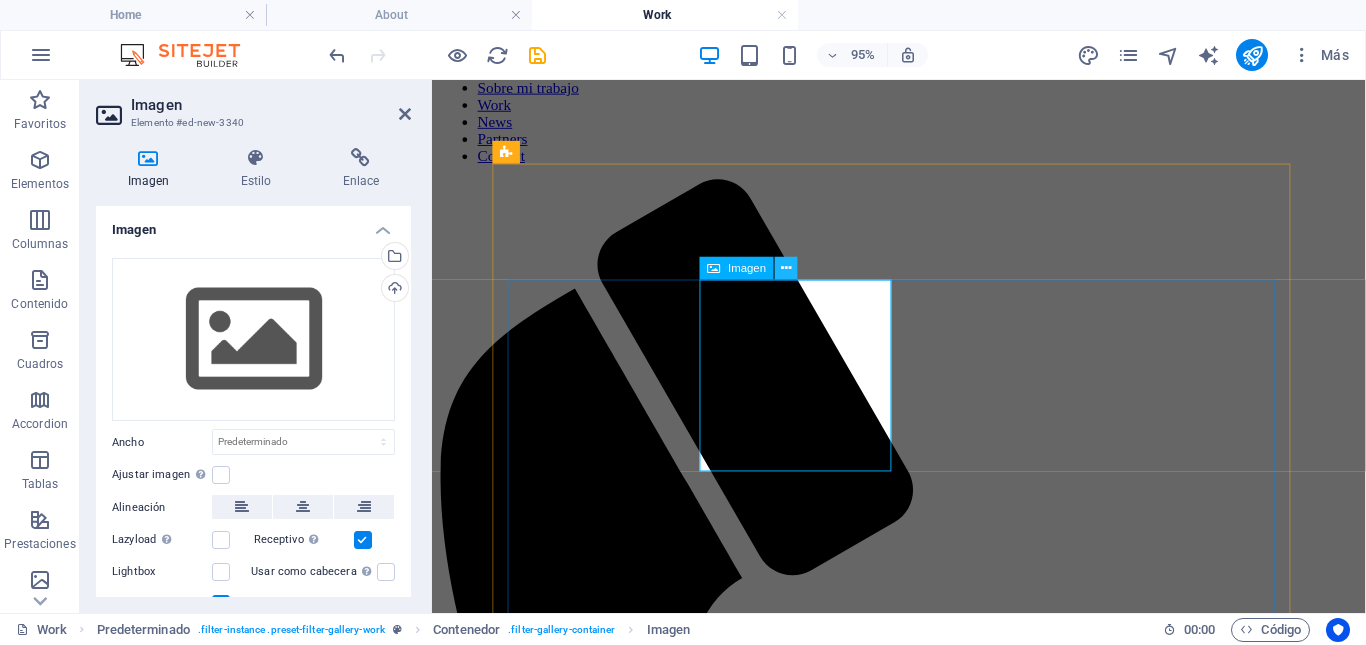 click at bounding box center (786, 268) 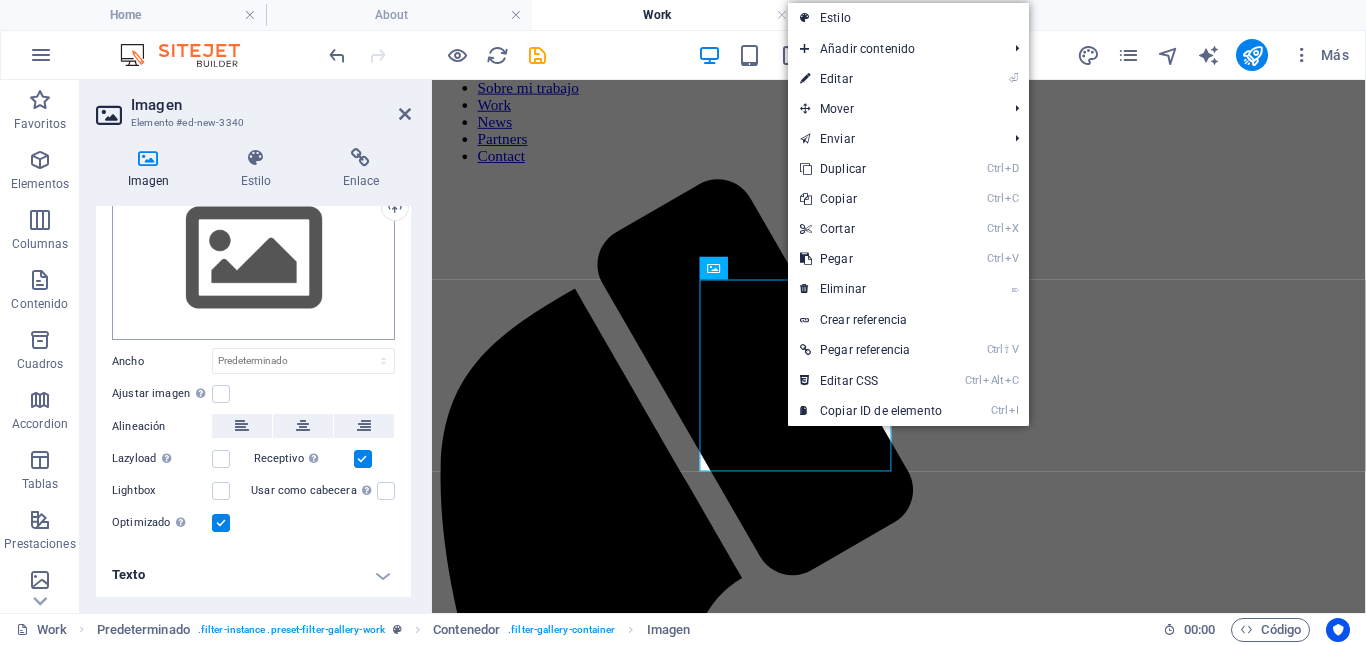 scroll, scrollTop: 0, scrollLeft: 0, axis: both 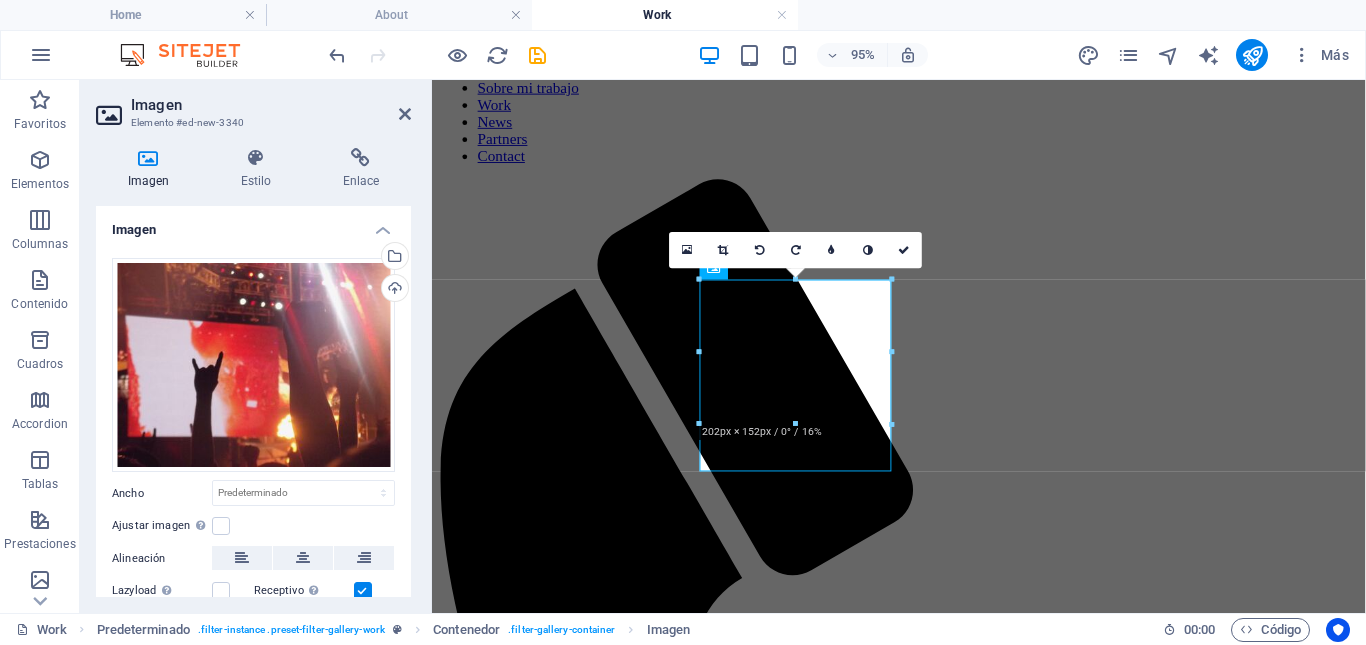 click at bounding box center [892, 424] 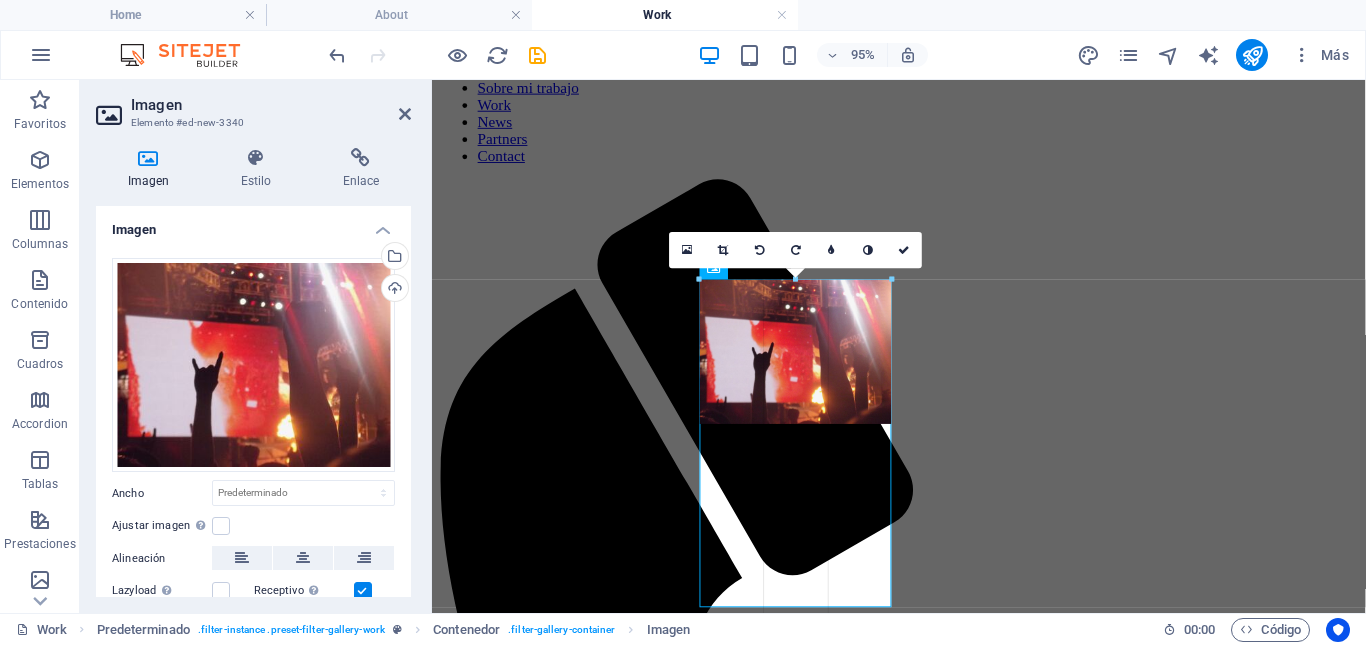 drag, startPoint x: 891, startPoint y: 423, endPoint x: 905, endPoint y: 404, distance: 23.600847 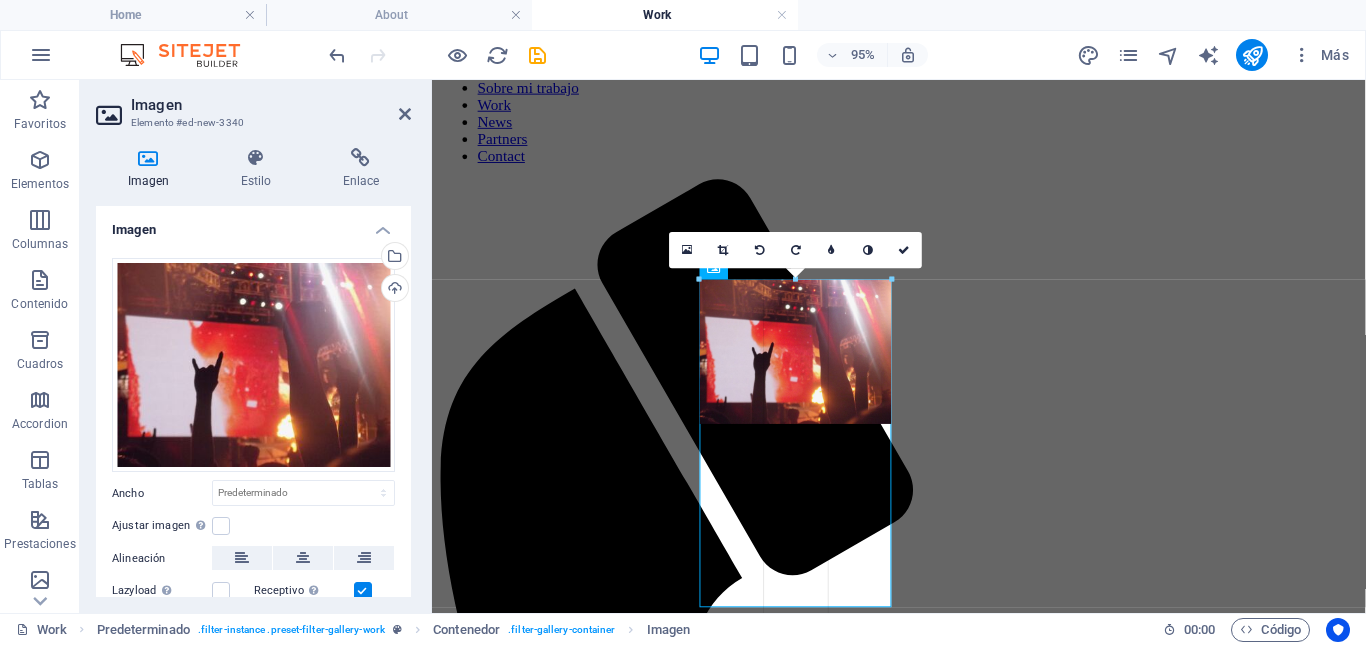 click on "Predeterminado Contenedor Botón Contenedor Contenedor Imagen Contenedor Imagen Imagen Imagen Imagen Imagen Imagen Imagen Imagen Imagen Imagen Botón Imagen Imagen Imagen Referencia Imagen Imagen Imagen Imagen Imagen Imagen Imagen Imagen Contenedor Imagen Imagen Imagen Imagen Imagen Imagen Imagen Referencia Imagen Imagen Botón Imagen 180 170 160 150 140 130 120 110 100 90 80 70 60 50 40 30 20 10 0 -10 -20 -30 -40 -50 -60 -70 -80 -90 -100 -110 -120 -130 -140 -150 -160 -170 202px × 2322px / 0° / 16% 16:10 16:9 4:3 1:1 1:2 0" at bounding box center (899, 293) 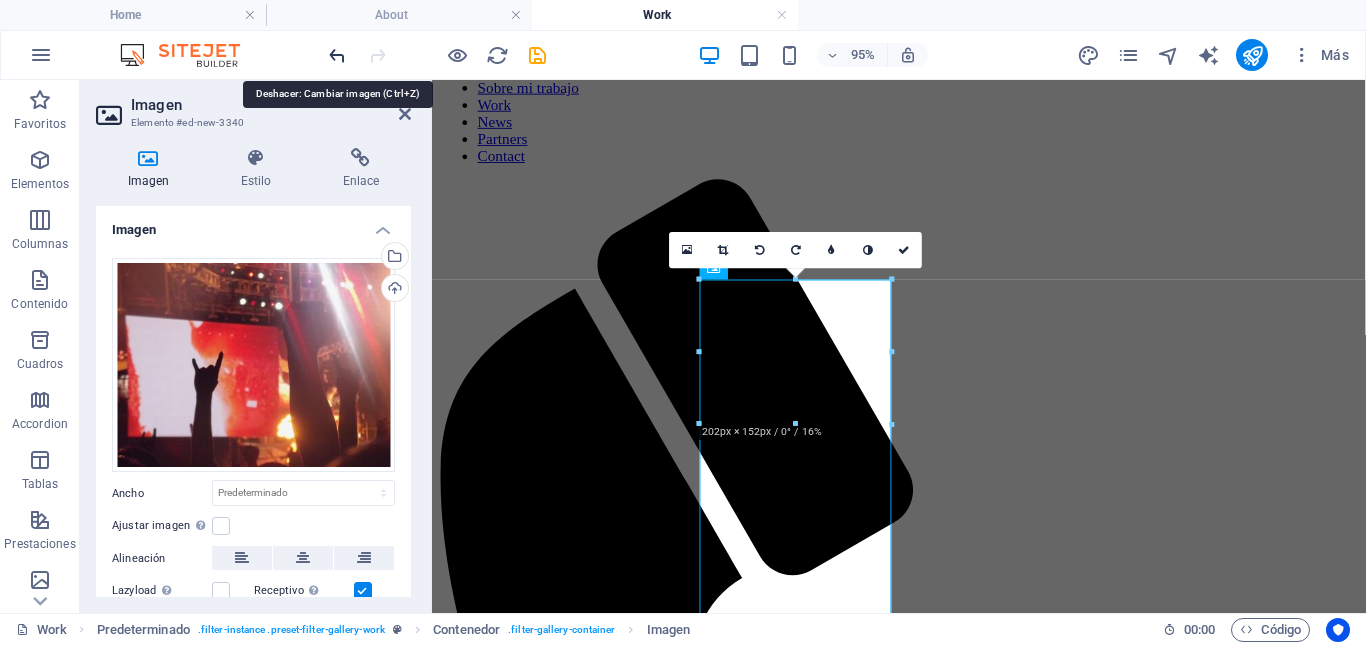 click at bounding box center [337, 55] 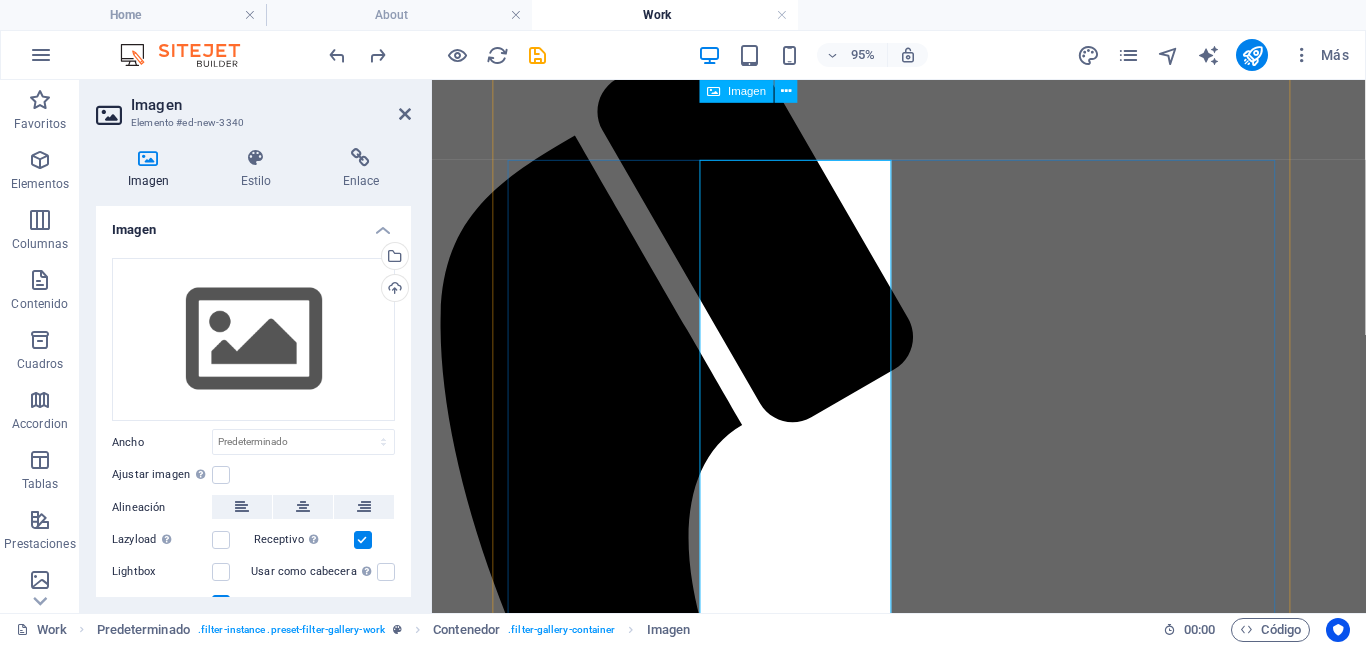 scroll, scrollTop: 0, scrollLeft: 0, axis: both 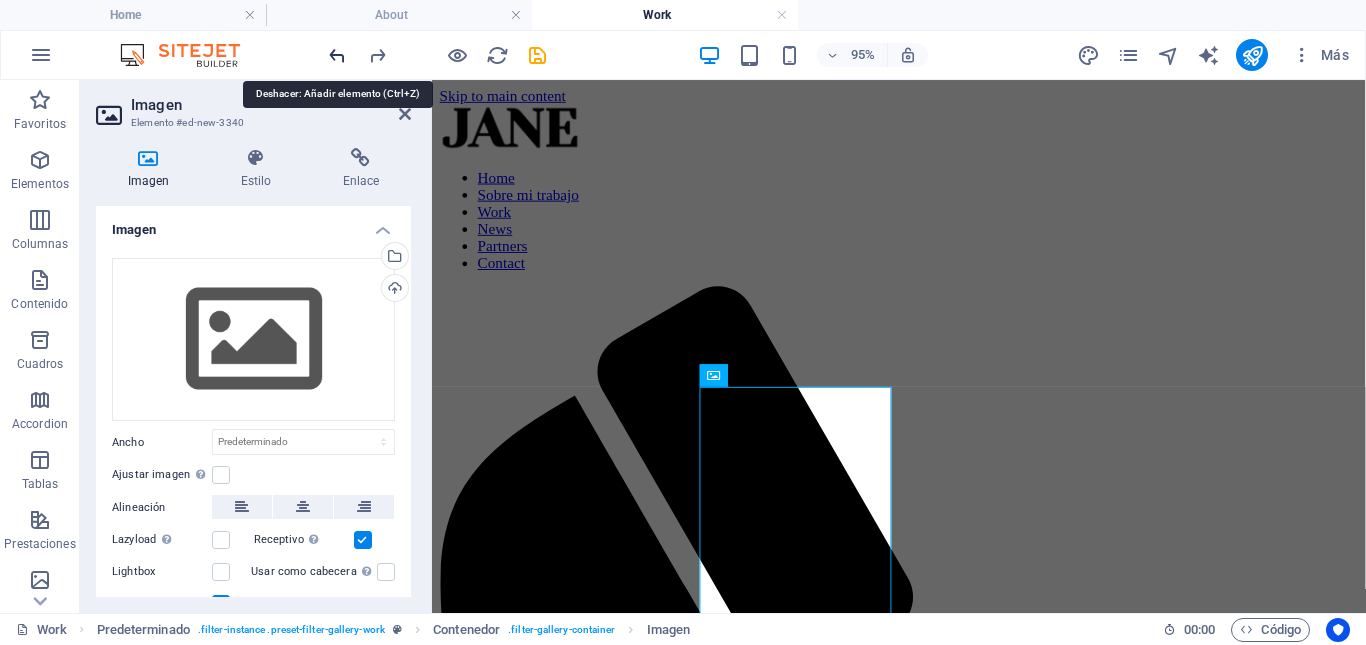 click at bounding box center [337, 55] 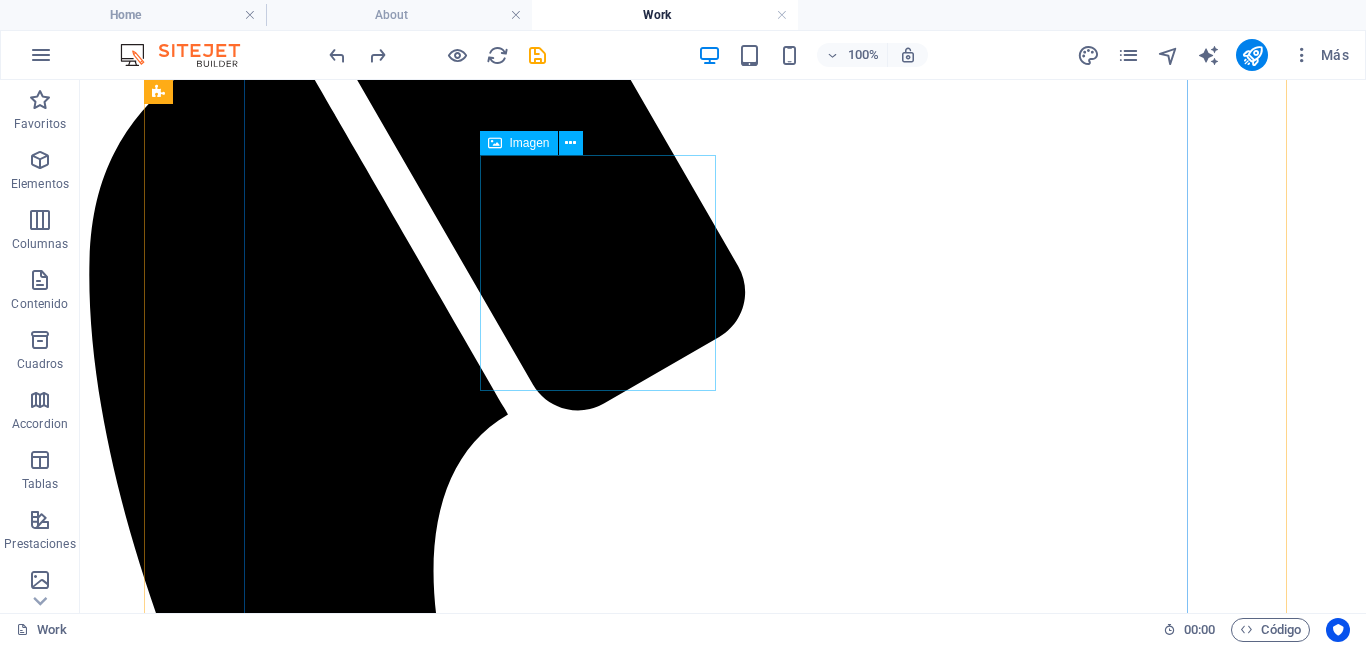 scroll, scrollTop: 389, scrollLeft: 0, axis: vertical 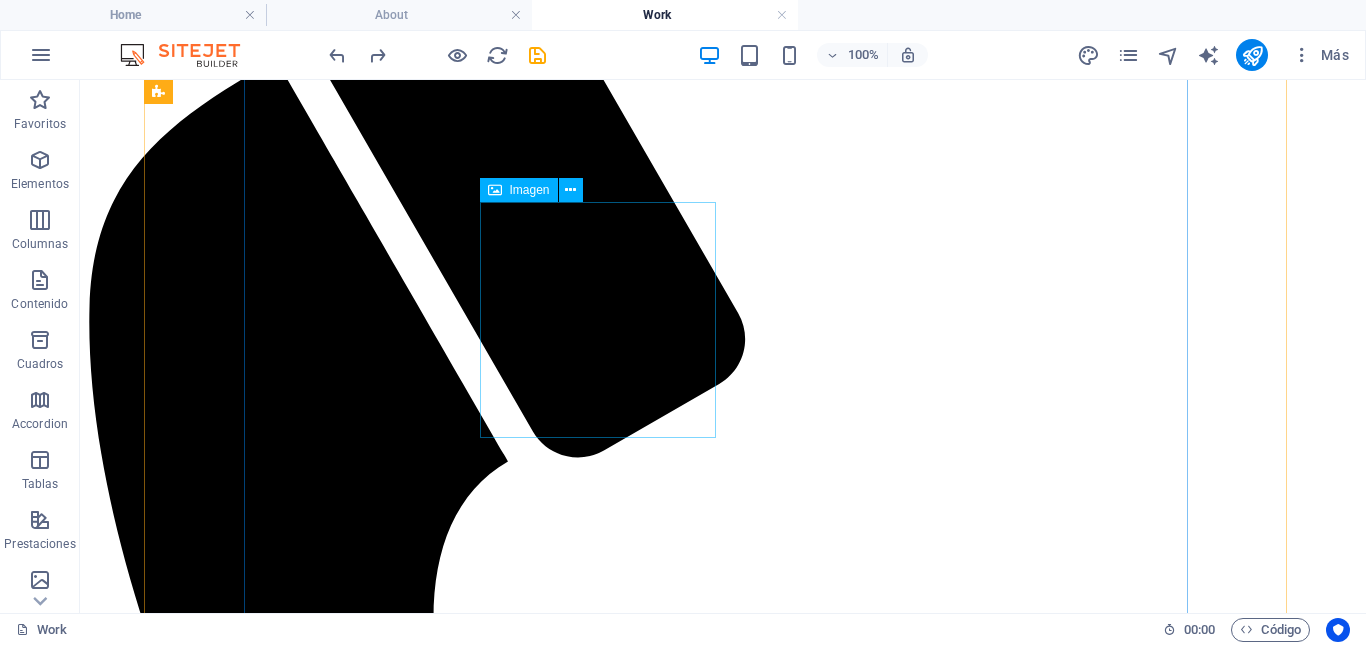 click at bounding box center (723, 8692) 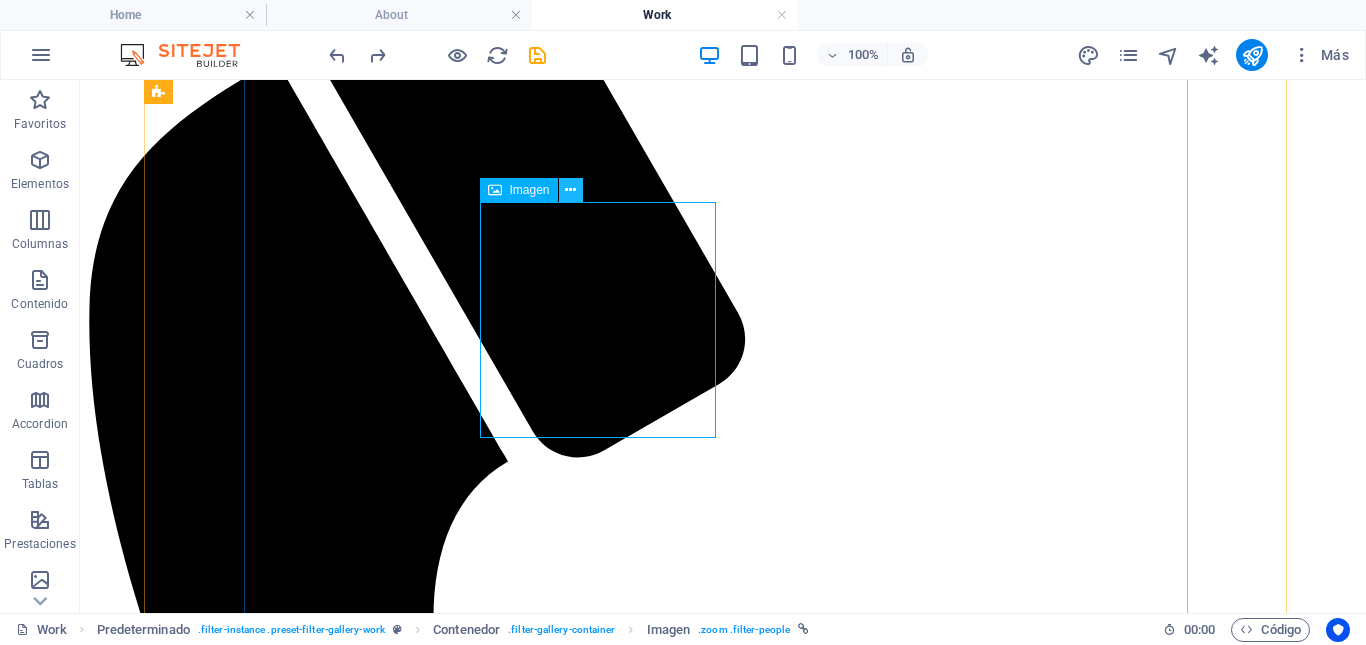 click at bounding box center [570, 190] 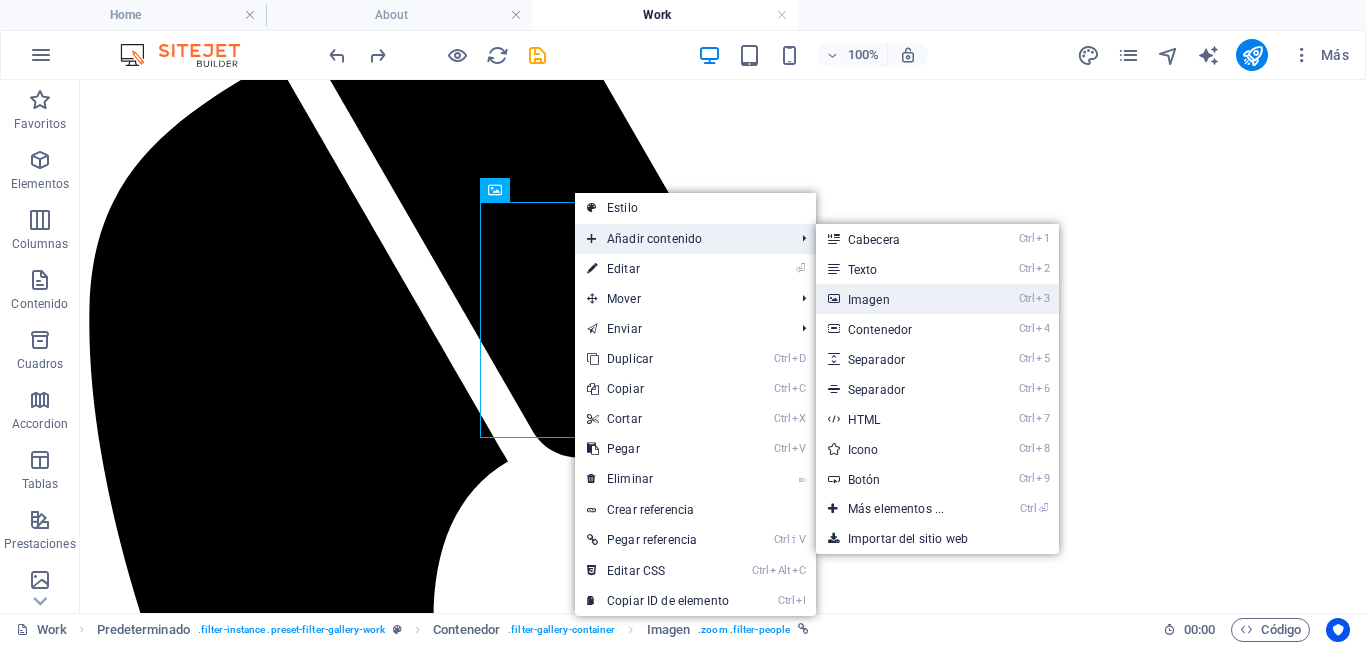 click on "Ctrl 3  Imagen" at bounding box center (900, 299) 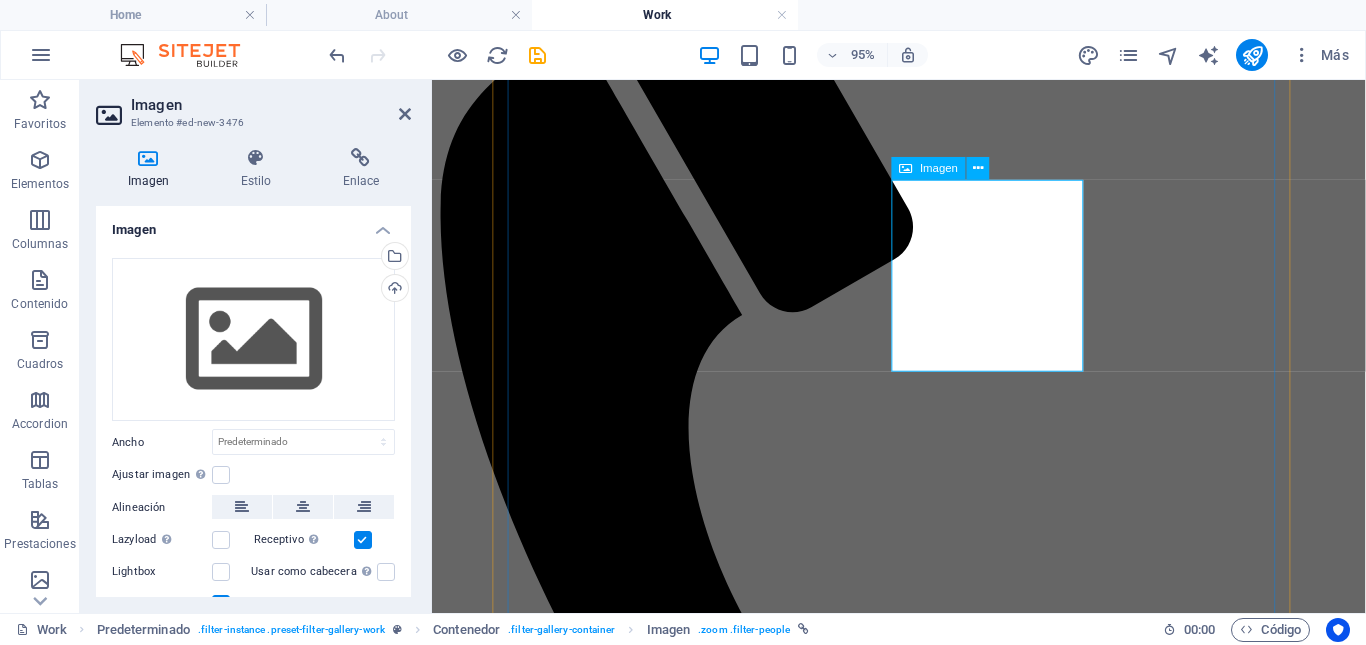 scroll, scrollTop: 420, scrollLeft: 0, axis: vertical 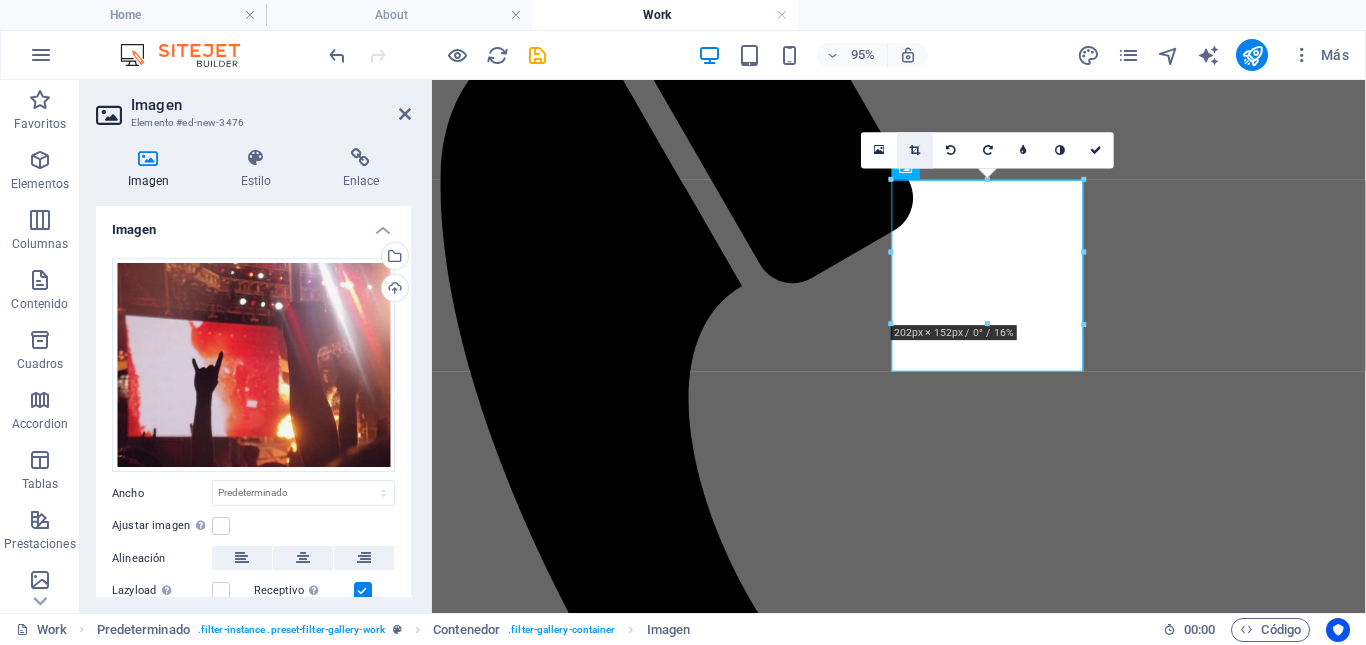 click at bounding box center (915, 150) 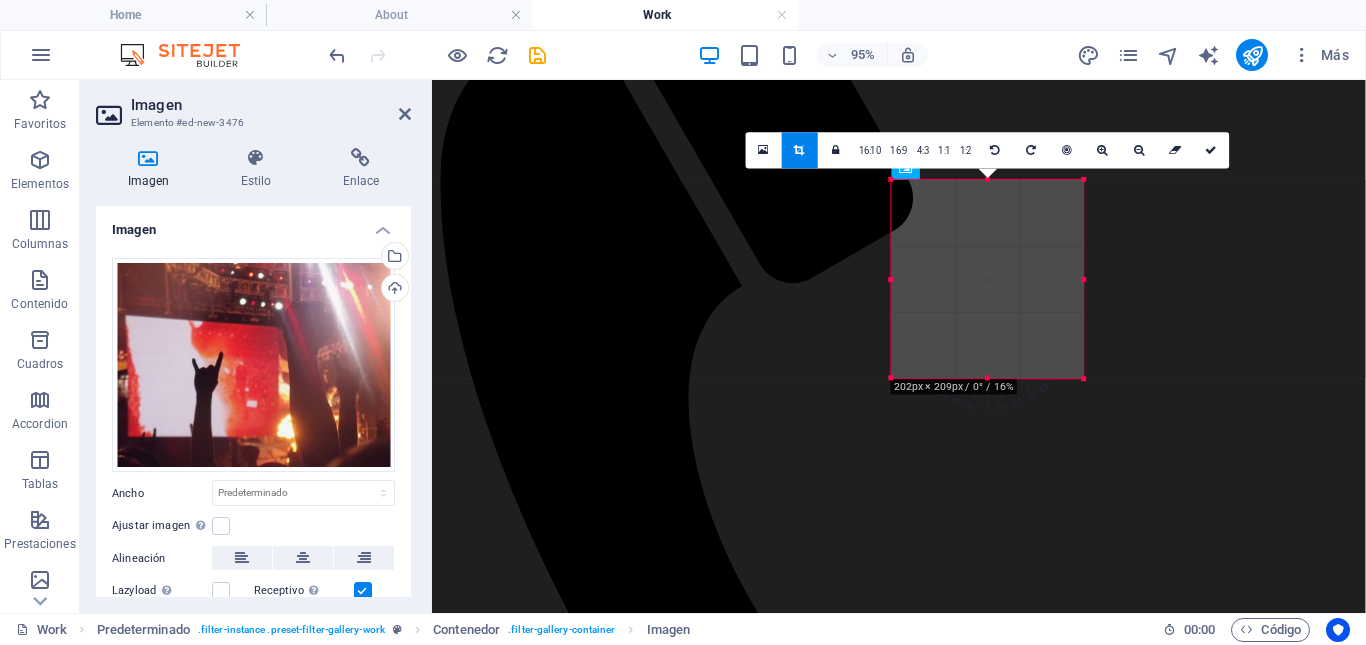 drag, startPoint x: 1087, startPoint y: 329, endPoint x: 1186, endPoint y: 388, distance: 115.24756 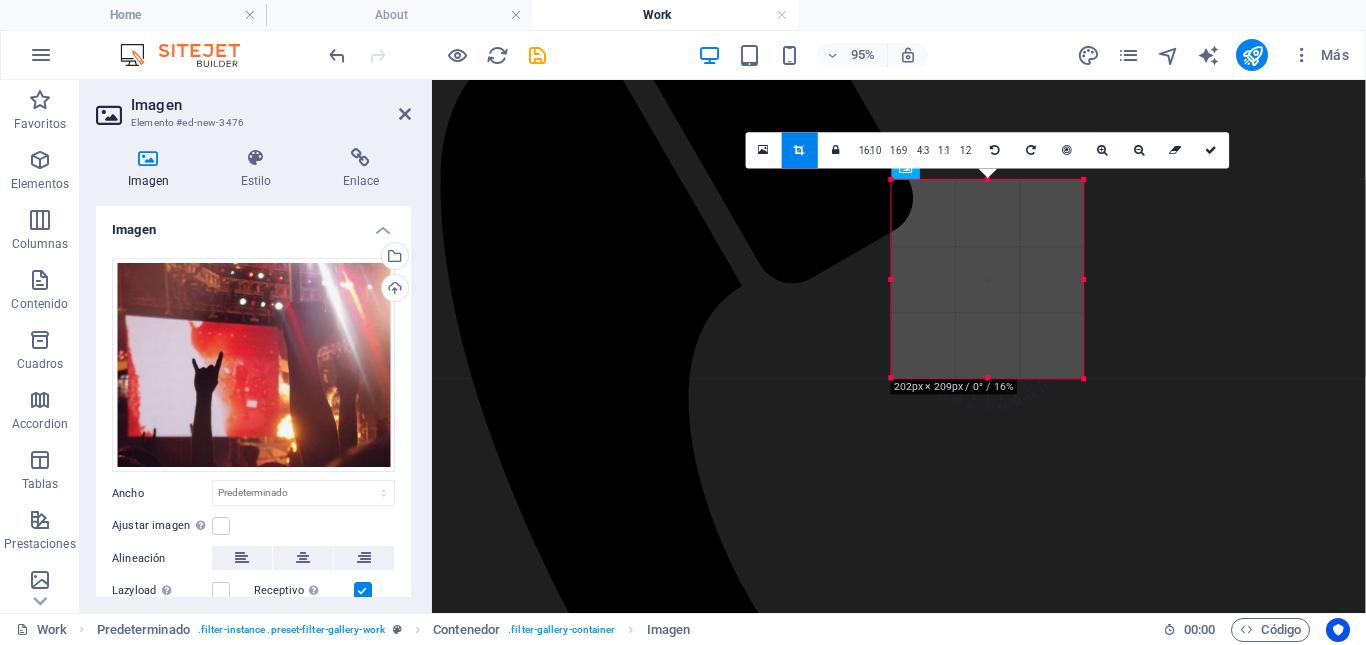 click on "Predeterminado Contenedor Botón Contenedor Contenedor Imagen Predeterminado Contenedor Imagen Imagen Imagen Imagen Imagen Imagen Imagen Imagen Imagen Imagen Botón Imagen Imagen Imagen Referencia Imagen Imagen Imagen Imagen Imagen Imagen Imagen Imagen Contenedor Imagen Imagen Imagen Imagen Imagen Imagen Imagen Referencia Imagen Imagen Botón Imagen Botón Botón Imagen Imagen Imagen 180 170 160 150 140 130 120 110 100 90 80 70 60 50 40 30 20 10 0 -10 -20 -30 -40 -50 -60 -70 -80 -90 -100 -110 -120 -130 -140 -150 -160 -170 202px × 209px / 0° / 16% 16:10 16:9 4:3 1:1 1:2 0" at bounding box center (899, 147) 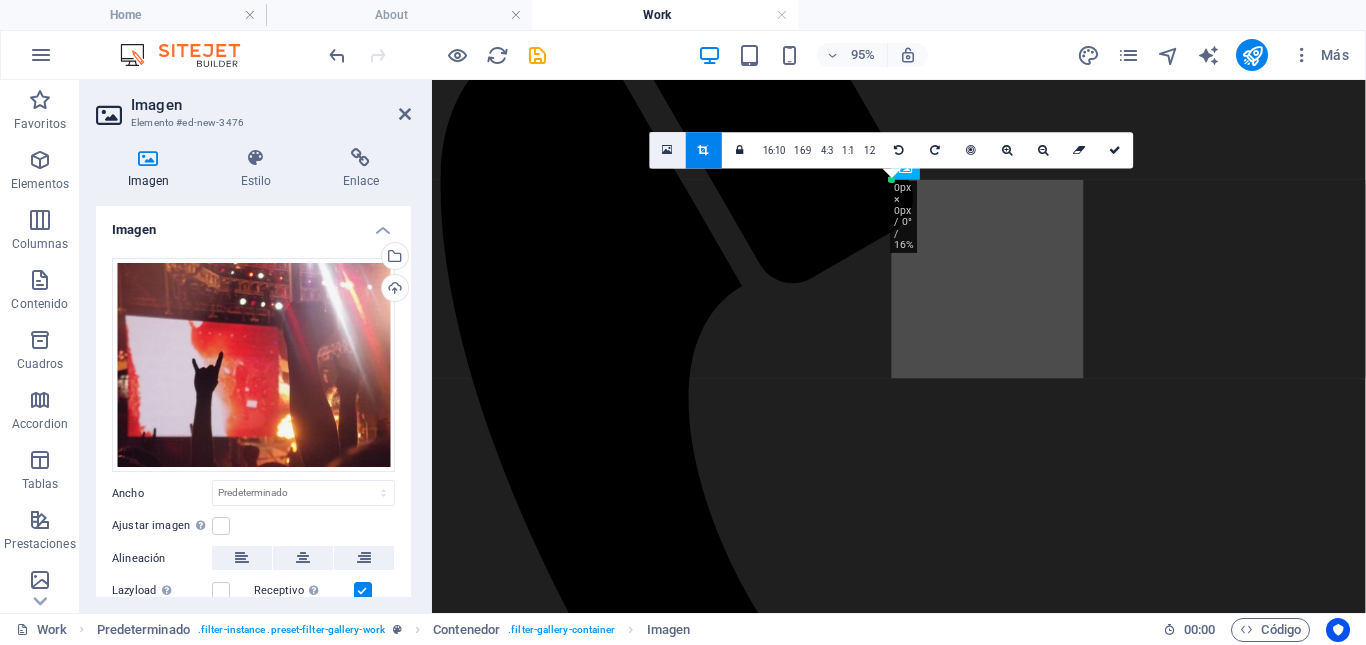 click at bounding box center (668, 150) 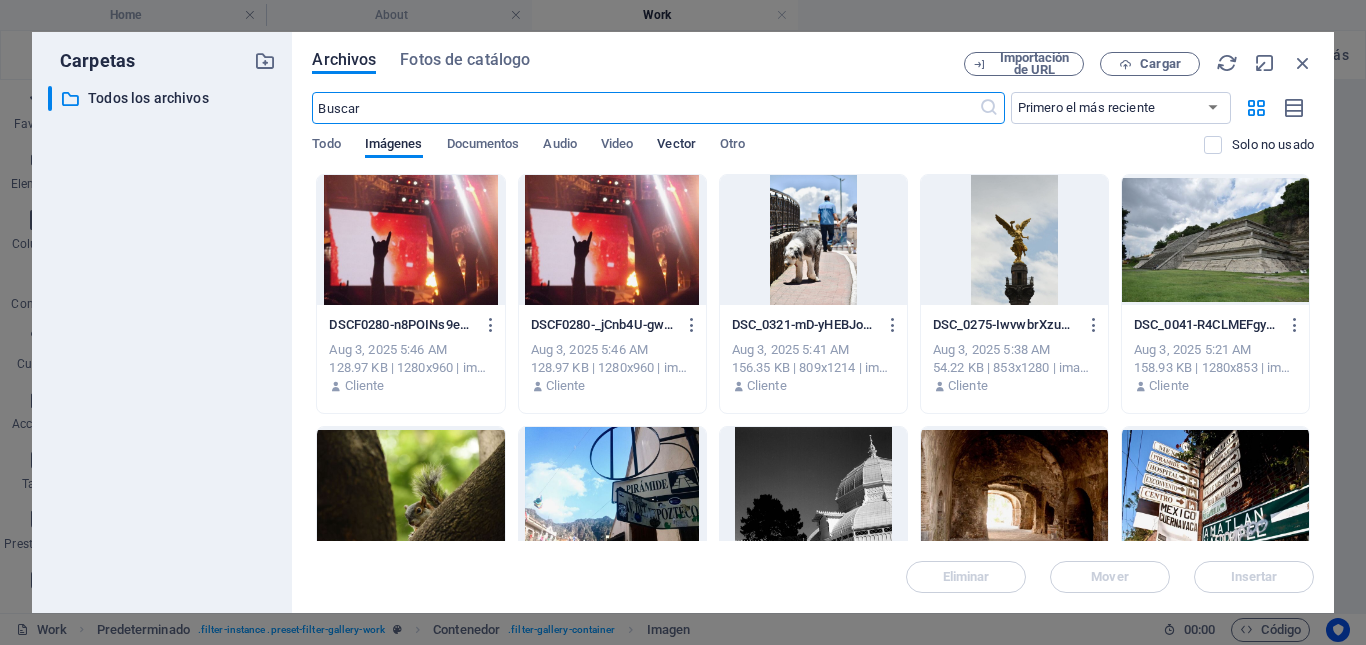 scroll, scrollTop: 421, scrollLeft: 0, axis: vertical 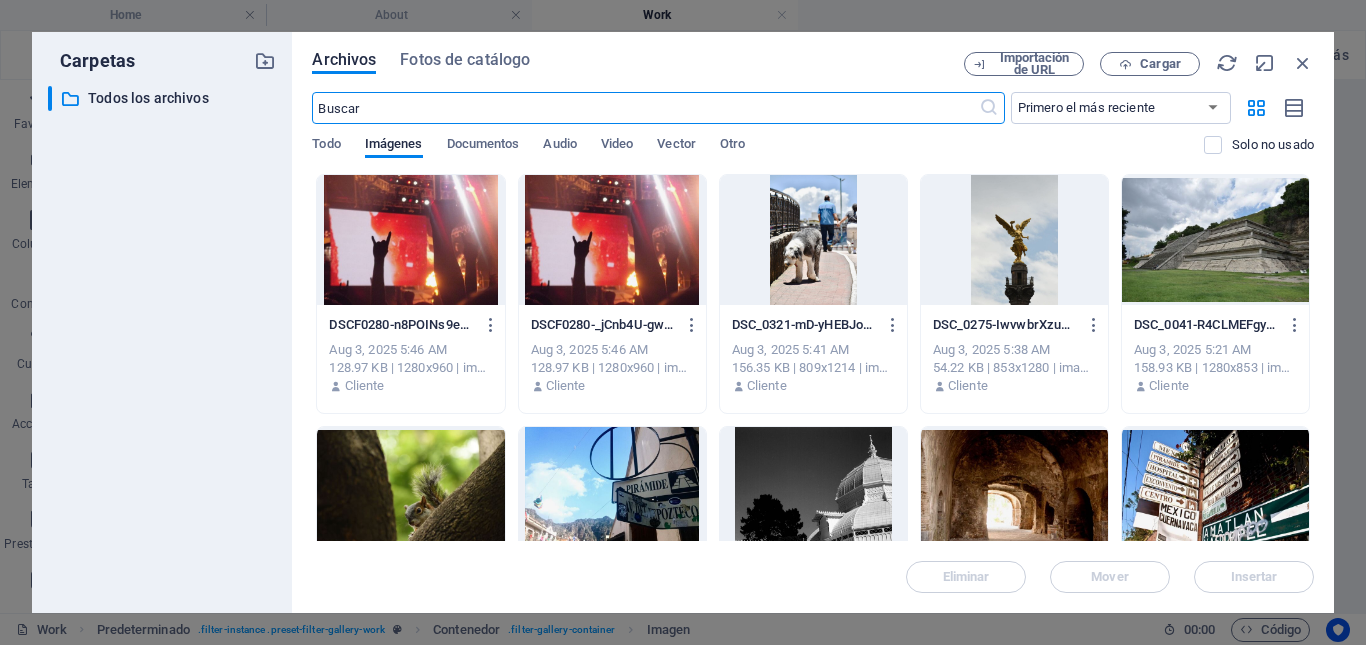 click at bounding box center [612, 240] 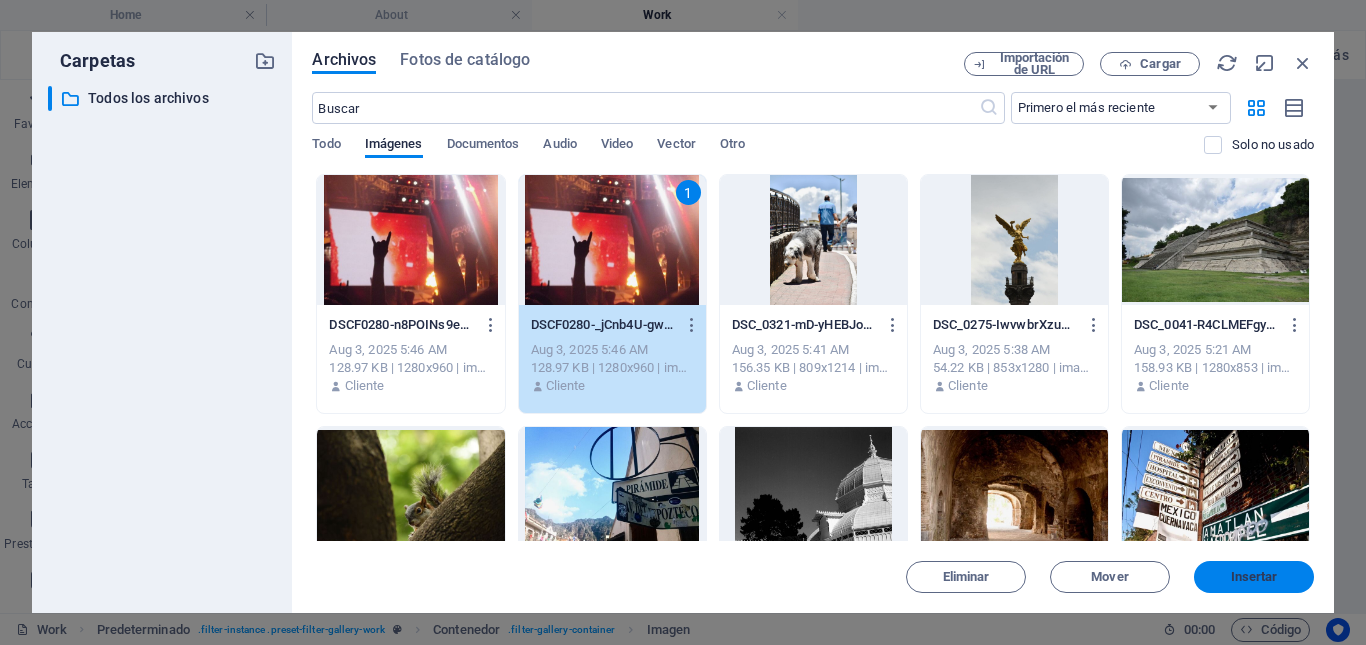 click on "Insertar" at bounding box center (1254, 577) 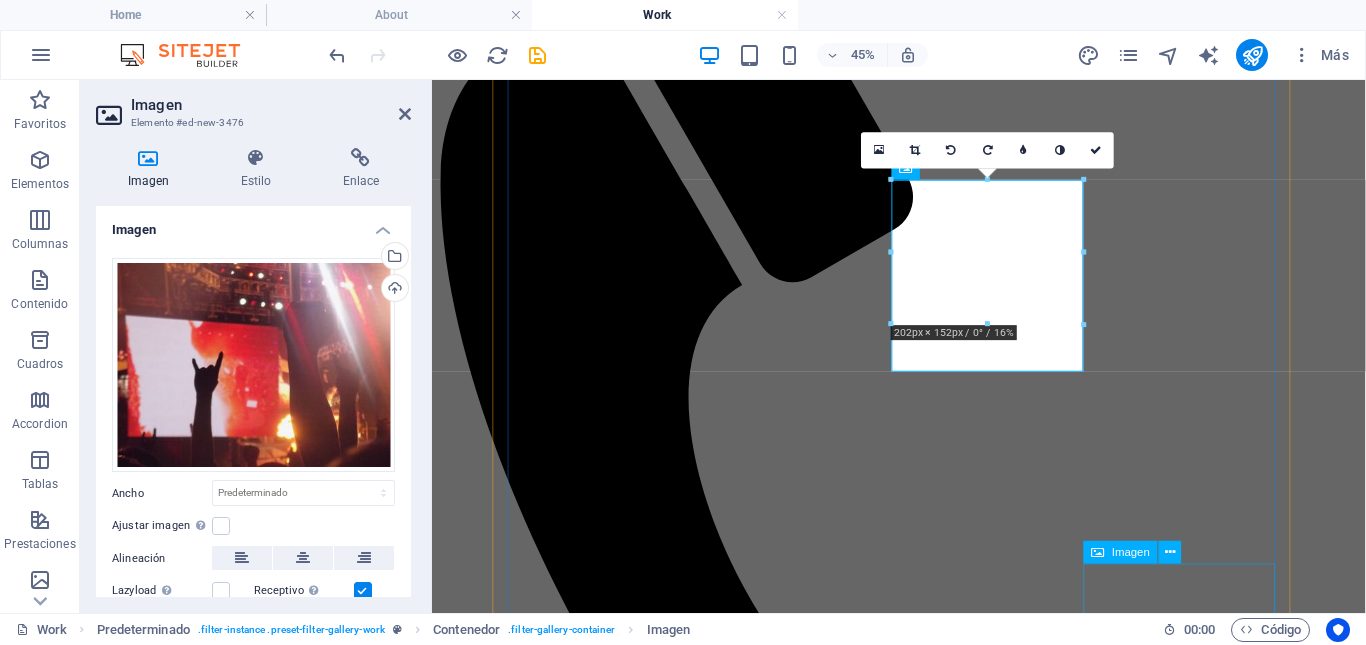 scroll, scrollTop: 420, scrollLeft: 0, axis: vertical 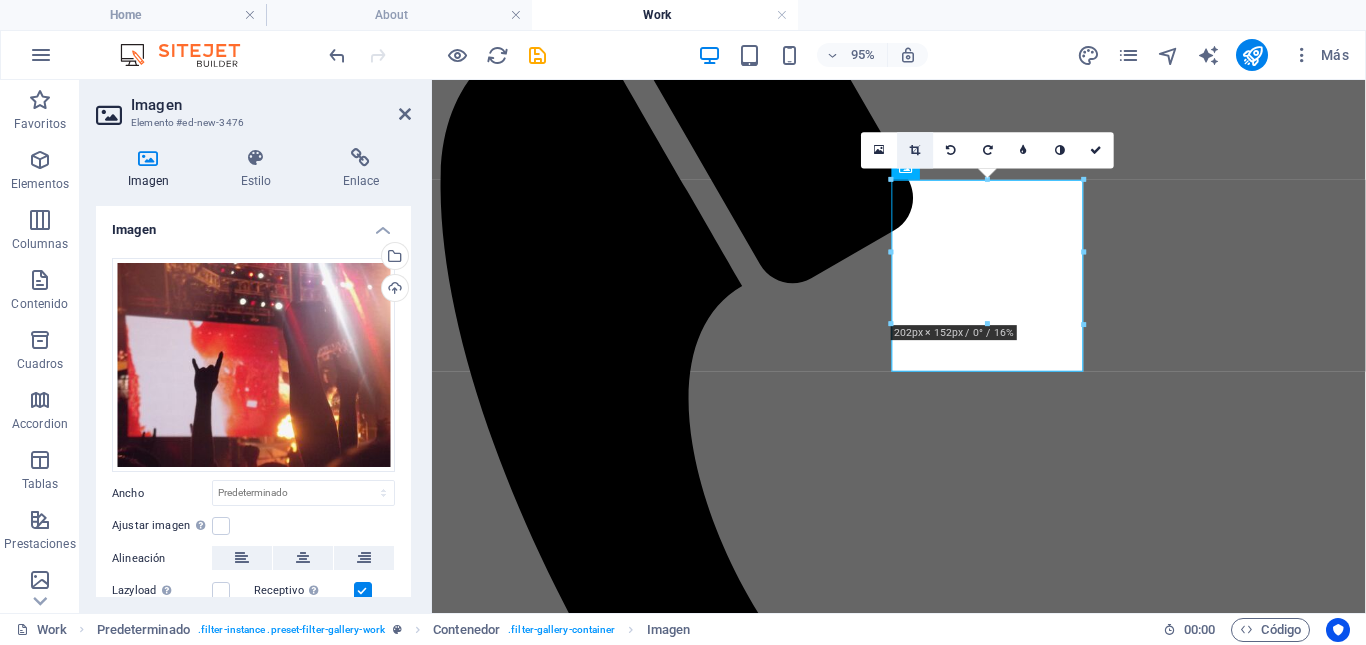 click at bounding box center (915, 150) 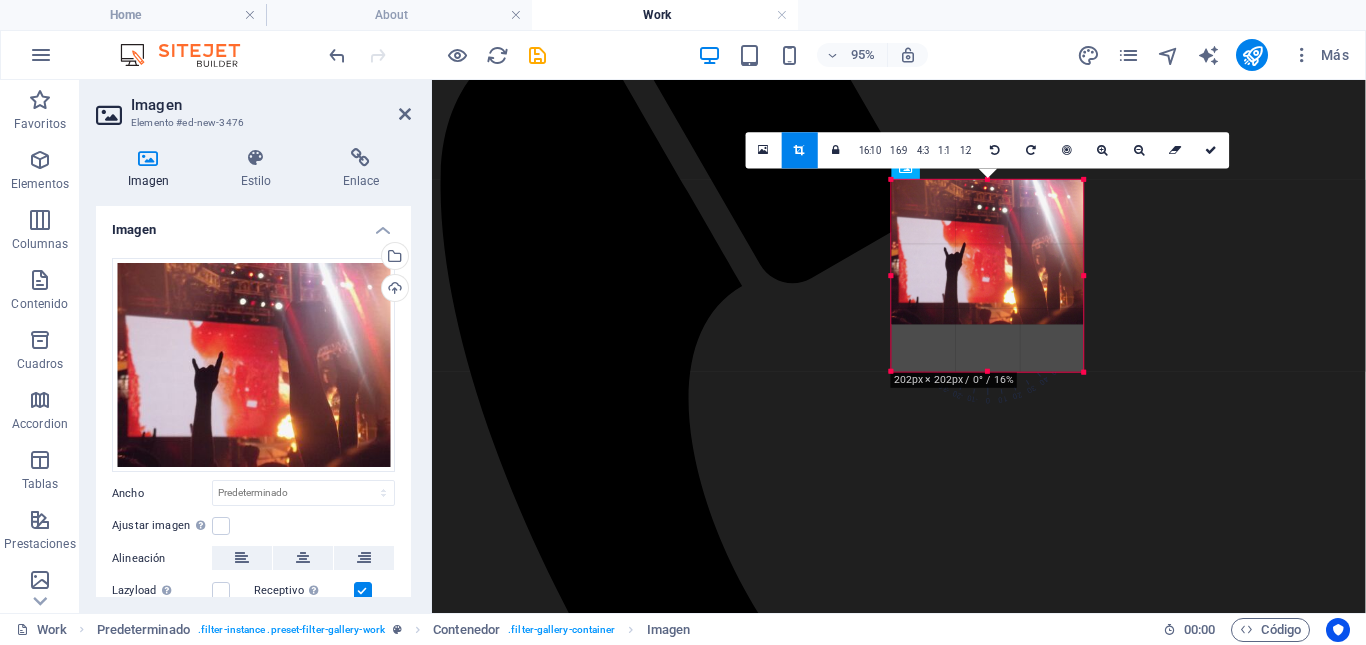 drag, startPoint x: 993, startPoint y: 324, endPoint x: 976, endPoint y: 372, distance: 50.92151 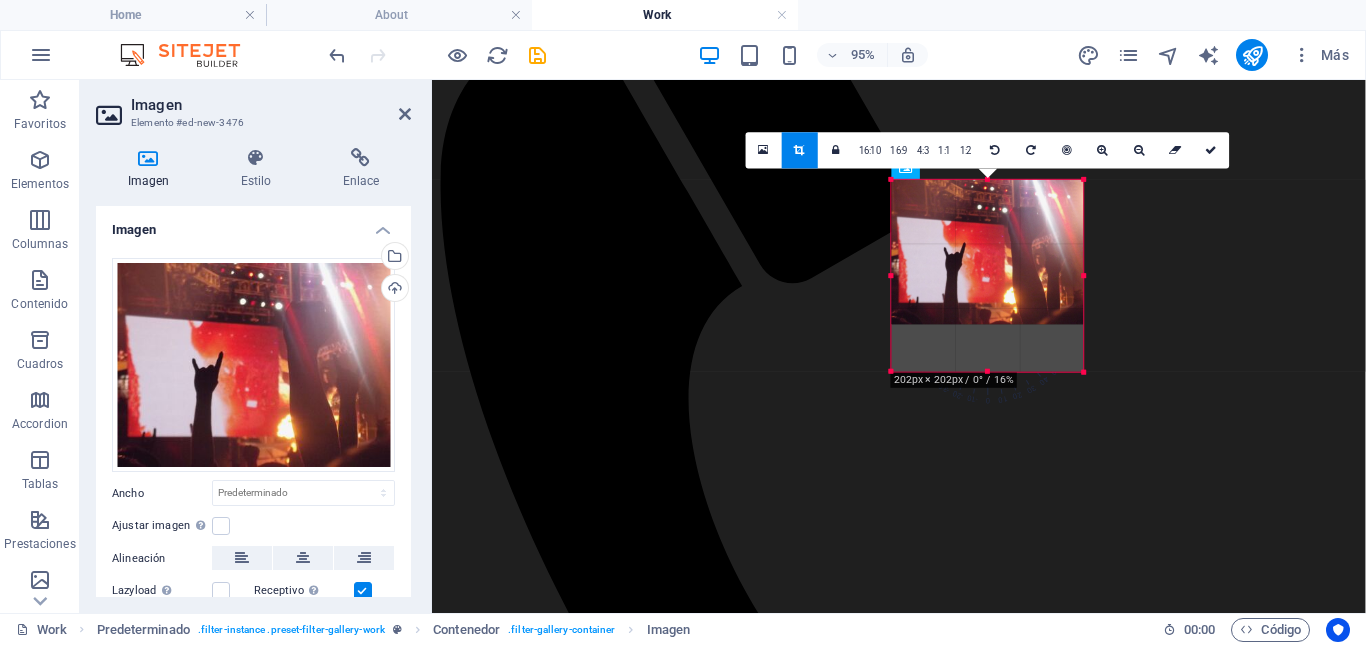 click at bounding box center (988, 372) 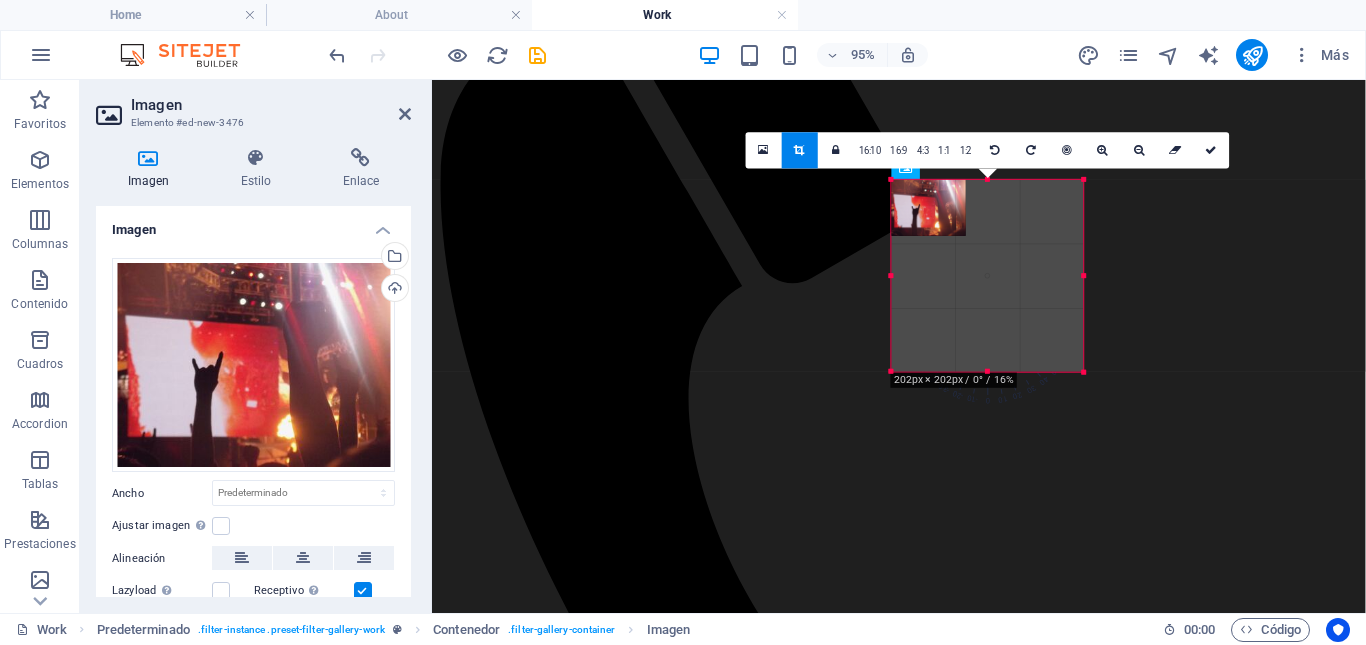 drag, startPoint x: 1083, startPoint y: 322, endPoint x: 1082, endPoint y: 372, distance: 50.01 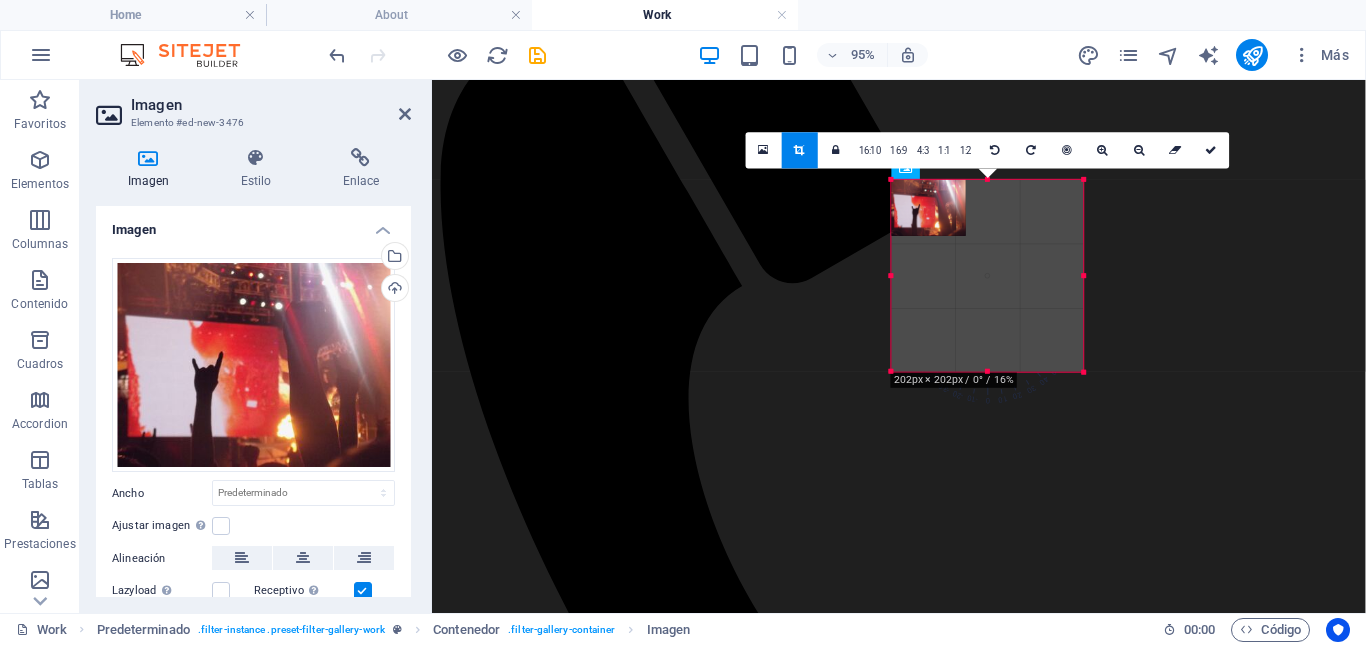 click at bounding box center [1084, 372] 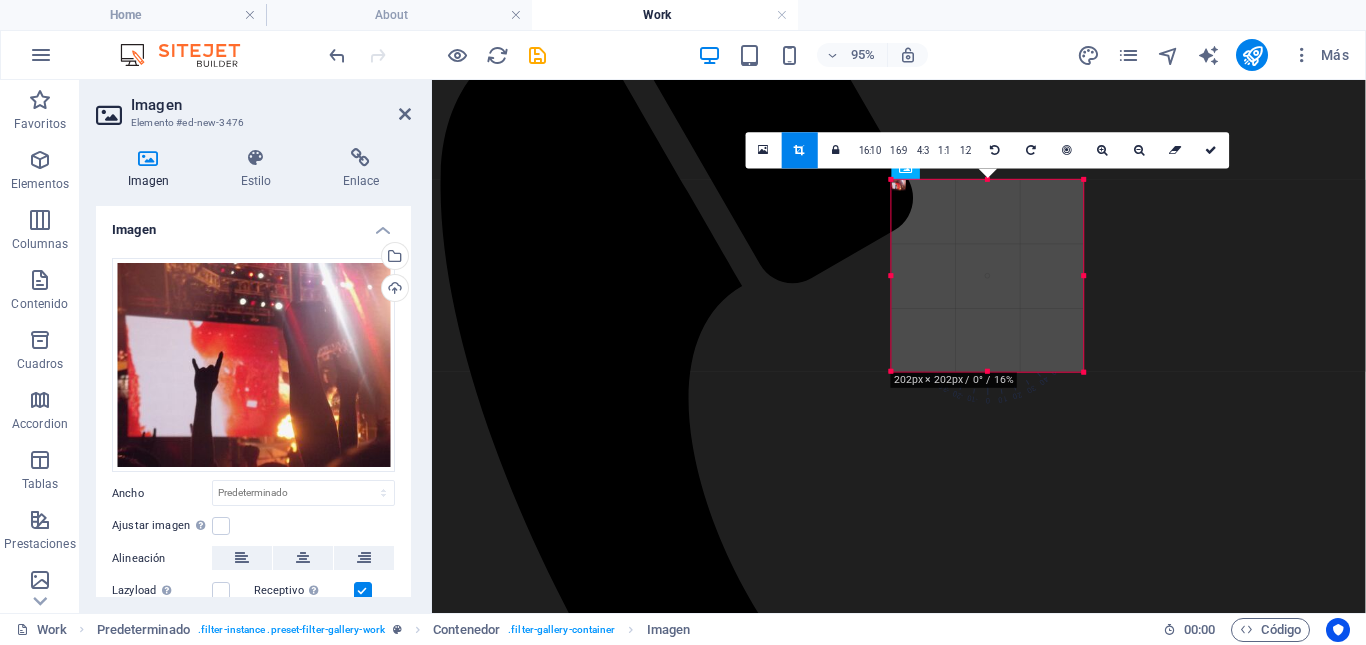 drag, startPoint x: 966, startPoint y: 241, endPoint x: 1110, endPoint y: 388, distance: 205.779 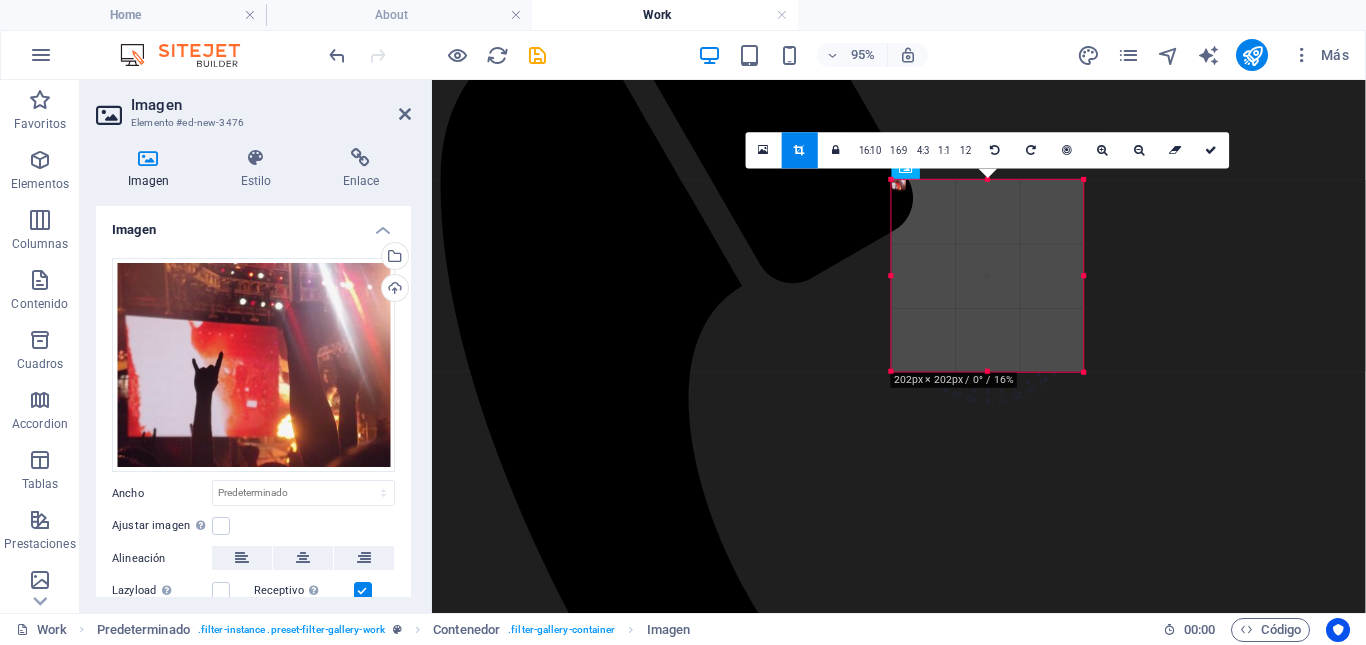 click on "Predeterminado   Contenedor   Botón   Contenedor   Contenedor   Imagen   Predeterminado   Contenedor   Imagen   Imagen   Imagen   Imagen   Imagen   Imagen   Imagen   Imagen   Imagen   Botón   Imagen   Imagen   Imagen   Referencia   Imagen   Imagen   Imagen   Imagen   Imagen   Imagen   Imagen   Contenedor   Imagen   Imagen   Imagen   Imagen   Imagen   Imagen   Referencia   Imagen   Imagen   Botón   Imagen   Botón   Botón   Imagen   Imagen   Imagen 180 170 160 150 140 130 120 110 100 90 80 70 60 50 40 30 20 10 0 -10 -20 -30 -40 -50 -60 -70 -80 -90 -100 -110 -120 -130 -140 -150 -160 -170 202px × 202px / 0° / 16% 16:10 16:9 4:3 1:1 1:2 0" at bounding box center (899, 147) 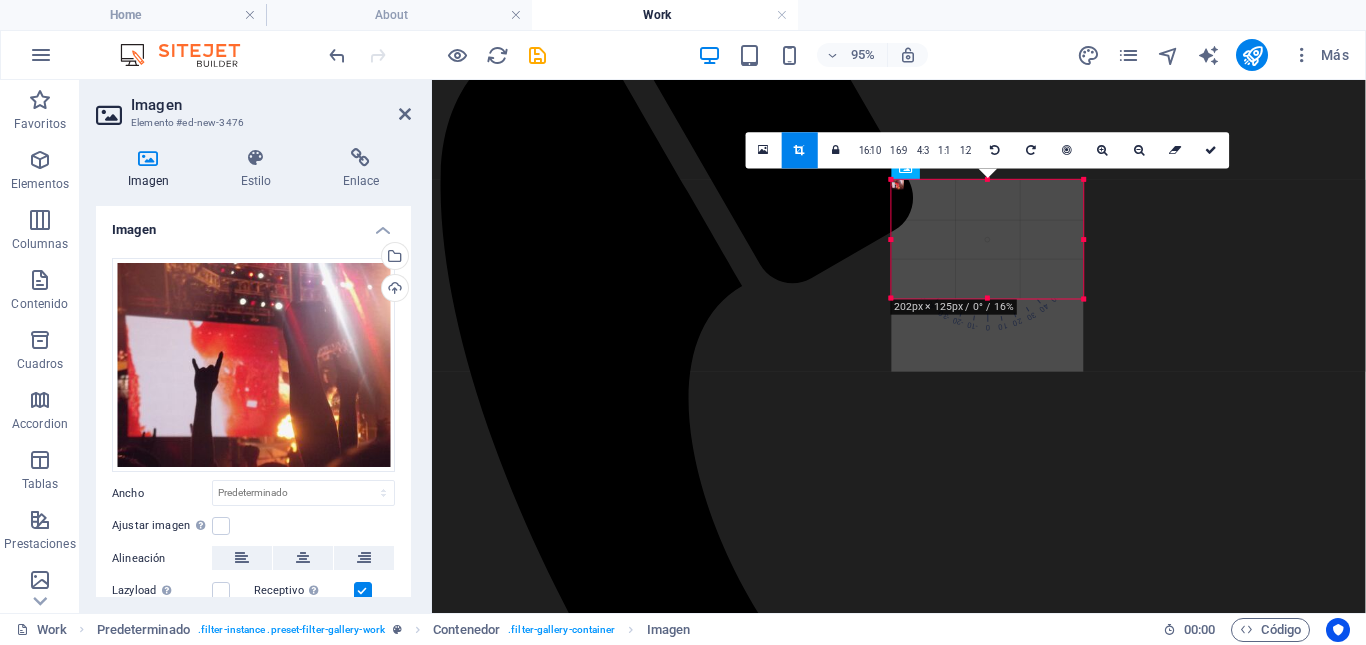 drag, startPoint x: 903, startPoint y: 193, endPoint x: 1094, endPoint y: 308, distance: 222.94843 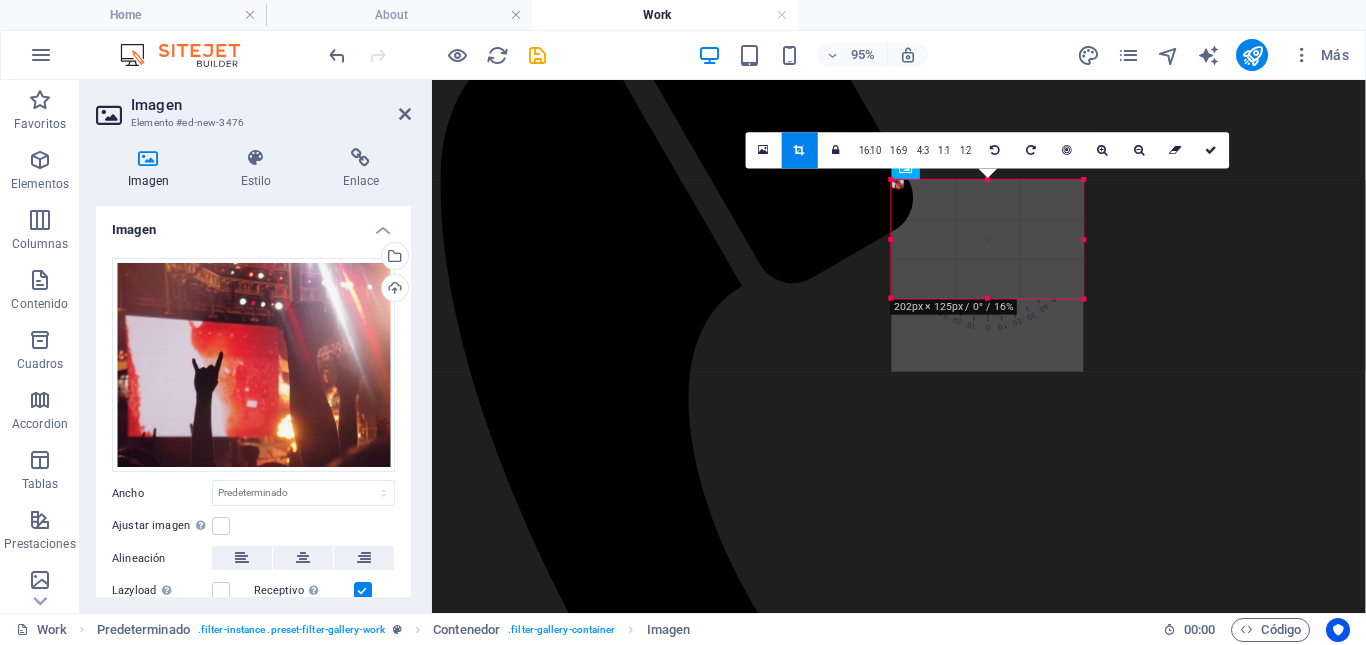 click on "Predeterminado Contenedor Botón Contenedor Contenedor Imagen Predeterminado Contenedor Imagen Imagen Imagen Imagen Imagen Imagen Imagen Imagen Imagen Imagen Botón Imagen Imagen Imagen Referencia Imagen Imagen Imagen Imagen Imagen Imagen Imagen Imagen Contenedor Imagen Imagen Imagen Imagen Imagen Imagen Imagen Referencia Imagen Imagen Botón Imagen Botón Botón Imagen Imagen Imagen 180 170 160 150 140 130 120 110 100 90 80 70 60 50 40 30 20 10 0 -10 -20 -30 -40 -50 -60 -70 -80 -90 -100 -110 -120 -130 -140 -150 -160 -170 202px × 125px / 0° / 16% 16:10 16:9 4:3 1:1 1:2 0" at bounding box center [899, 147] 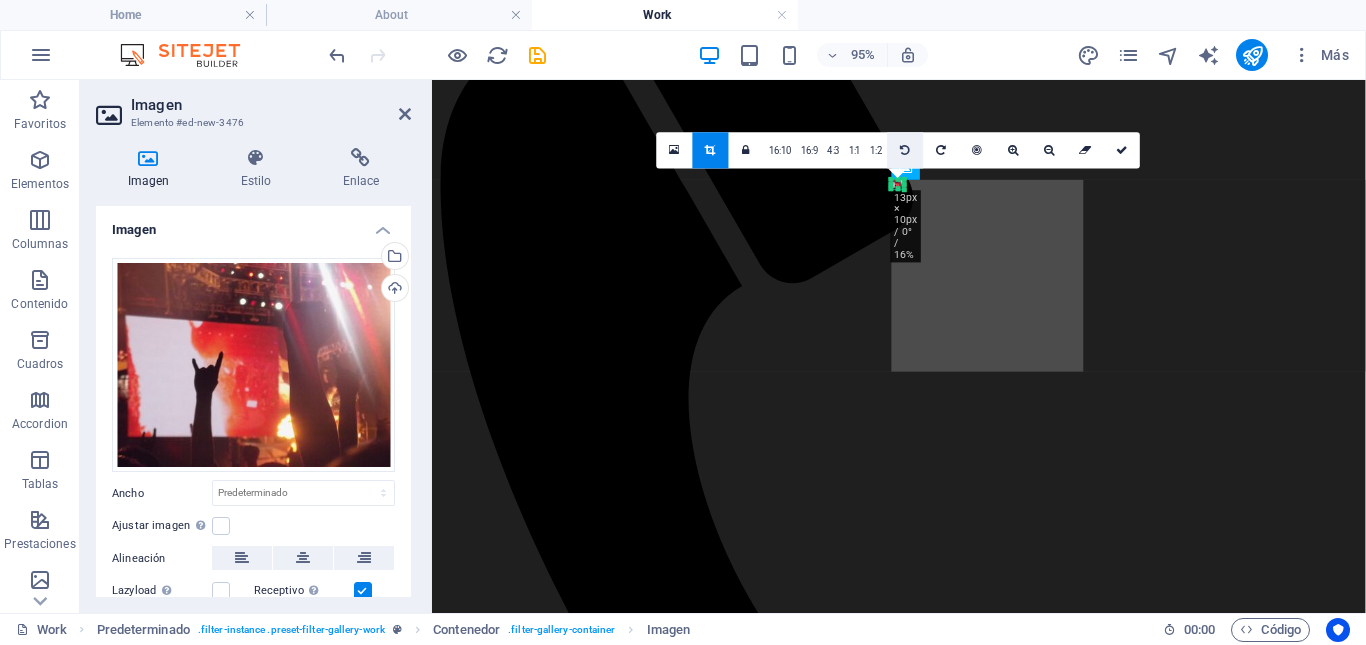 click at bounding box center [905, 150] 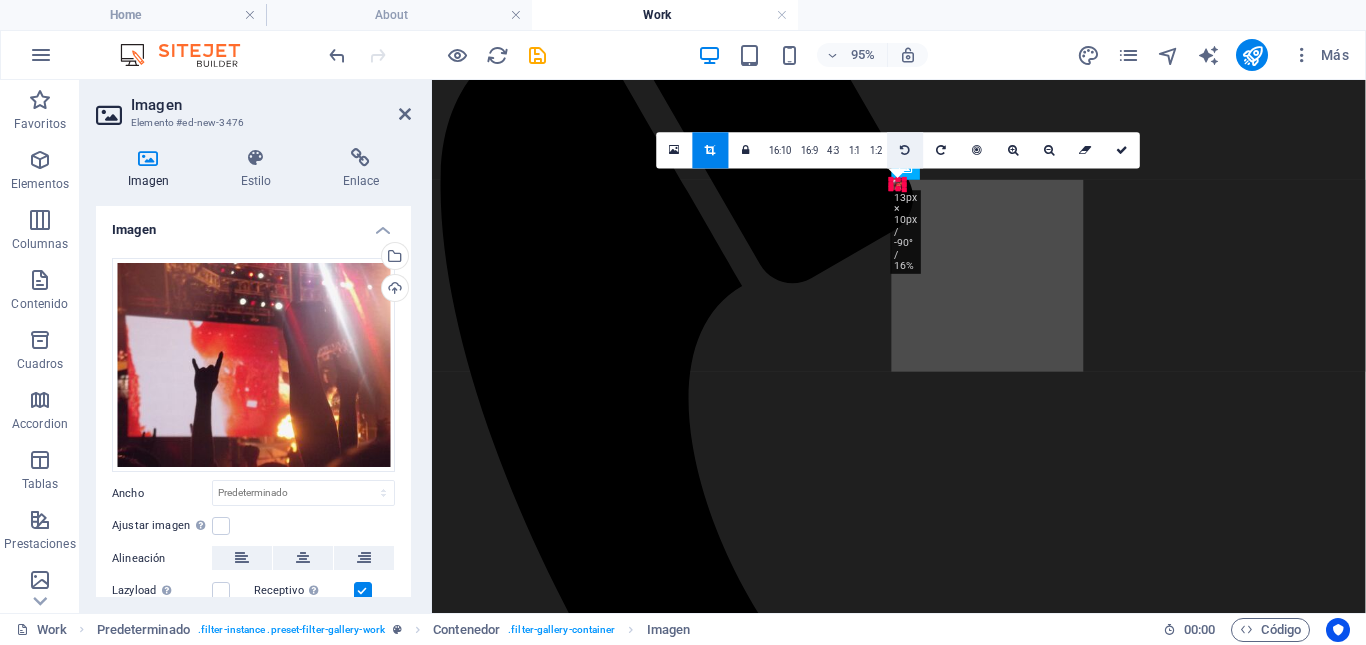 click at bounding box center [905, 150] 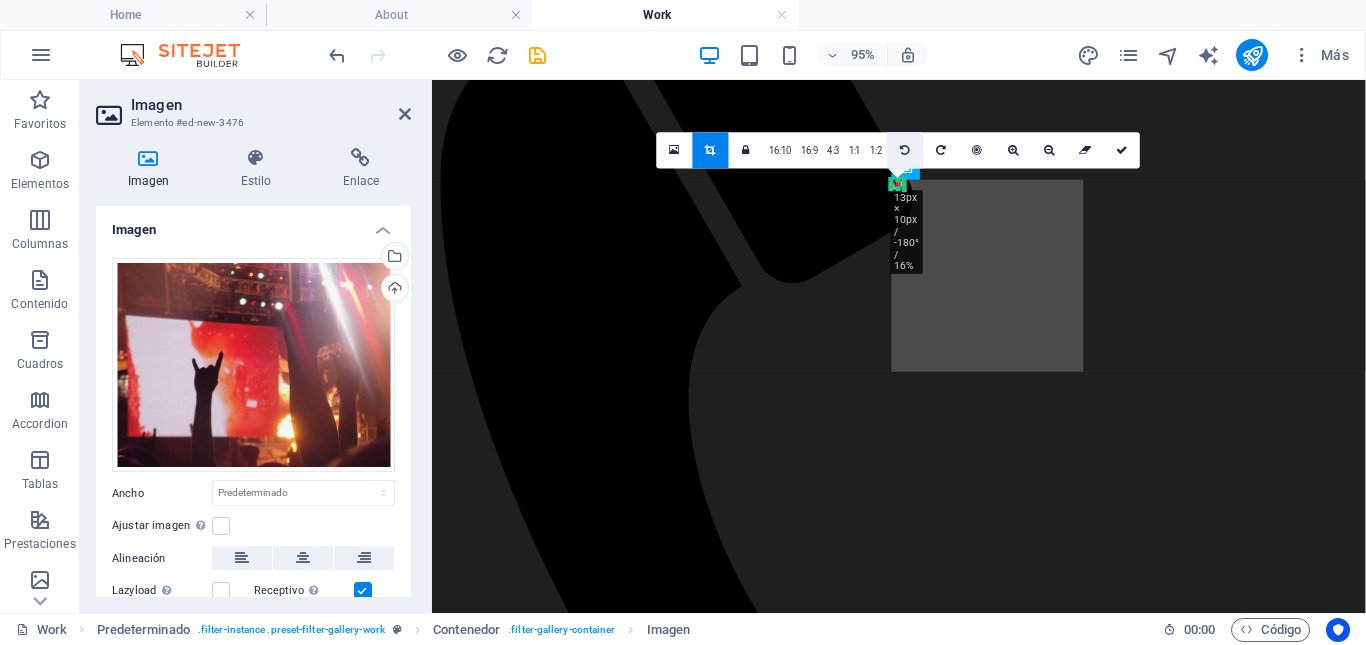 click at bounding box center [905, 150] 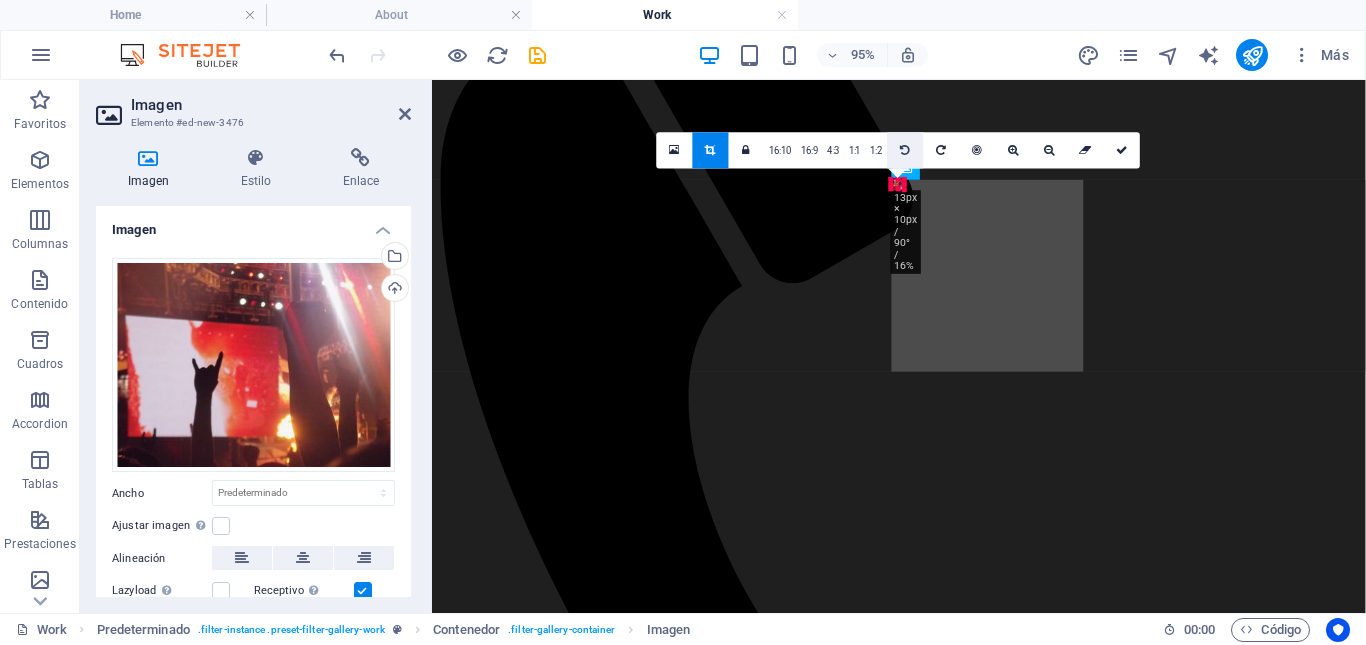 click at bounding box center (905, 150) 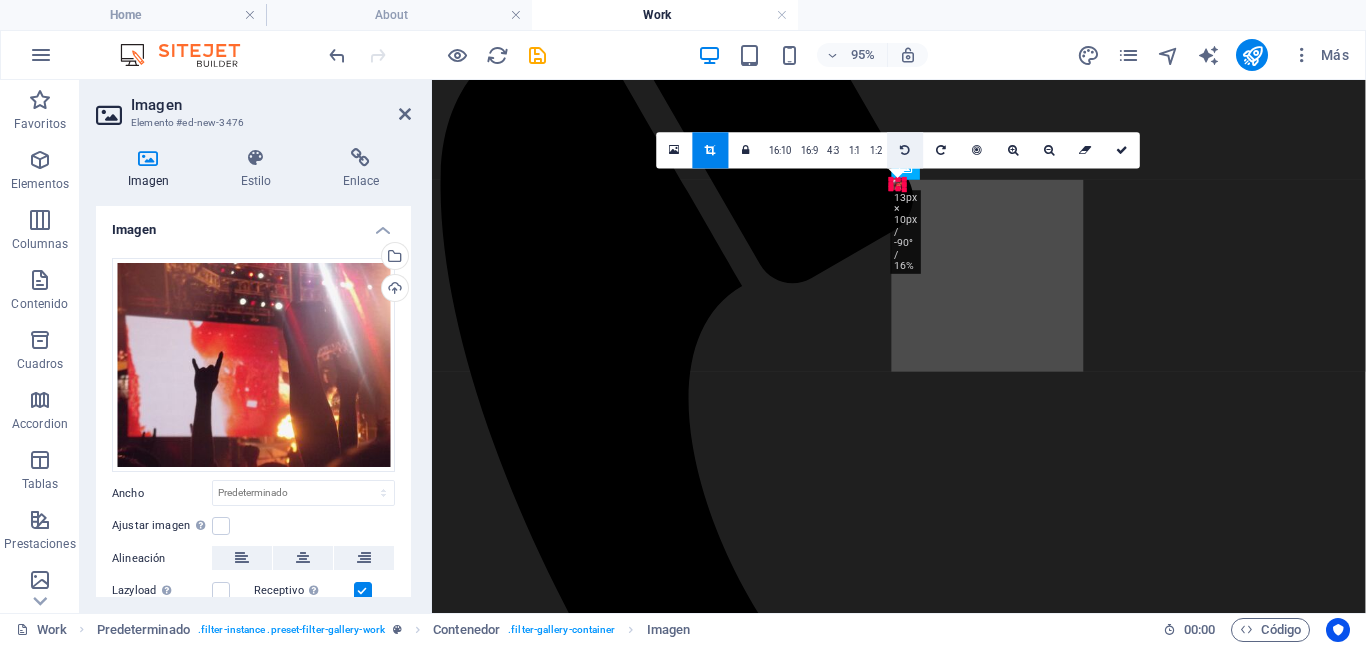 click at bounding box center (905, 150) 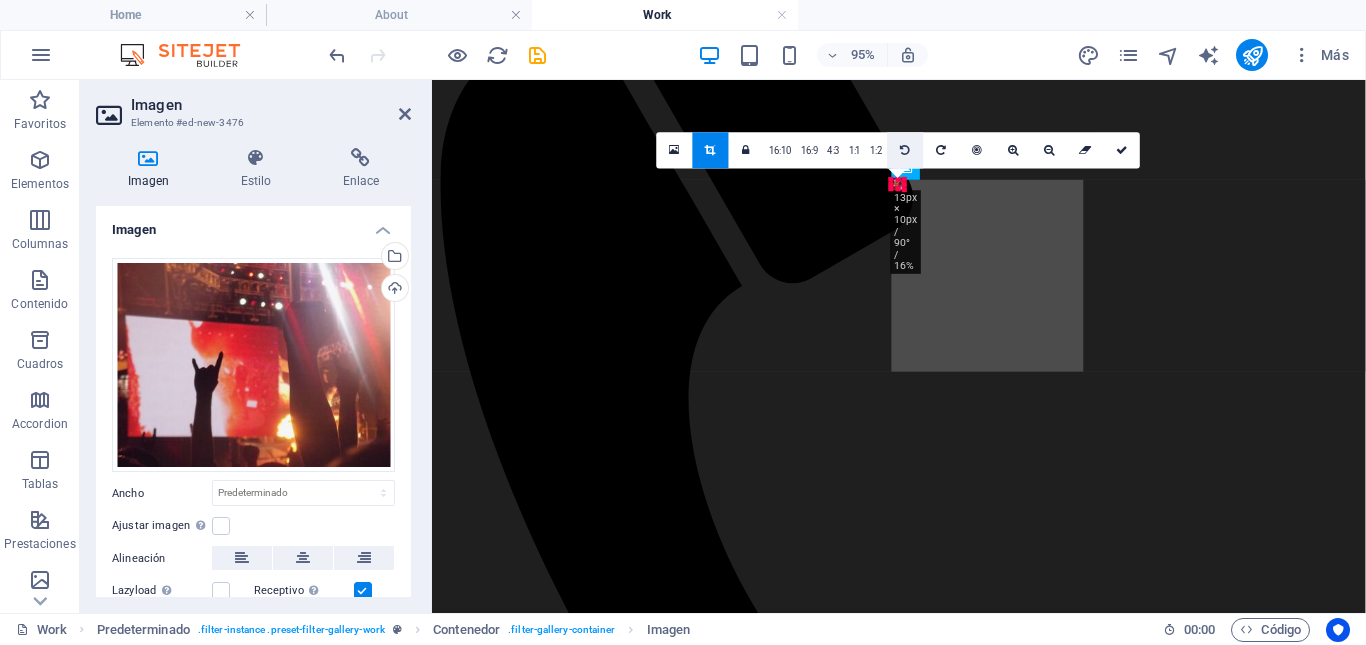 click at bounding box center [905, 150] 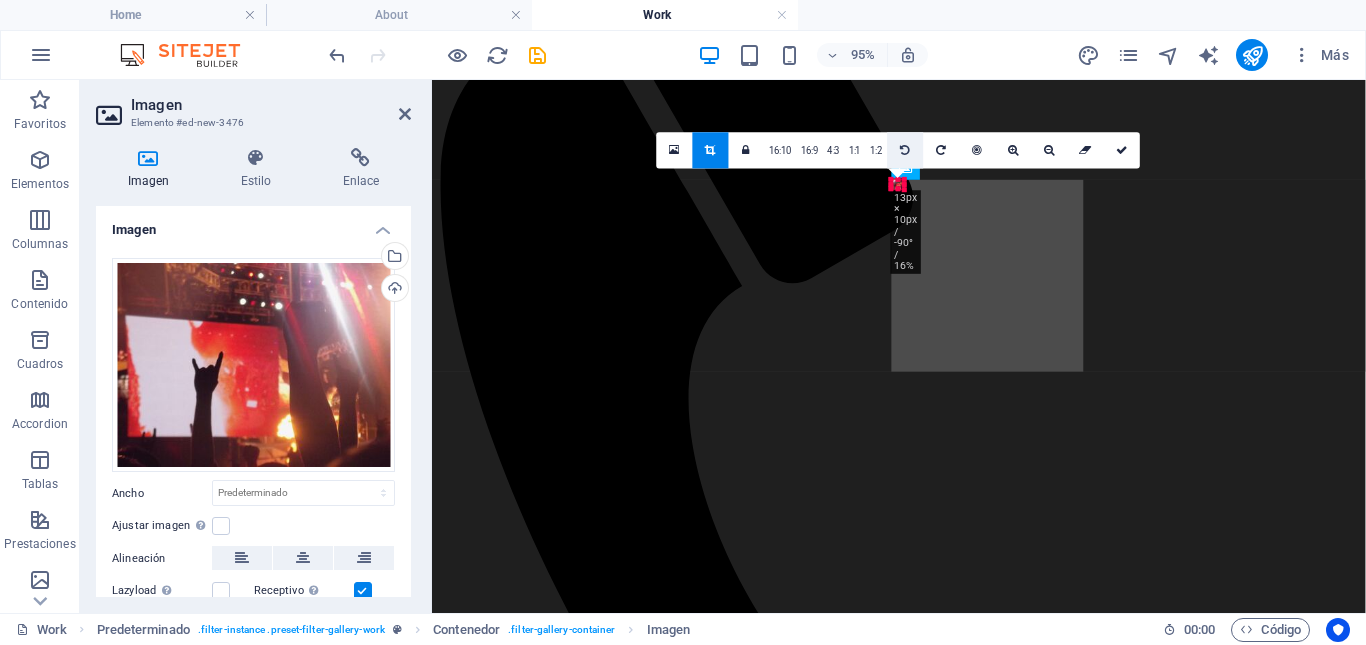 click at bounding box center (905, 150) 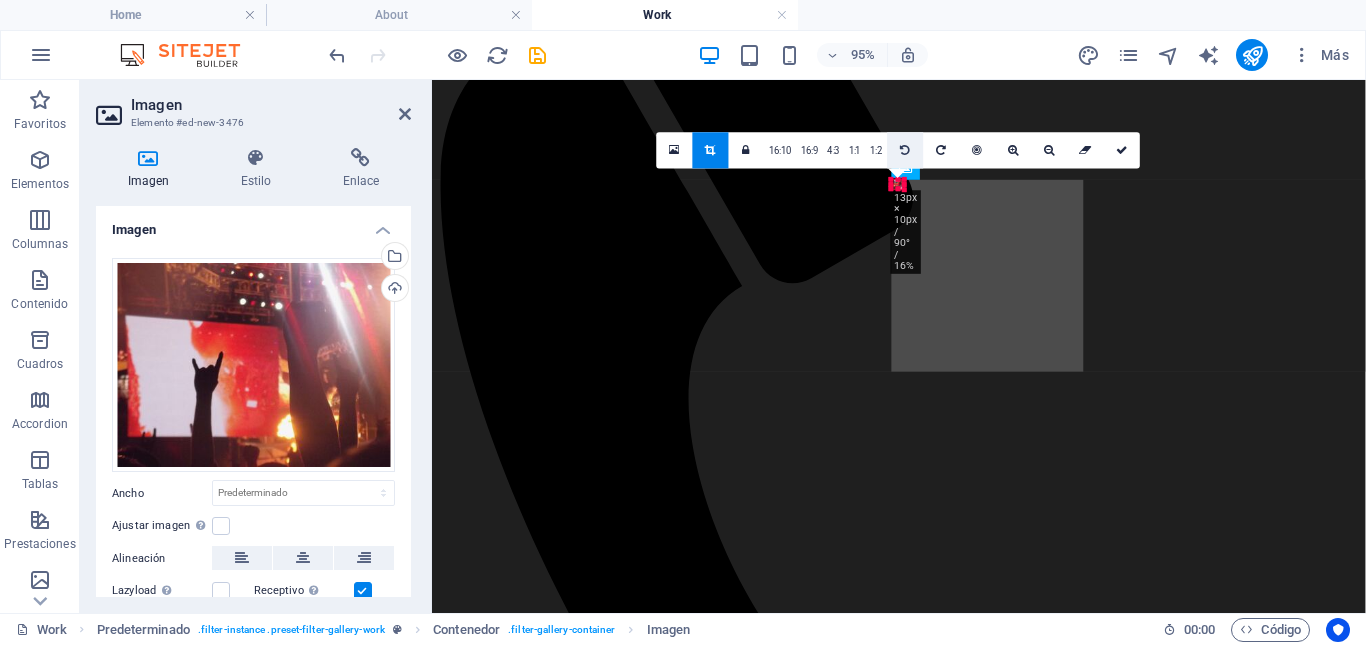 click at bounding box center (905, 150) 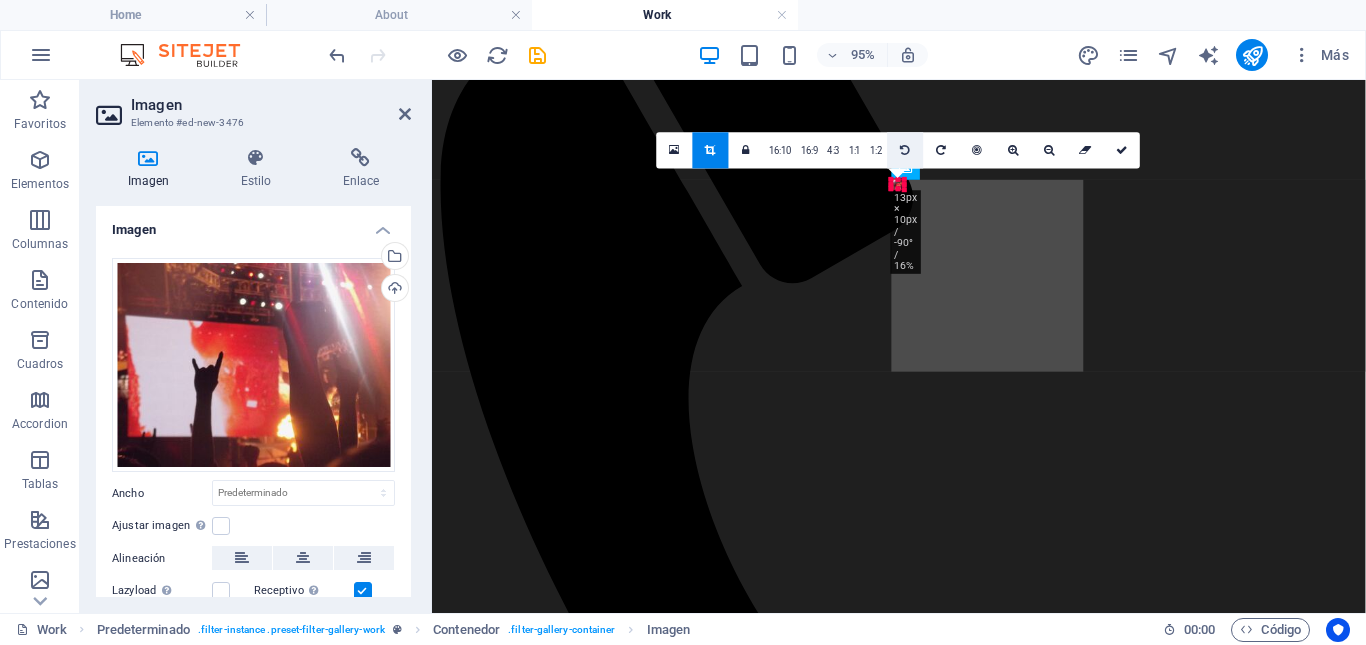 click at bounding box center [905, 150] 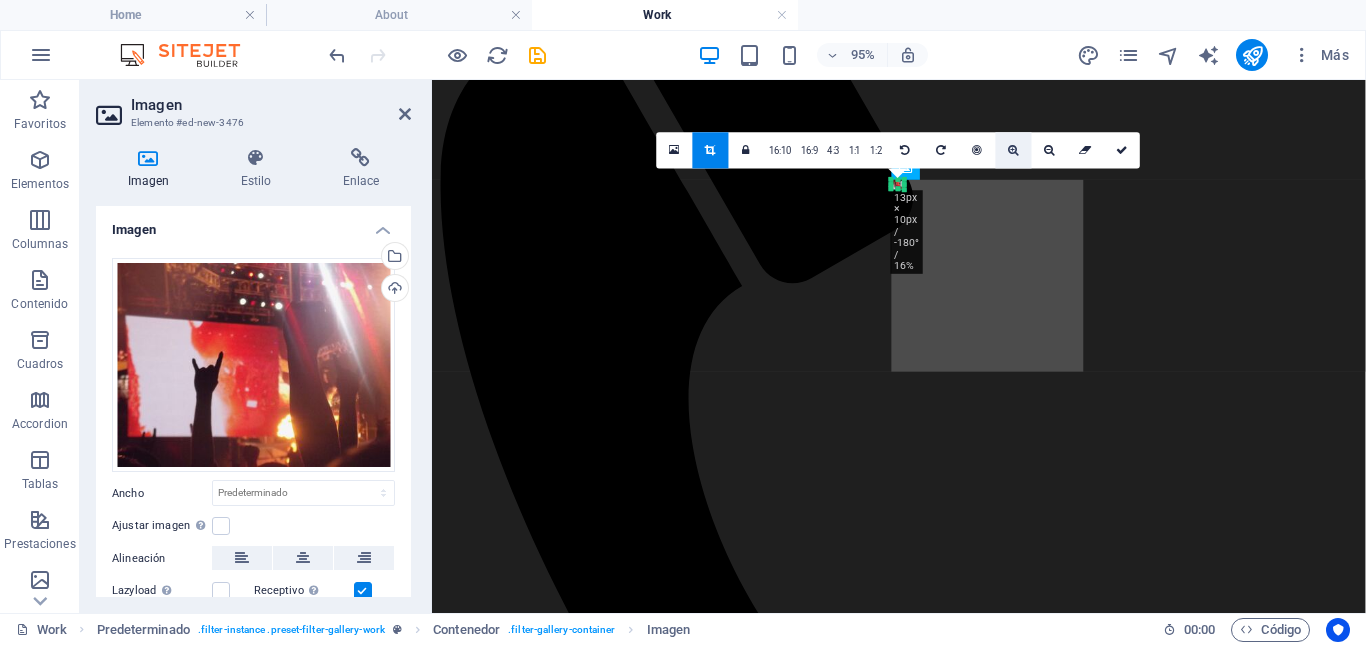 click at bounding box center [1013, 150] 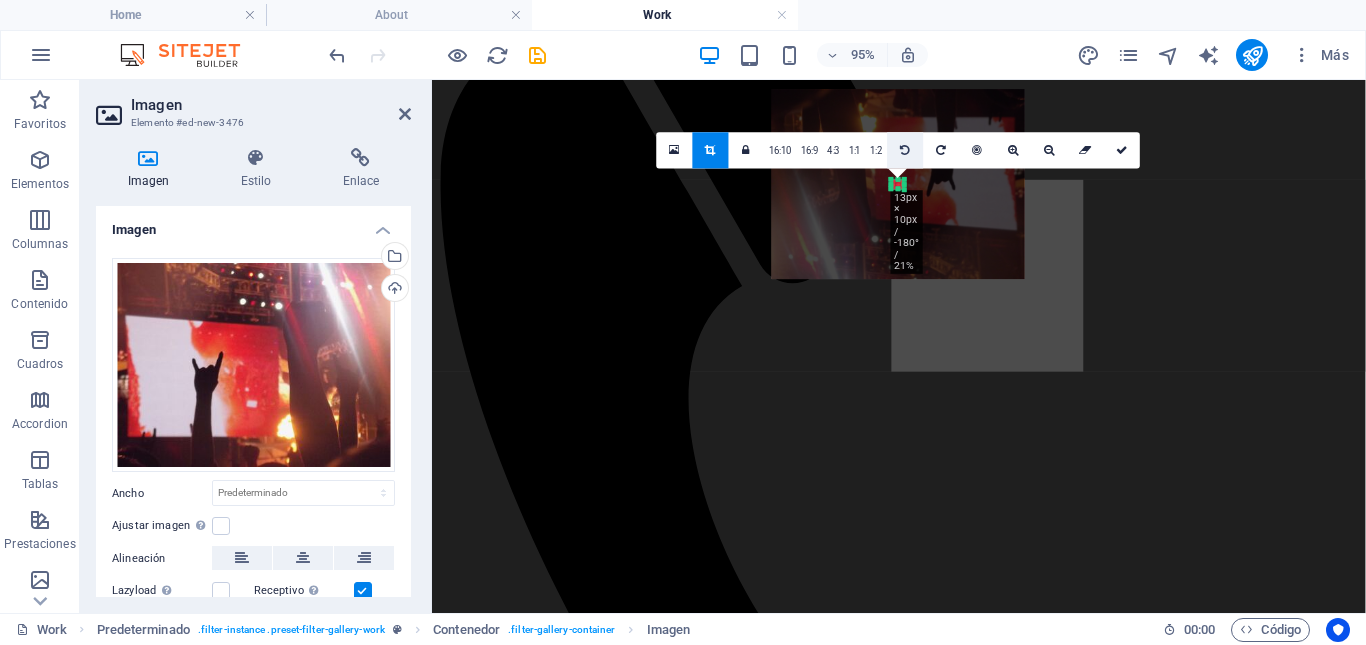 click at bounding box center [905, 150] 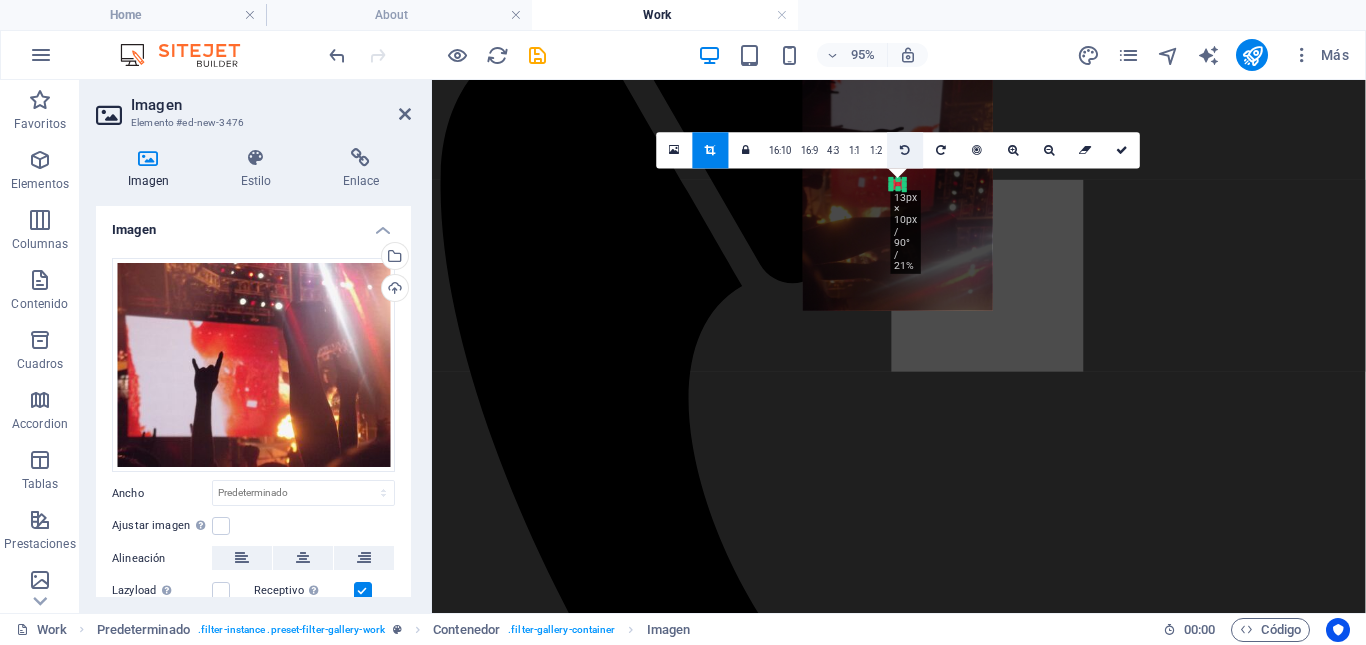 click at bounding box center [905, 150] 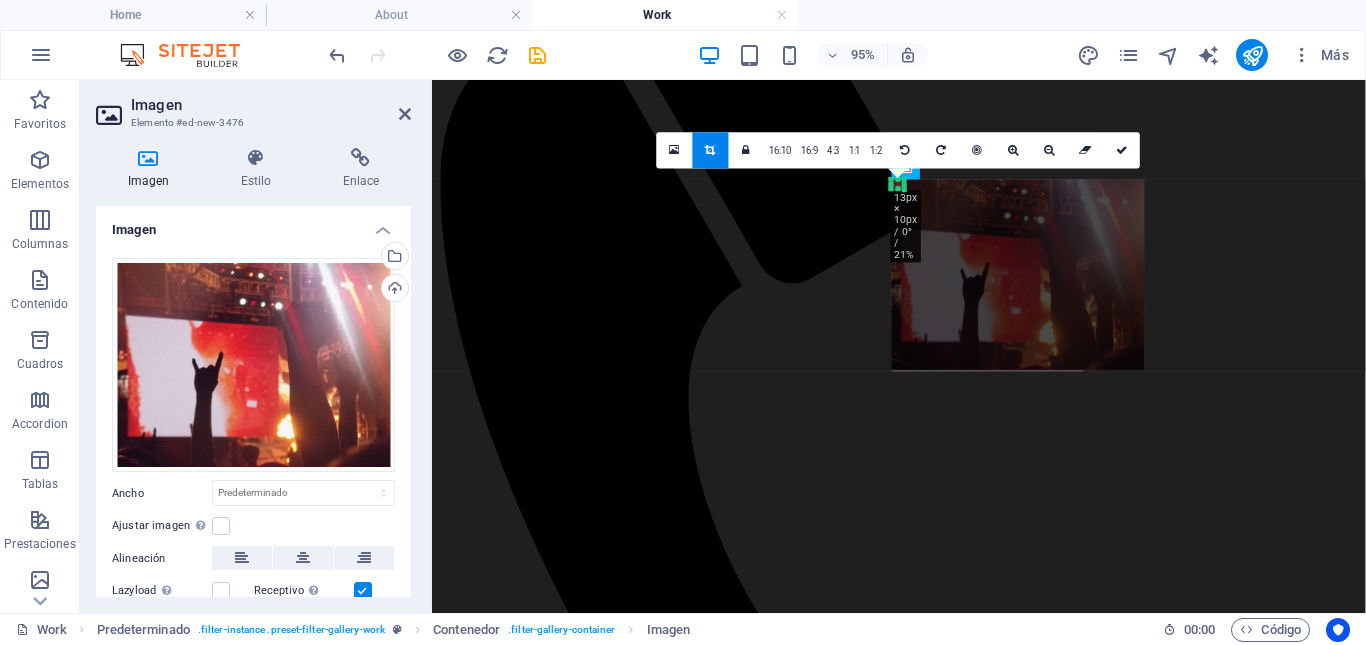 drag, startPoint x: 958, startPoint y: 244, endPoint x: 1084, endPoint y: 338, distance: 157.20052 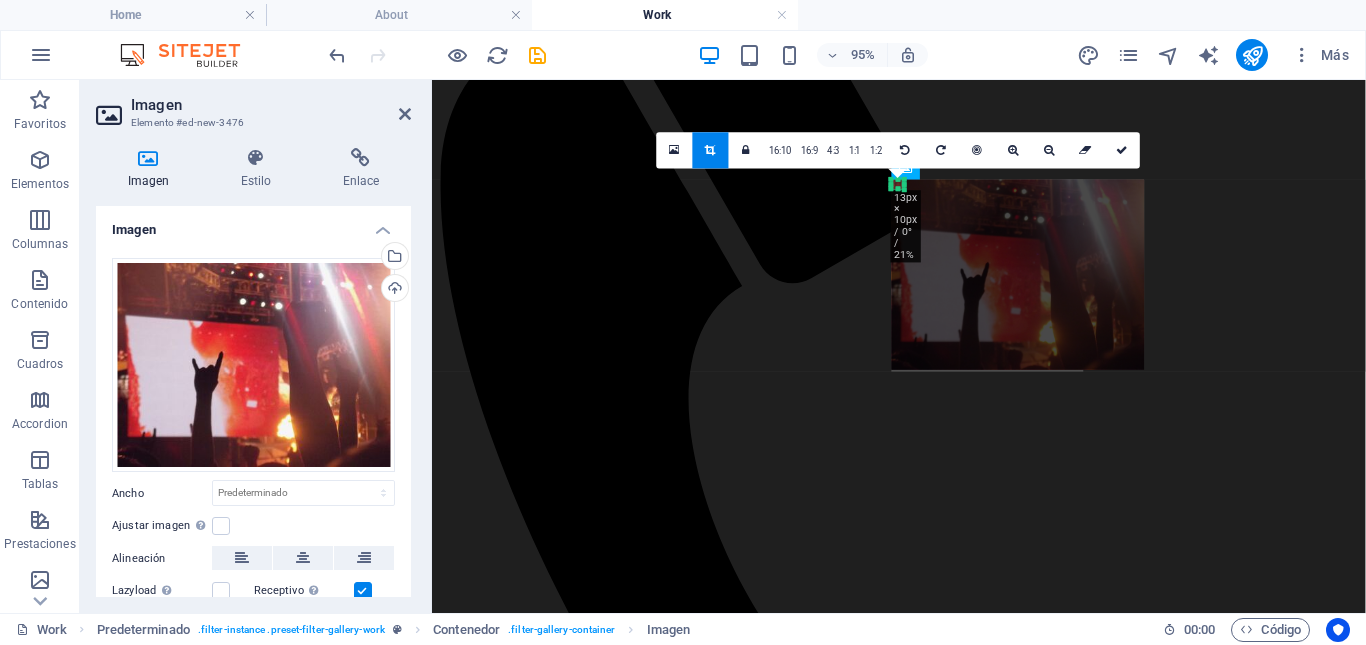 click at bounding box center (1018, 275) 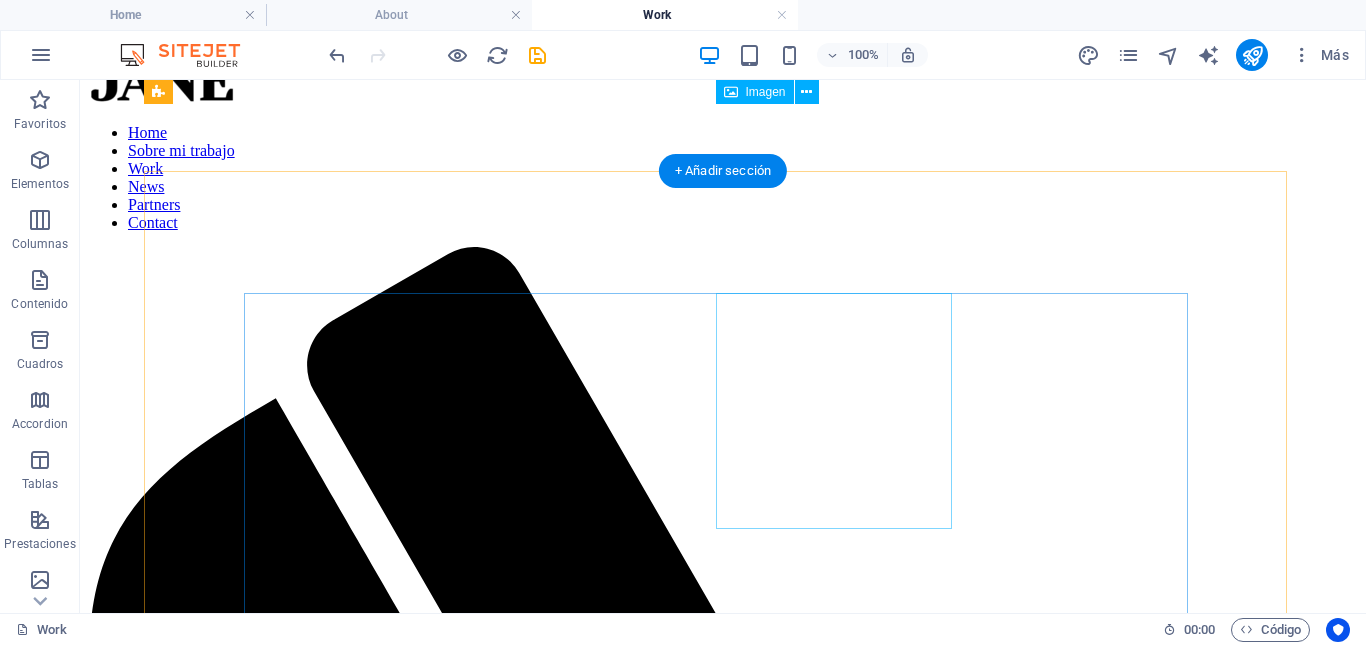 scroll, scrollTop: 0, scrollLeft: 0, axis: both 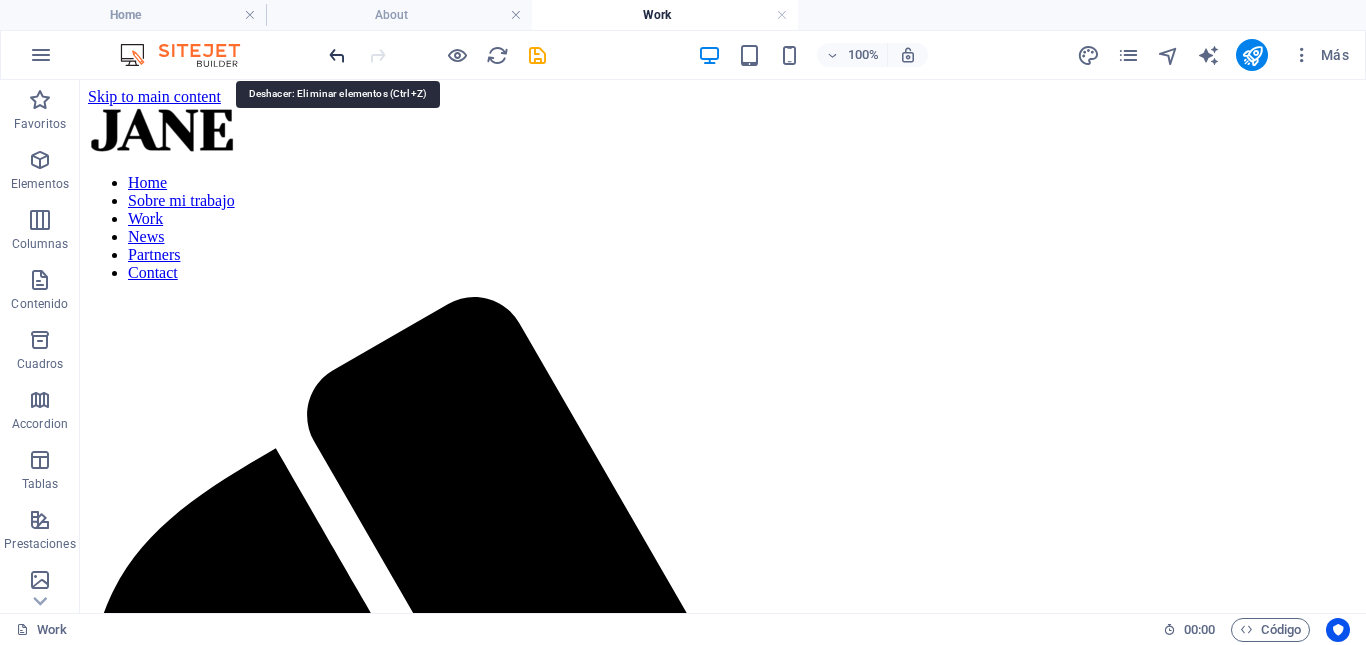 click at bounding box center (337, 55) 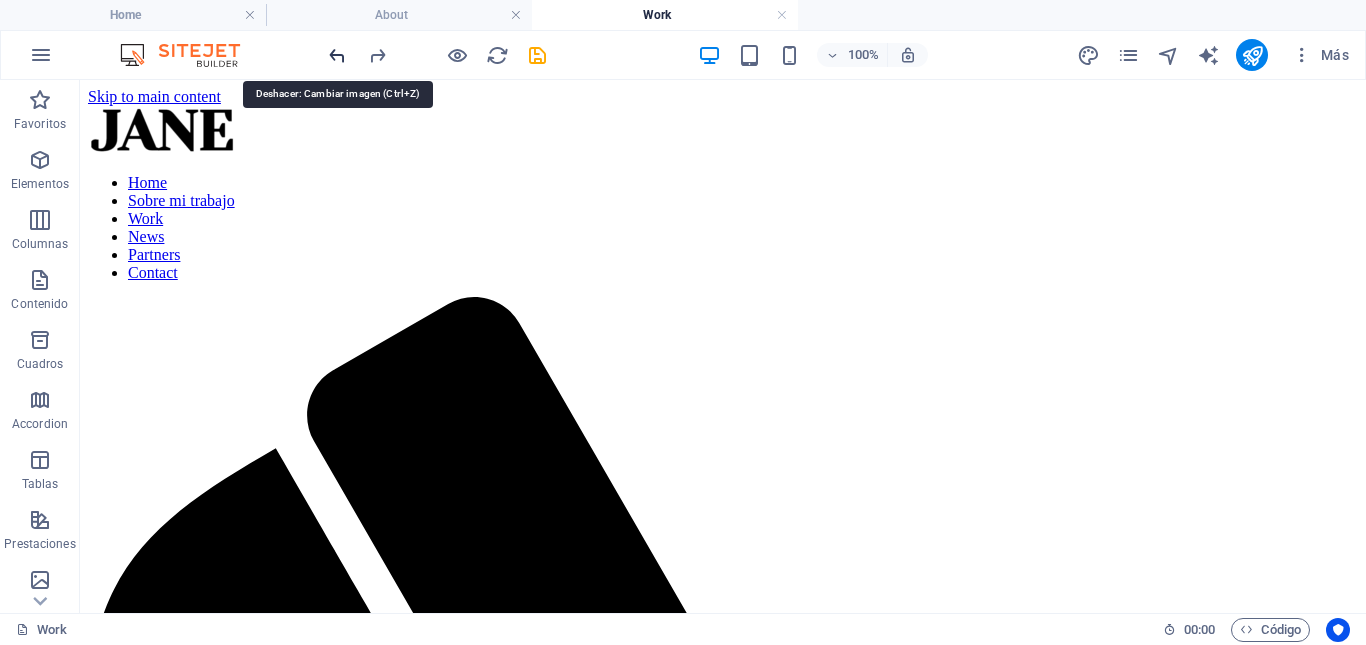 click at bounding box center [337, 55] 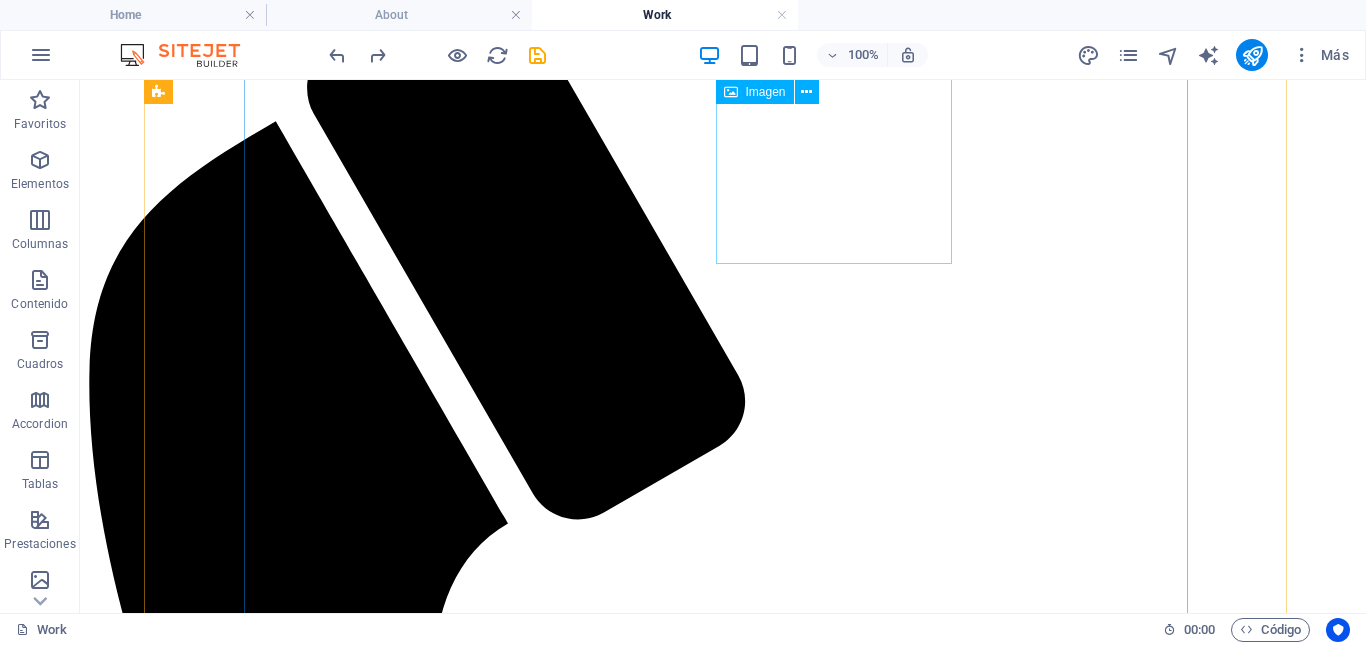 scroll, scrollTop: 334, scrollLeft: 0, axis: vertical 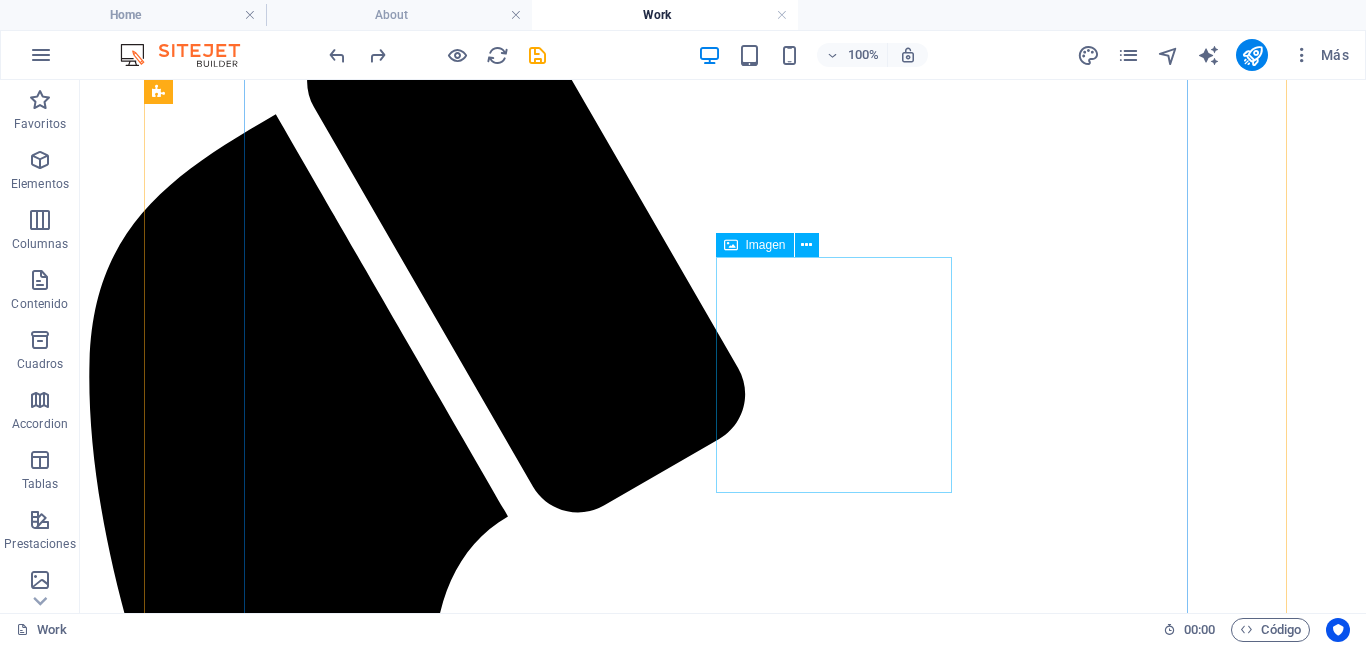 click at bounding box center (723, 9869) 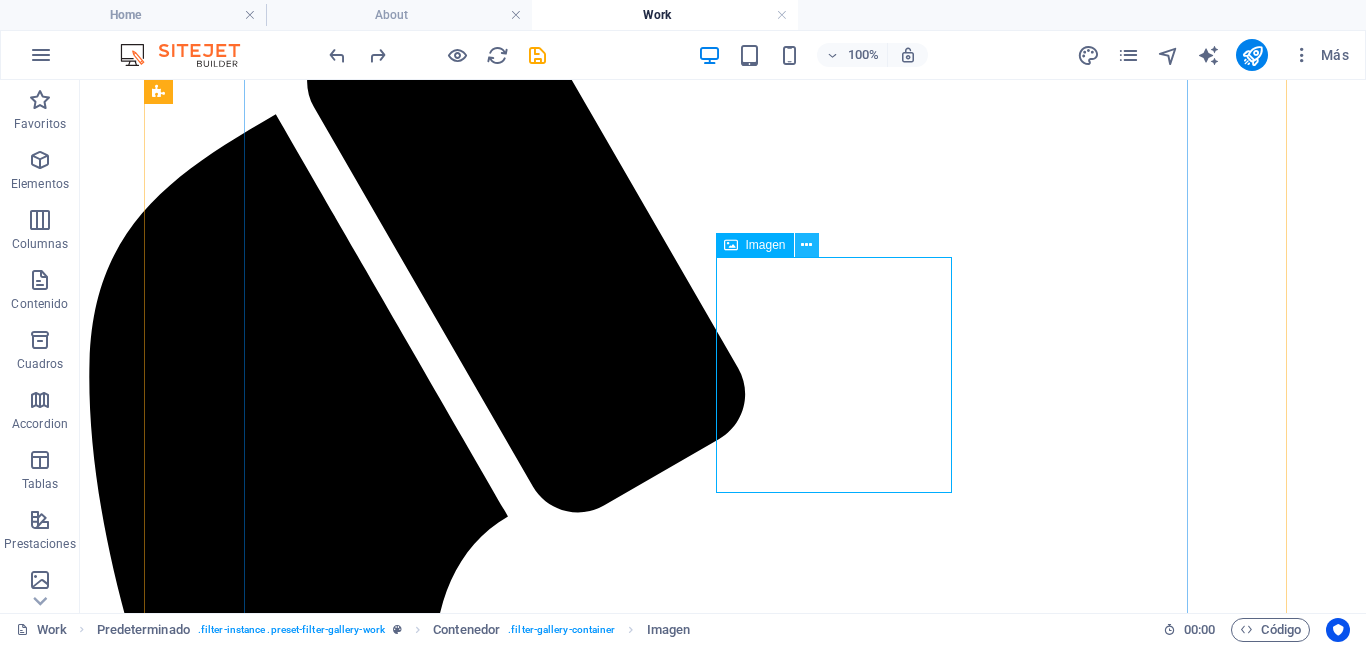 click at bounding box center (806, 245) 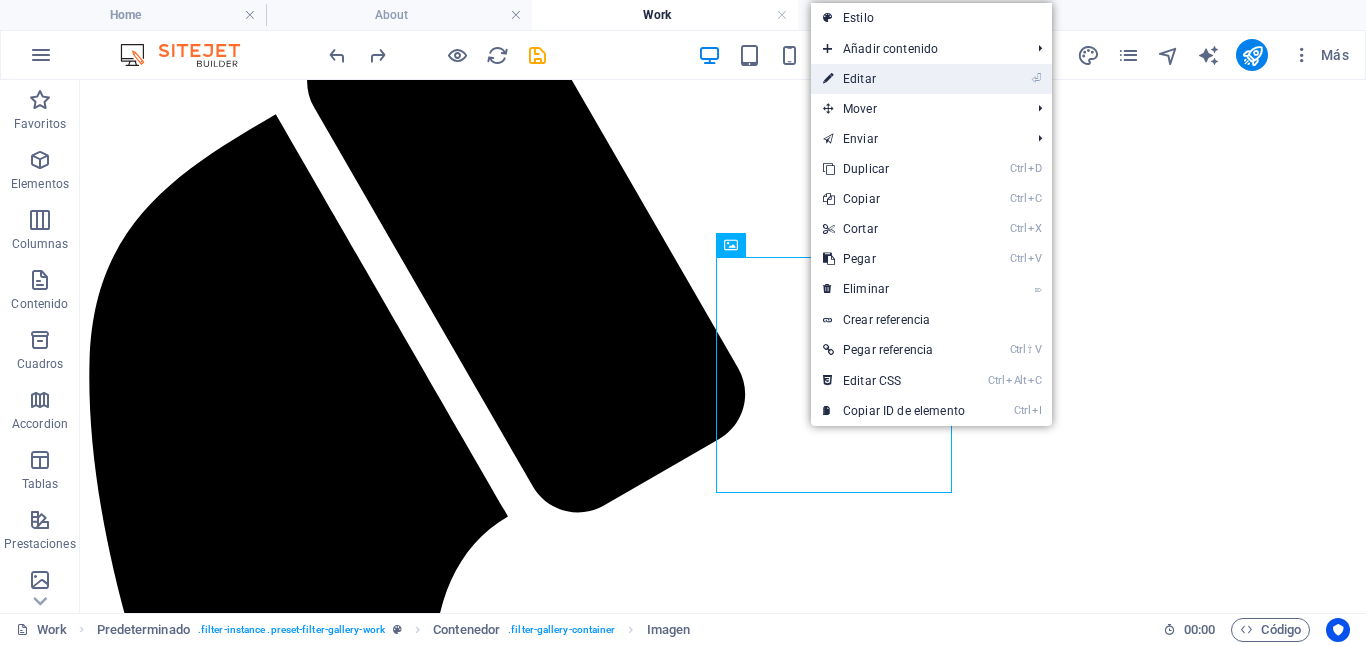 click on "⏎  Editar" at bounding box center (894, 79) 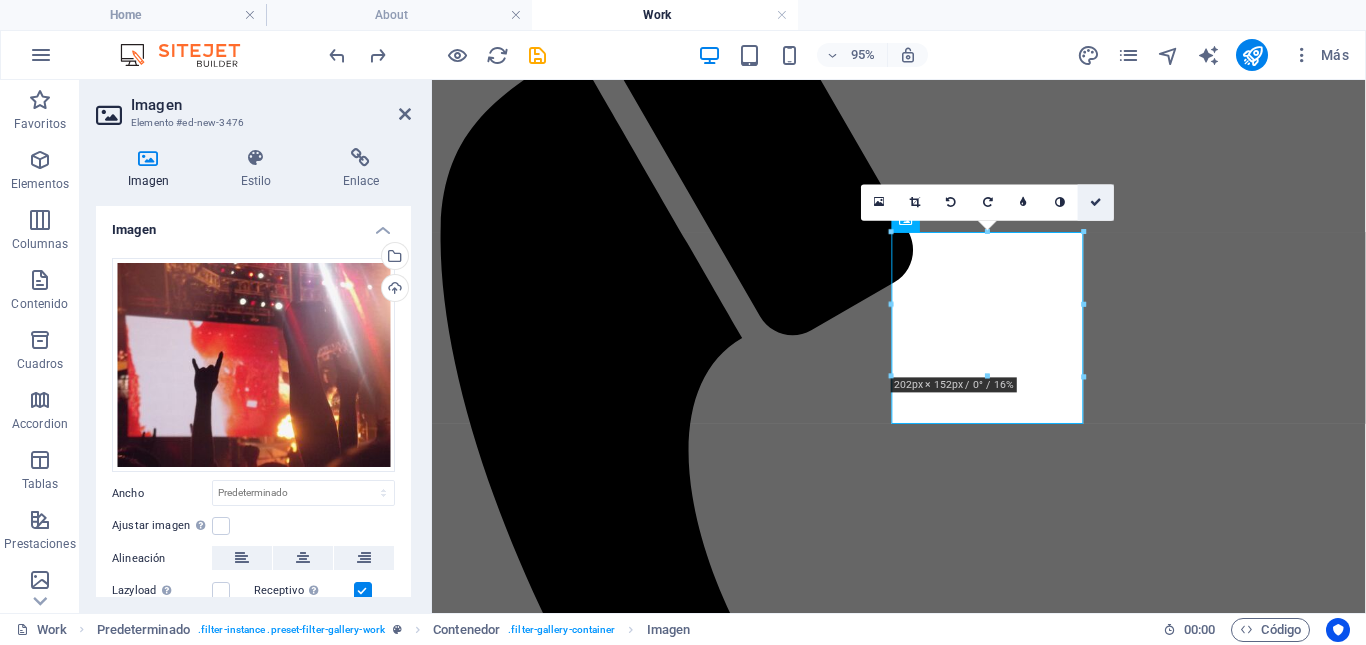 click at bounding box center [1096, 203] 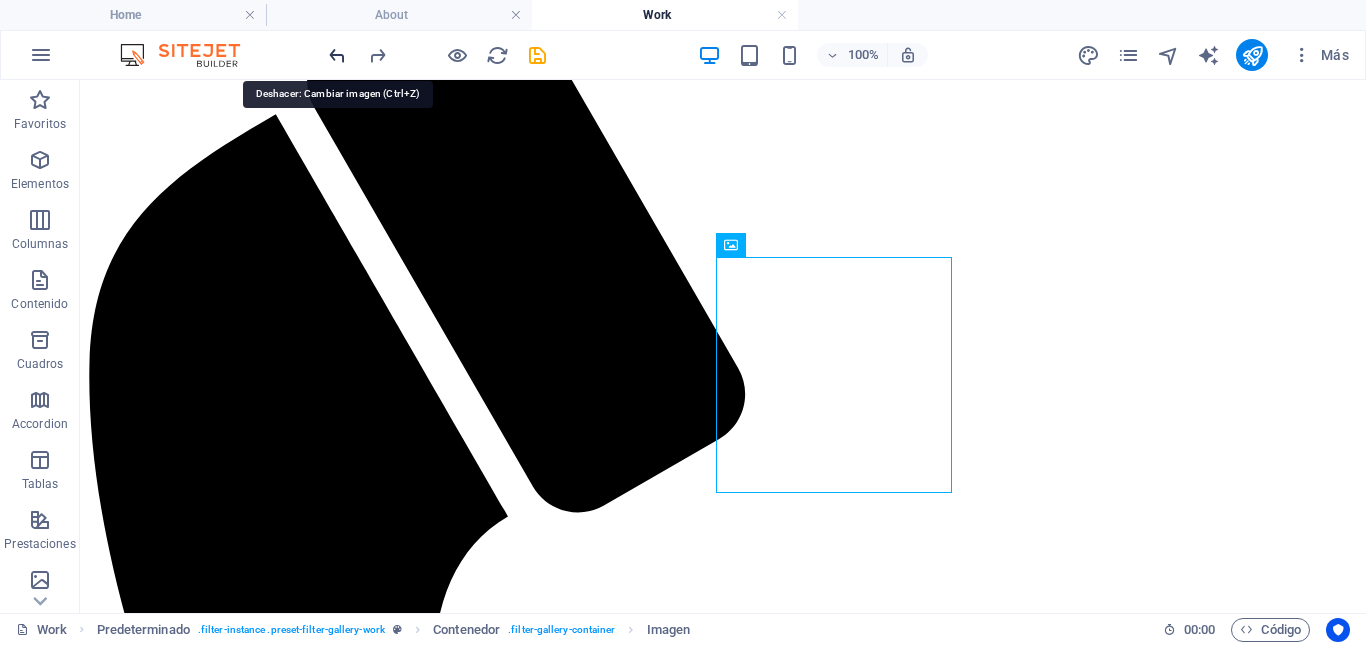 click at bounding box center [337, 55] 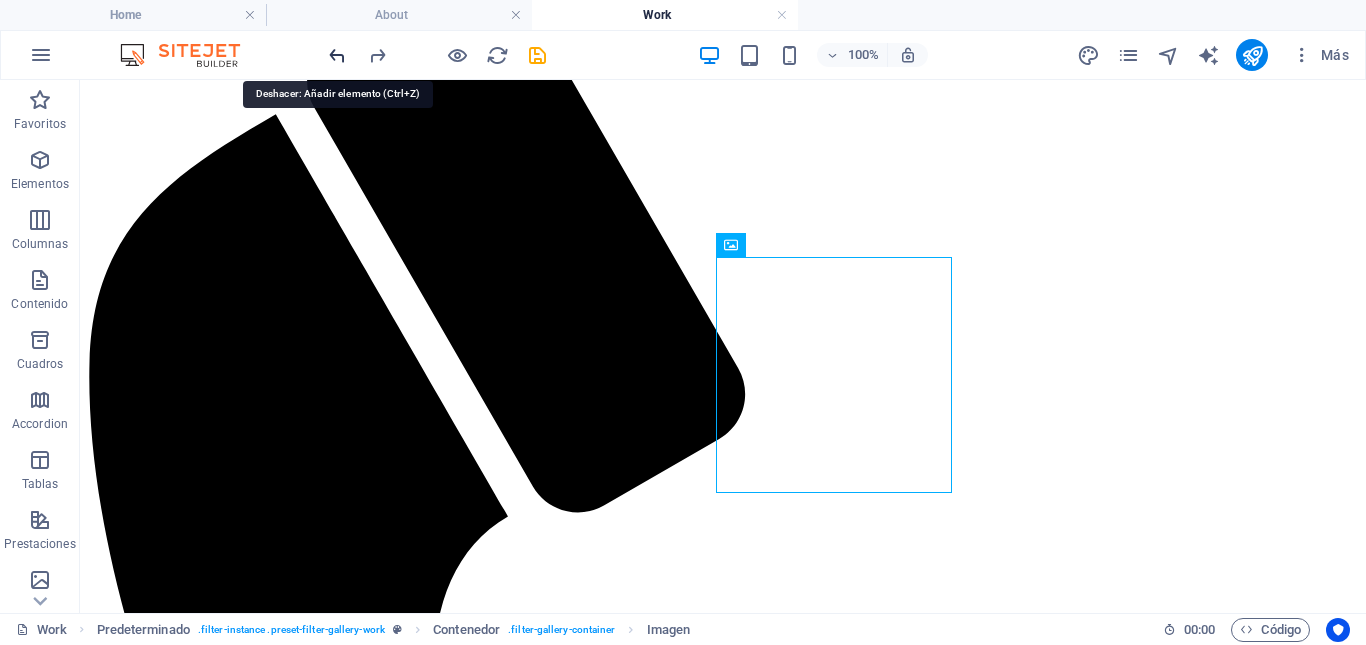 click at bounding box center [337, 55] 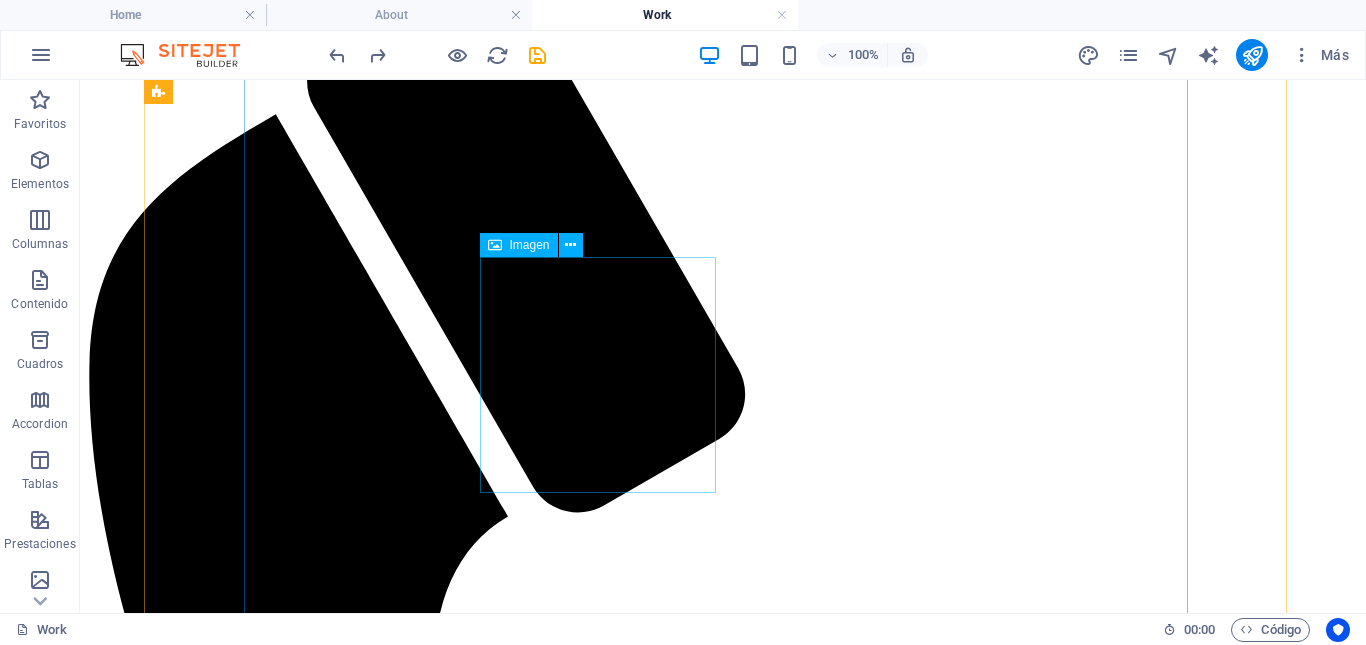 click at bounding box center (723, 8747) 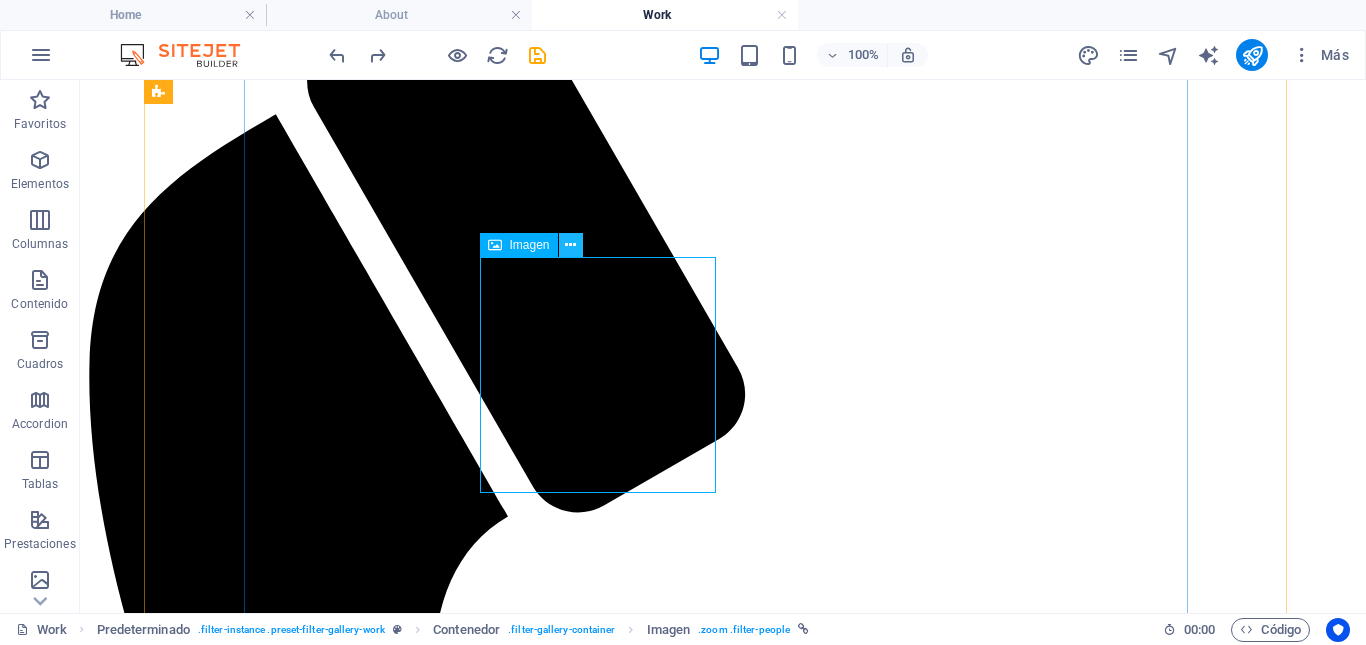 click at bounding box center [570, 245] 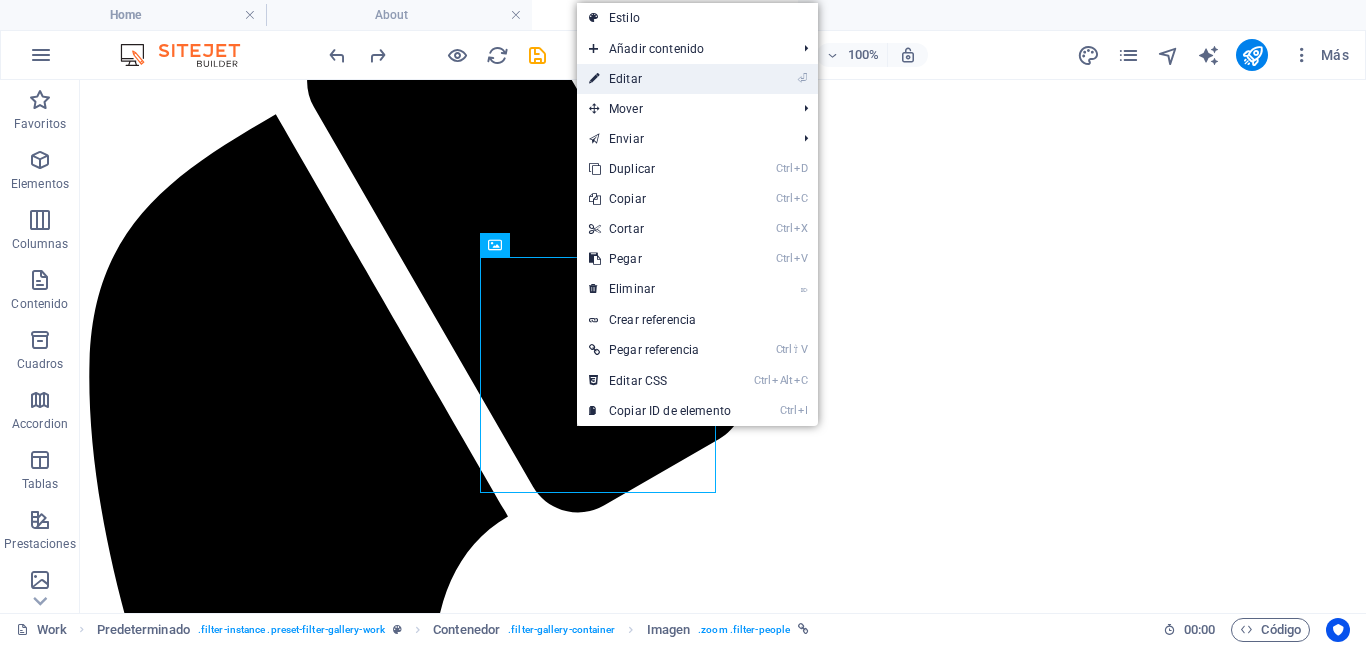 click on "⏎  Editar" at bounding box center [660, 79] 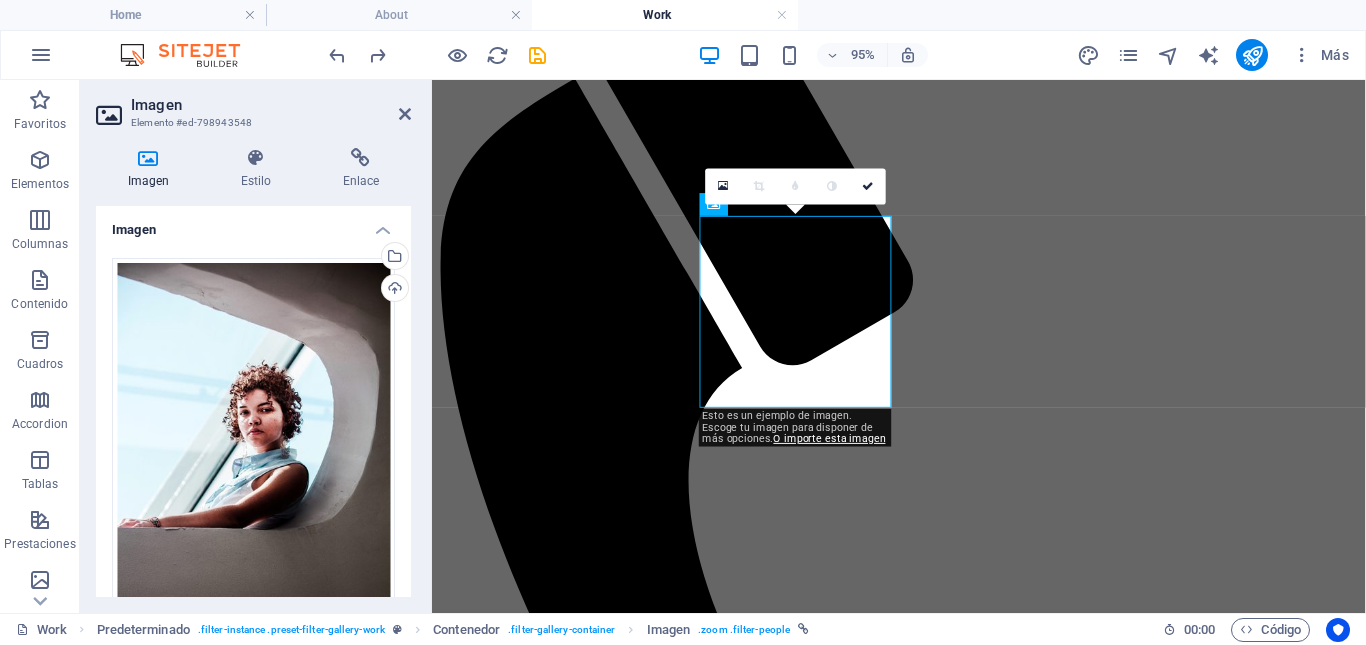 scroll, scrollTop: 382, scrollLeft: 0, axis: vertical 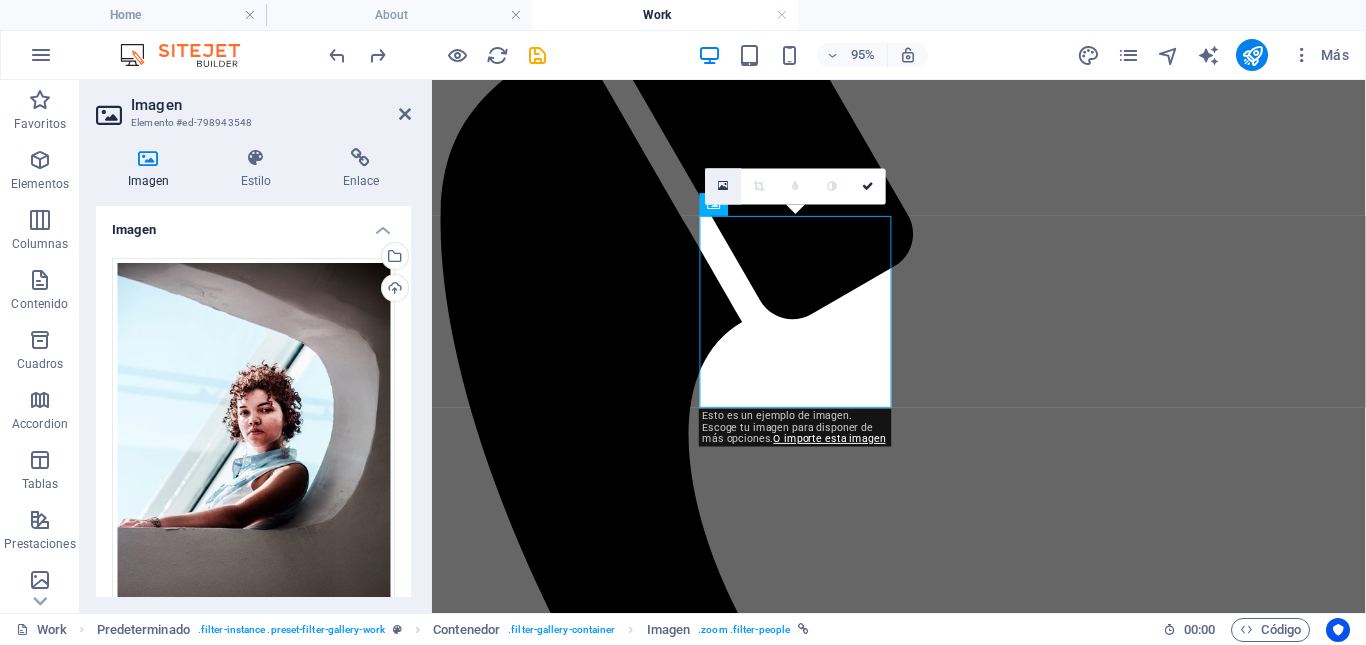 click at bounding box center (723, 186) 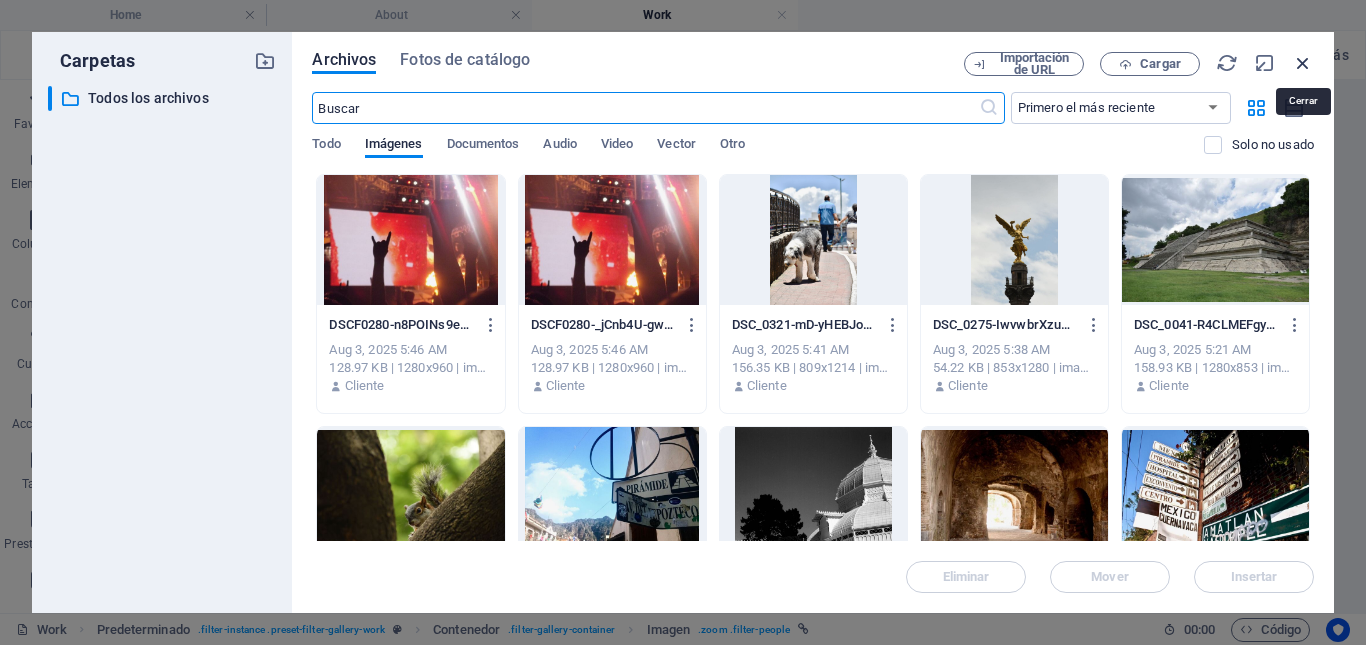 click at bounding box center [1303, 63] 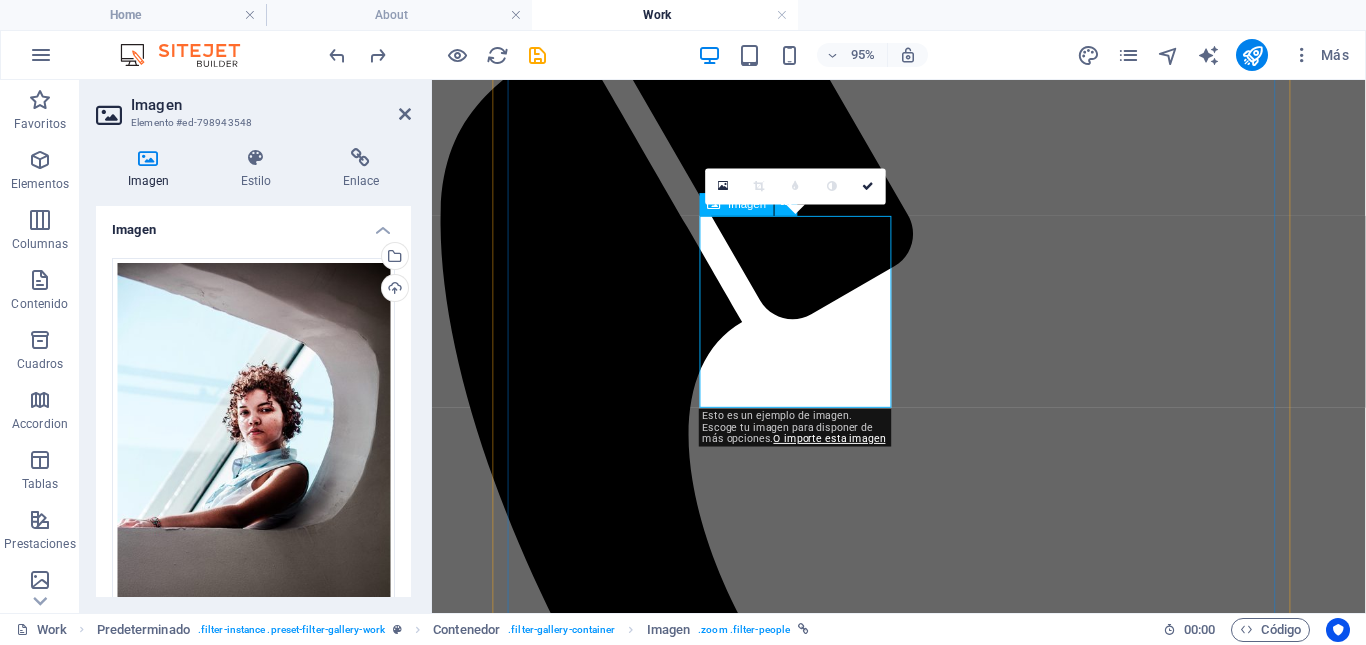 click at bounding box center [923, 6631] 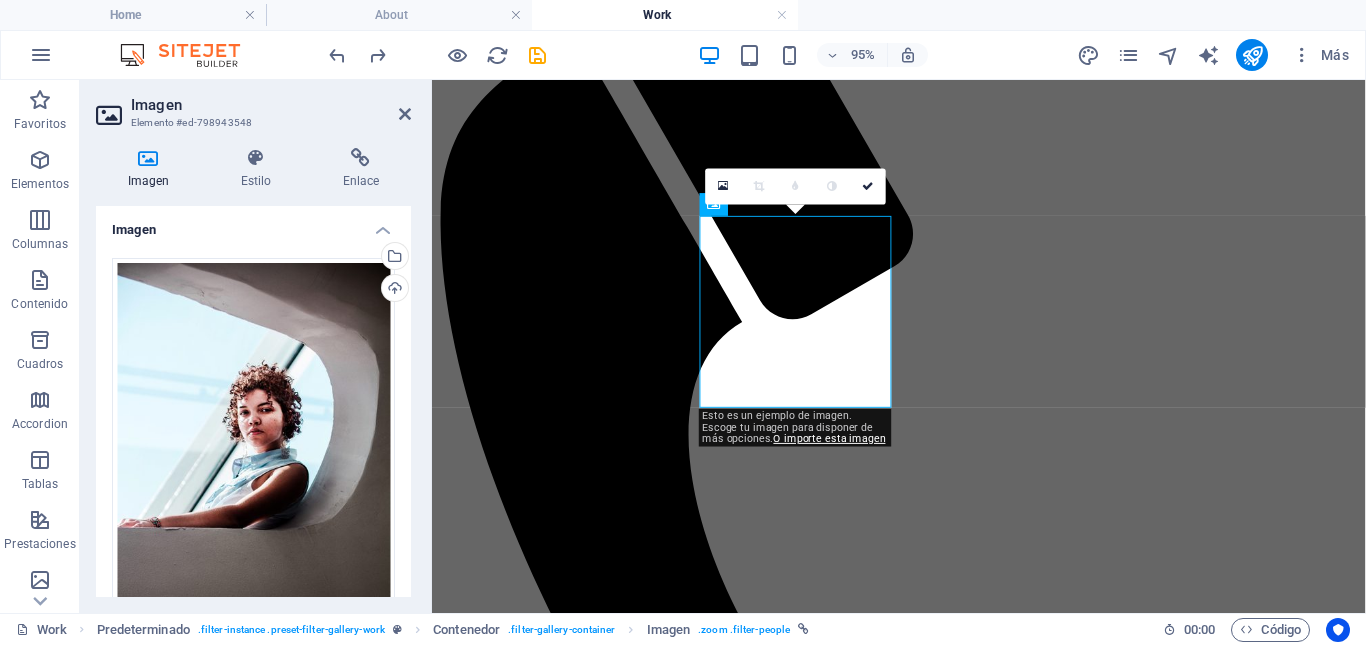 click at bounding box center (759, 186) 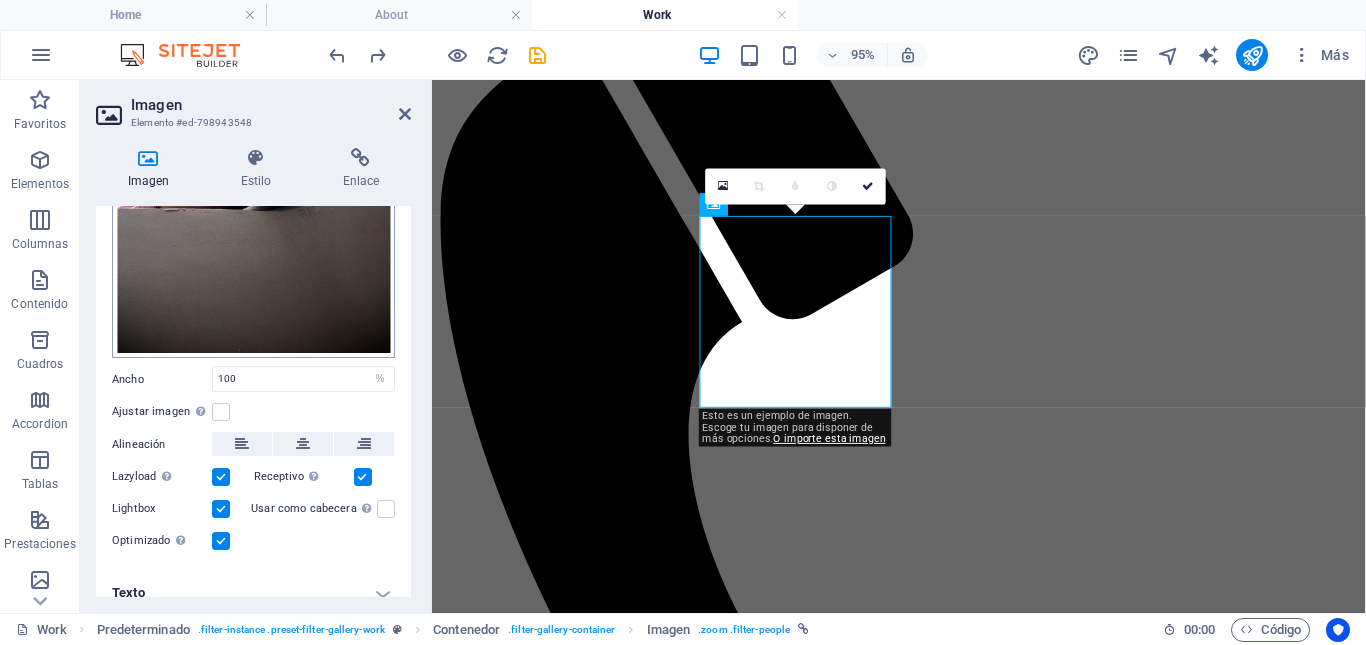 scroll, scrollTop: 333, scrollLeft: 0, axis: vertical 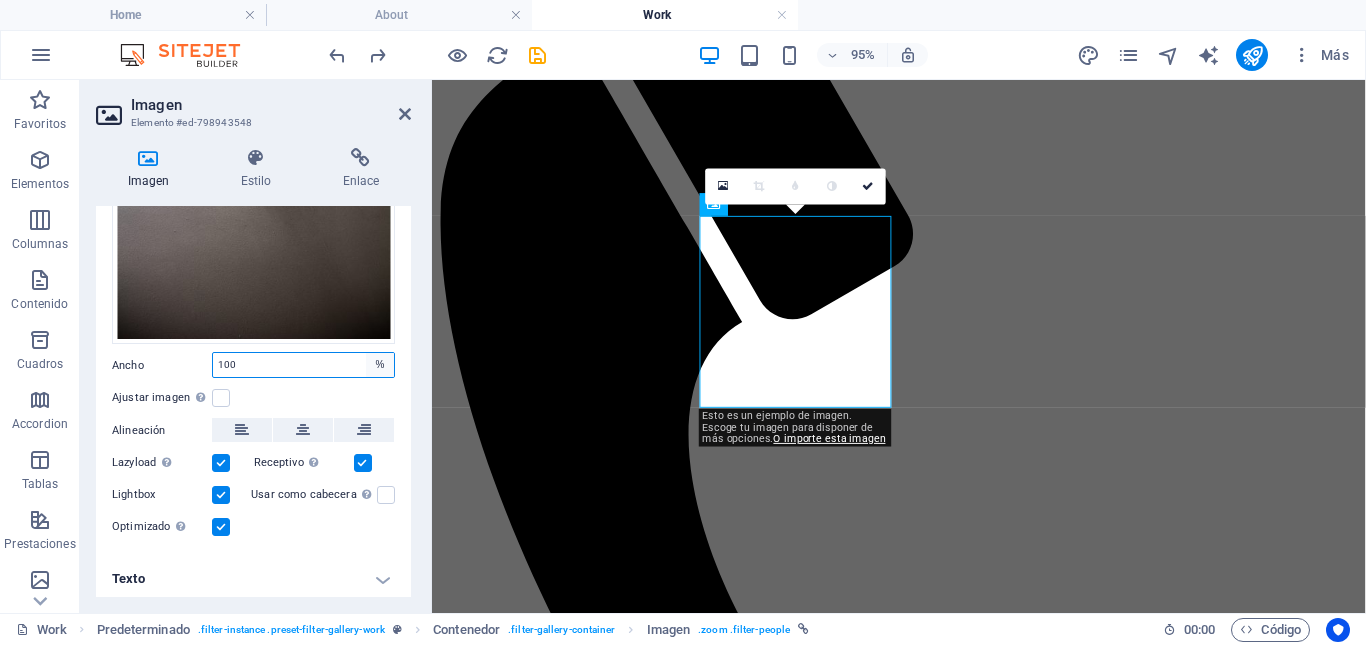 click on "Predeterminado automático px rem % em vh vw" at bounding box center [380, 365] 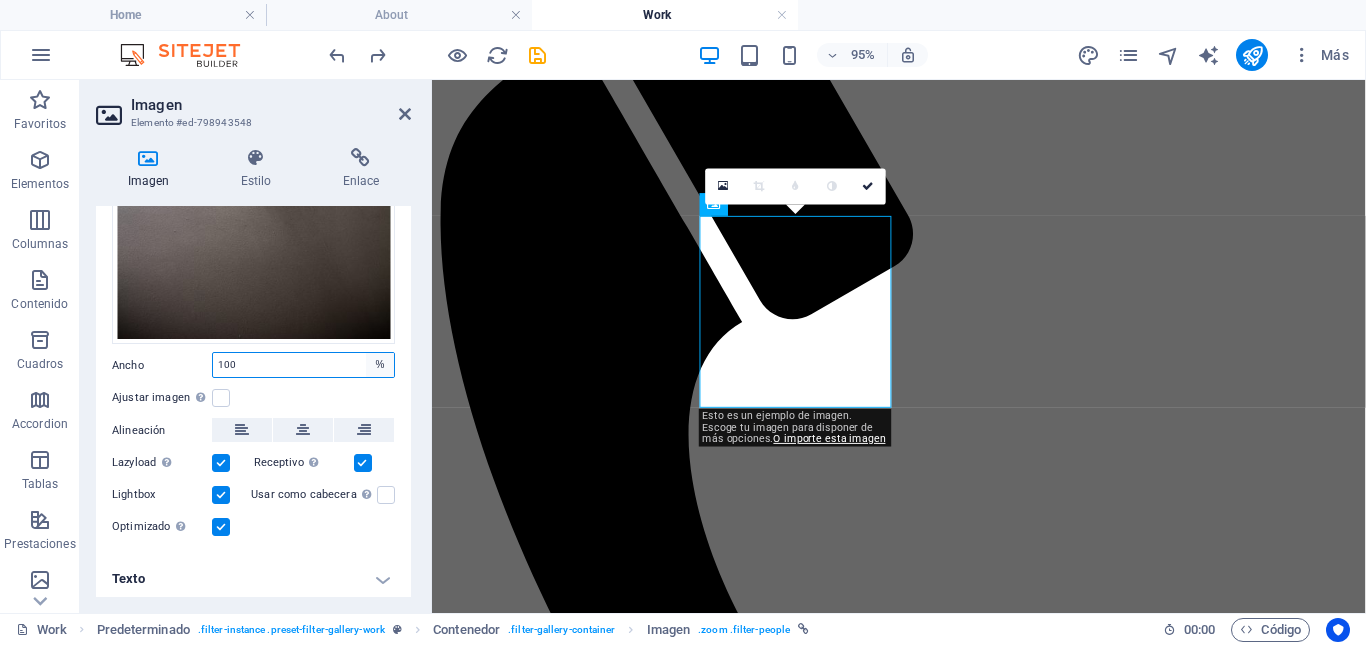 select on "px" 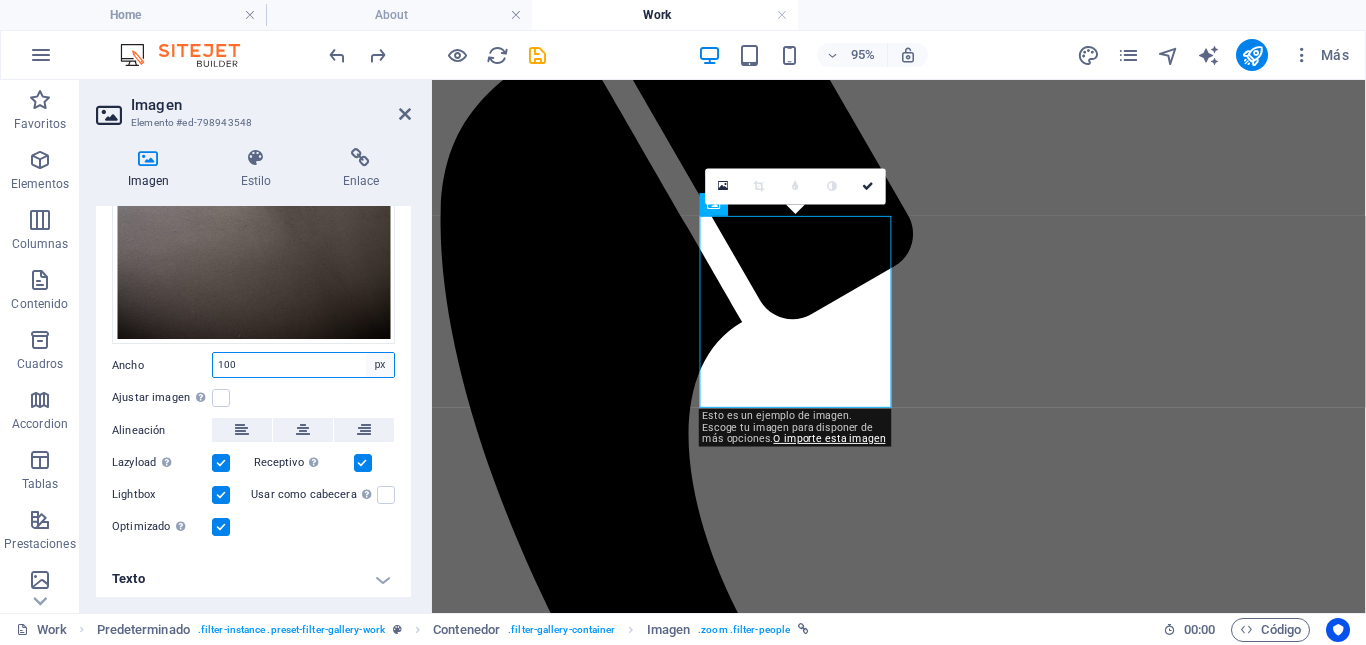 click on "Predeterminado automático px rem % em vh vw" at bounding box center (380, 365) 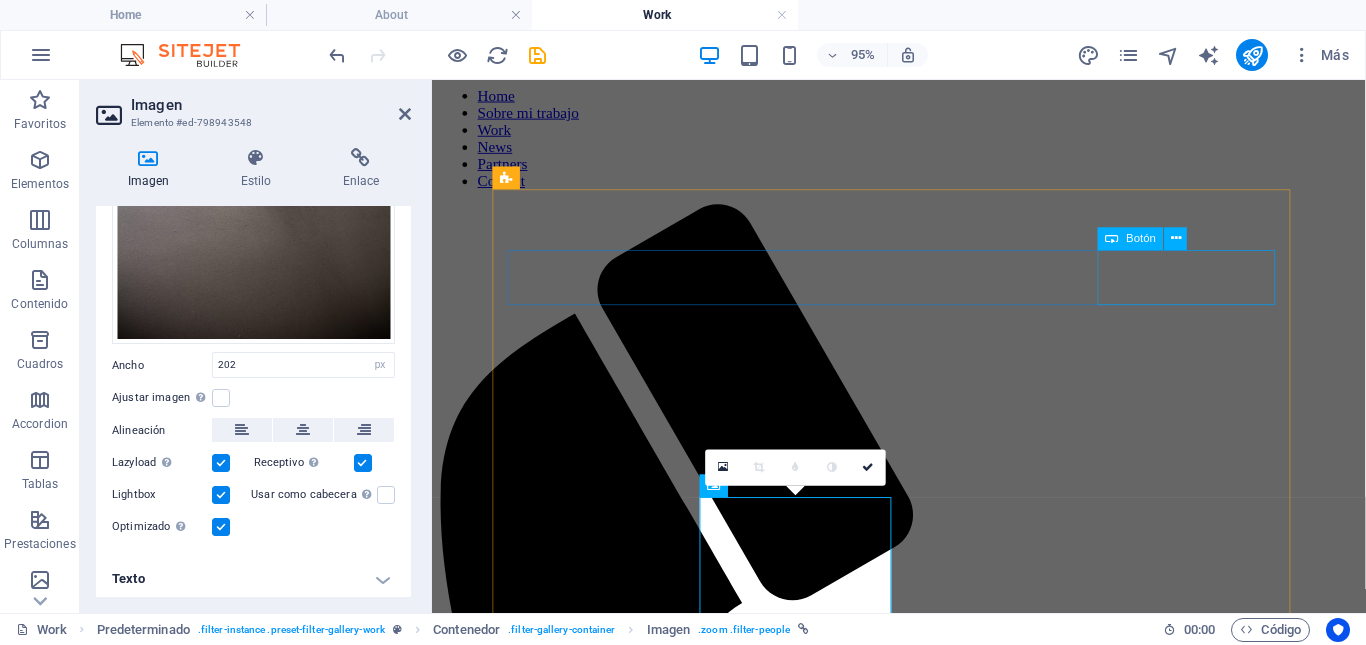 scroll, scrollTop: 117, scrollLeft: 0, axis: vertical 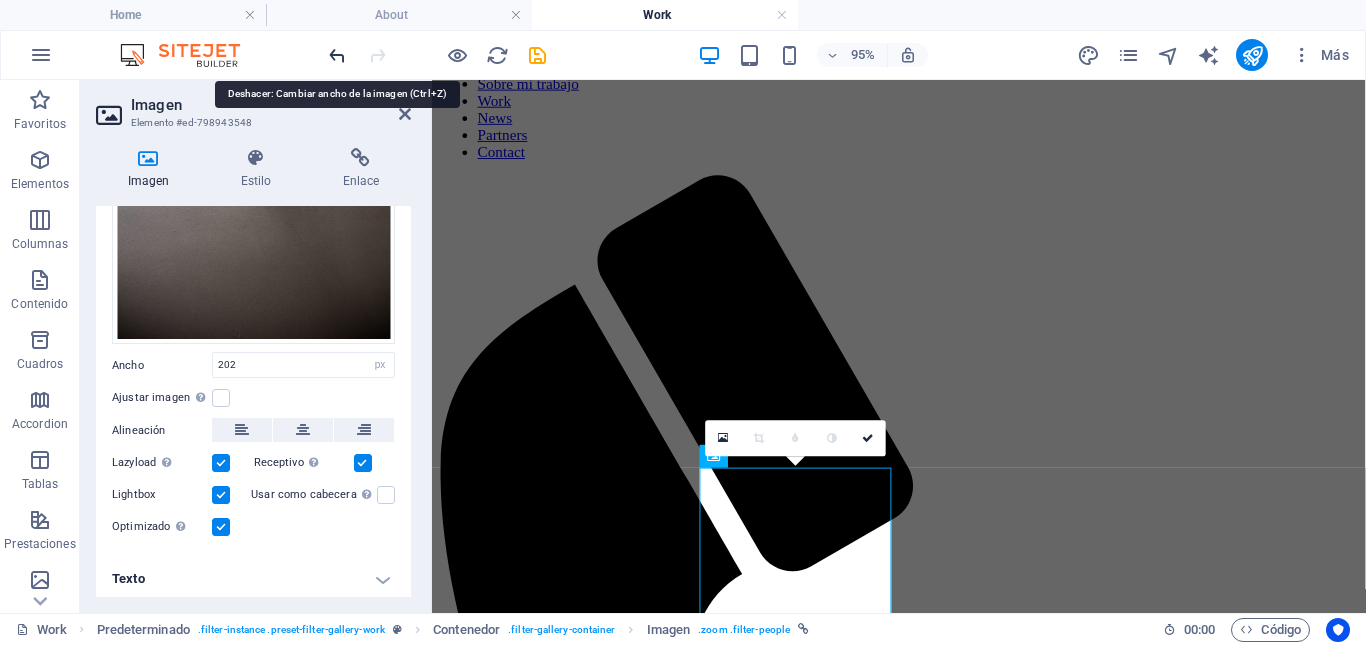 click at bounding box center (337, 55) 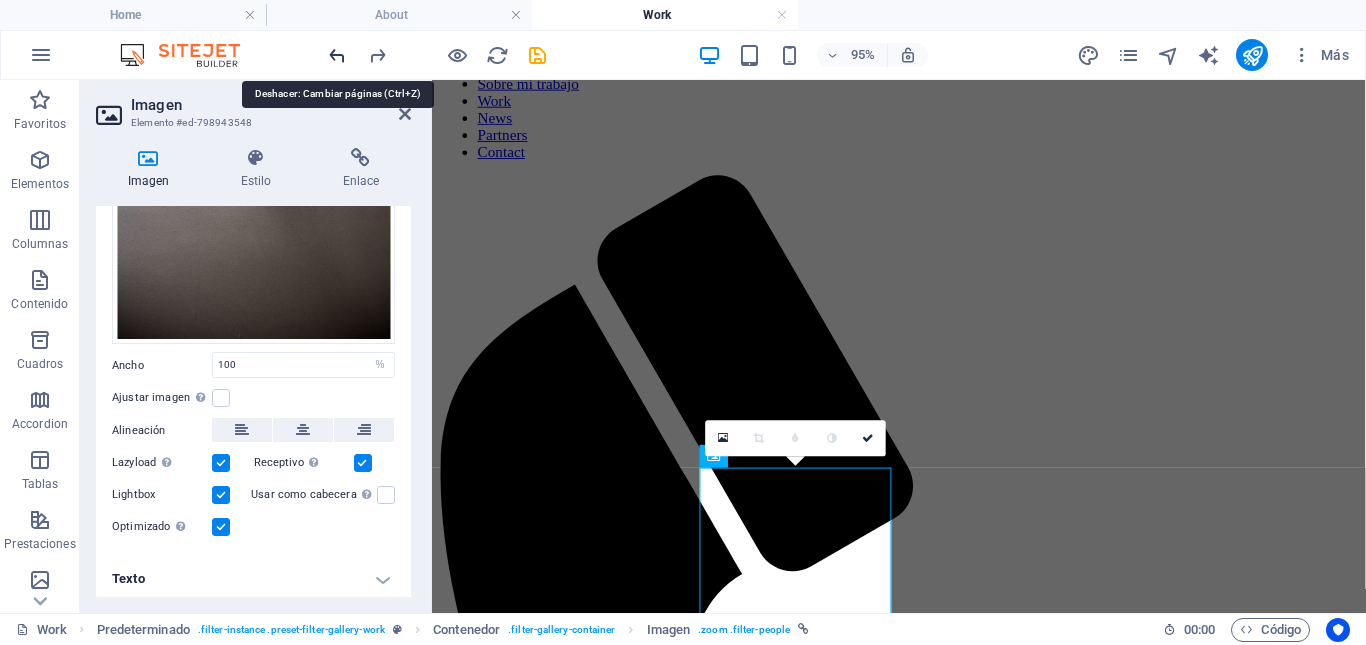 click at bounding box center (337, 55) 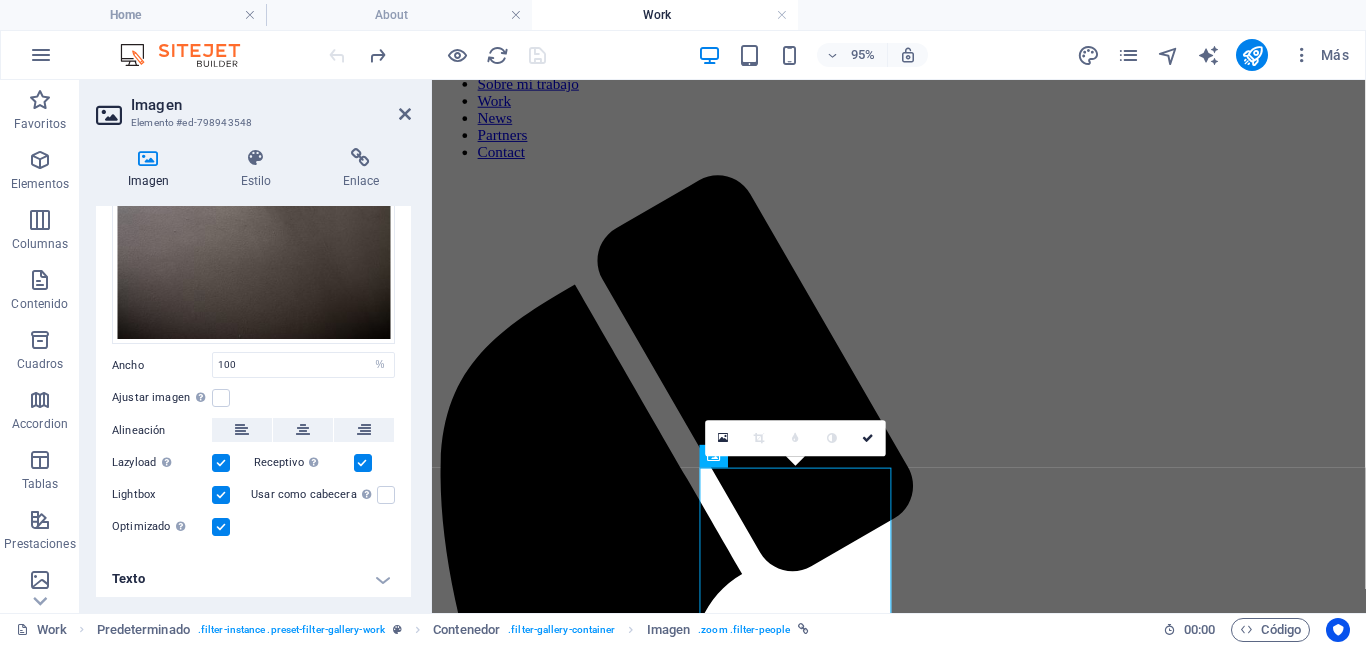 click at bounding box center [437, 55] 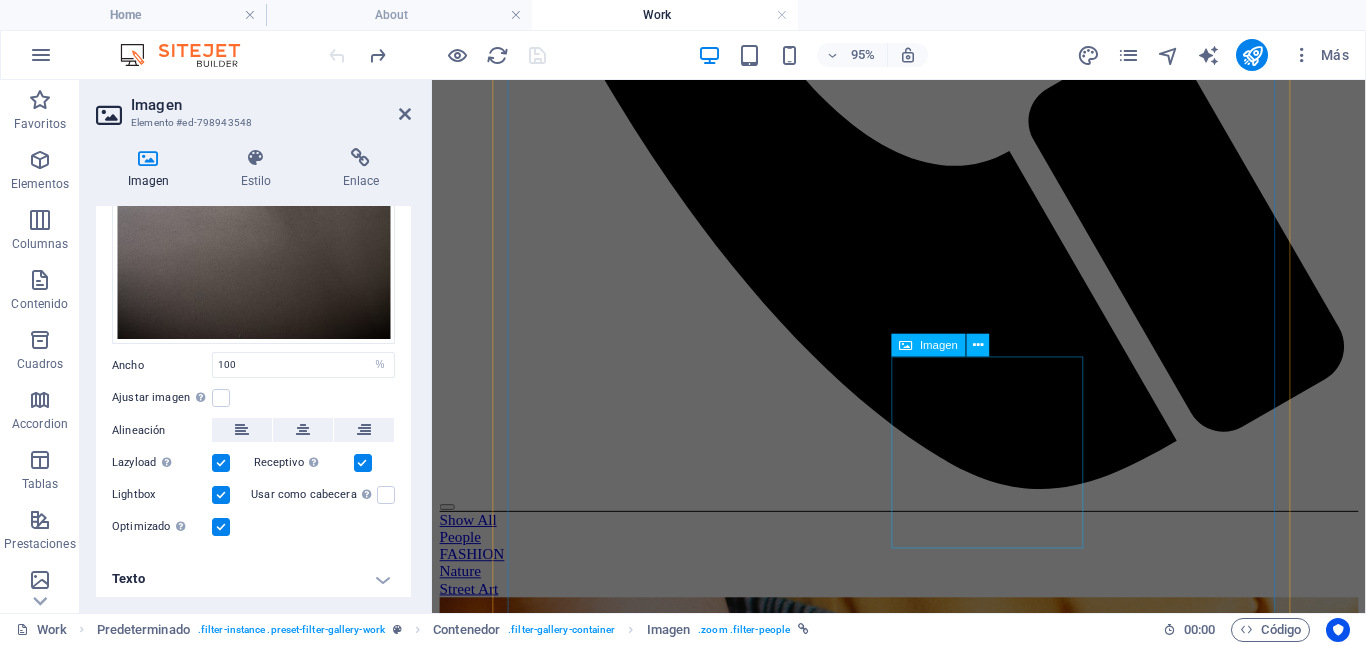 scroll, scrollTop: 910, scrollLeft: 0, axis: vertical 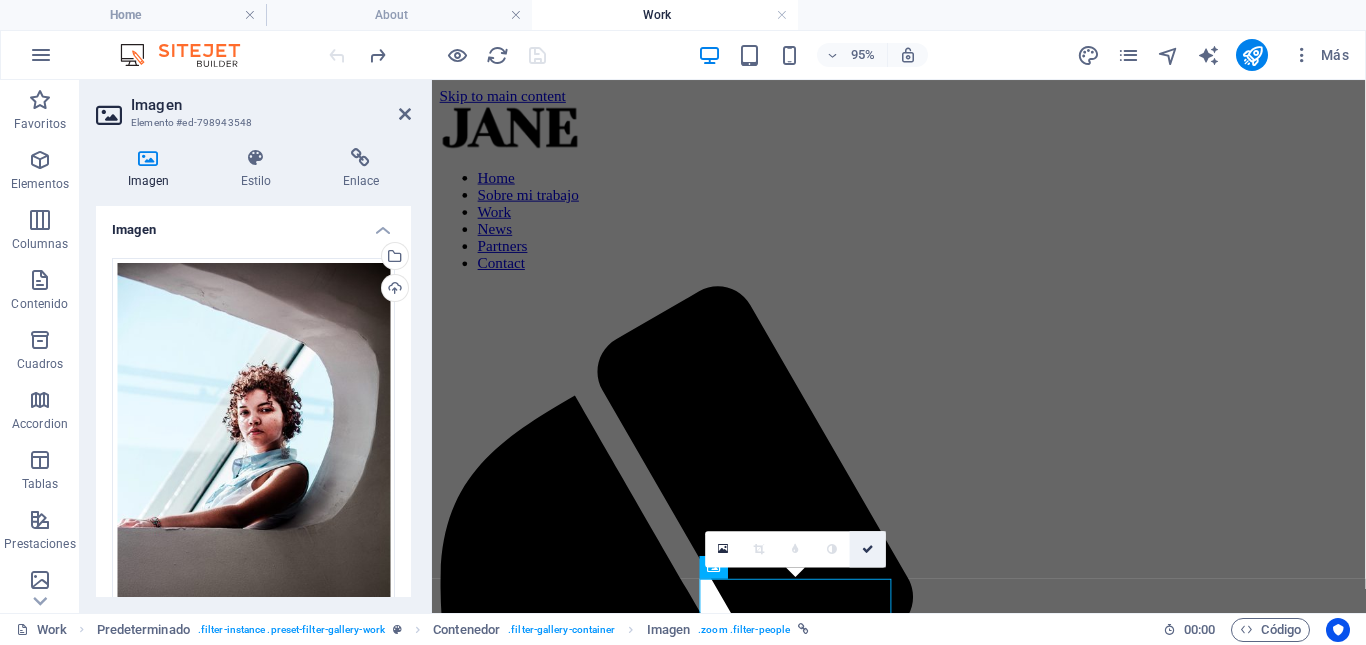 click at bounding box center [868, 549] 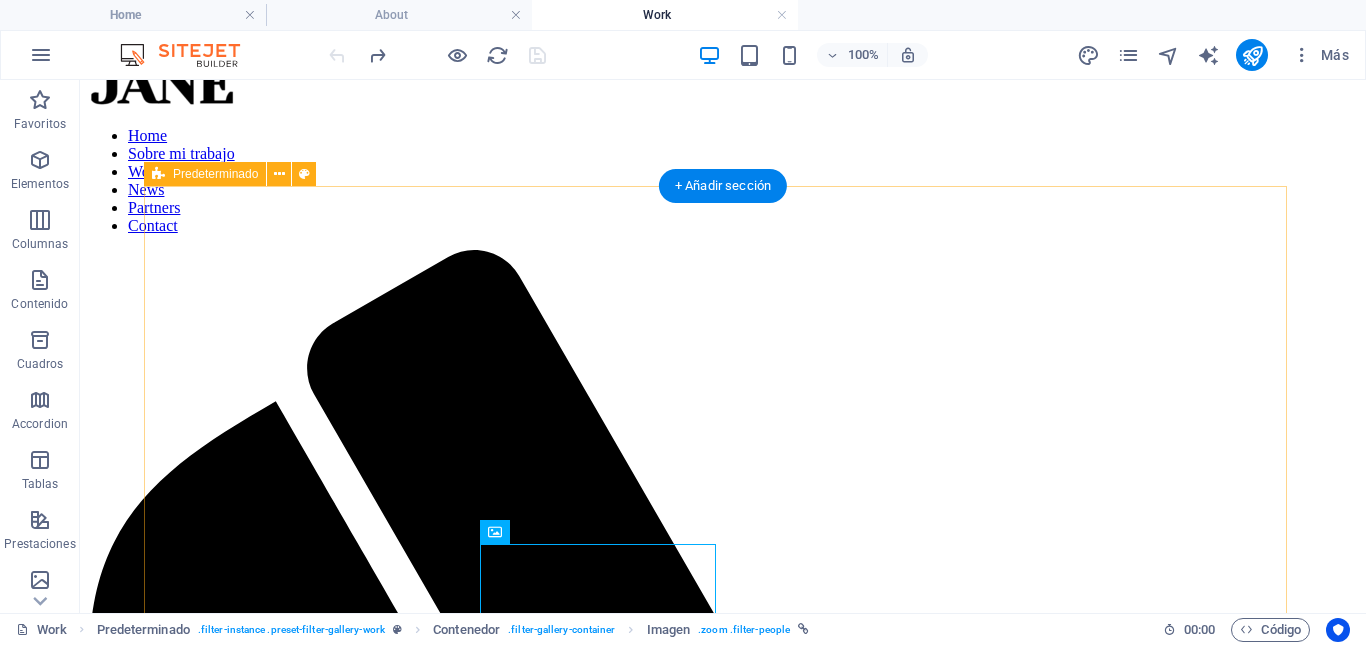 scroll, scrollTop: 0, scrollLeft: 0, axis: both 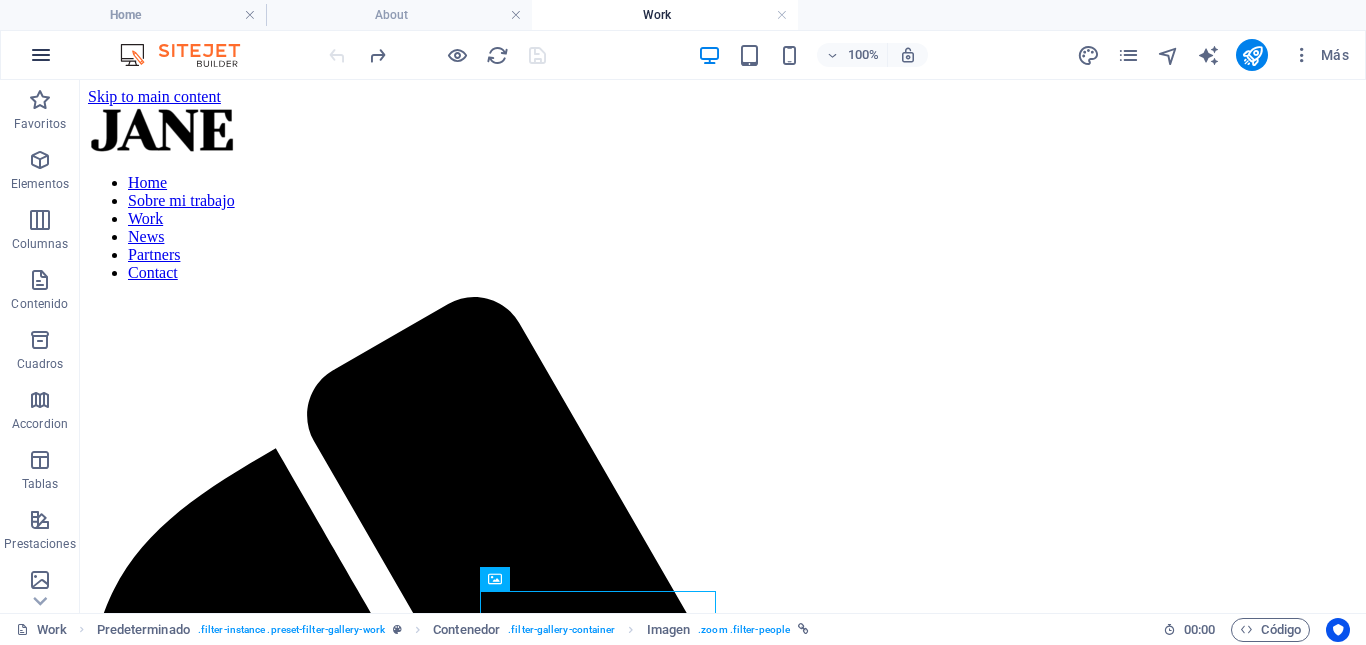 click at bounding box center [41, 55] 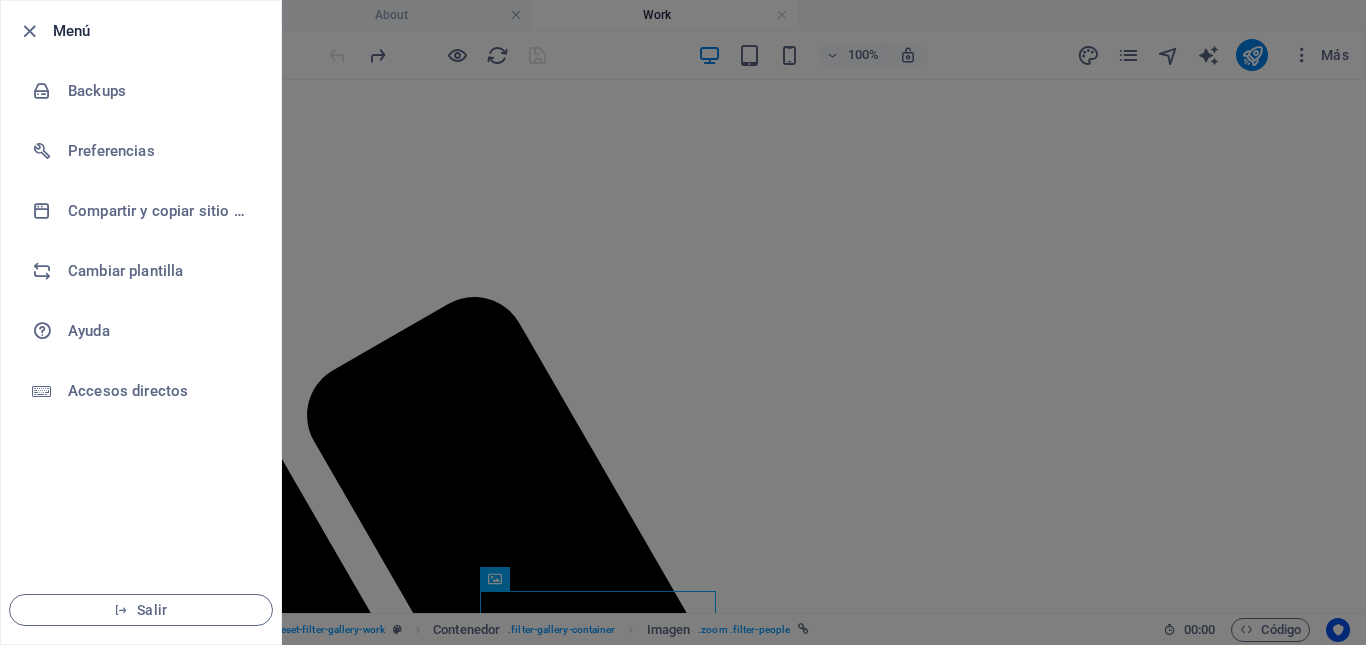 click at bounding box center [683, 322] 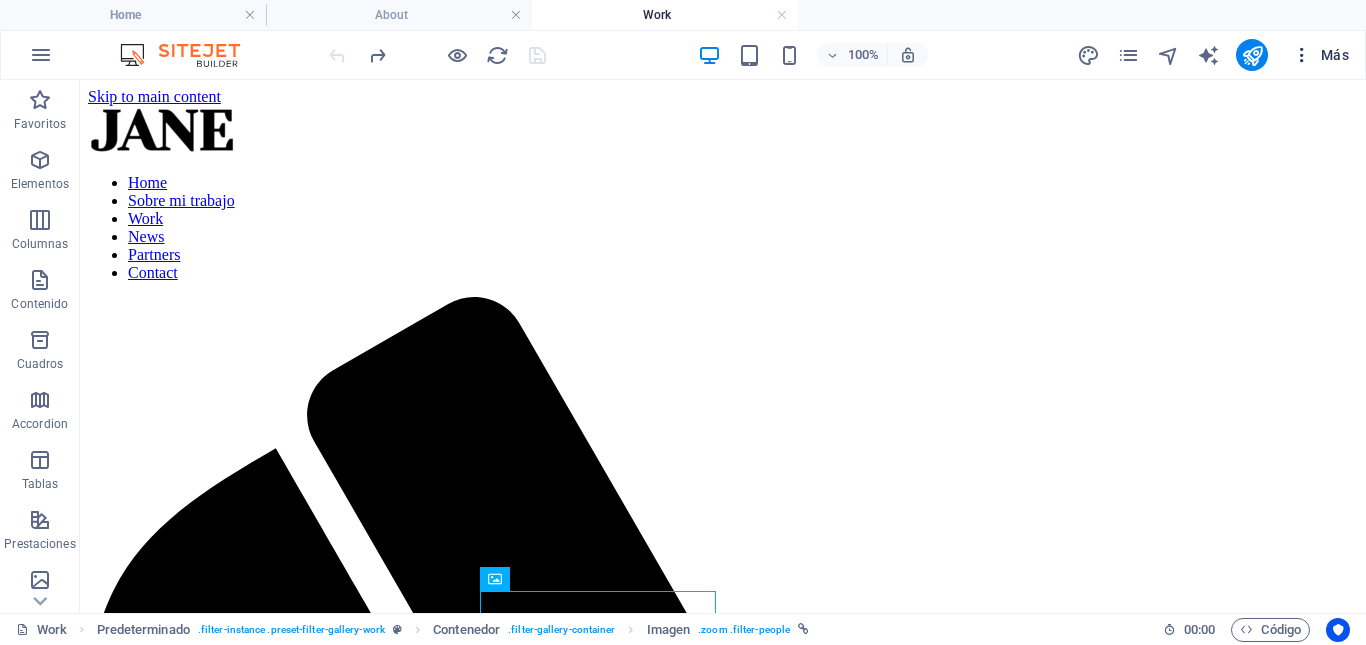 click on "Más" at bounding box center [1320, 55] 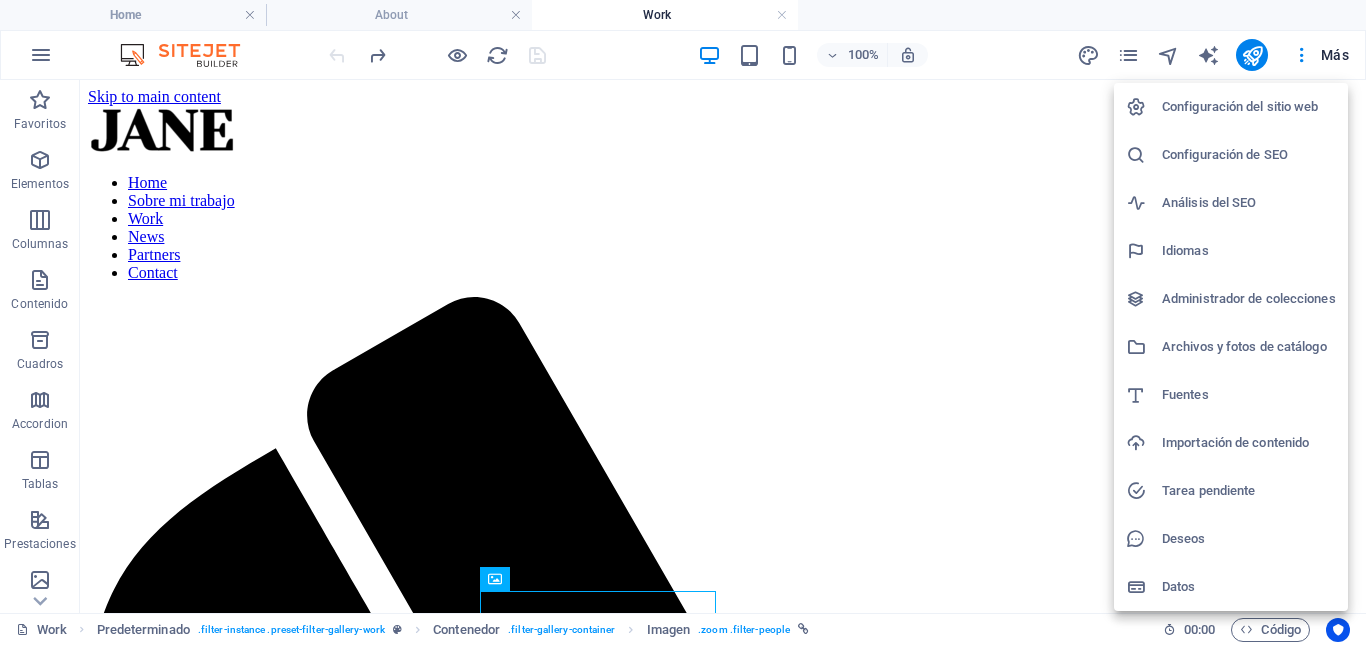 click at bounding box center [683, 322] 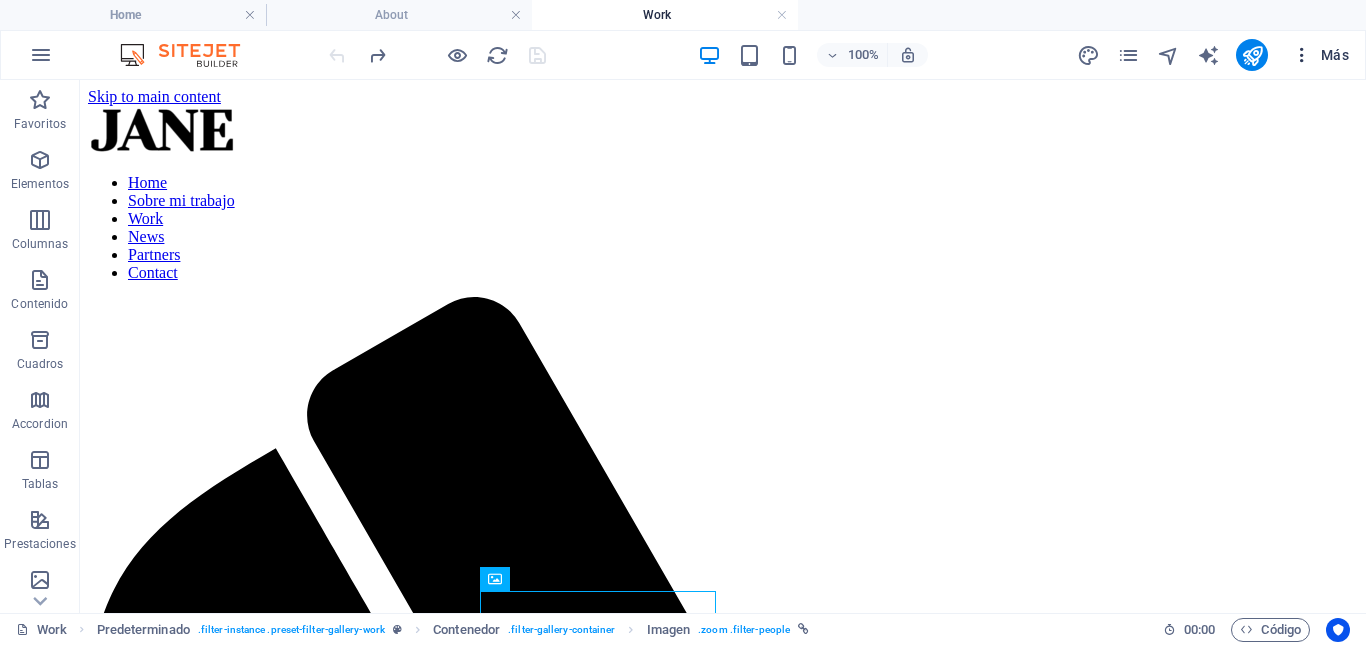 click at bounding box center (1302, 55) 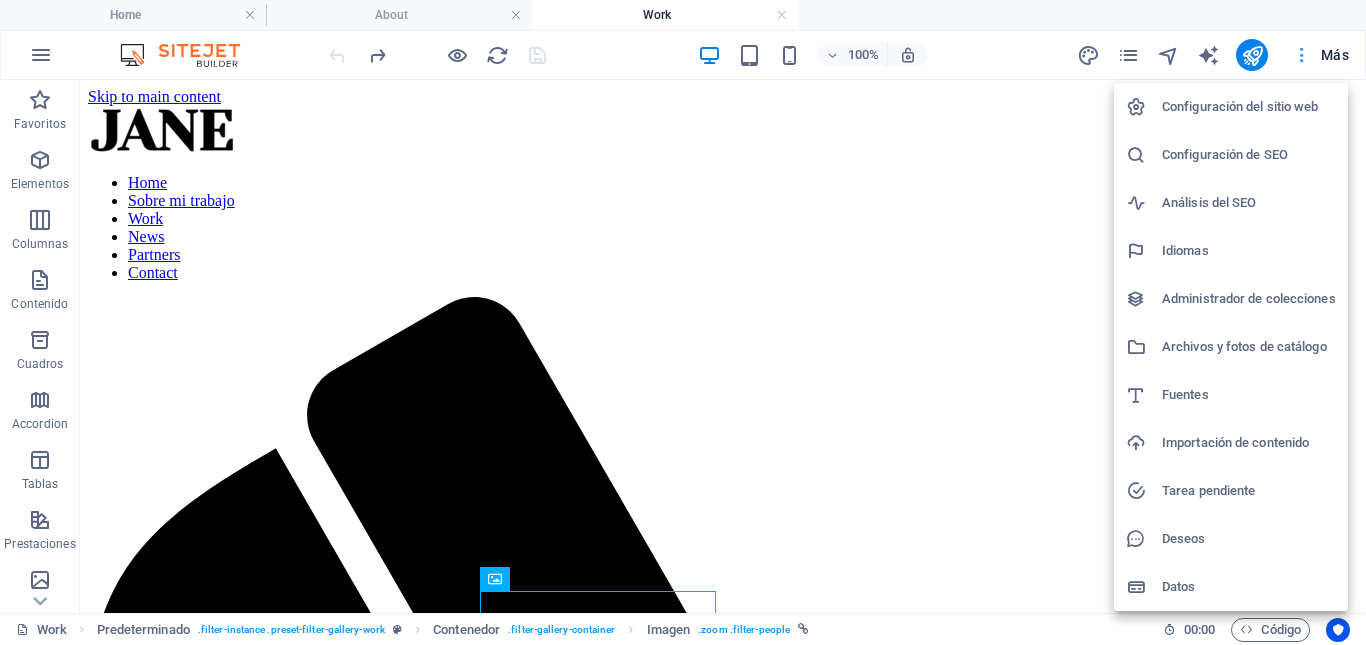 click at bounding box center [683, 322] 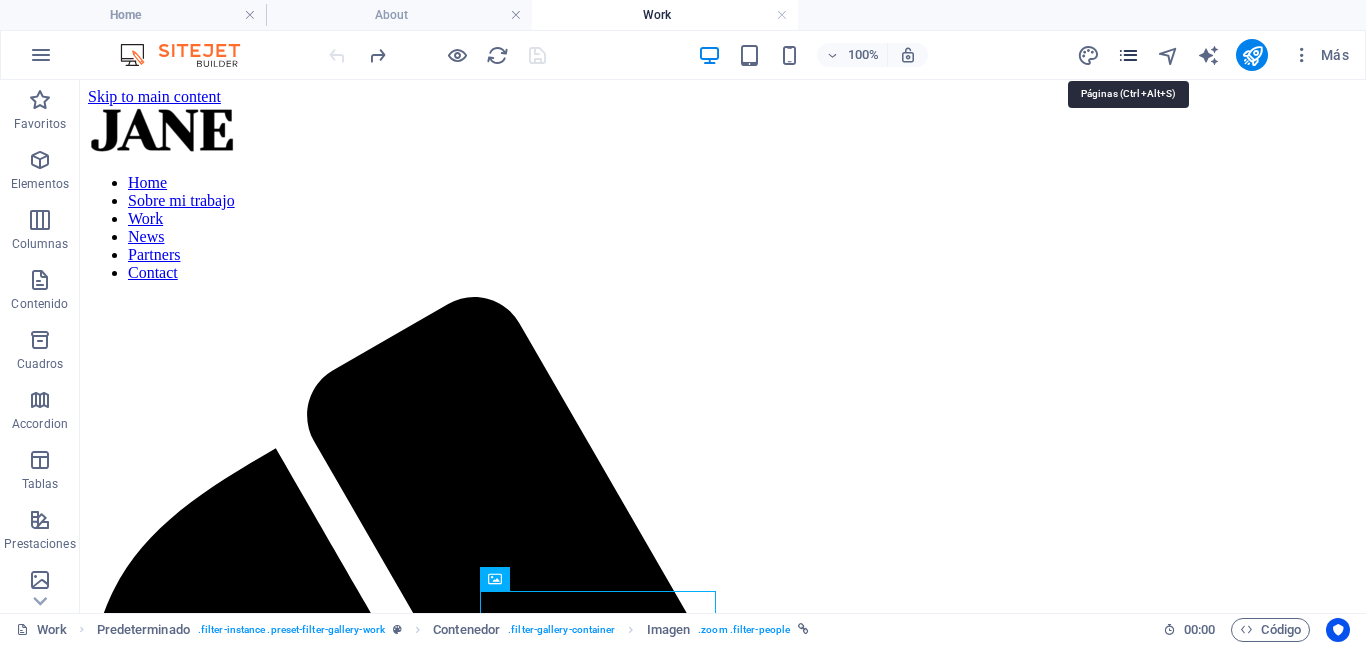 click at bounding box center [1128, 55] 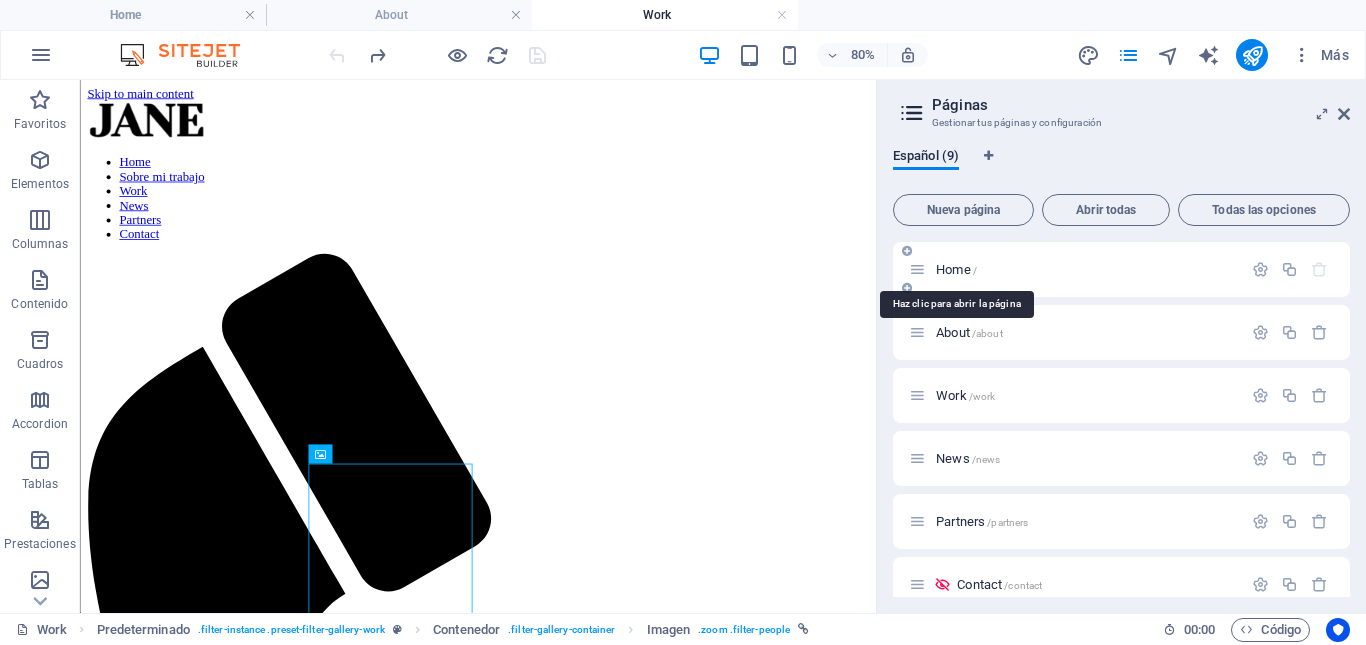 click on "Home /" at bounding box center (956, 269) 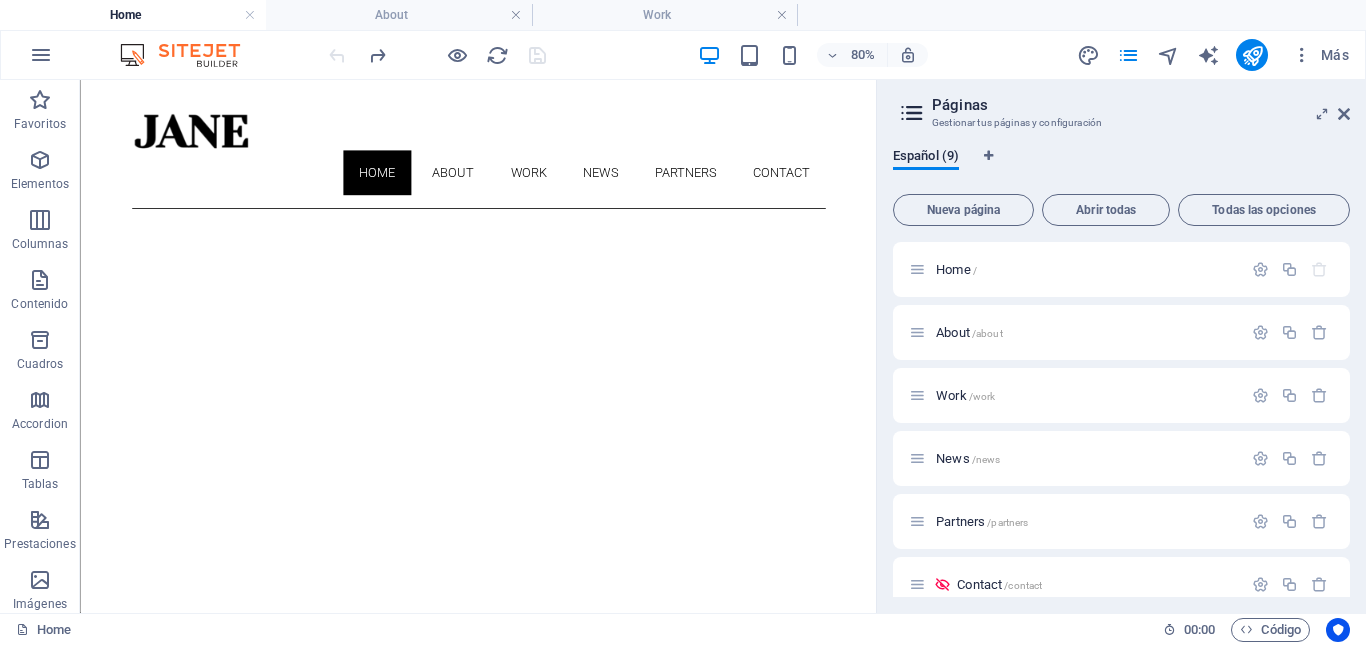 scroll, scrollTop: 47, scrollLeft: 0, axis: vertical 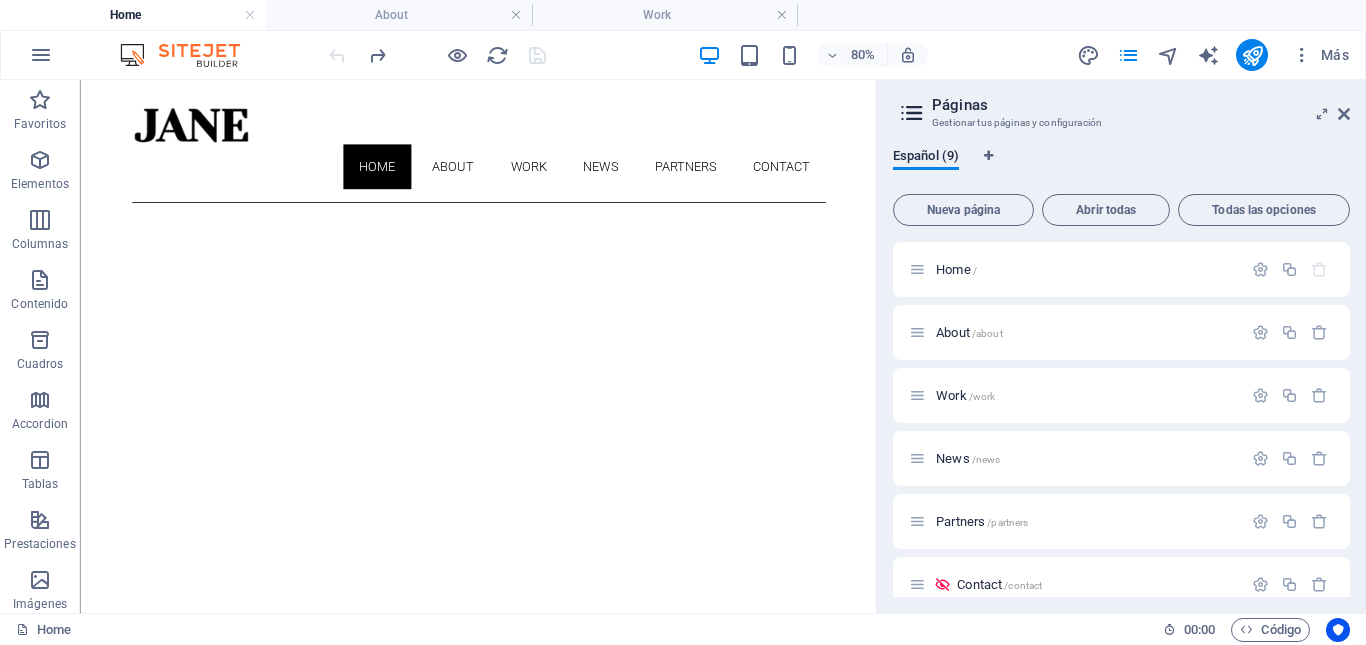click on "About me My work Partners Contact" at bounding box center (577, 1233) 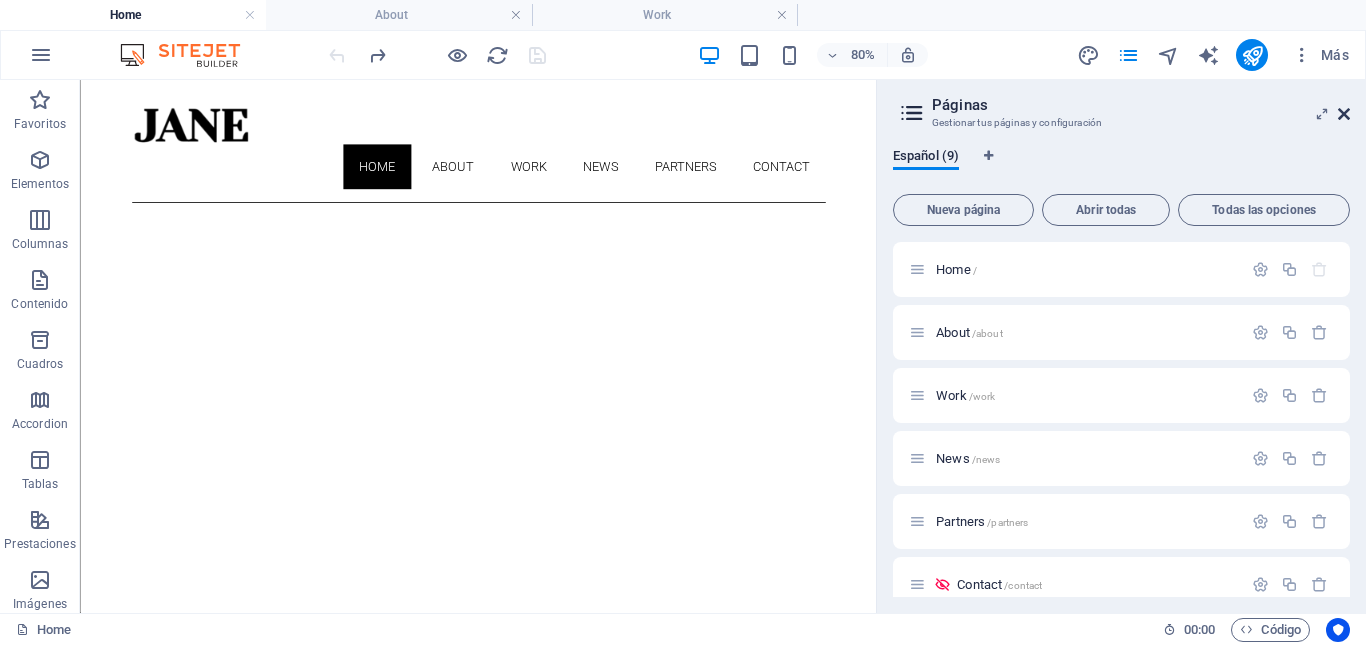 click at bounding box center (1344, 114) 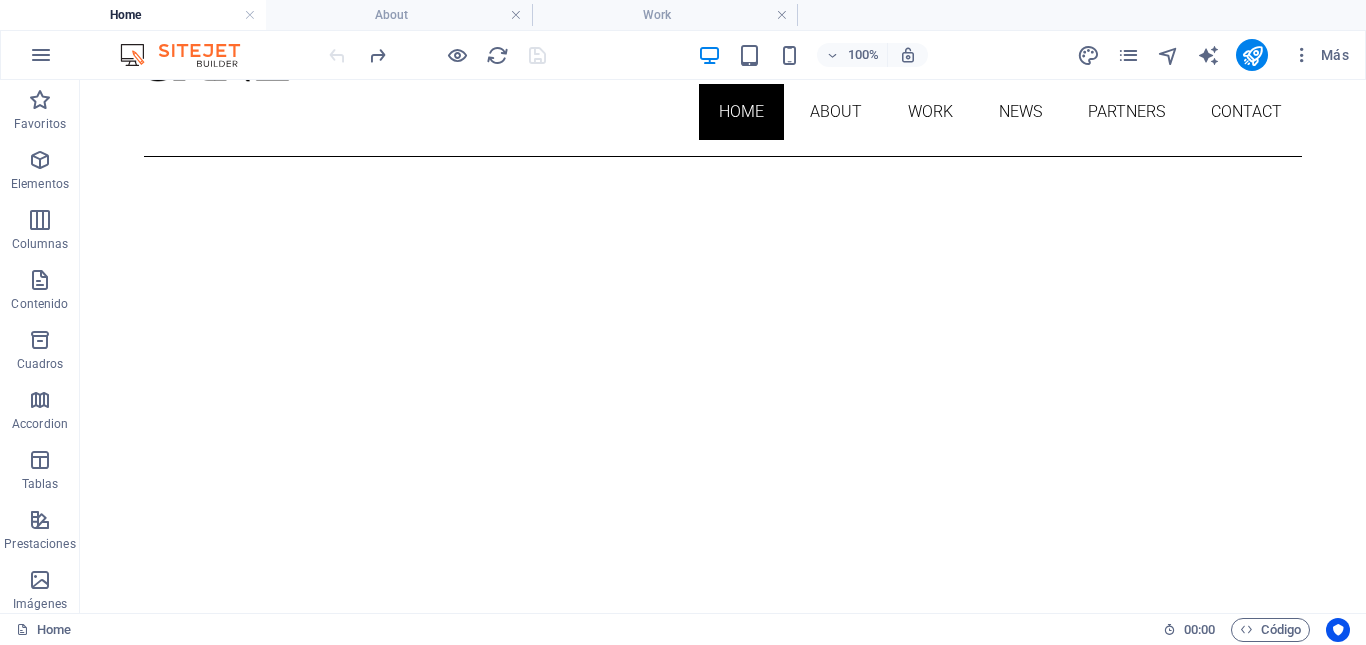 scroll, scrollTop: 132, scrollLeft: 0, axis: vertical 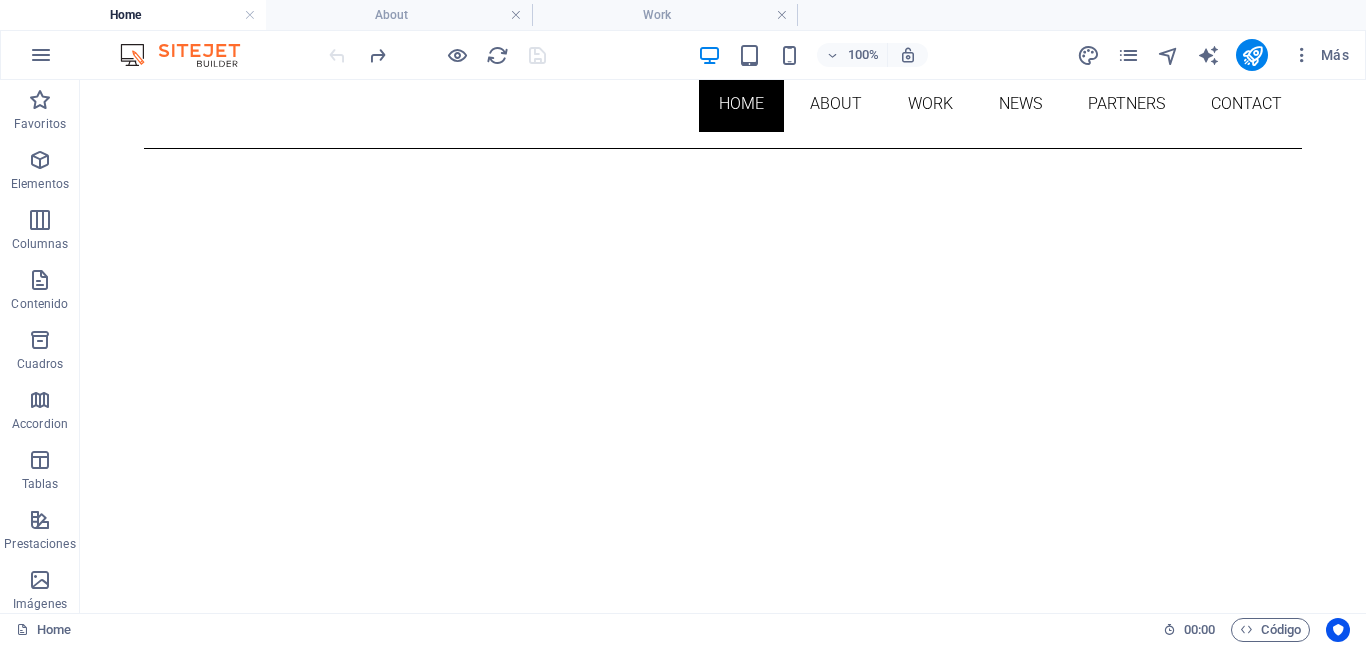 click on "About me My work Partners Contact" at bounding box center [723, 1029] 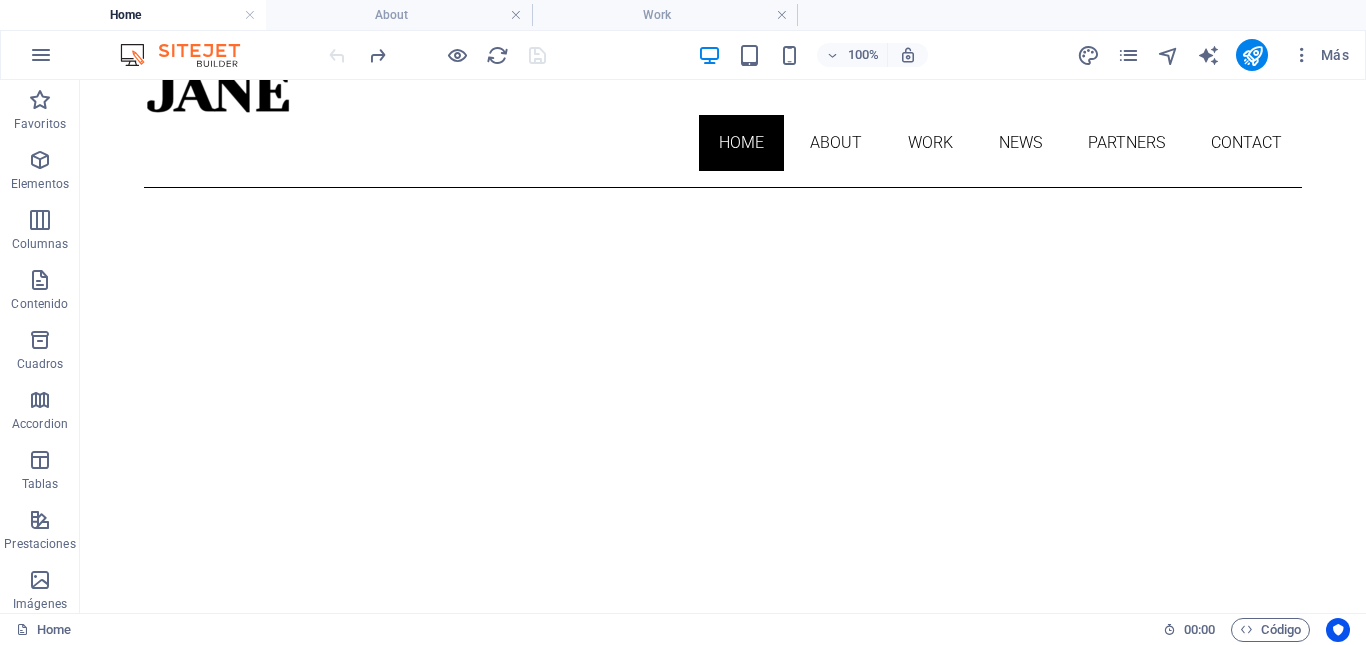 scroll, scrollTop: 70, scrollLeft: 0, axis: vertical 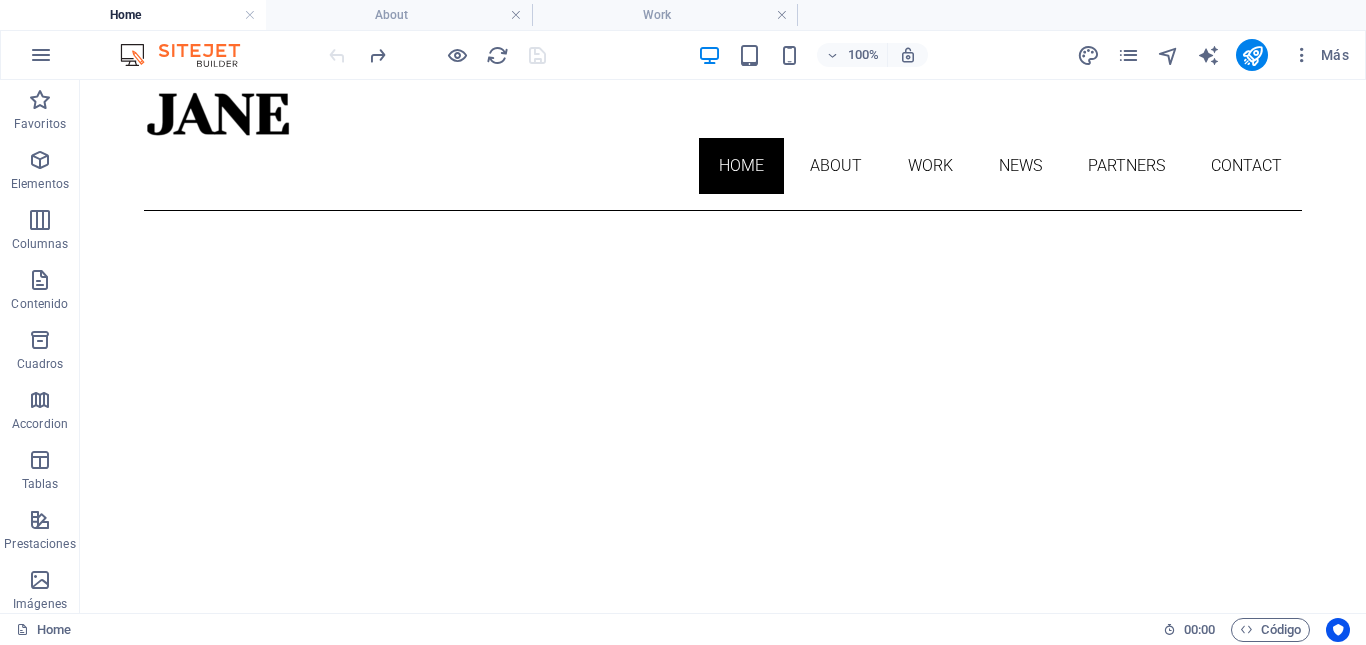 click on "Home About Work News Partners Contact" at bounding box center (723, 142) 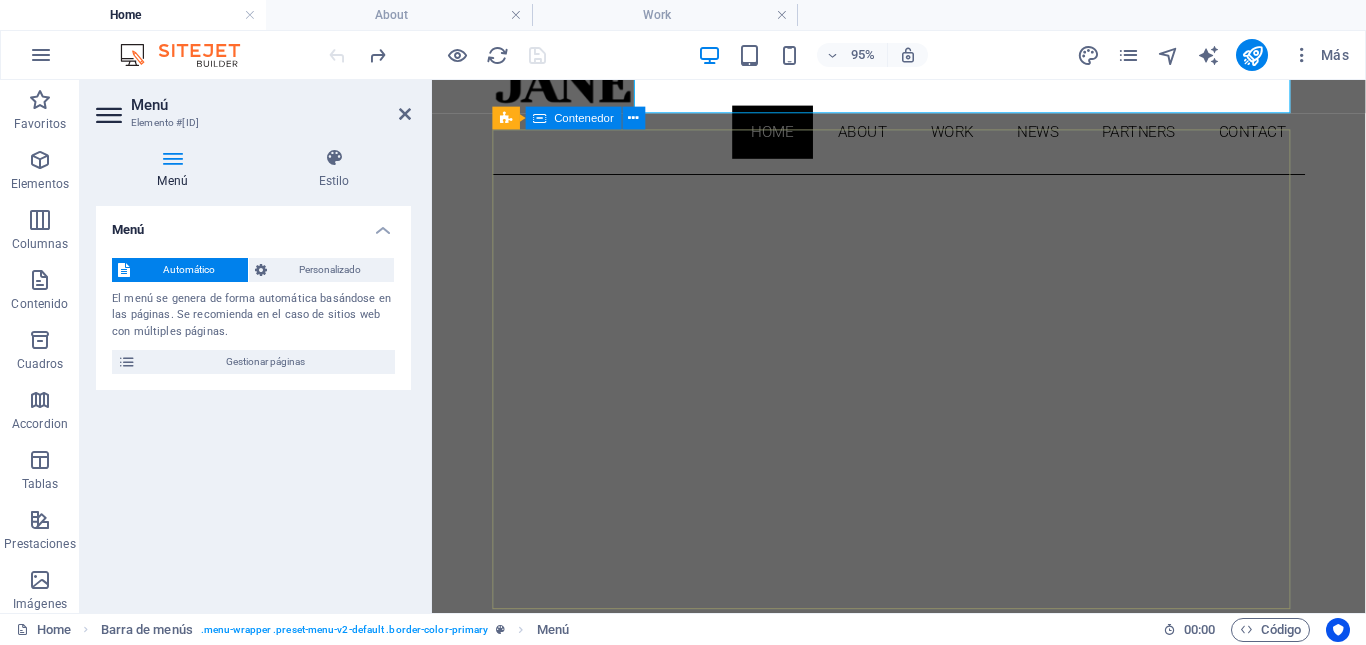 scroll, scrollTop: 109, scrollLeft: 0, axis: vertical 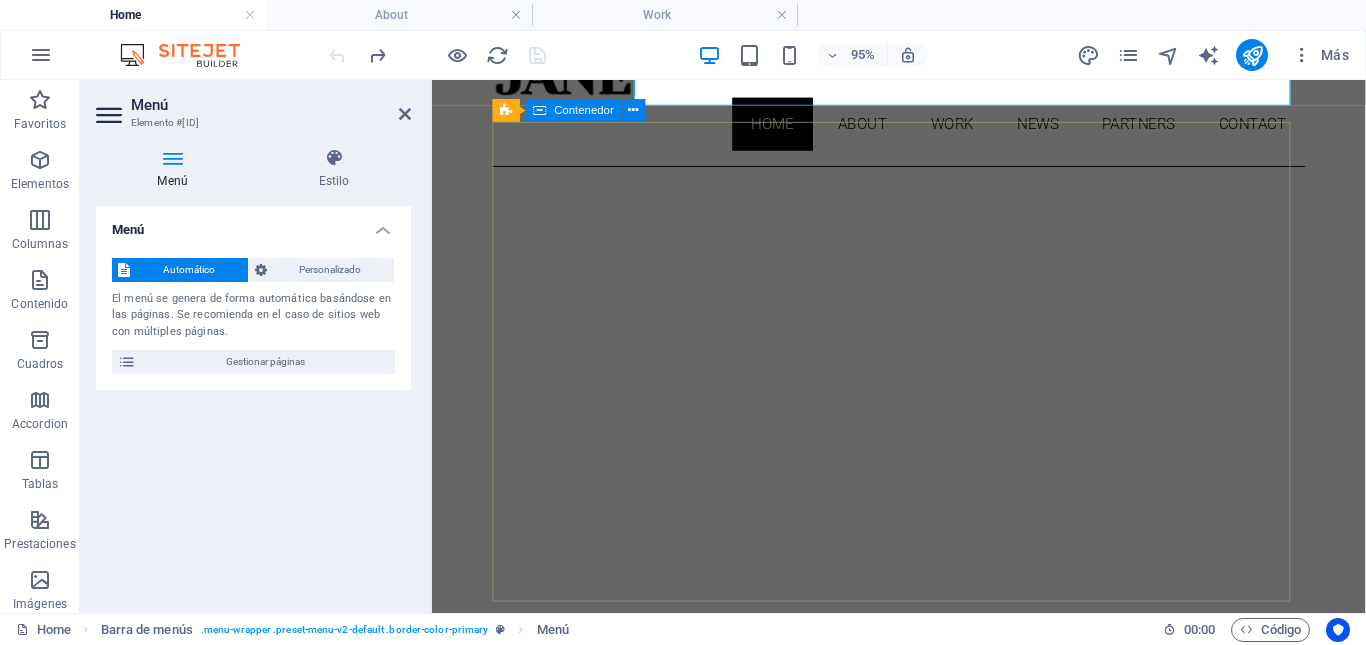 click on "About me My work Partners Contact" at bounding box center (923, 1077) 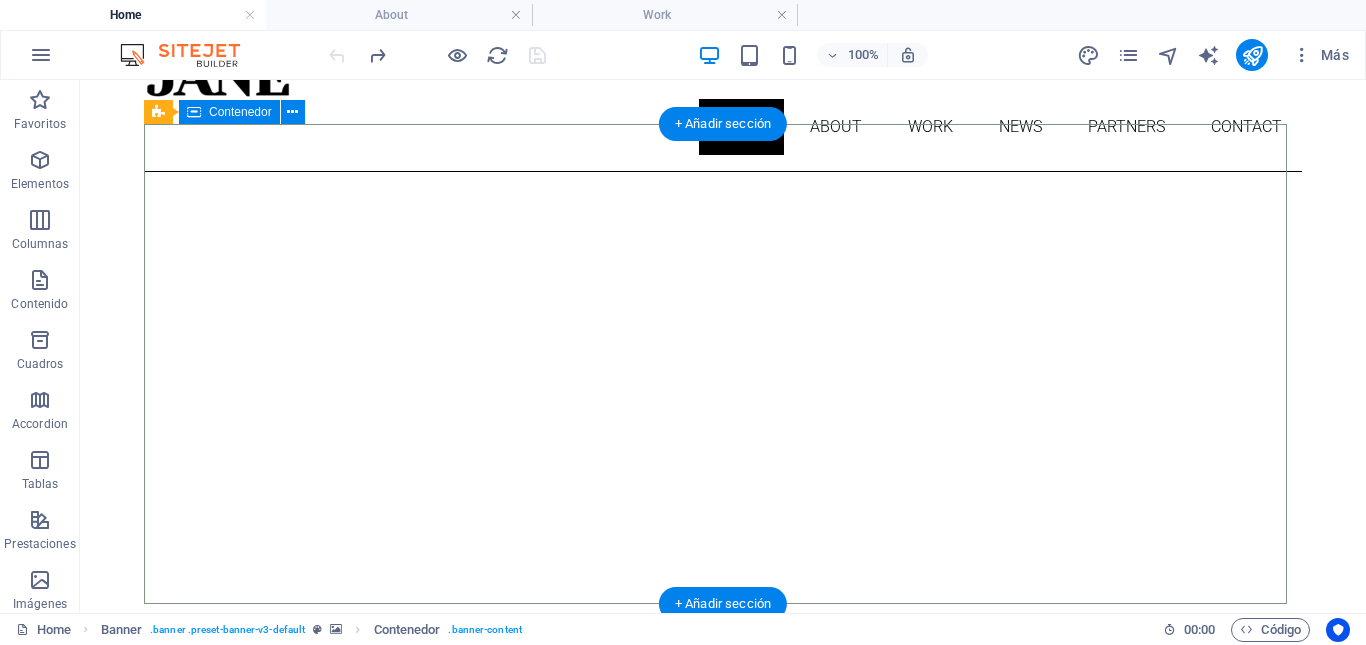 click on "About me My work Partners Contact" at bounding box center [723, 1077] 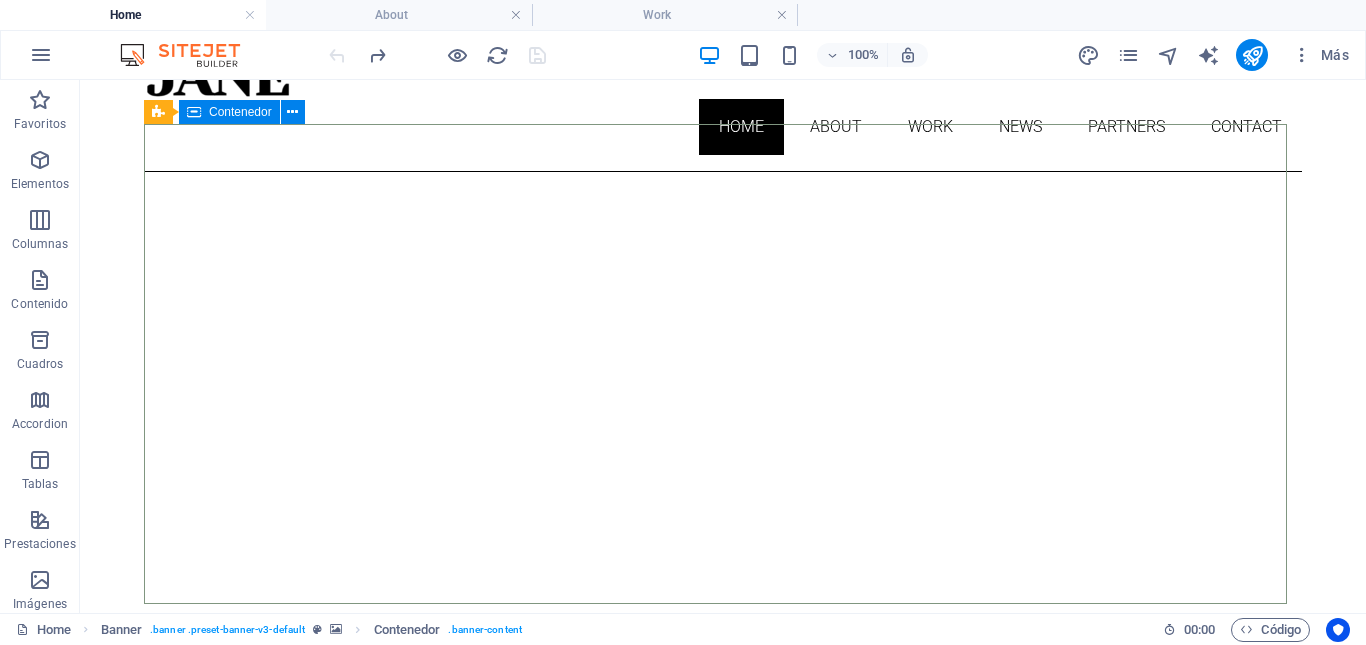 click on "Contenedor" at bounding box center (240, 112) 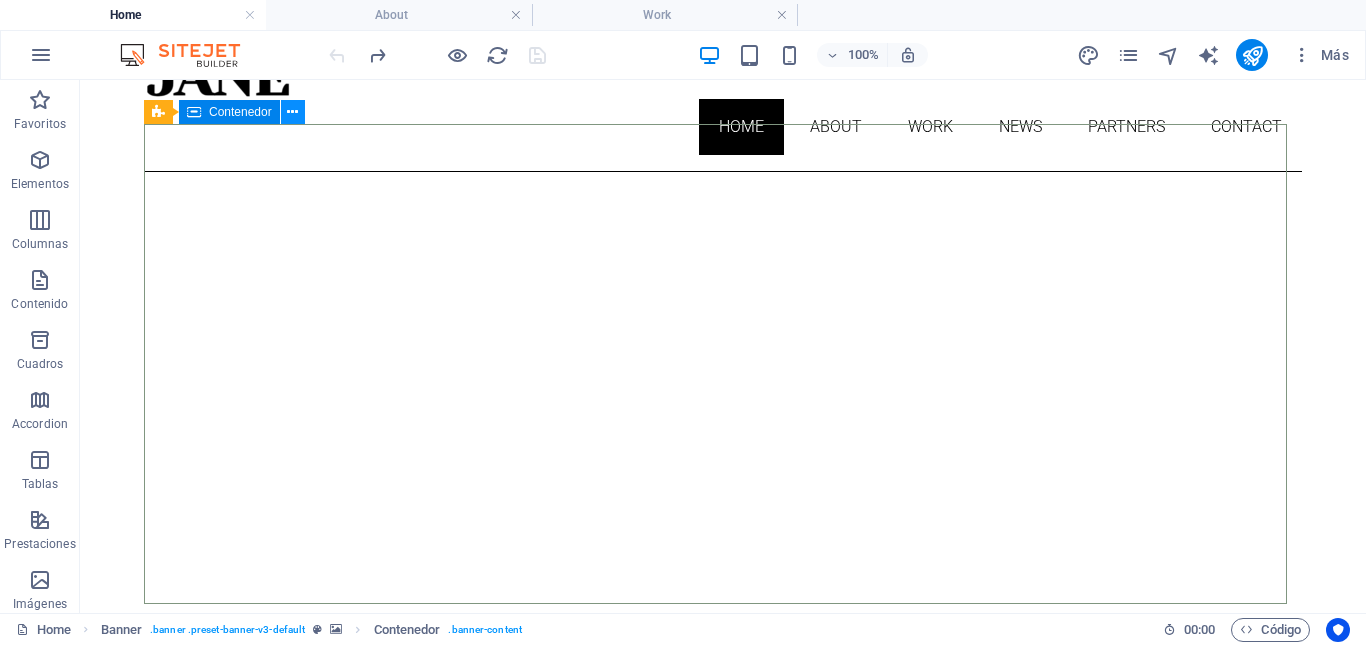 click at bounding box center [292, 112] 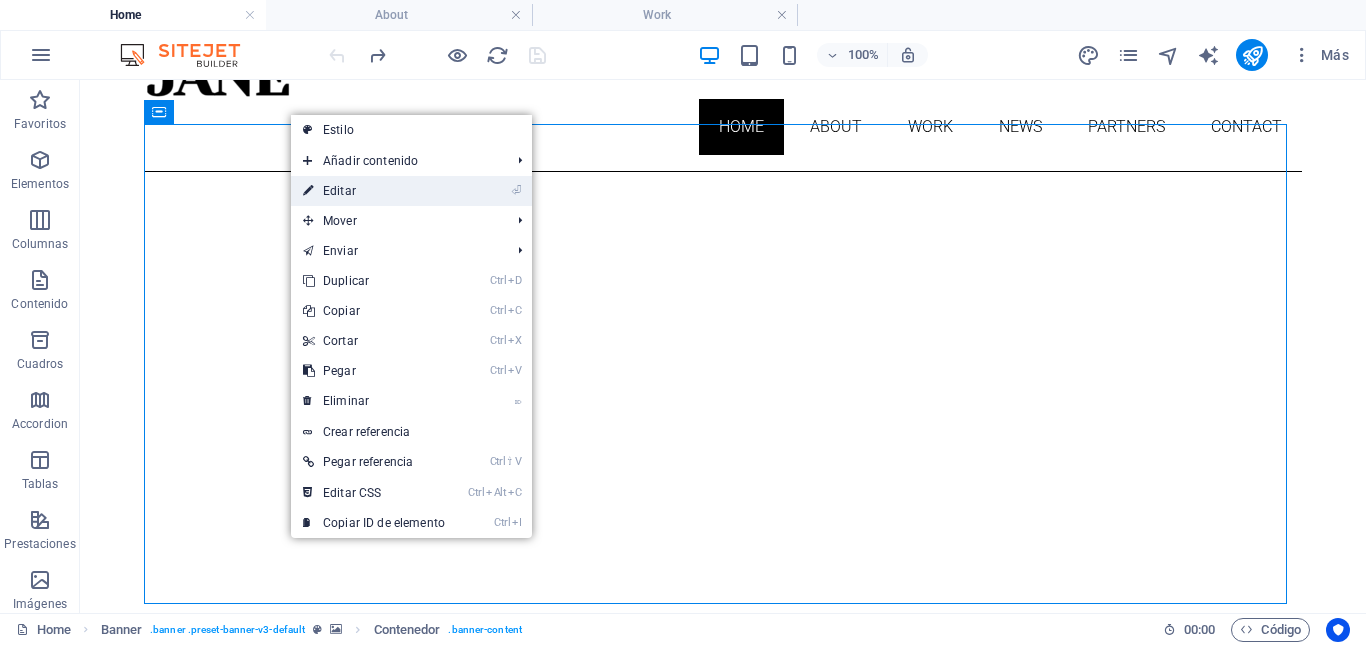 click on "⏎  Editar" at bounding box center [374, 191] 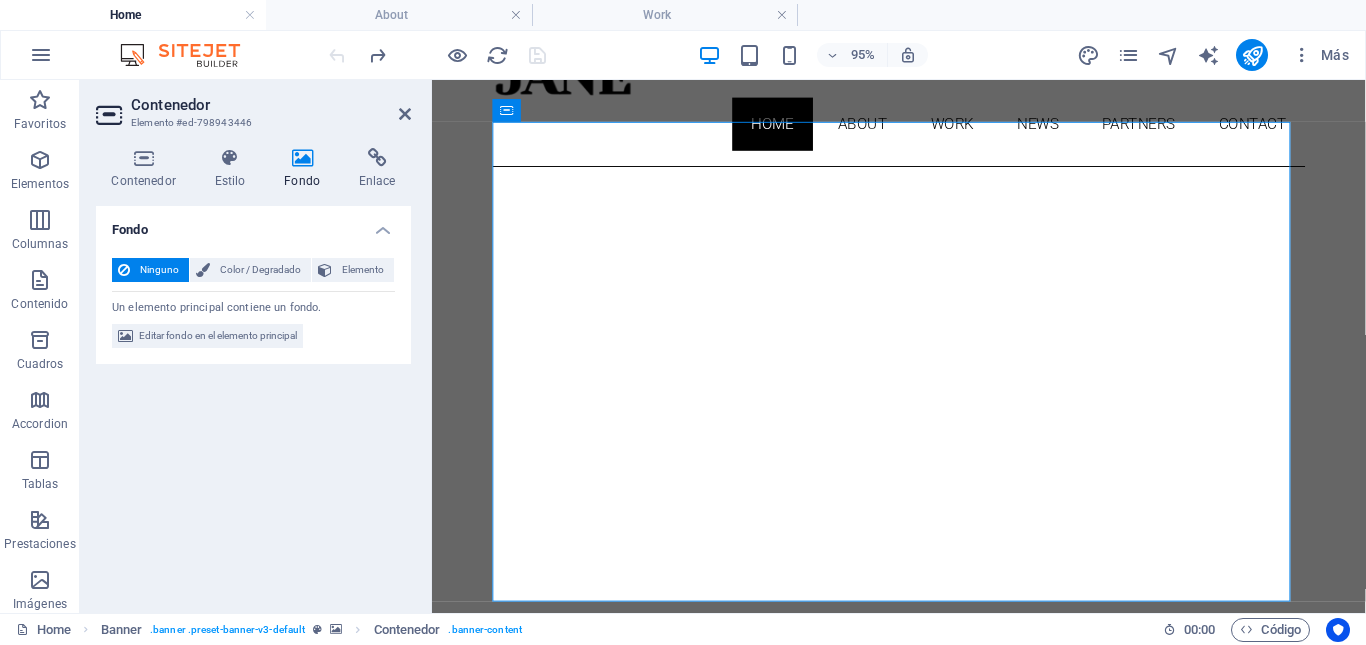 click at bounding box center (302, 158) 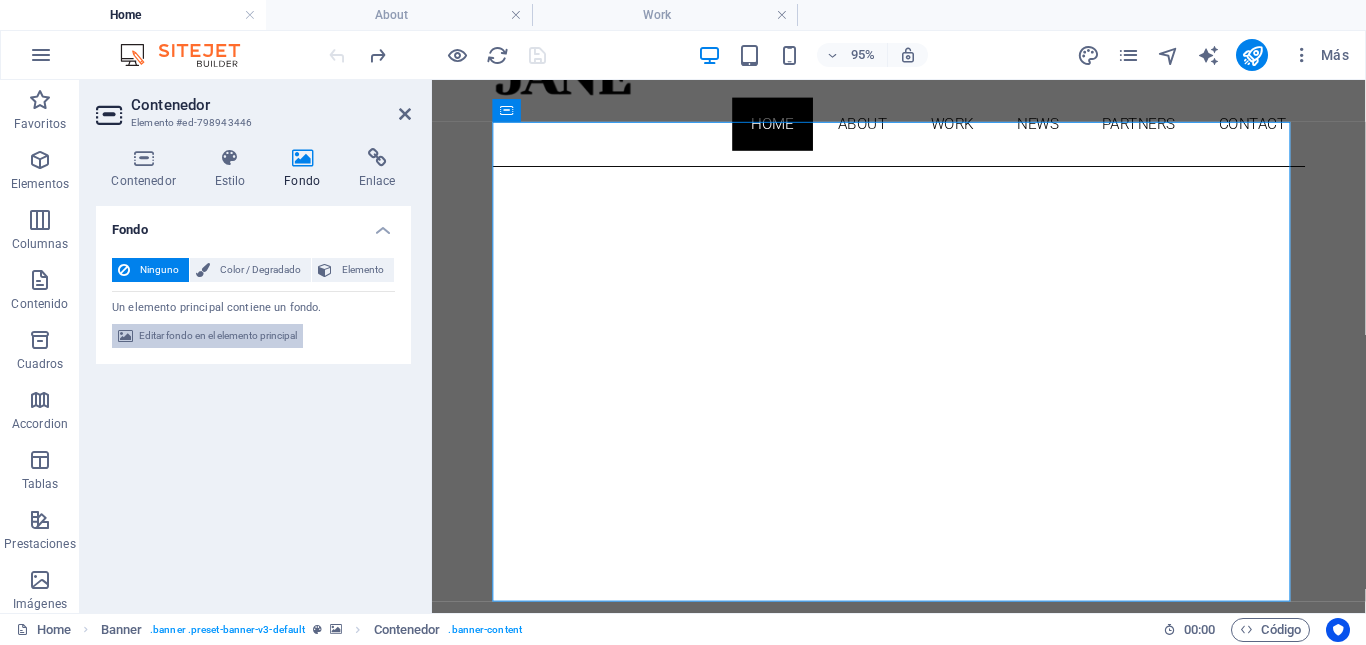 click on "Editar fondo en el elemento principal" at bounding box center [218, 336] 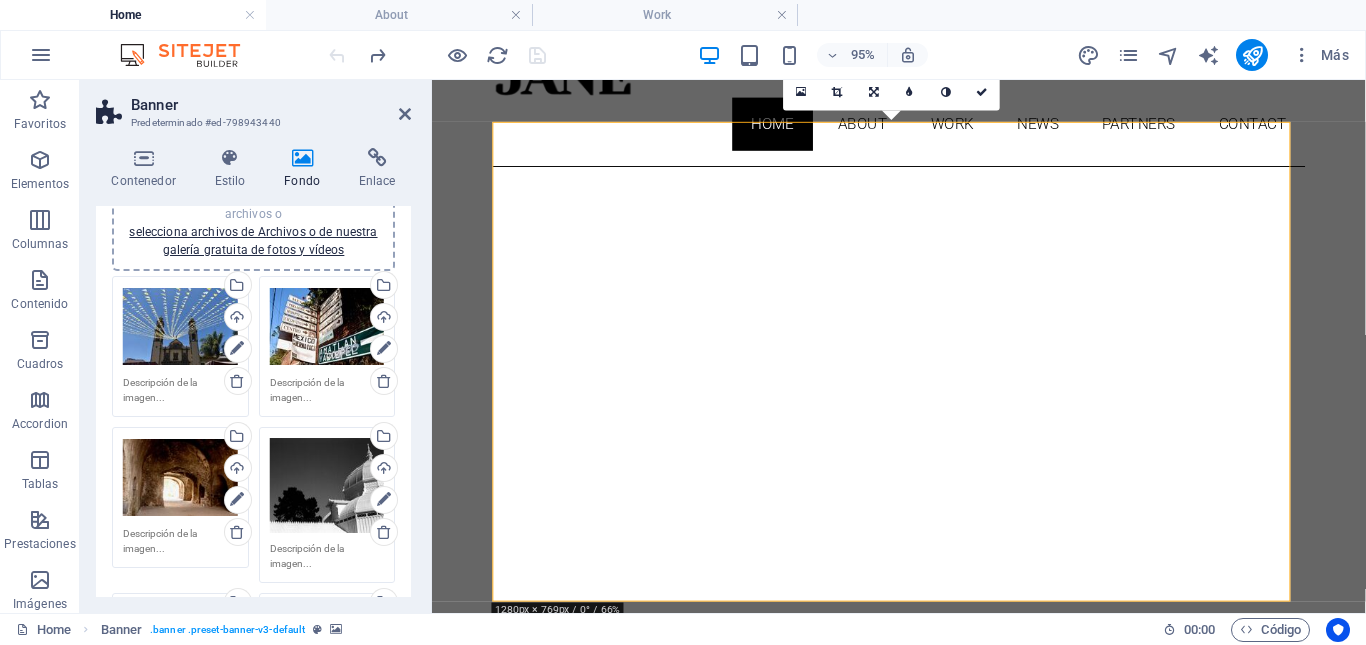 scroll, scrollTop: 288, scrollLeft: 0, axis: vertical 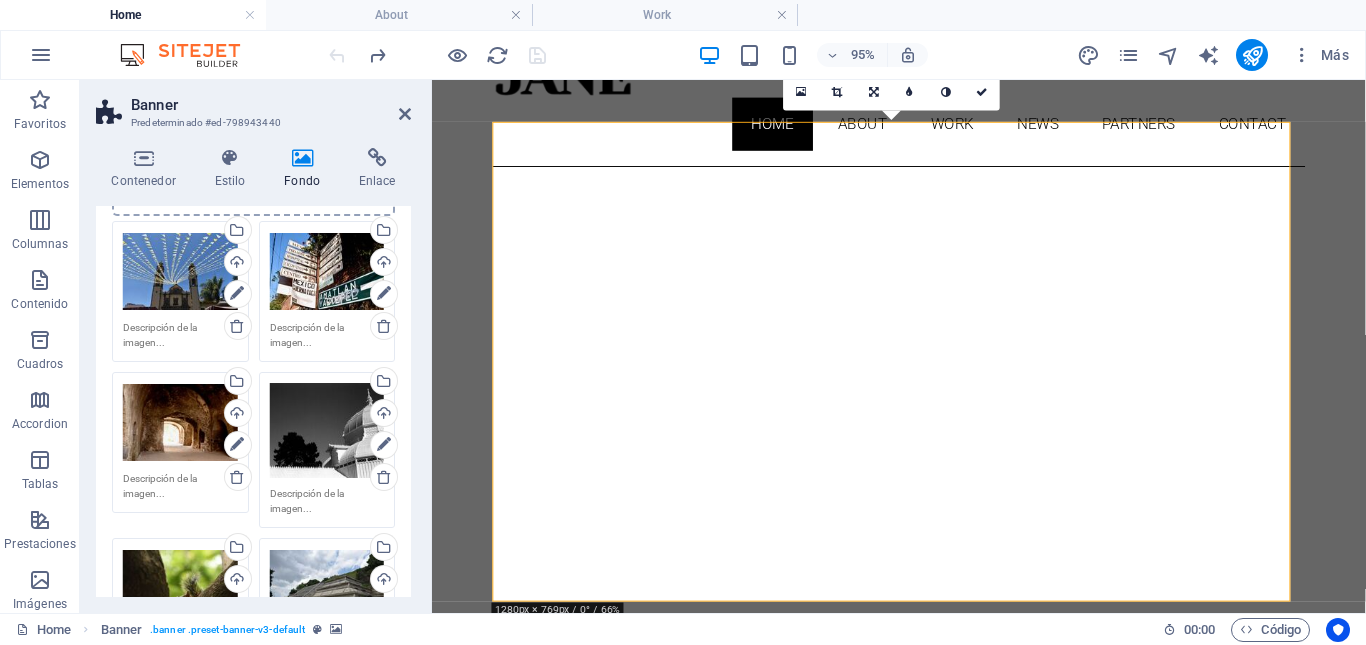 click on "Arrastra archivos aquí, haz clic para escoger archivos o  selecciona archivos de Archivos o de nuestra galería gratuita de fotos y vídeos" at bounding box center [180, 272] 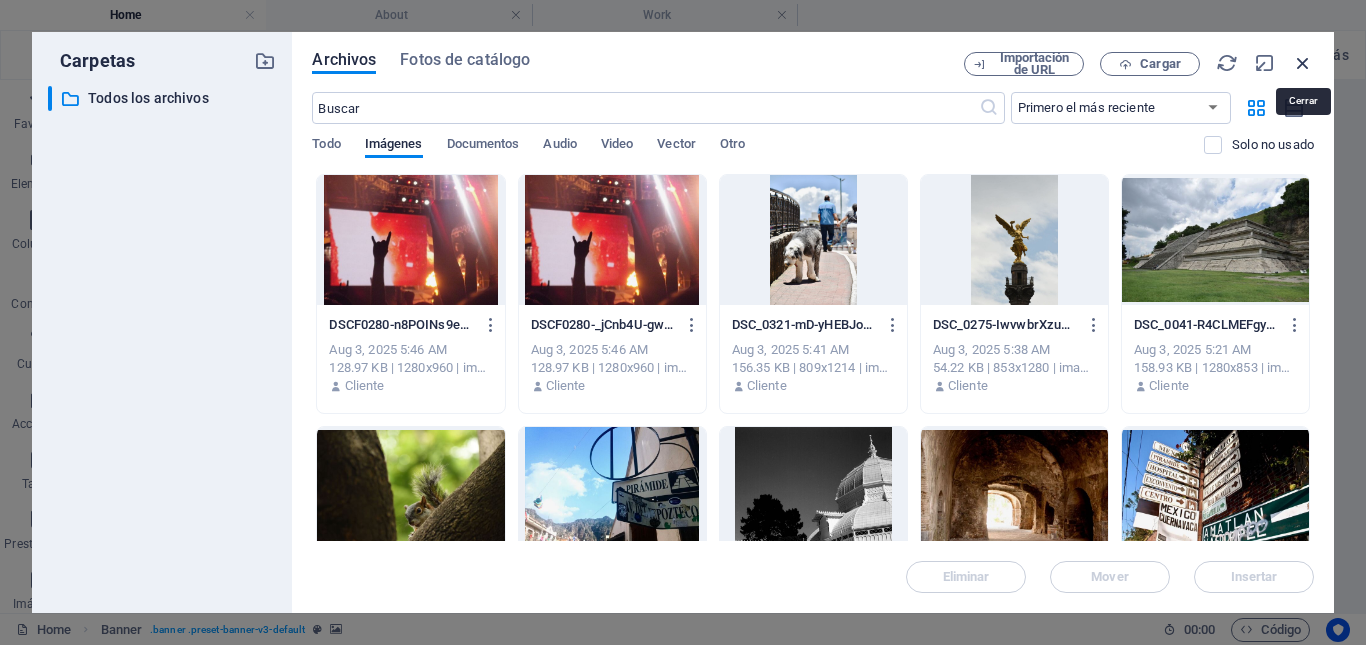 click at bounding box center (1303, 63) 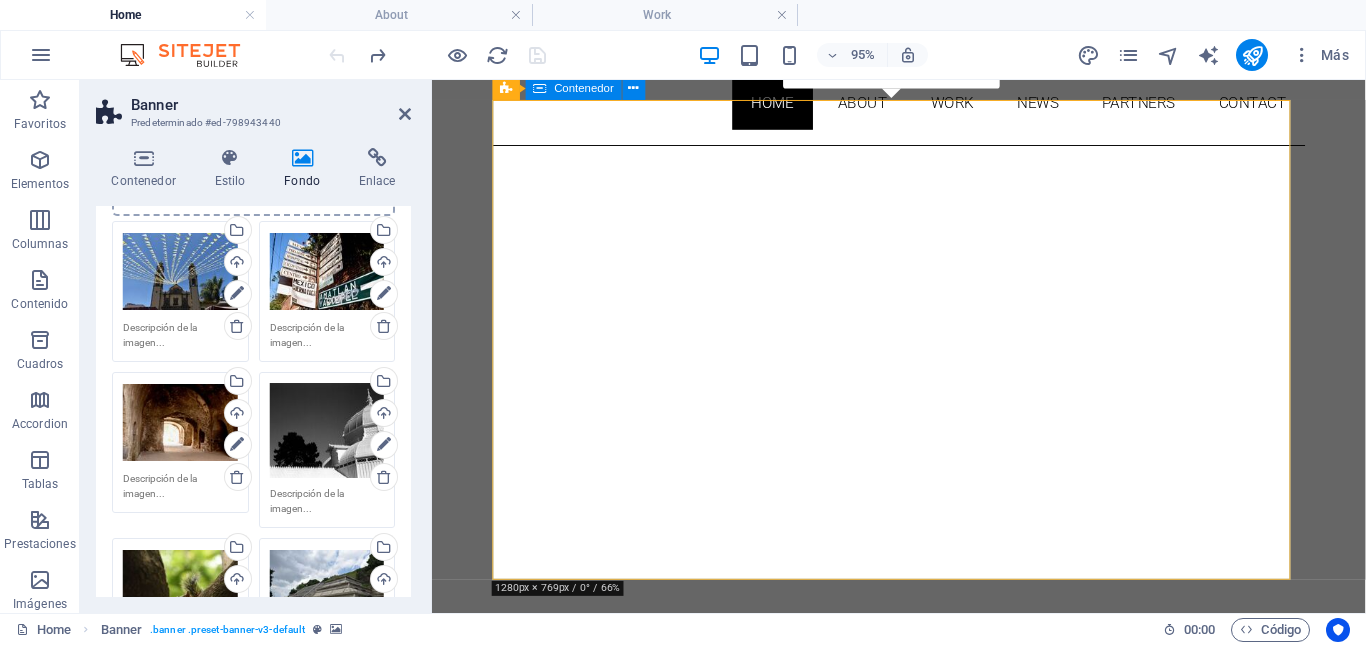 scroll, scrollTop: 140, scrollLeft: 0, axis: vertical 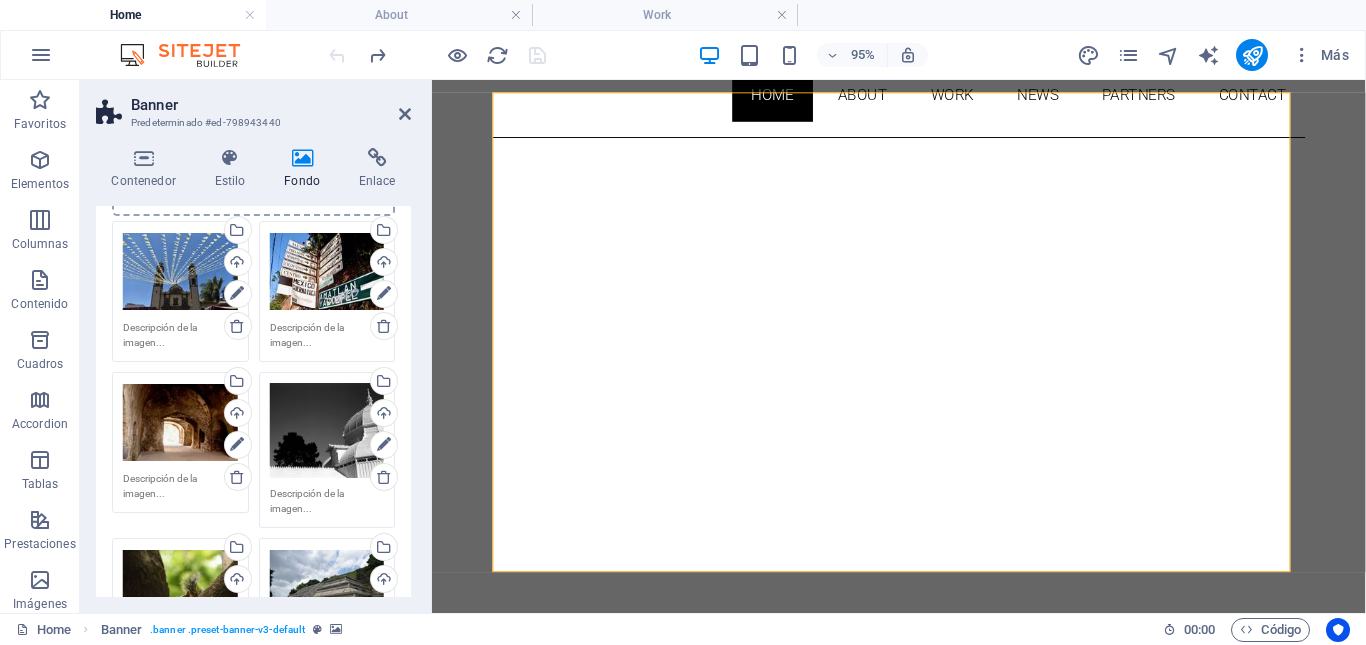 click on "Arrastra archivos aquí, haz clic para escoger archivos o  selecciona archivos de Archivos o de nuestra galería gratuita de fotos y vídeos" at bounding box center [180, 272] 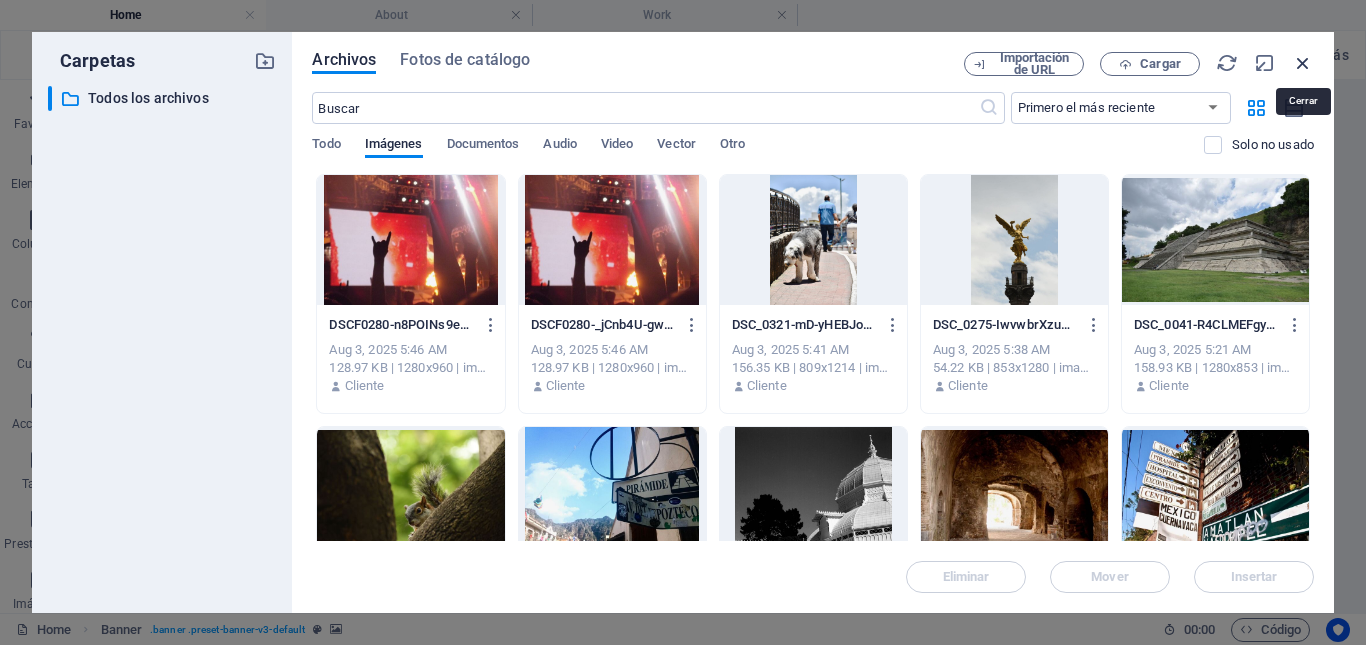 click at bounding box center (1303, 63) 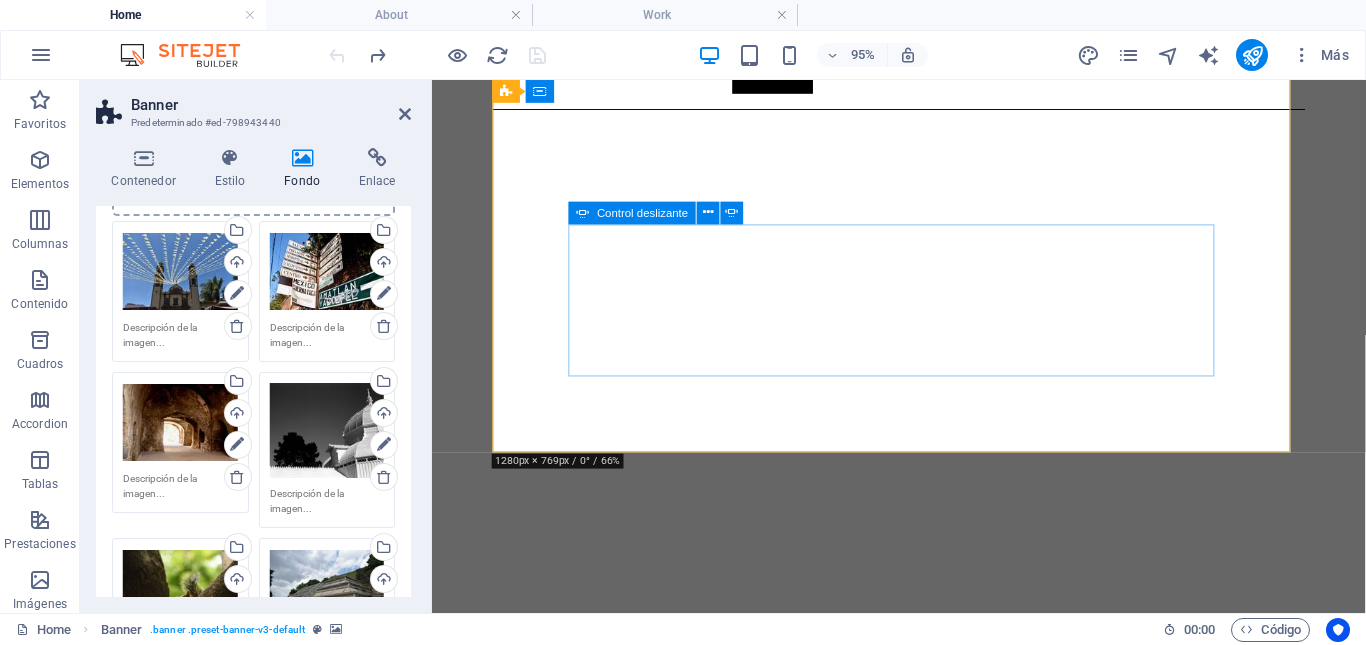 scroll, scrollTop: 373, scrollLeft: 0, axis: vertical 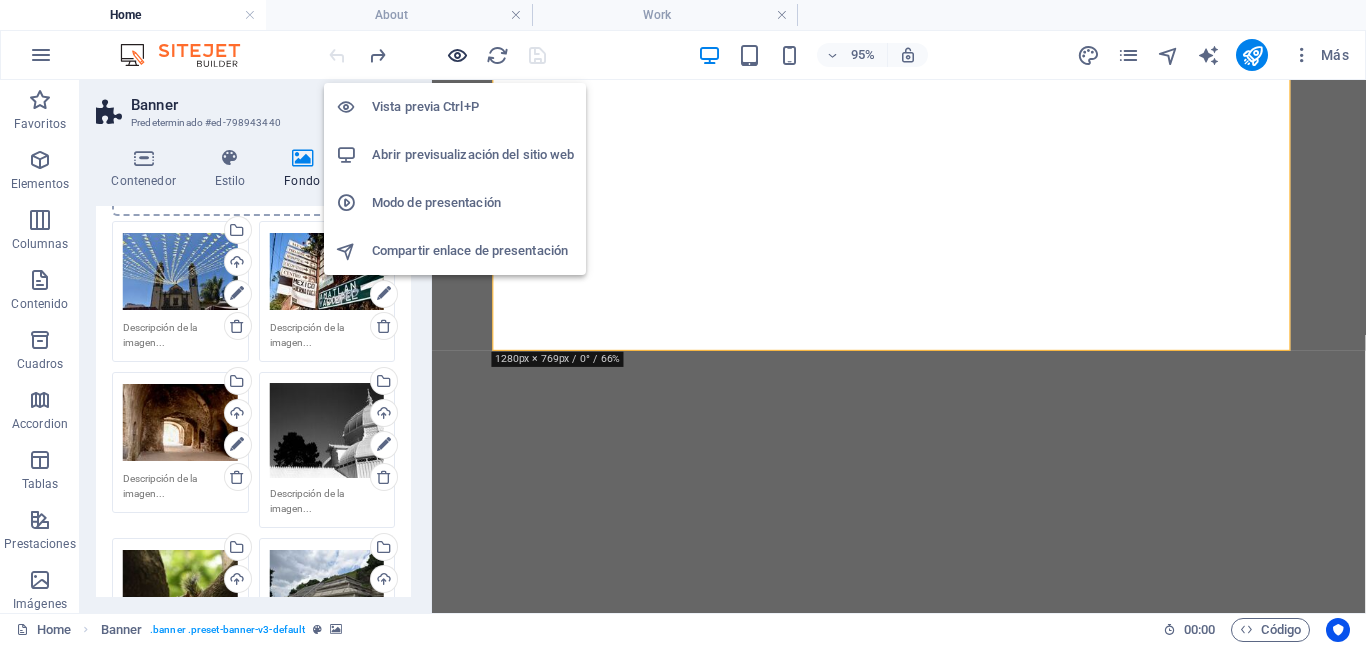 click at bounding box center [457, 55] 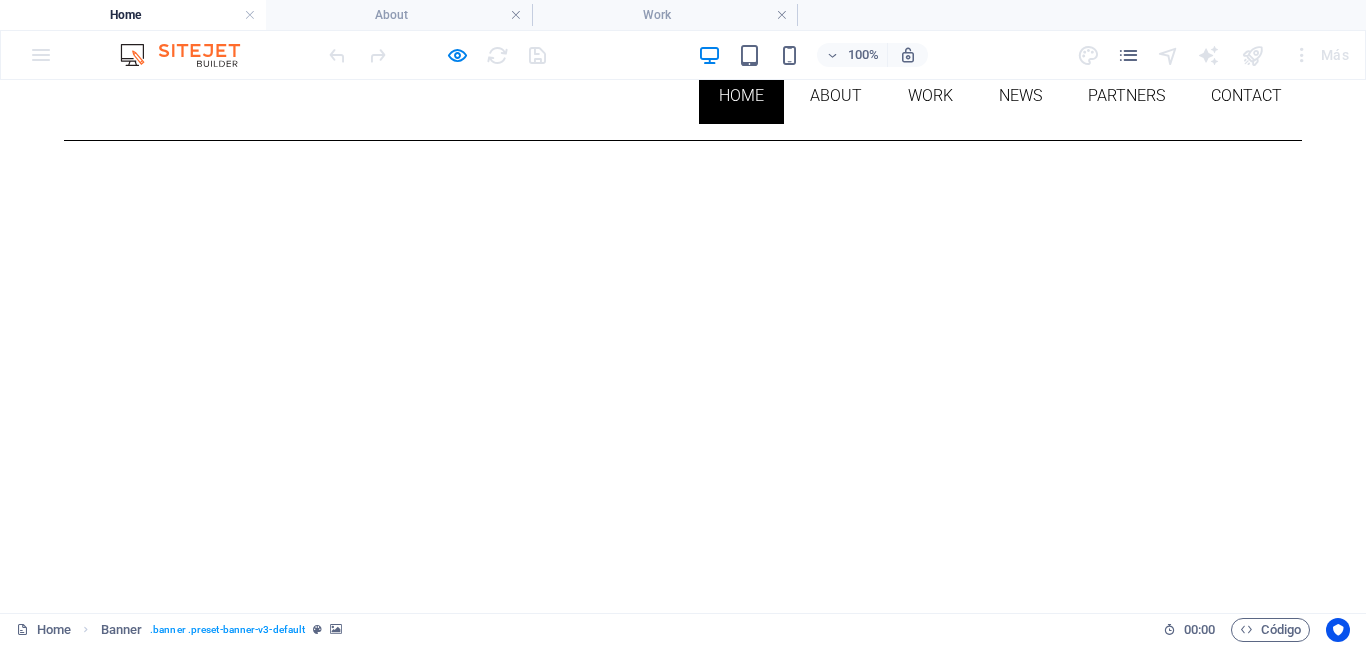 scroll, scrollTop: 132, scrollLeft: 0, axis: vertical 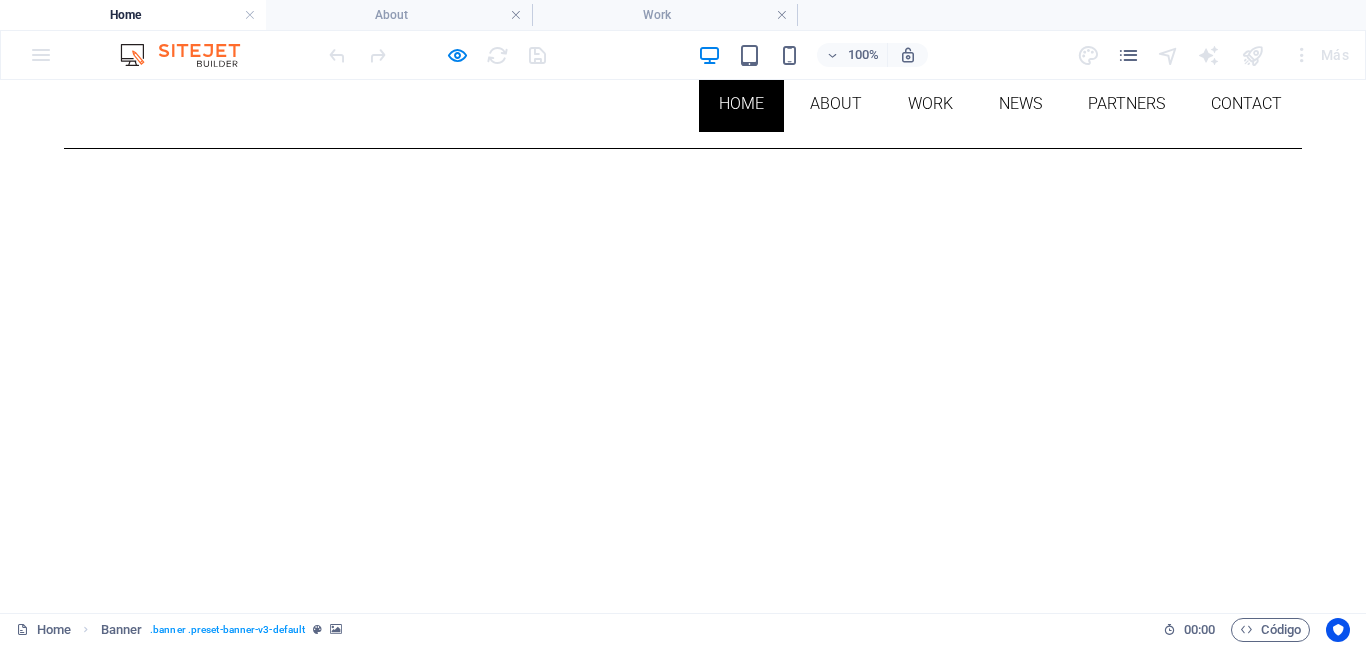 click on "About me My work Partners Contact" at bounding box center [683, 1029] 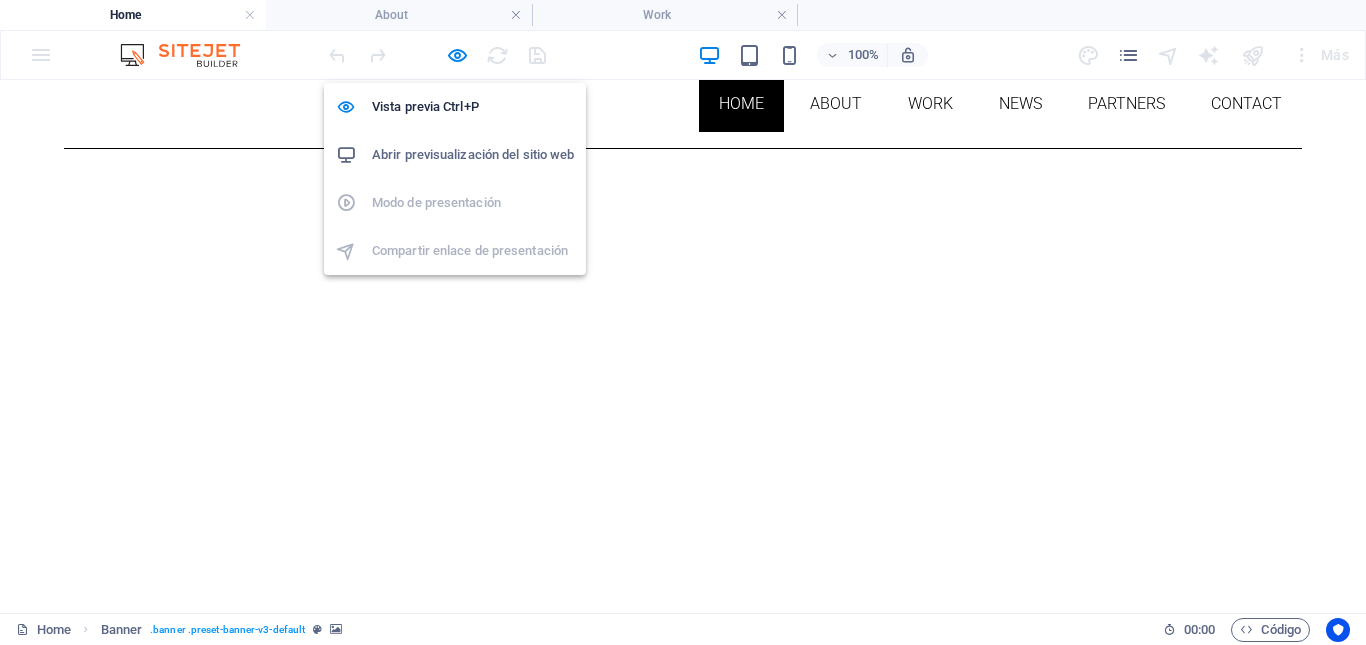click on "Abrir previsualización del sitio web" at bounding box center (473, 155) 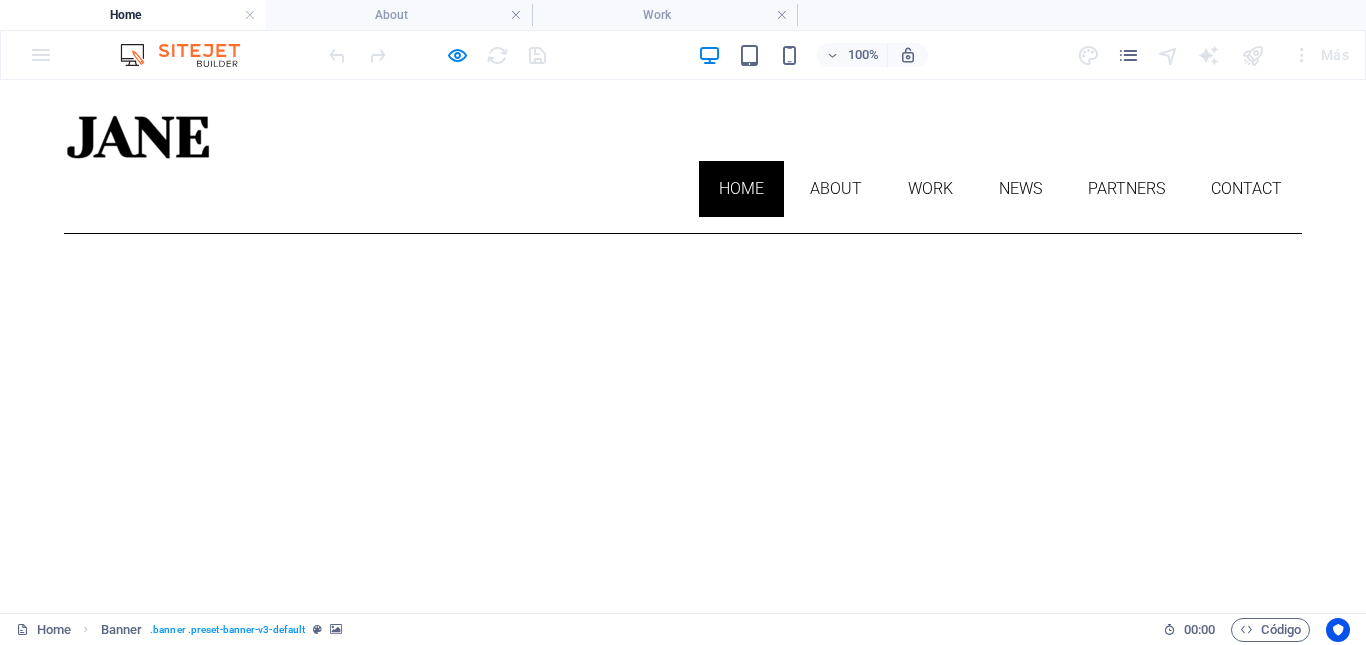 scroll, scrollTop: 0, scrollLeft: 0, axis: both 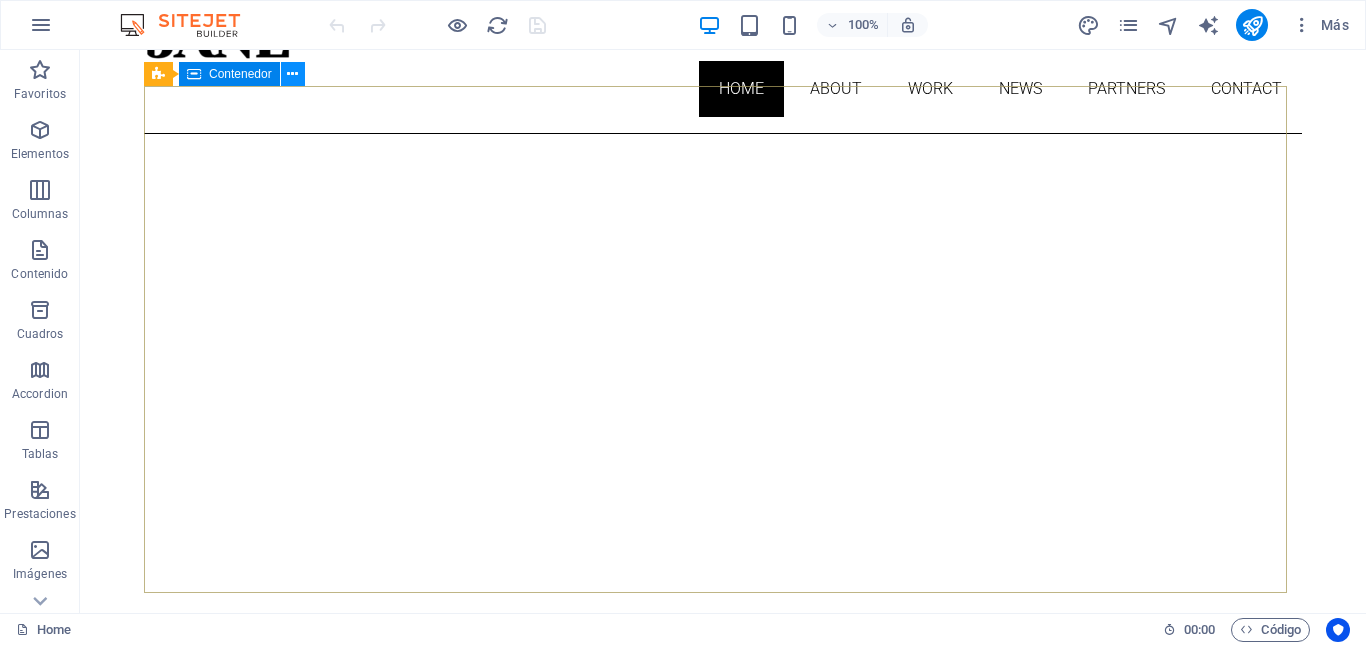 click at bounding box center [292, 74] 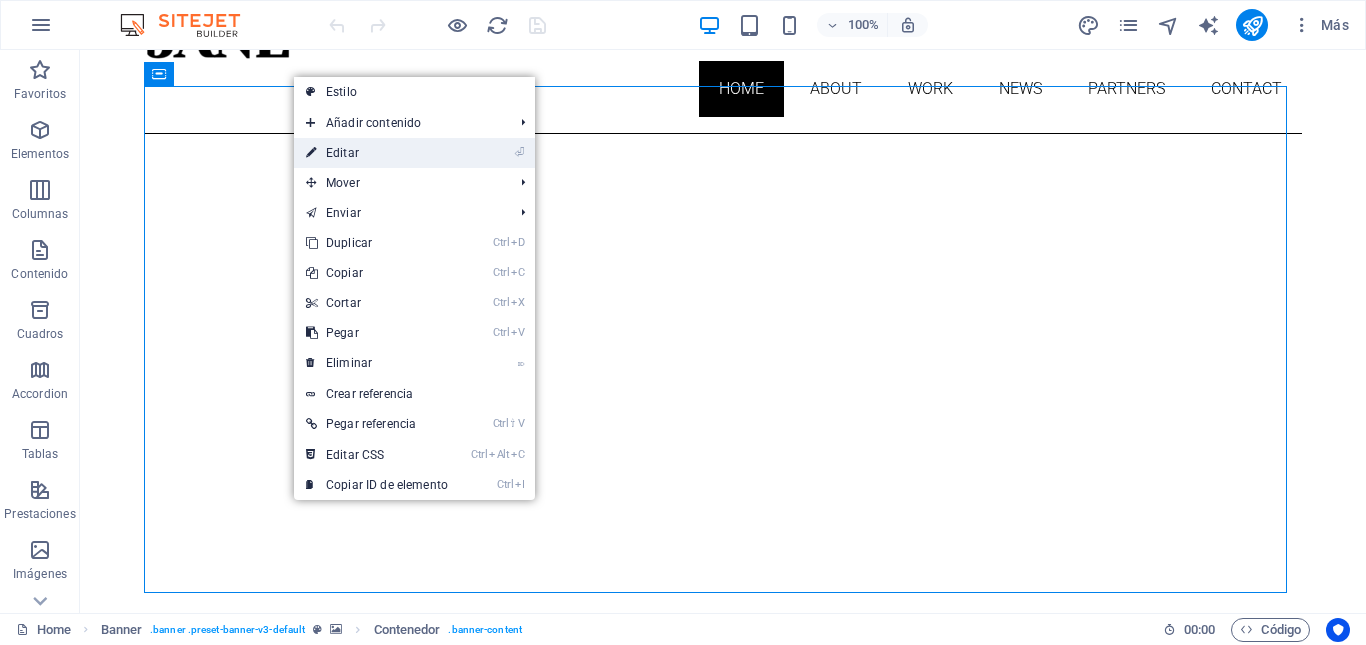 click on "⏎  Editar" at bounding box center [377, 153] 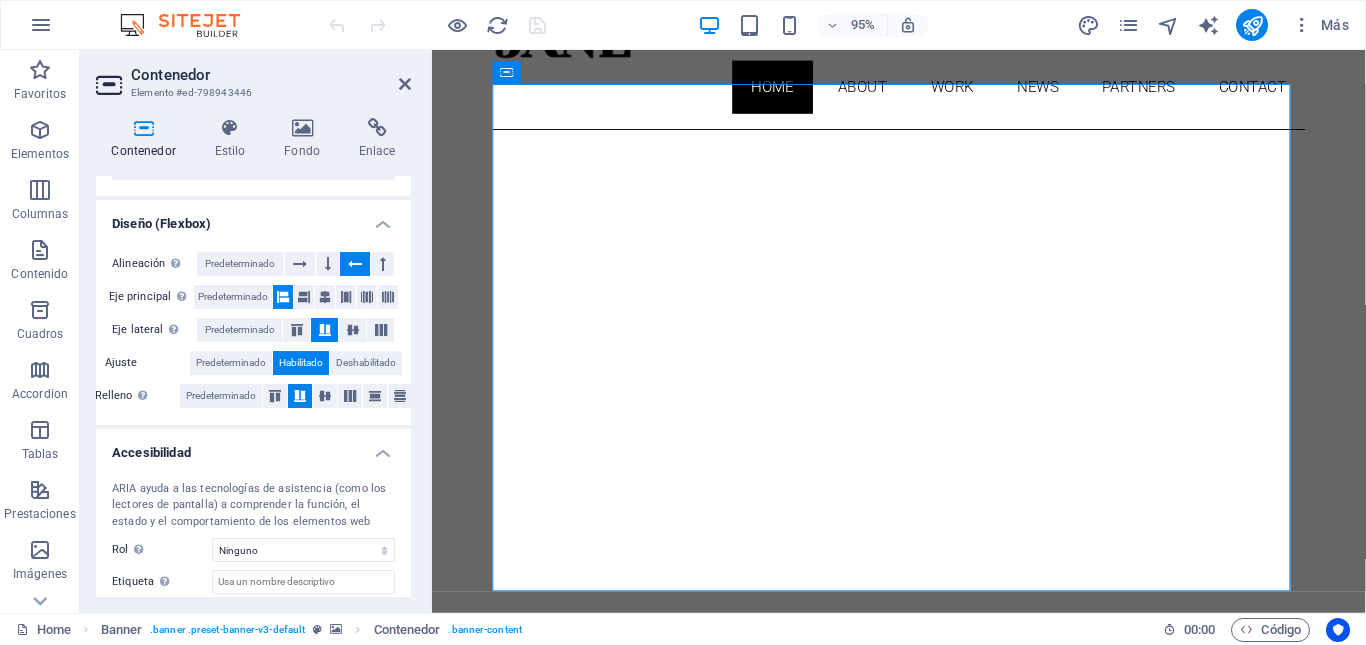 scroll, scrollTop: 0, scrollLeft: 0, axis: both 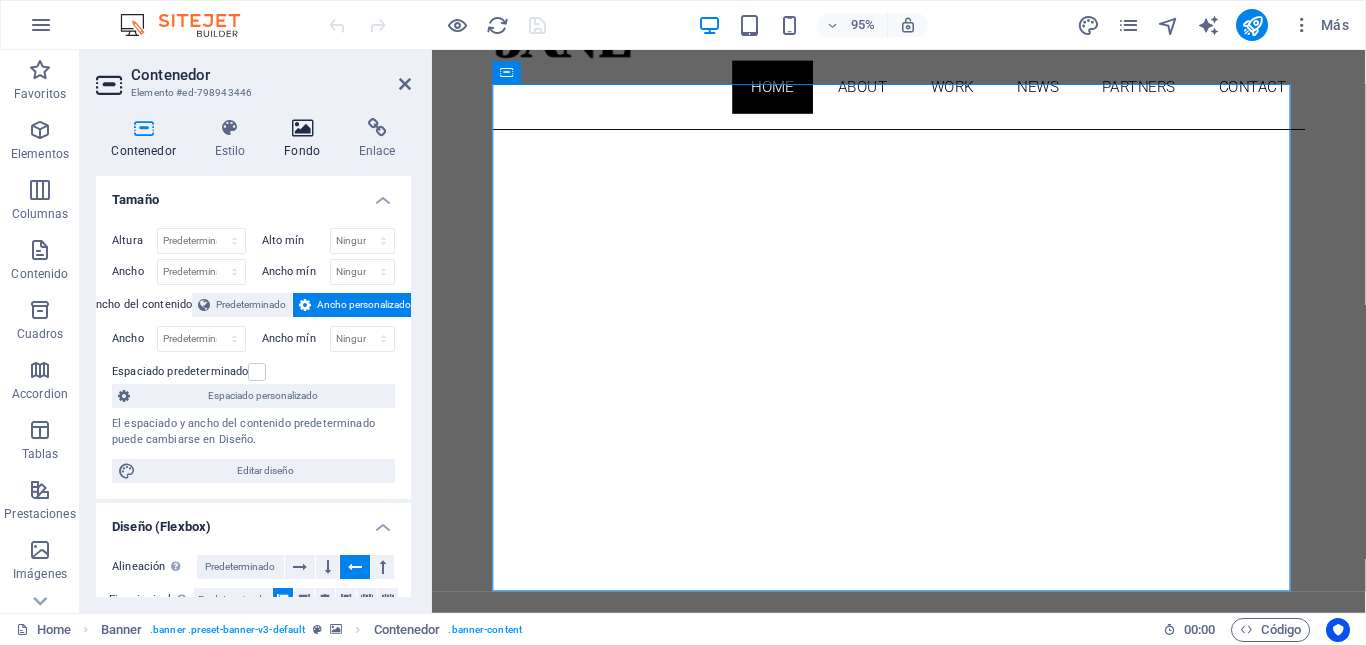 click at bounding box center (302, 128) 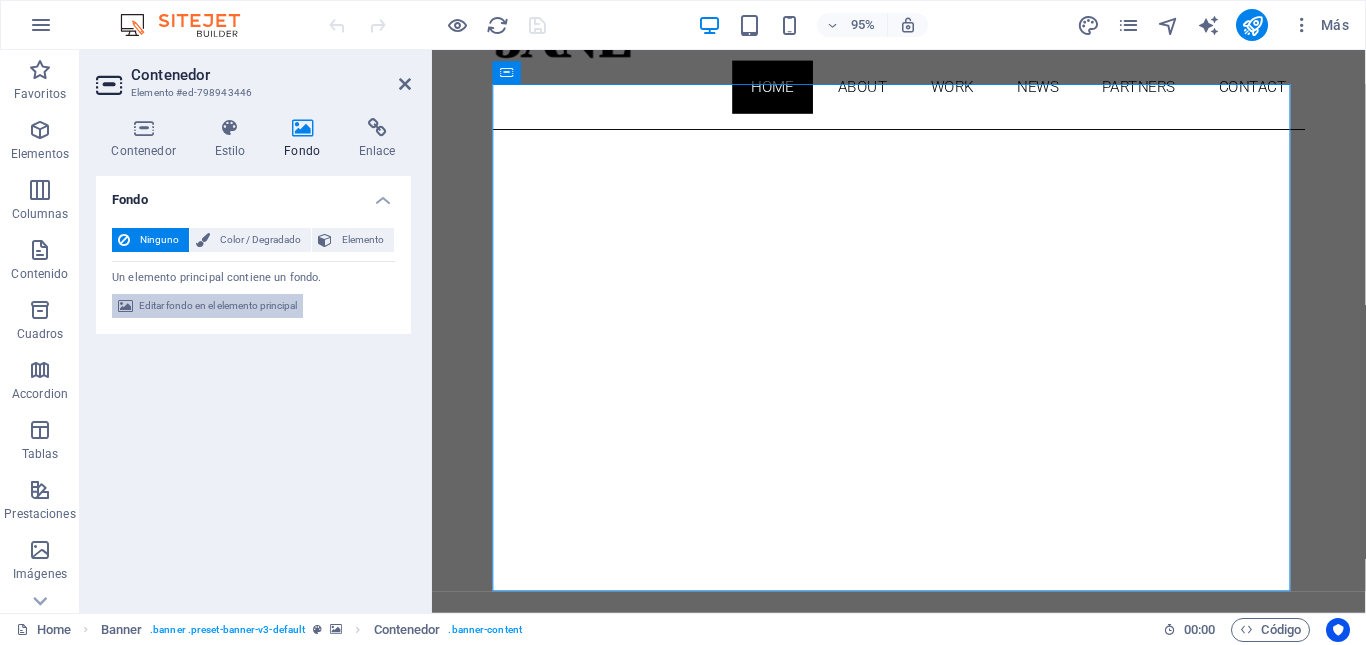 click on "Editar fondo en el elemento principal" at bounding box center [218, 306] 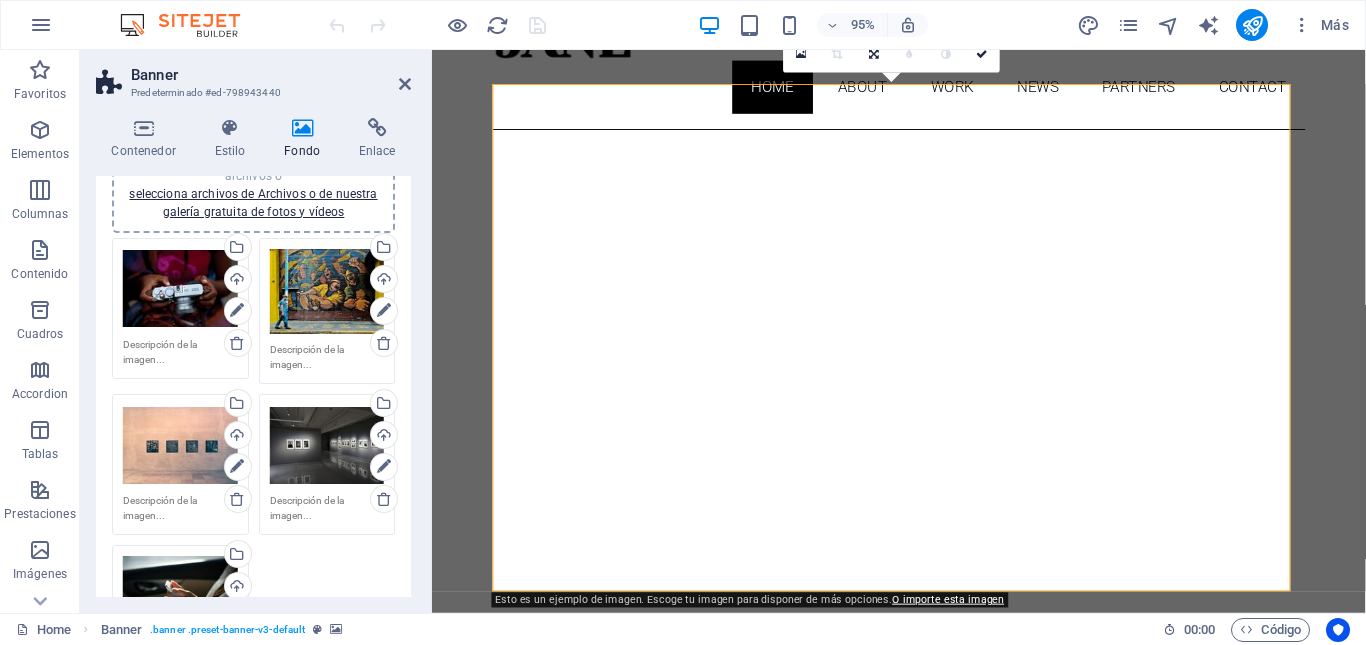 scroll, scrollTop: 233, scrollLeft: 0, axis: vertical 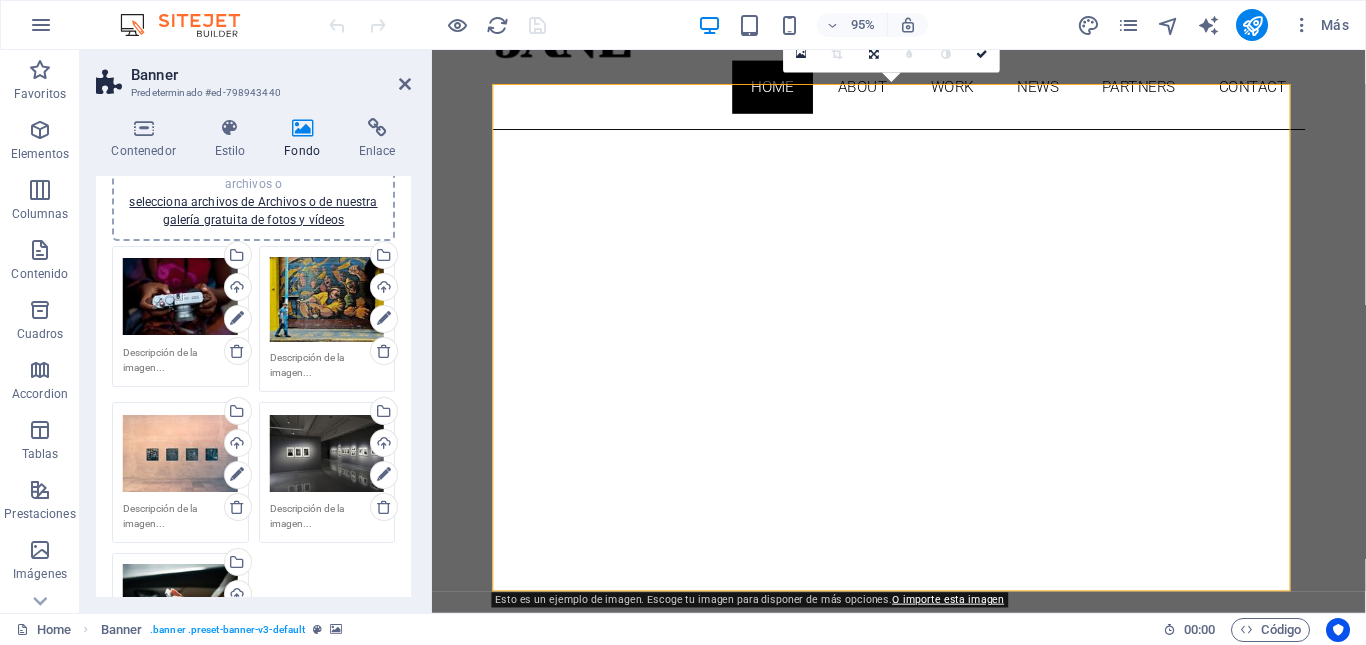 click on "Arrastra archivos aquí, haz clic para escoger archivos o  selecciona archivos de Archivos o de nuestra galería gratuita de fotos y vídeos" at bounding box center [180, 297] 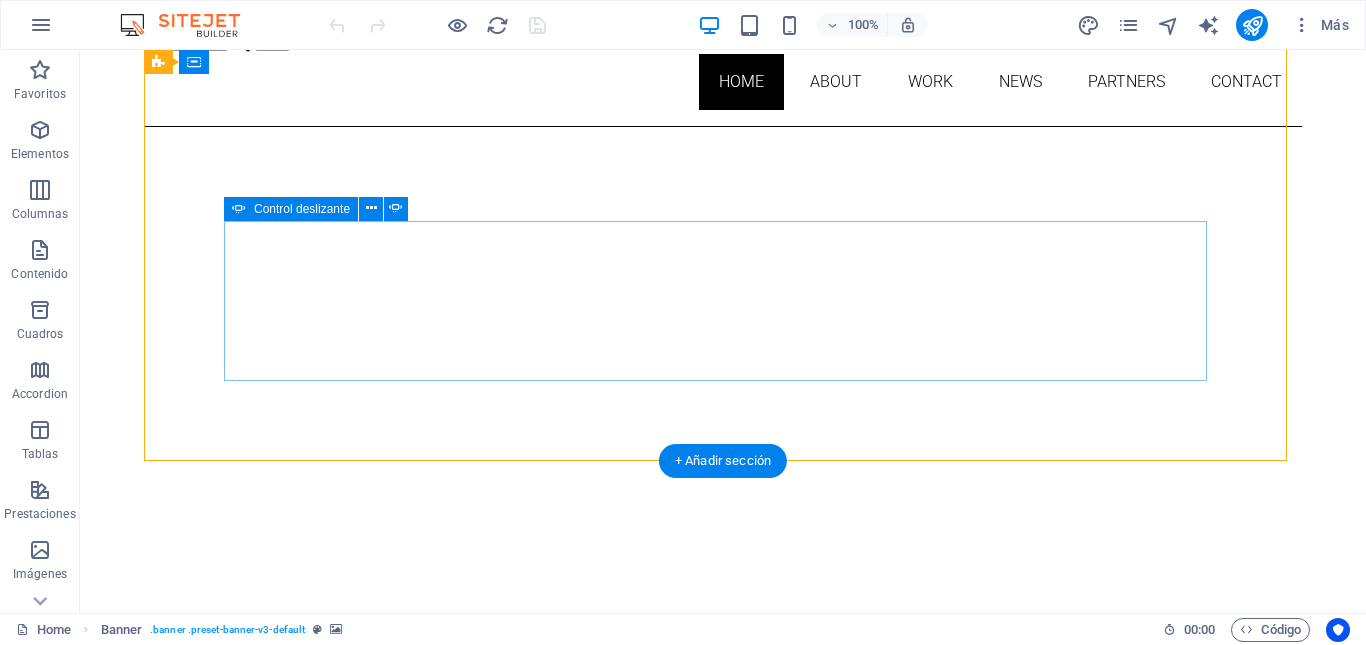 scroll, scrollTop: 78, scrollLeft: 0, axis: vertical 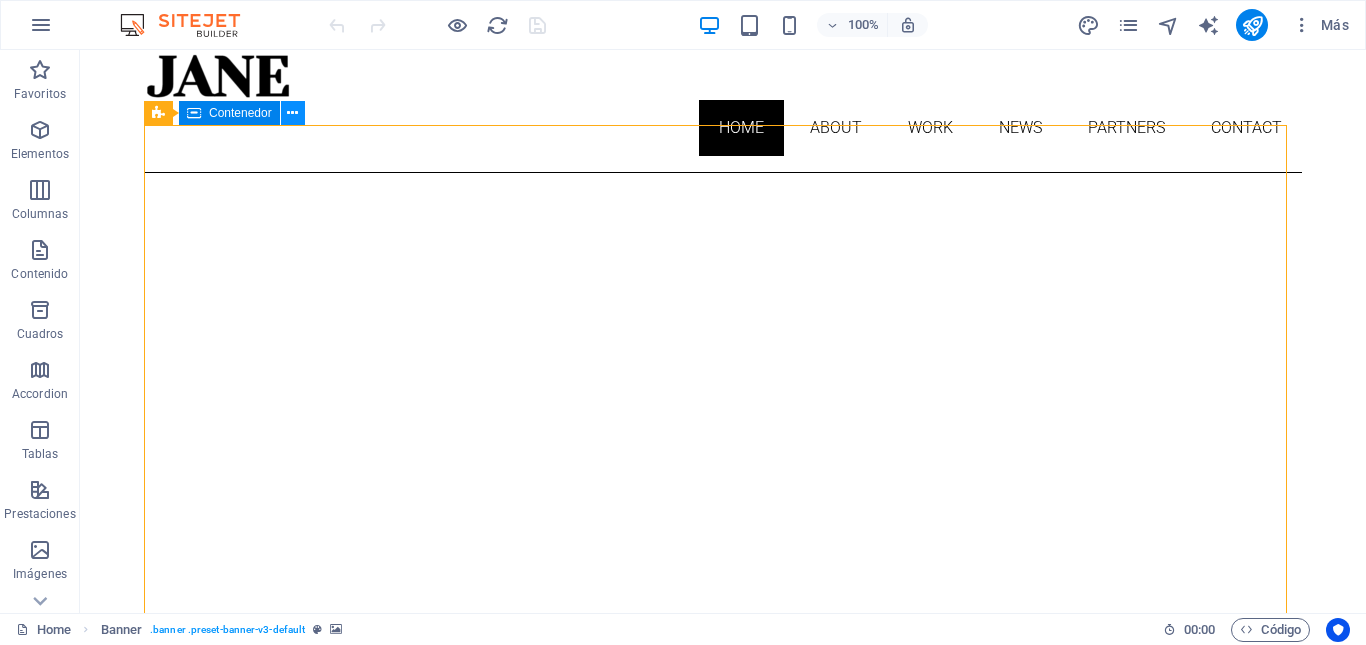 click at bounding box center [292, 113] 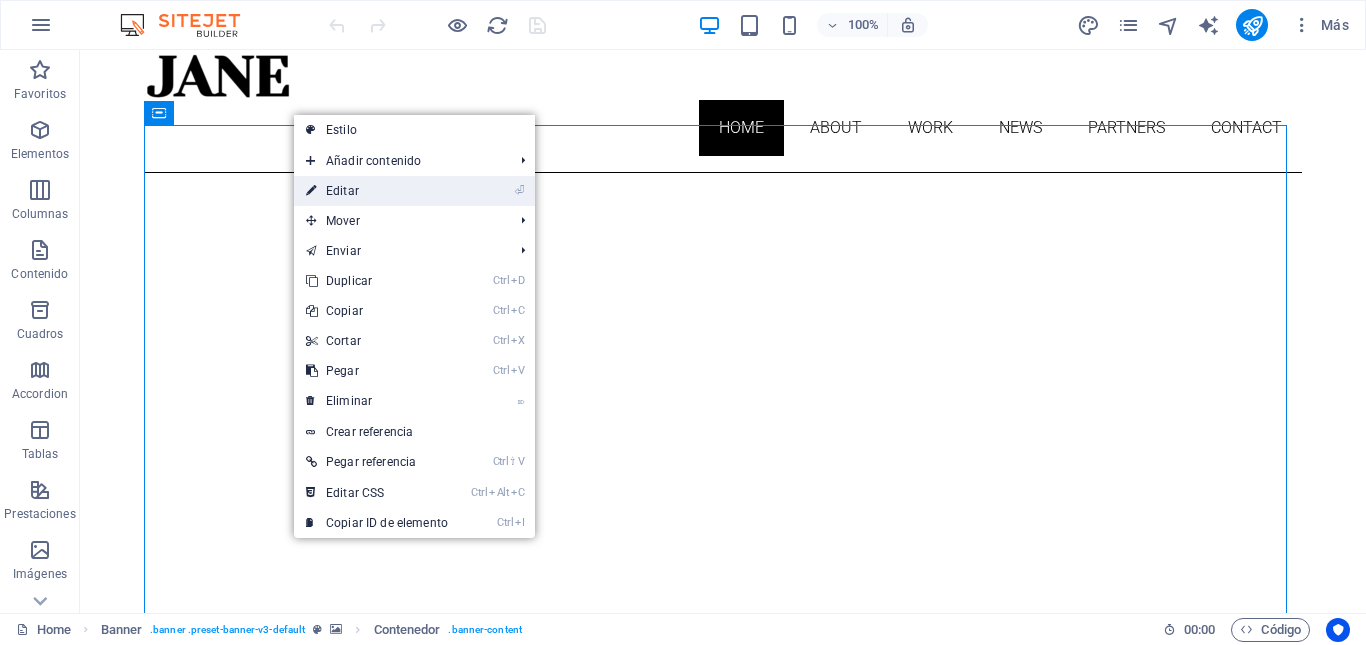 click on "⏎  Editar" at bounding box center (377, 191) 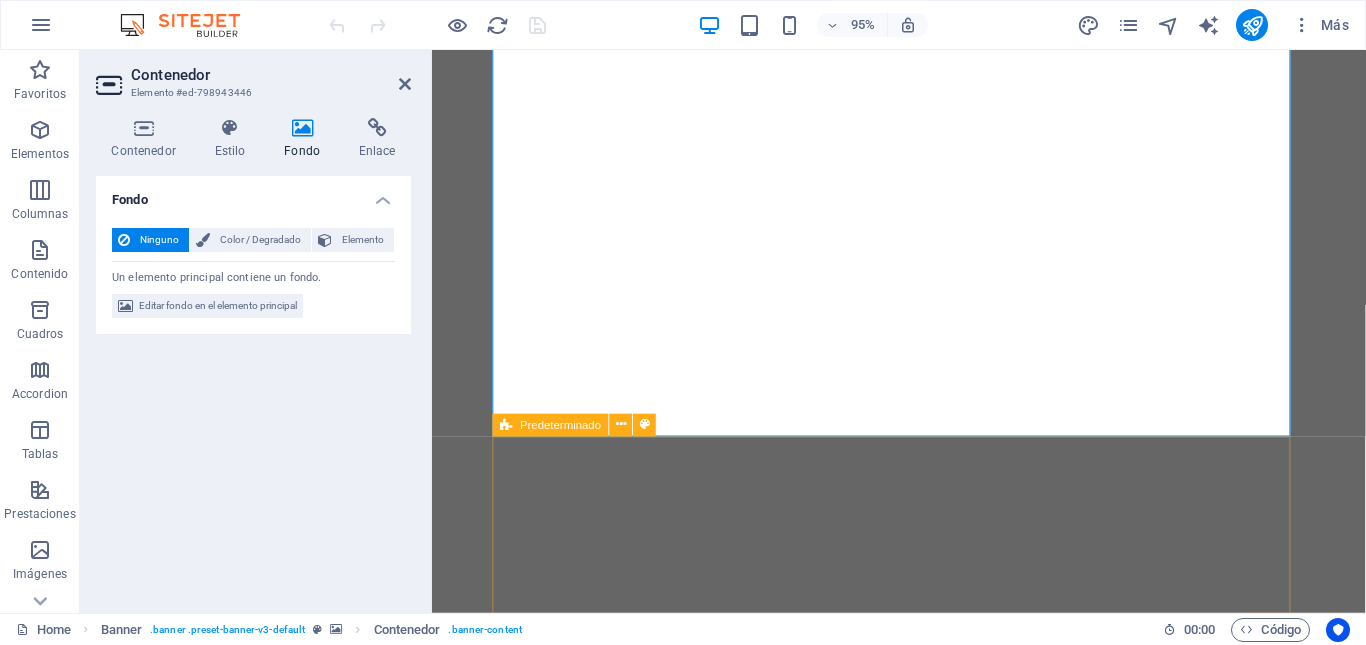 scroll, scrollTop: 202, scrollLeft: 0, axis: vertical 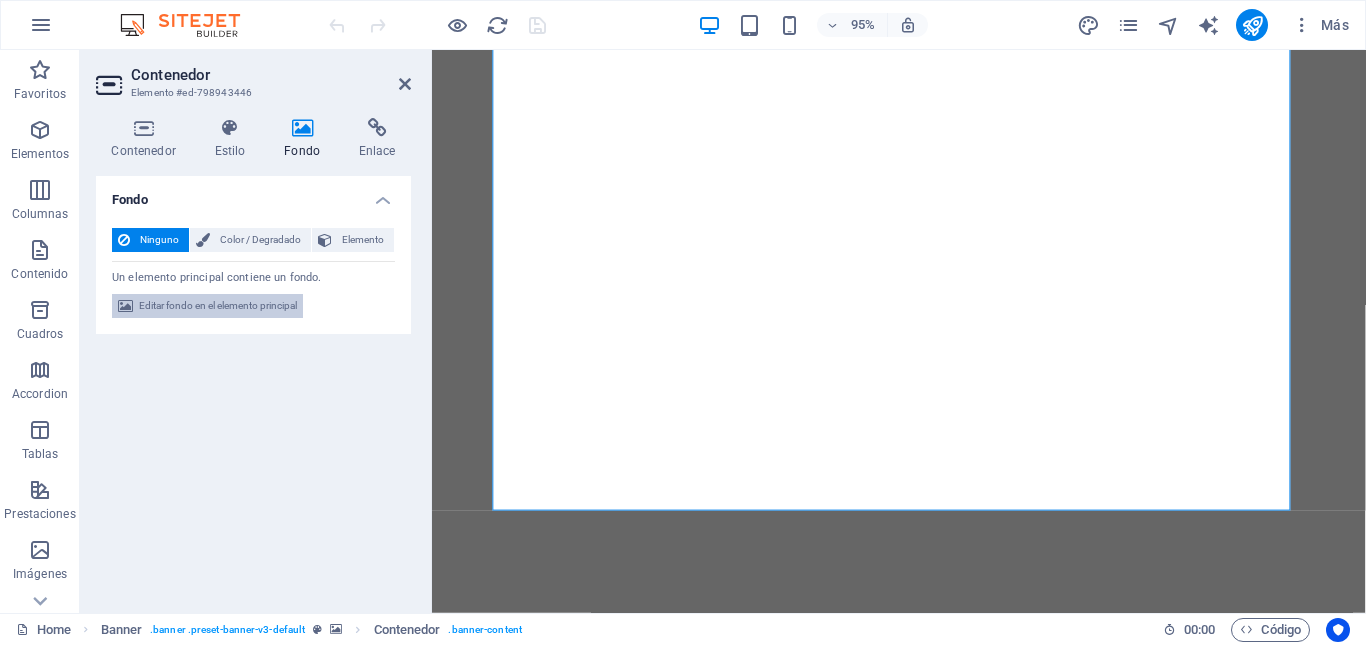 click on "Editar fondo en el elemento principal" at bounding box center [218, 306] 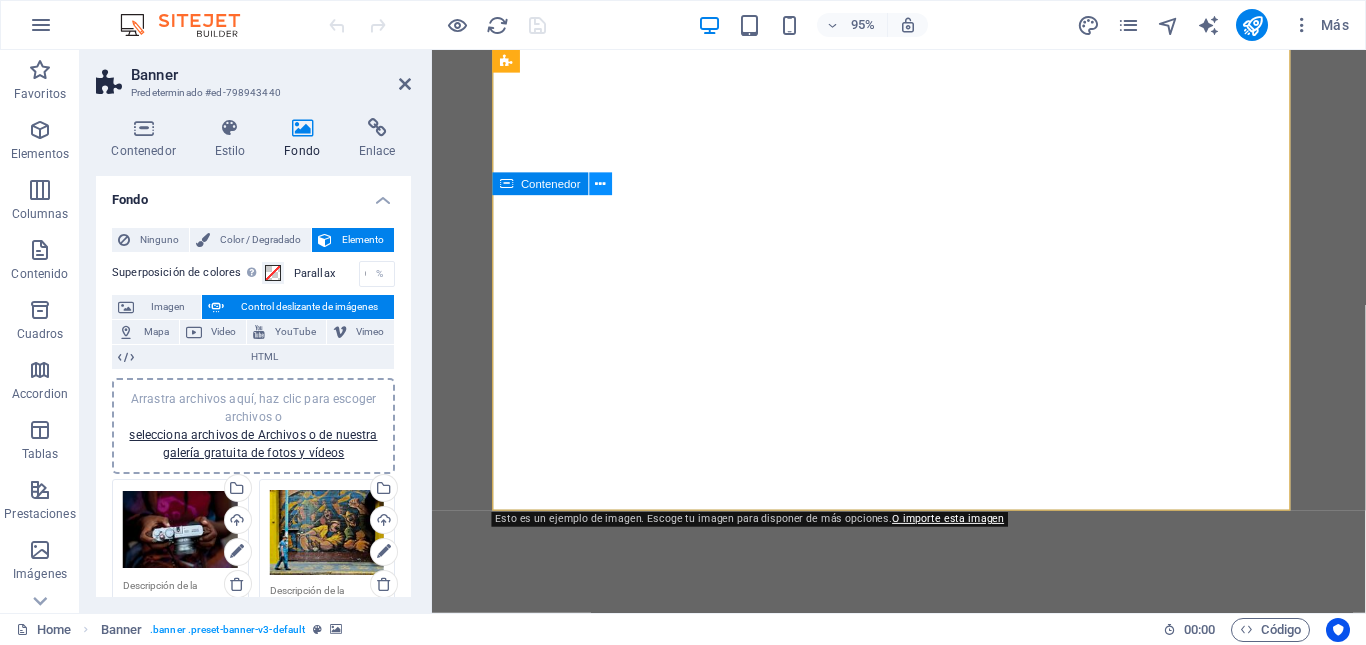 click on "About me My work Partners Contact" at bounding box center [923, 983] 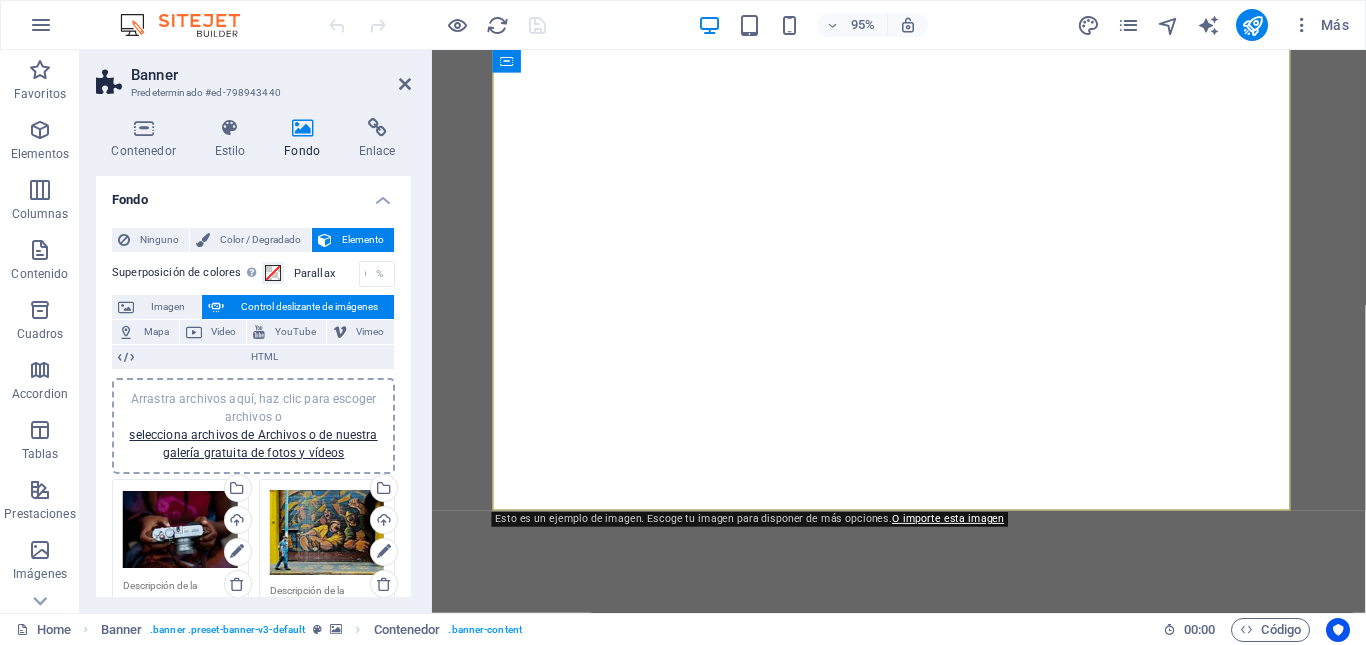 click on "About me My work Partners Contact" at bounding box center [923, 983] 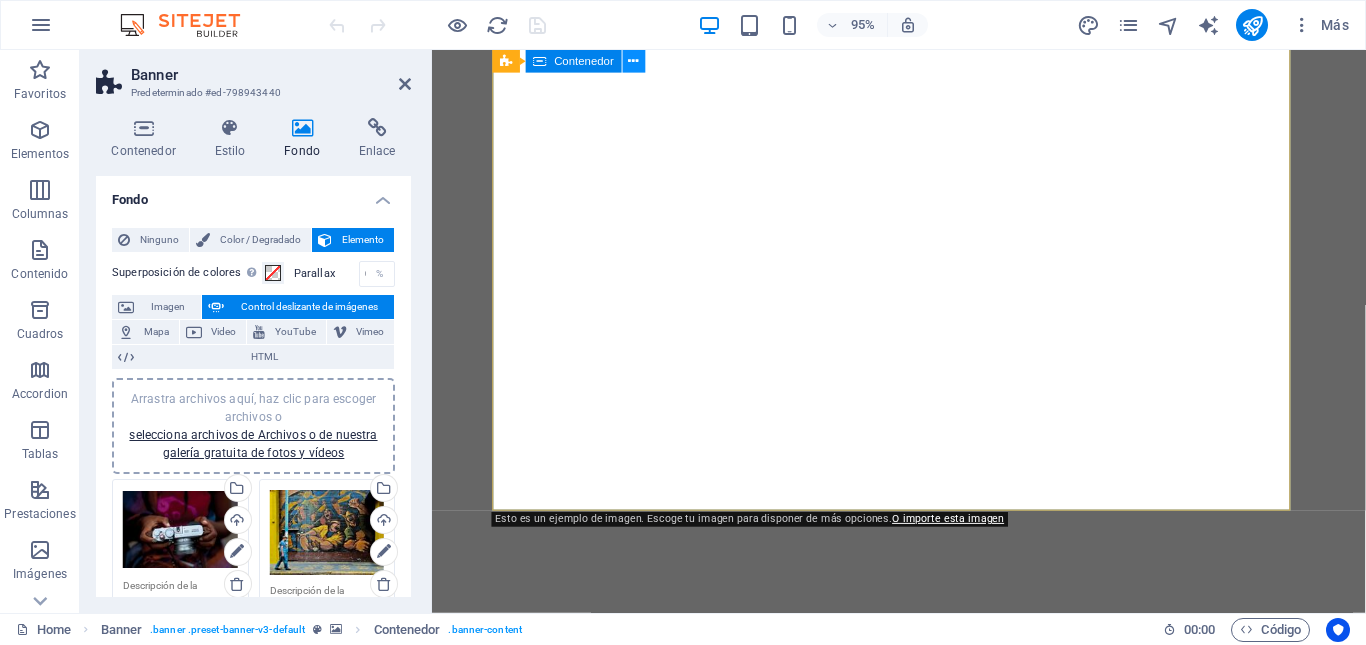 click at bounding box center [634, 61] 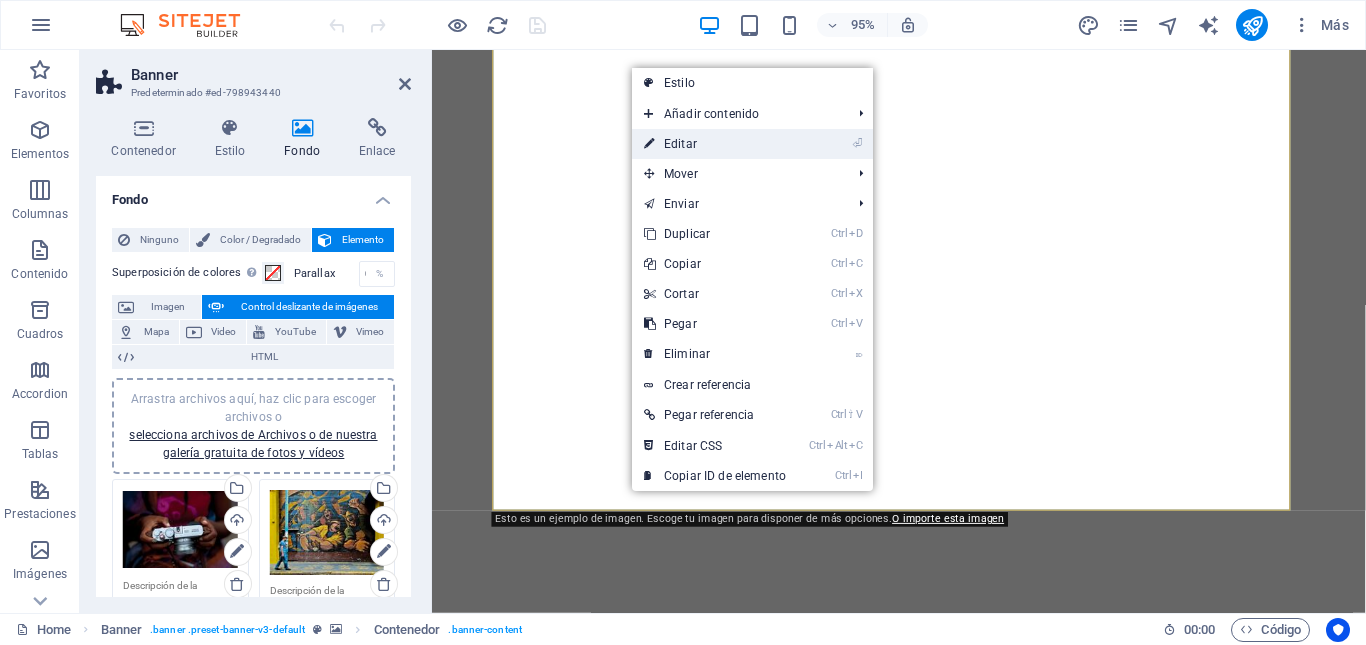 click on "⏎  Editar" at bounding box center [715, 144] 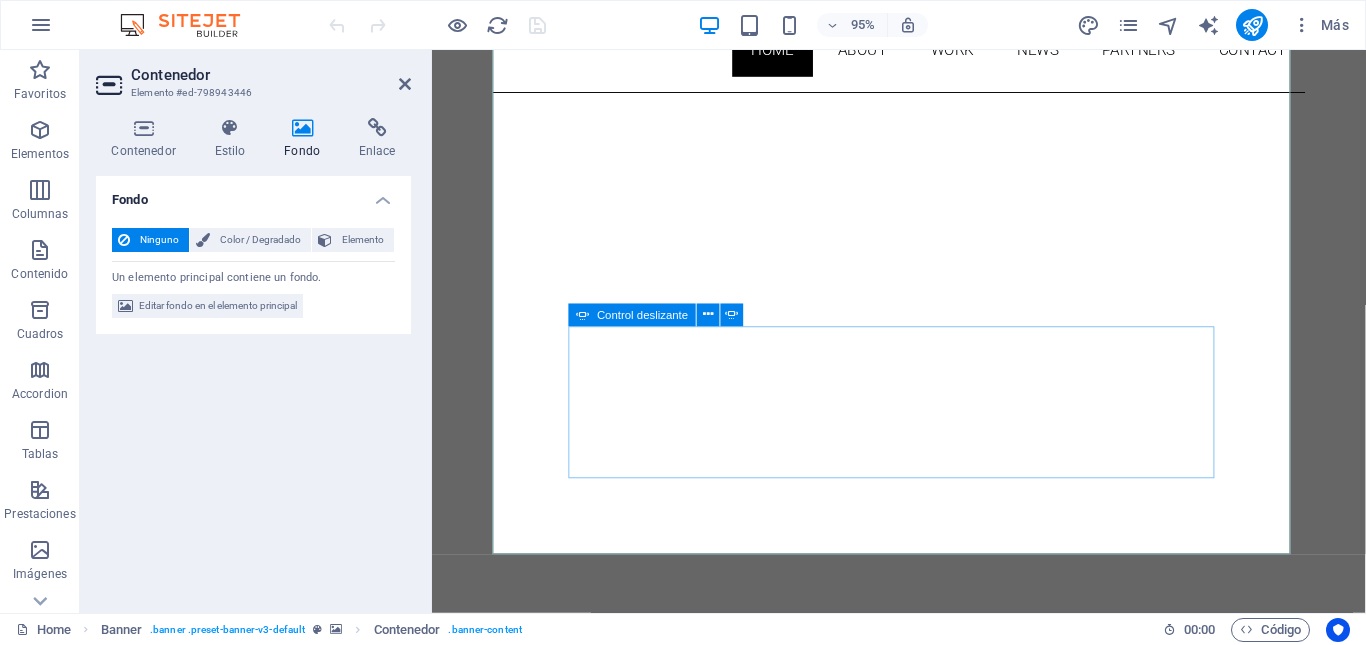 scroll, scrollTop: 163, scrollLeft: 0, axis: vertical 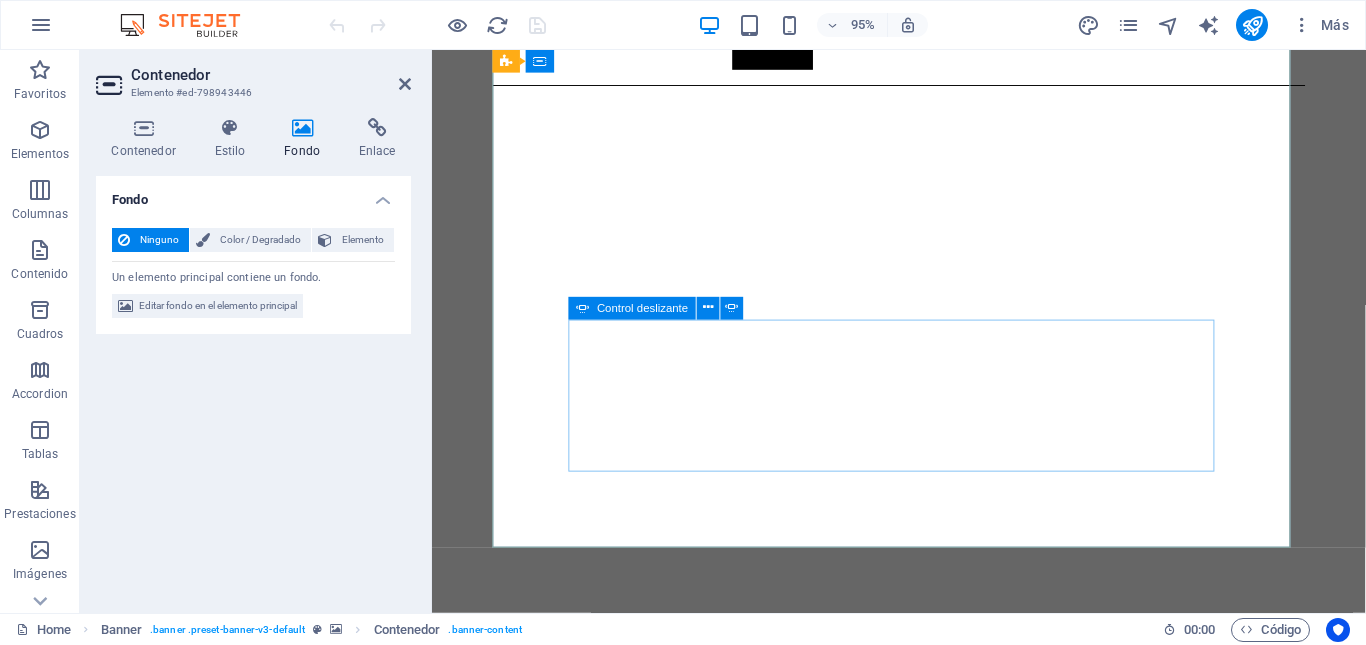 click on "About me My work Partners Contact" at bounding box center (923, 1022) 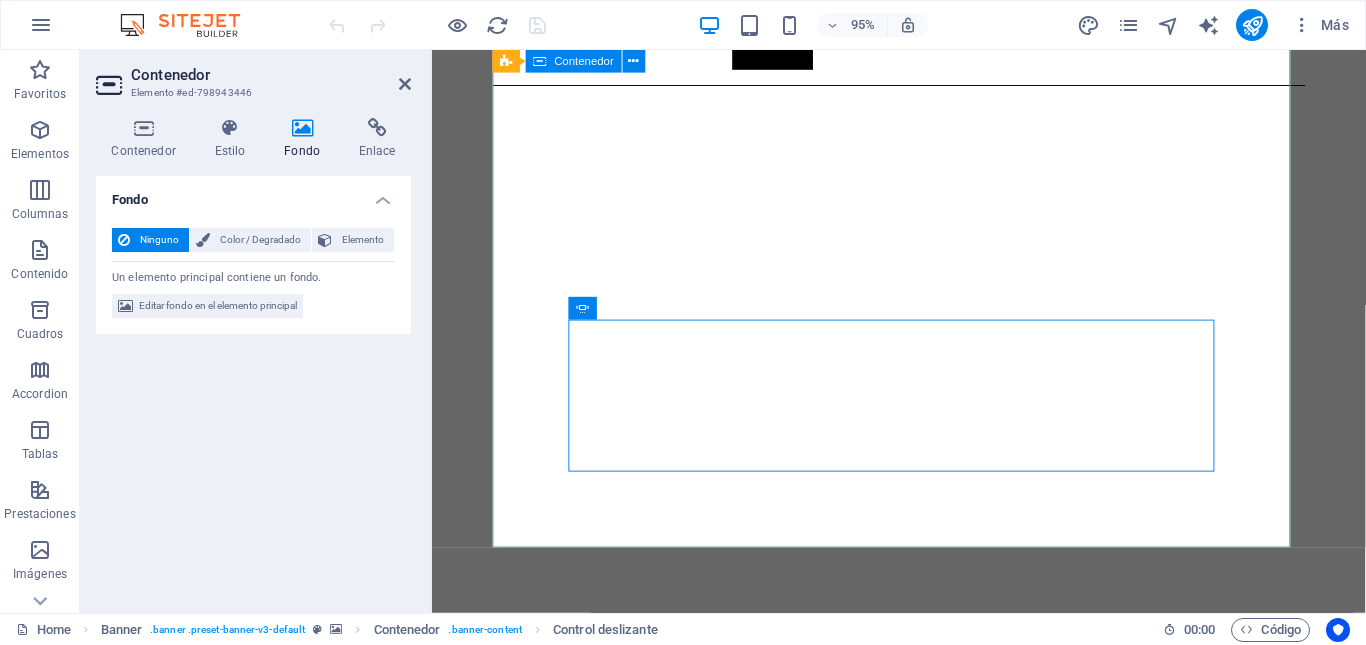click on "About me My work Partners Contact" at bounding box center (923, 1022) 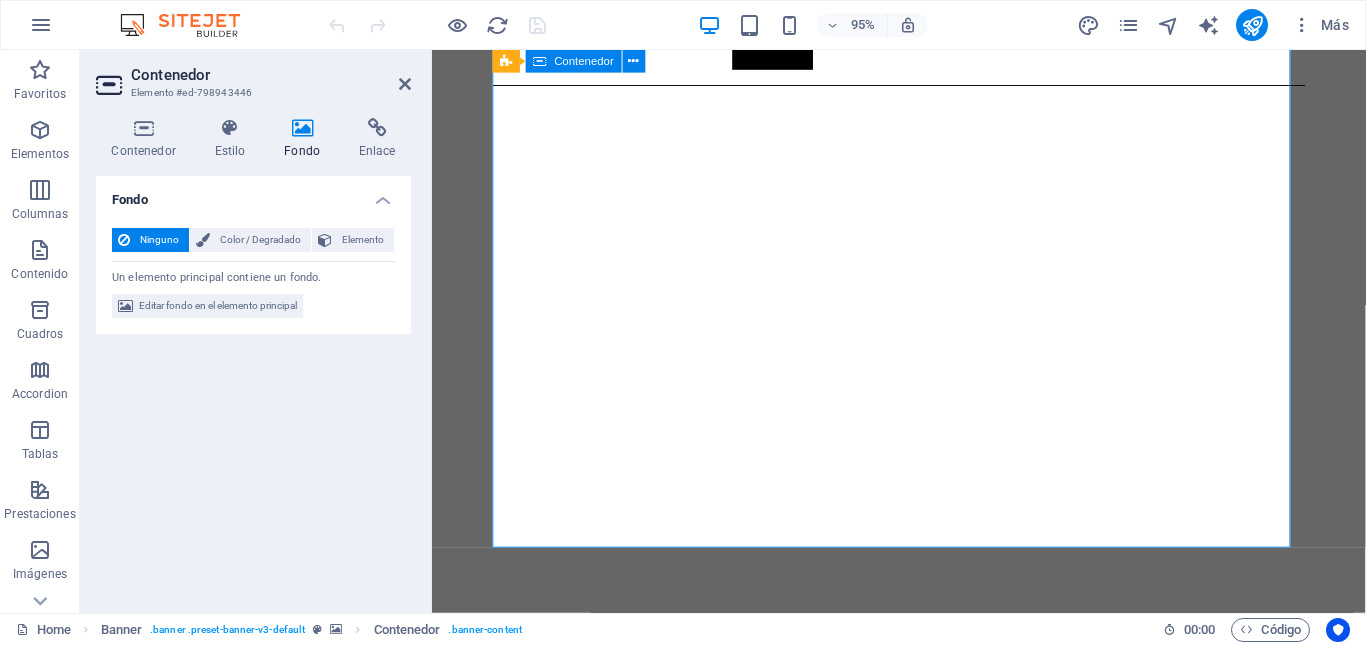 click on "About me My work Partners Contact" at bounding box center [923, 1022] 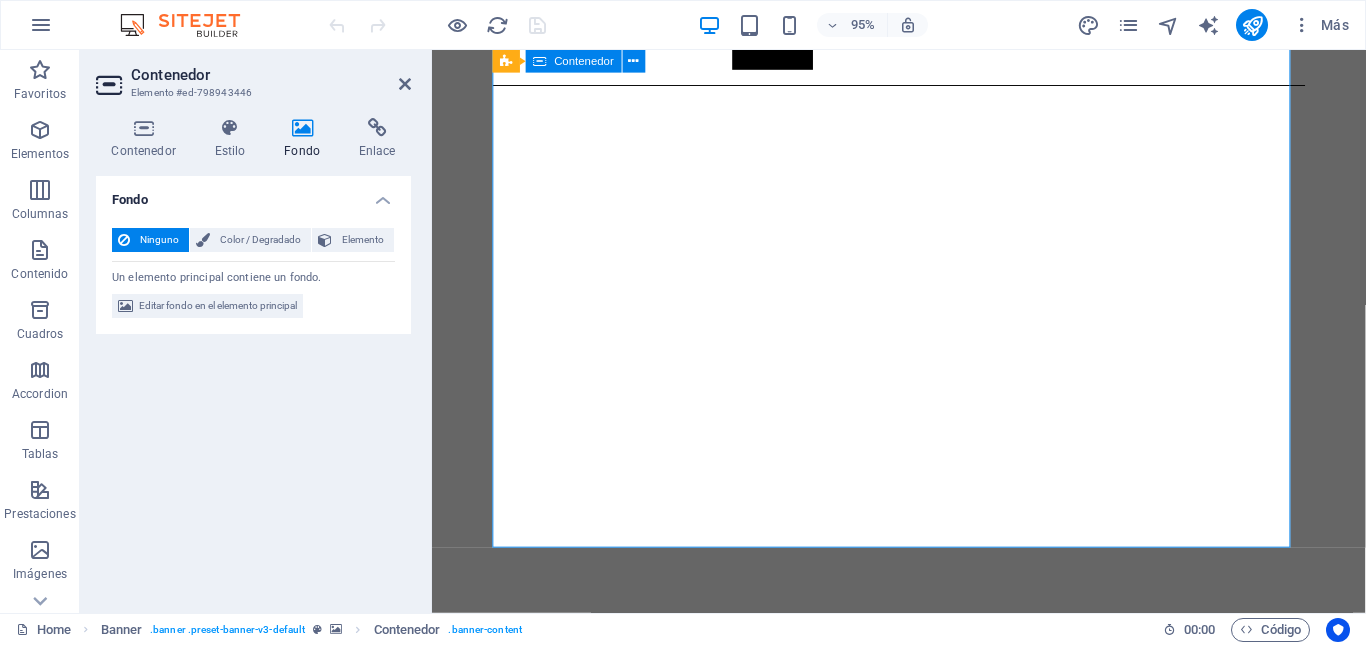 click on "About me My work Partners Contact" at bounding box center (923, 1022) 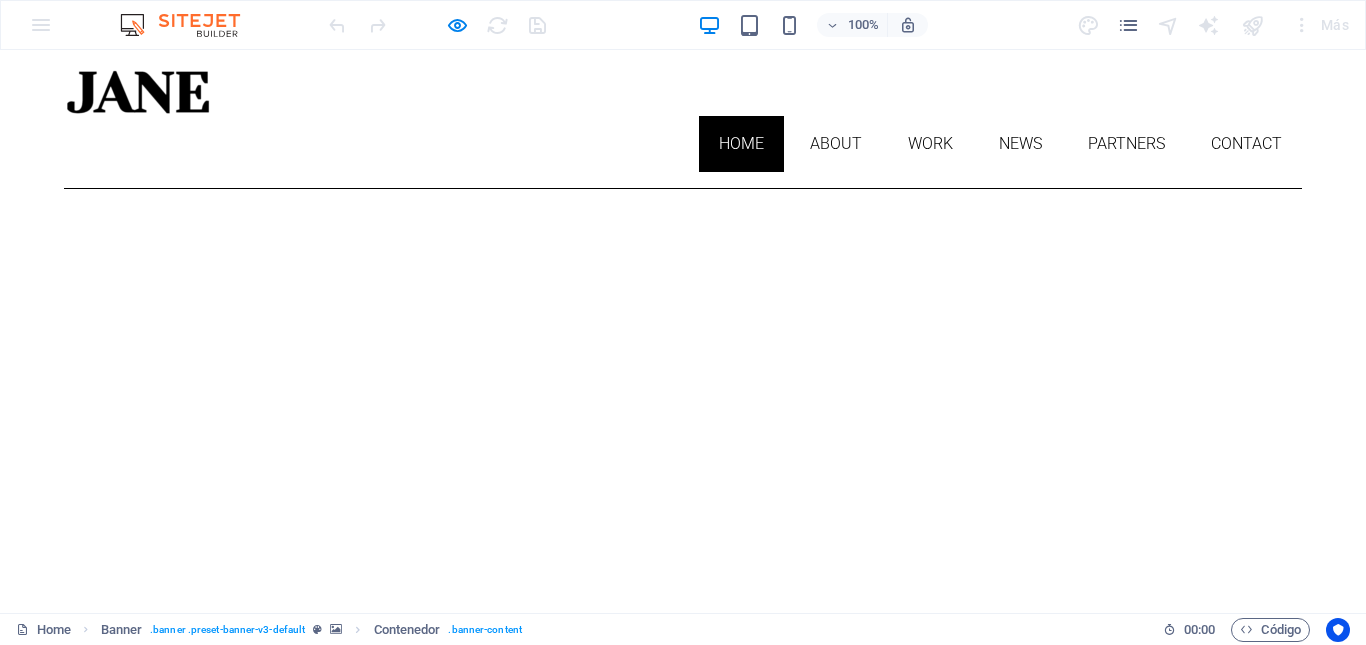 scroll, scrollTop: 86, scrollLeft: 0, axis: vertical 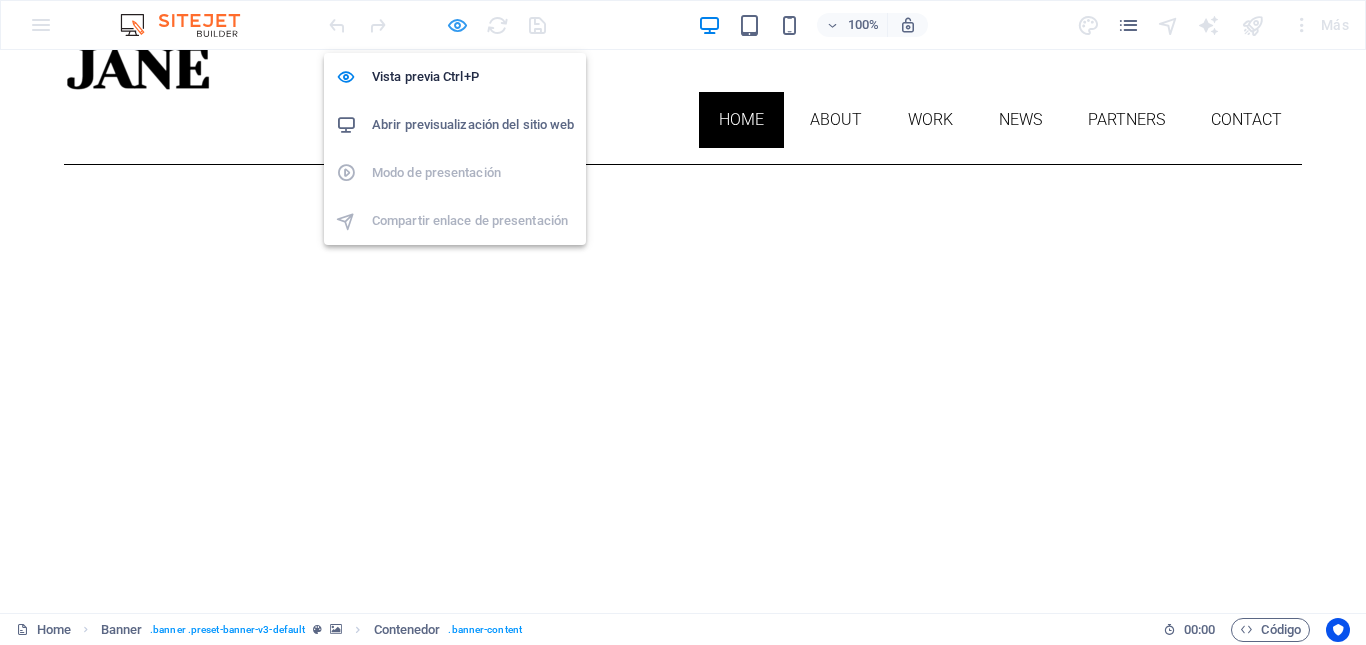 click at bounding box center (457, 25) 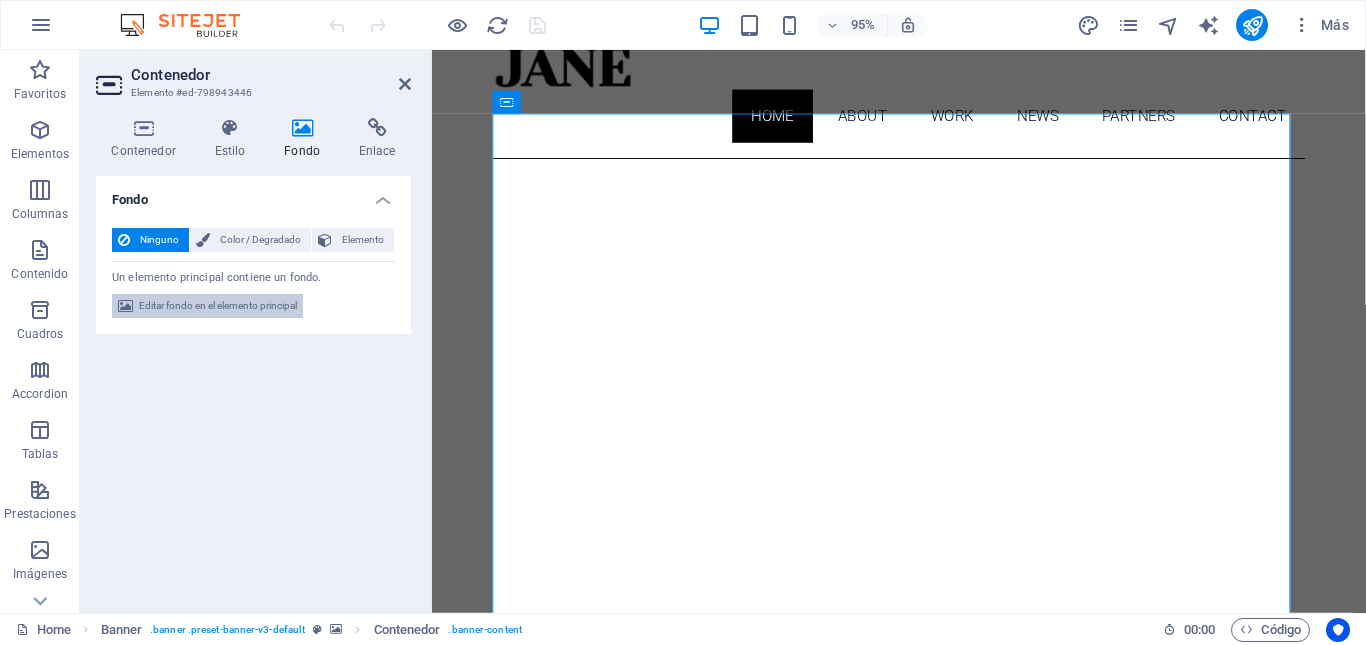 click on "Editar fondo en el elemento principal" at bounding box center [218, 306] 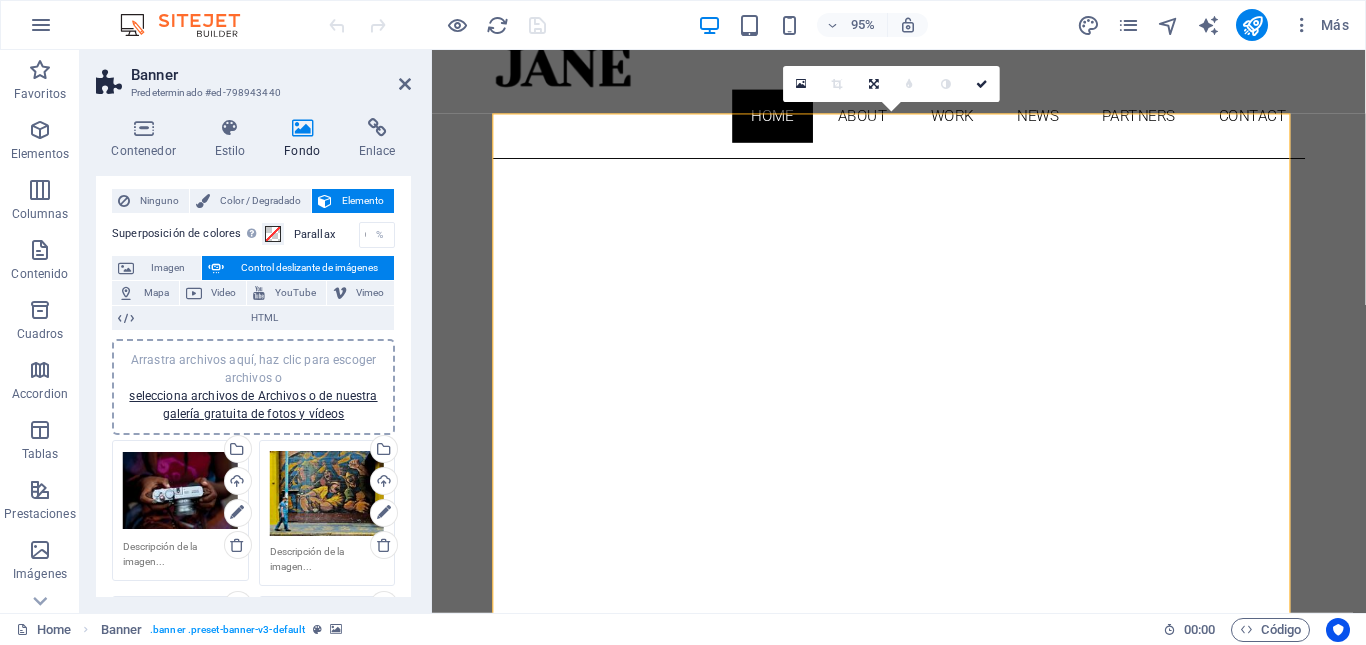 scroll, scrollTop: 93, scrollLeft: 0, axis: vertical 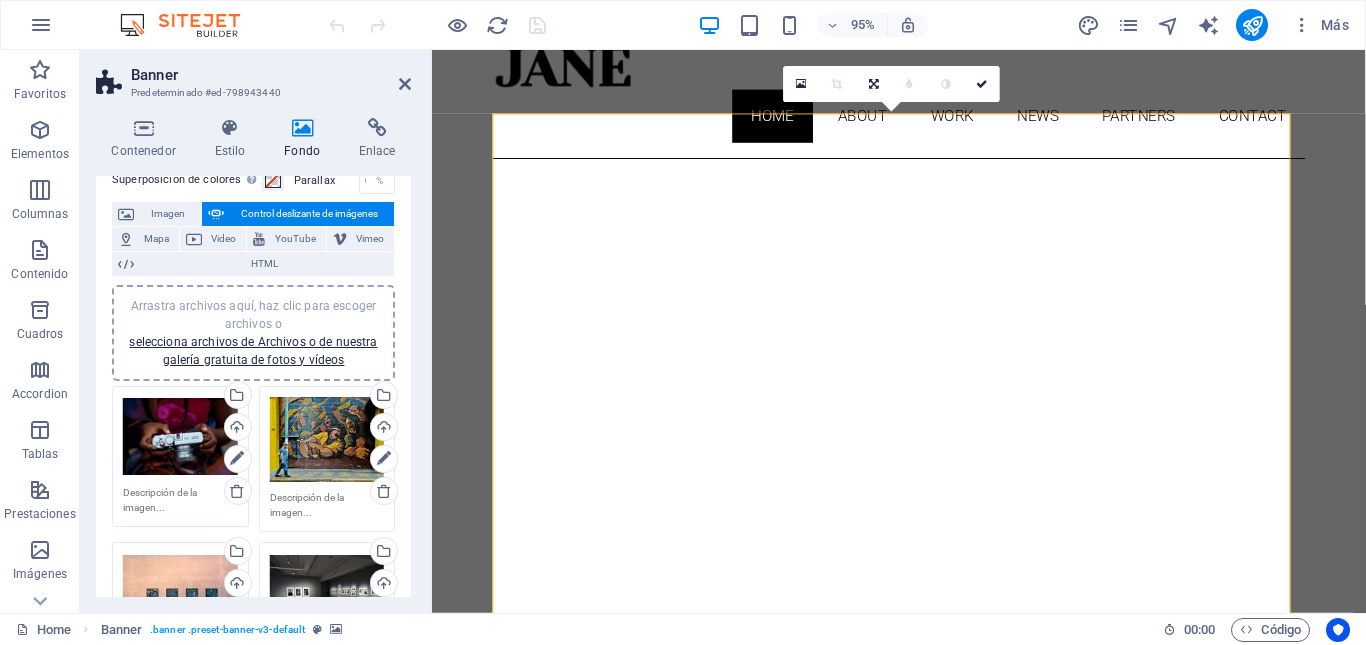 click on "Arrastra archivos aquí, haz clic para escoger archivos o  selecciona archivos de Archivos o de nuestra galería gratuita de fotos y vídeos" at bounding box center (180, 437) 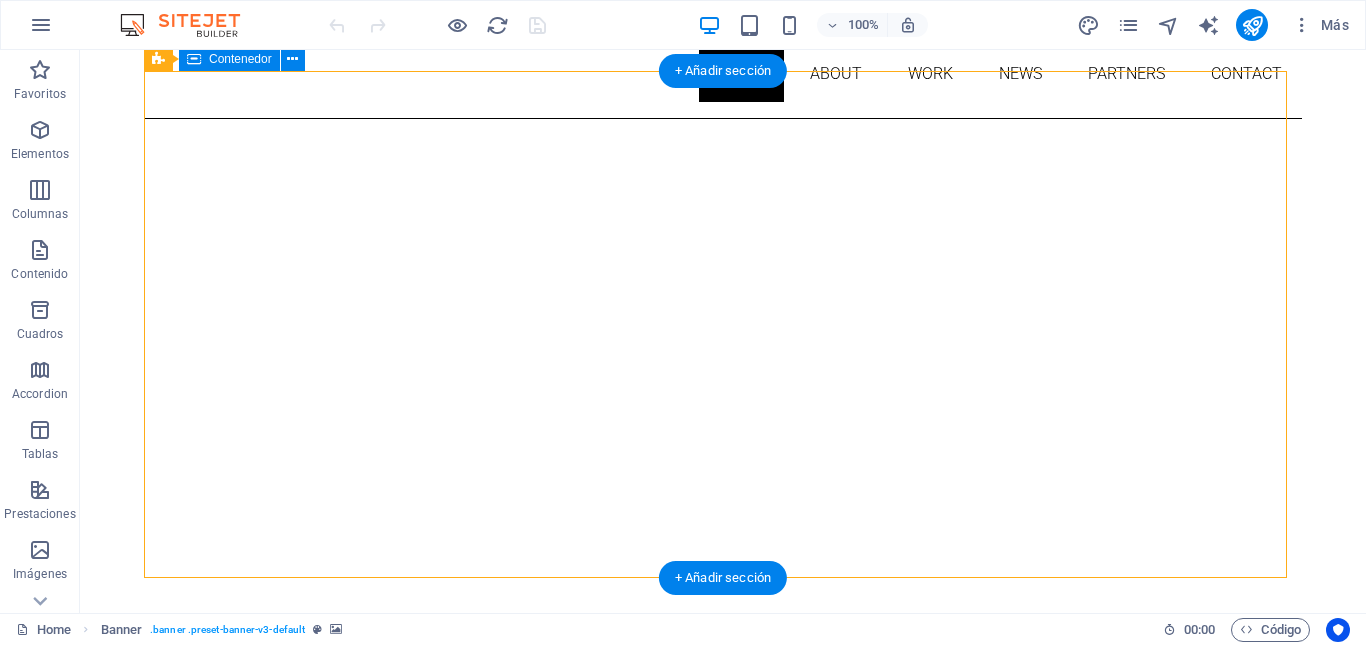 scroll, scrollTop: 140, scrollLeft: 0, axis: vertical 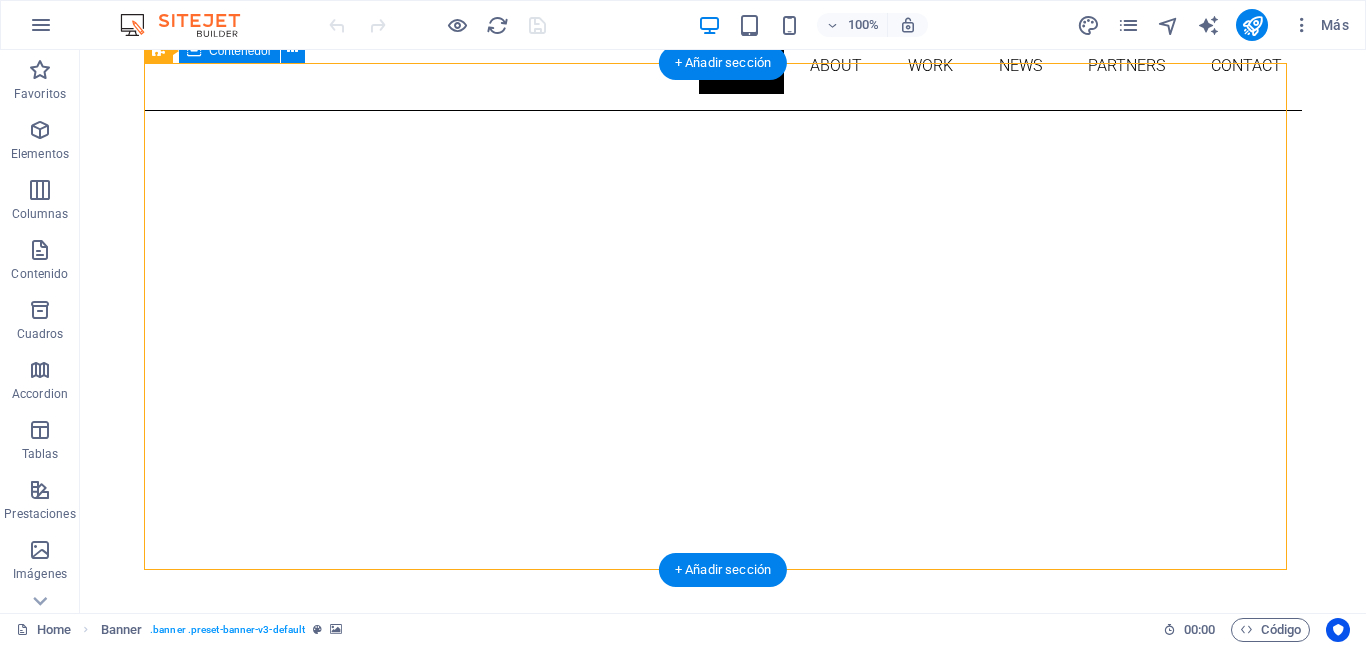 click on "About me My work Partners Contact" at bounding box center (723, 1018) 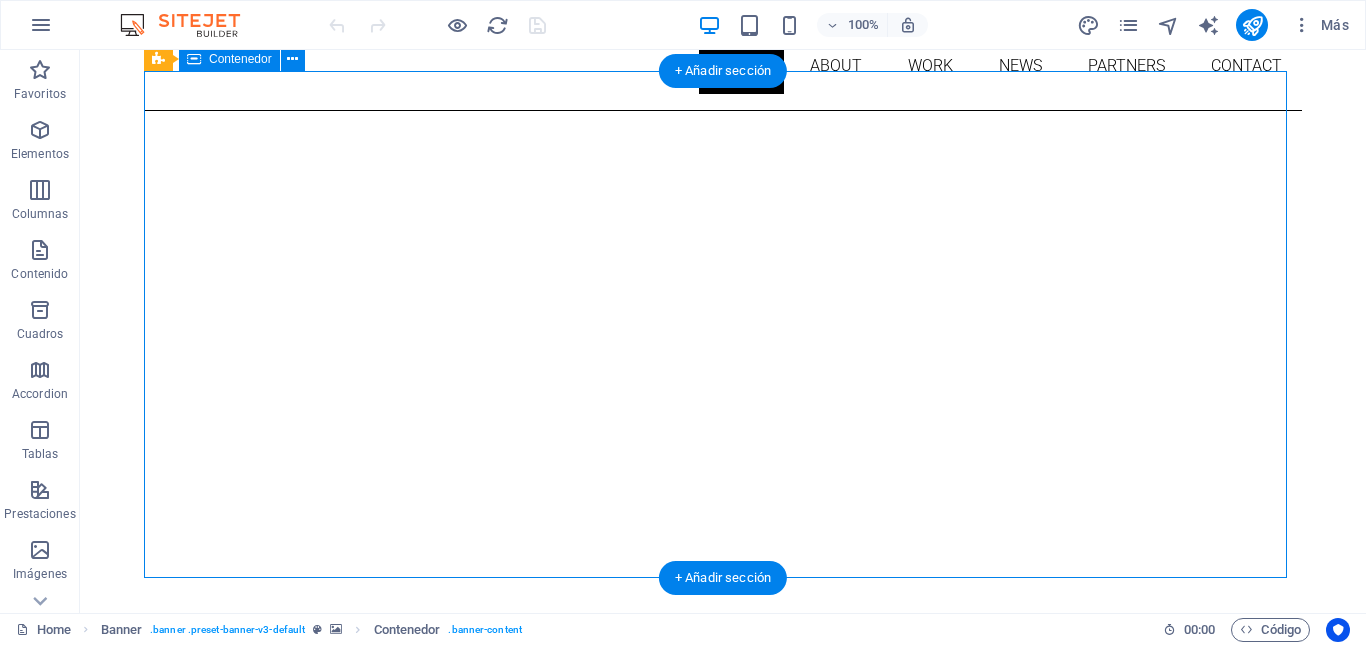 scroll, scrollTop: 132, scrollLeft: 0, axis: vertical 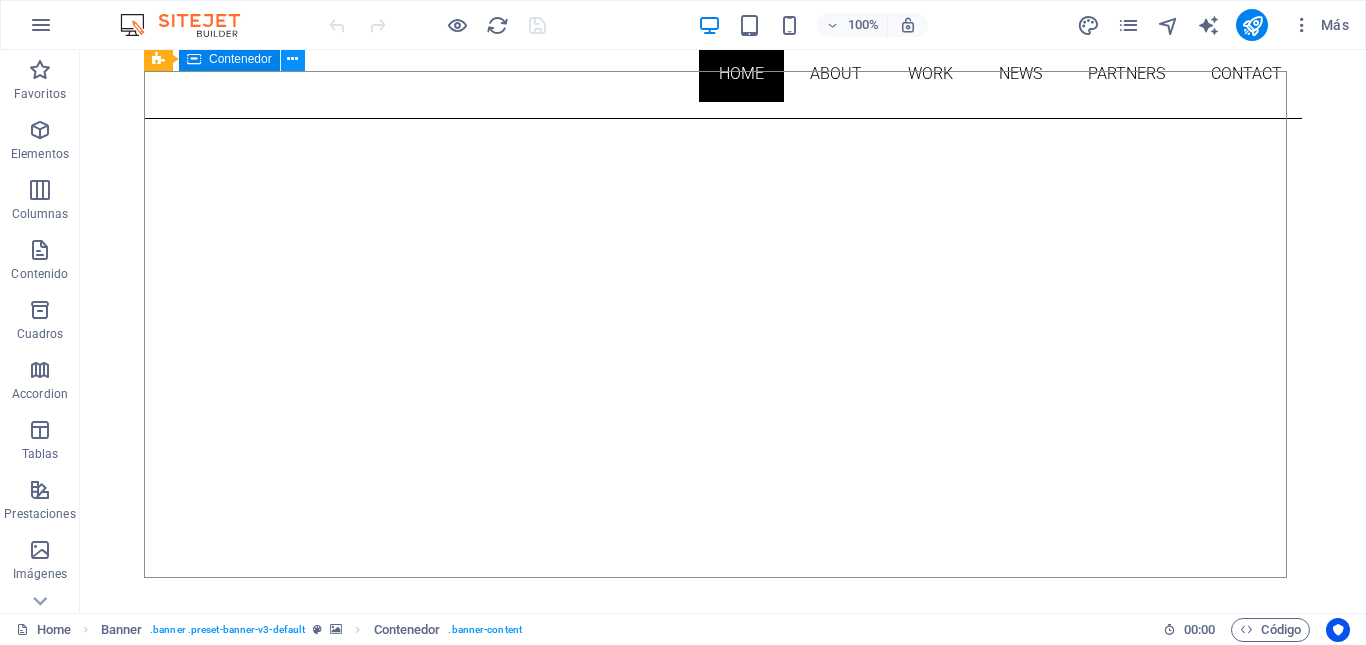 click at bounding box center [292, 59] 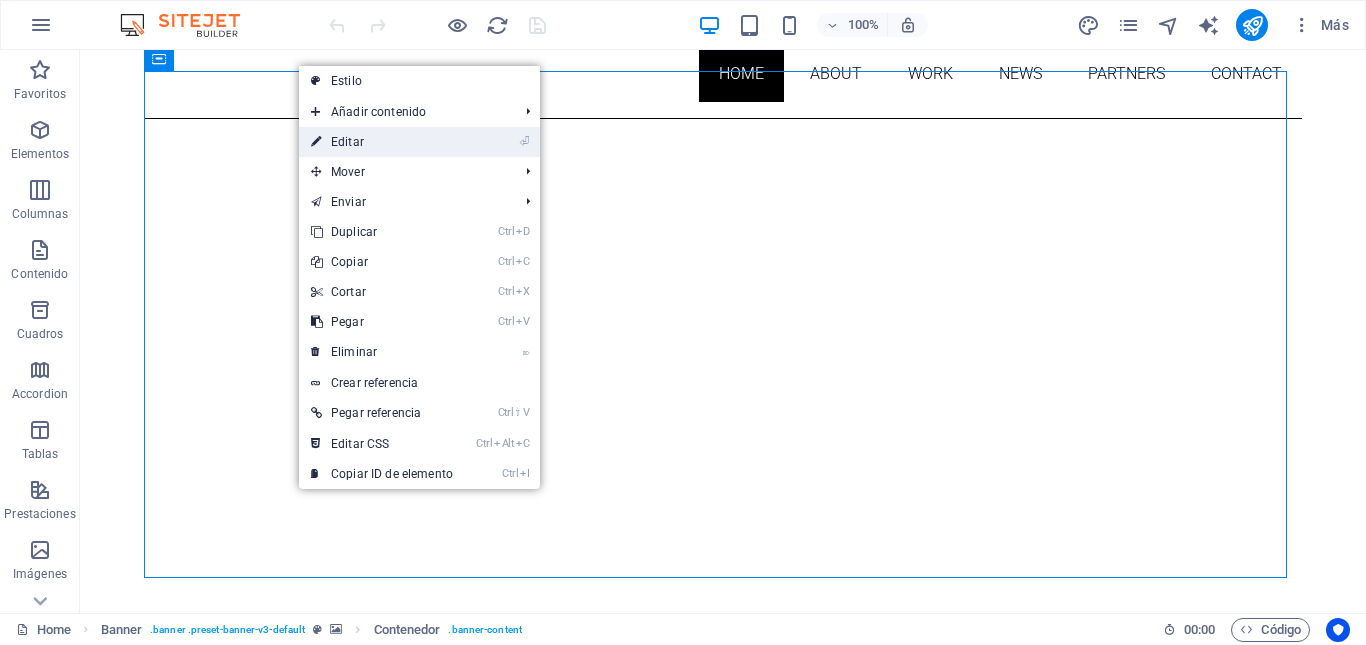 click on "⏎  Editar" at bounding box center [382, 142] 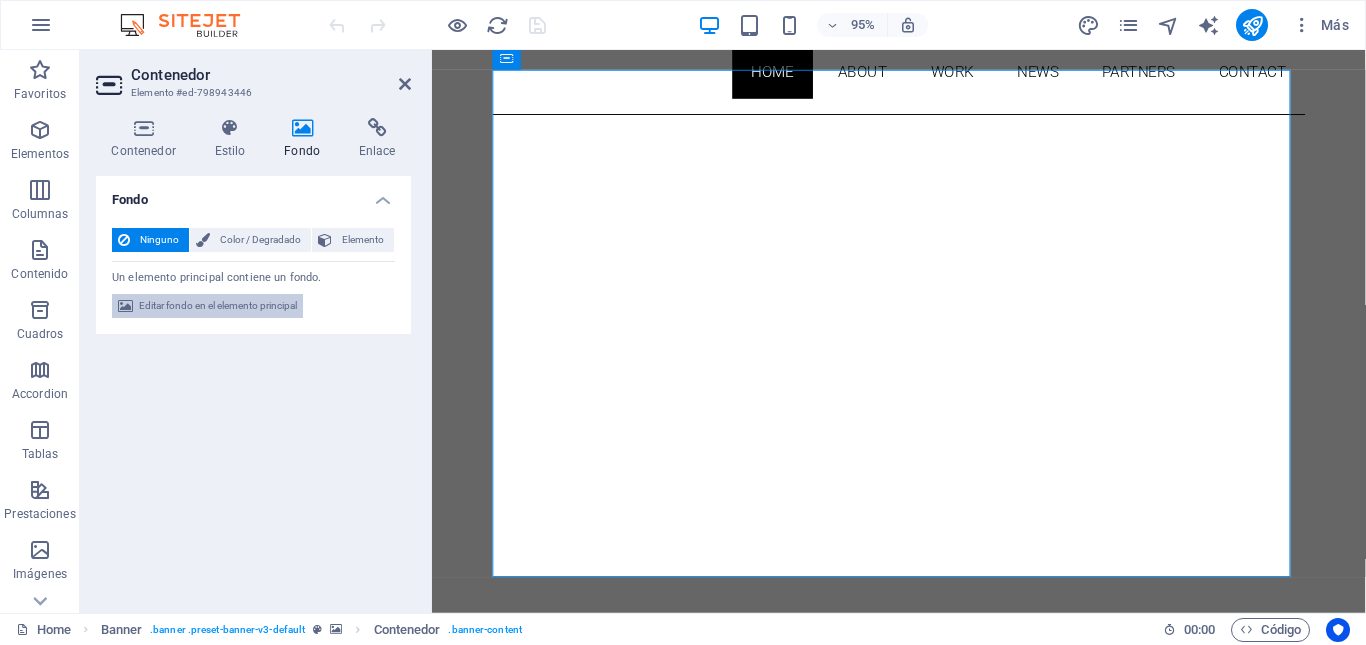 click on "Editar fondo en el elemento principal" at bounding box center [218, 306] 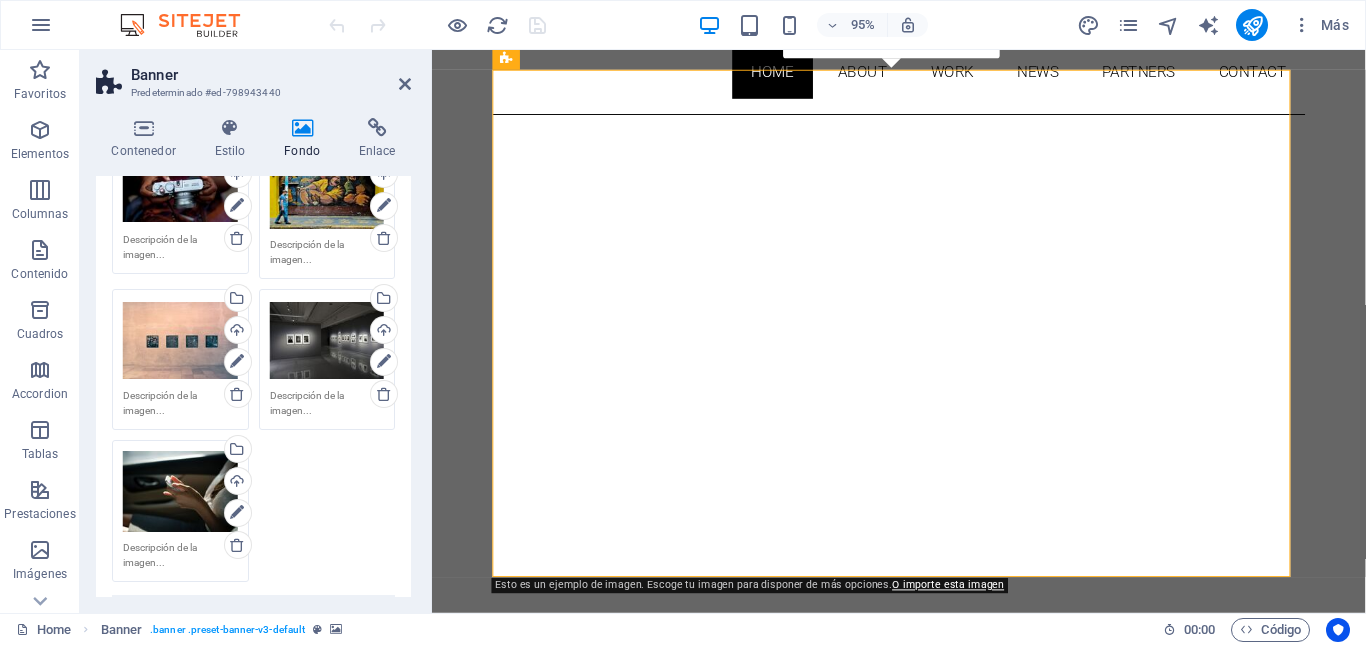 scroll, scrollTop: 338, scrollLeft: 0, axis: vertical 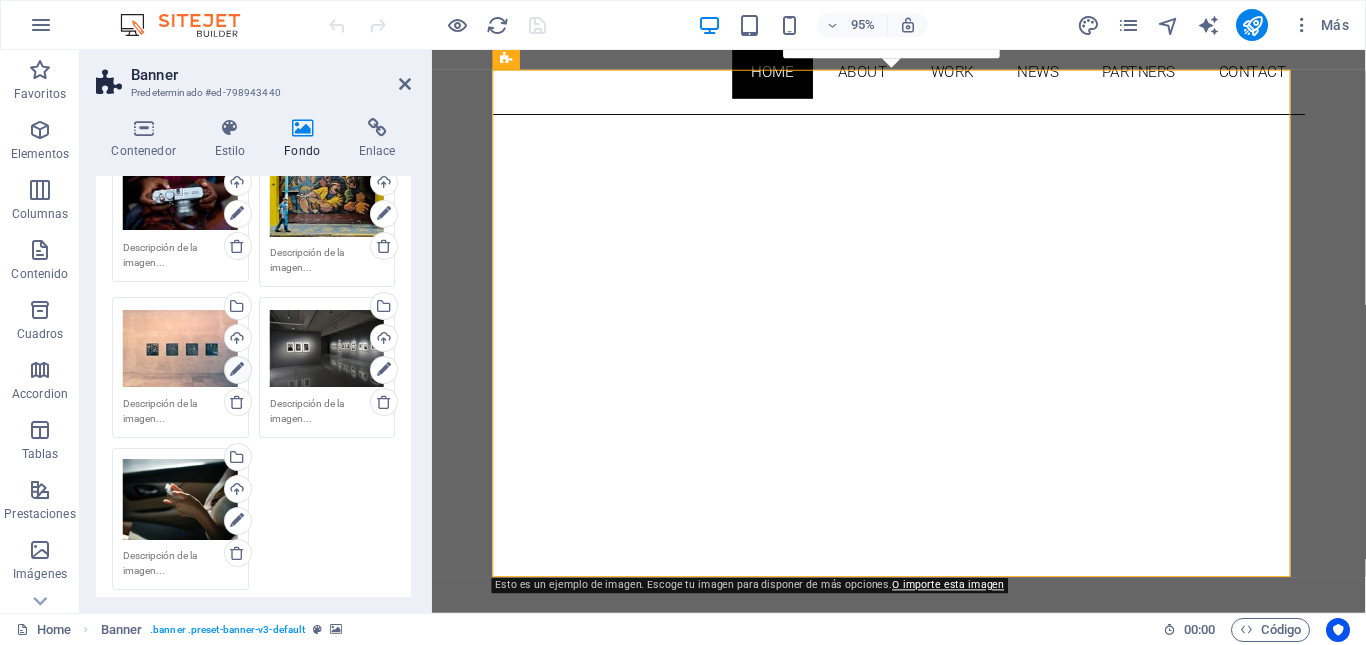 click at bounding box center (237, 370) 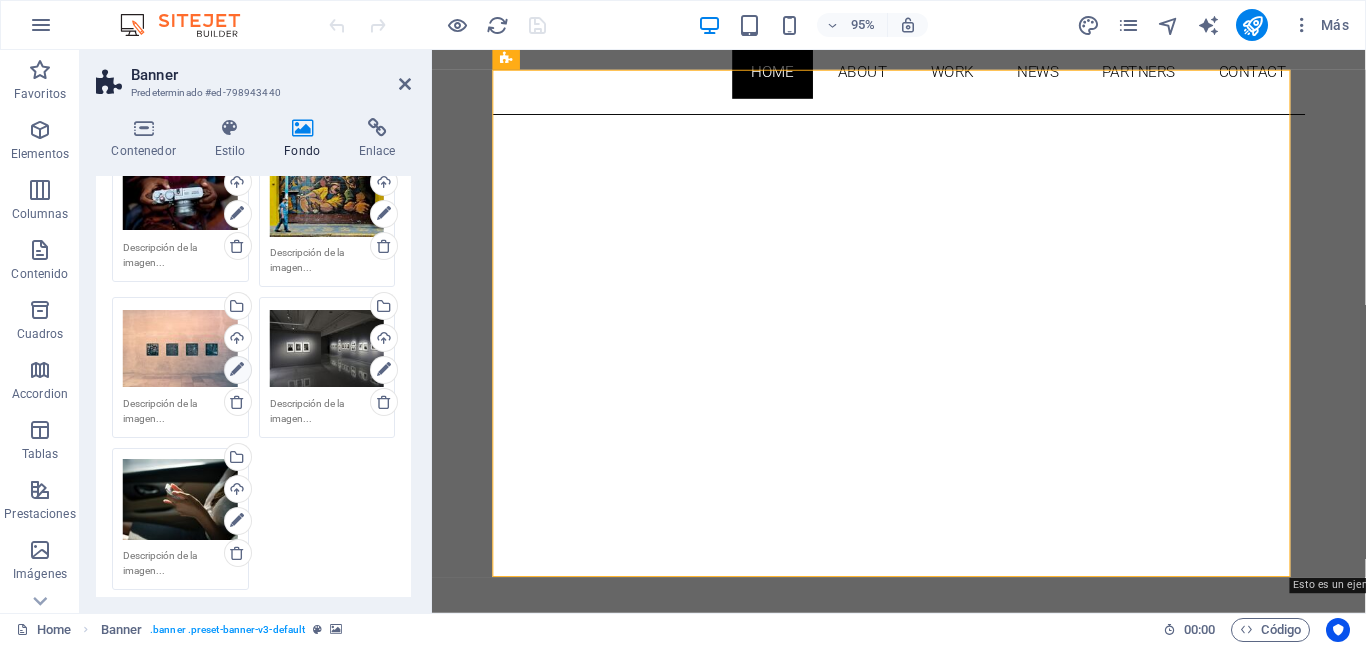 click at bounding box center [237, 370] 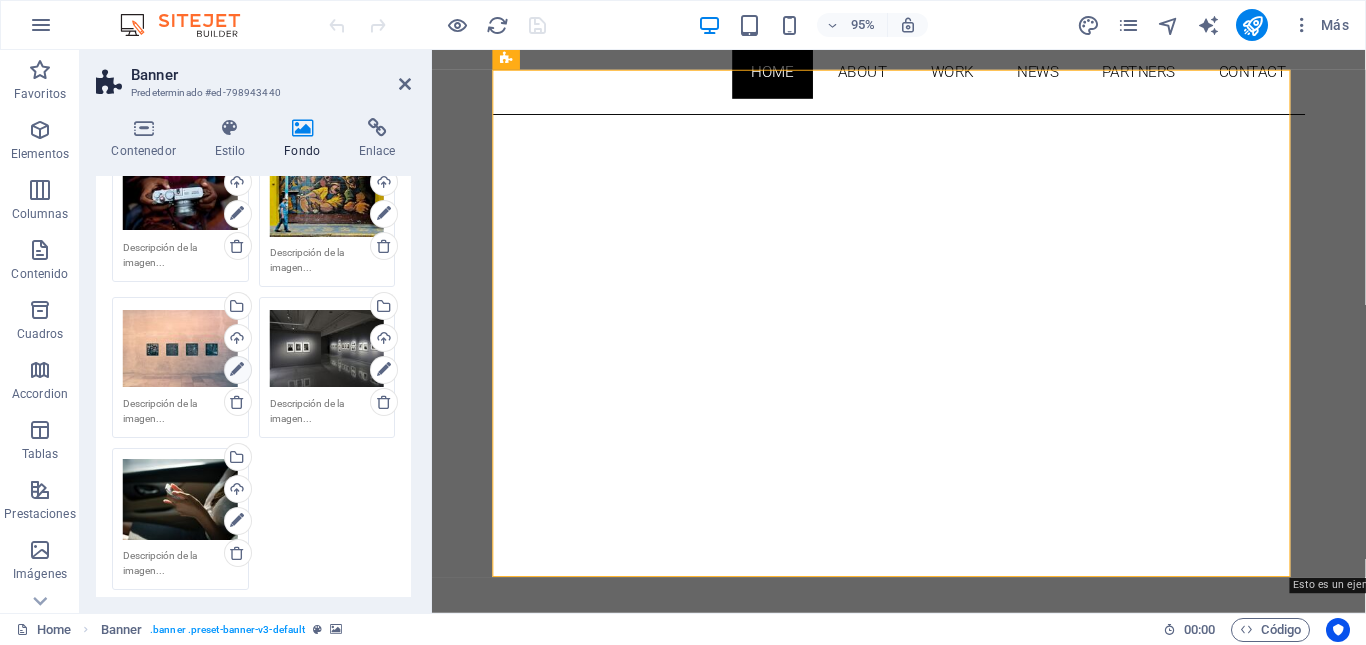 click at bounding box center (237, 370) 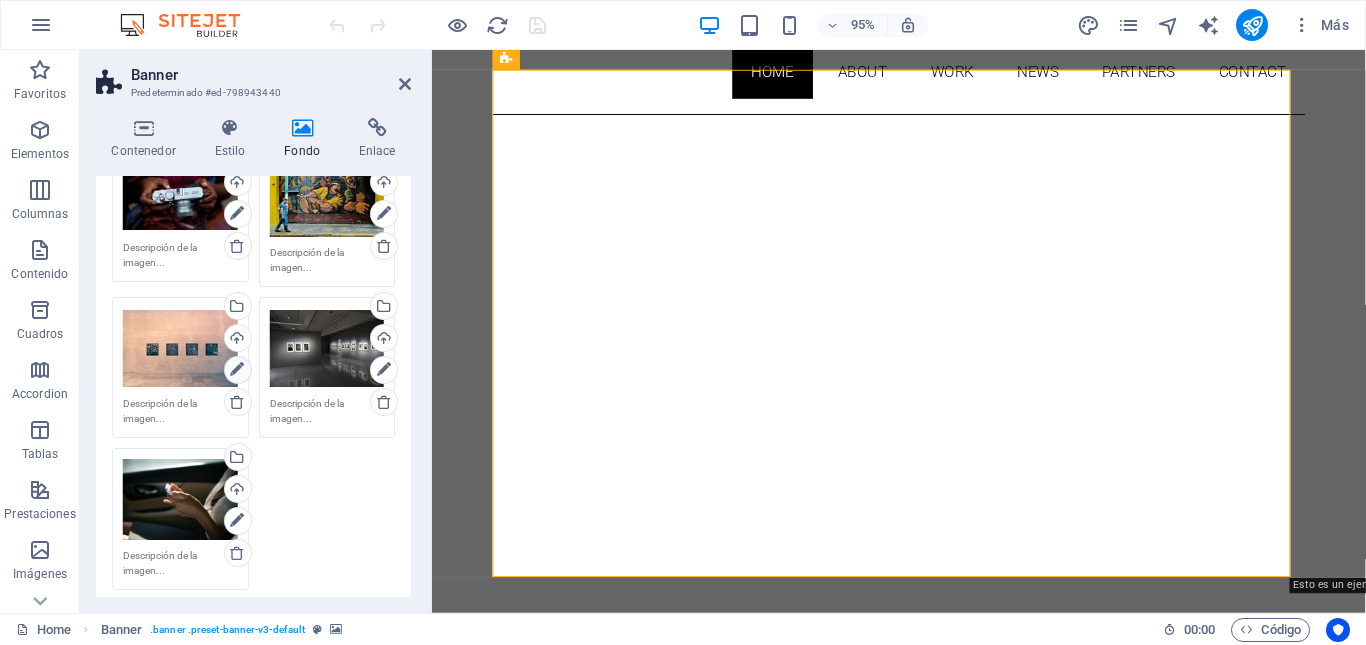 click at bounding box center [237, 370] 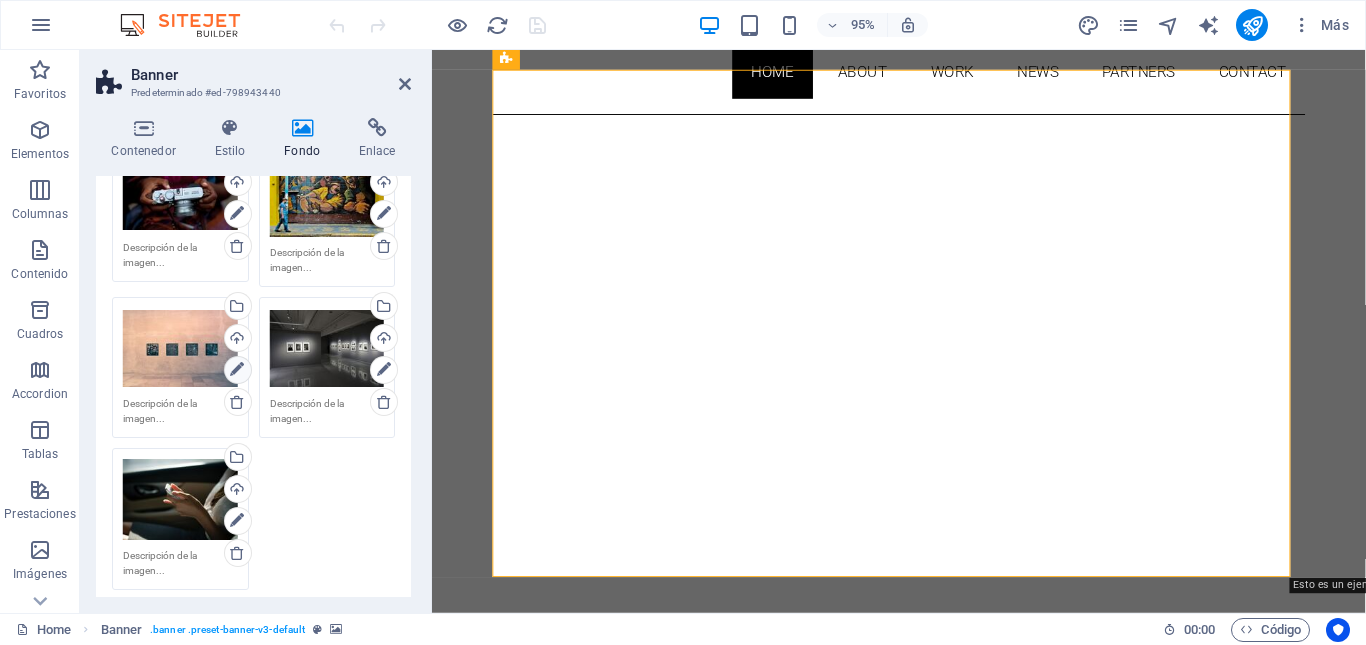 click at bounding box center (237, 370) 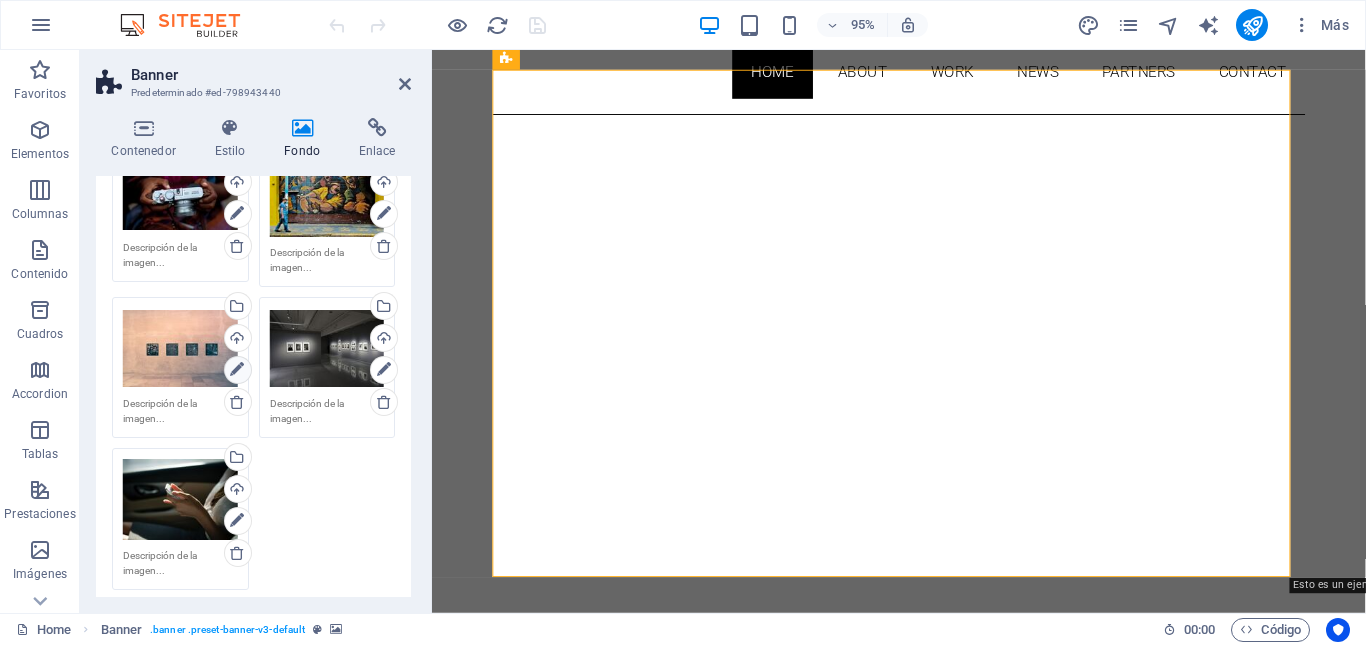 click at bounding box center [237, 370] 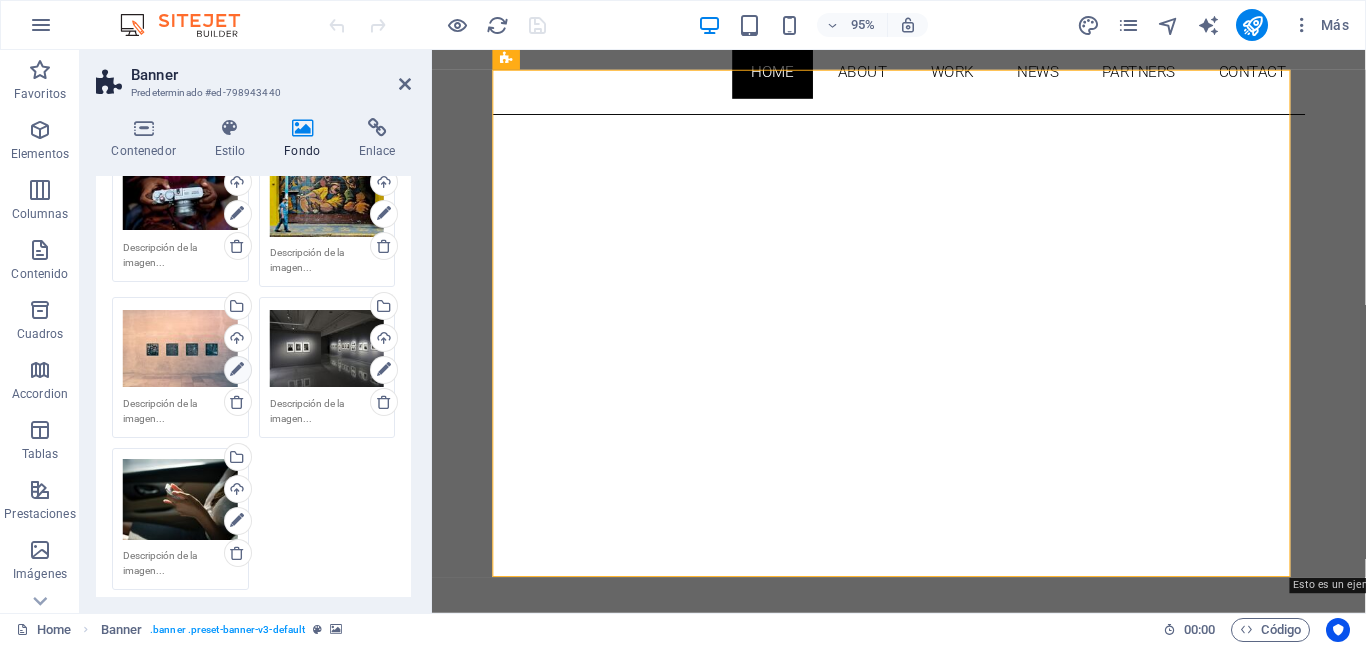 click at bounding box center (237, 370) 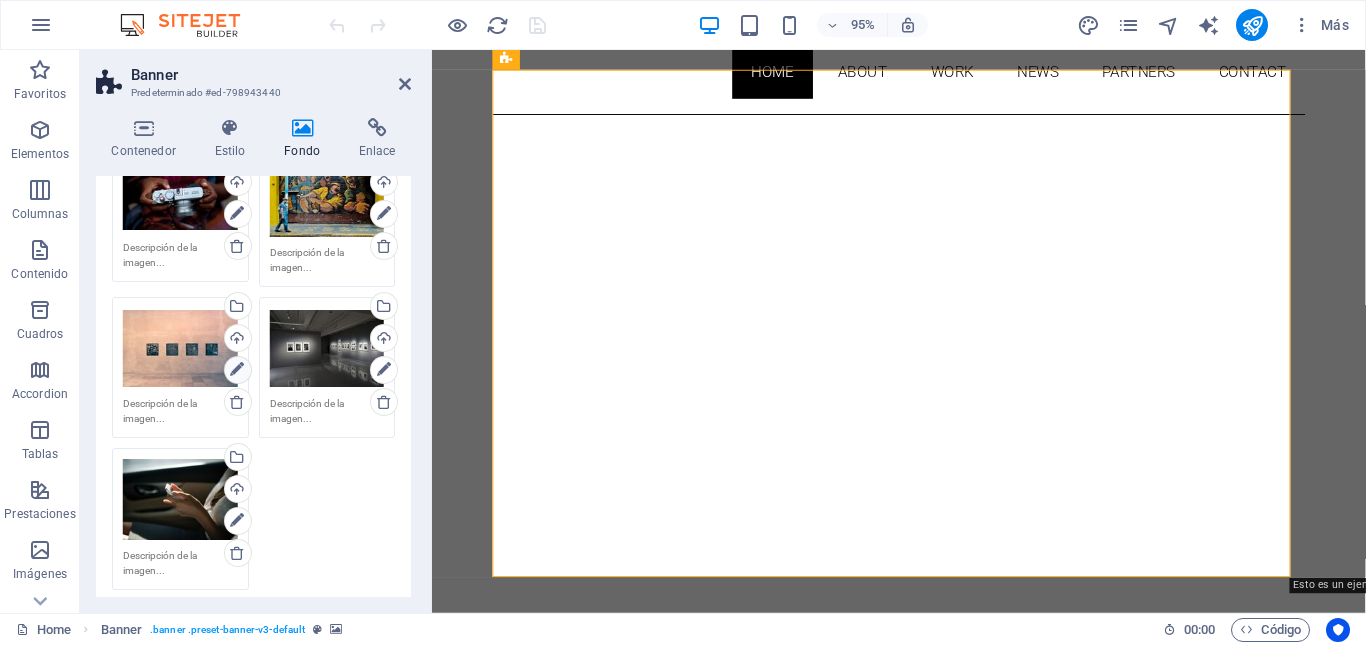 click at bounding box center (237, 370) 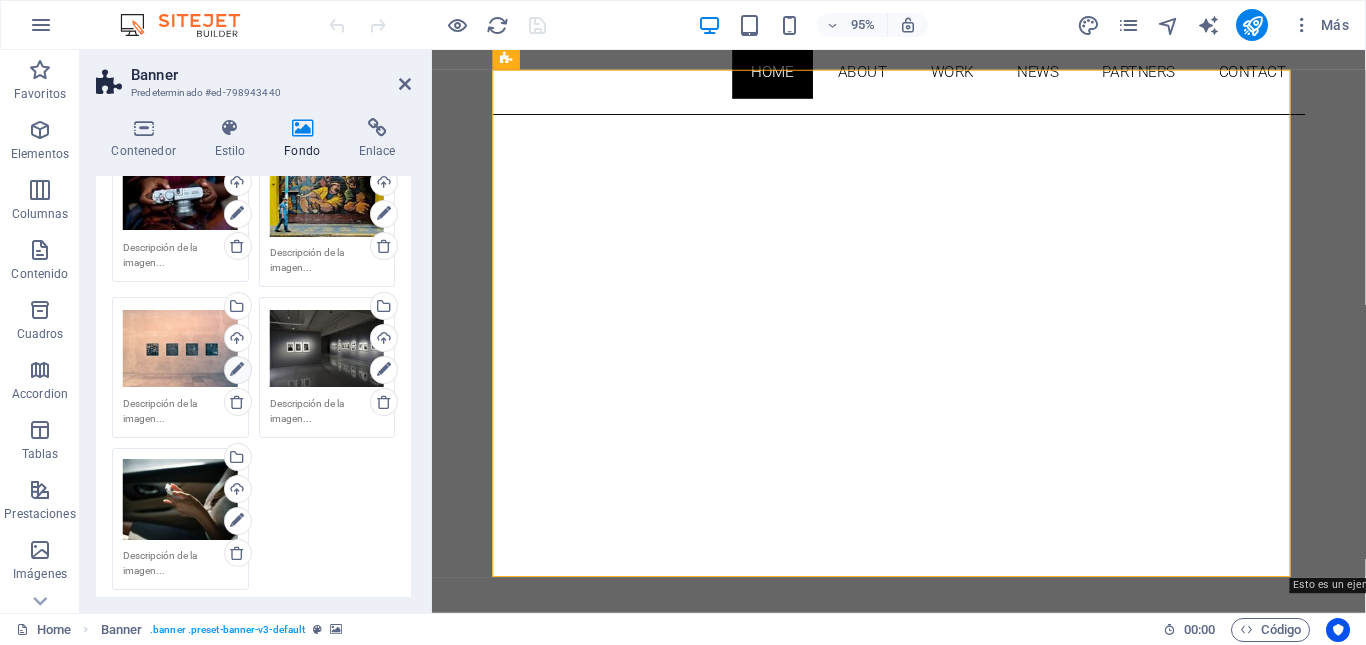 click at bounding box center [237, 370] 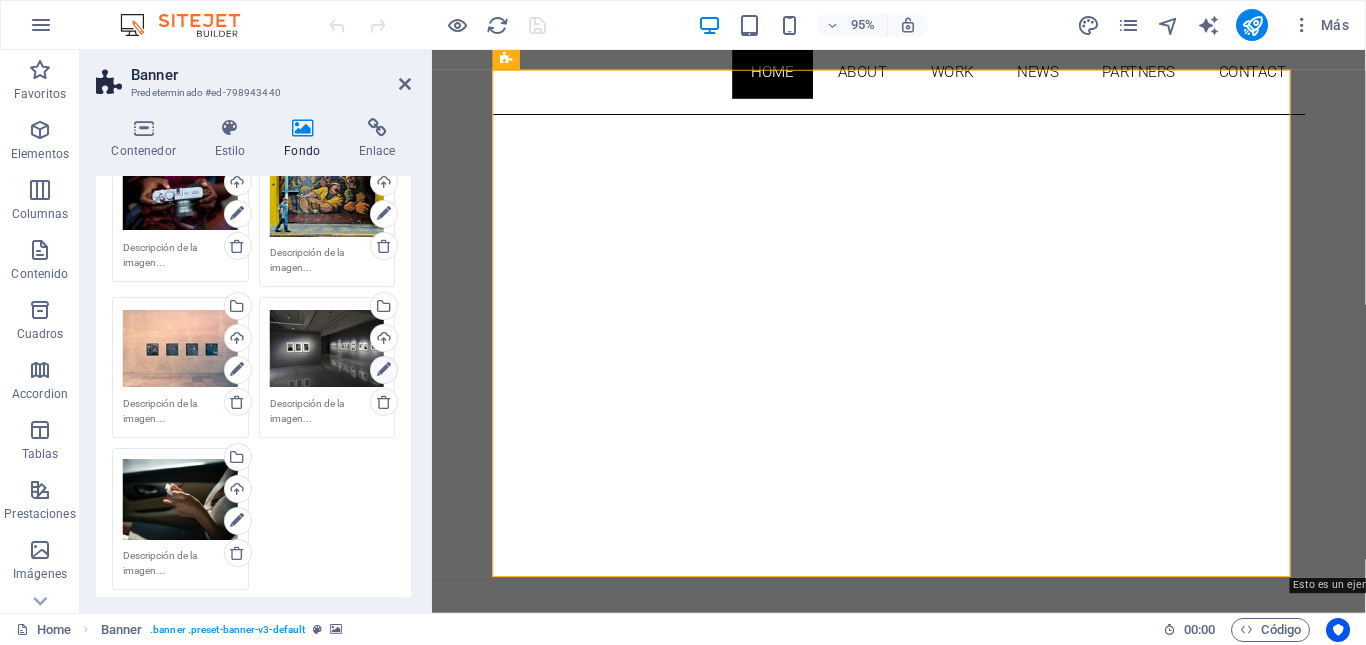 click at bounding box center [384, 370] 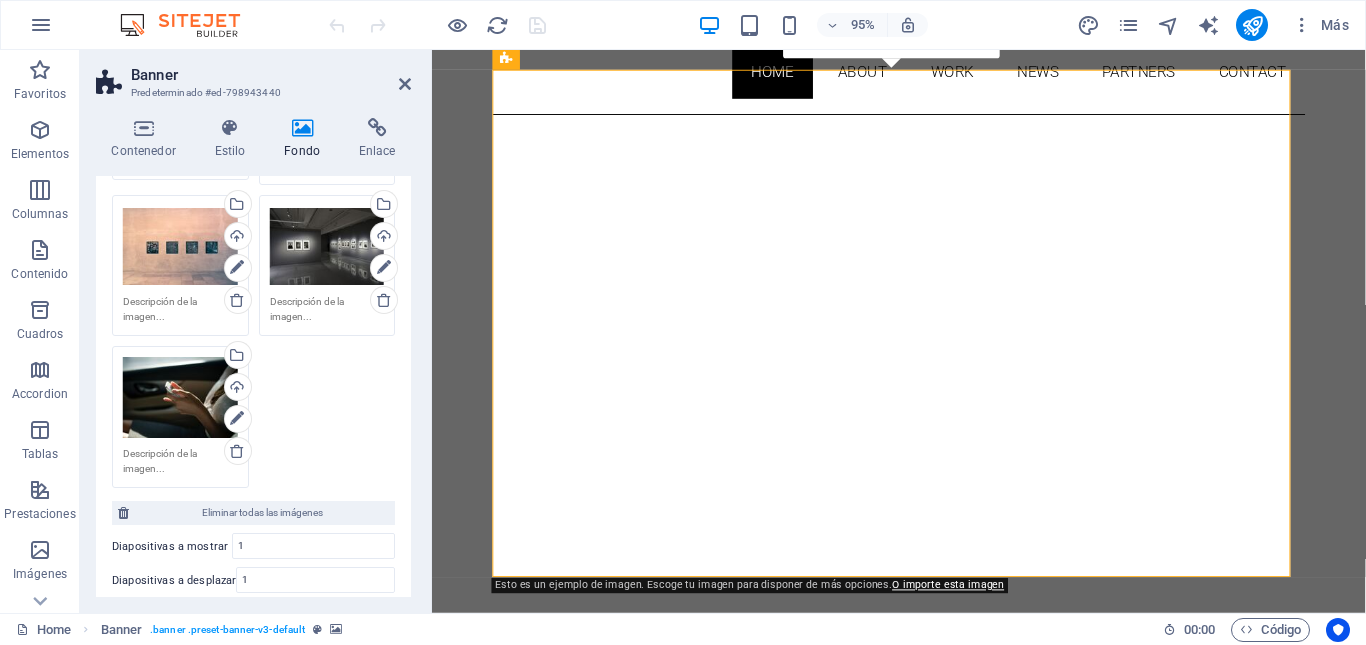 scroll, scrollTop: 432, scrollLeft: 0, axis: vertical 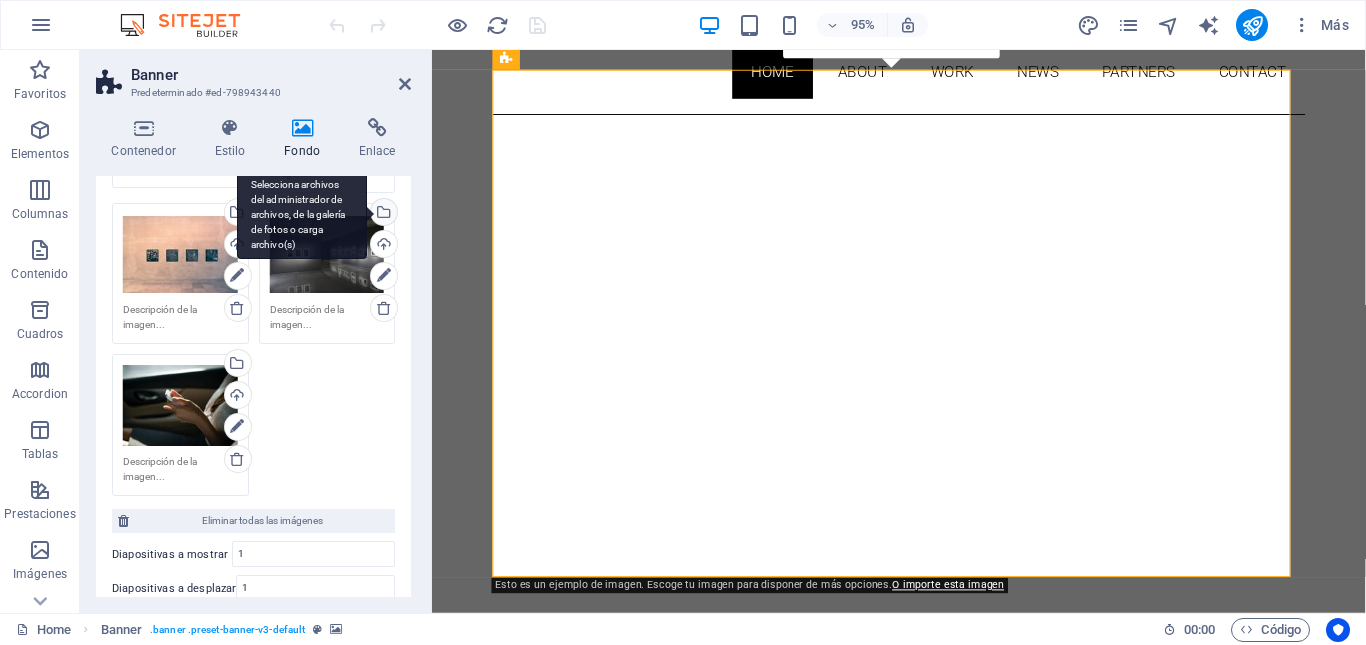 click on "Selecciona archivos del administrador de archivos, de la galería de fotos o carga archivo(s)" at bounding box center [302, 215] 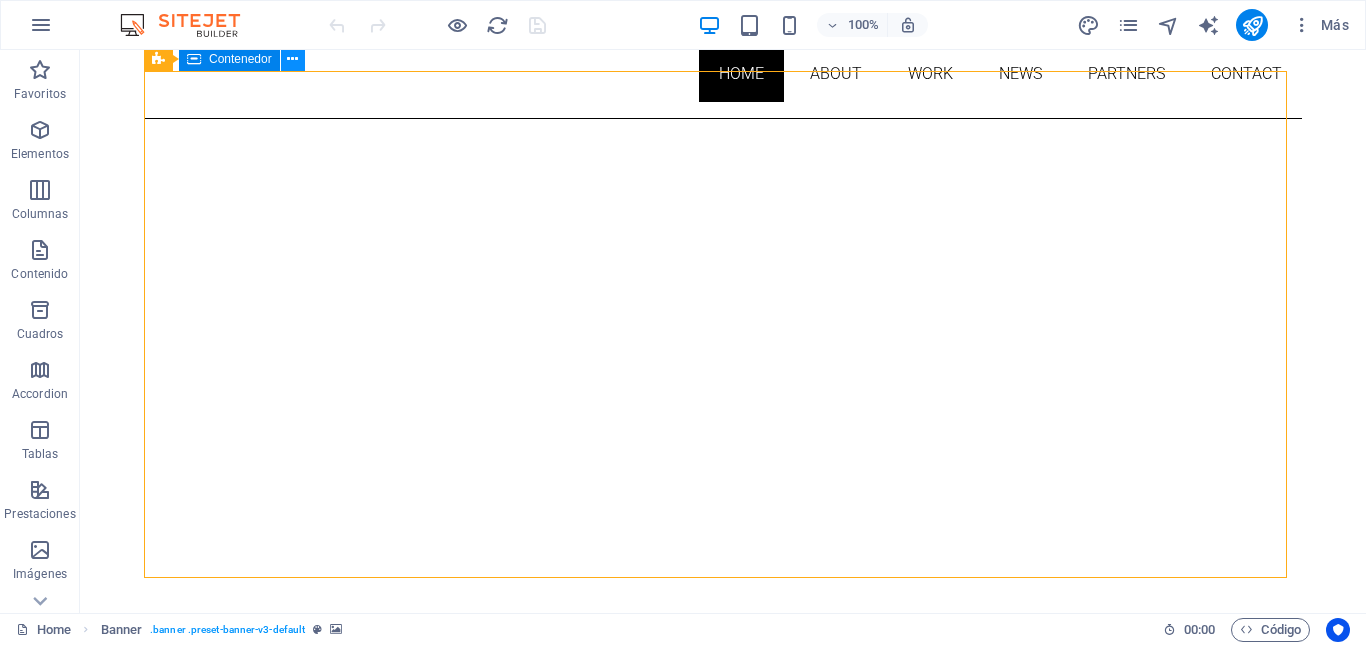 click at bounding box center [292, 59] 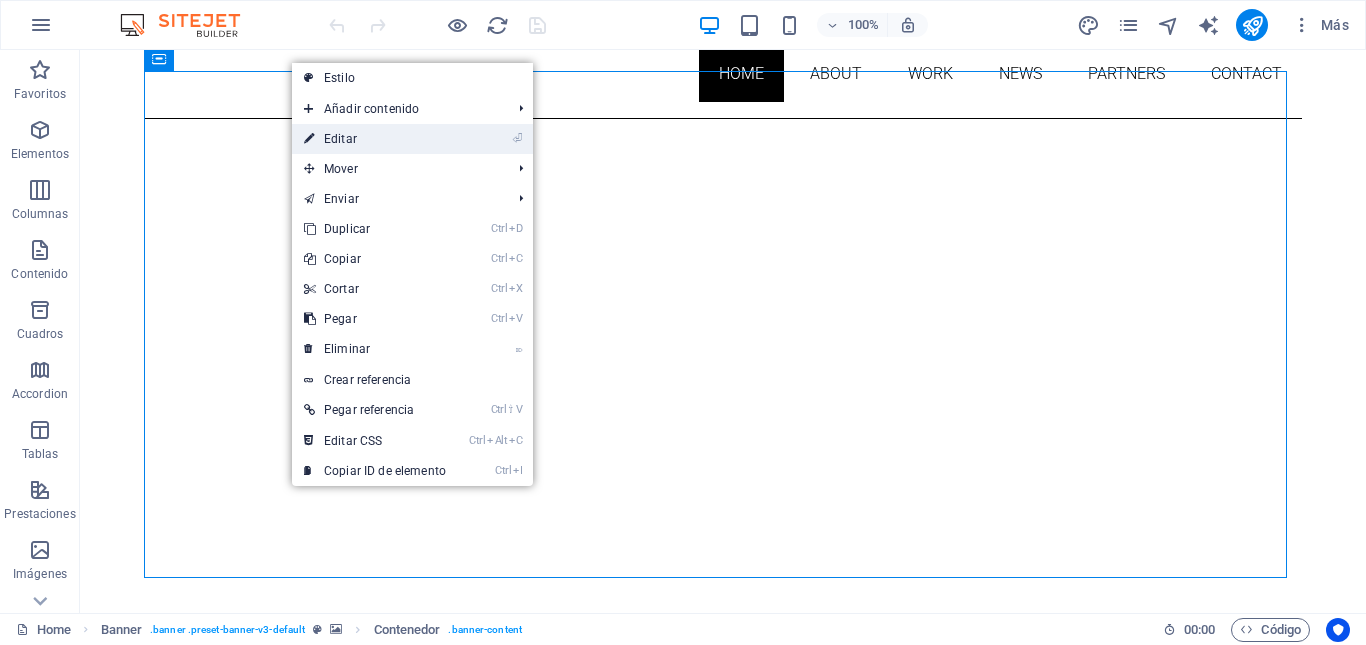 click on "⏎  Editar" at bounding box center (375, 139) 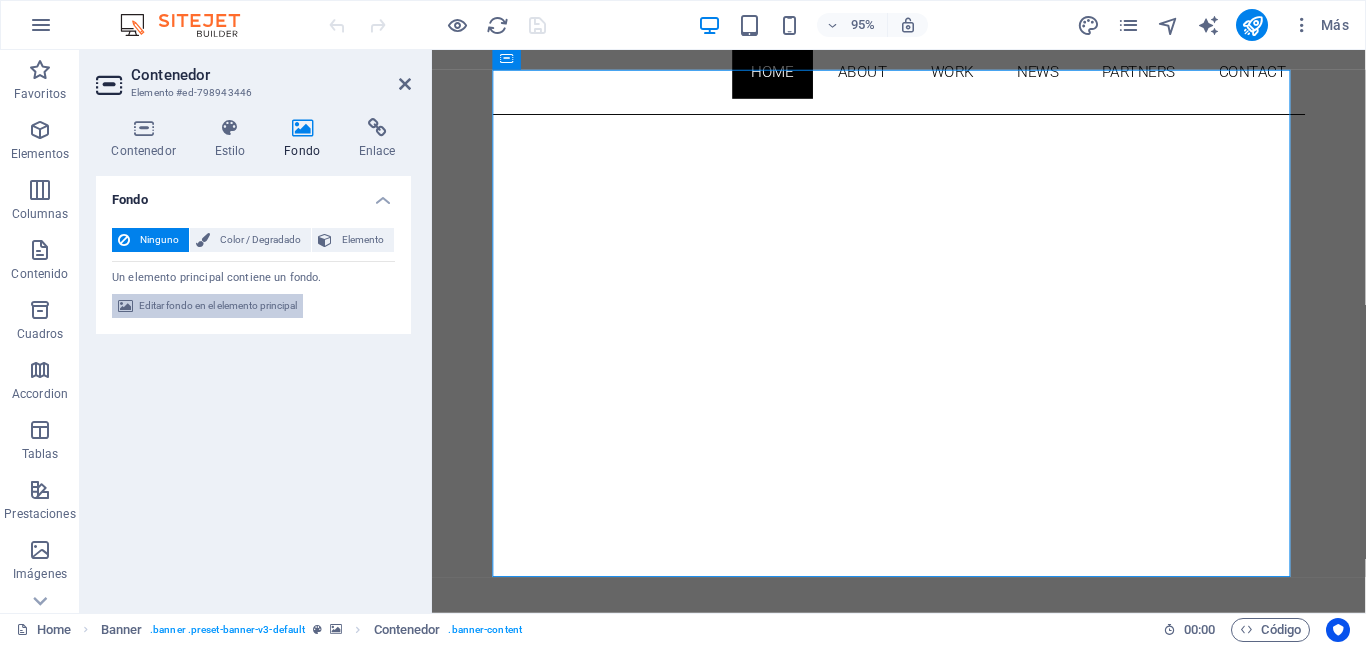 click on "Editar fondo en el elemento principal" at bounding box center (218, 306) 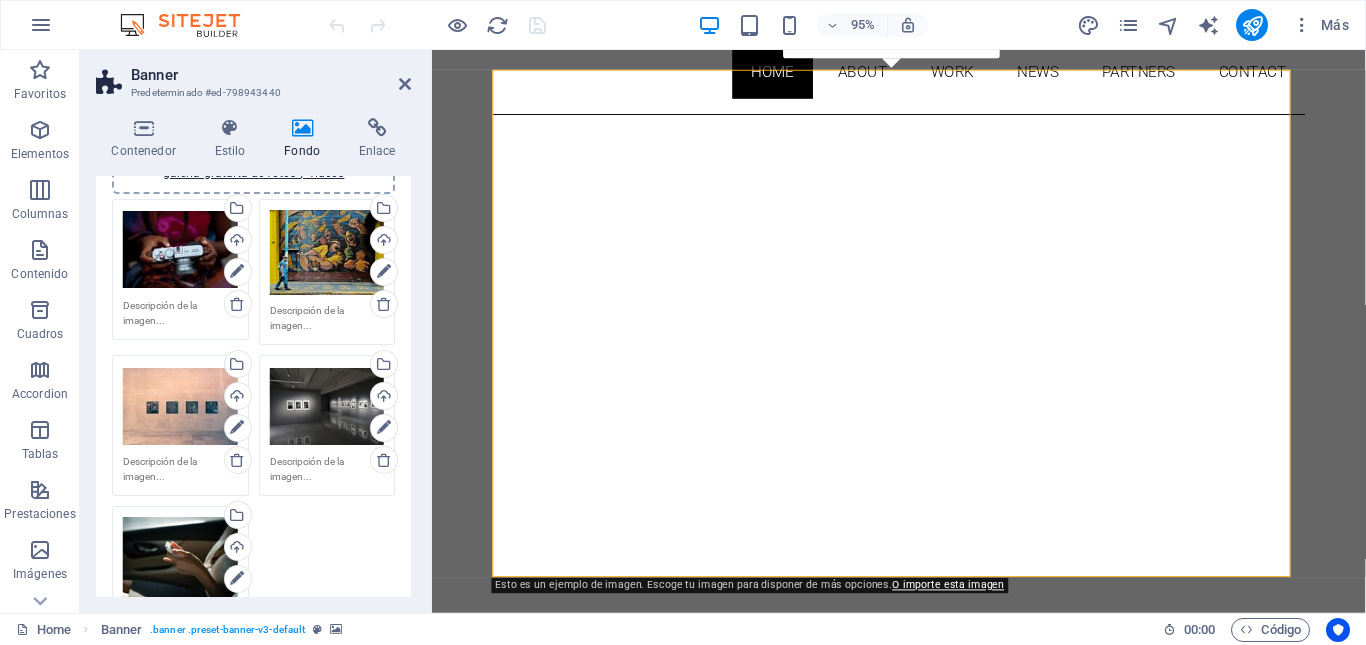 scroll, scrollTop: 397, scrollLeft: 0, axis: vertical 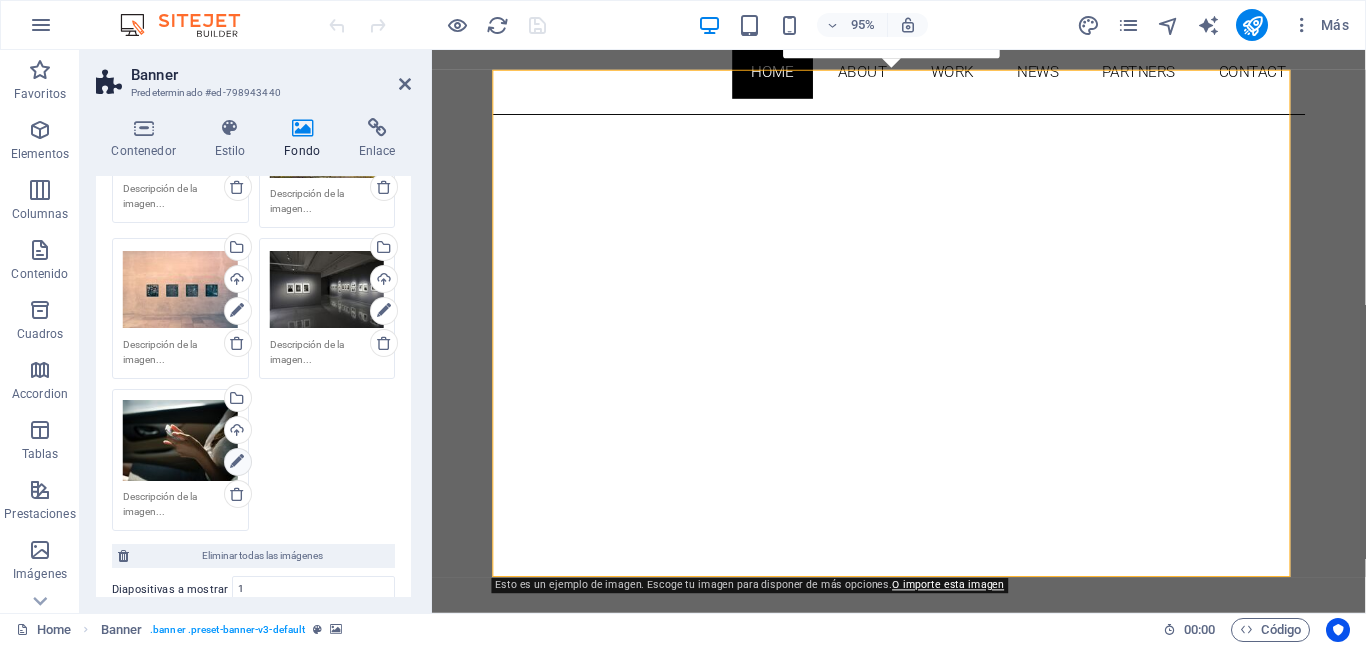 click at bounding box center (237, 462) 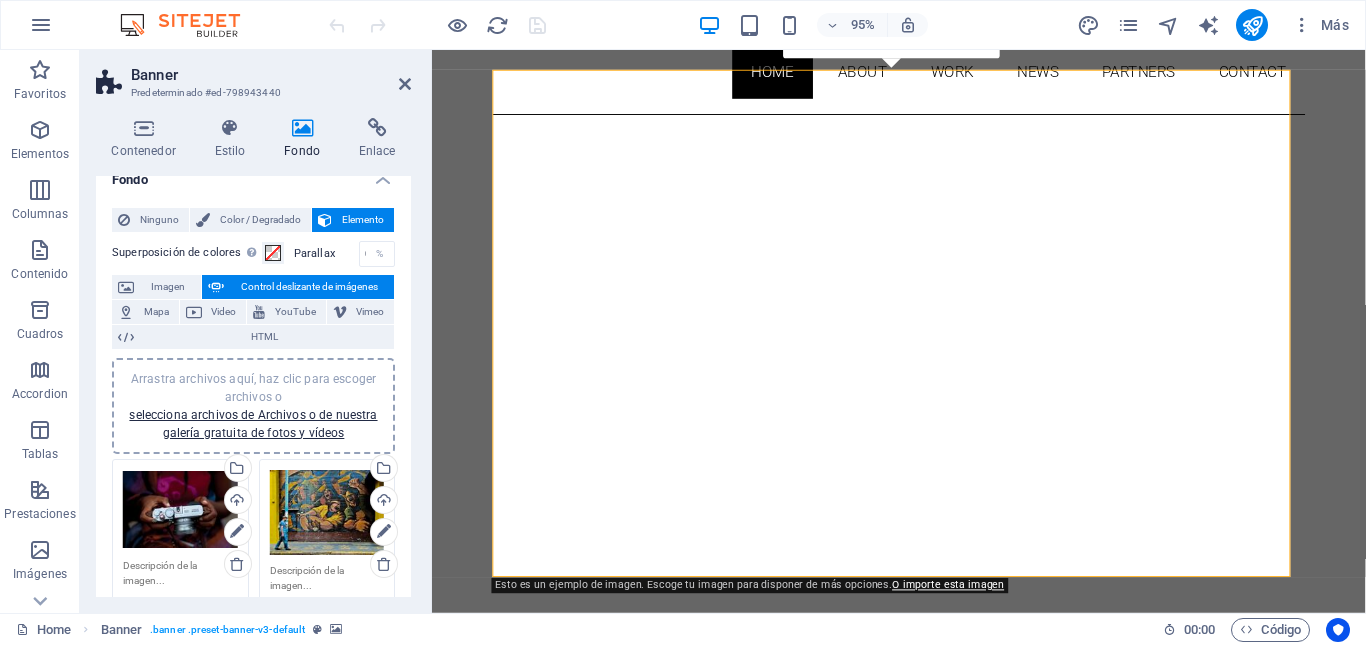 scroll, scrollTop: 0, scrollLeft: 0, axis: both 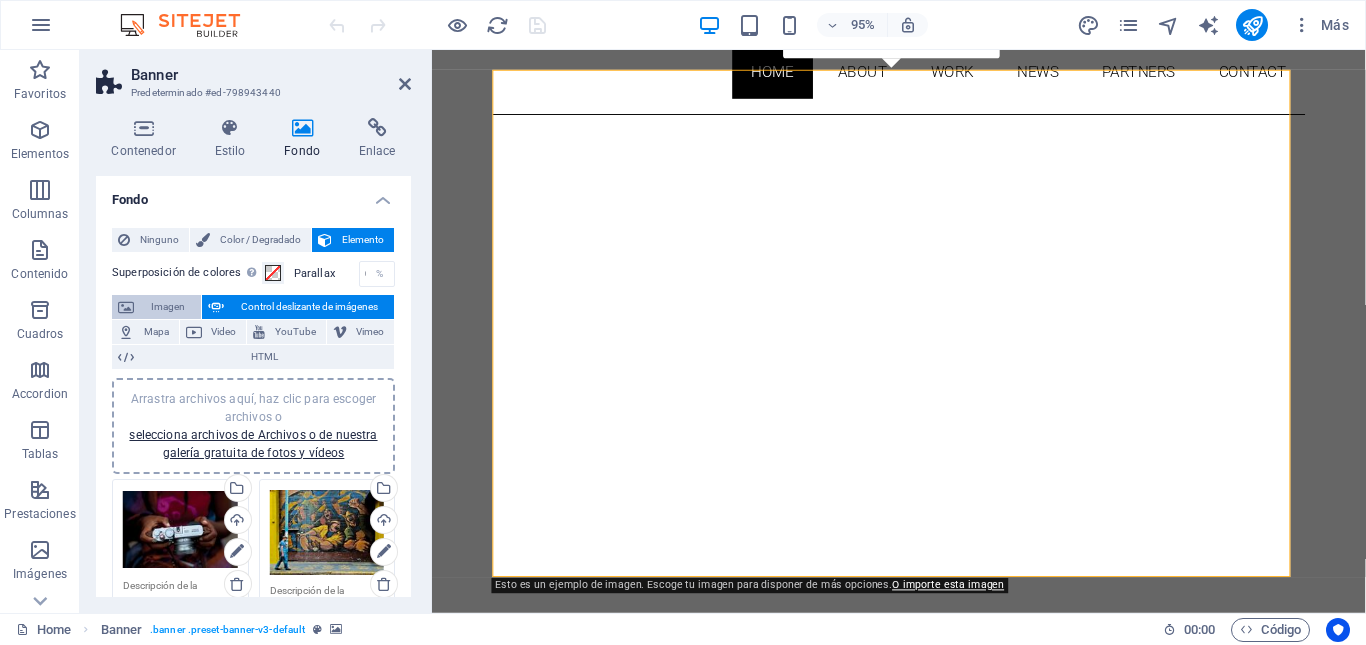 click on "Imagen" at bounding box center (167, 307) 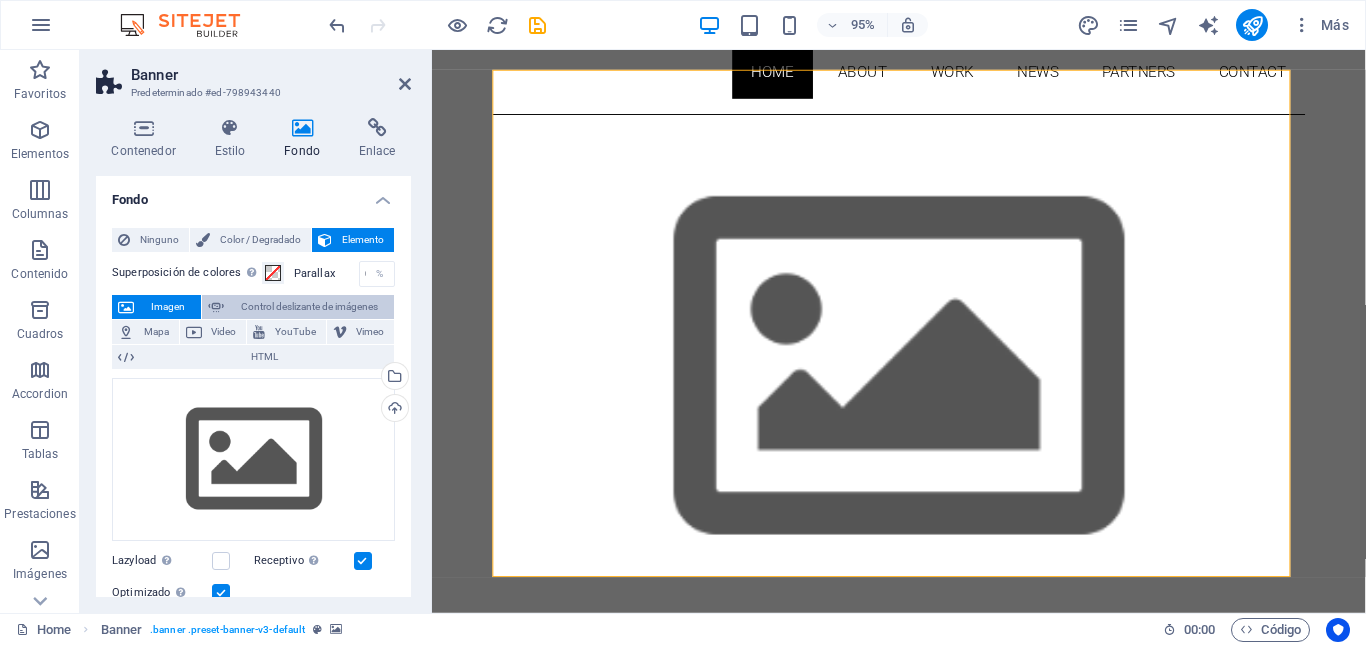 click on "Control deslizante de imágenes" at bounding box center (309, 307) 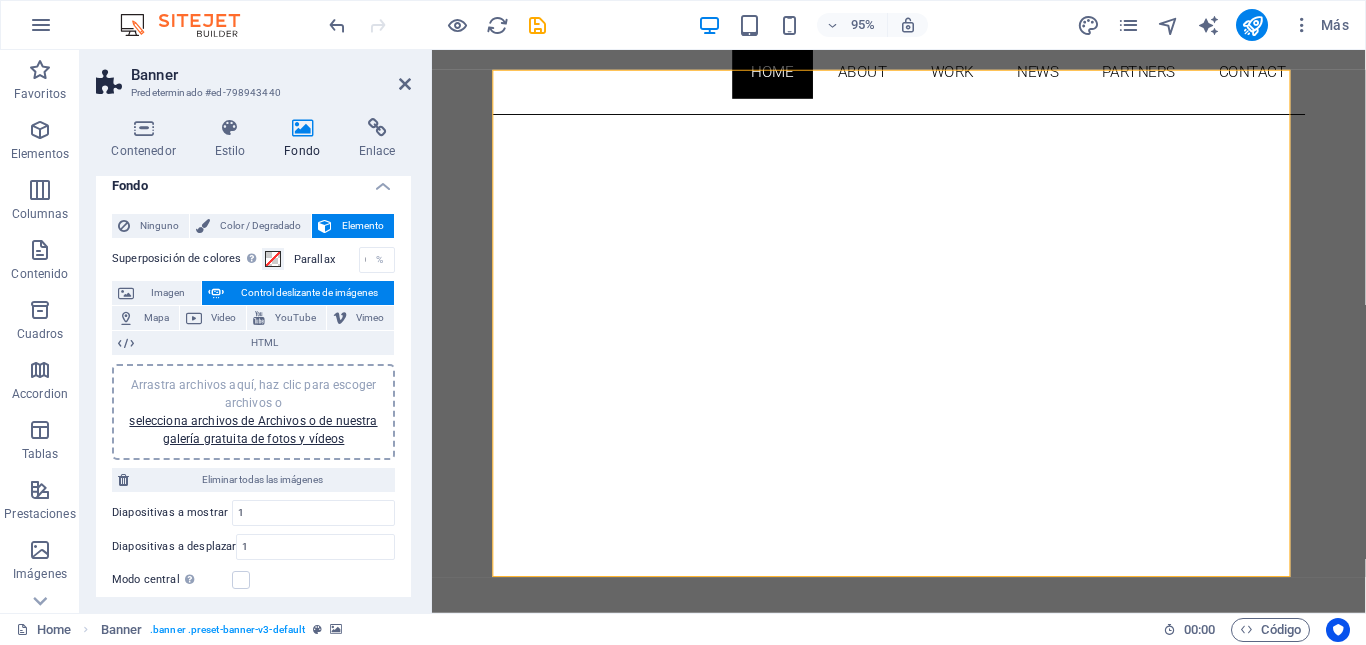 scroll, scrollTop: 0, scrollLeft: 0, axis: both 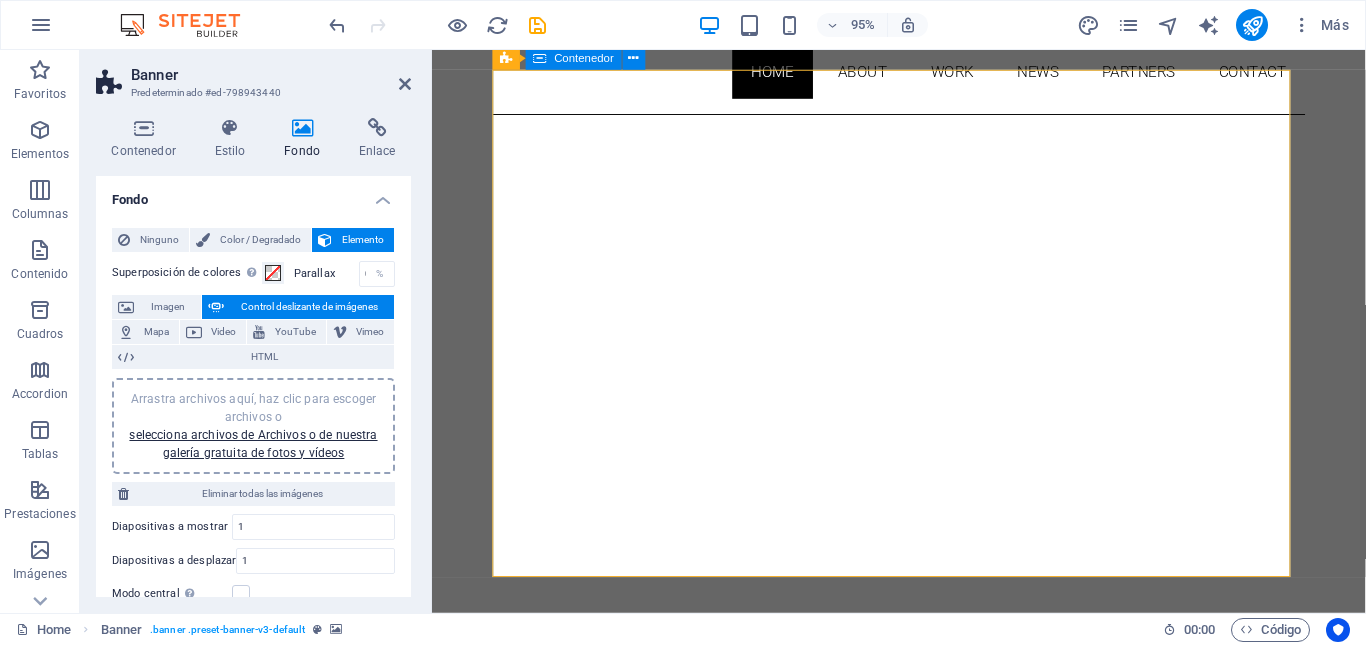 click on "About me My work Partners Contact" at bounding box center [923, 1053] 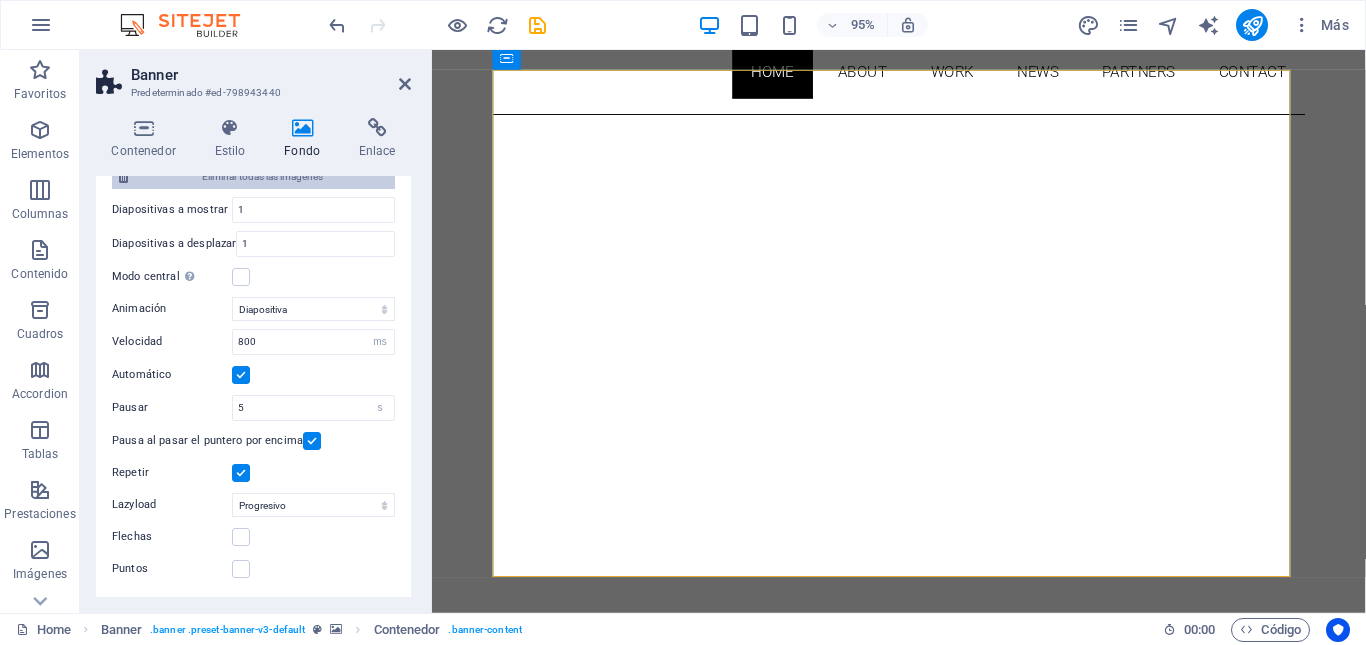 scroll, scrollTop: 0, scrollLeft: 0, axis: both 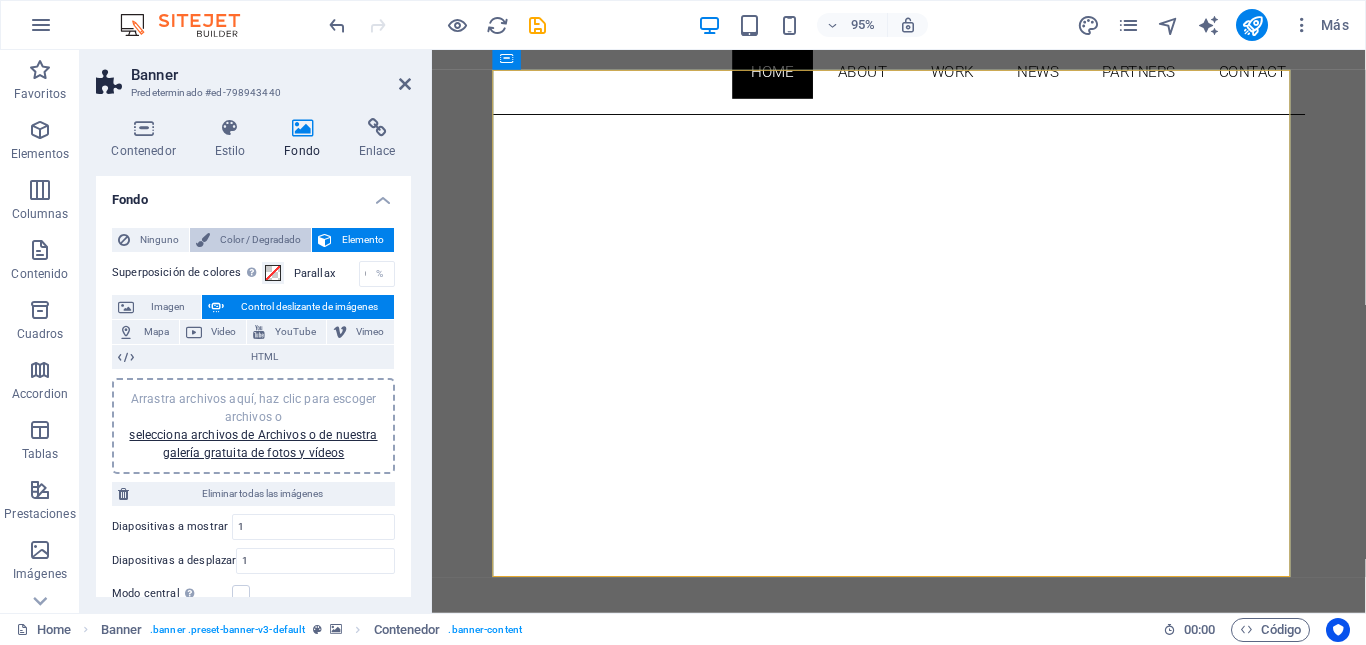 click on "Color / Degradado" at bounding box center (260, 240) 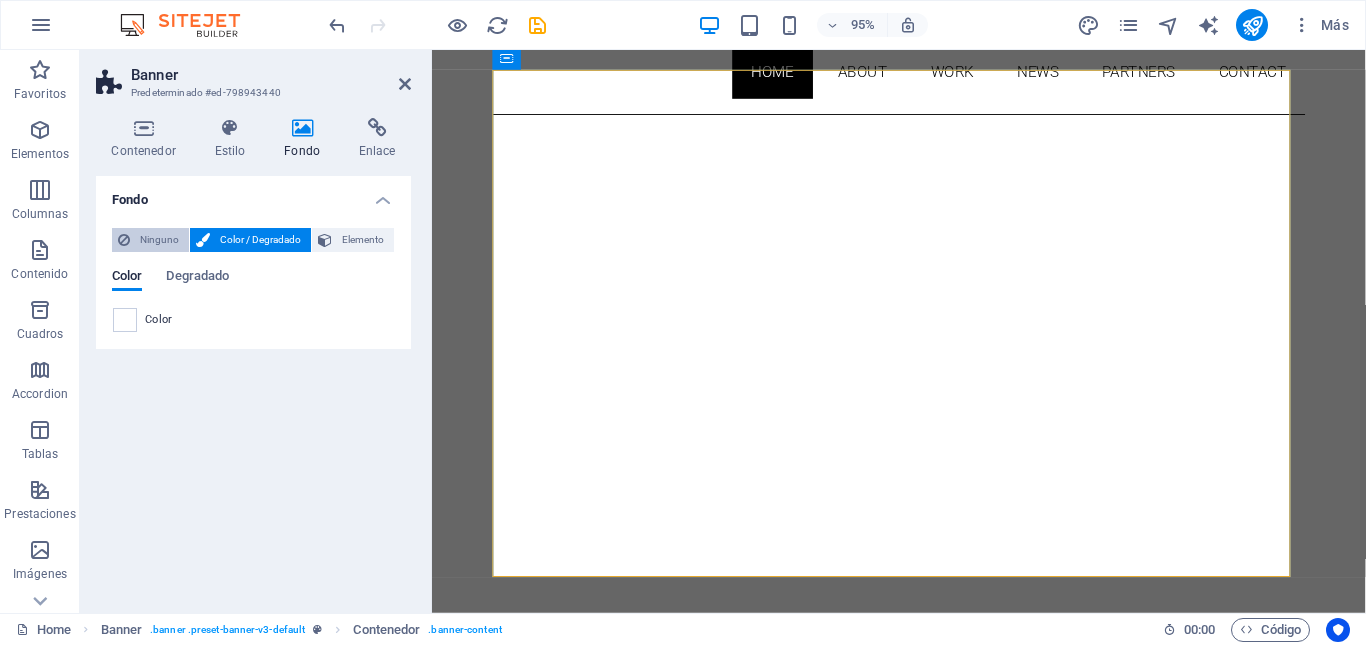 click on "Ninguno" at bounding box center (159, 240) 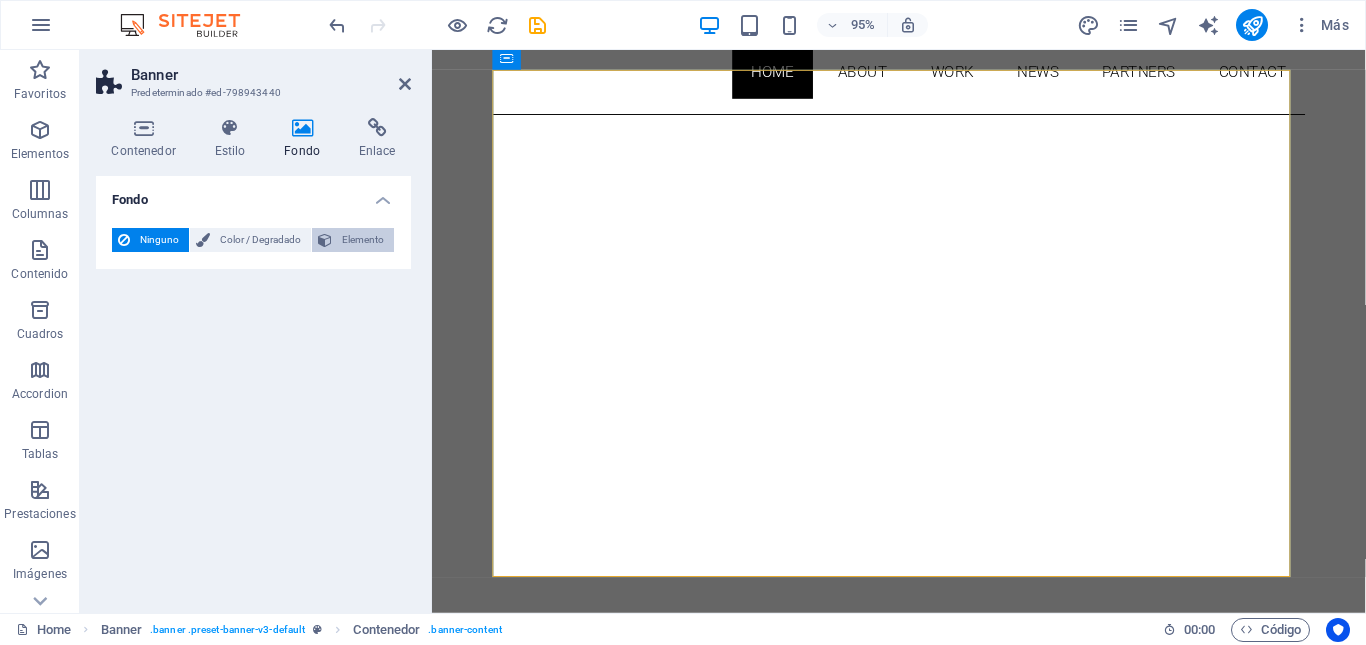 click on "Elemento" at bounding box center [353, 240] 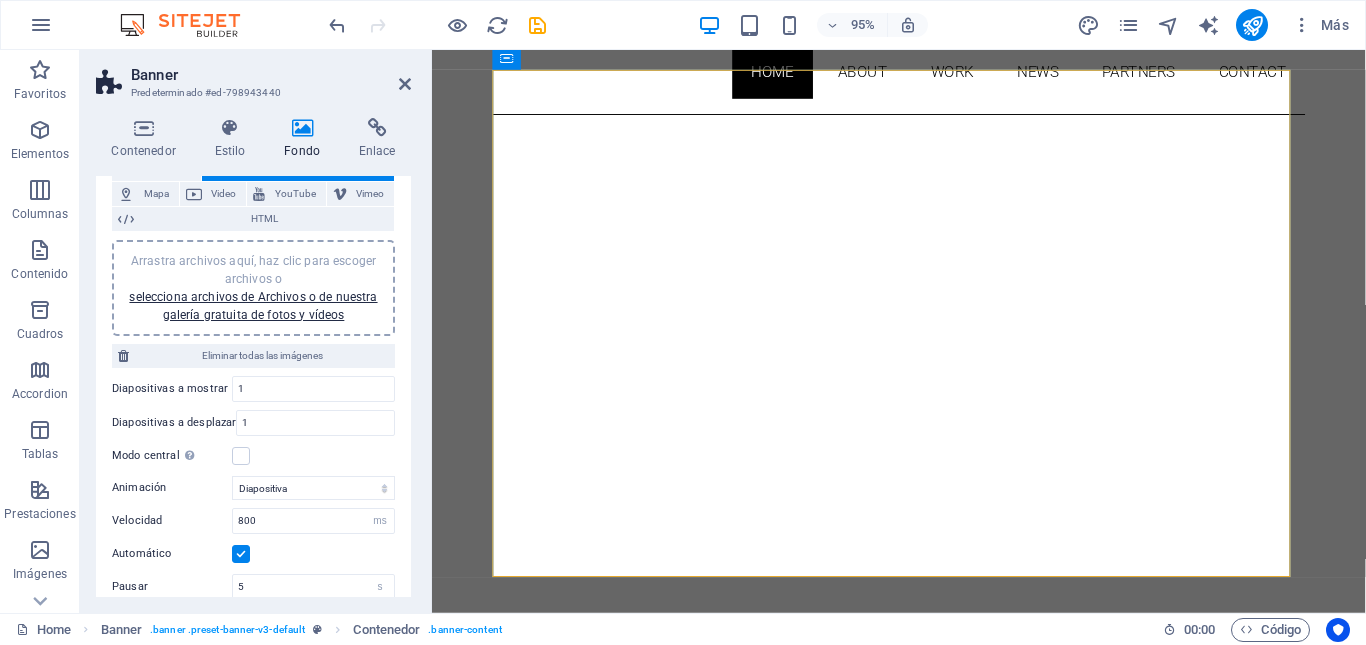 scroll, scrollTop: 0, scrollLeft: 0, axis: both 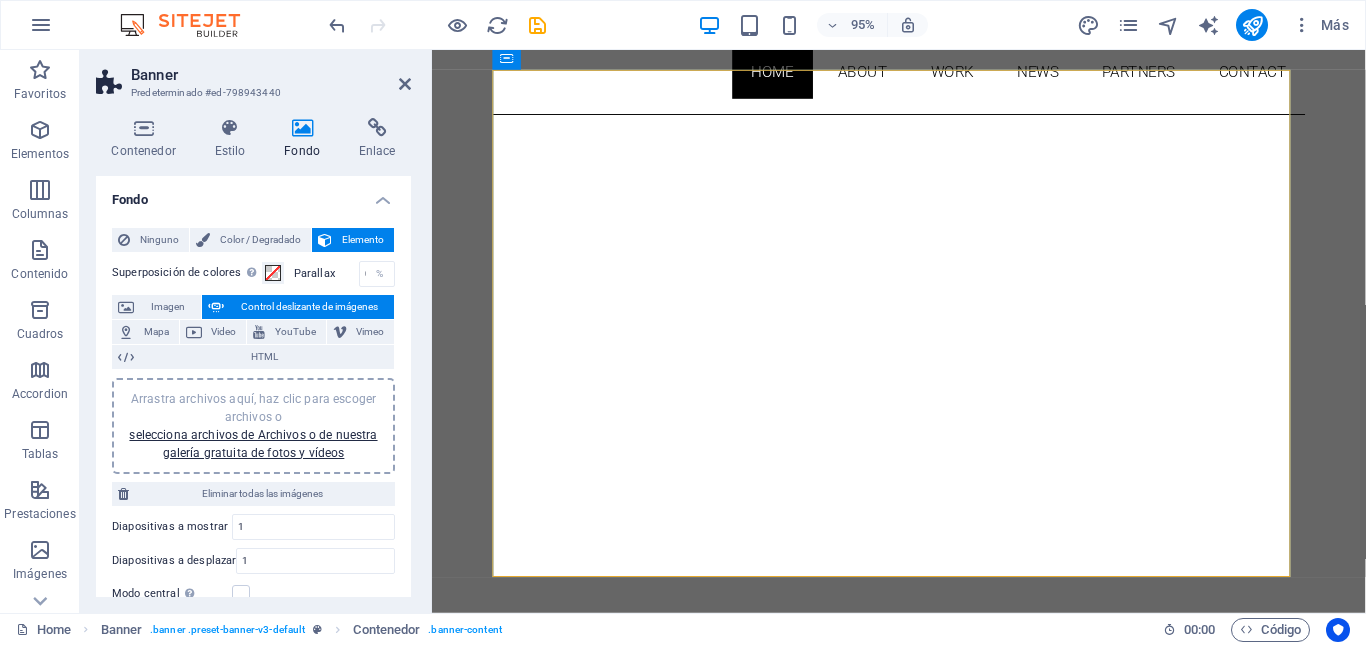 click at bounding box center (302, 128) 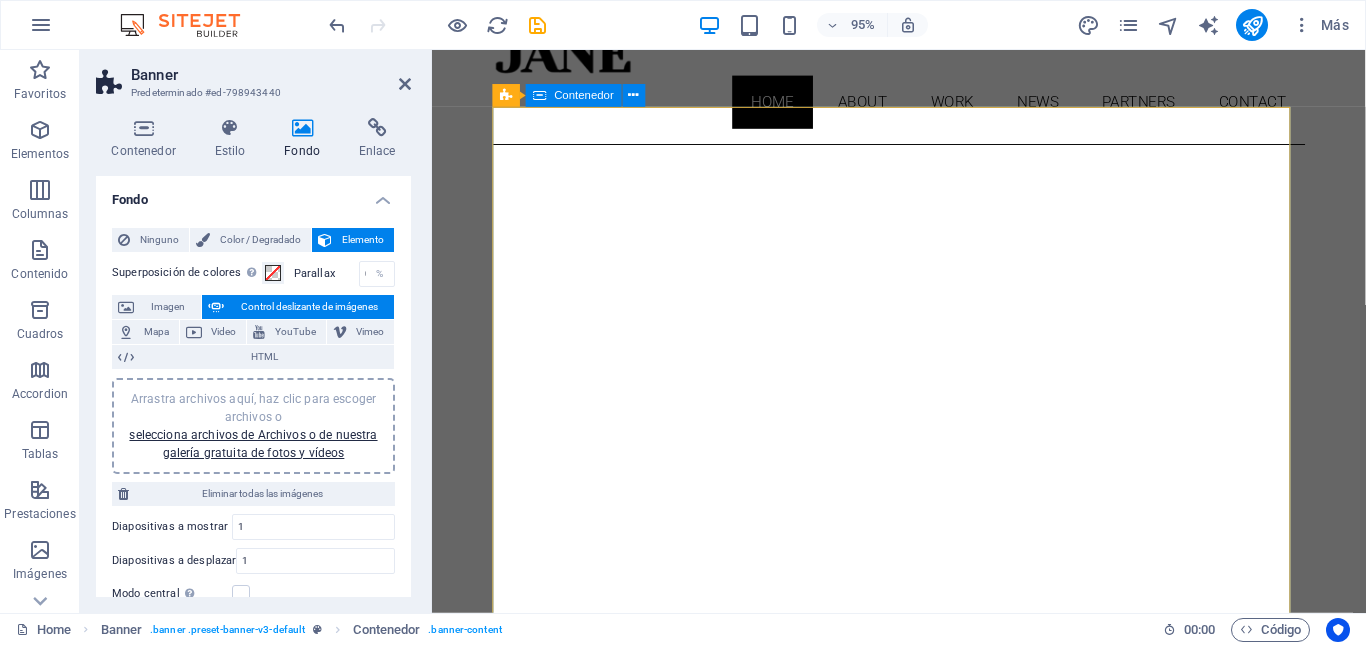 scroll, scrollTop: 124, scrollLeft: 0, axis: vertical 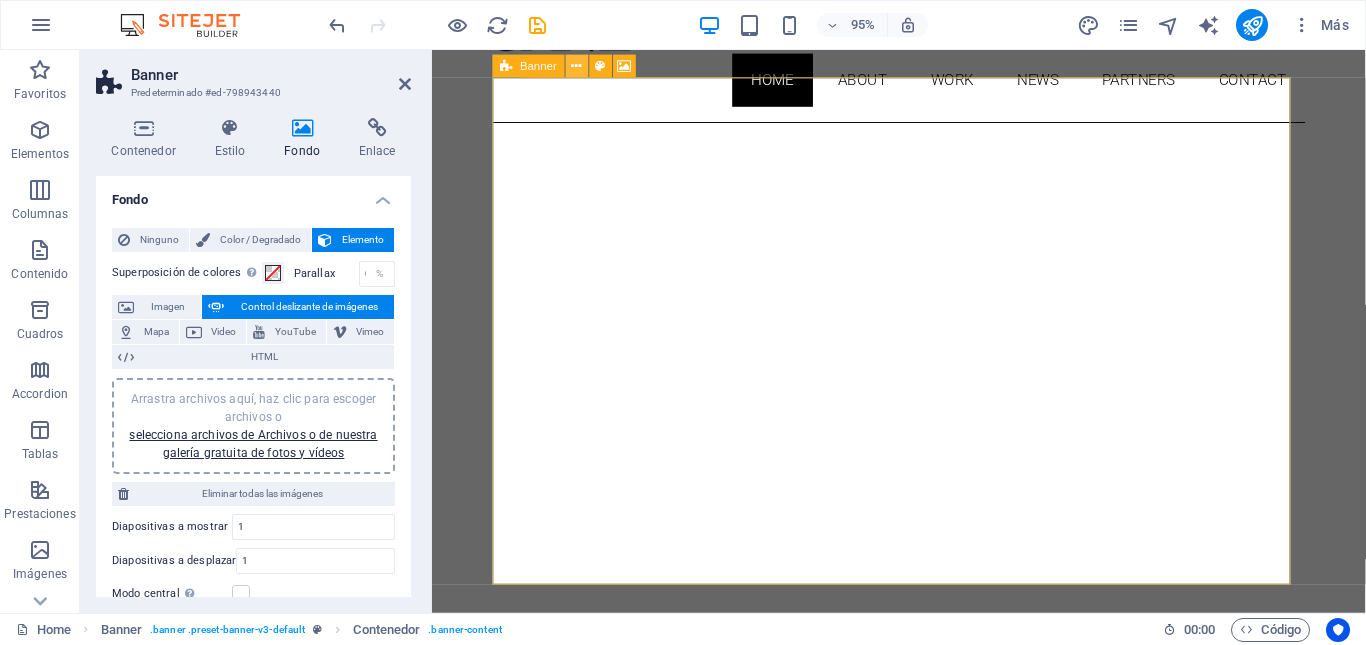 click at bounding box center (577, 66) 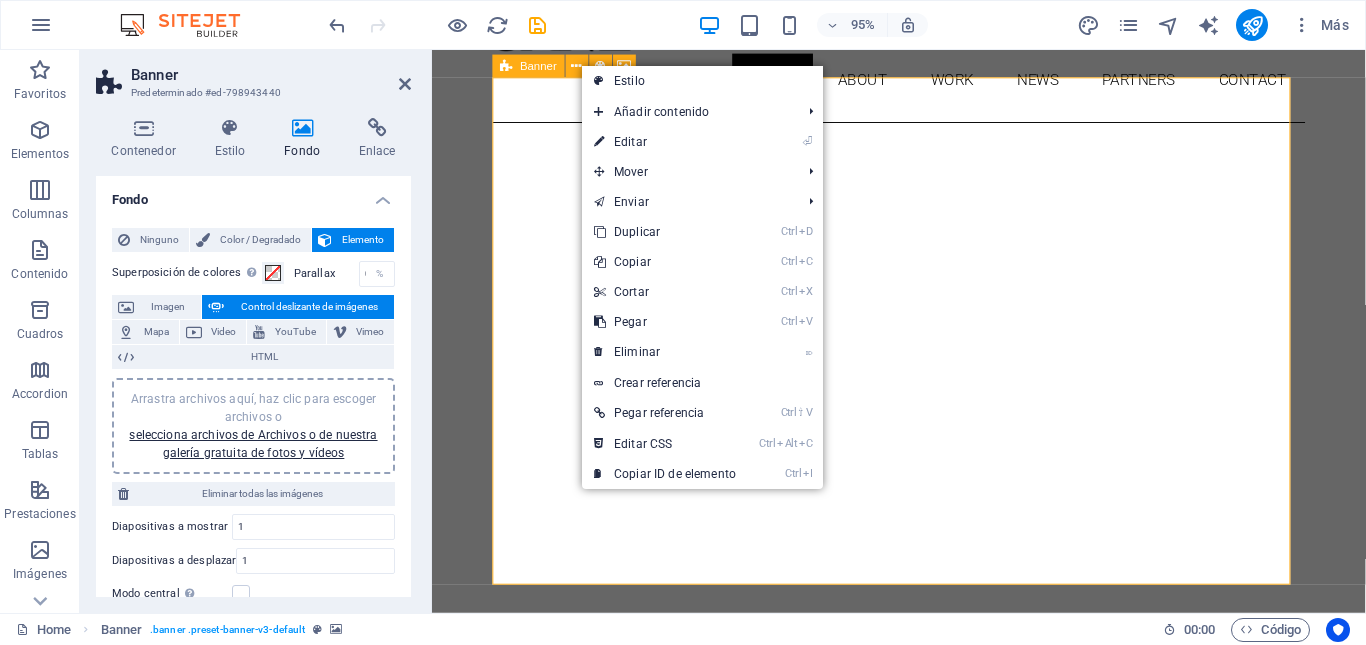 click on "Banner" at bounding box center [538, 65] 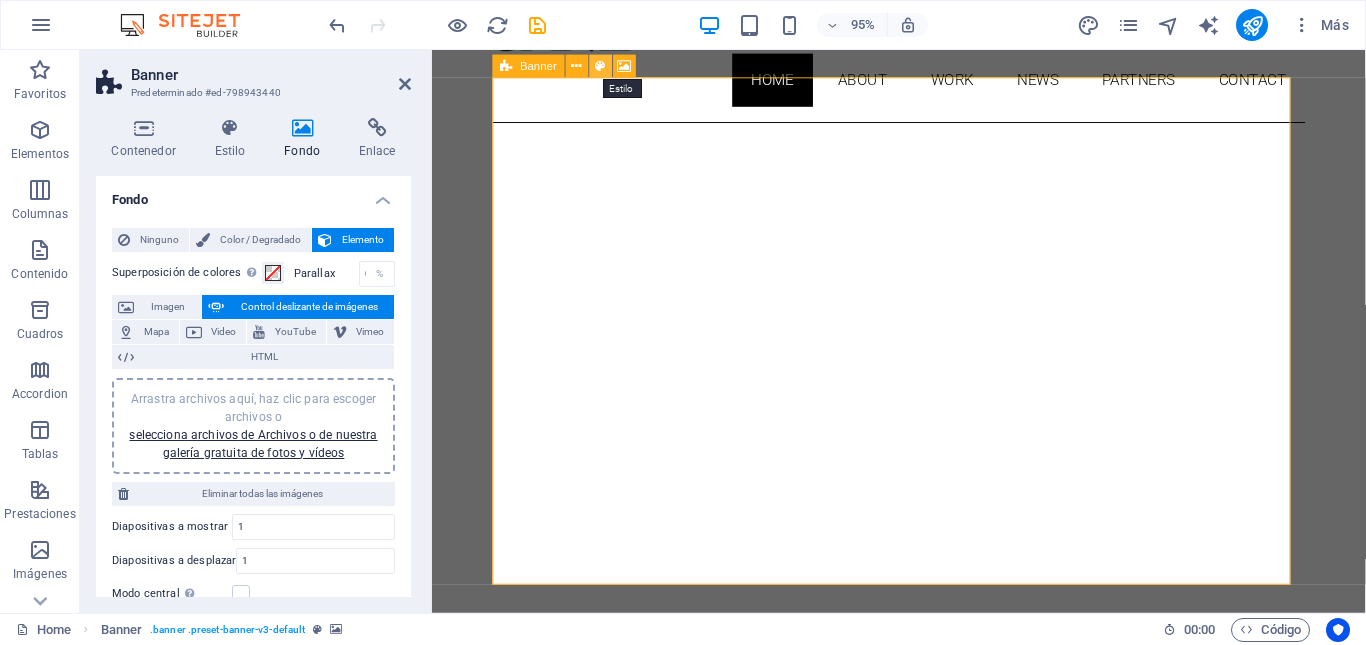 click at bounding box center [601, 66] 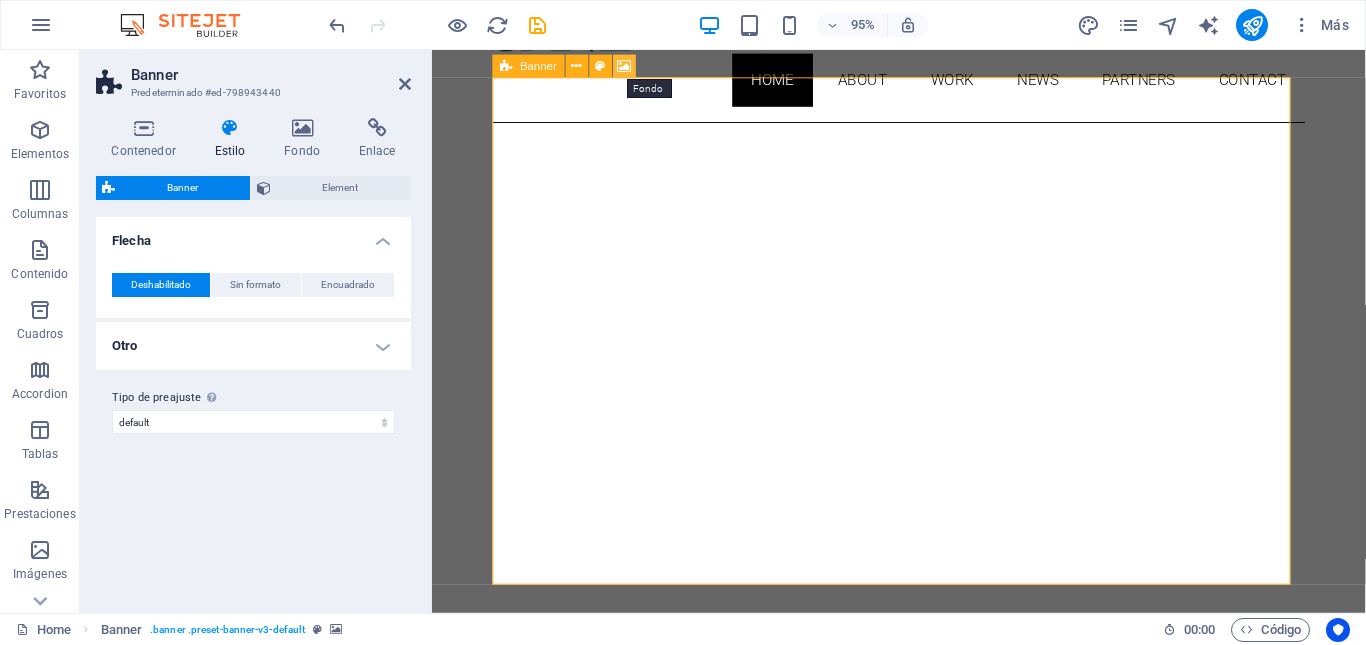 click at bounding box center (625, 66) 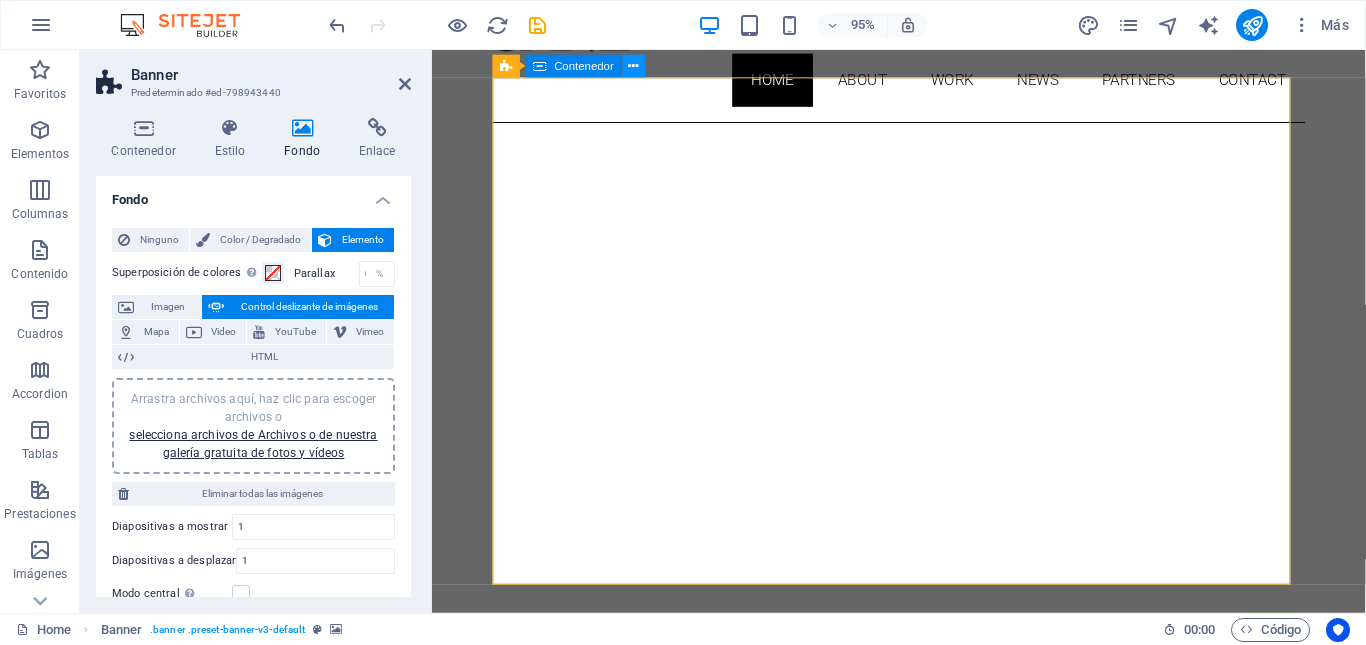 click at bounding box center [634, 66] 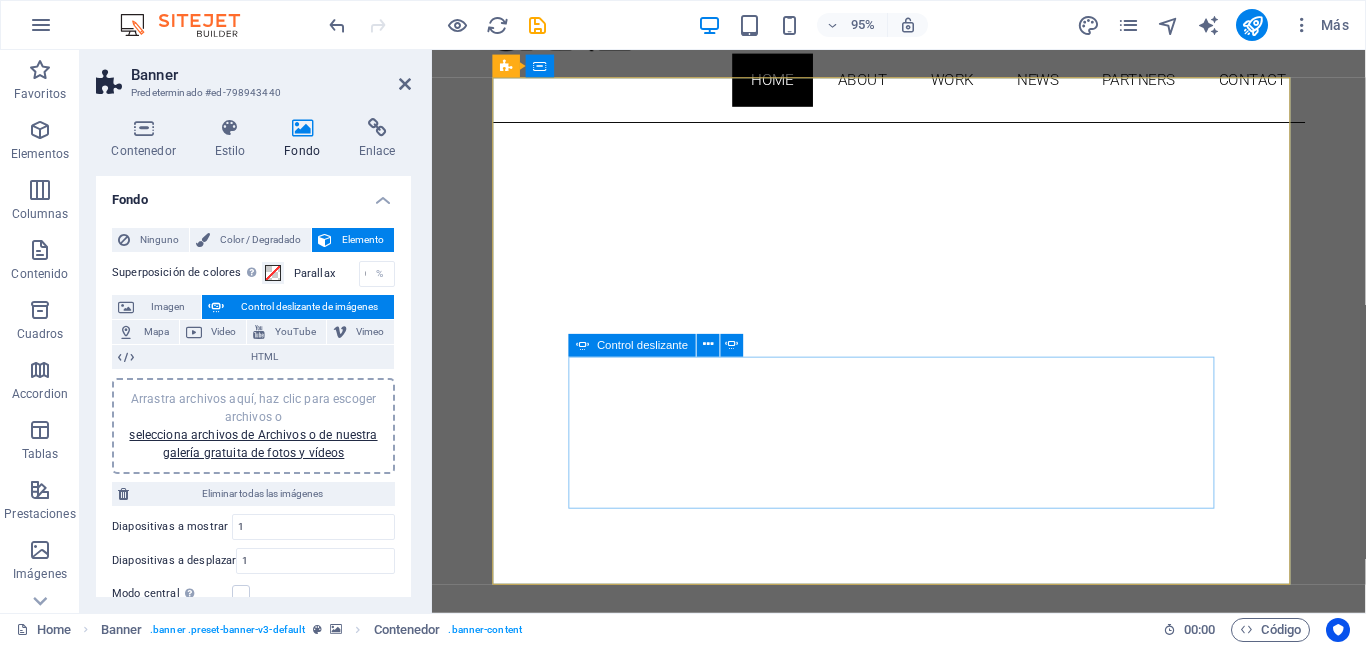 click on "About me My work Partners Contact" at bounding box center [923, 1061] 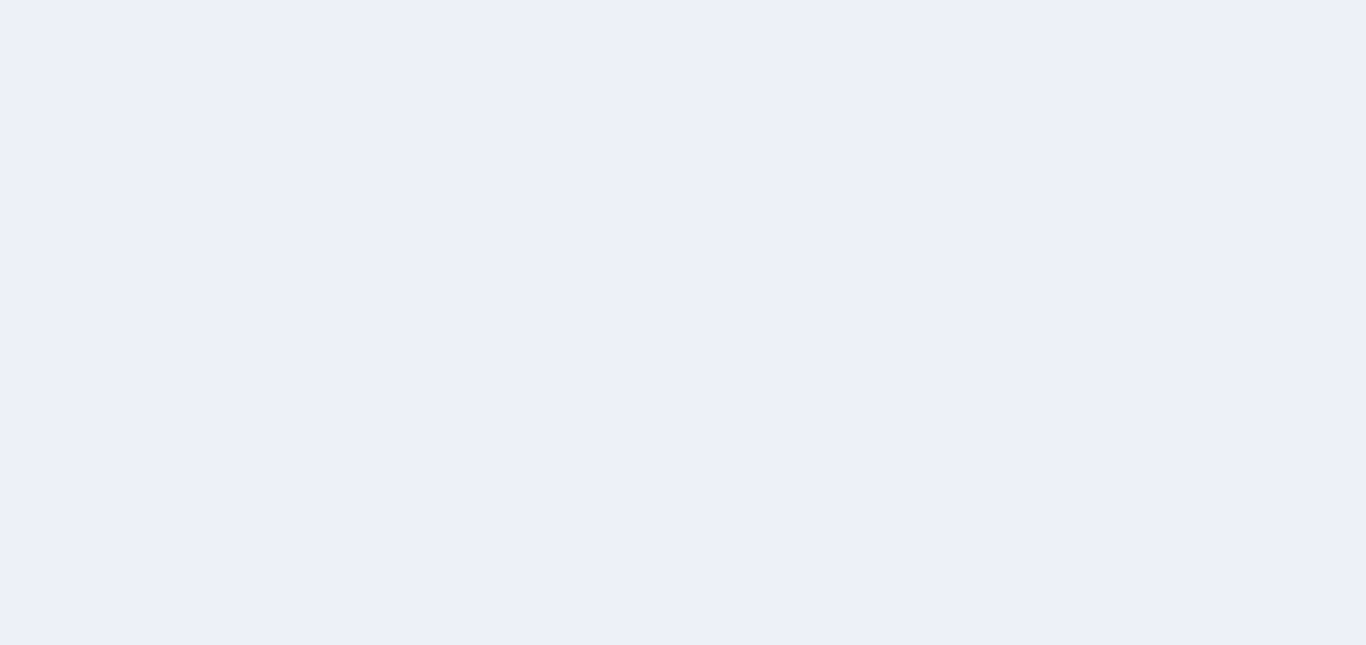 scroll, scrollTop: 0, scrollLeft: 0, axis: both 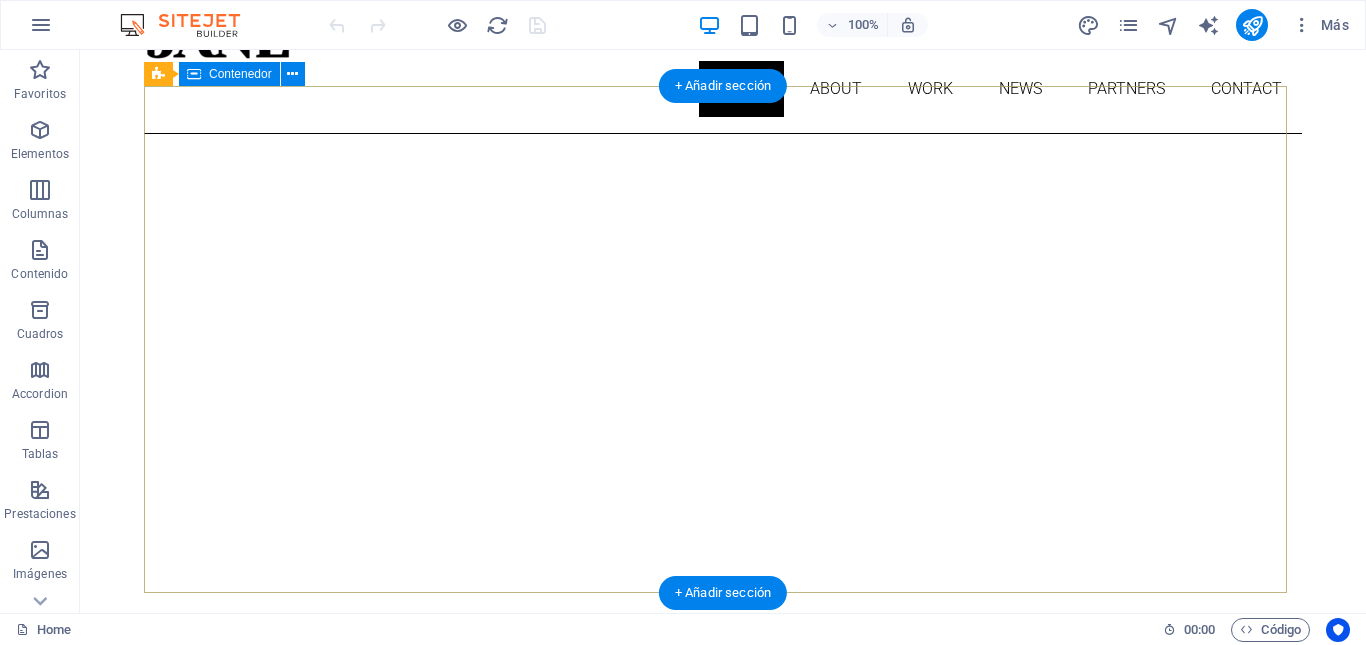 click on "About me My work Partners Contact" at bounding box center [723, 1041] 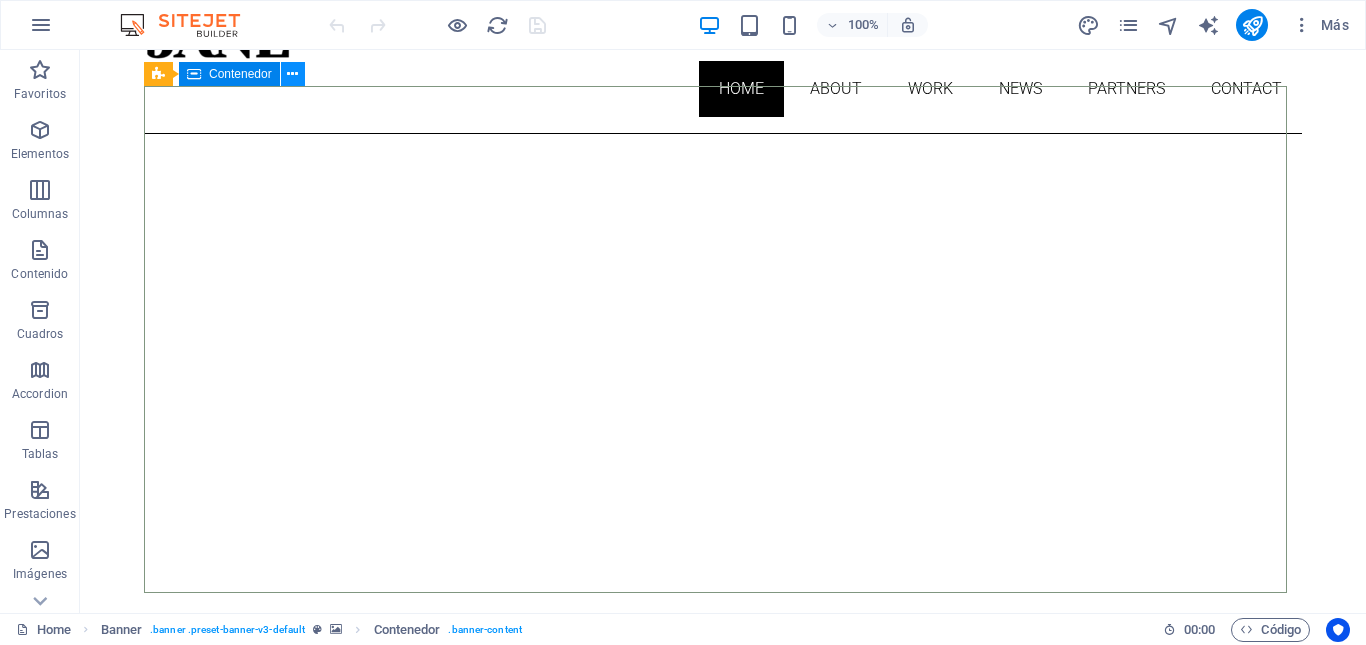 click at bounding box center (292, 74) 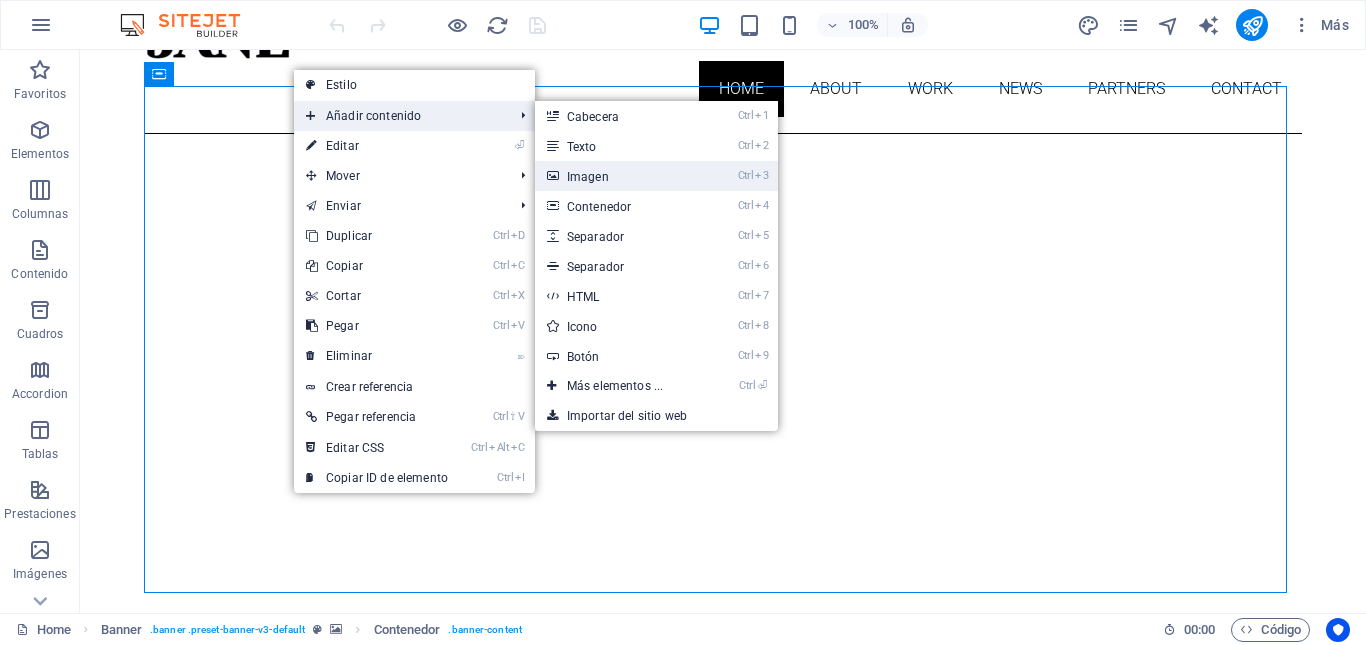click at bounding box center (552, 176) 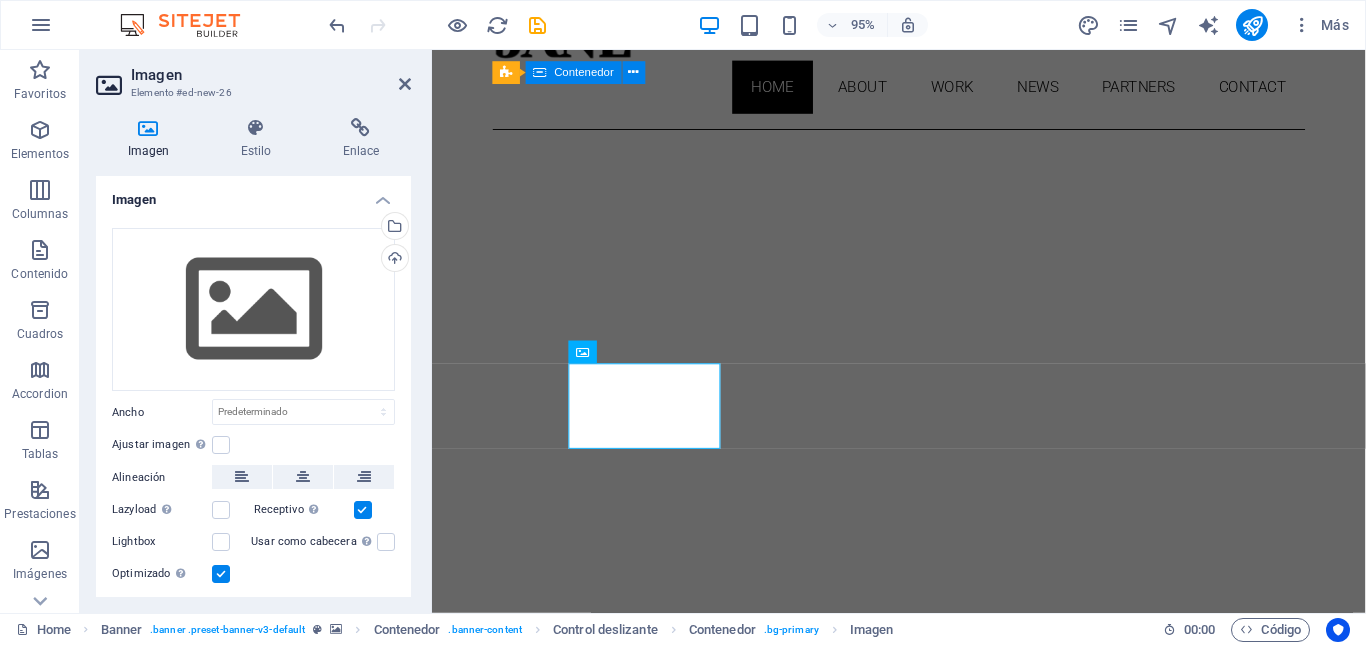click on "About me My work Partners Contact" at bounding box center [923, 1068] 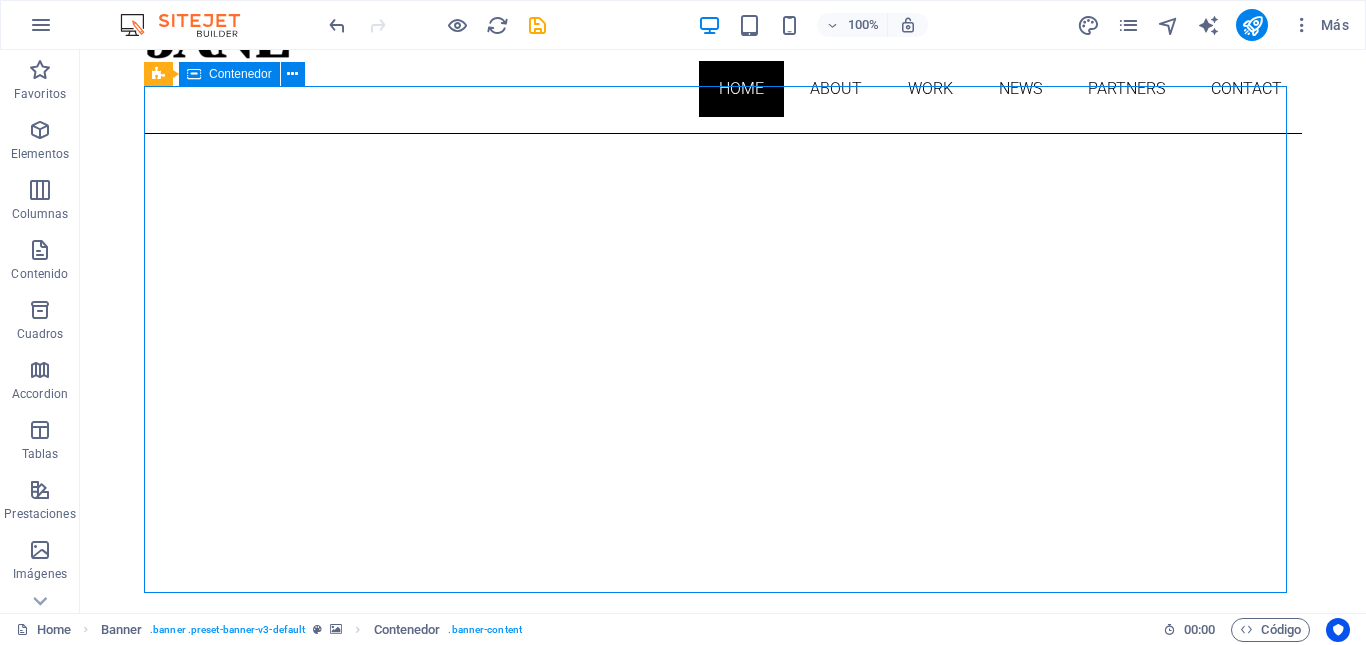 click on "About me My work Partners Contact" at bounding box center [723, 1068] 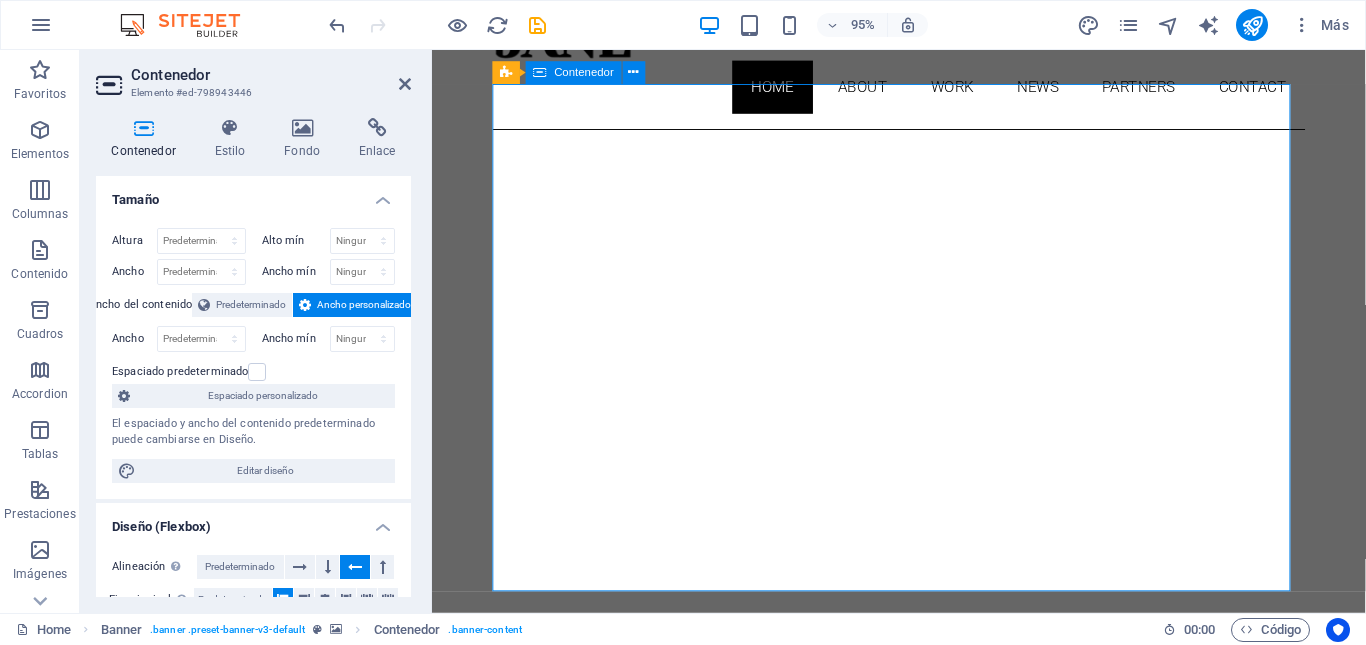 click on "About me My work Partners Contact" at bounding box center [923, 1068] 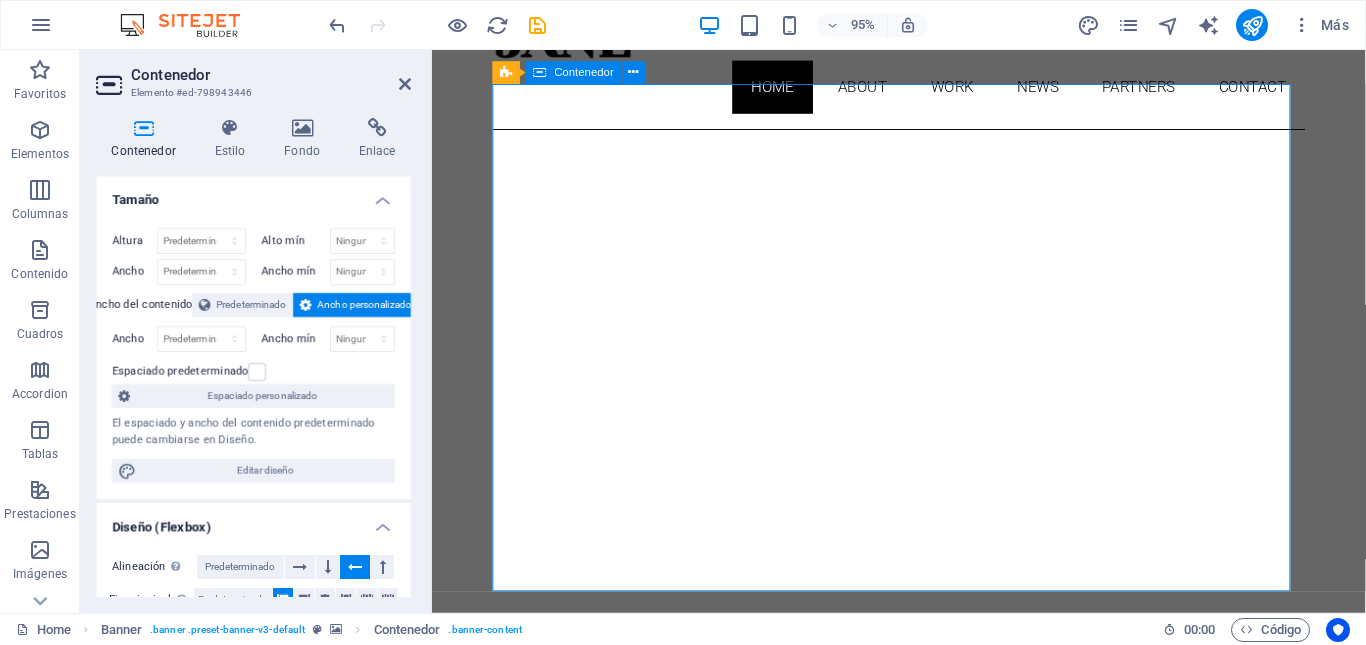 click on "About me My work Partners Contact" at bounding box center [923, 1068] 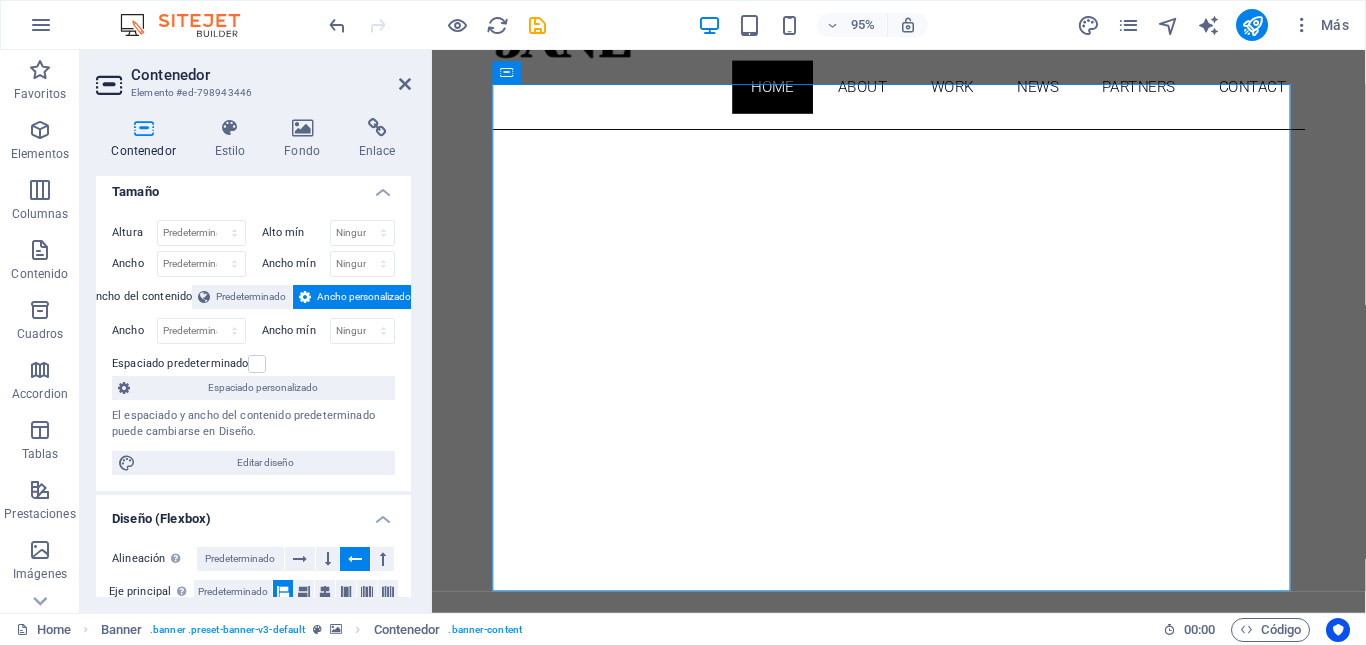 scroll, scrollTop: 0, scrollLeft: 0, axis: both 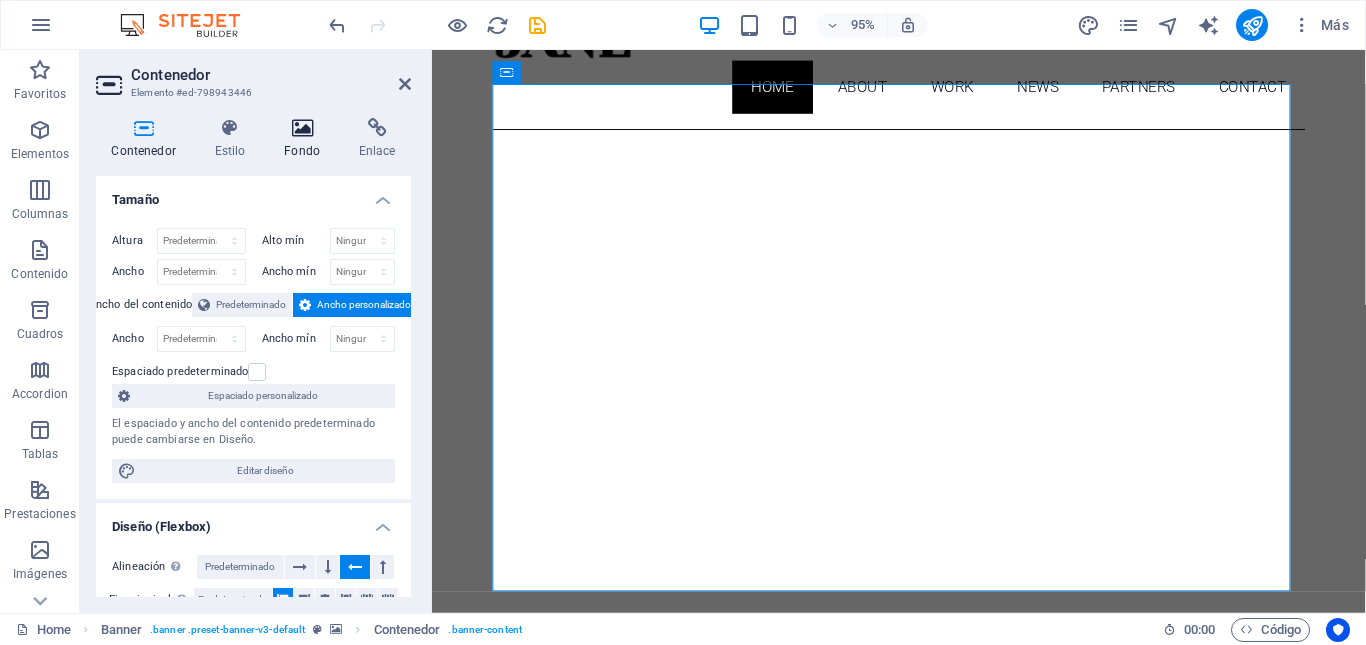 click at bounding box center (302, 128) 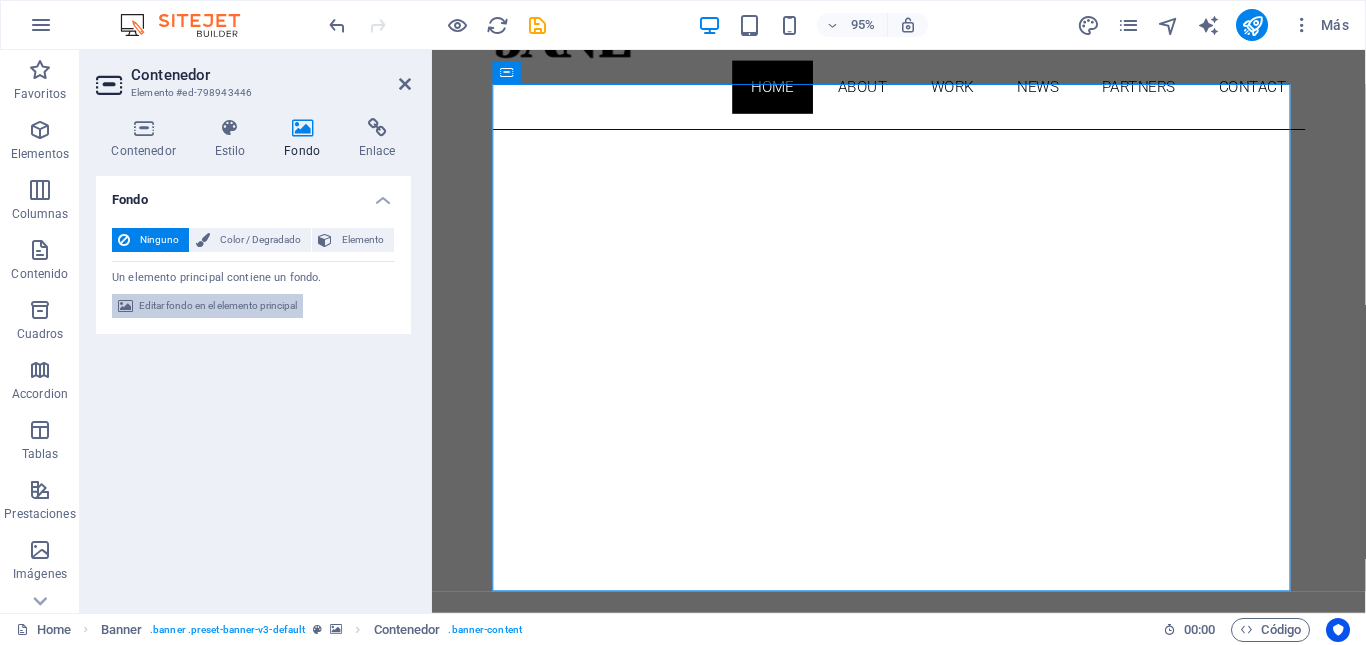 click on "Editar fondo en el elemento principal" at bounding box center (218, 306) 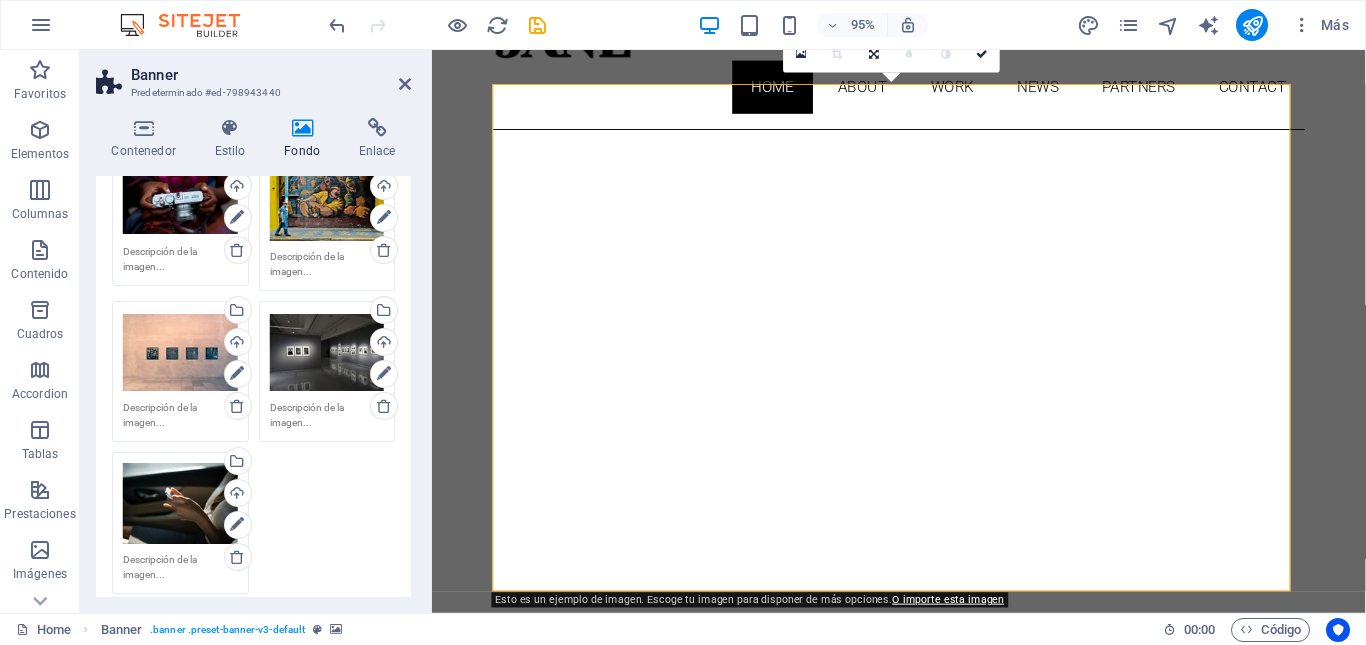 scroll, scrollTop: 218, scrollLeft: 0, axis: vertical 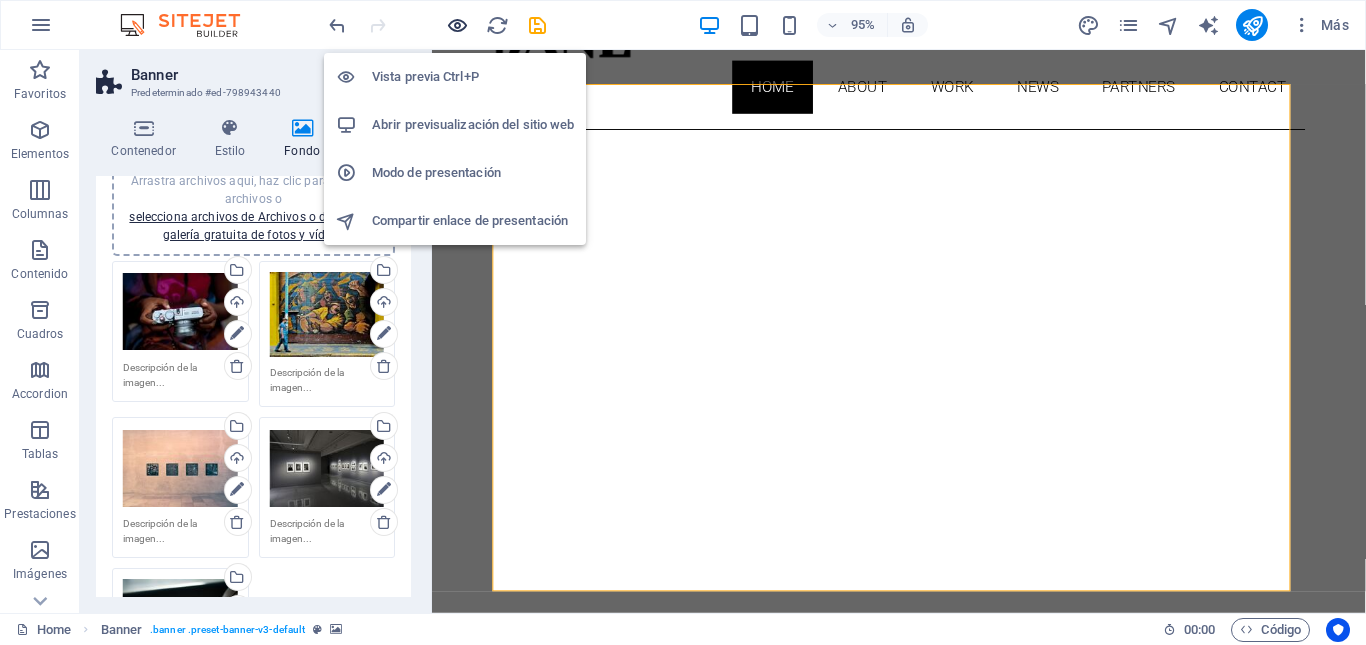click at bounding box center (457, 25) 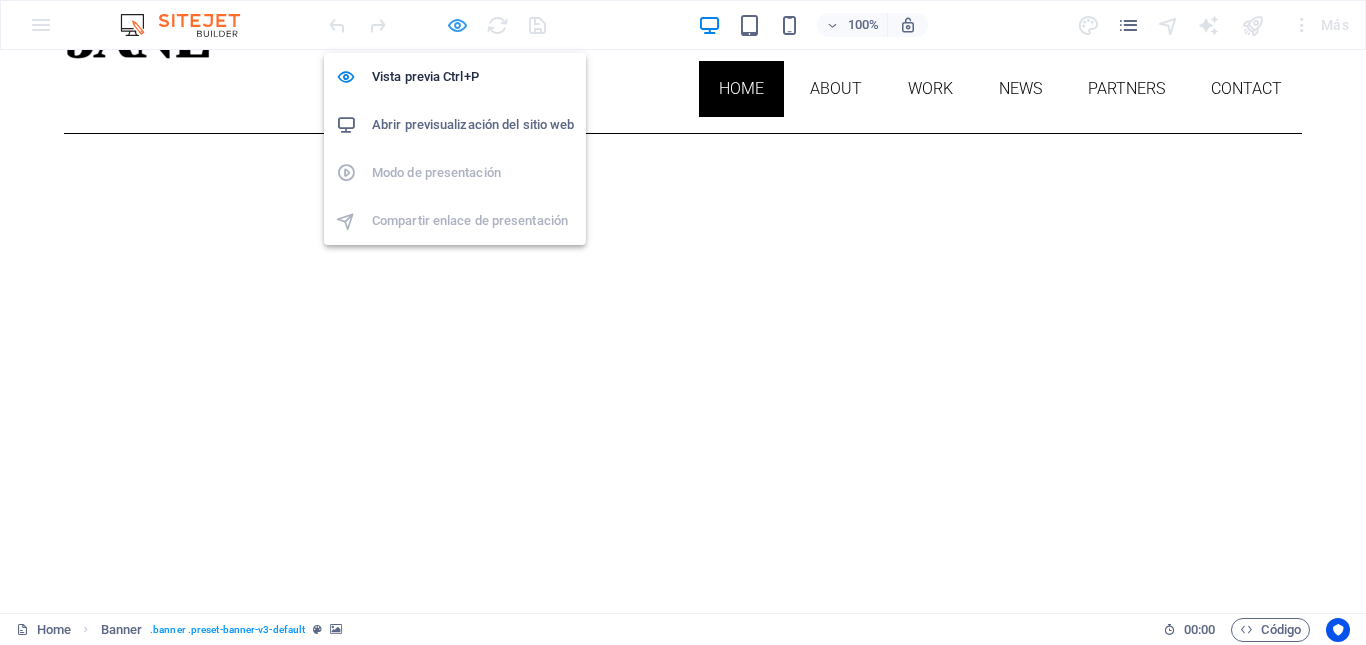 click at bounding box center [457, 25] 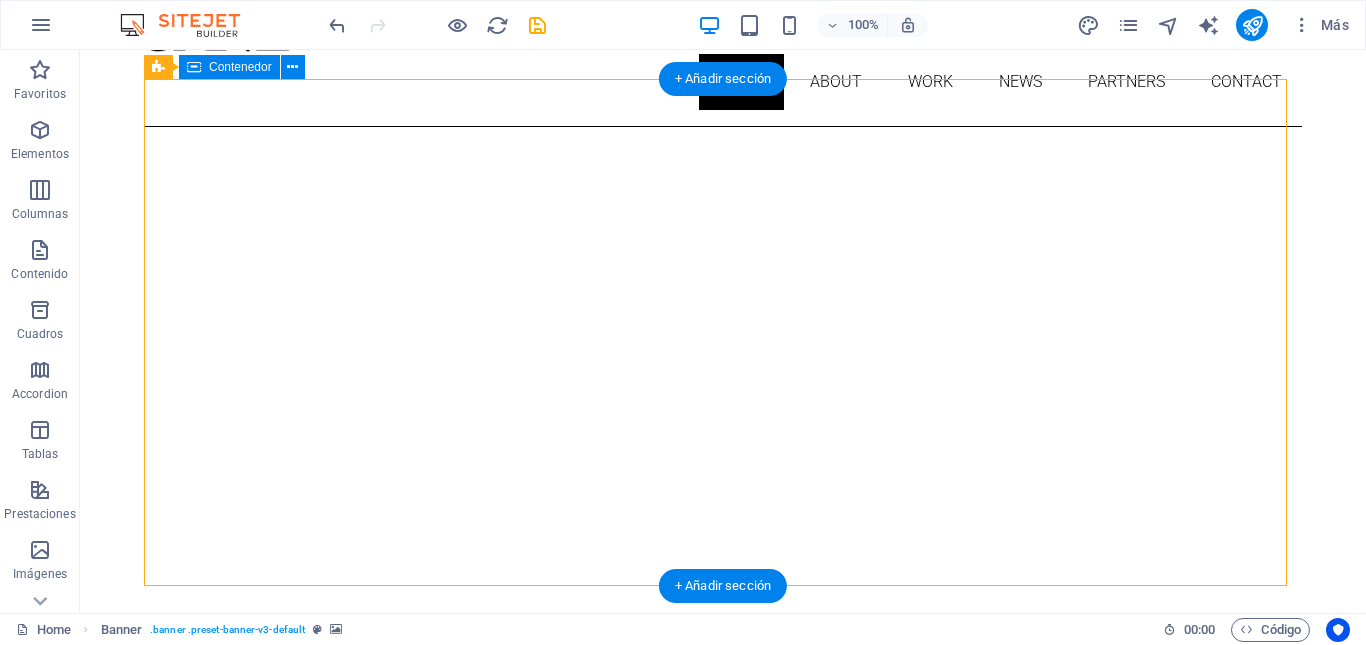scroll, scrollTop: 117, scrollLeft: 0, axis: vertical 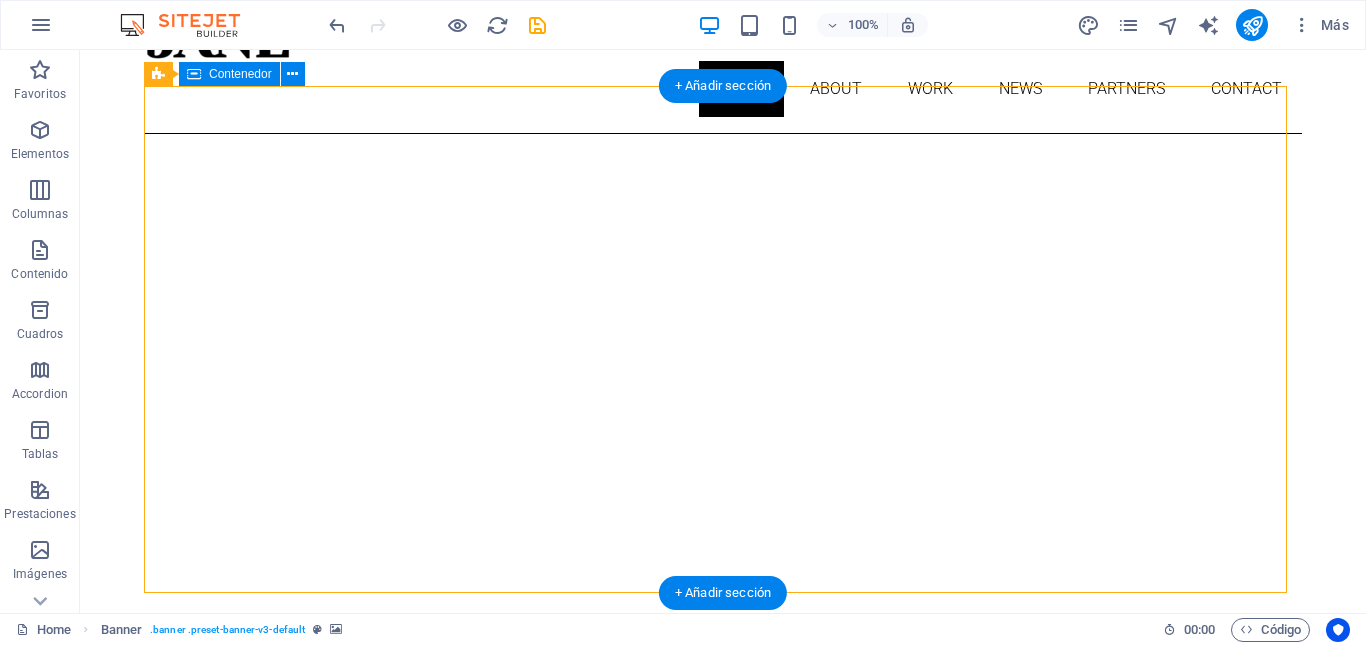 click on "About me My work Partners Contact" at bounding box center (723, 1041) 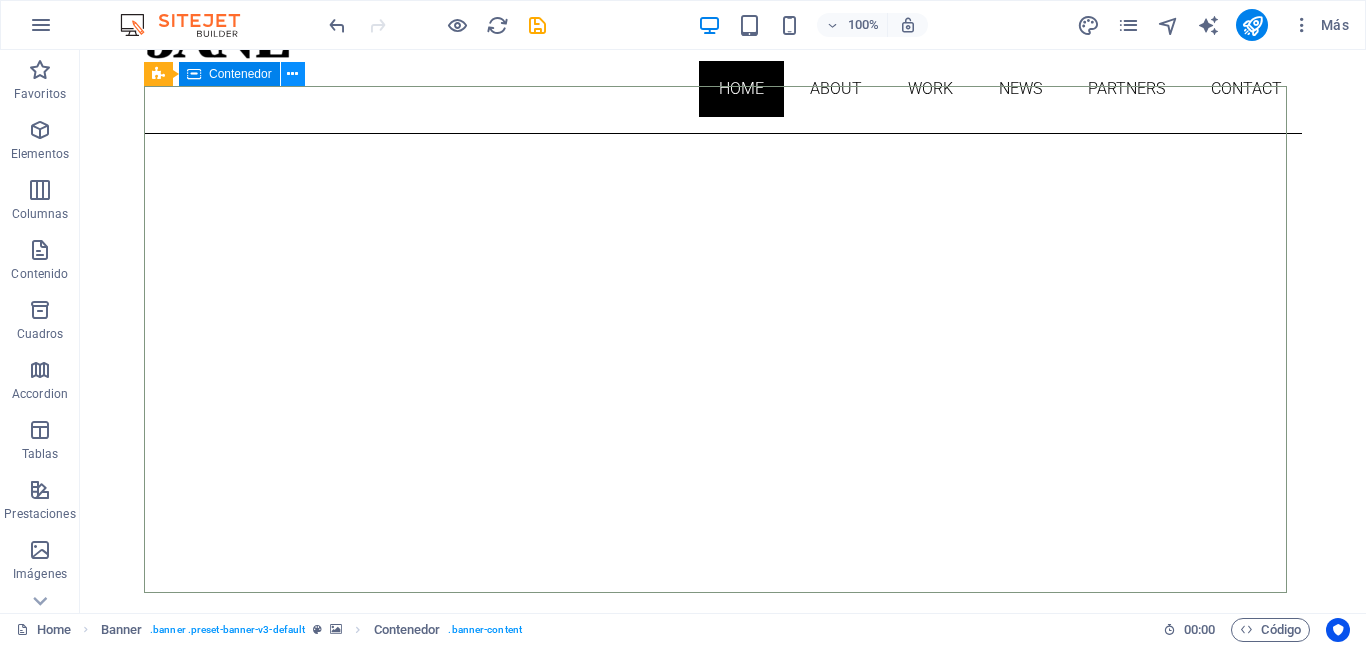 click at bounding box center [292, 74] 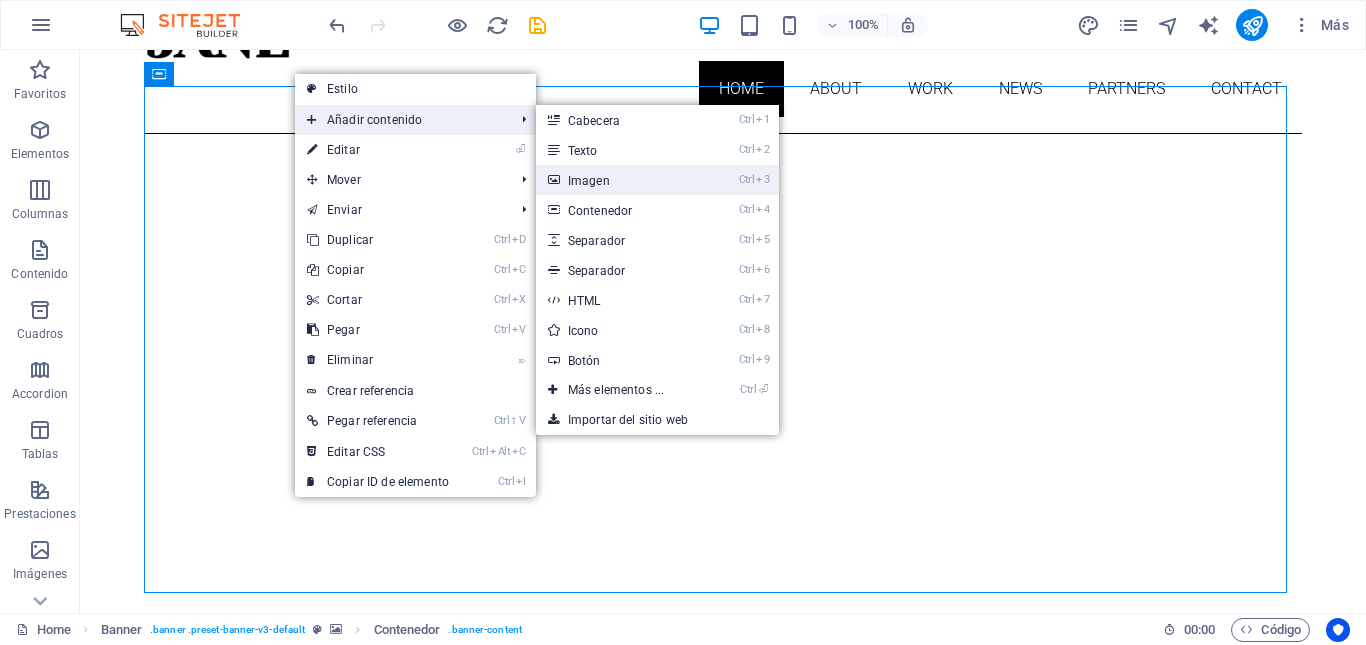 click on "Ctrl 3  Imagen" at bounding box center [620, 180] 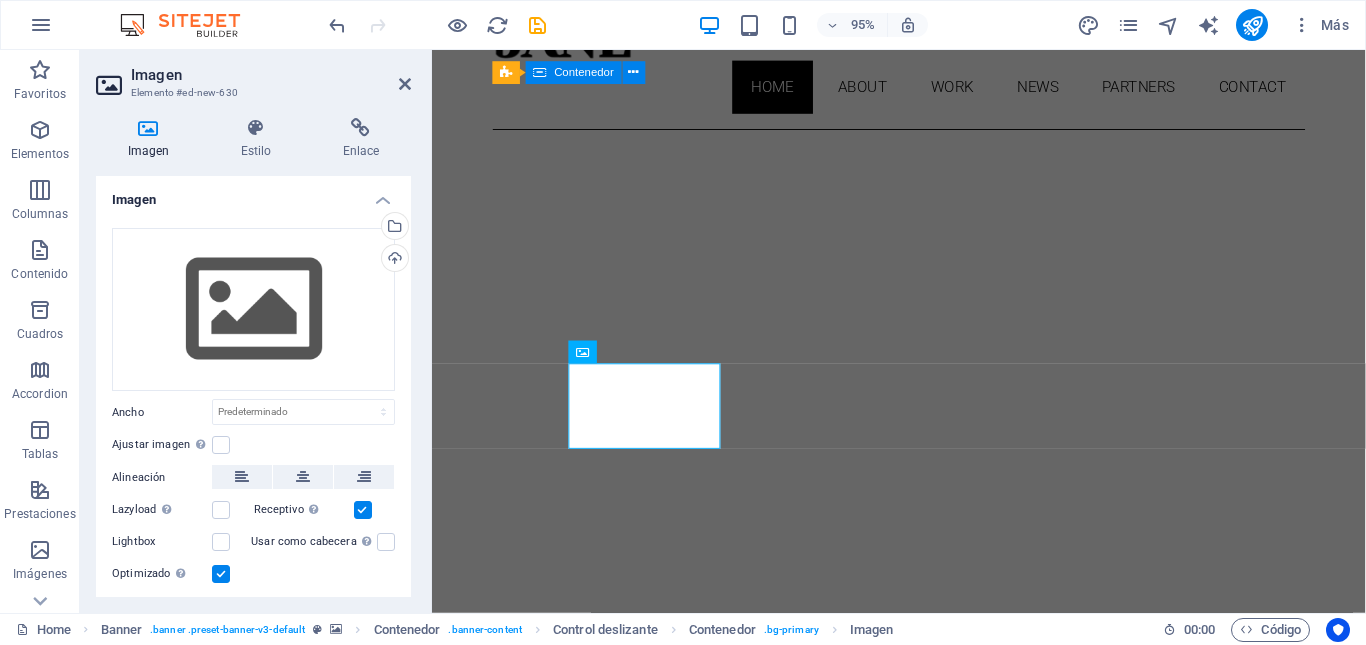 click on "About me My work Partners Contact" at bounding box center [923, 1068] 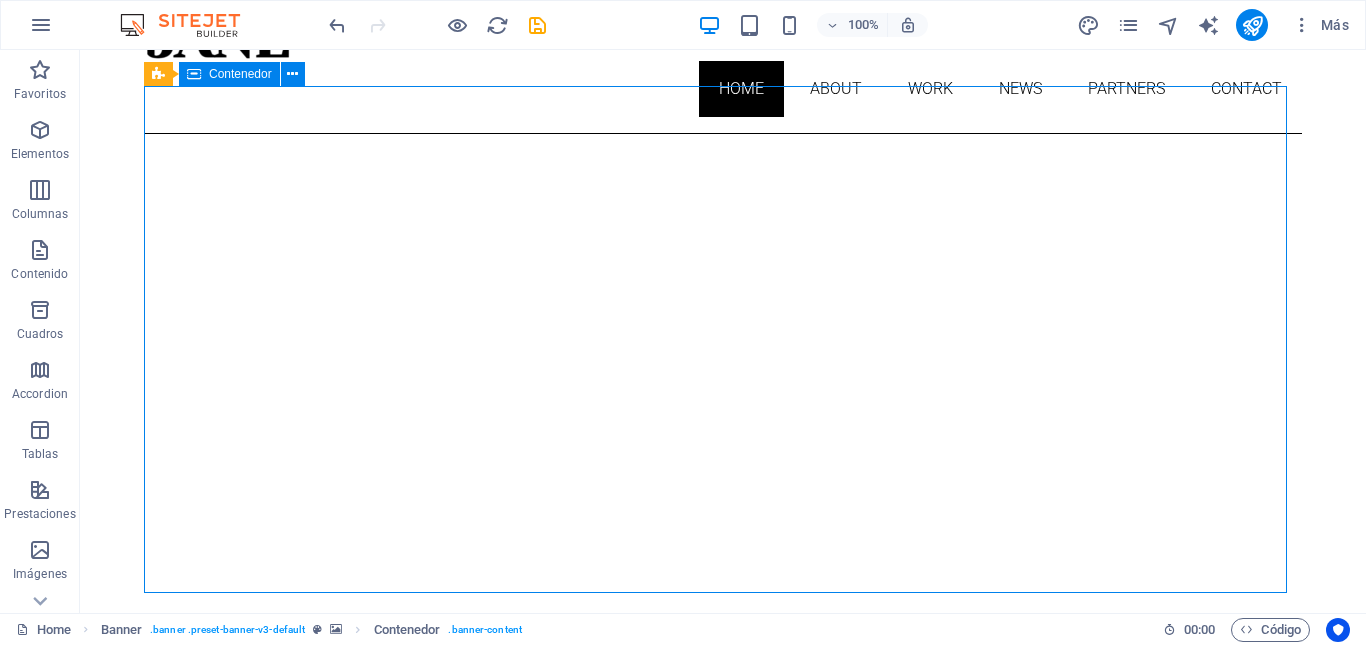 click on "About me My work Partners Contact" at bounding box center (723, 1068) 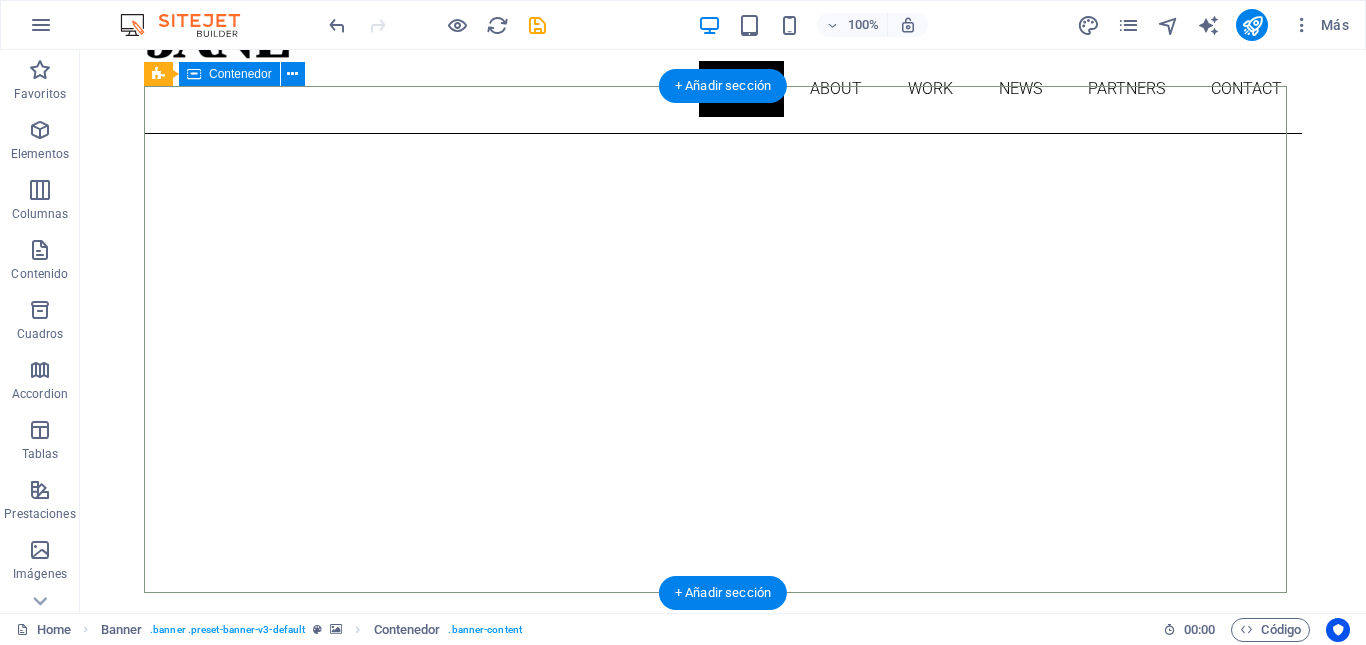 click on "About me My work Partners Contact" at bounding box center [723, 1068] 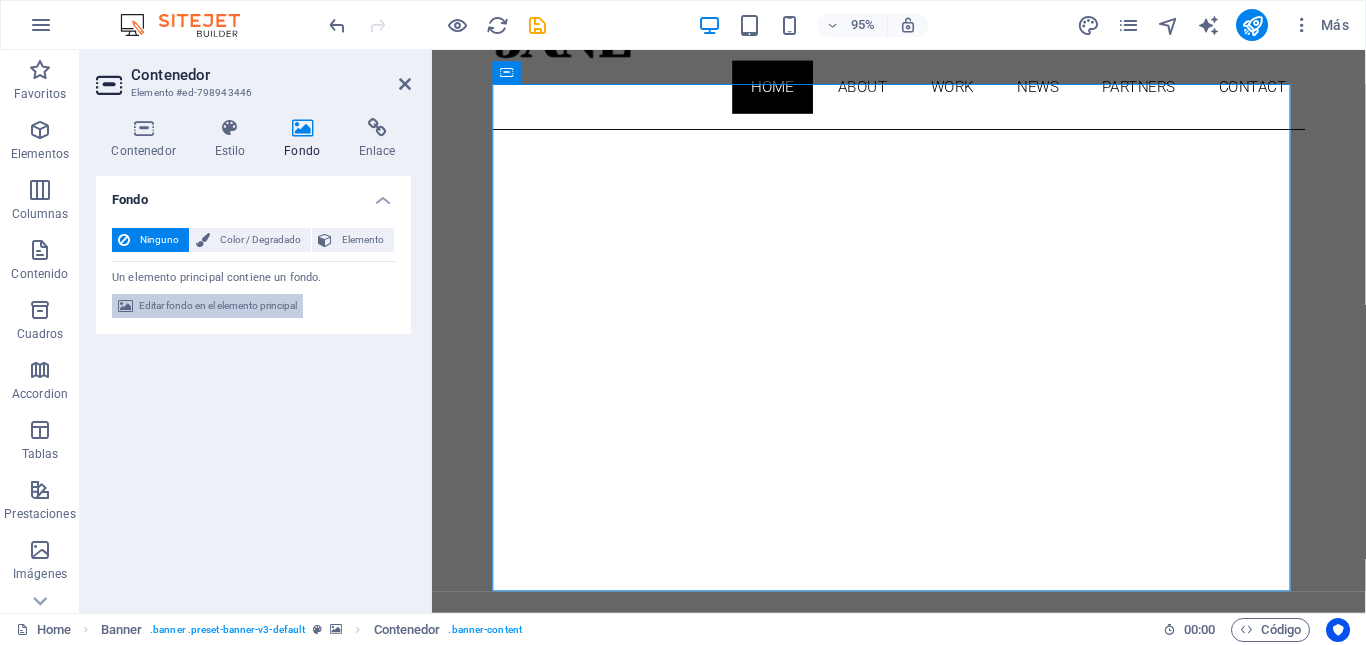 click on "Editar fondo en el elemento principal" at bounding box center (218, 306) 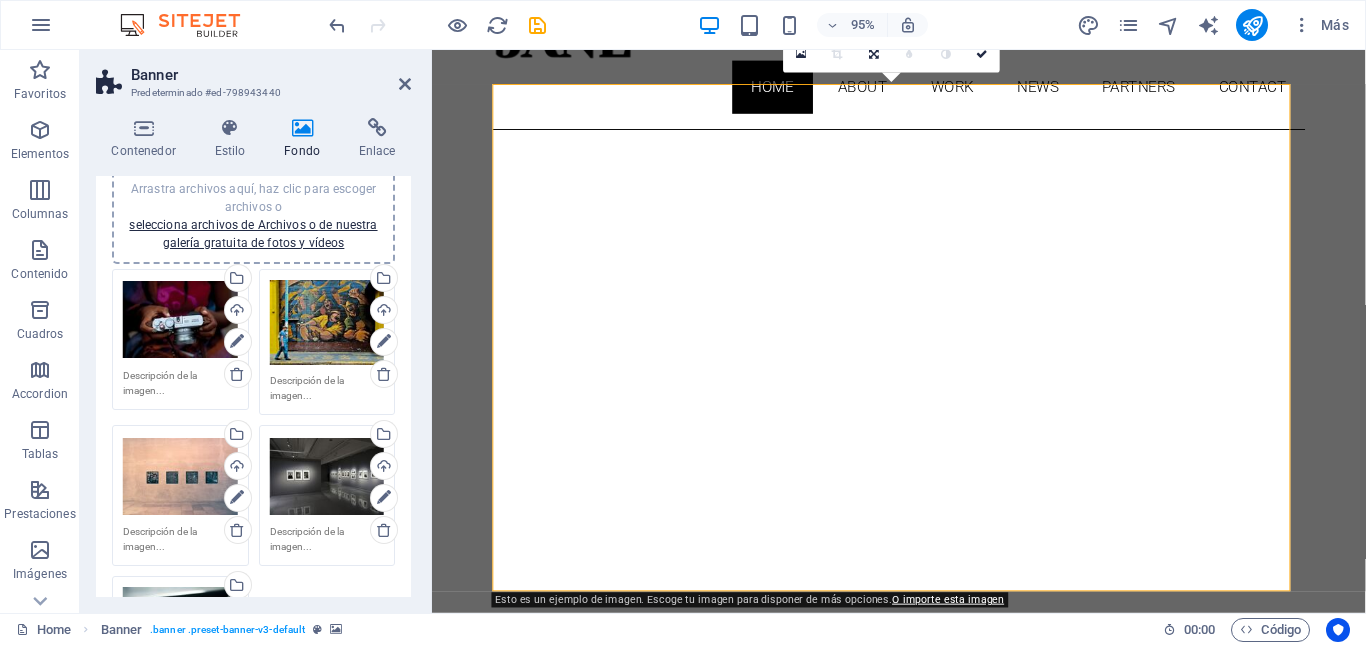 scroll, scrollTop: 272, scrollLeft: 0, axis: vertical 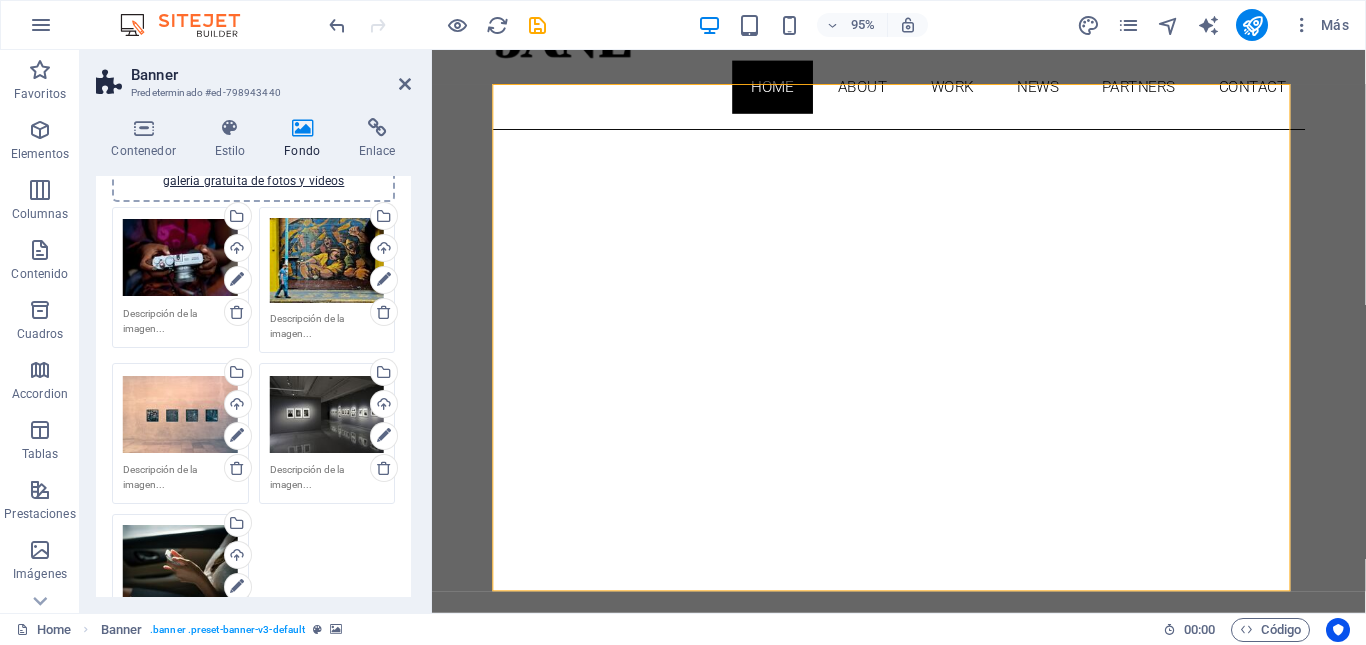 click on "Arrastra archivos aquí, haz clic para escoger archivos o  selecciona archivos de Archivos o de nuestra galería gratuita de fotos y vídeos" at bounding box center [327, 261] 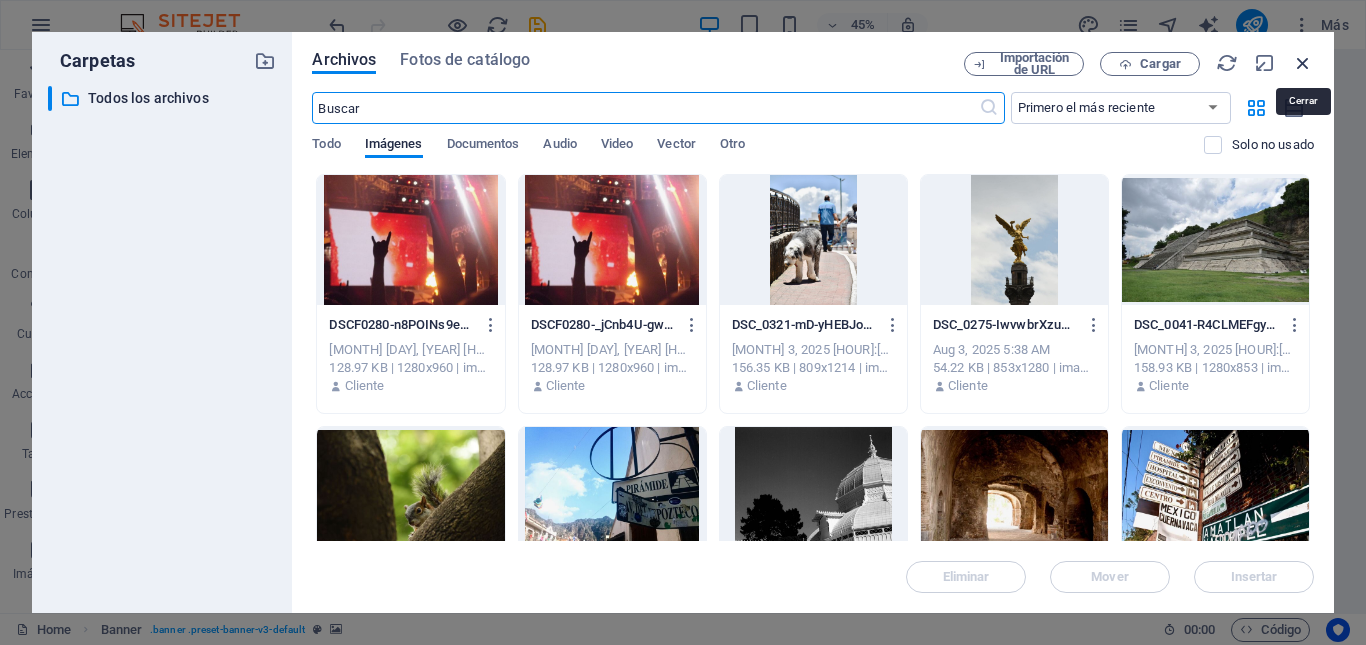 click at bounding box center (1303, 63) 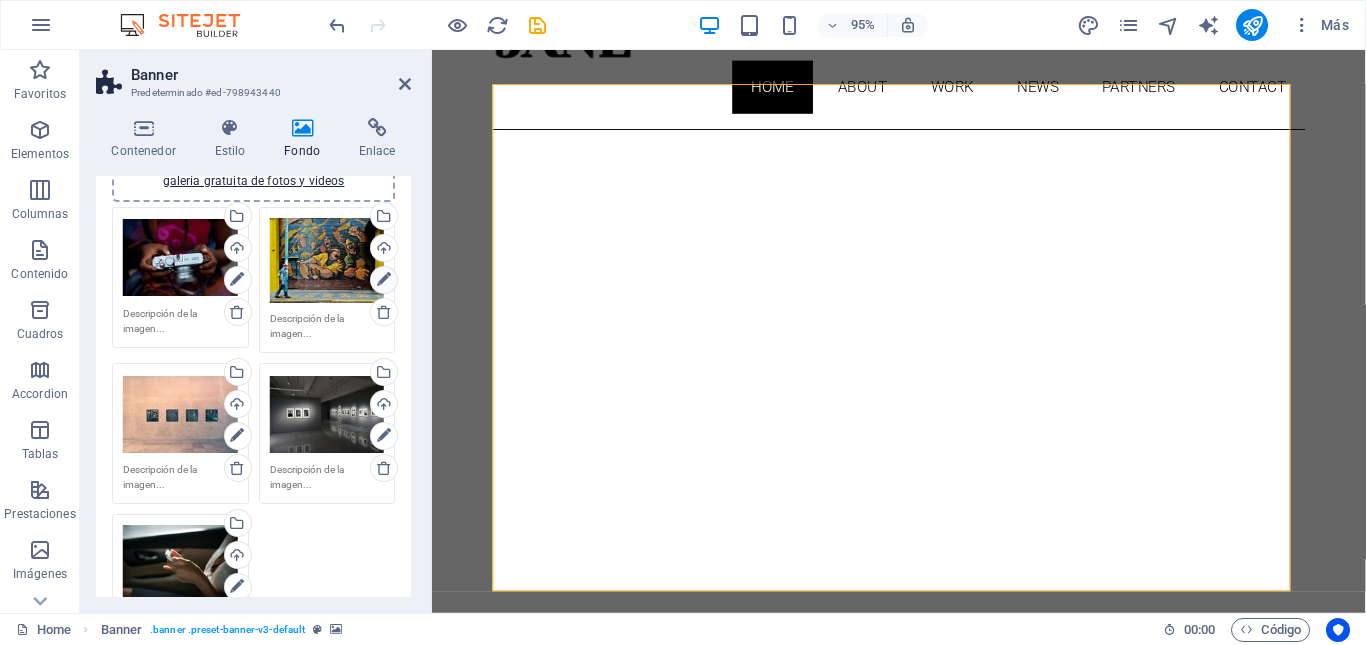 click at bounding box center [384, 280] 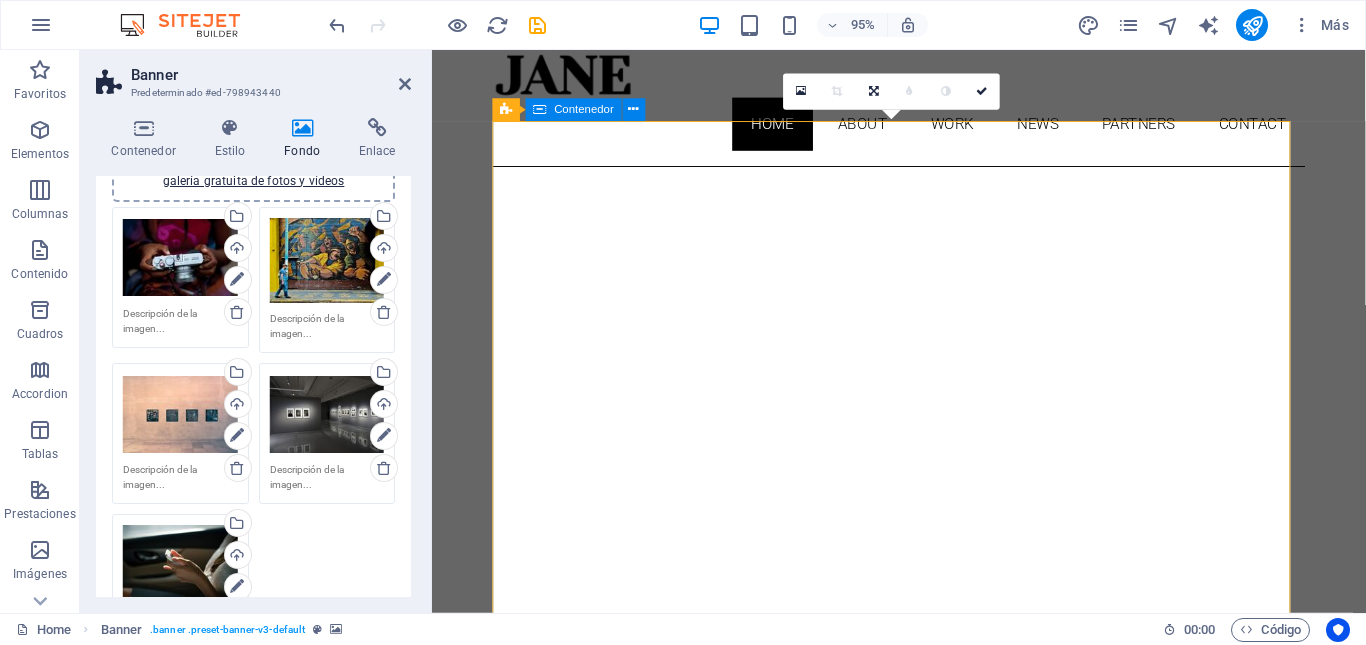 scroll, scrollTop: 93, scrollLeft: 0, axis: vertical 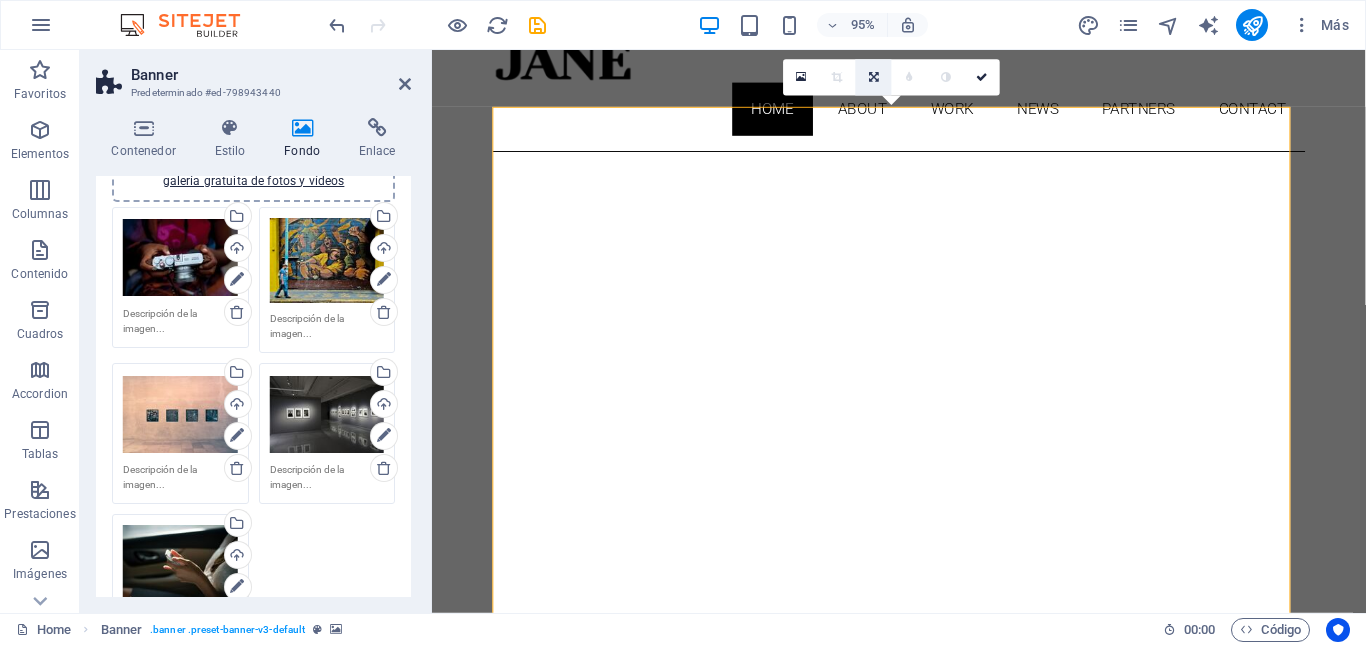 click at bounding box center (874, 78) 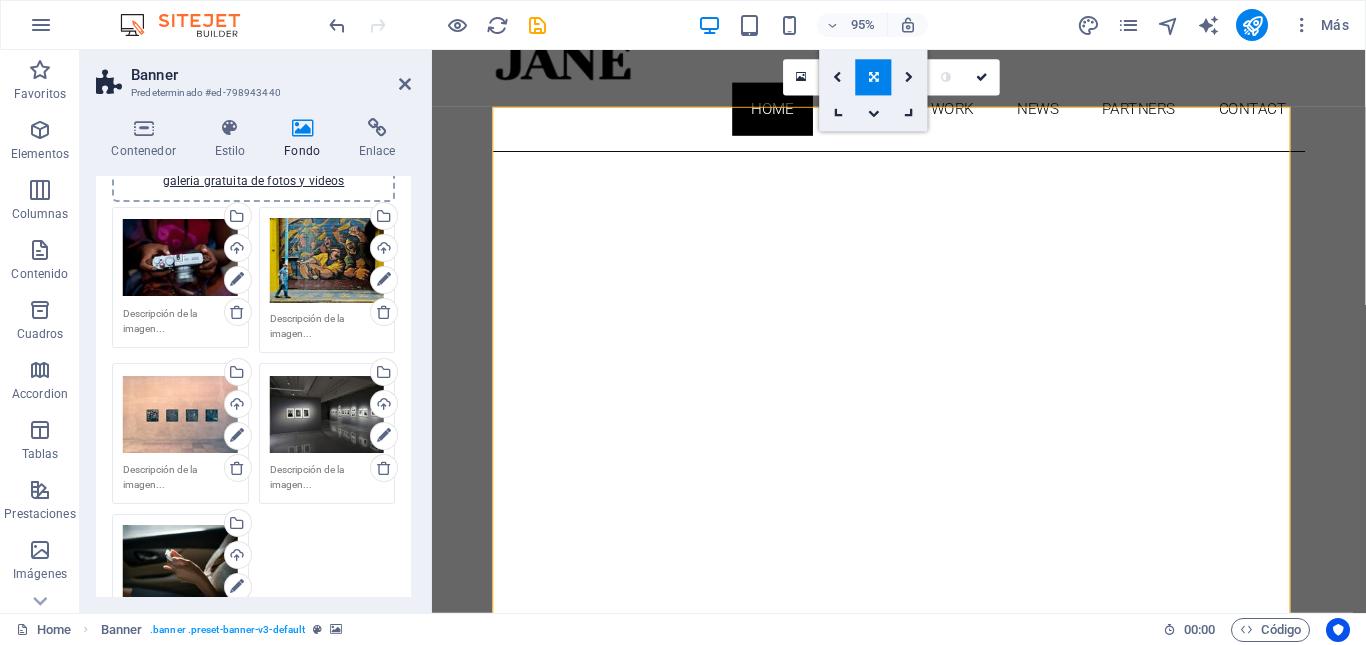 click at bounding box center (874, 78) 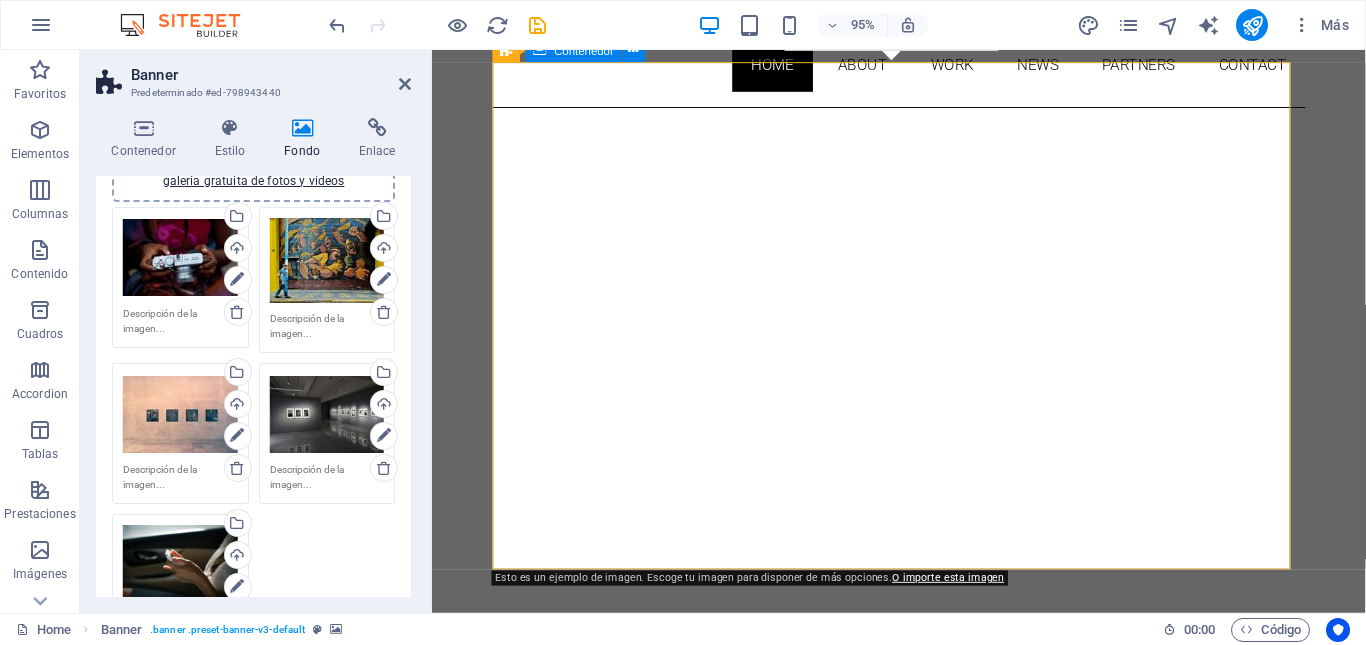 scroll, scrollTop: 124, scrollLeft: 0, axis: vertical 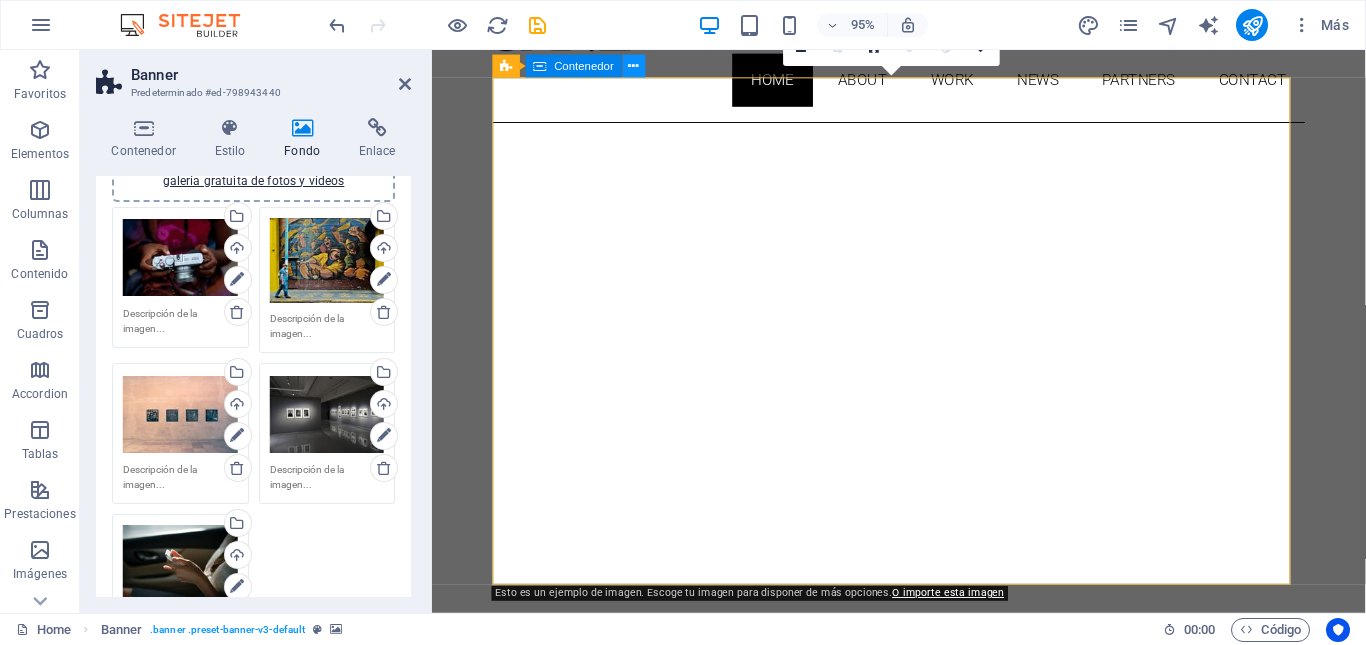 click at bounding box center (634, 66) 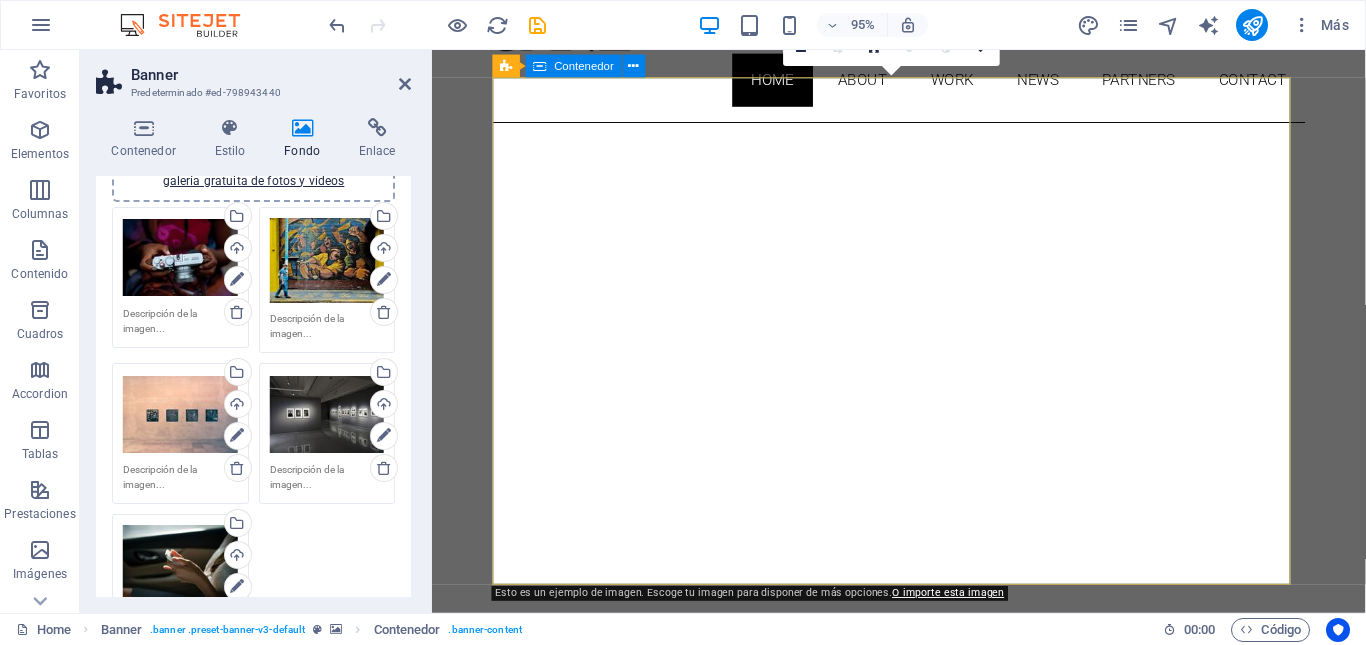 click on "About me My work Partners Contact" at bounding box center (923, 1061) 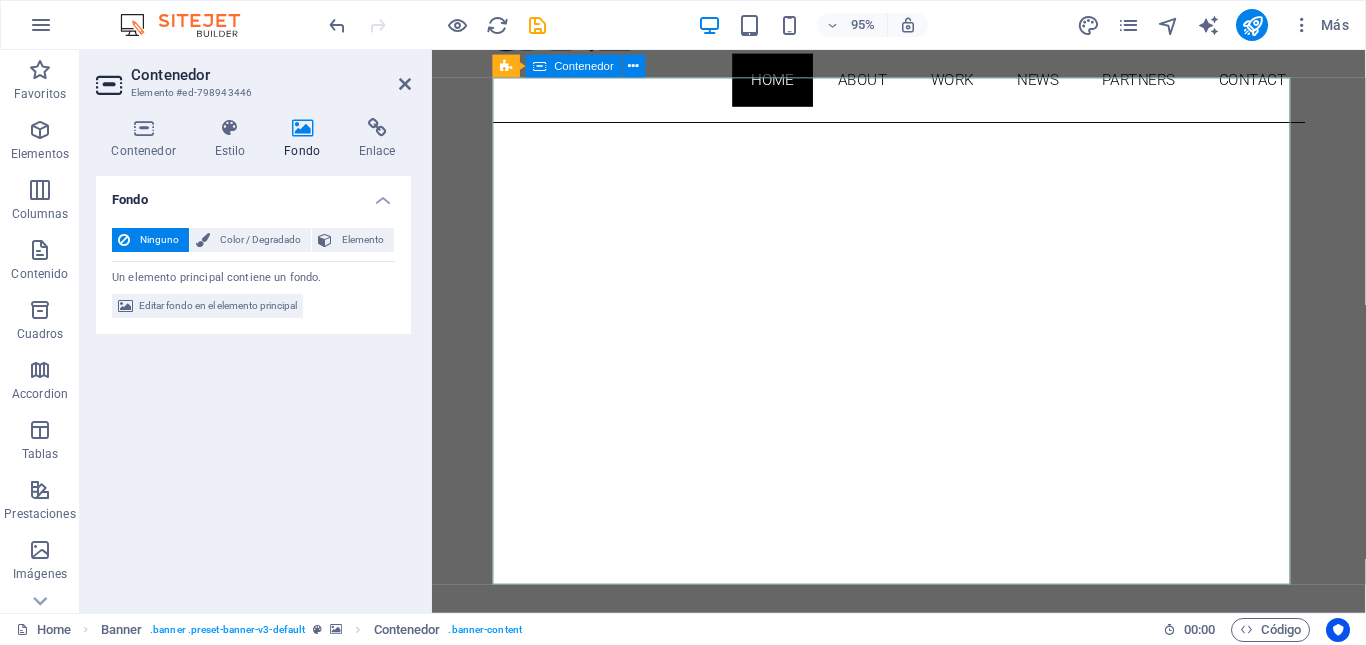 click on "About me My work Partners Contact" at bounding box center (923, 1061) 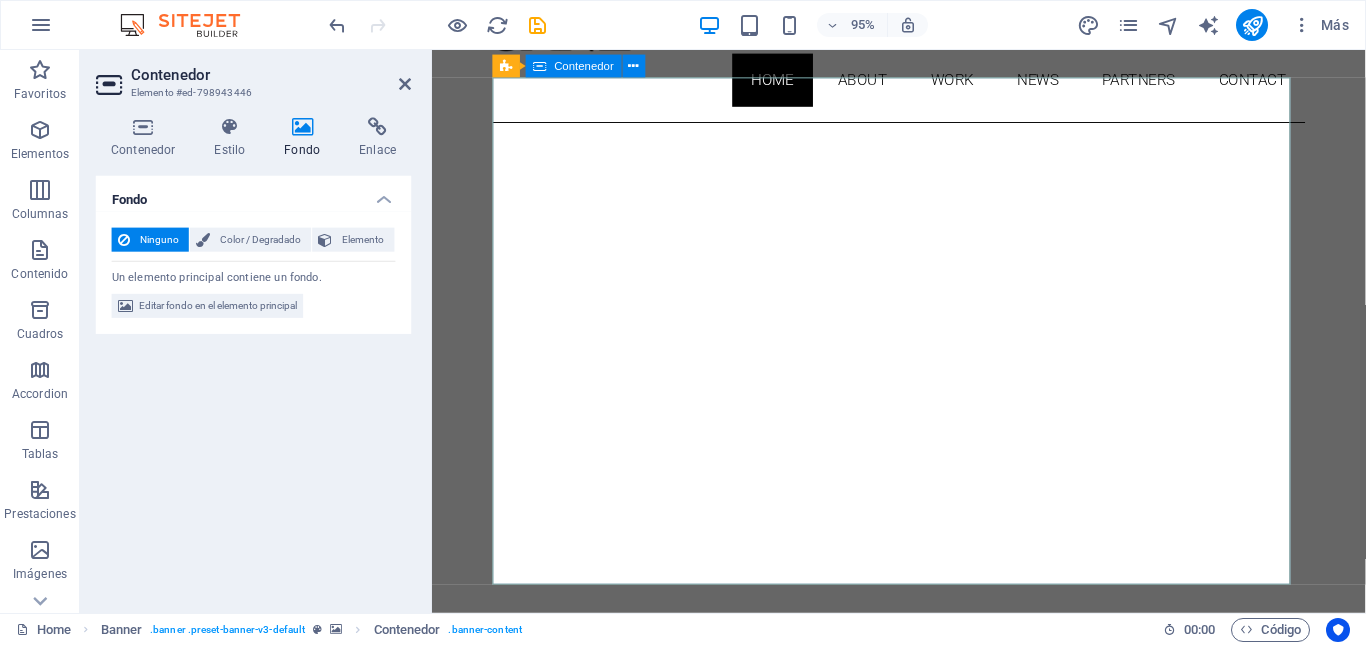click on "About me My work Partners Contact" at bounding box center (923, 1061) 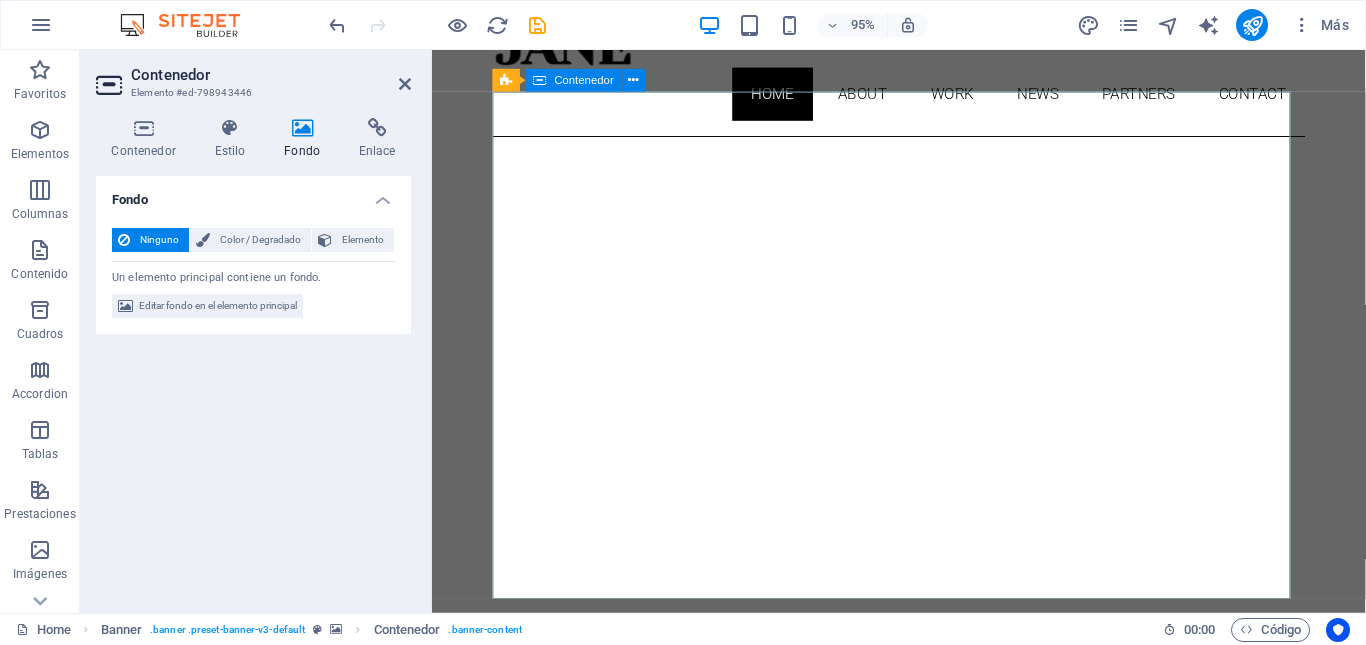 scroll, scrollTop: 124, scrollLeft: 0, axis: vertical 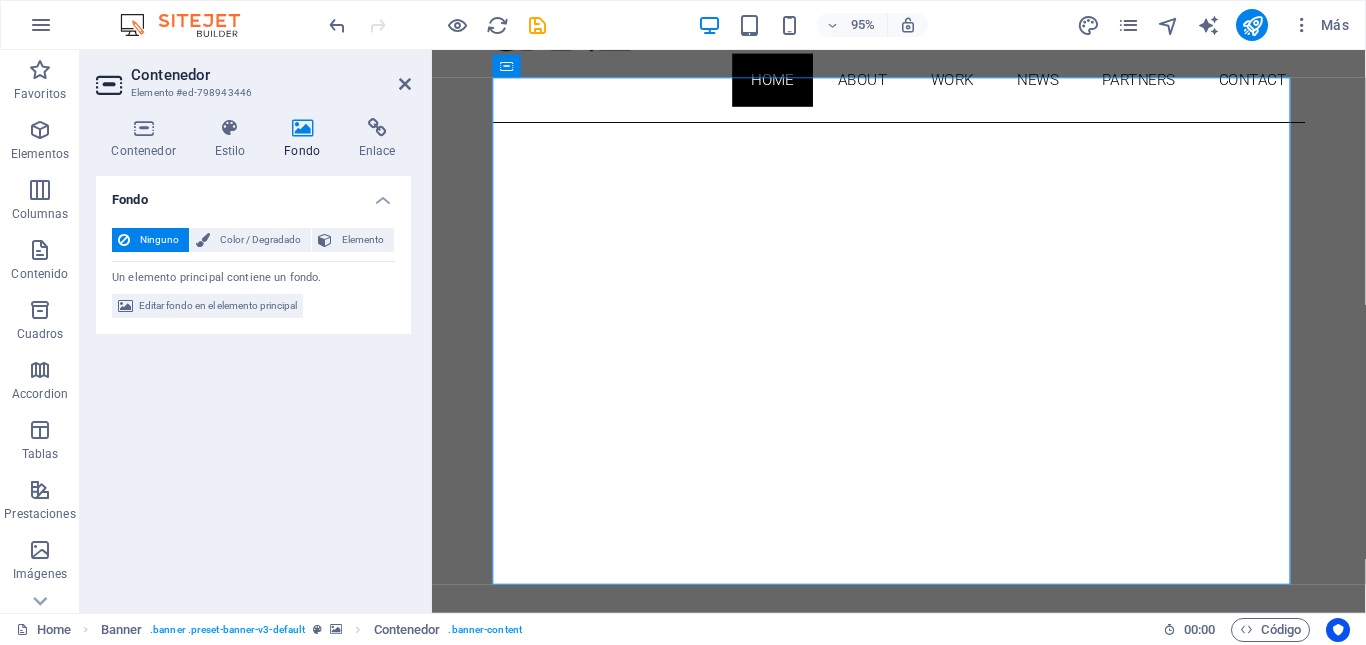 click on "Skip to main content
Home About Work News Partners Contact About me My work Partners Contact About Lorem ipsum dolor sit amet, consectetuer adipiscing elit. Aenean commodo ligula eget dolor. Lorem ipsum dolor sit amet. see more Work Lorem ipsum dolor sit amet, consectetuer adipiscing elit. Aenean commodo ligula eget dolor. Lorem ipsum dolor sit amet. see more Blog Lorem ipsum dolor sit amet, consectetuer adipiscing elit. Aenean commodo ligula eget dolor. Lorem ipsum dolor sit amet. see more Phone Call me! +1-123-456-7890 Social Facebook Instagram Twitter Contact e635c2602f3b2c5c06ef1258bb095d@cpanel.local Legal Notice Privacy" at bounding box center (923, 2335) 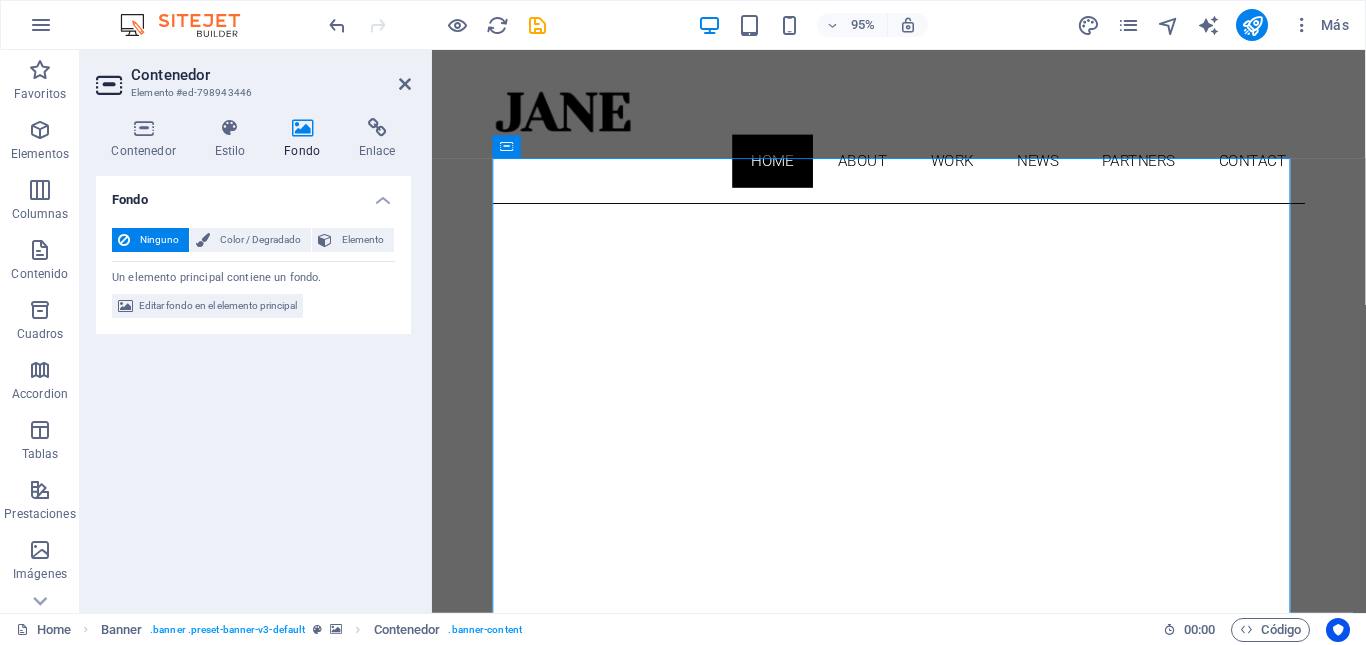 scroll, scrollTop: 31, scrollLeft: 0, axis: vertical 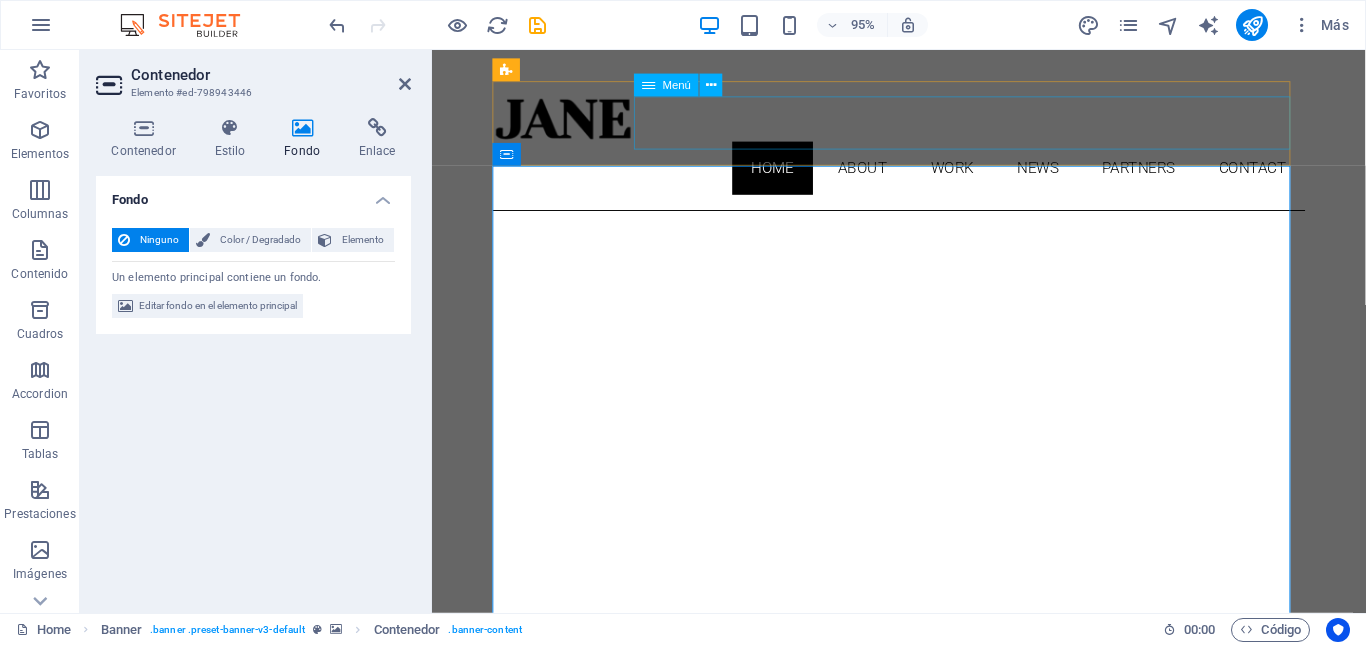 drag, startPoint x: 486, startPoint y: 254, endPoint x: 878, endPoint y: 135, distance: 409.6645 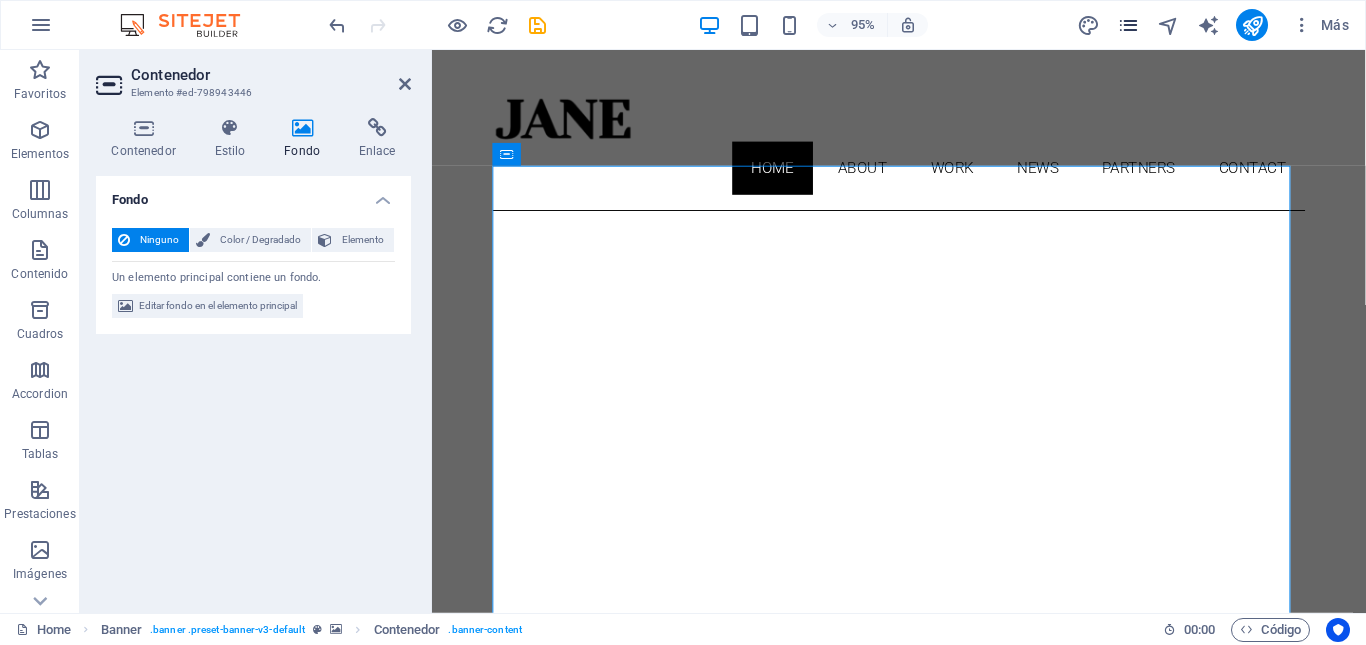 click at bounding box center [1128, 25] 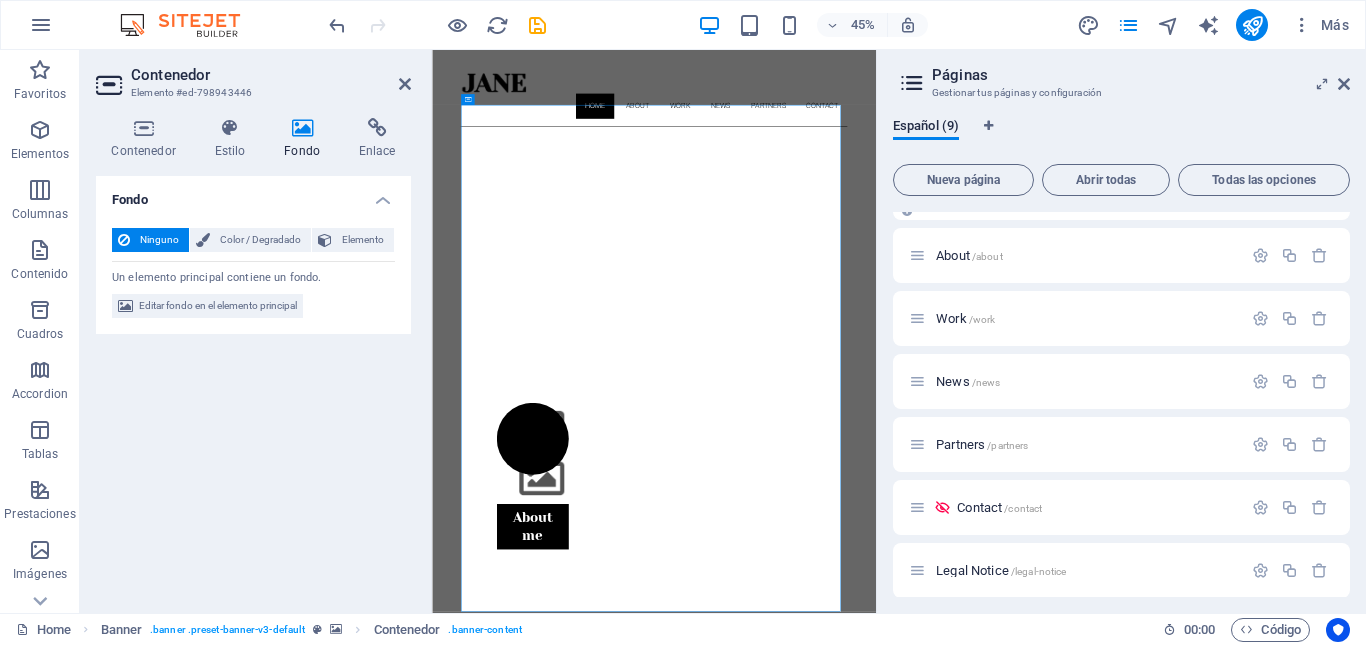 scroll, scrollTop: 0, scrollLeft: 0, axis: both 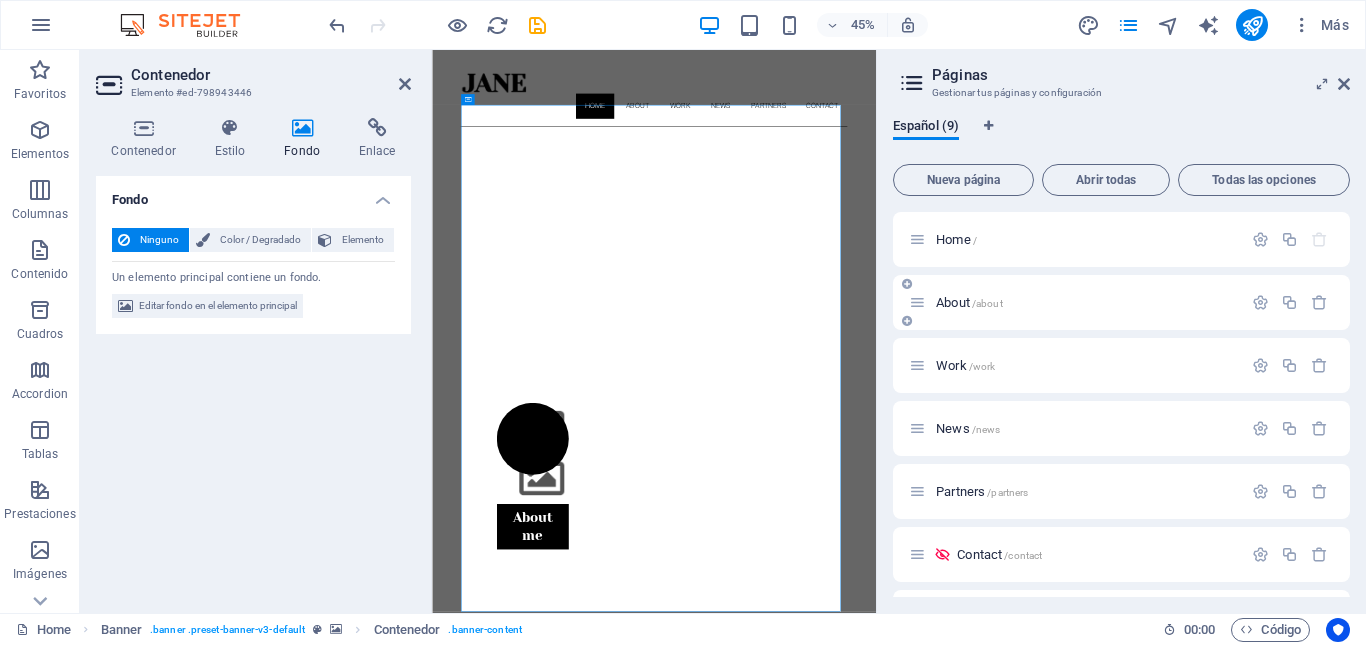 click on "About /about" at bounding box center [1075, 302] 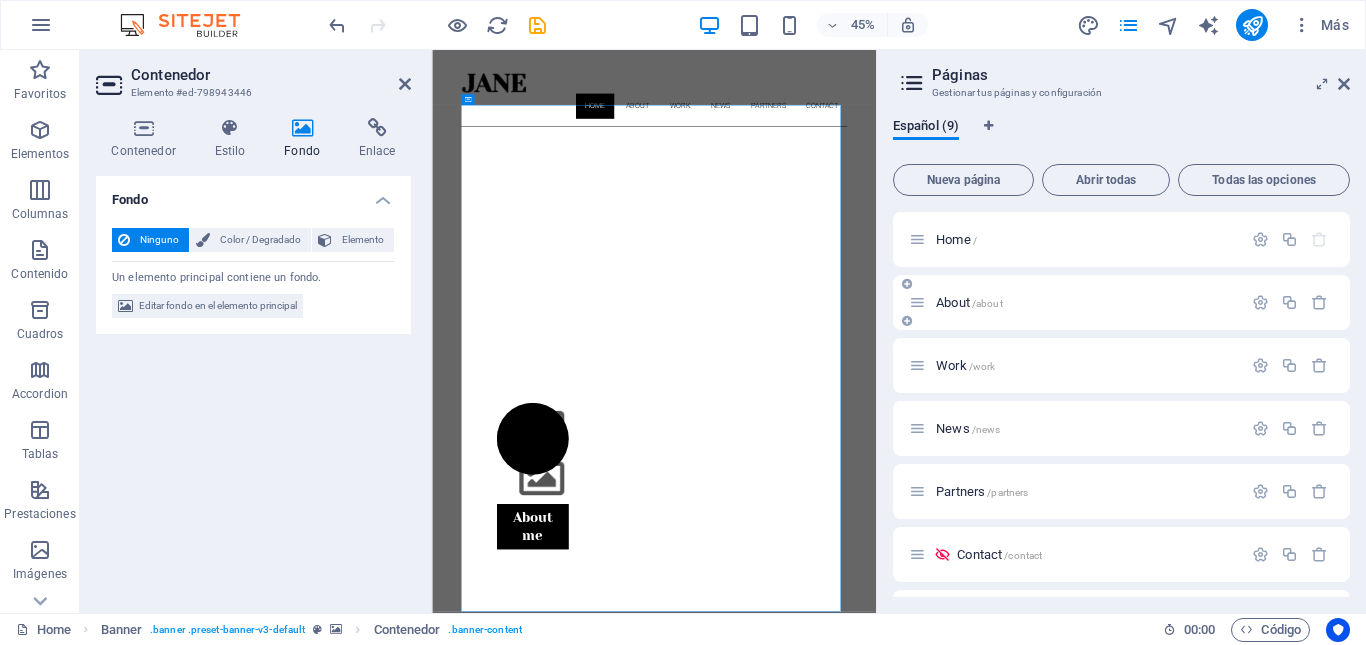 click on "/about" at bounding box center [987, 303] 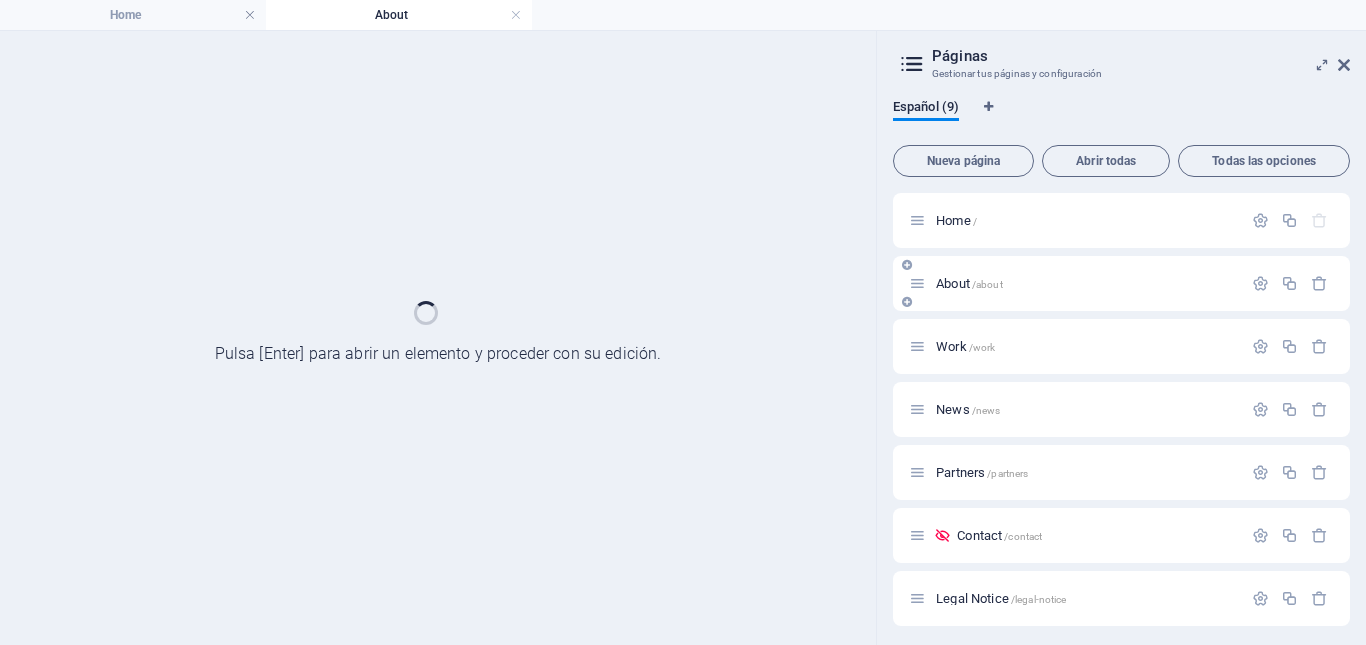 scroll, scrollTop: 0, scrollLeft: 0, axis: both 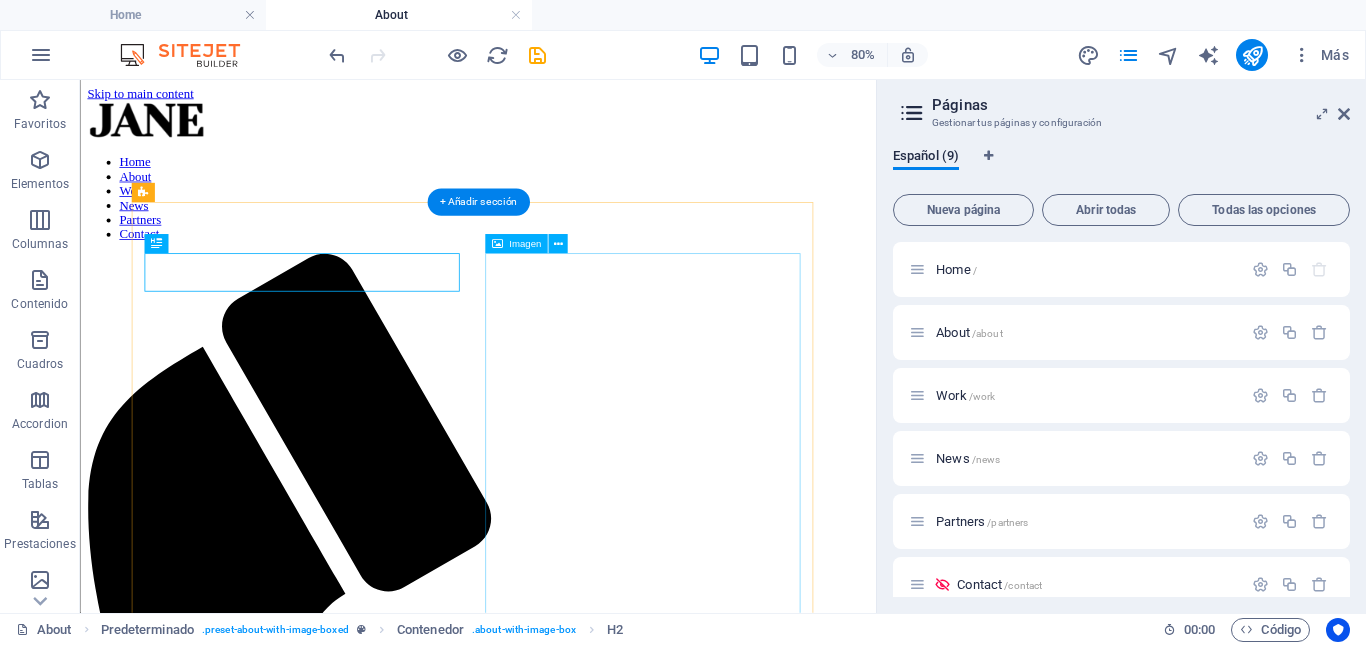 click at bounding box center (235, 2011) 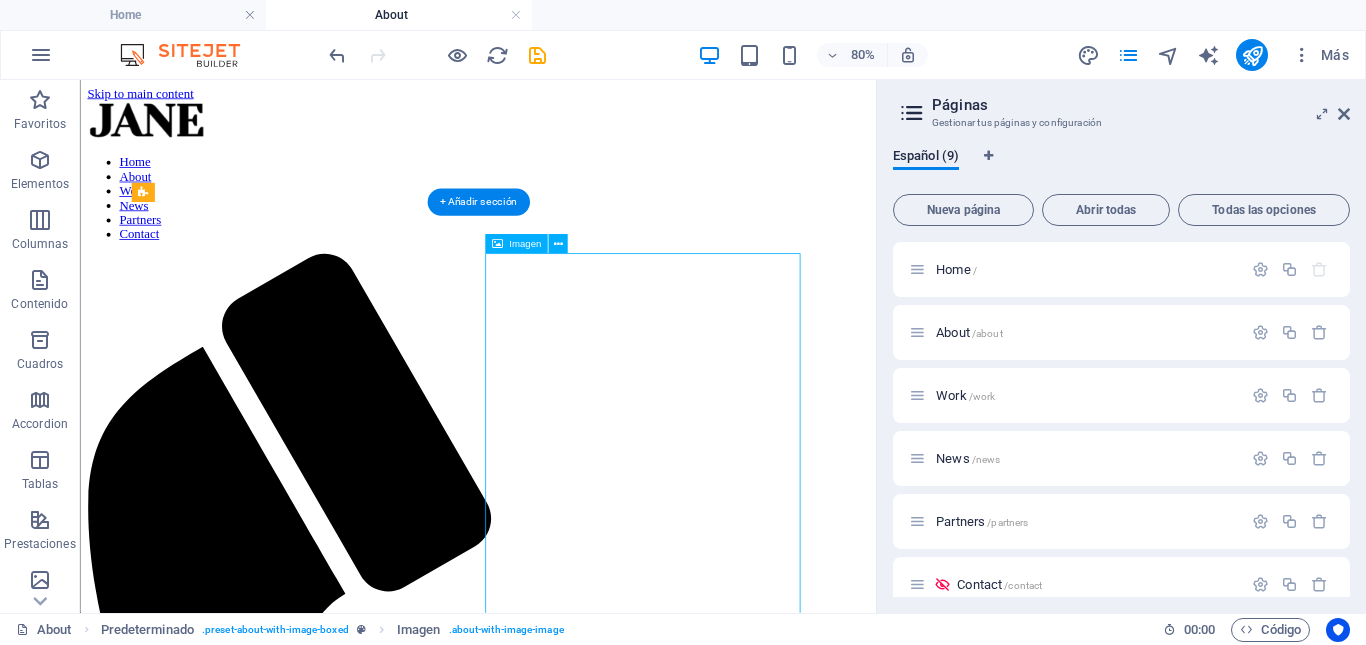 click at bounding box center [235, 2011] 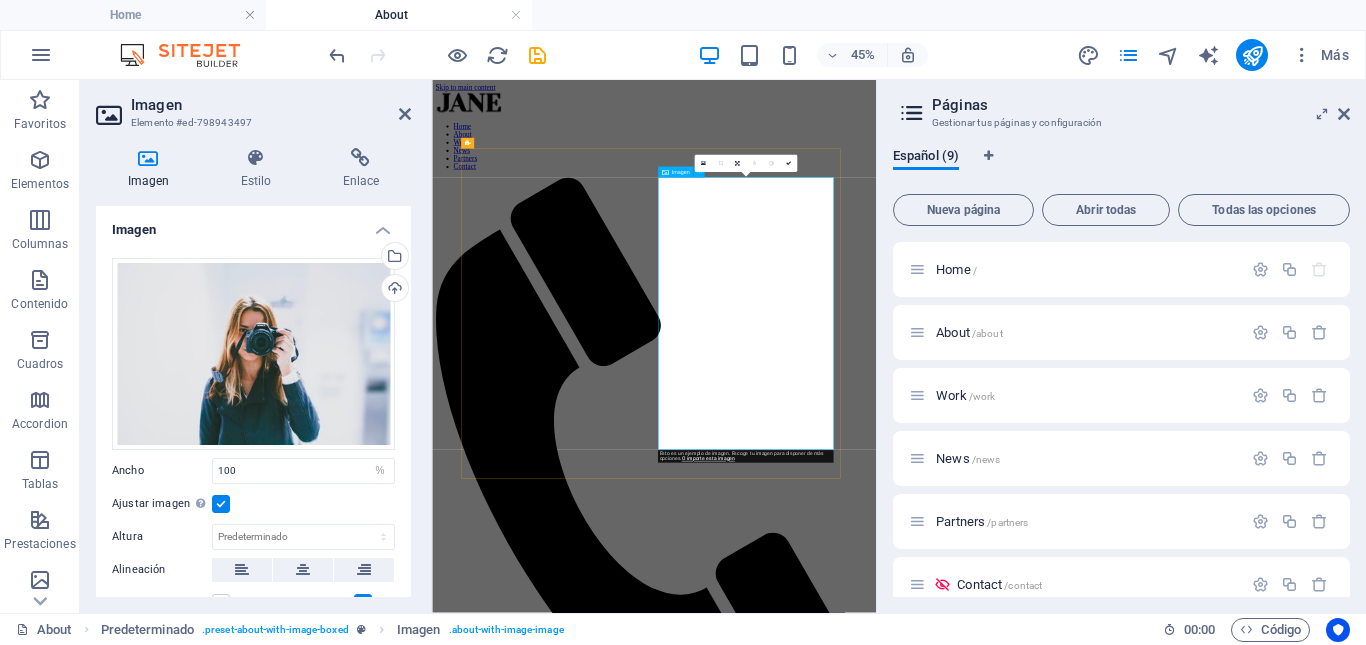 click at bounding box center (585, 2000) 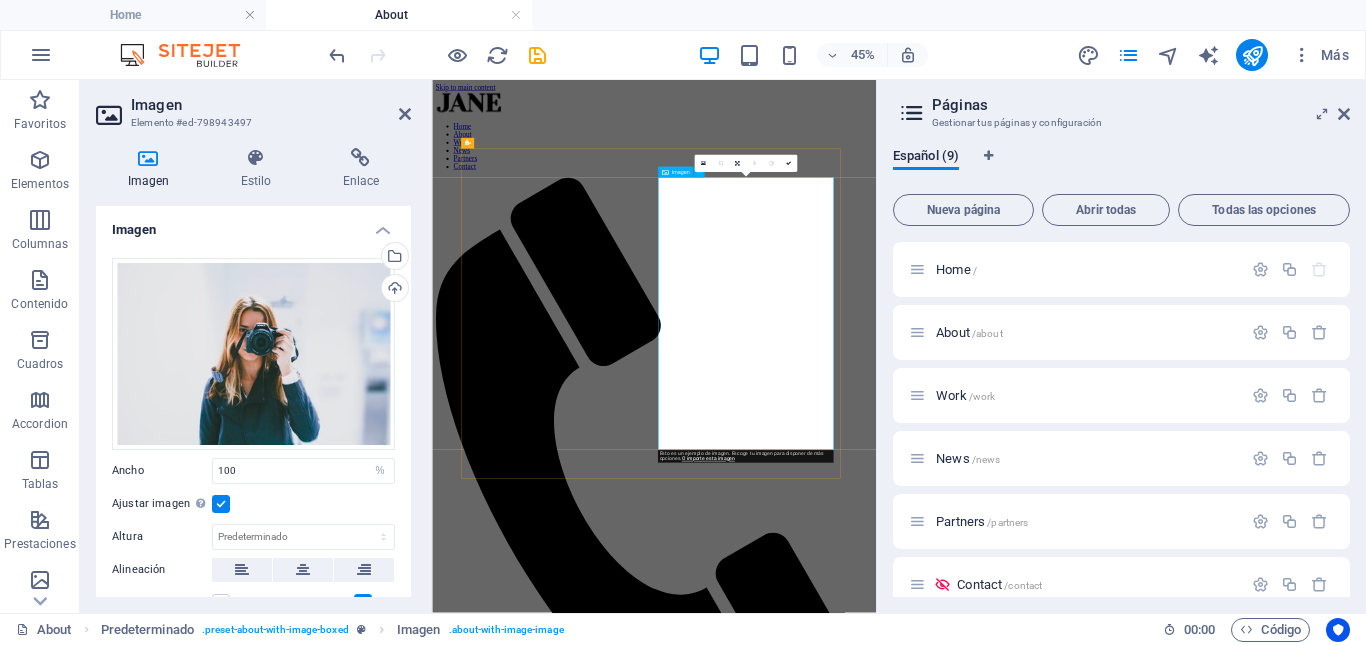 click at bounding box center (585, 2000) 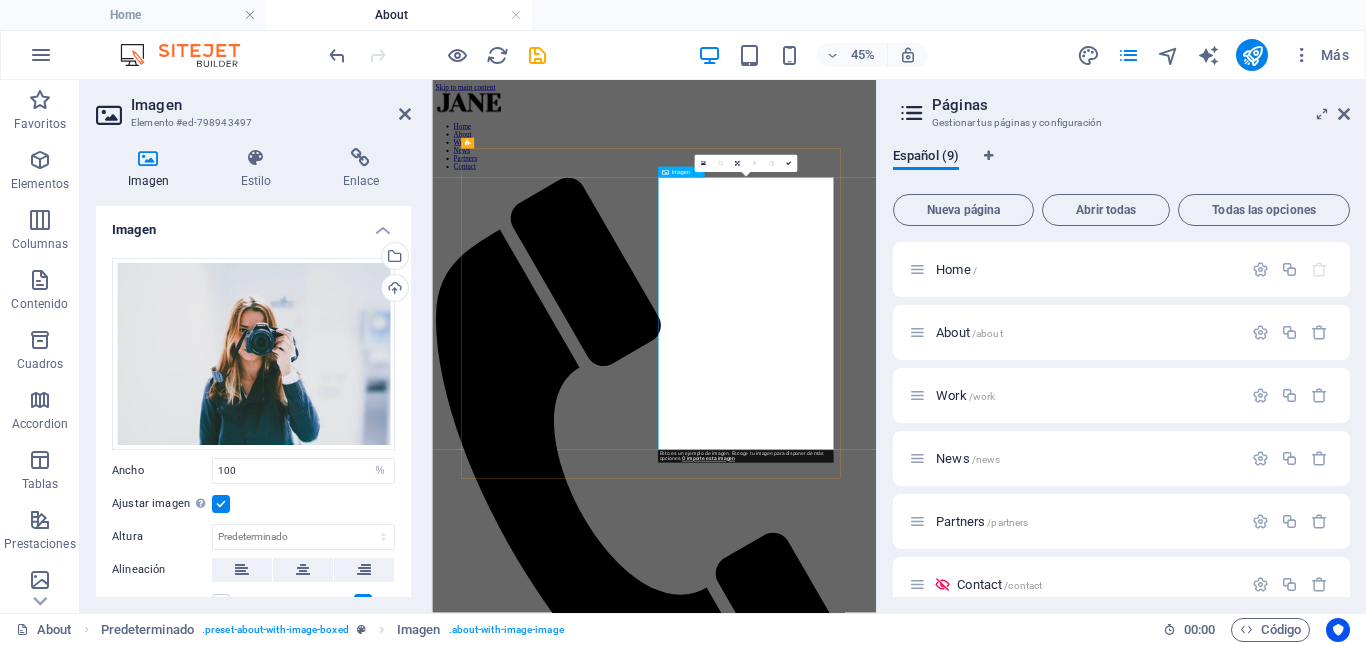 click at bounding box center (585, 2000) 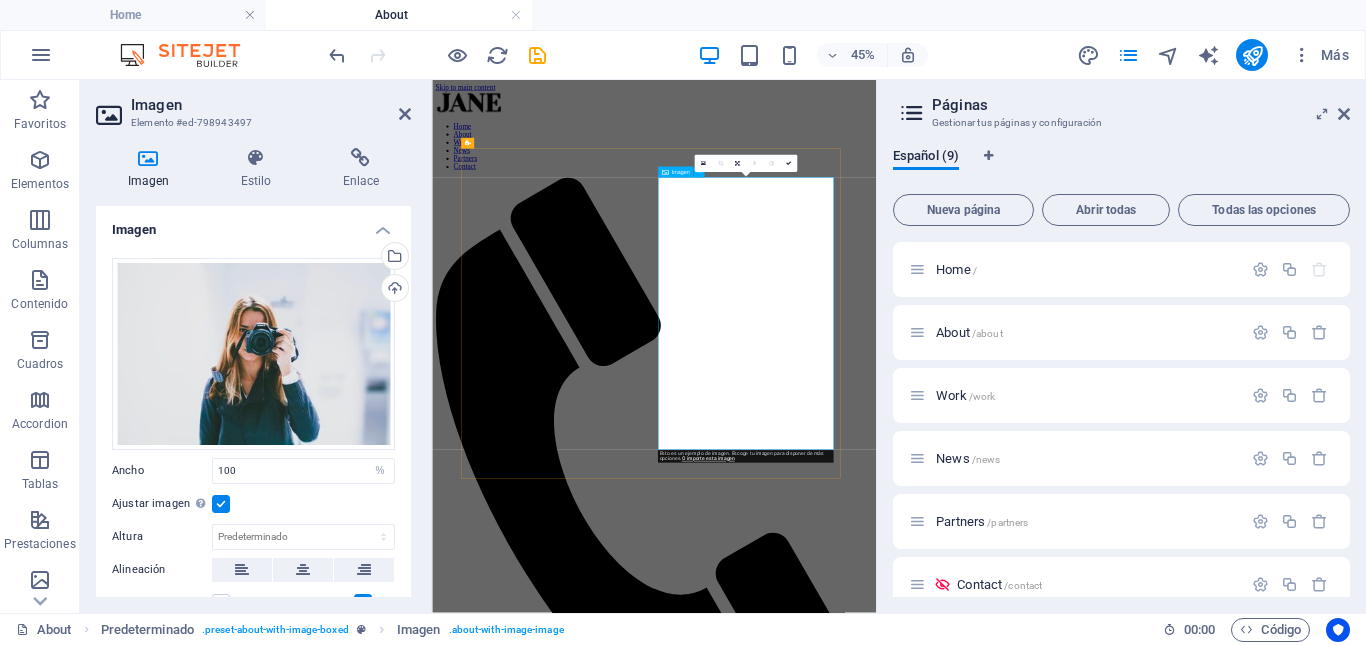 click at bounding box center [585, 2000] 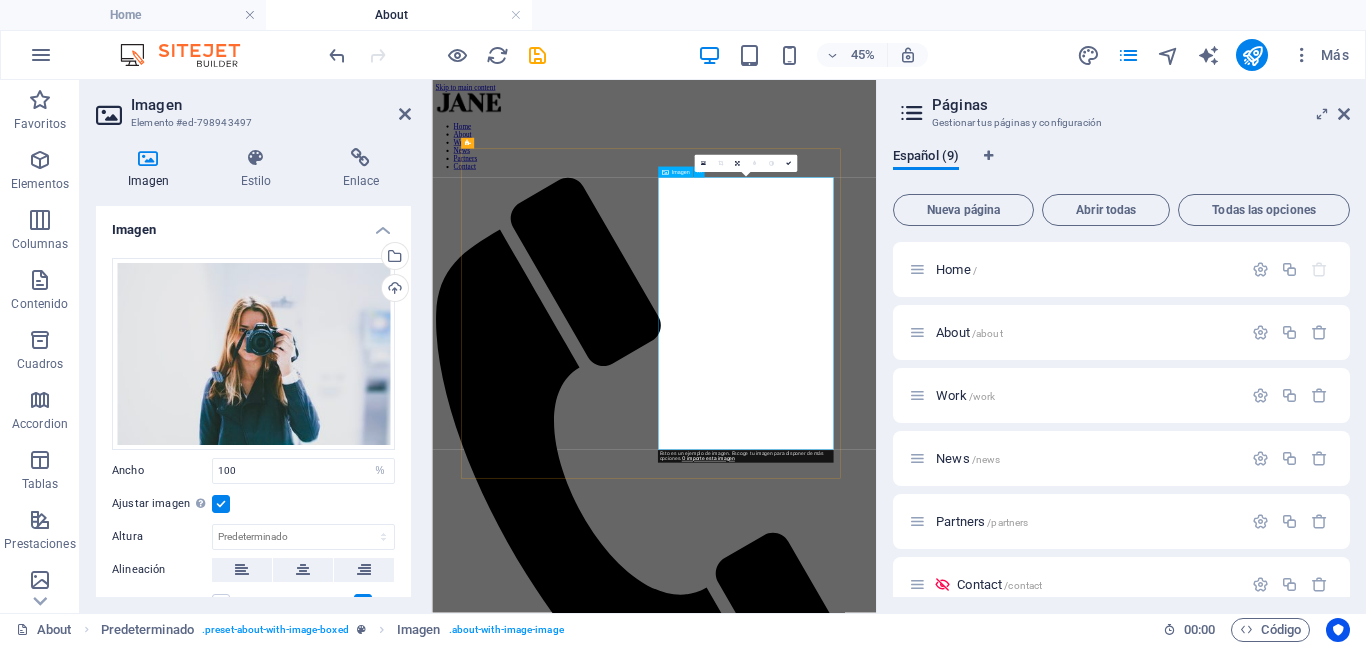 click at bounding box center [585, 2000] 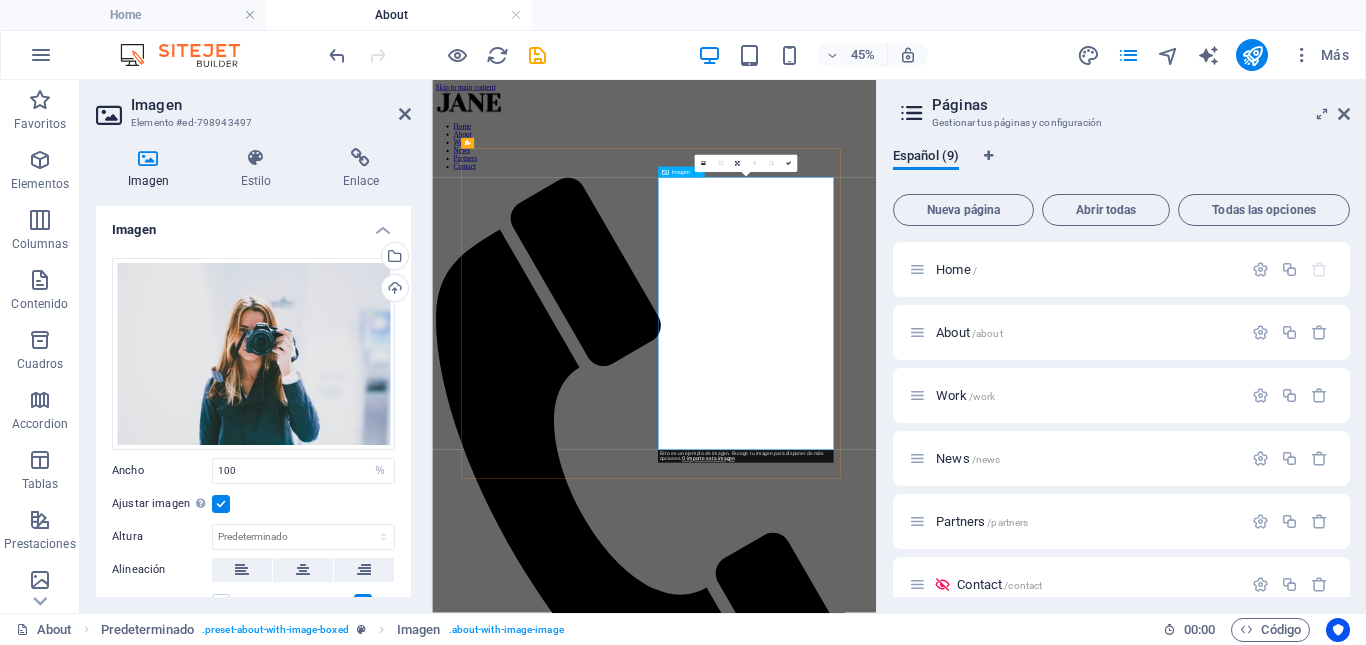 click at bounding box center [585, 2000] 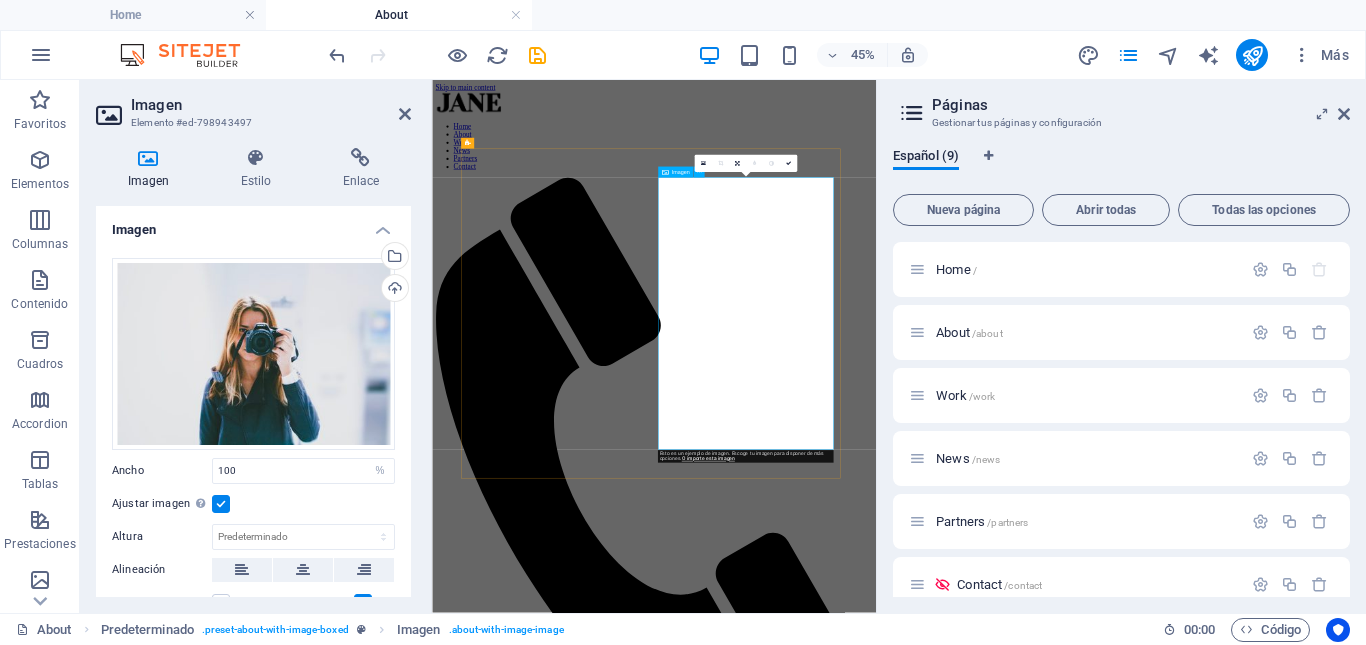 click at bounding box center [585, 2000] 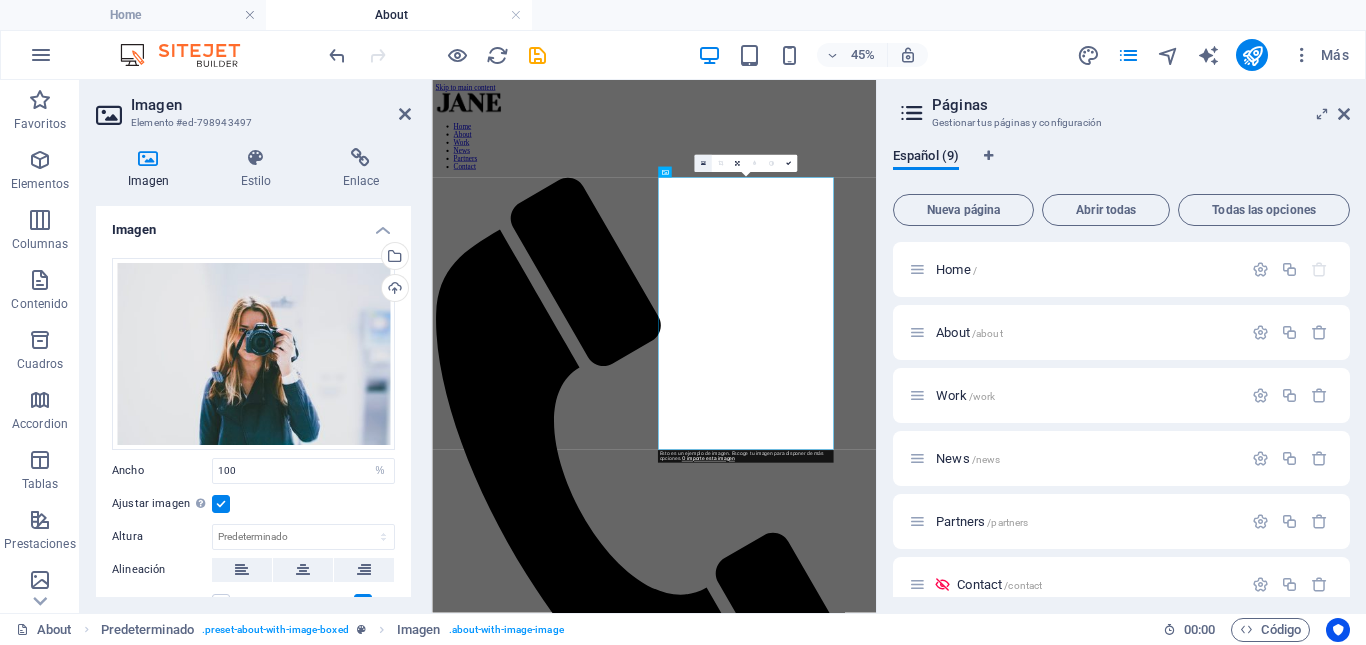 click at bounding box center (702, 164) 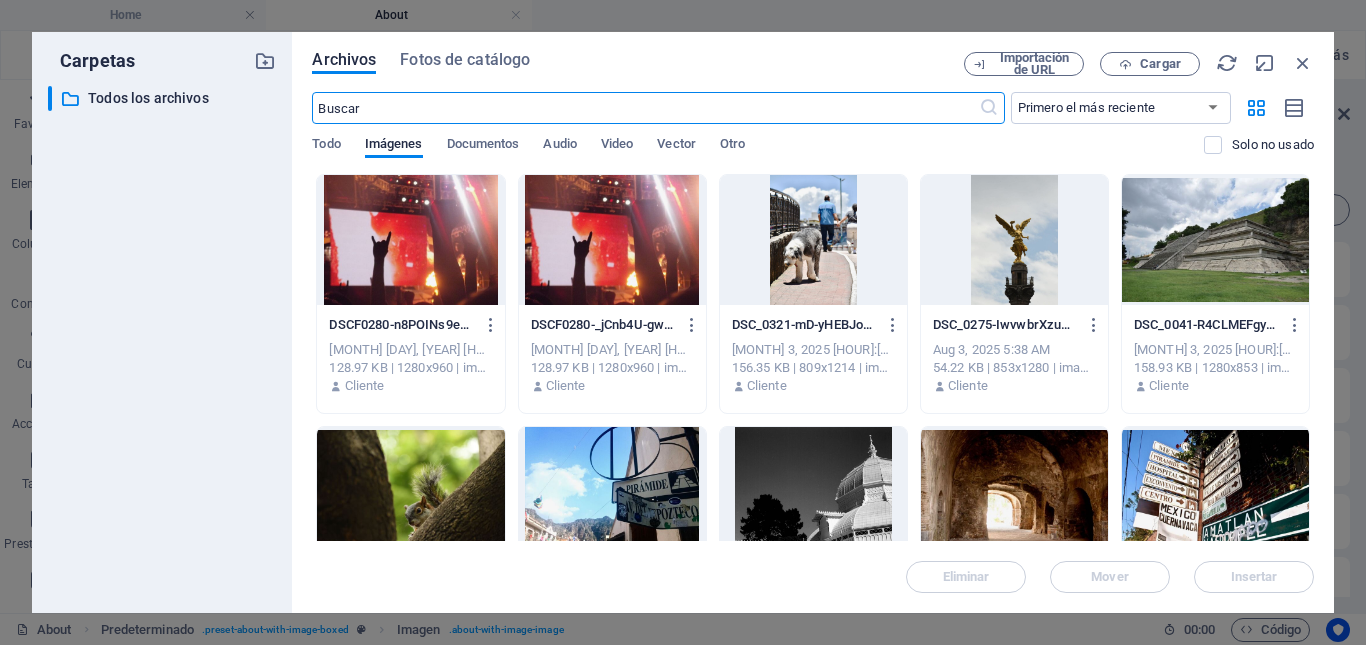 scroll, scrollTop: 3854, scrollLeft: 0, axis: vertical 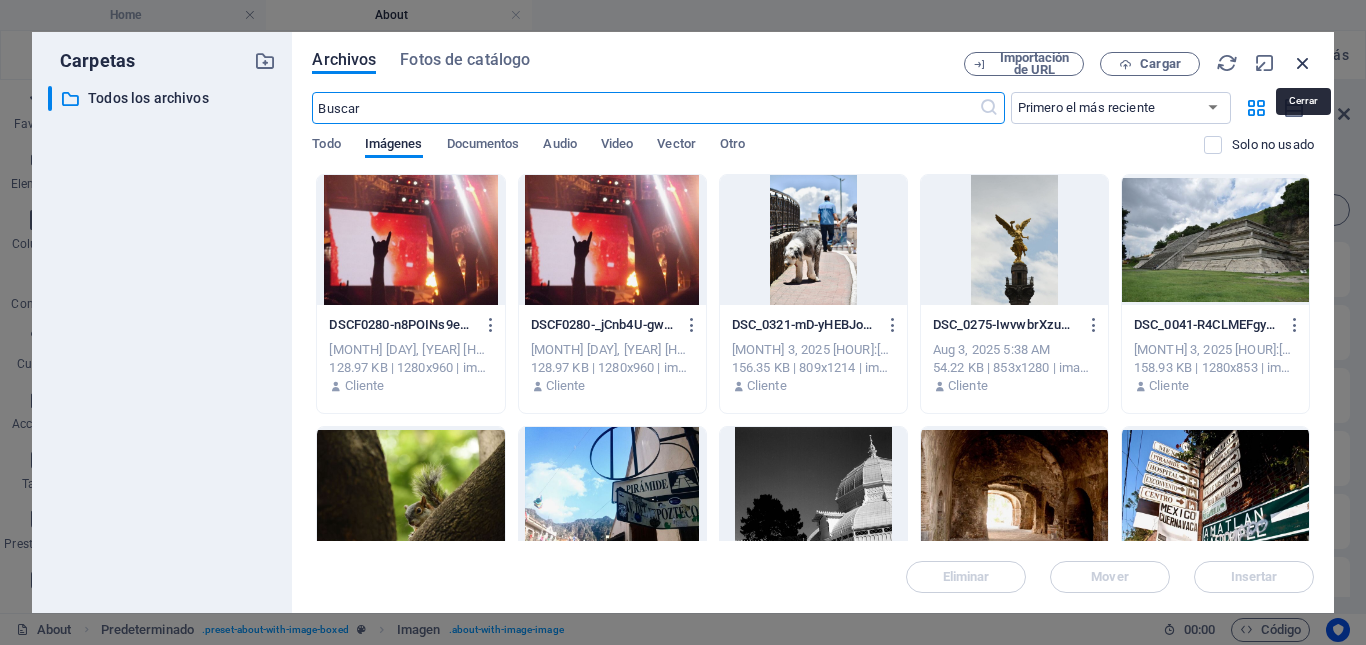 click at bounding box center [1303, 63] 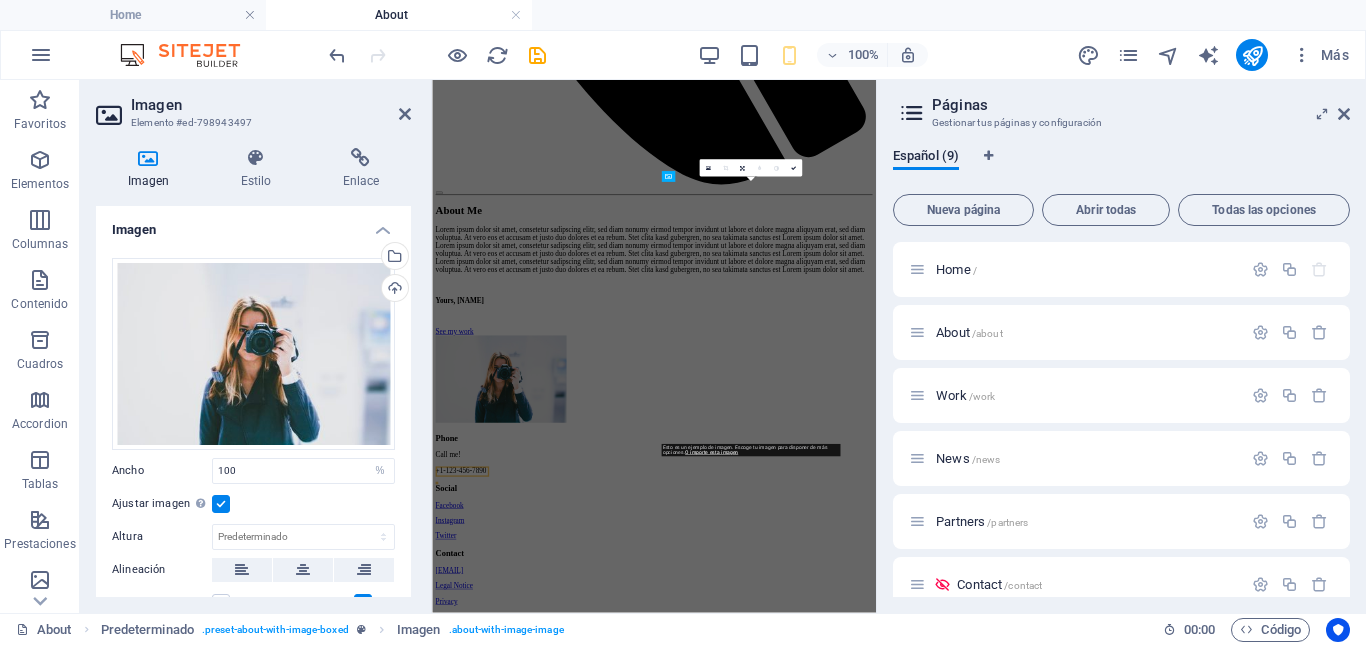 scroll, scrollTop: 0, scrollLeft: 0, axis: both 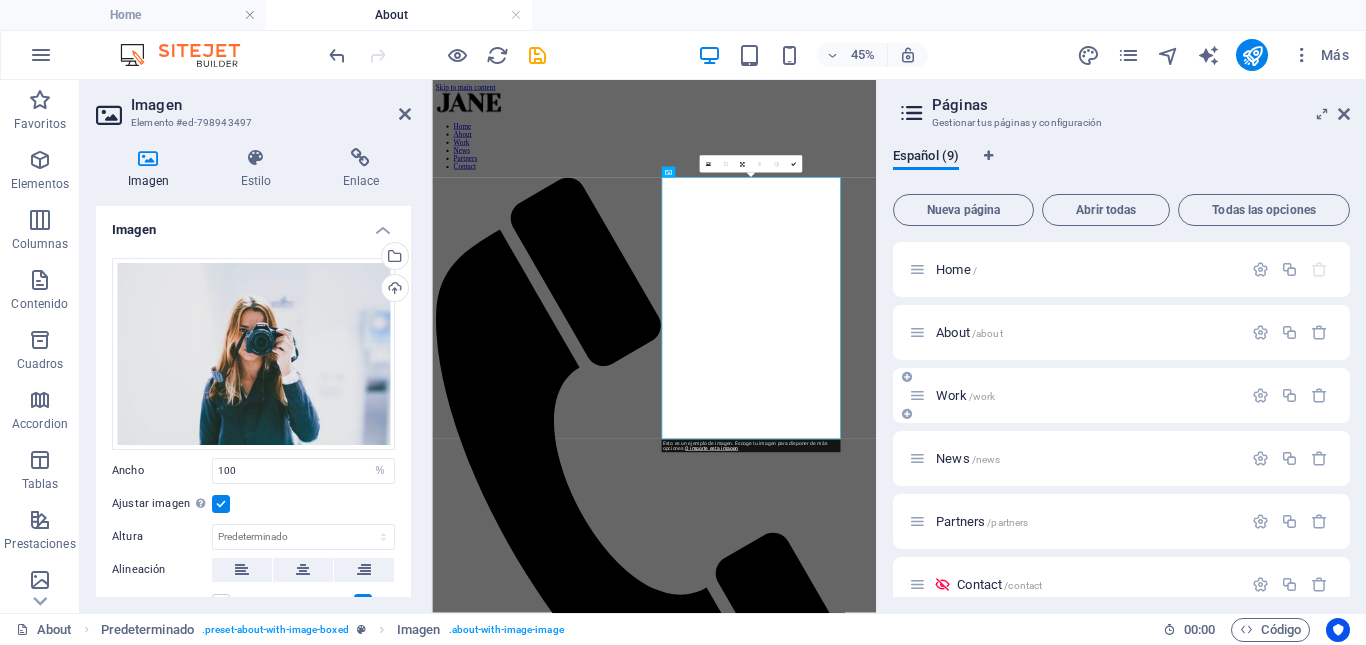 click on "Work /work" at bounding box center [1075, 395] 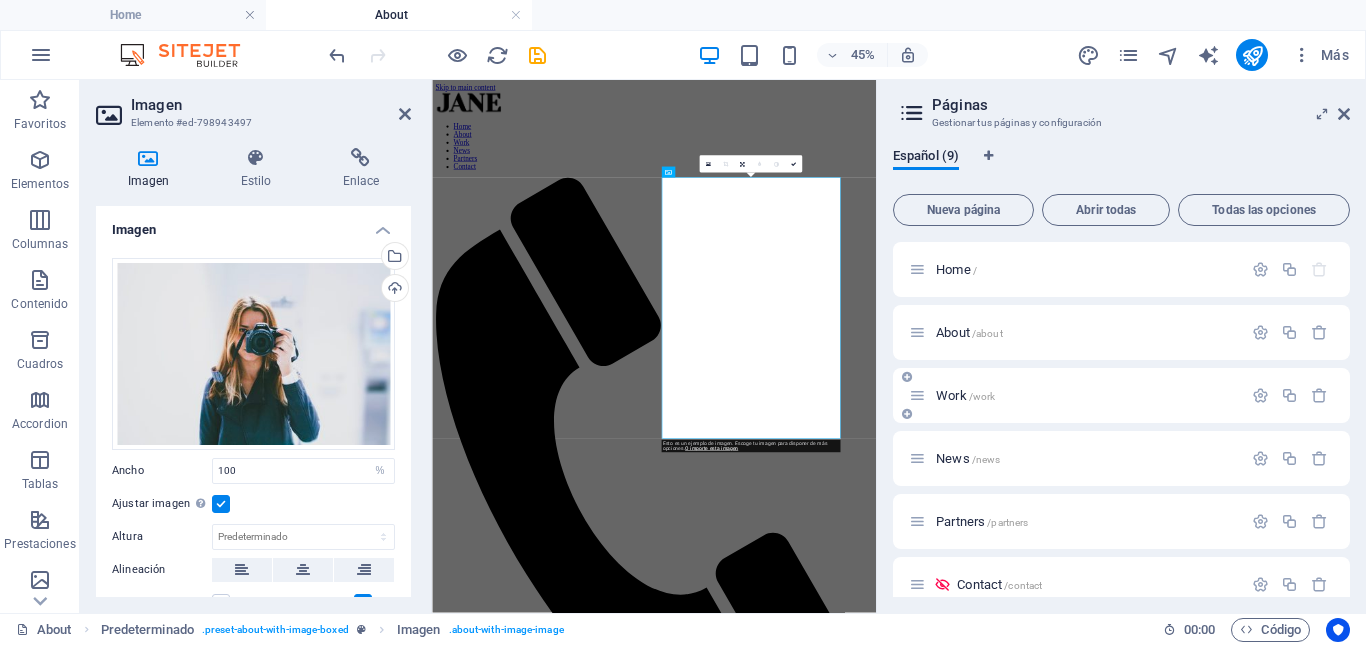 click on "Work /work" at bounding box center [1075, 395] 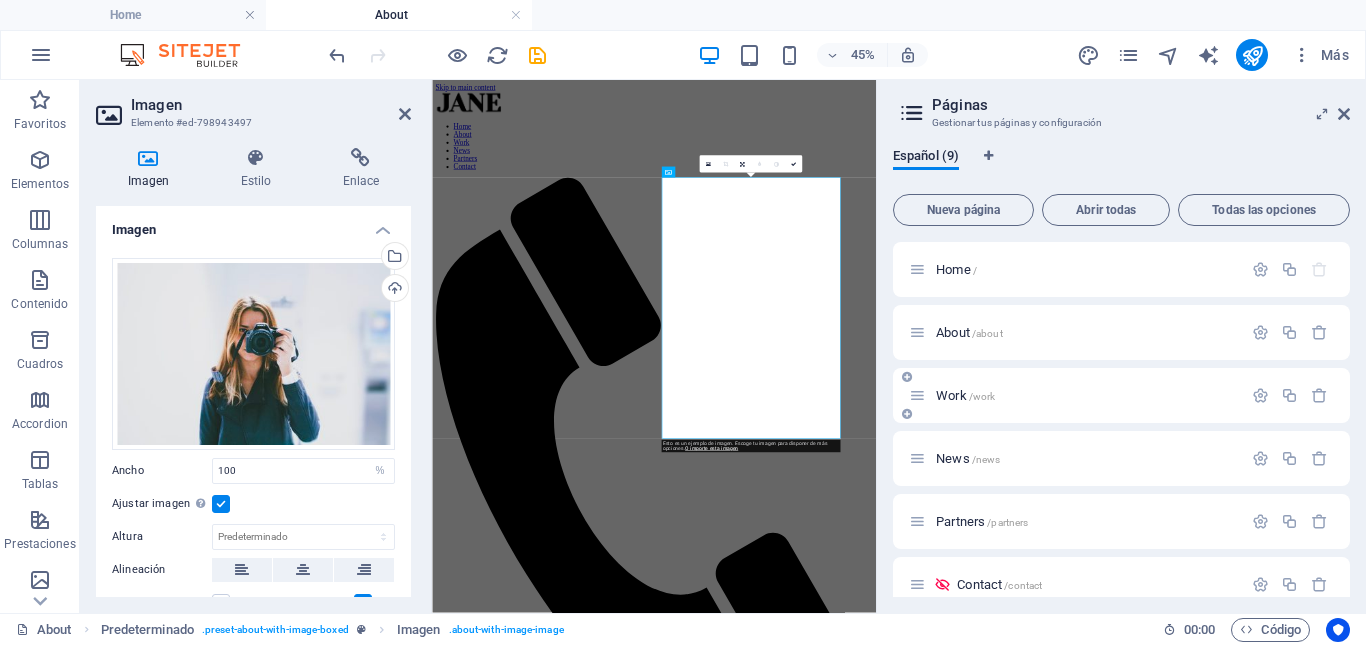 click on "Work /work" at bounding box center [965, 395] 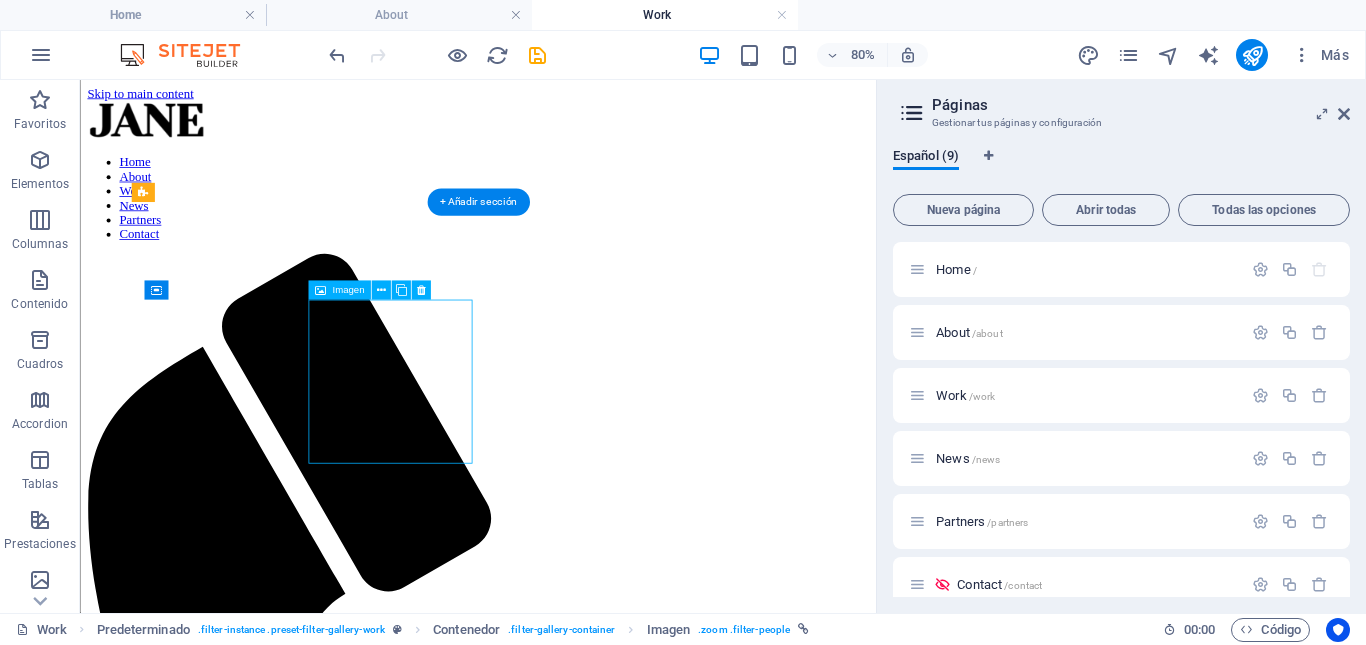 scroll, scrollTop: 0, scrollLeft: 0, axis: both 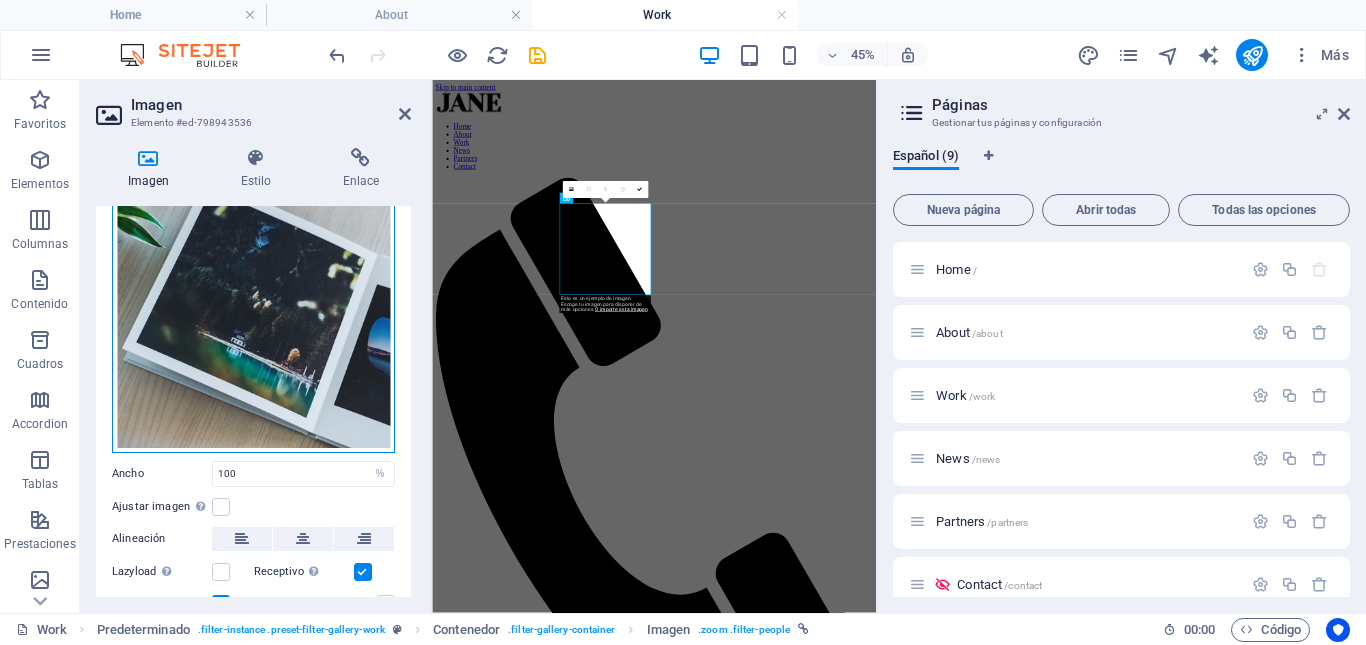 click on "Arrastra archivos aquí, haz clic para escoger archivos o  selecciona archivos de Archivos o de nuestra galería gratuita de fotos y vídeos" at bounding box center (253, 277) 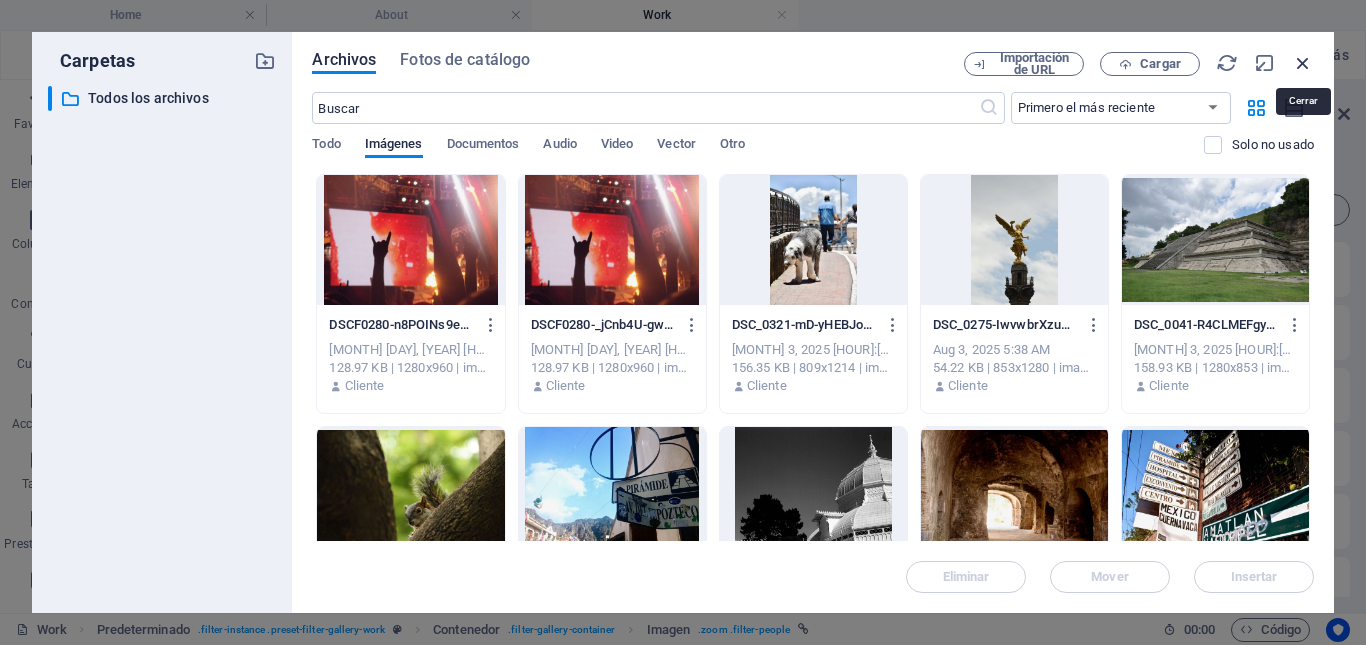 click at bounding box center [1303, 63] 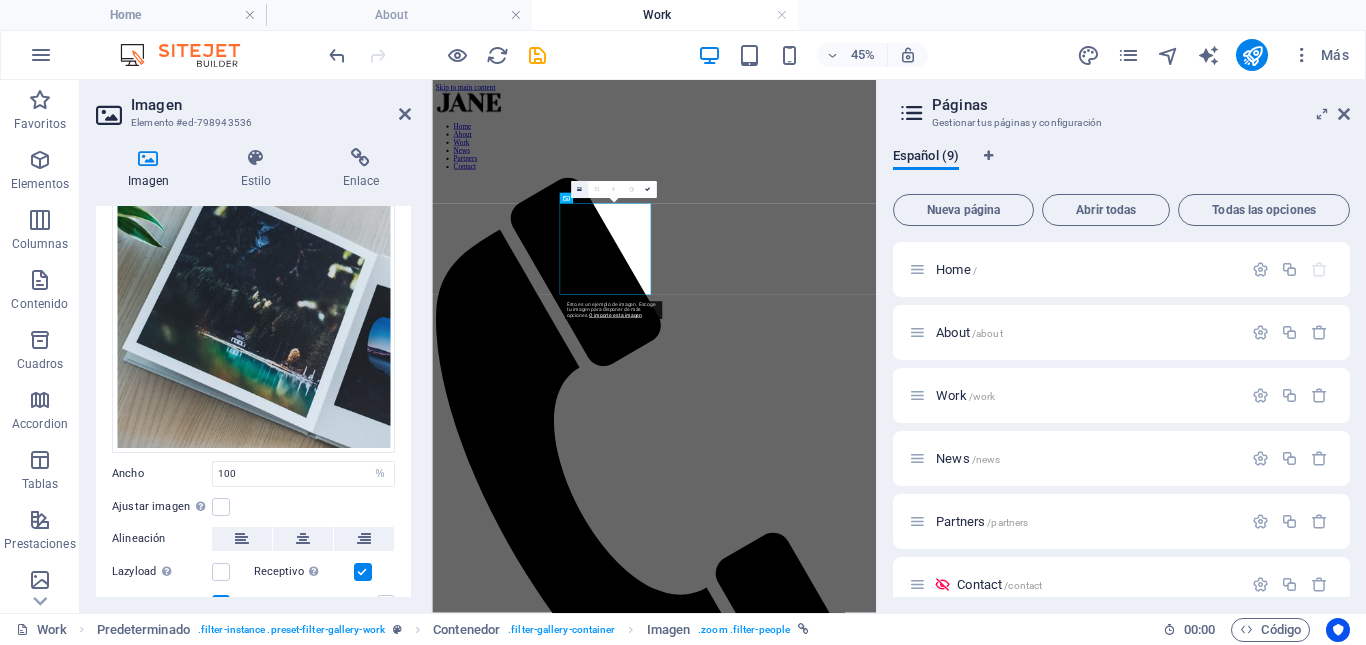 click at bounding box center (579, 190) 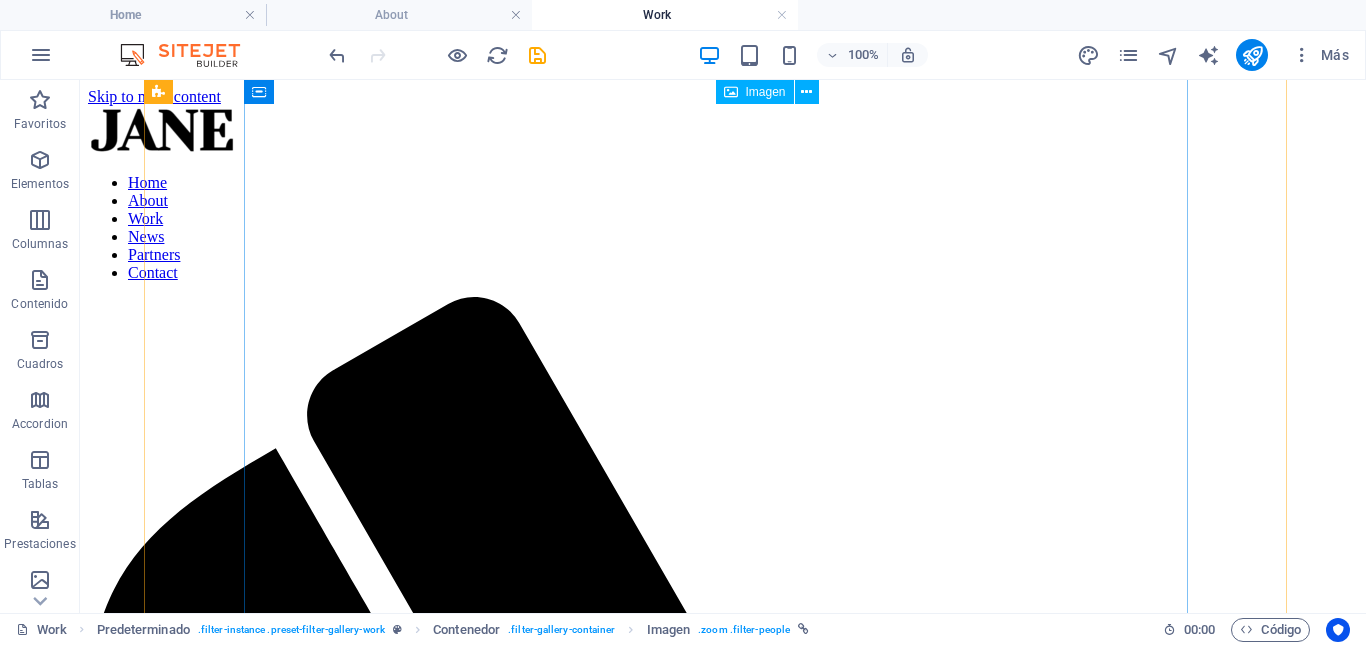 scroll, scrollTop: 127, scrollLeft: 0, axis: vertical 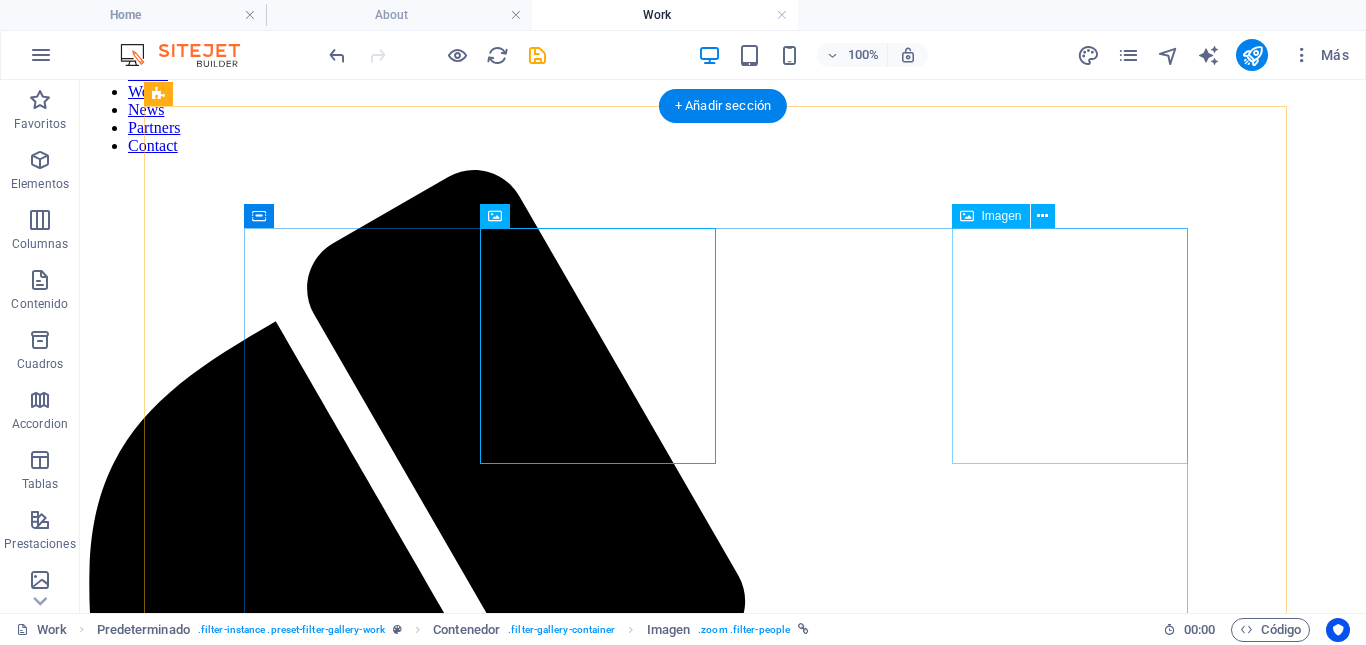 click at bounding box center [723, 6407] 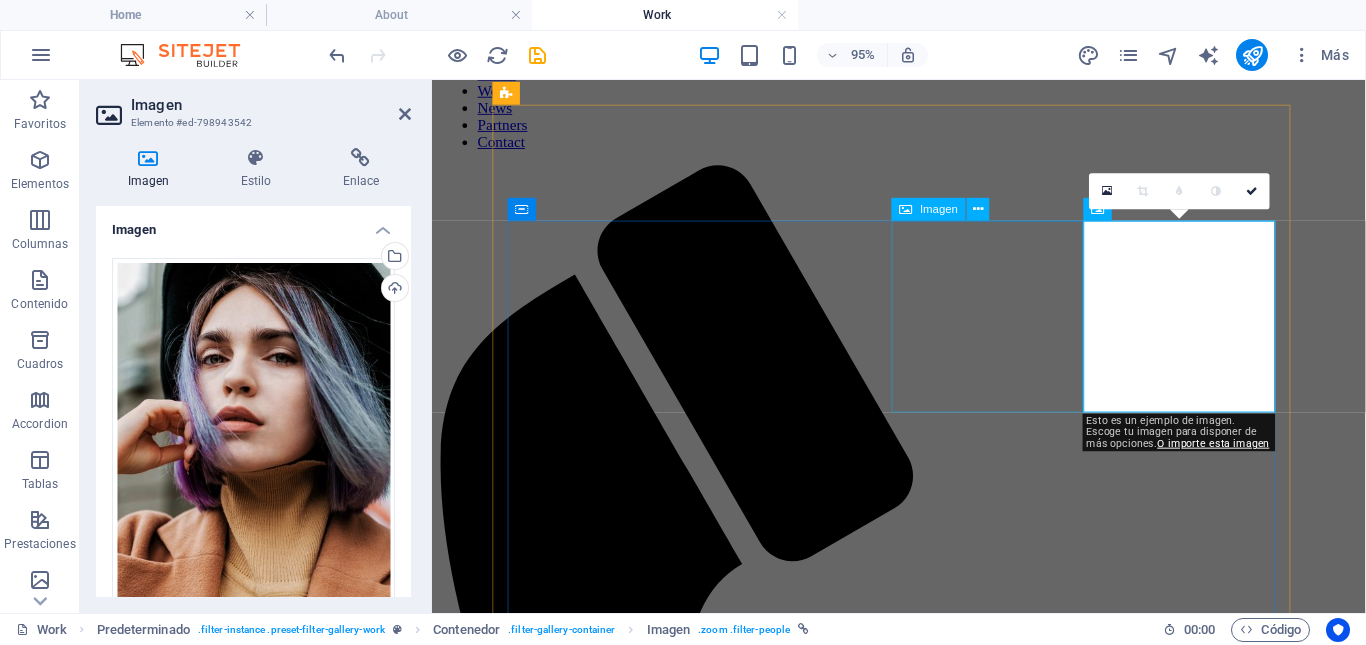 click at bounding box center (923, 3973) 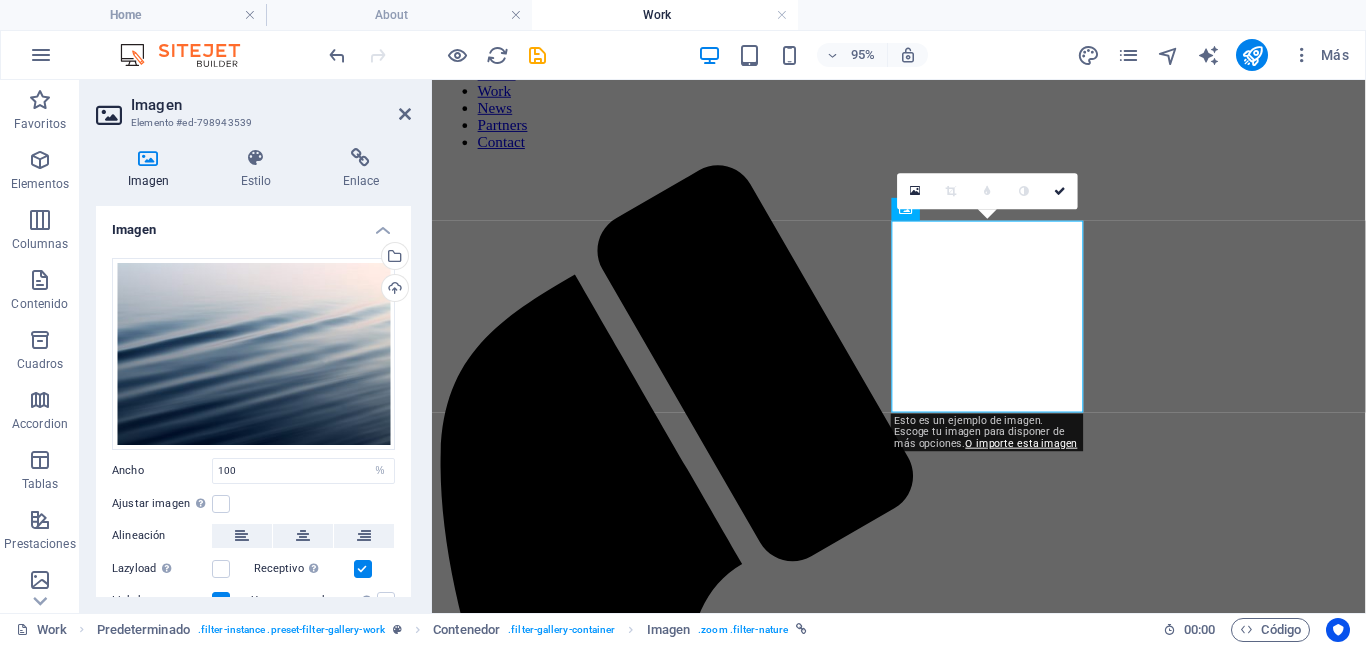 click at bounding box center [951, 190] 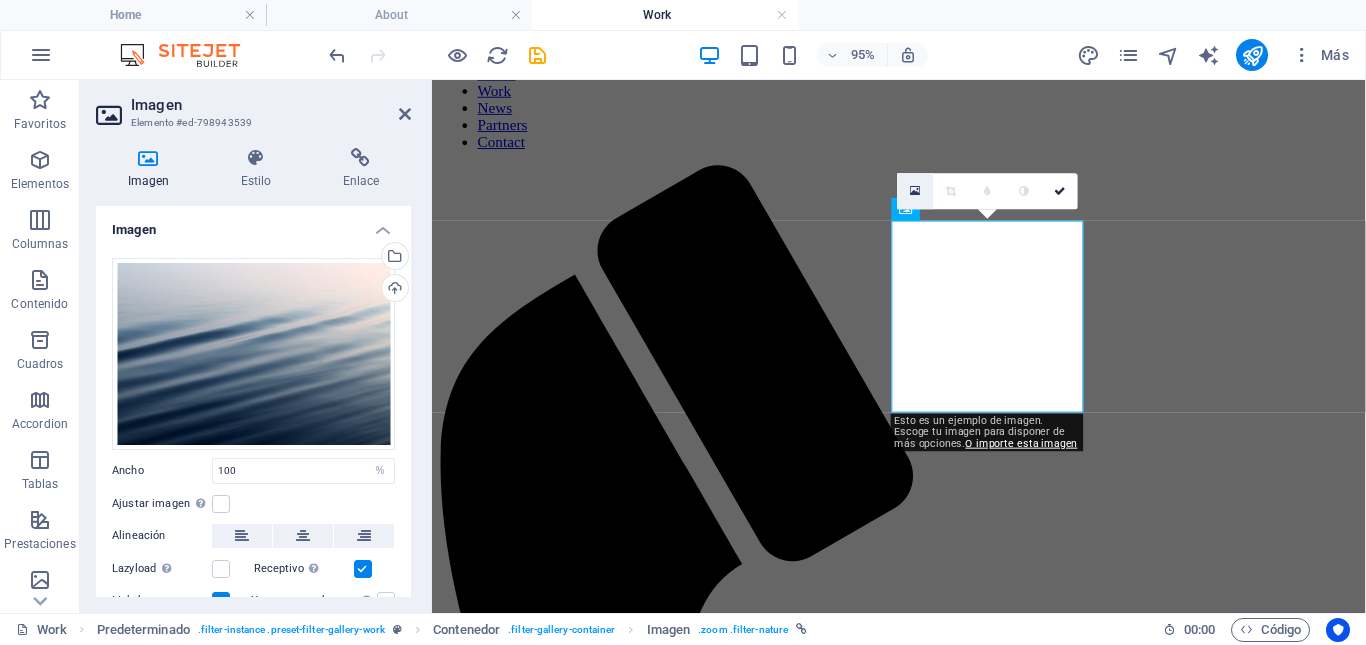 click at bounding box center (916, 191) 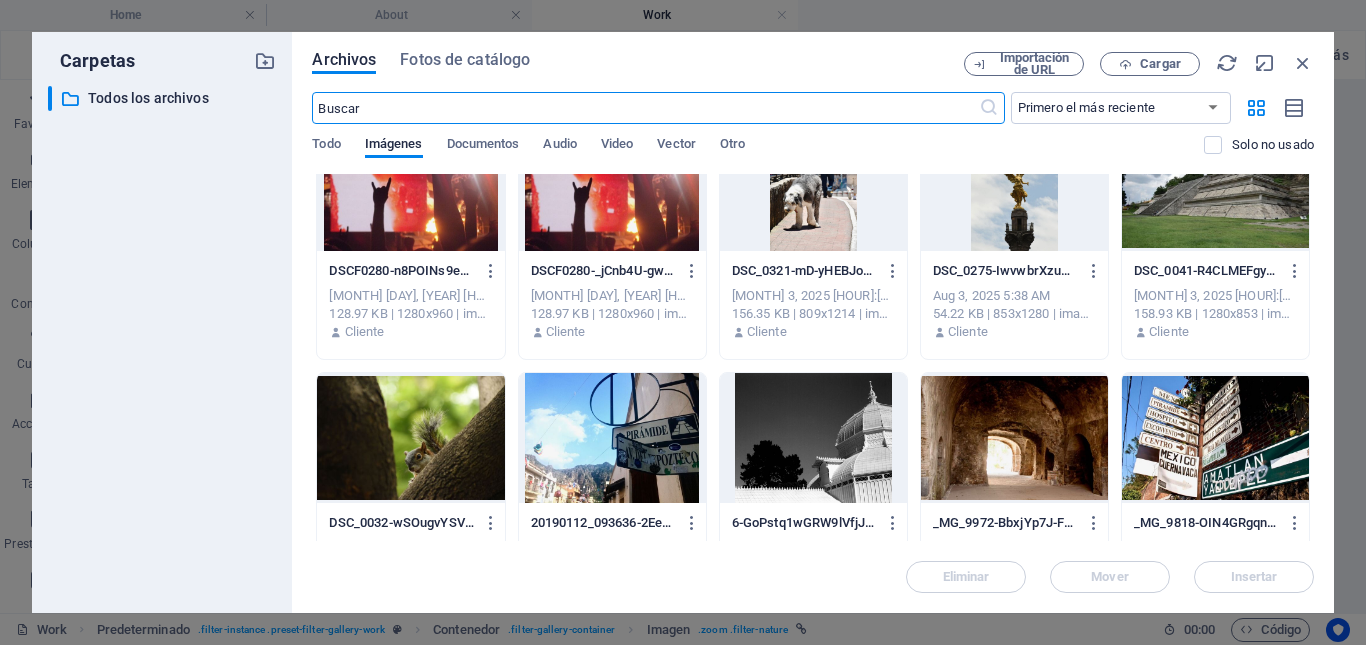 scroll, scrollTop: 0, scrollLeft: 0, axis: both 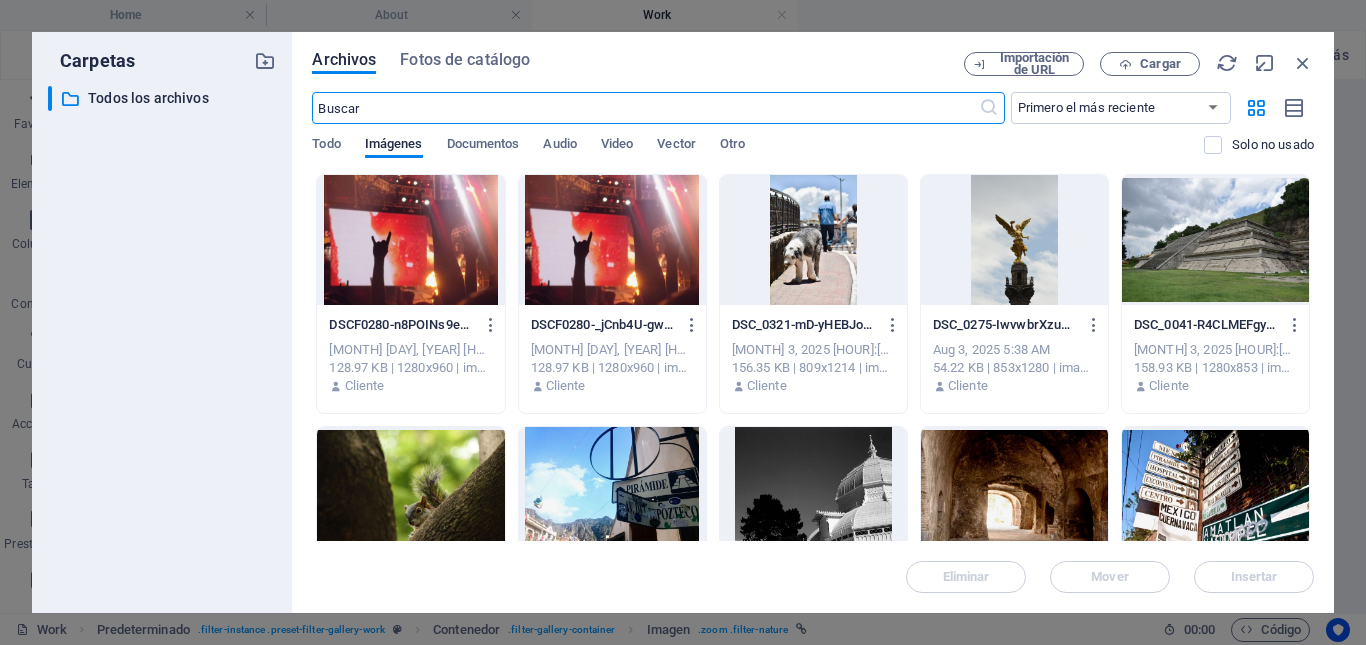 click at bounding box center [1014, 240] 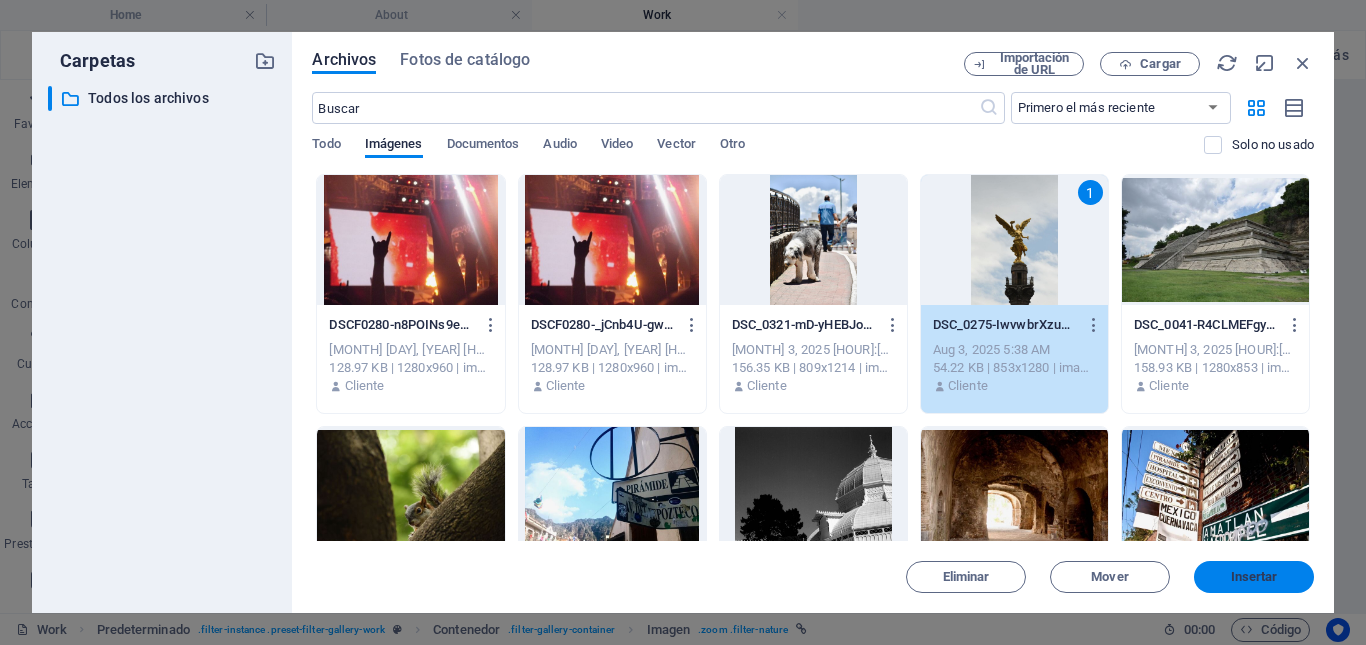 click on "Insertar" at bounding box center [1254, 577] 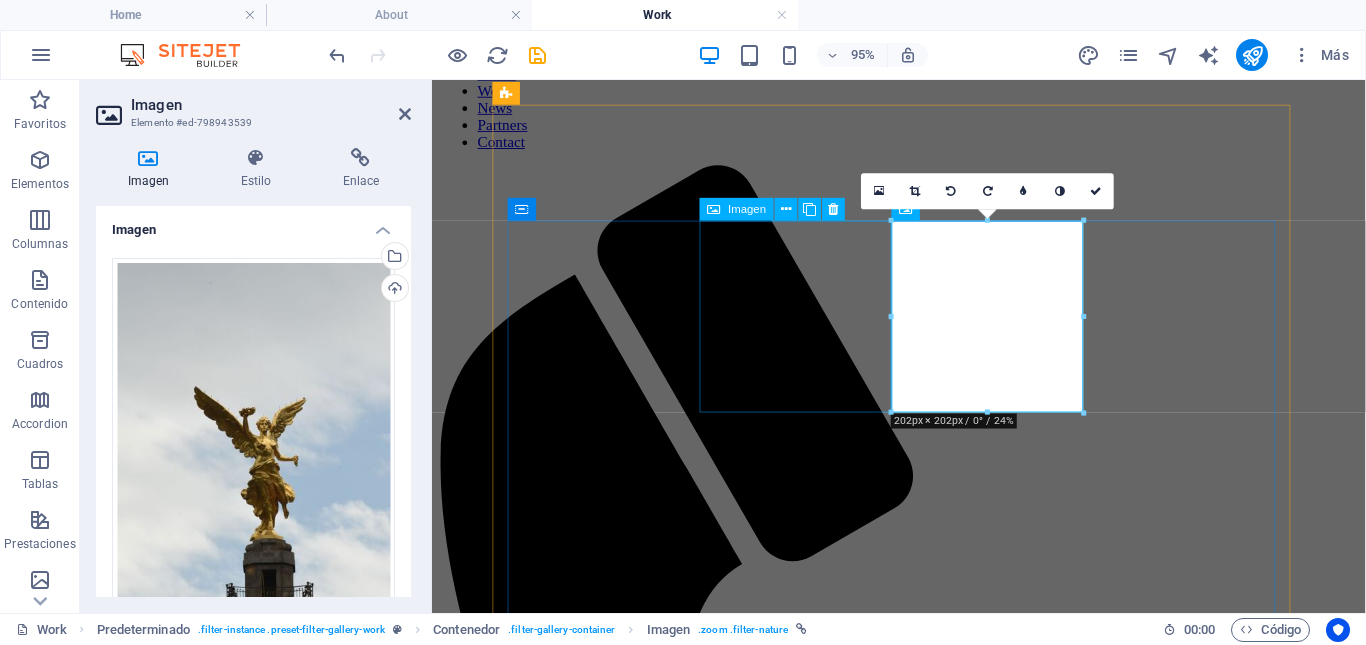 click at bounding box center (923, 3002) 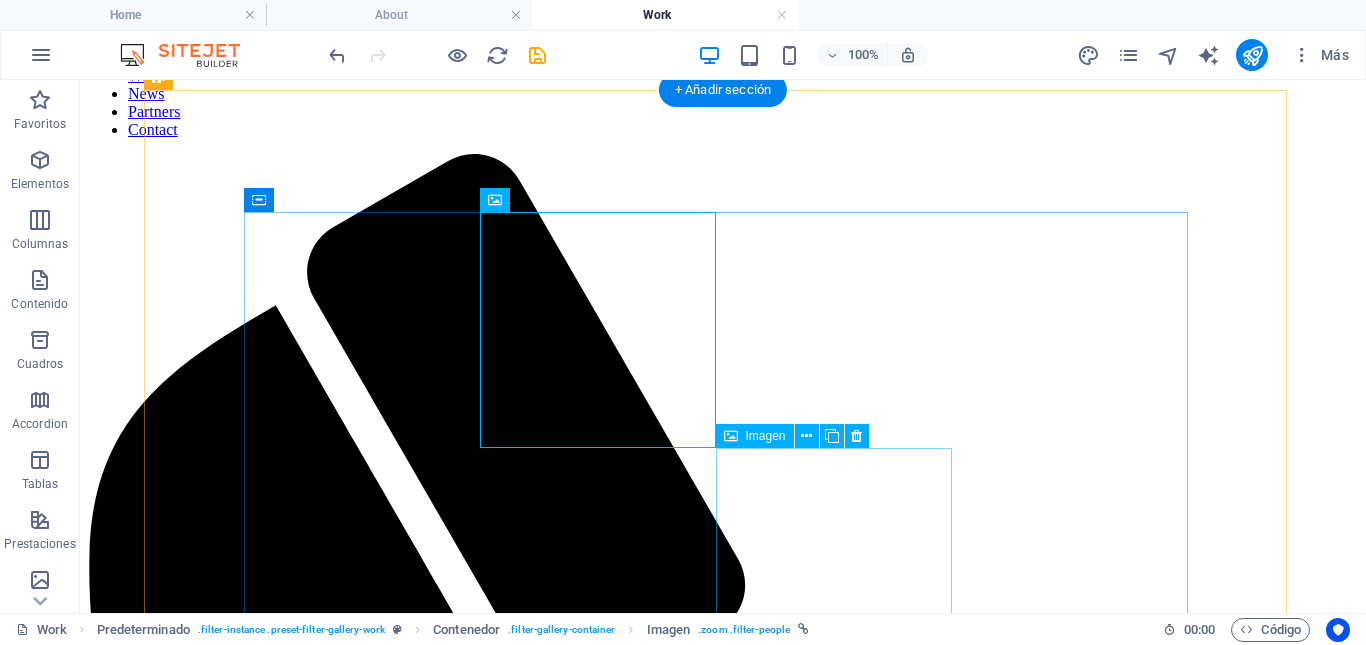 scroll, scrollTop: 150, scrollLeft: 0, axis: vertical 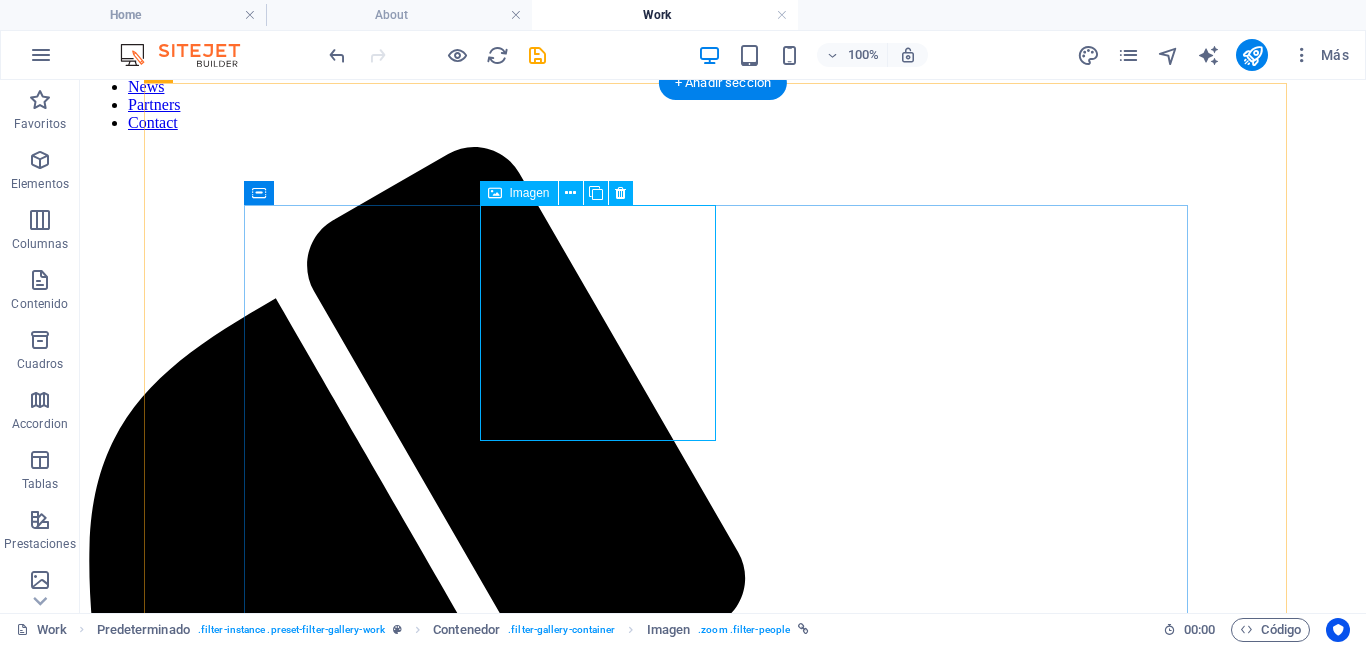 click at bounding box center (723, 3836) 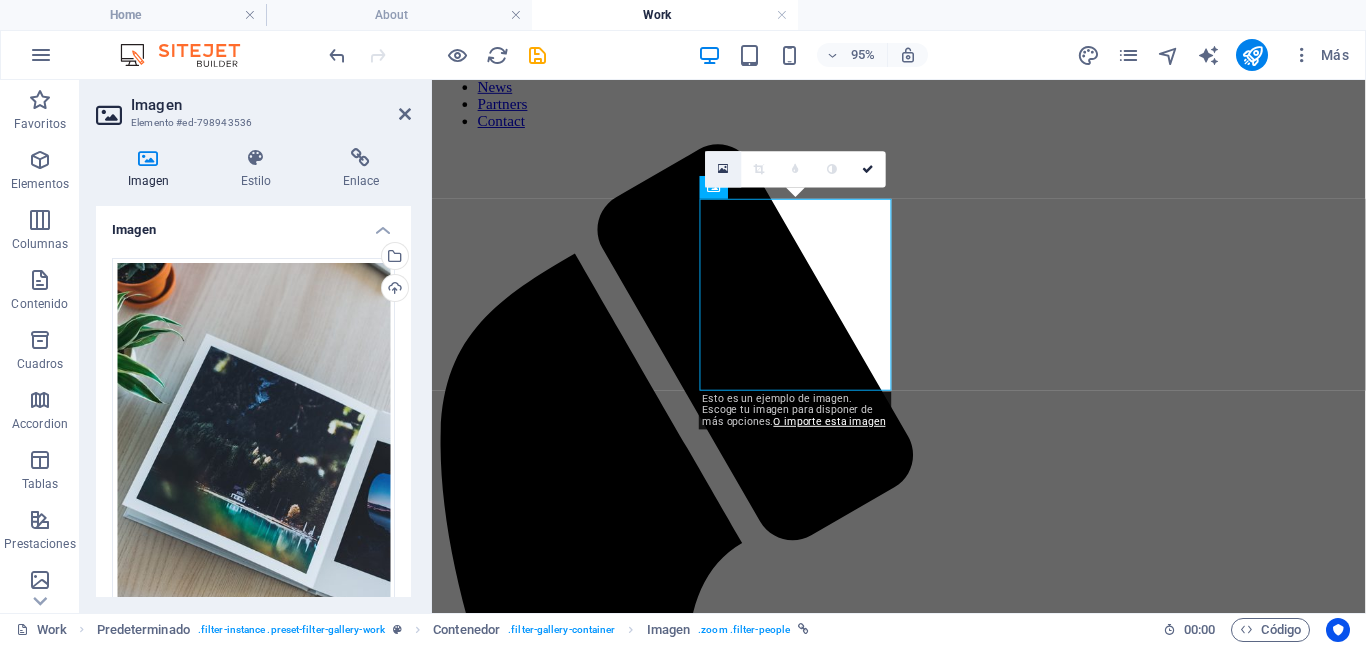 click at bounding box center [723, 169] 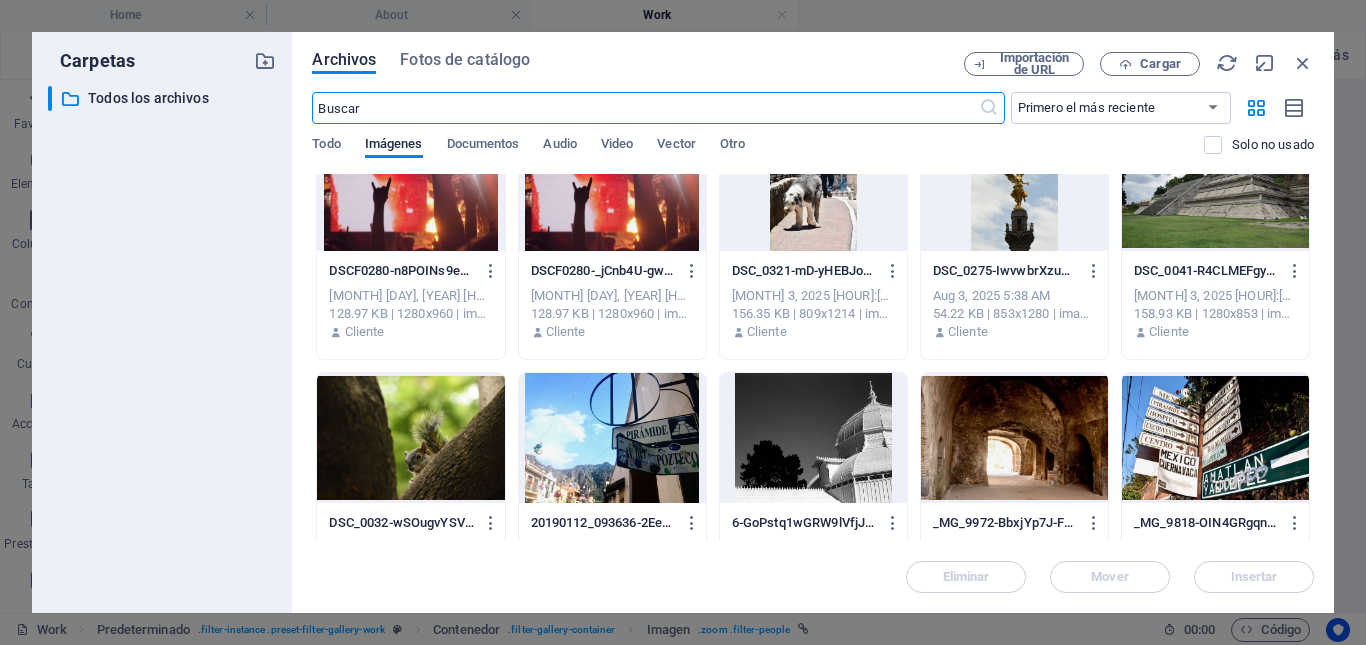 scroll, scrollTop: 0, scrollLeft: 0, axis: both 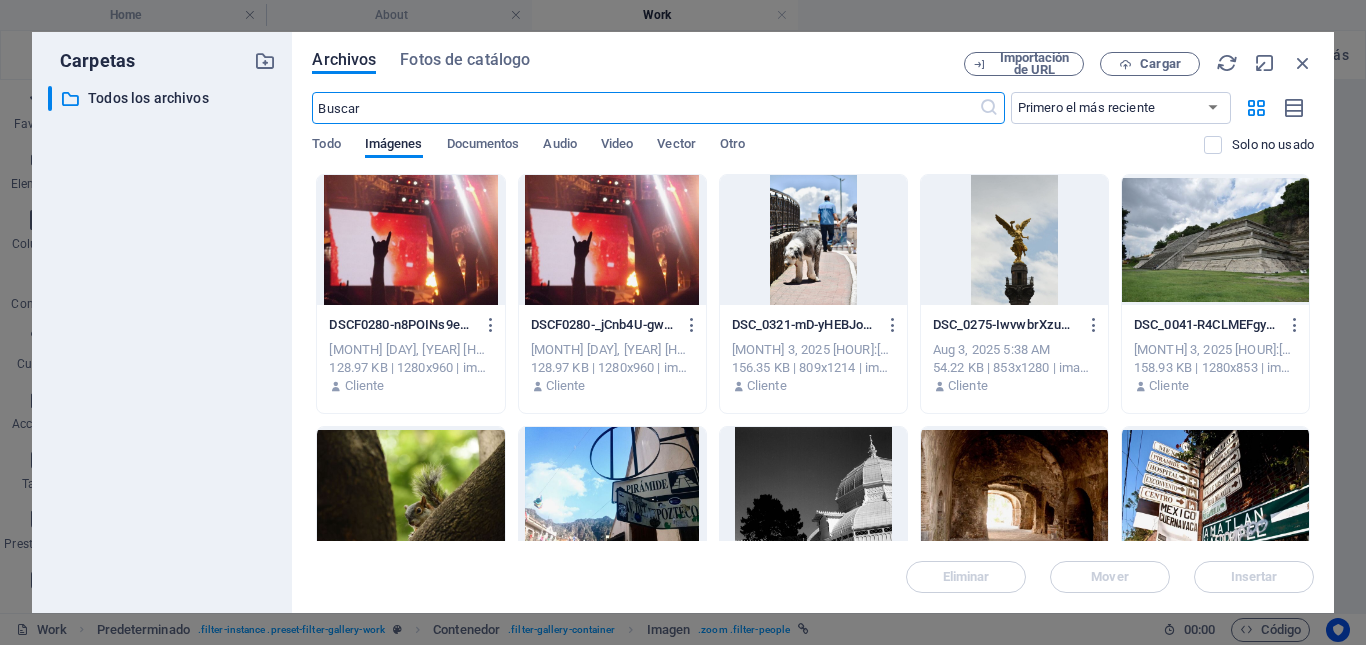 click at bounding box center [813, 240] 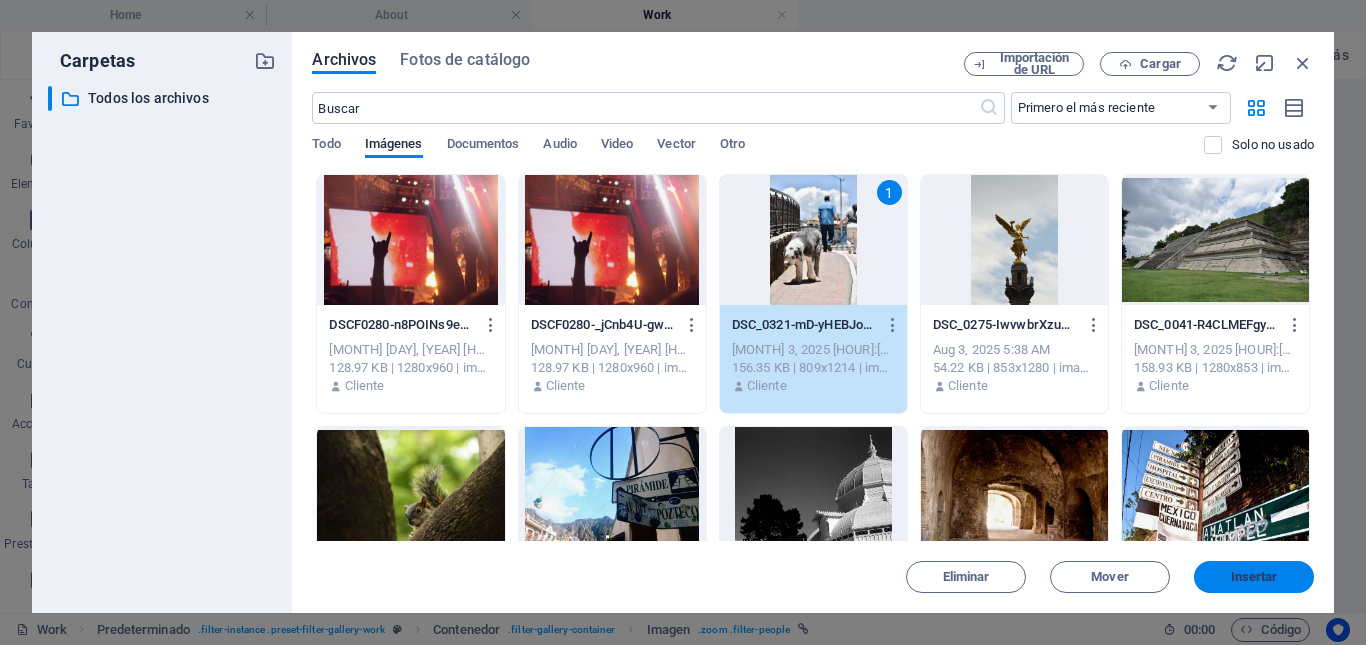 click on "Insertar" at bounding box center (1254, 577) 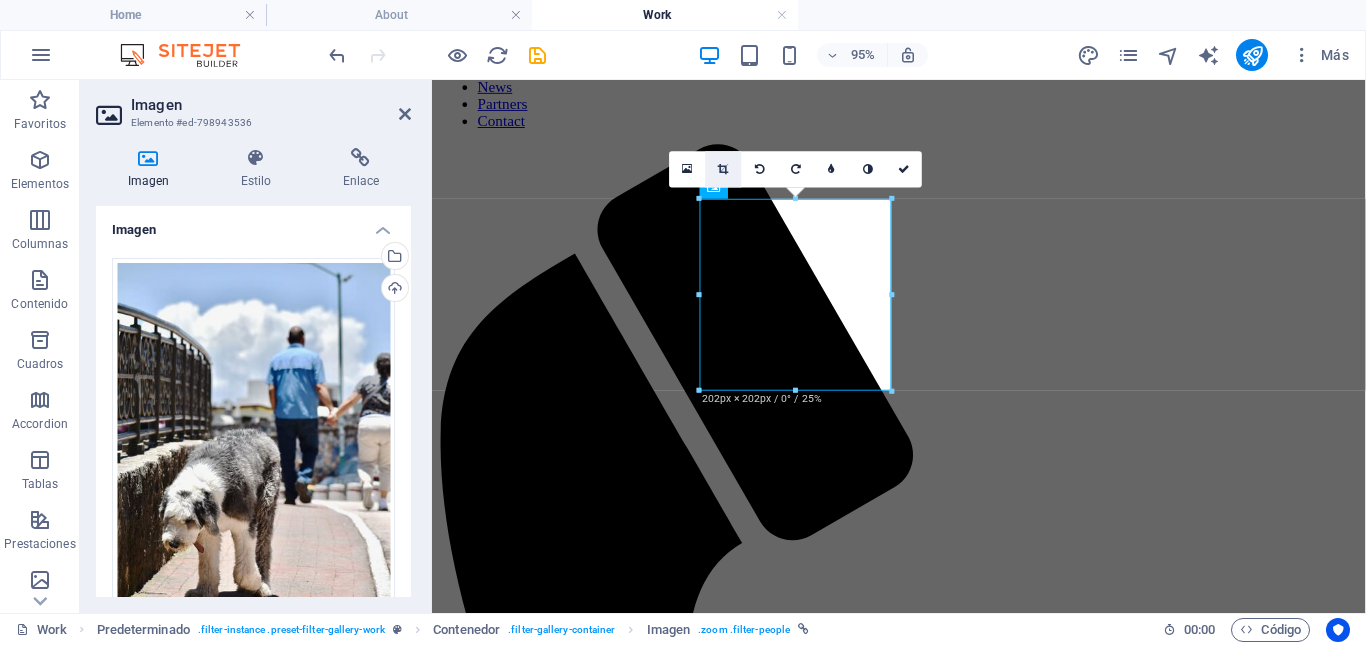 click at bounding box center (723, 169) 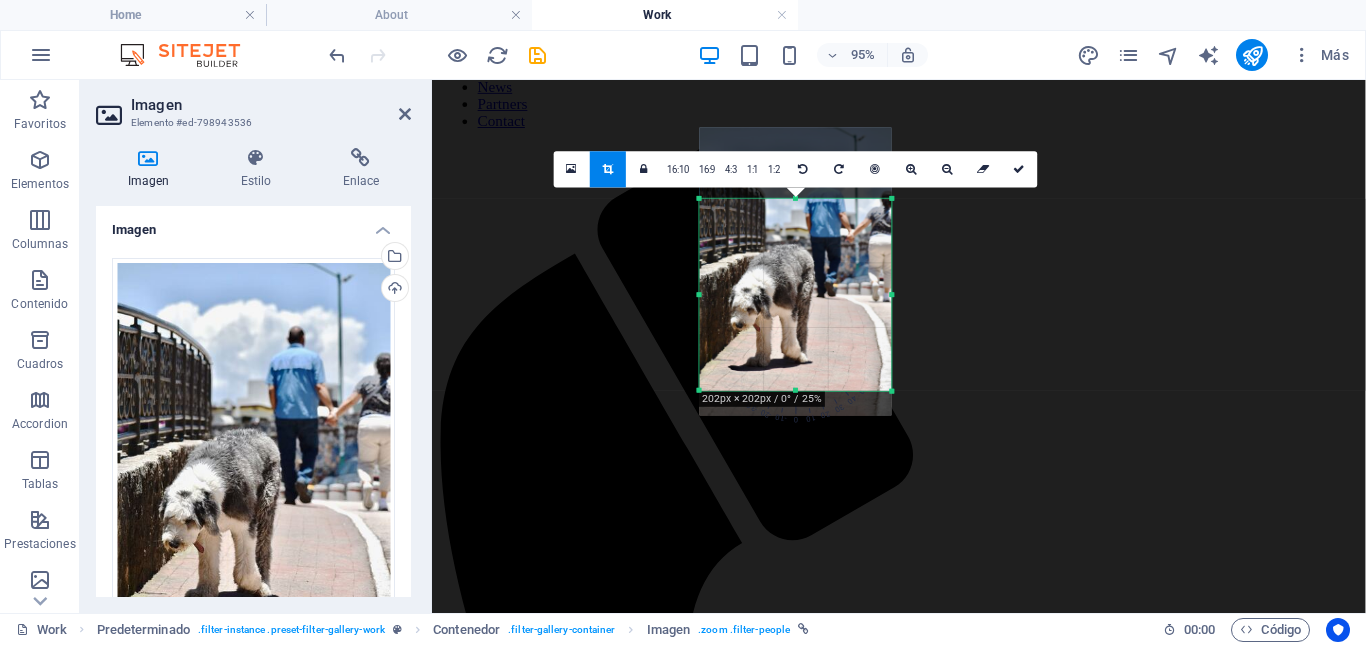 drag, startPoint x: 781, startPoint y: 272, endPoint x: 786, endPoint y: 245, distance: 27.45906 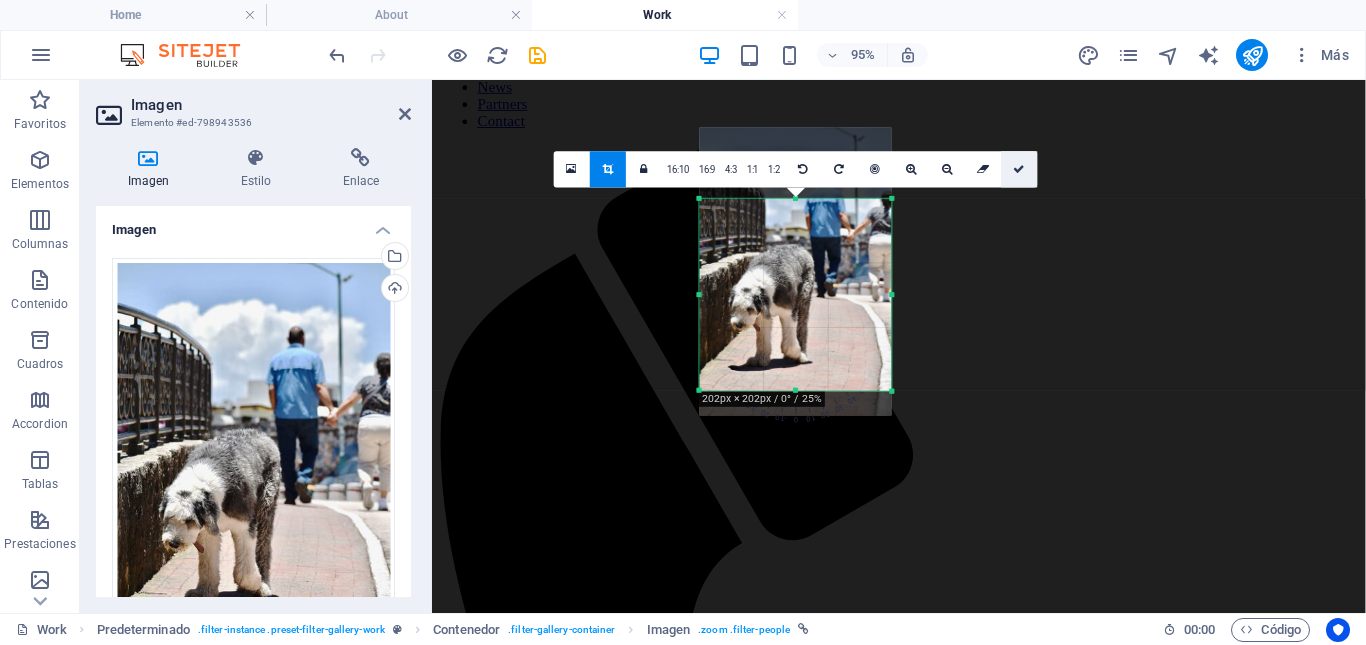 click at bounding box center (1020, 169) 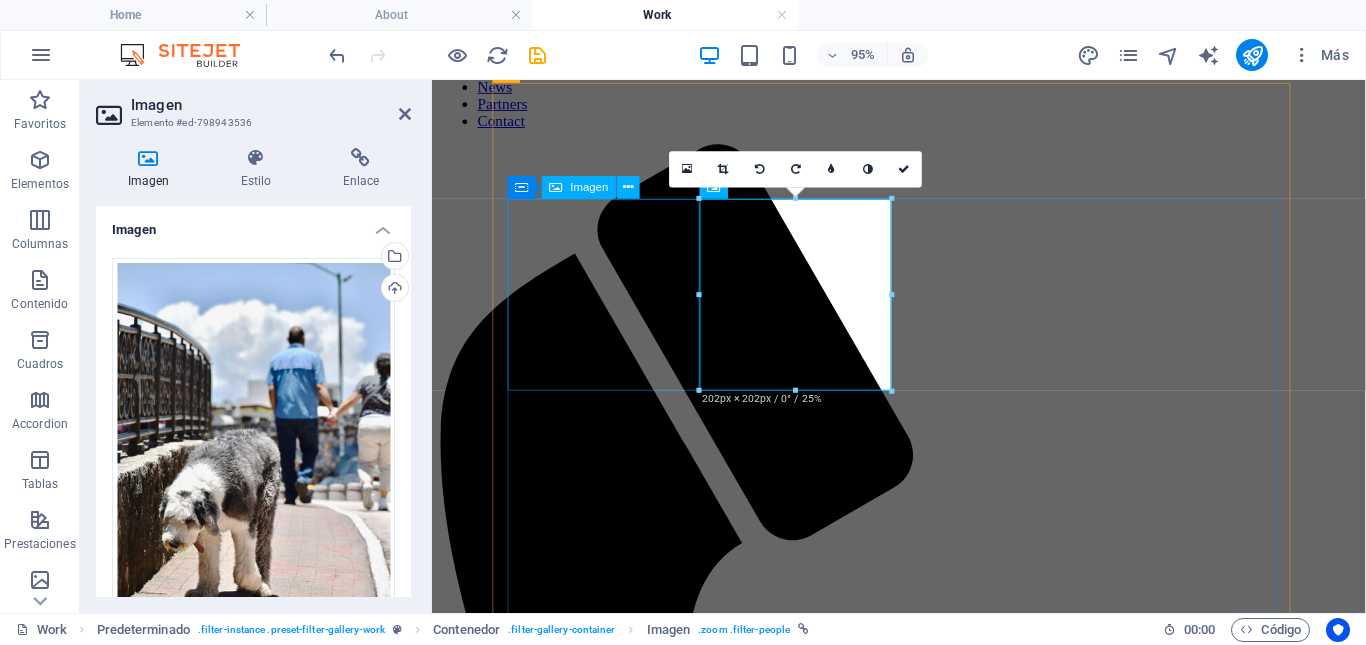 click at bounding box center [923, 2009] 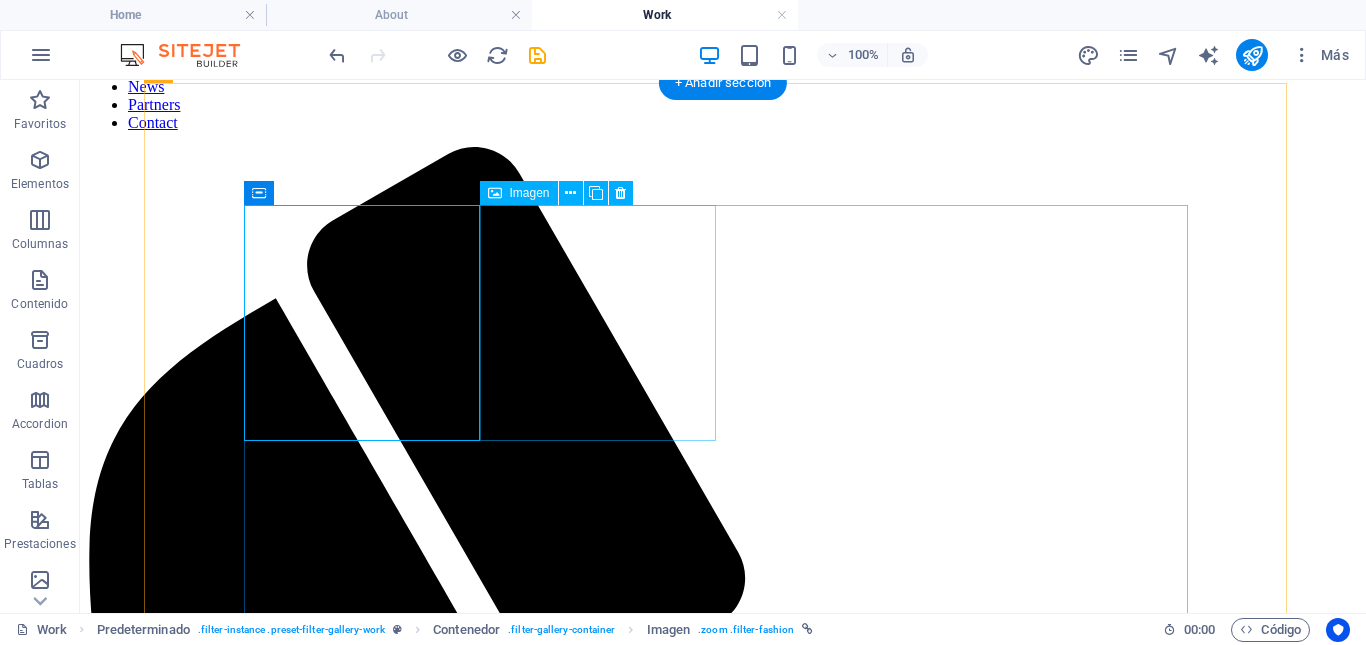 click at bounding box center (723, 3837) 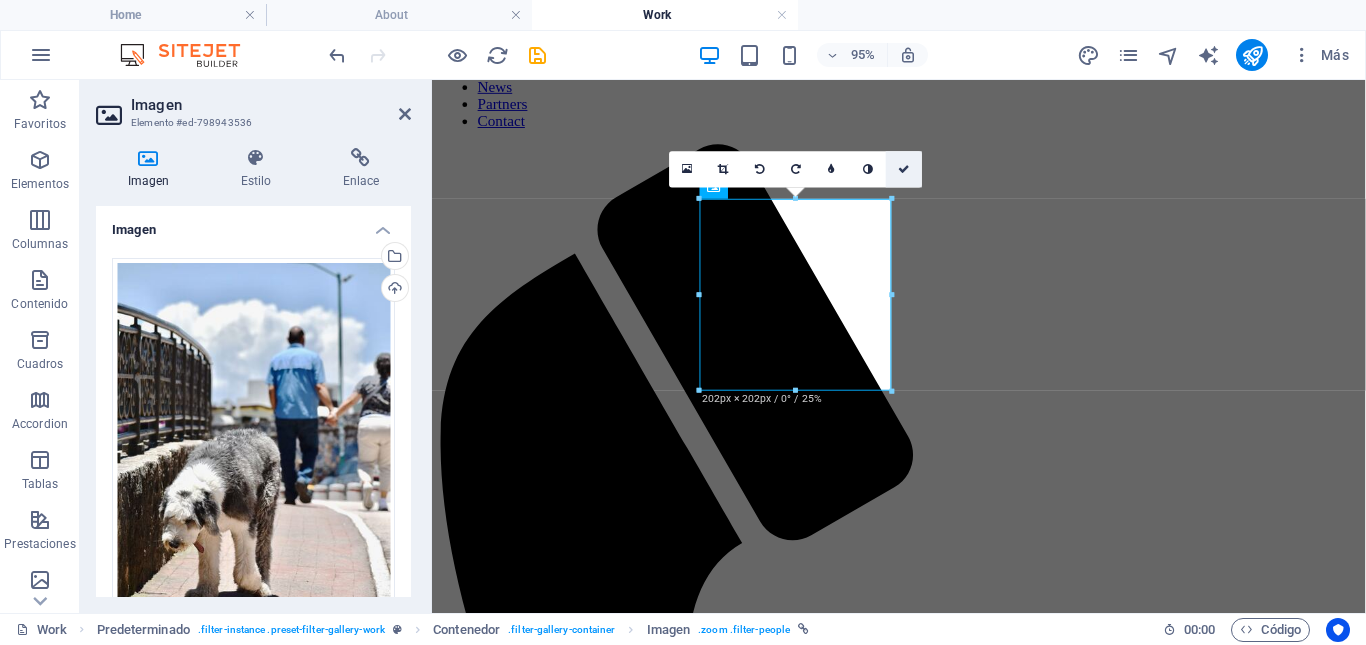 click at bounding box center (904, 169) 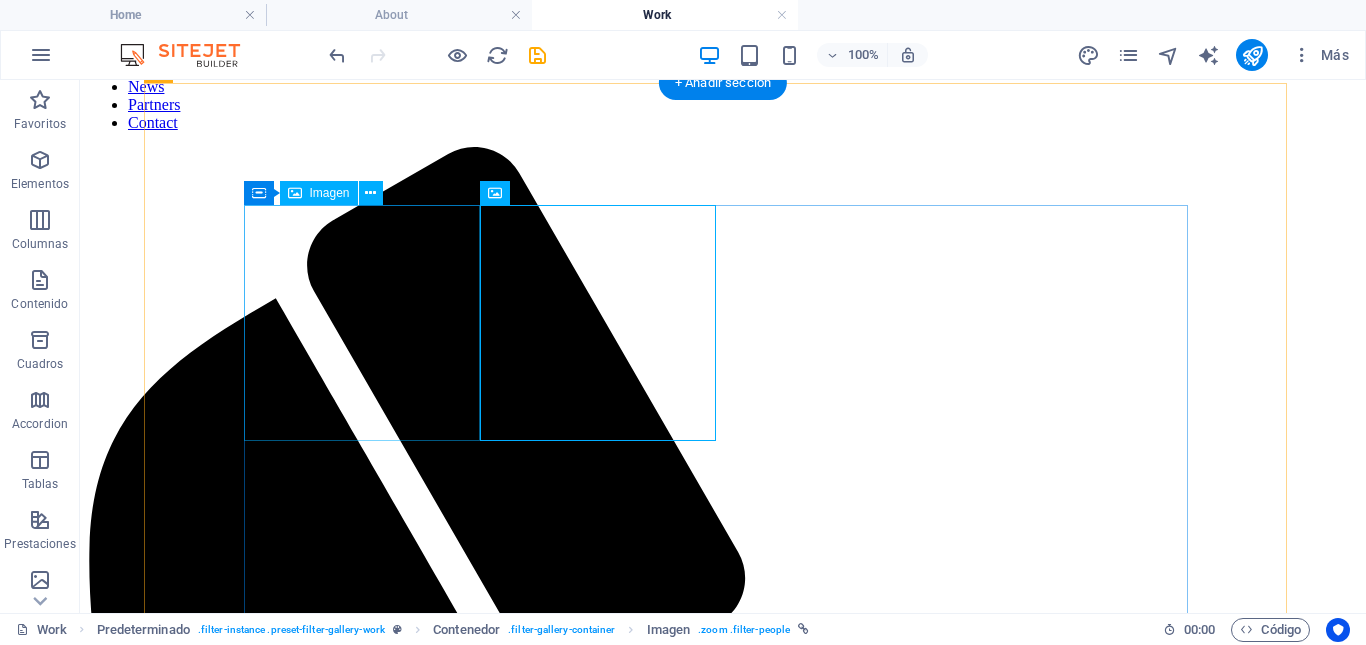 click at bounding box center (723, 2562) 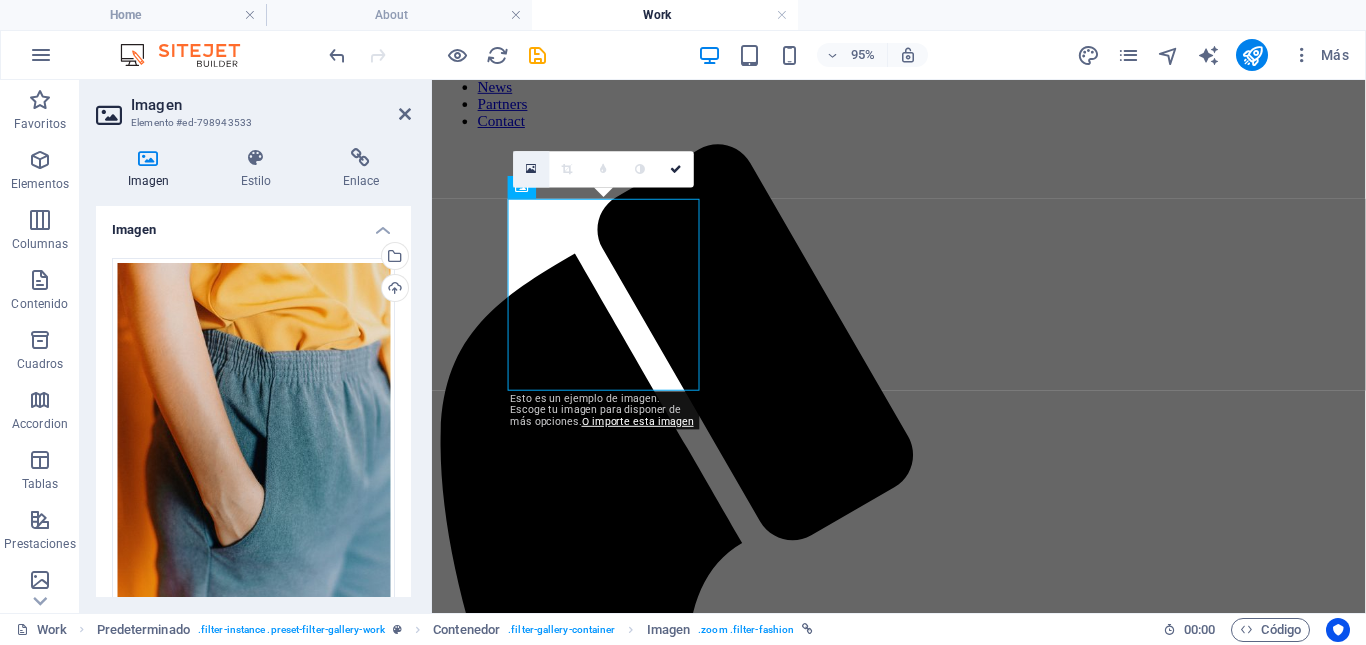 click at bounding box center (532, 169) 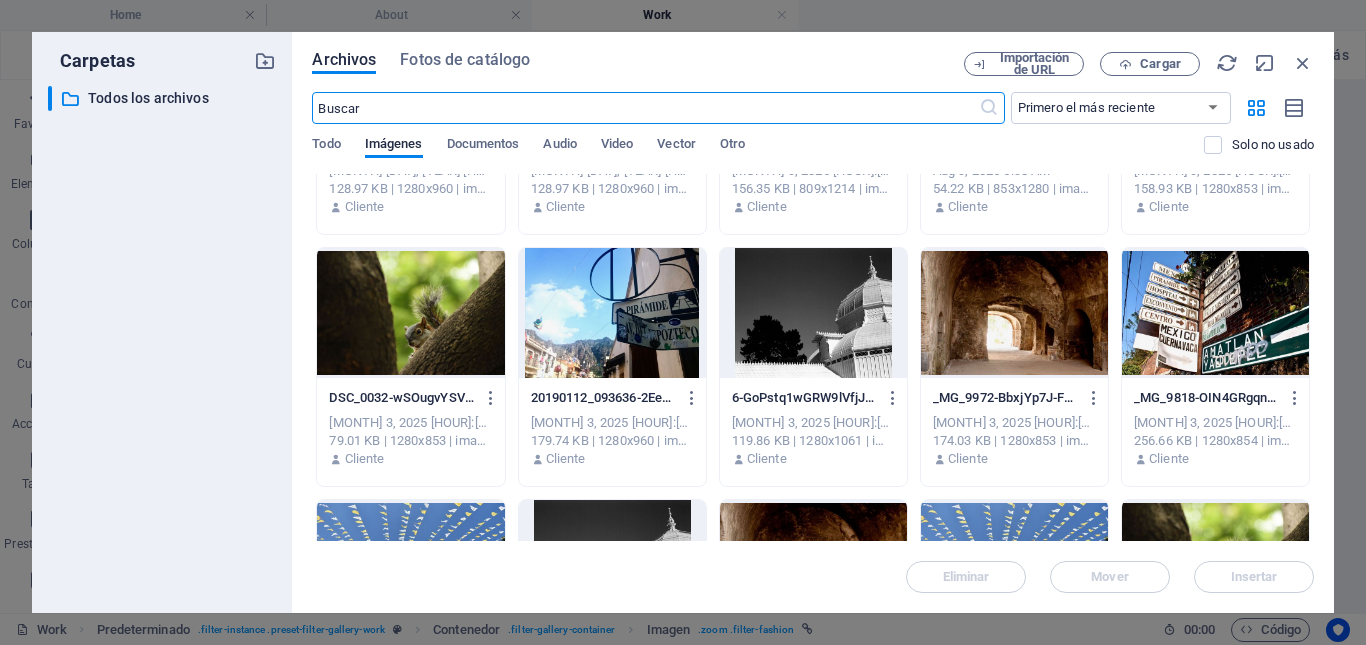 scroll, scrollTop: 156, scrollLeft: 0, axis: vertical 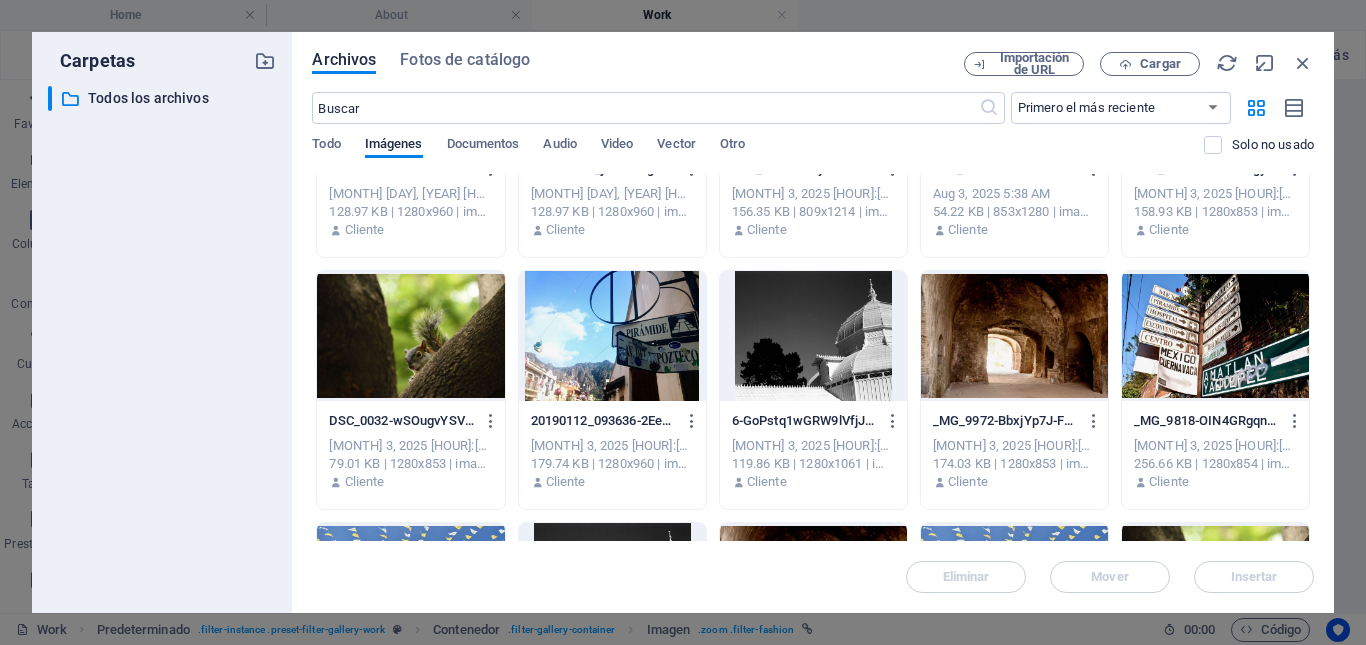click at bounding box center [813, 336] 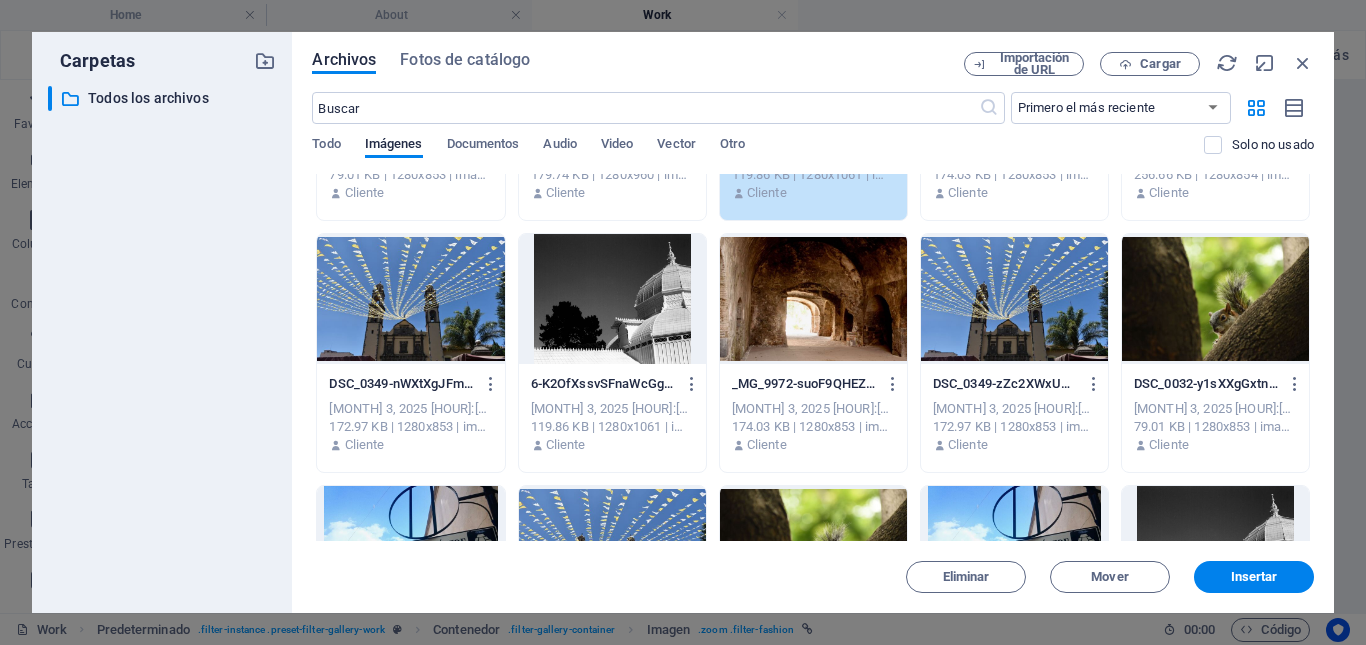 scroll, scrollTop: 0, scrollLeft: 0, axis: both 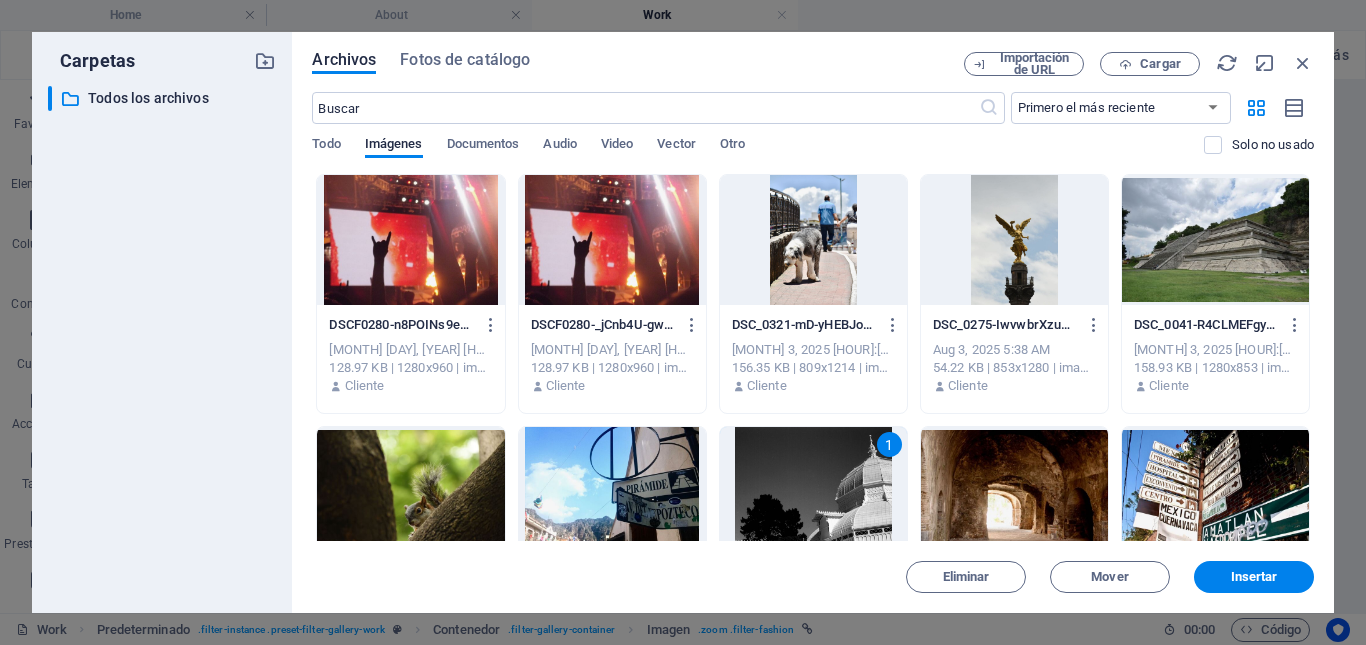click at bounding box center [1215, 240] 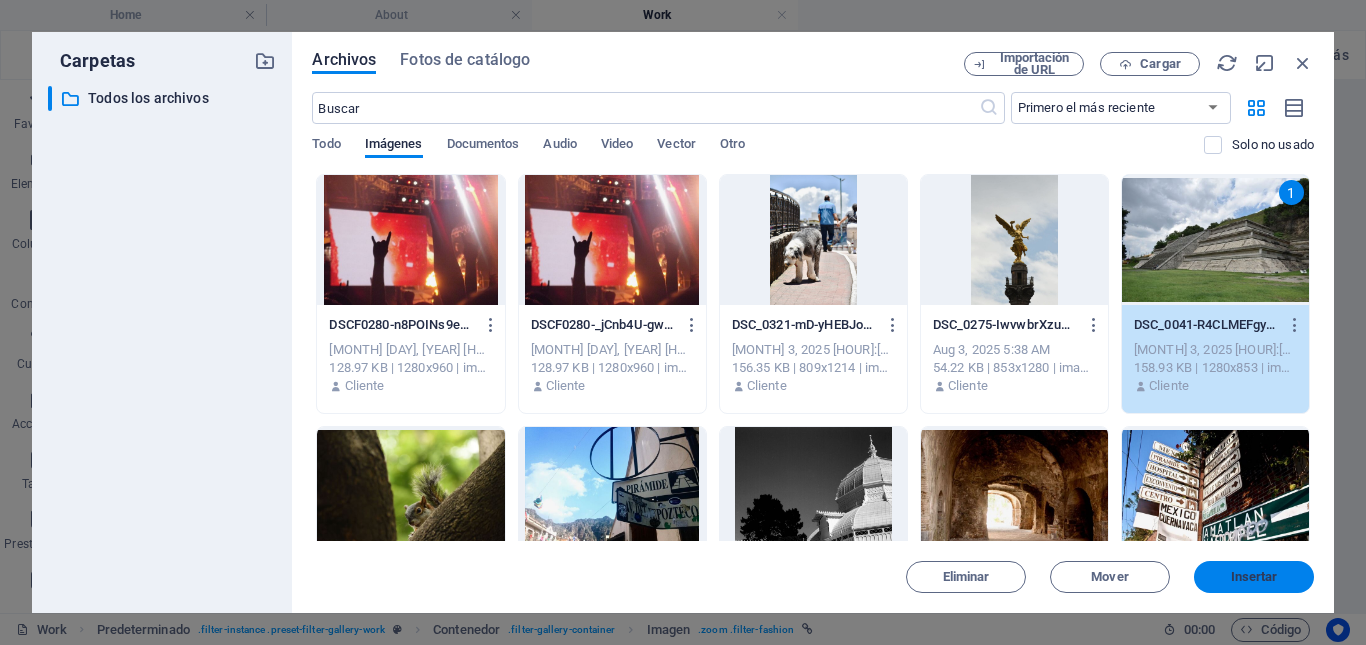 click on "Insertar" at bounding box center (1254, 577) 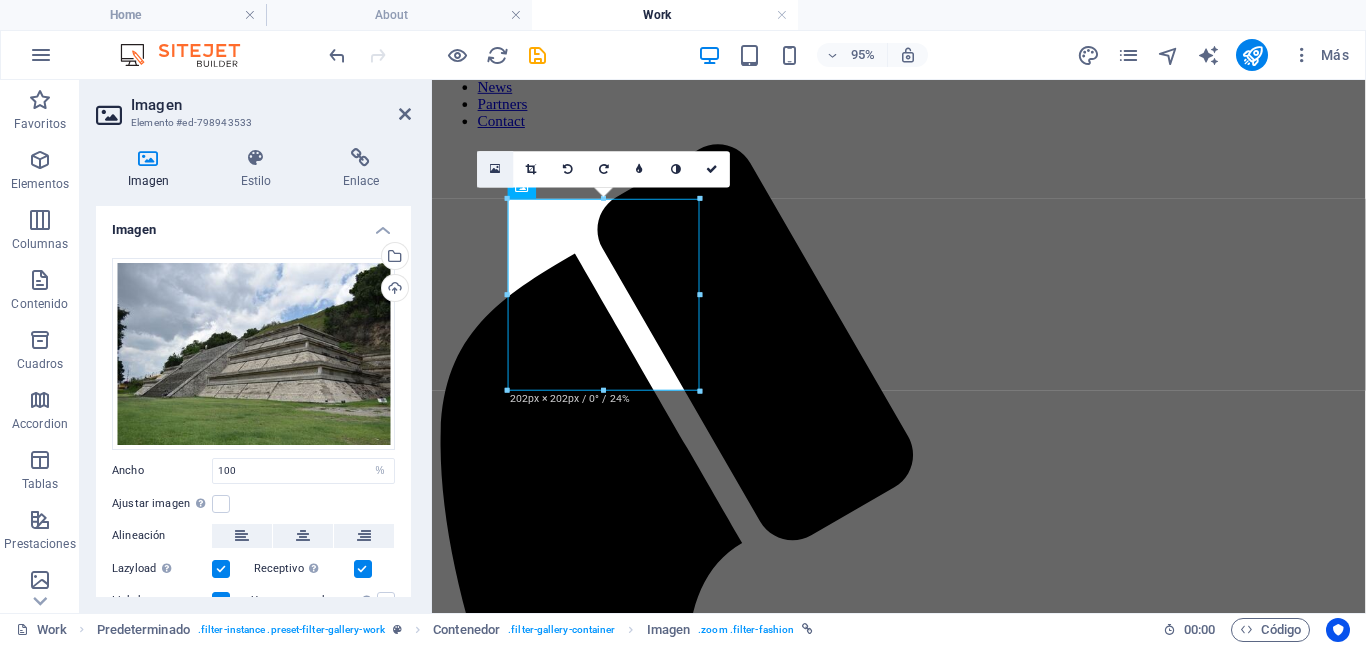 click at bounding box center (495, 169) 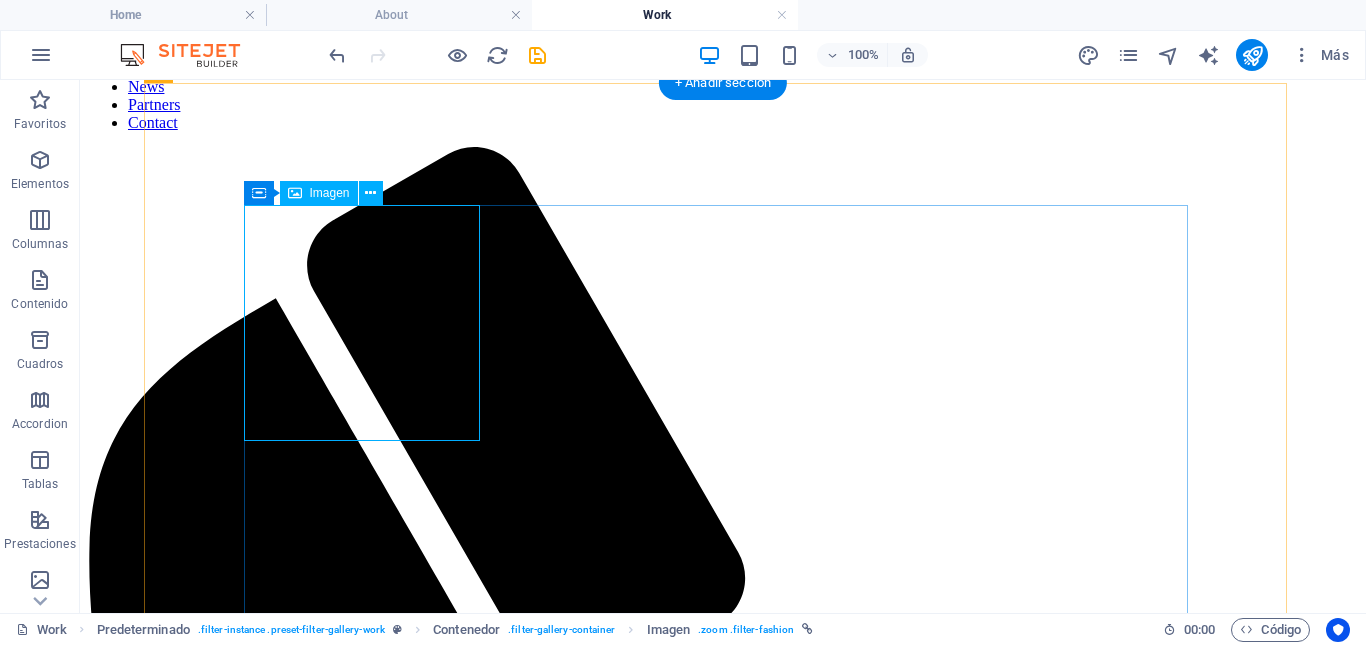 click at bounding box center (723, 2563) 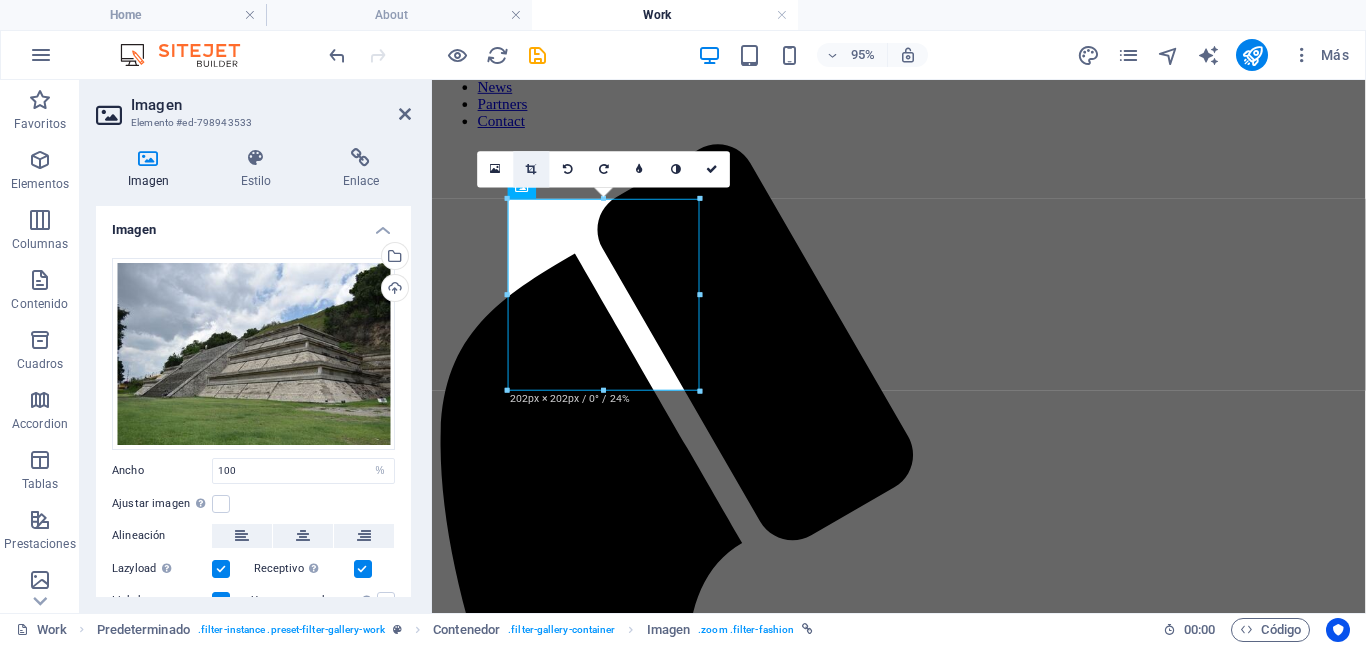 click at bounding box center (532, 169) 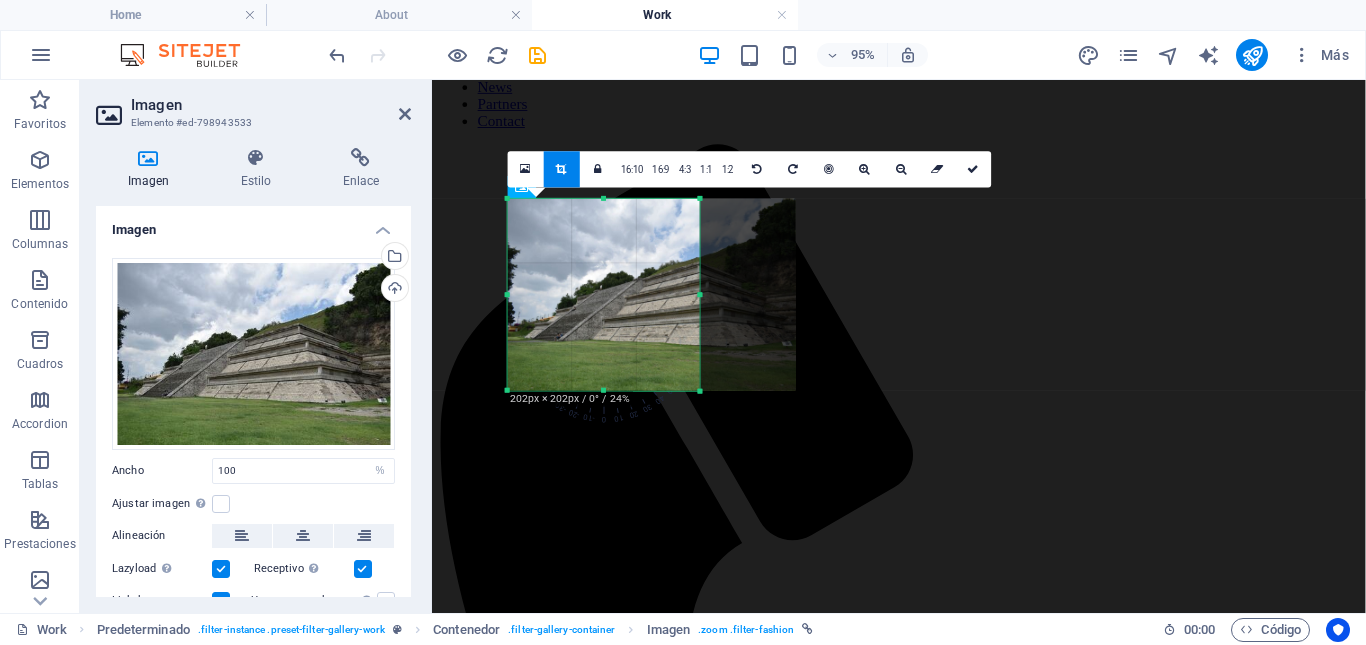 drag, startPoint x: 599, startPoint y: 307, endPoint x: 646, endPoint y: 310, distance: 47.095646 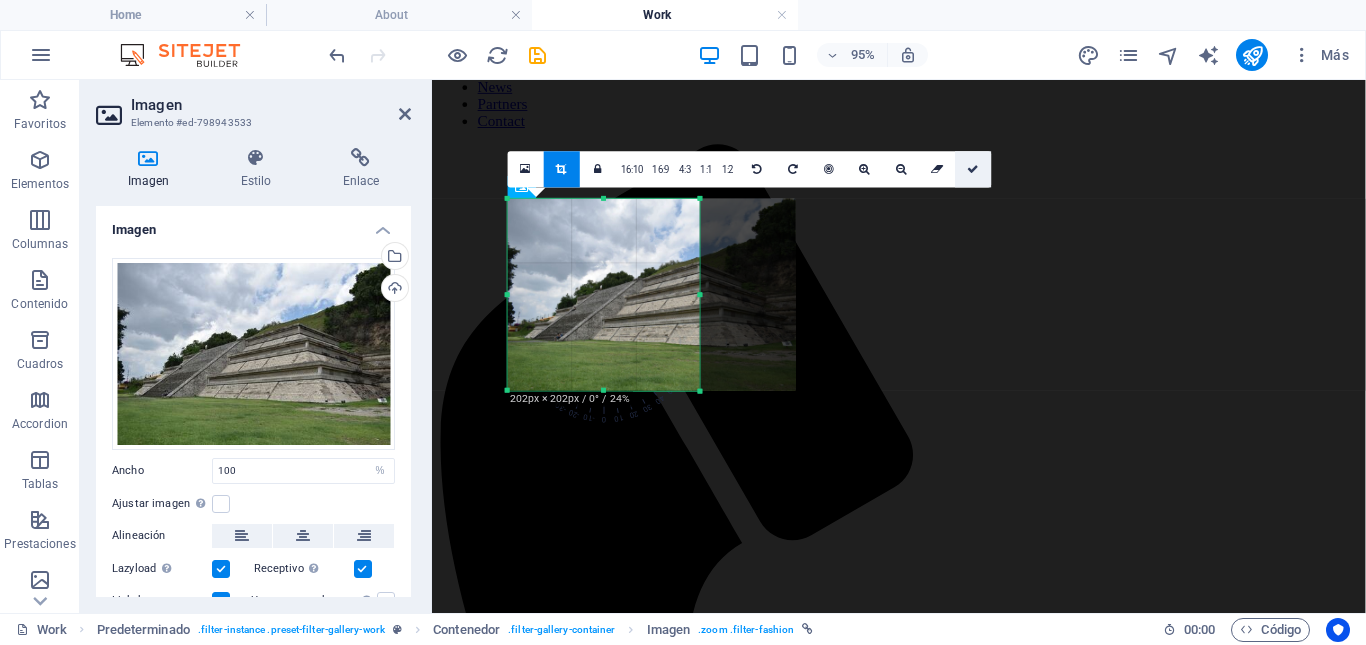 click at bounding box center [974, 169] 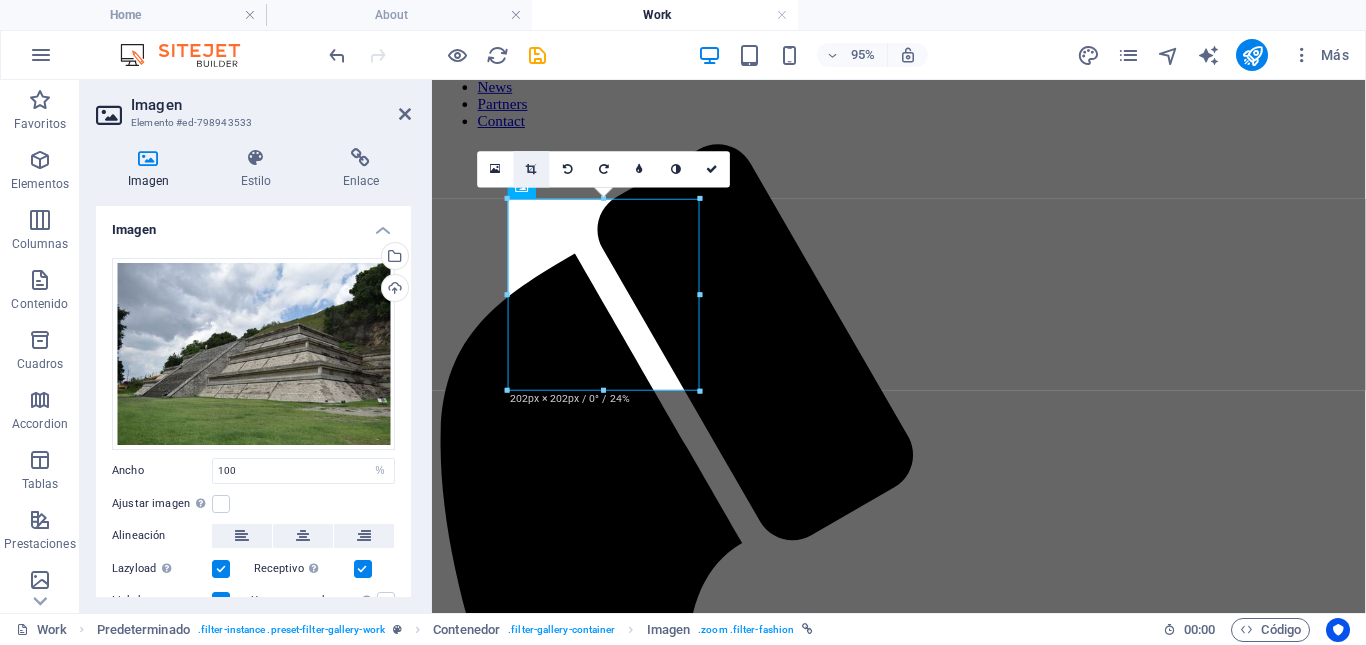 click at bounding box center [531, 169] 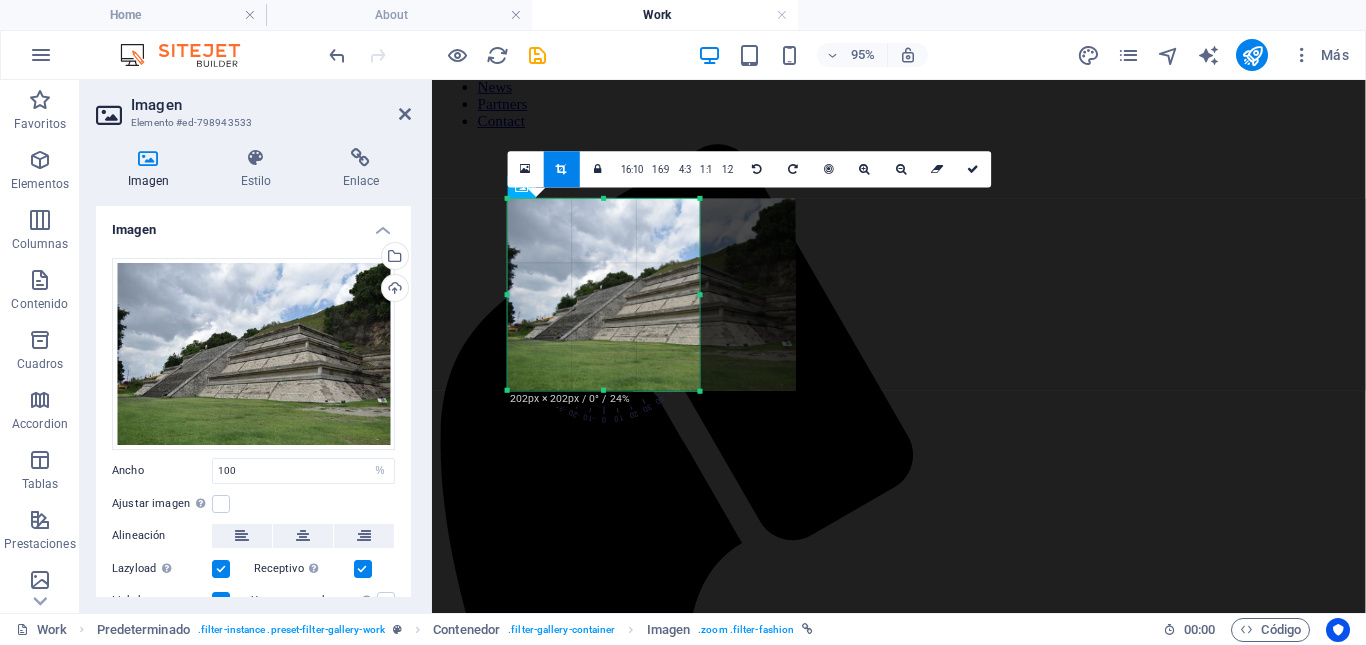 click at bounding box center [652, 295] 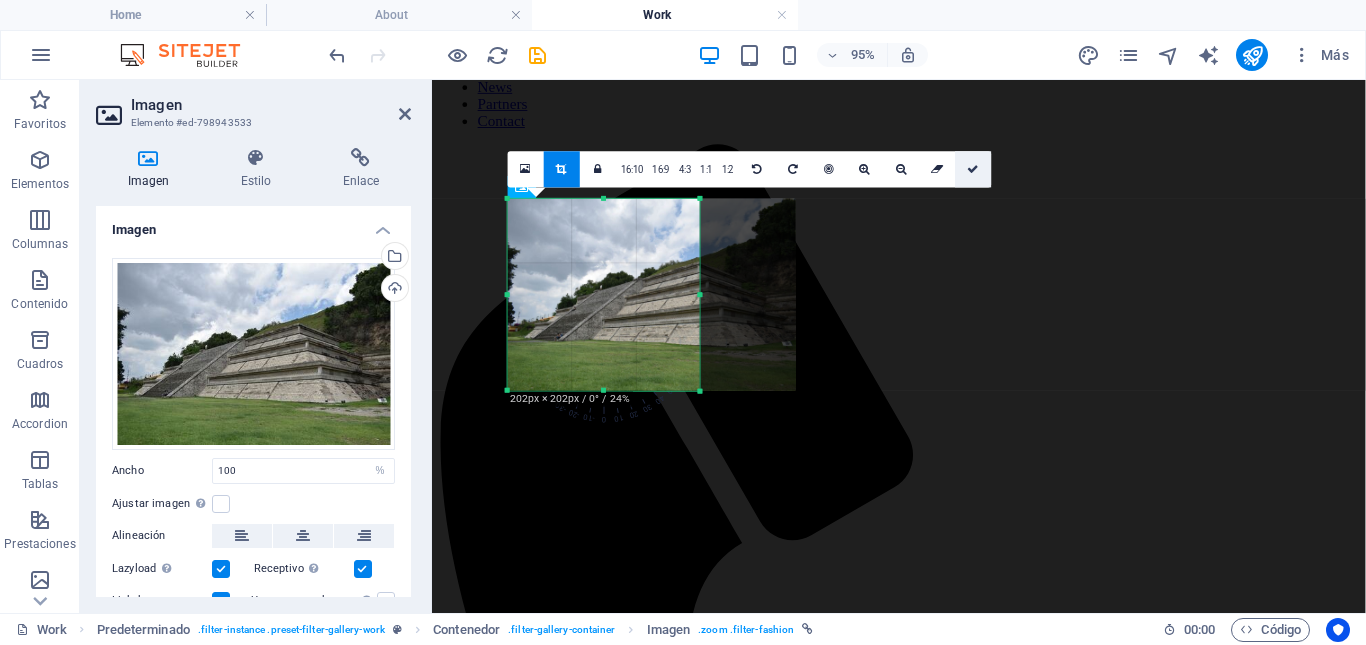 click at bounding box center (974, 169) 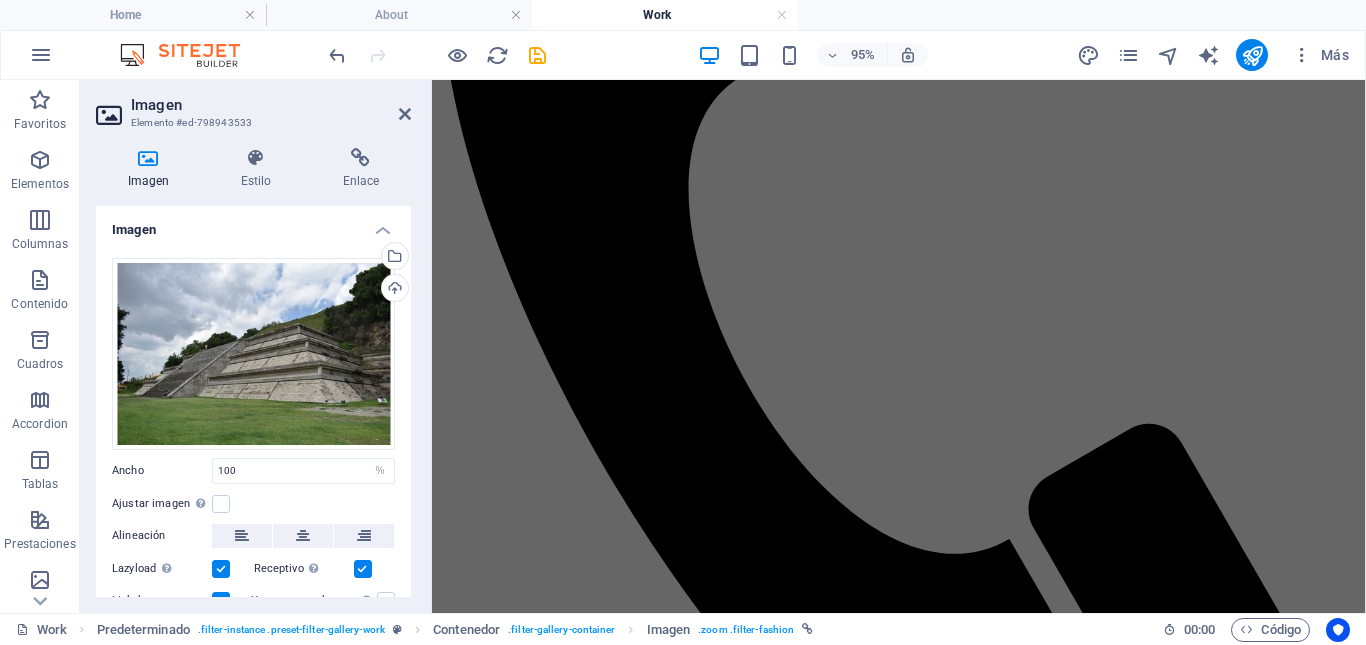 scroll, scrollTop: 159, scrollLeft: 0, axis: vertical 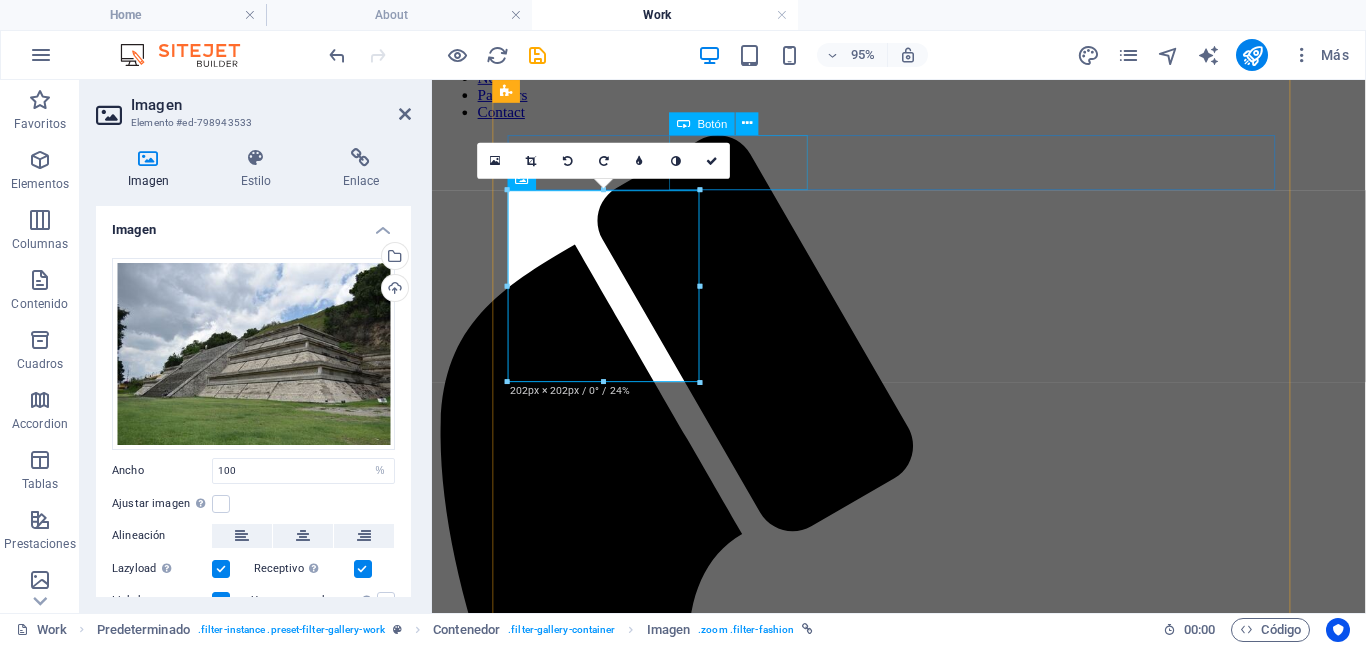 drag, startPoint x: 1390, startPoint y: 358, endPoint x: 1141, endPoint y: 245, distance: 273.44104 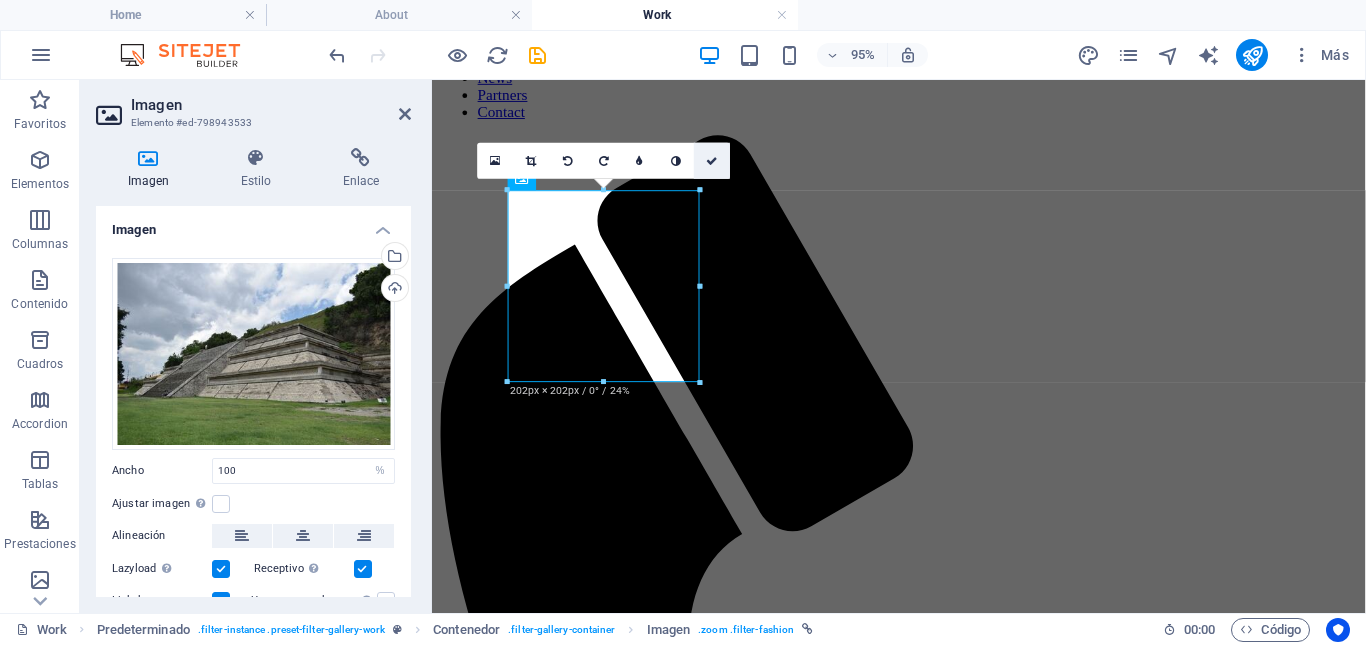 click at bounding box center (712, 160) 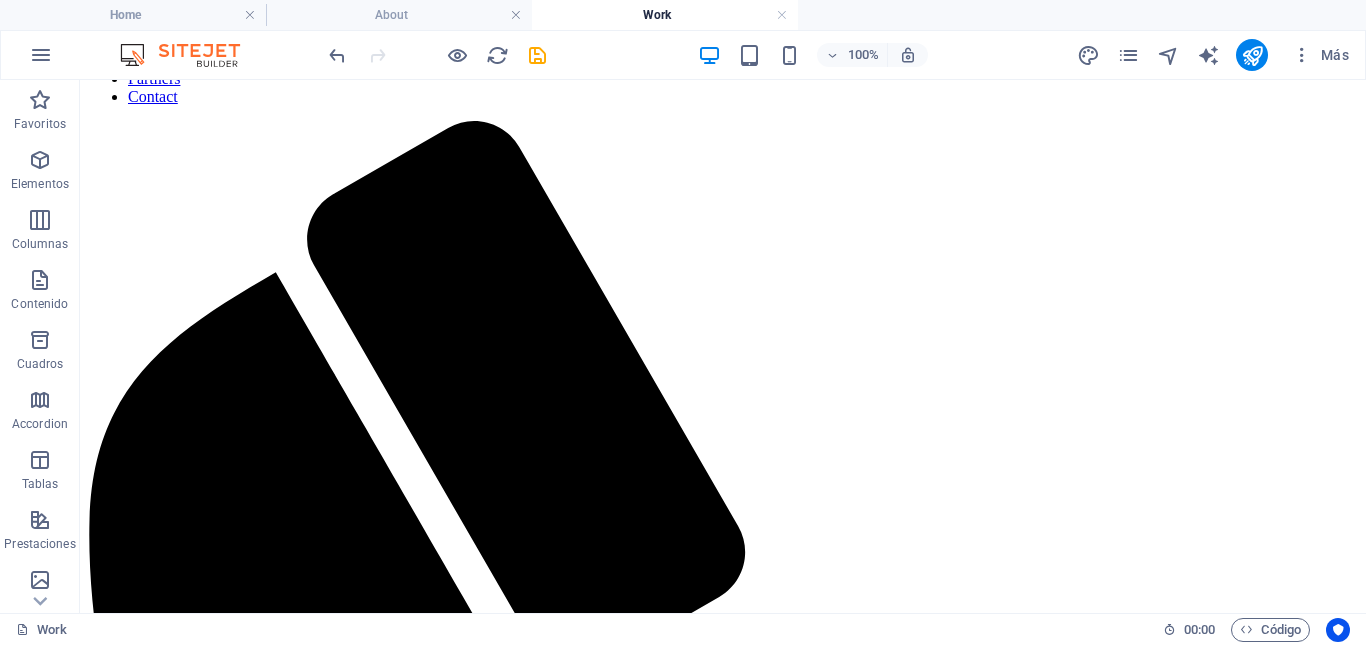 scroll, scrollTop: 200, scrollLeft: 0, axis: vertical 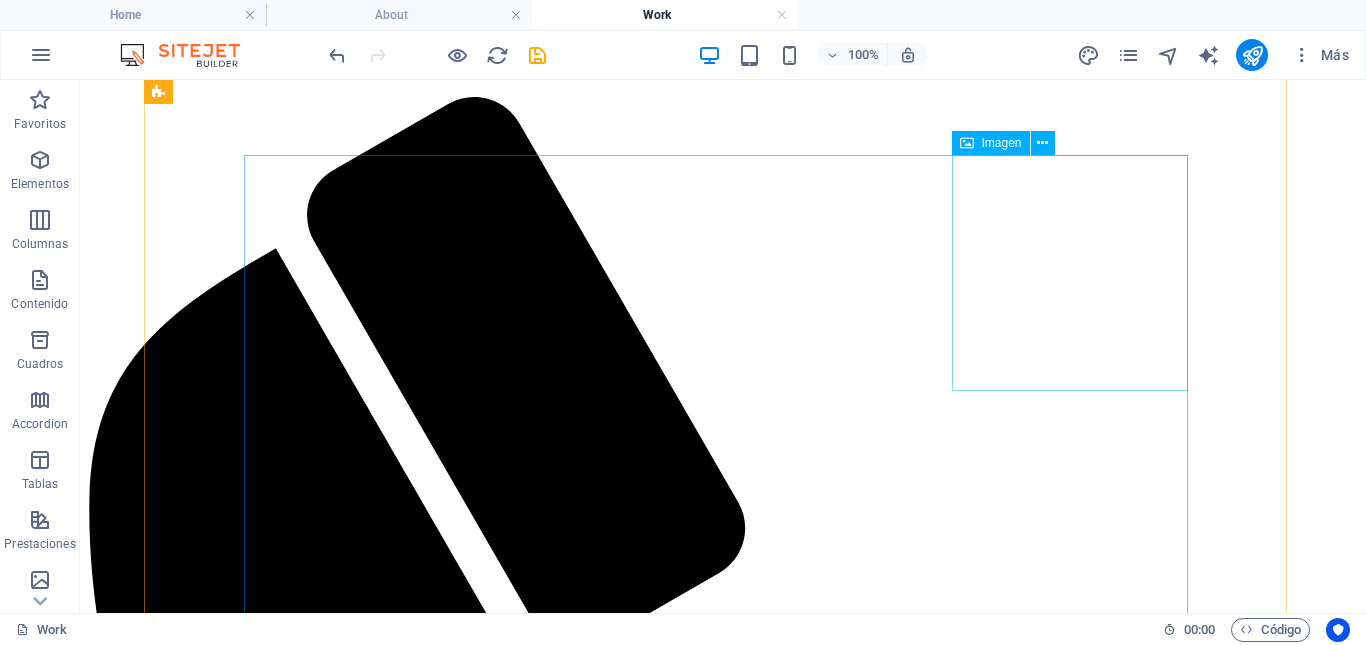 click at bounding box center (723, 6337) 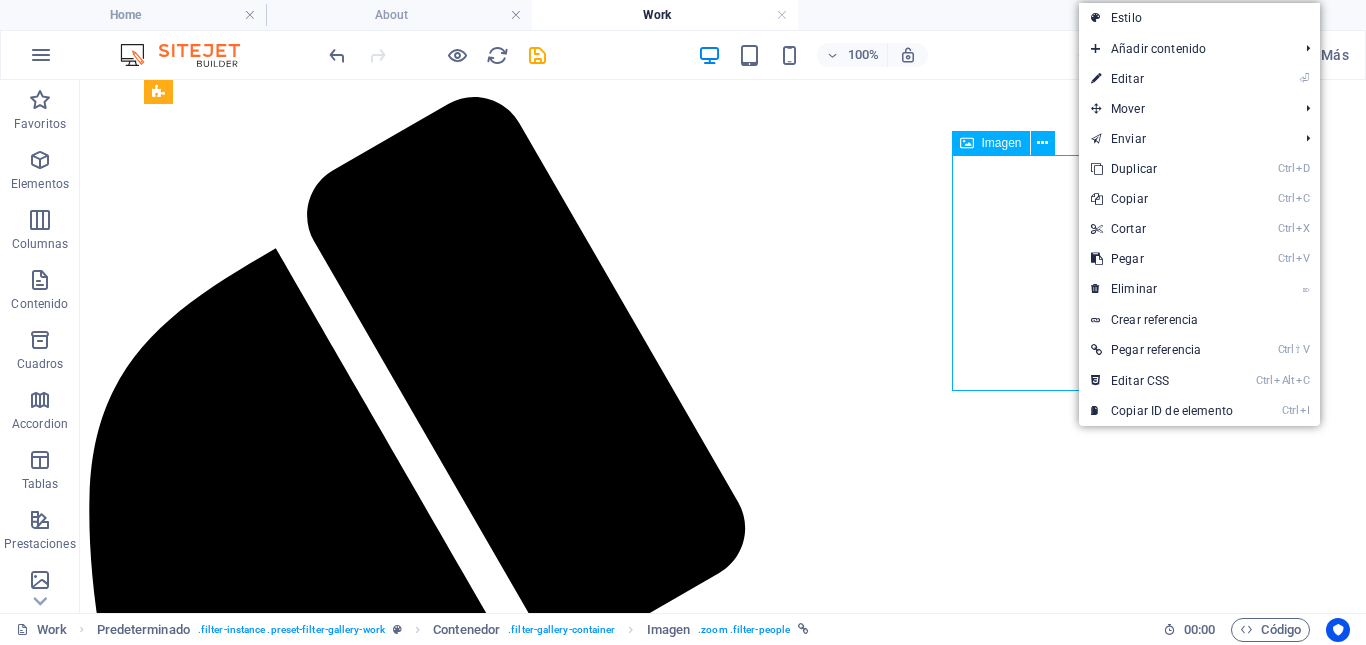 click at bounding box center (723, 6337) 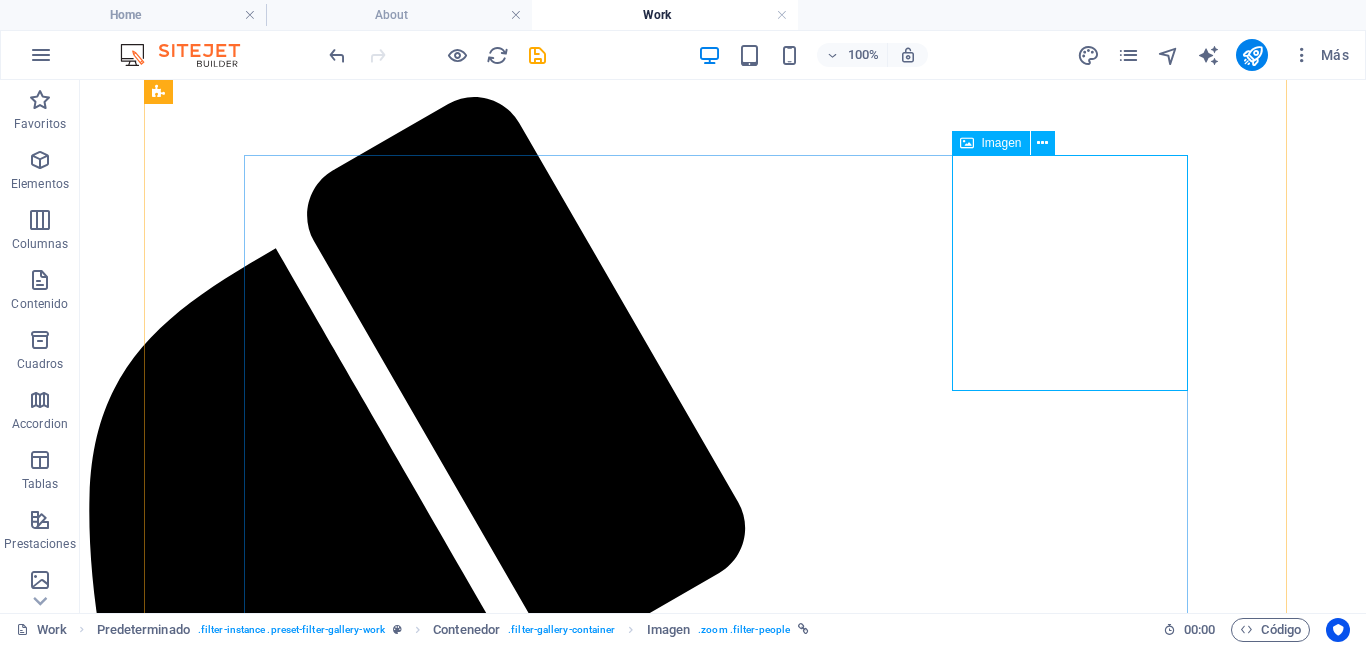 click at bounding box center (723, 6337) 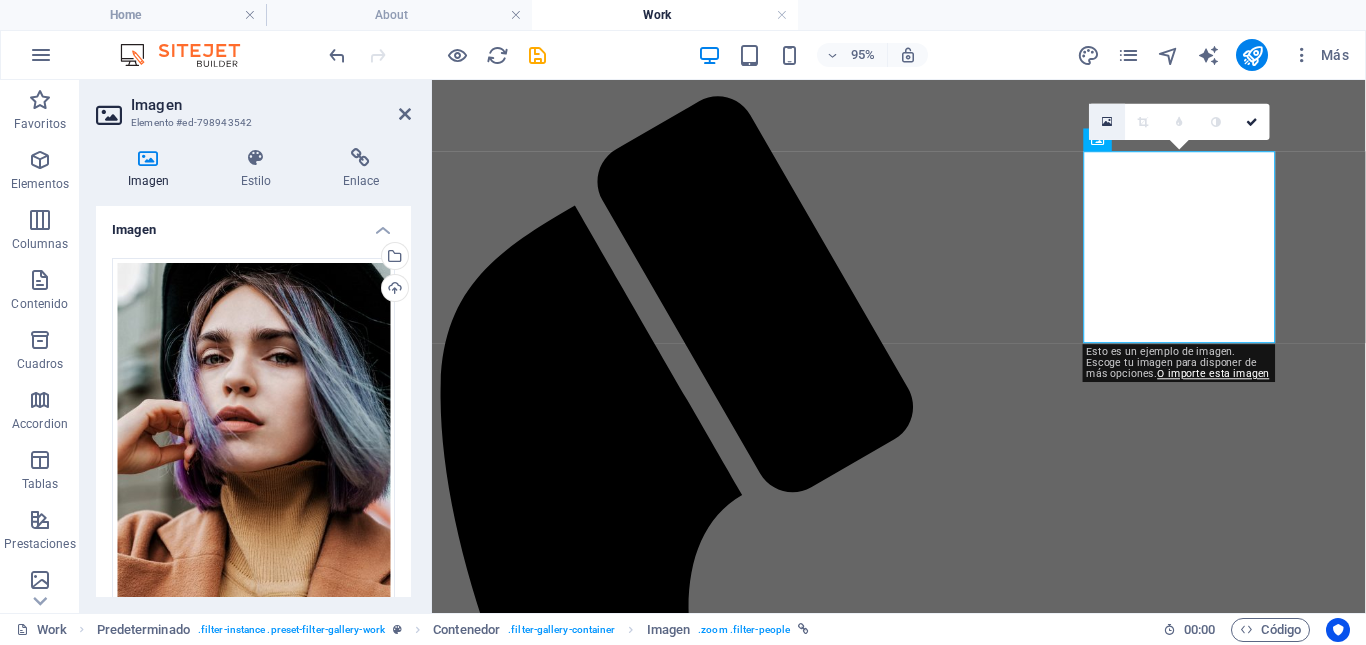 click at bounding box center [1107, 121] 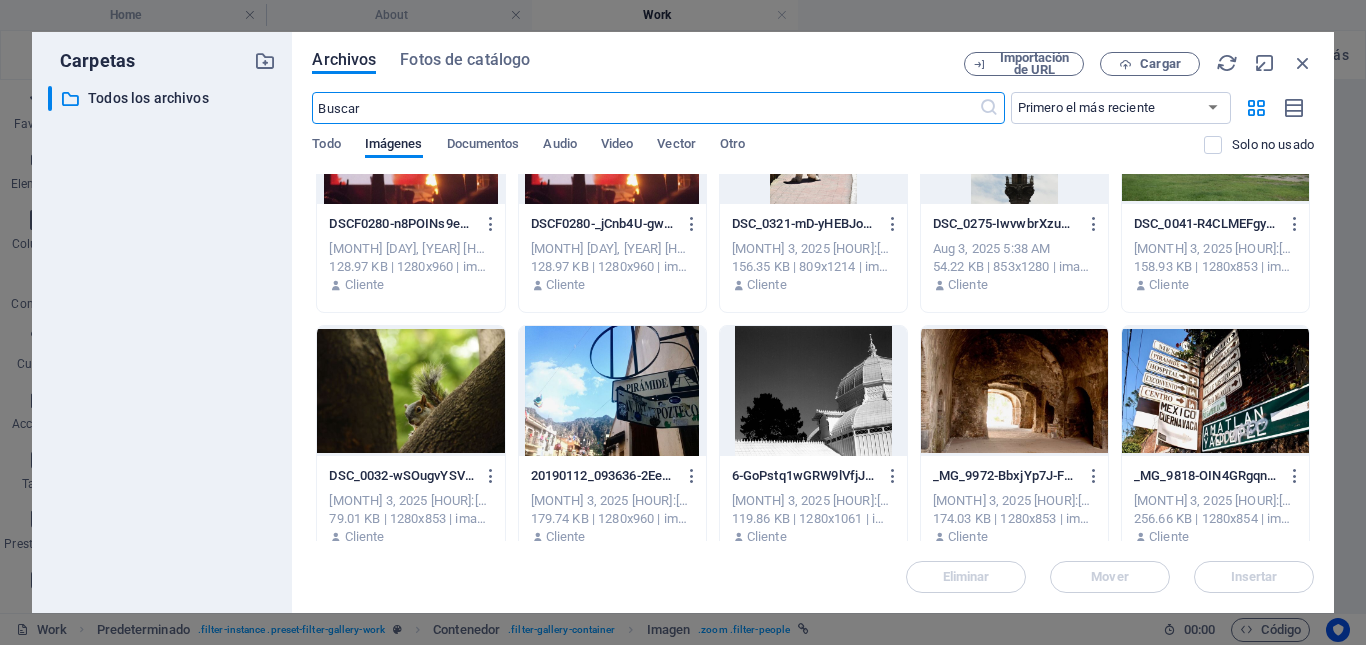 scroll, scrollTop: 0, scrollLeft: 0, axis: both 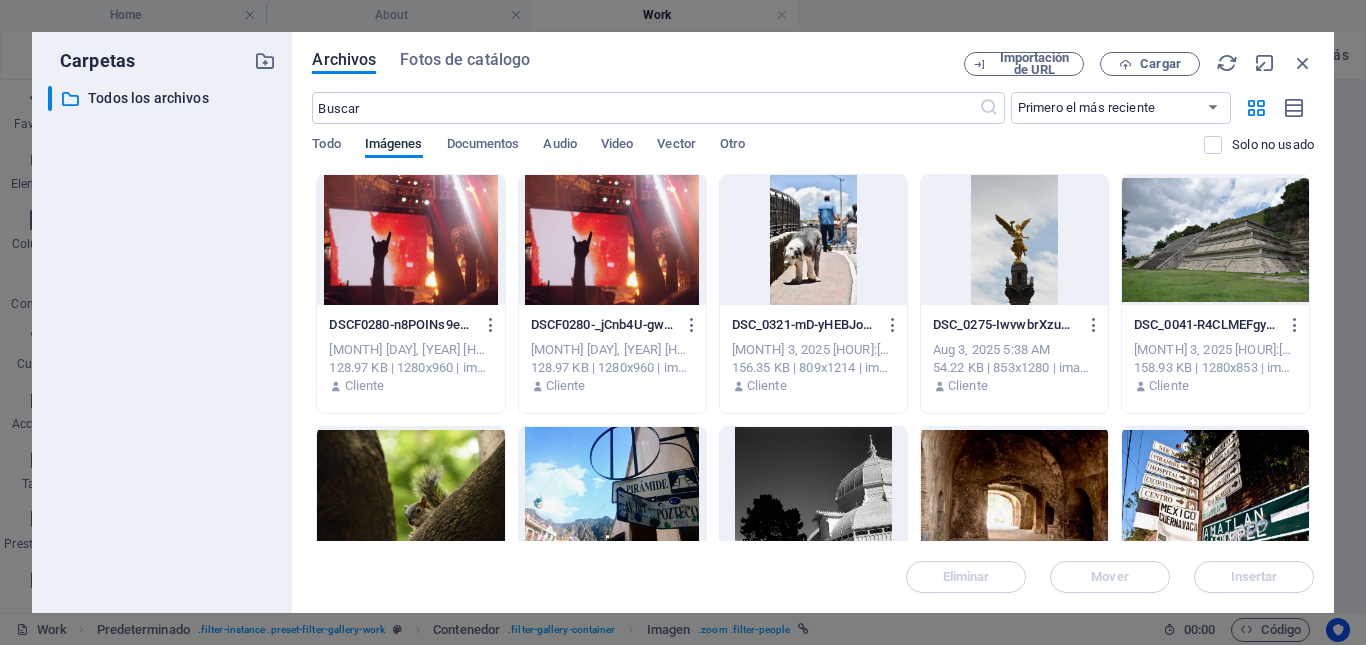 click at bounding box center [612, 240] 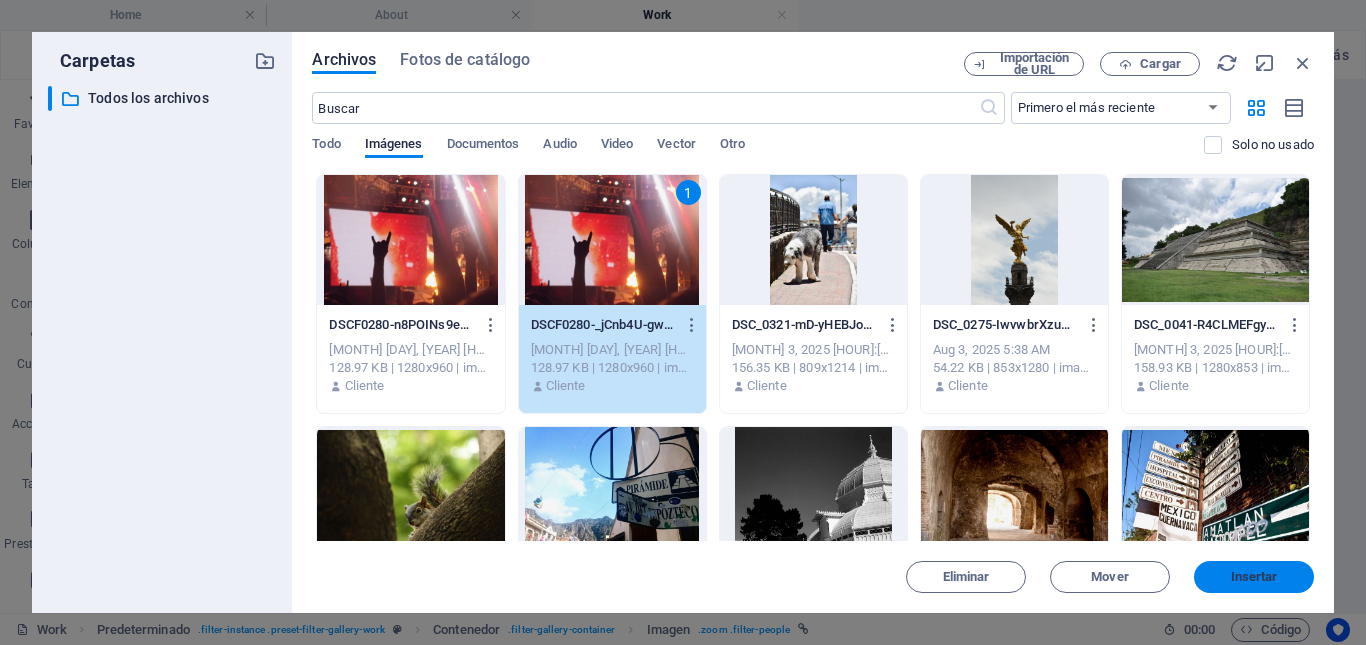 click on "Insertar" at bounding box center (1254, 577) 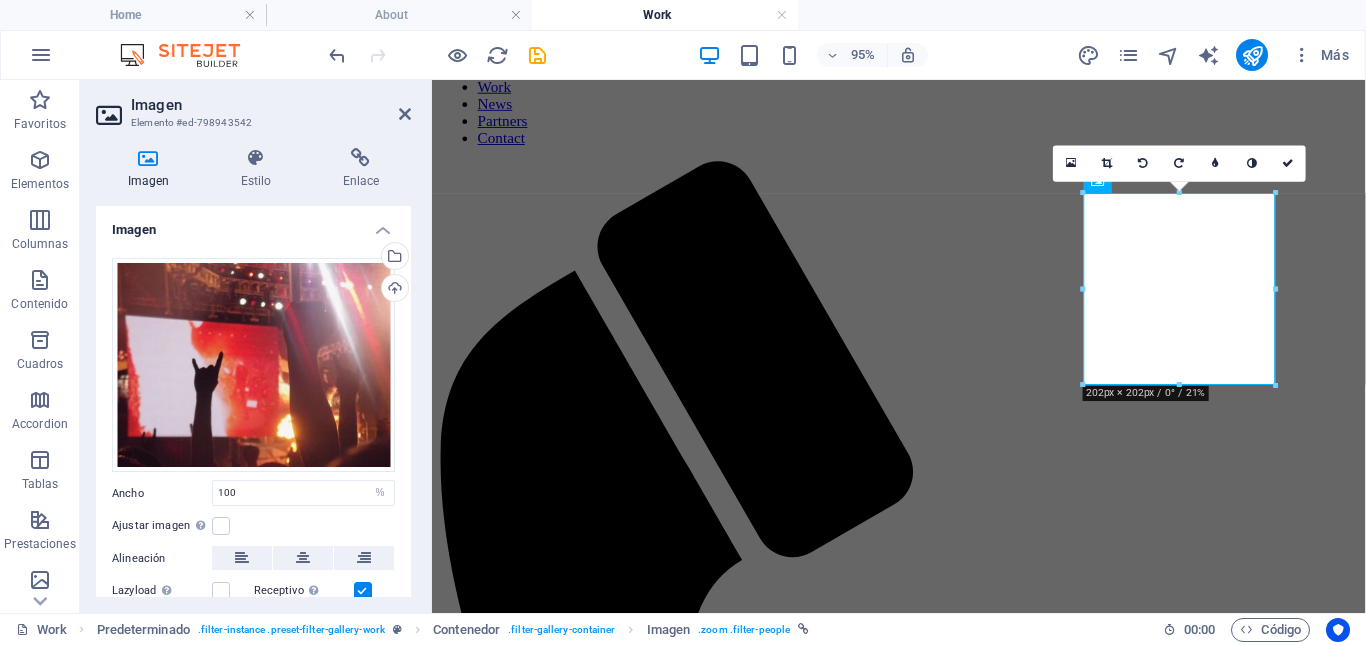 scroll, scrollTop: 156, scrollLeft: 0, axis: vertical 